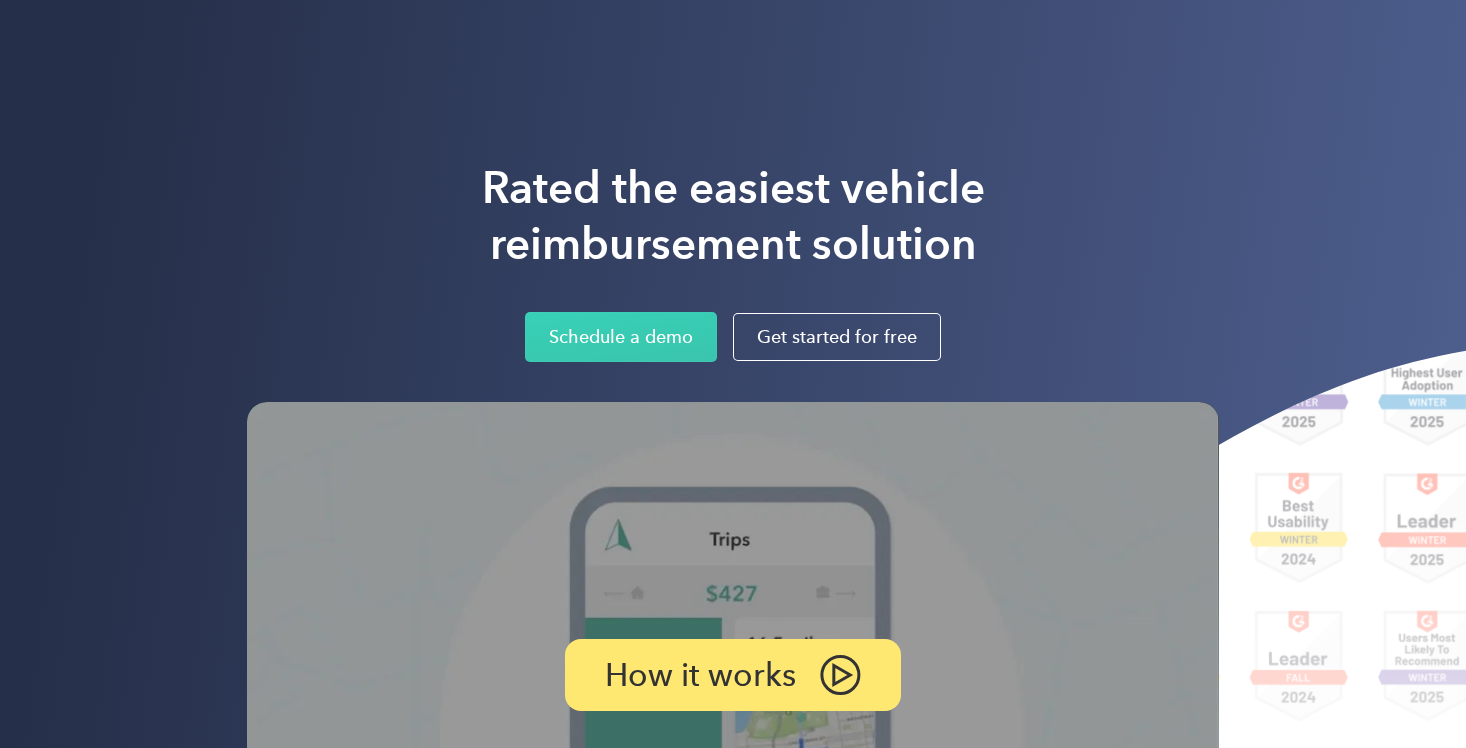 scroll, scrollTop: 0, scrollLeft: 0, axis: both 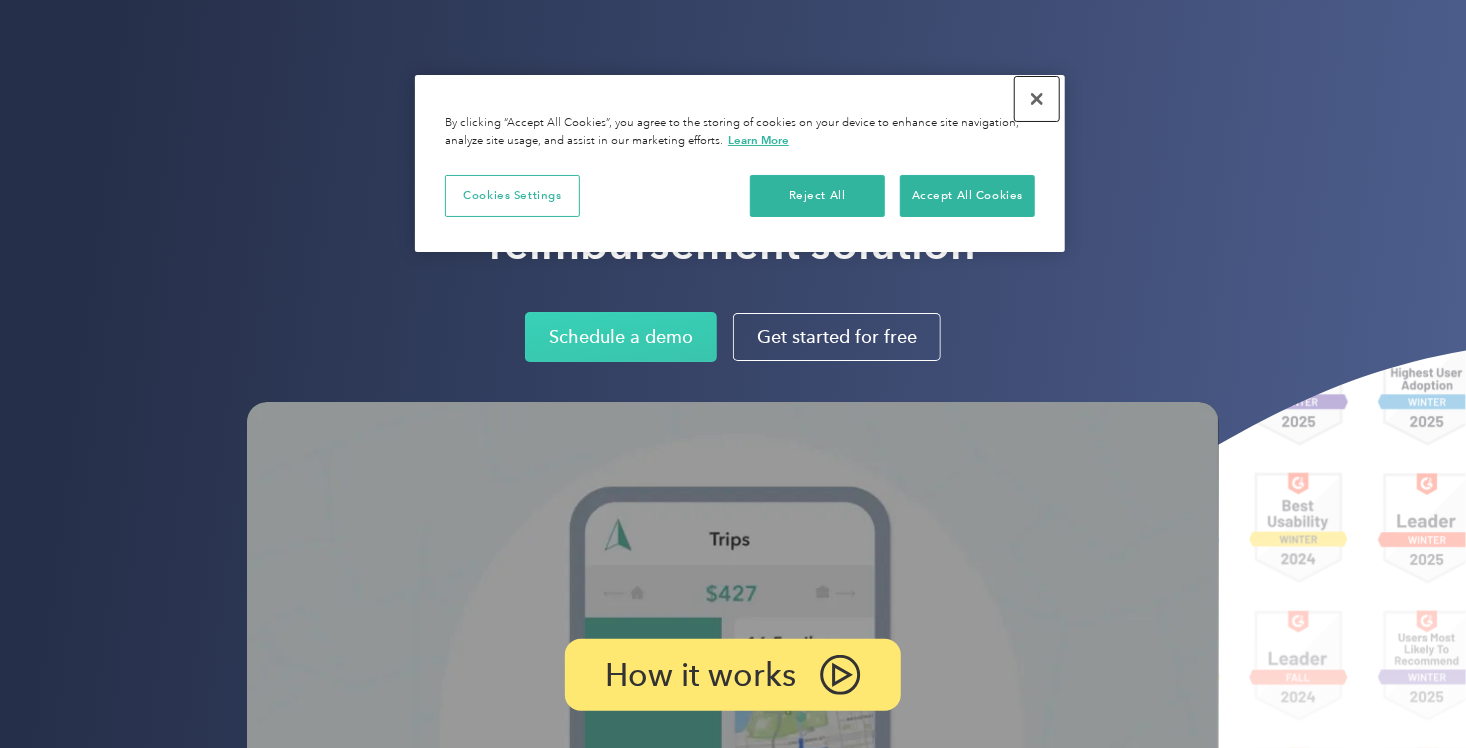 click at bounding box center (1037, 99) 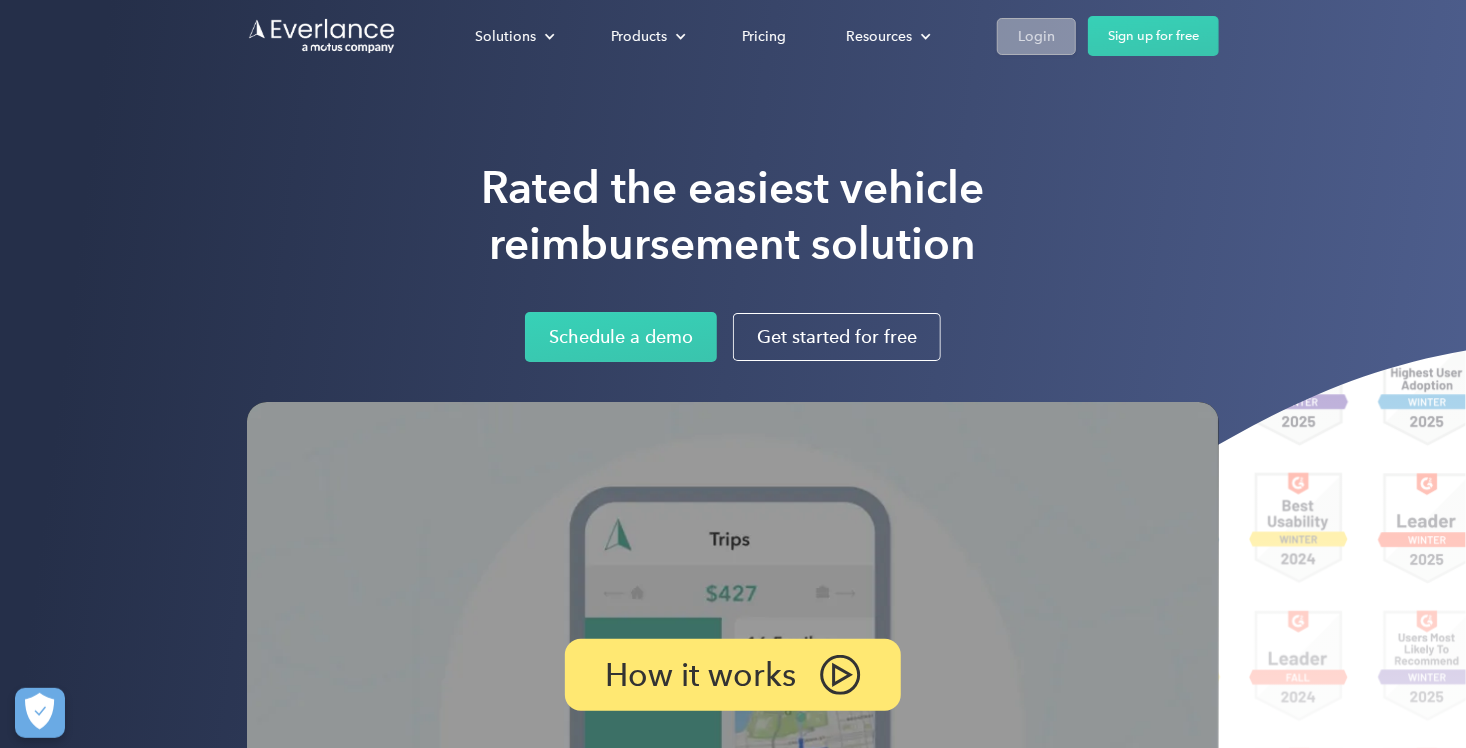 click on "Login" at bounding box center [1036, 36] 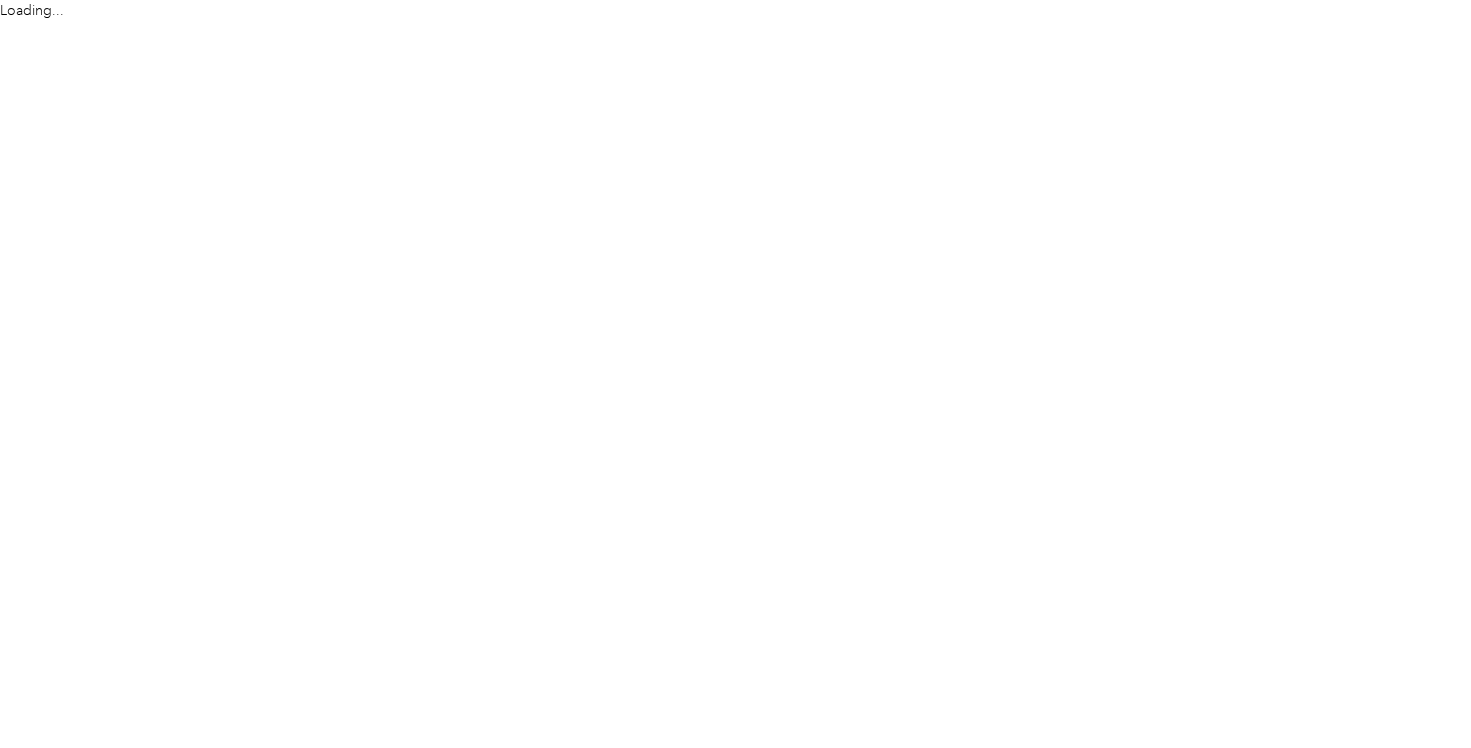 scroll, scrollTop: 0, scrollLeft: 0, axis: both 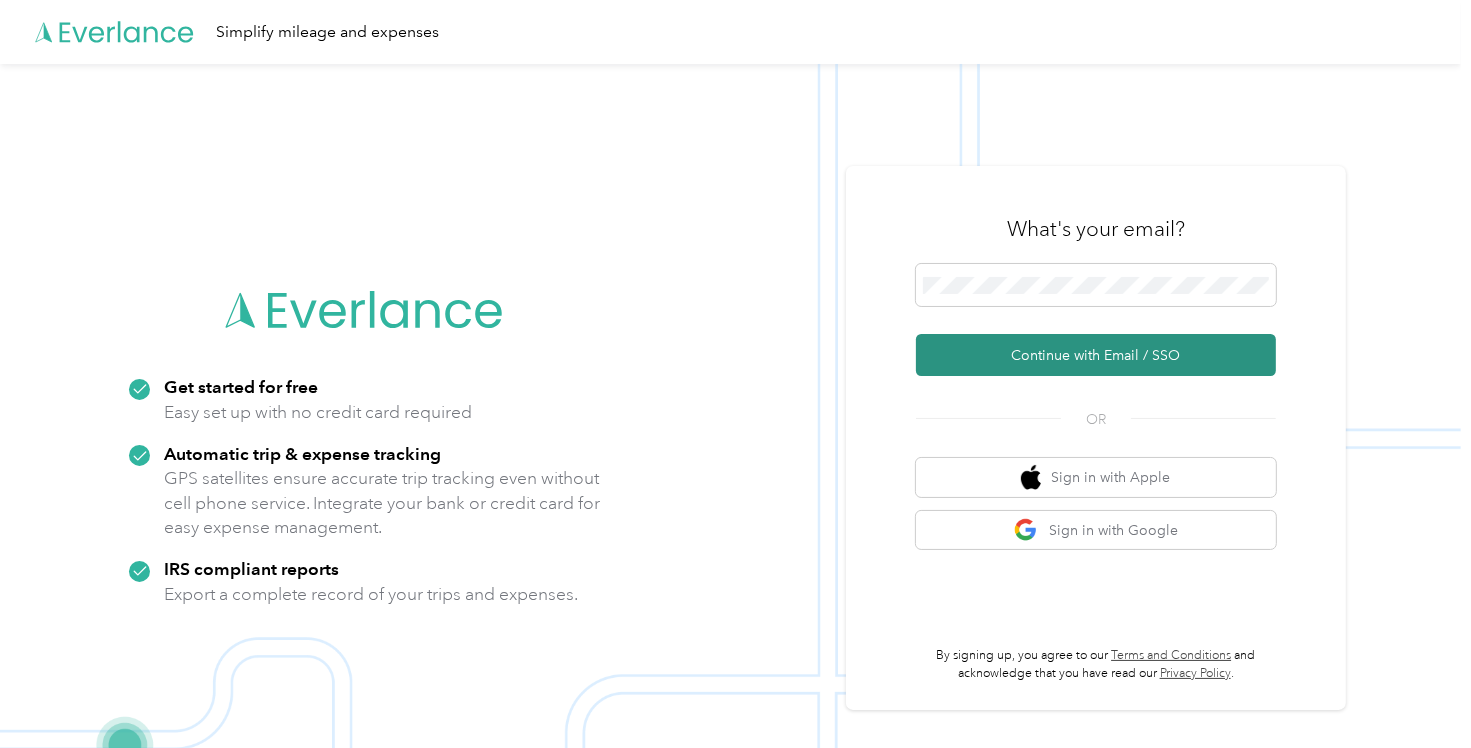 click on "Continue with Email / SSO" at bounding box center (1096, 355) 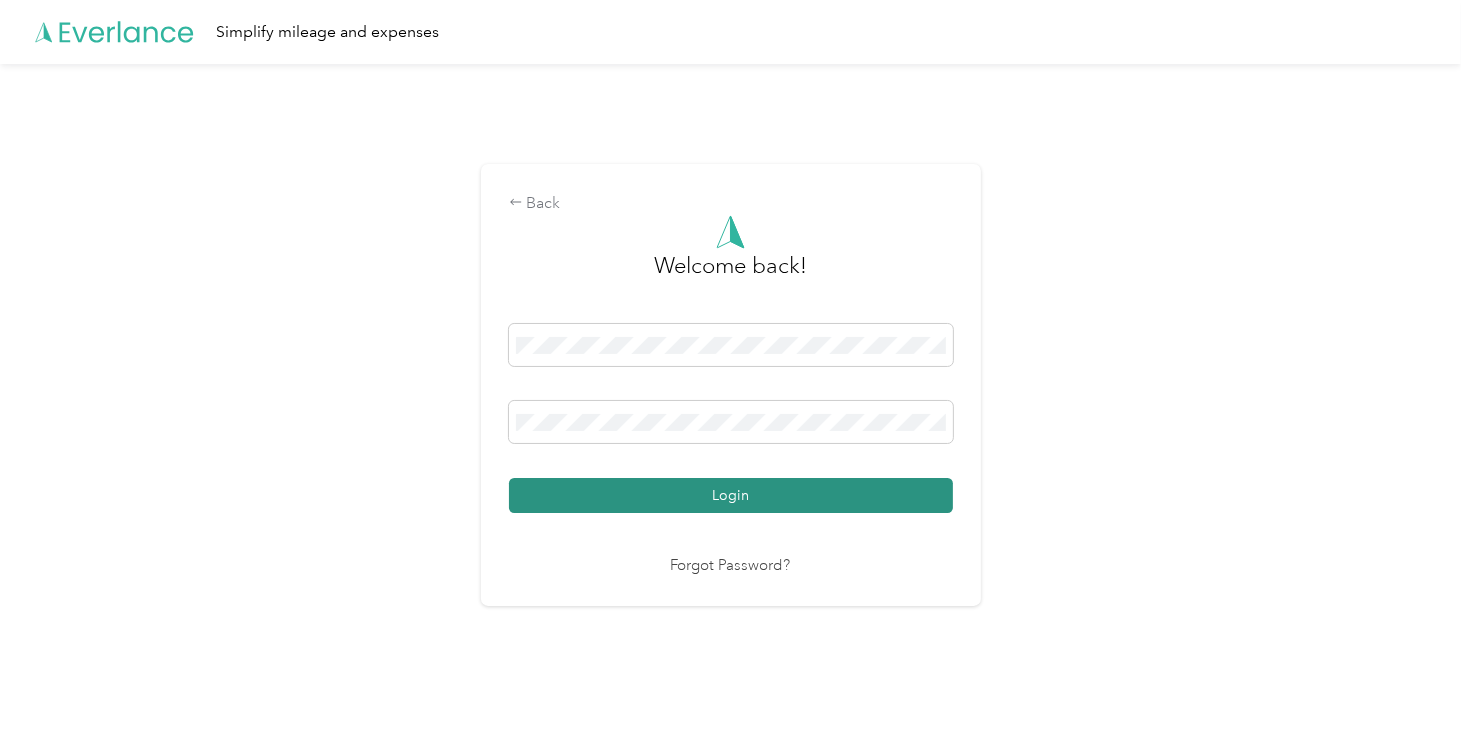 click on "Login" at bounding box center [731, 495] 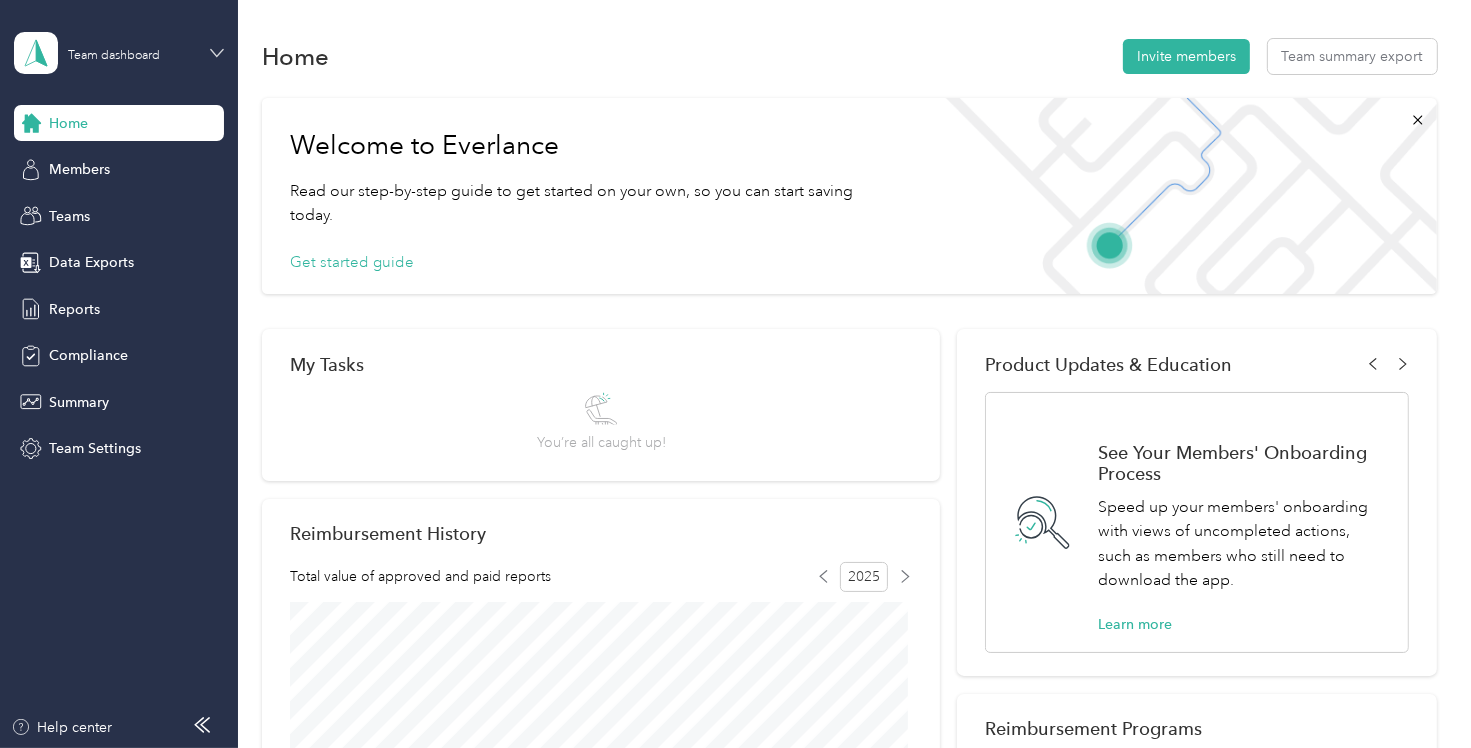 click 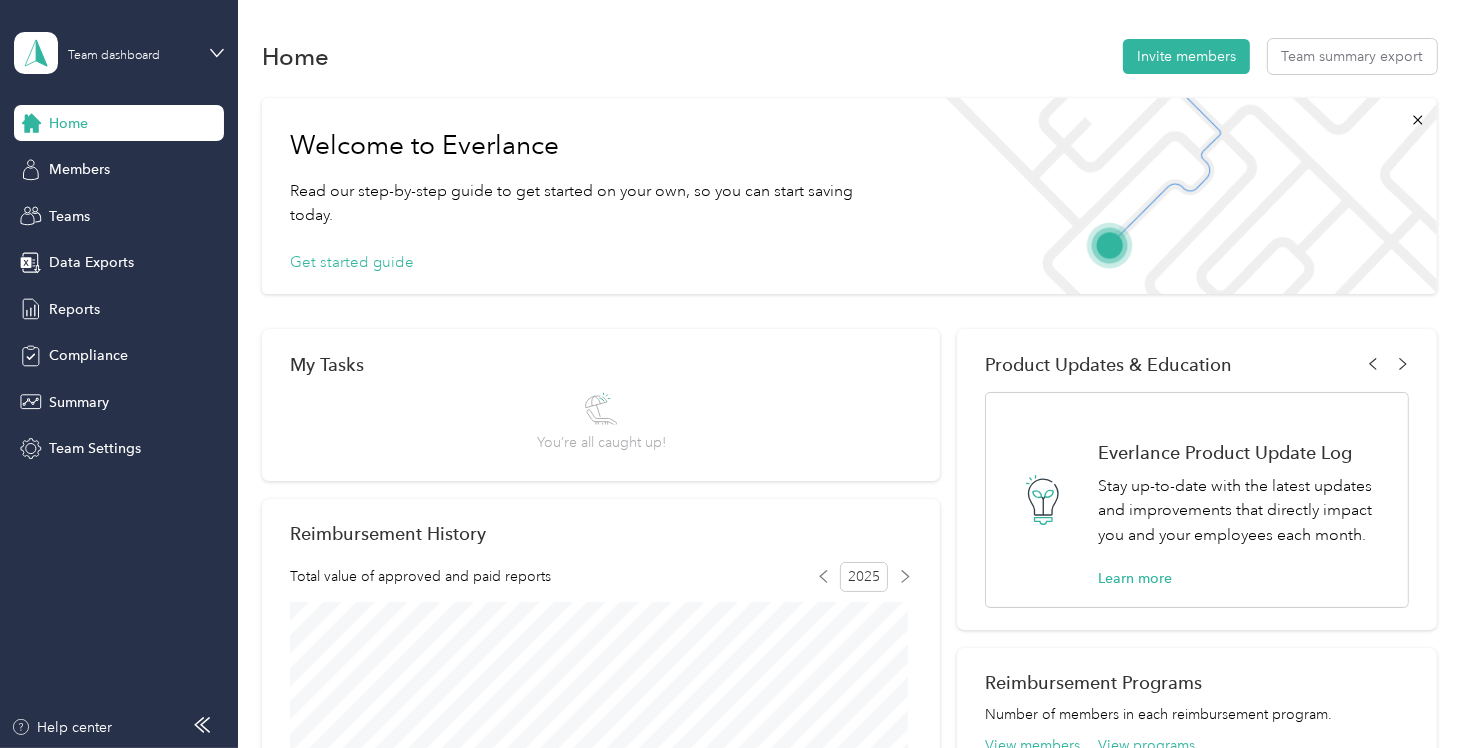 click on "Personal dashboard" at bounding box center [95, 209] 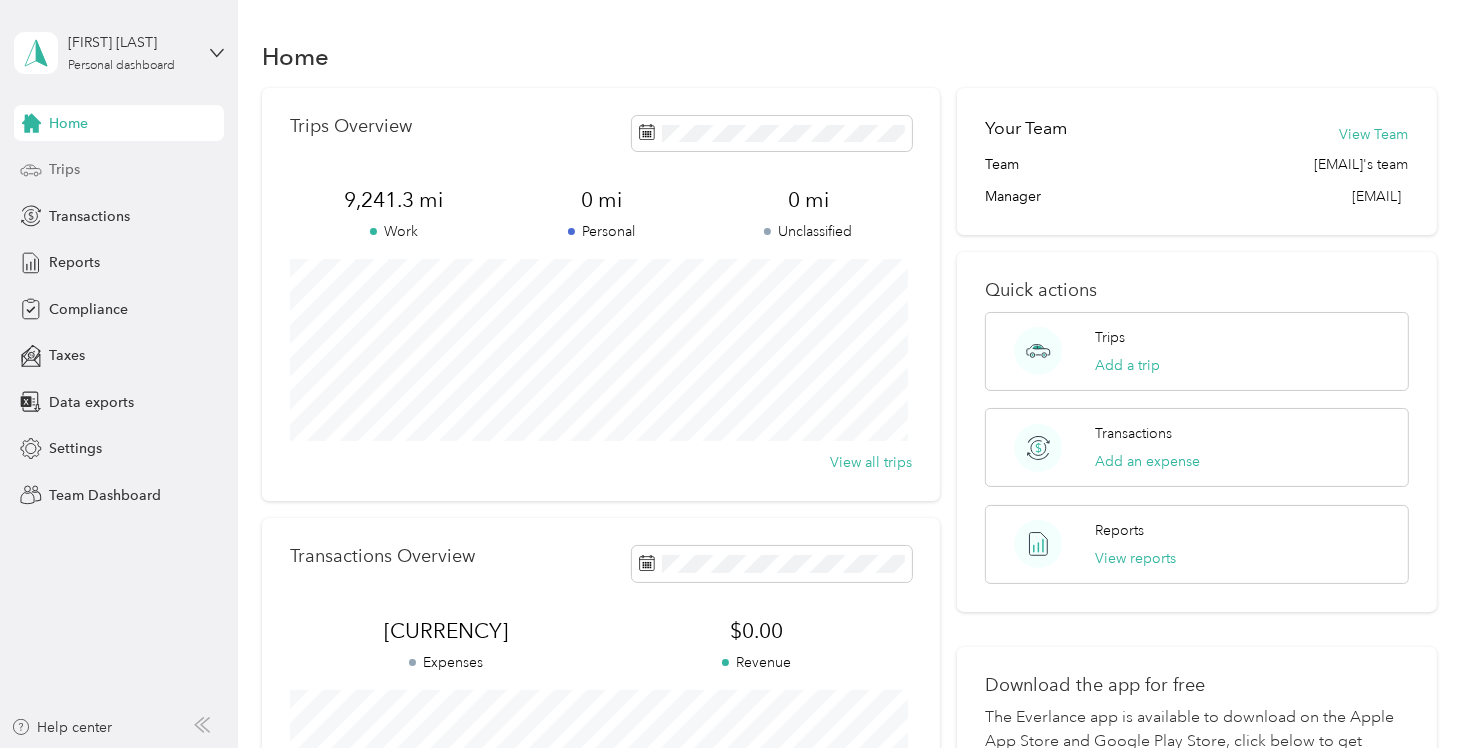 click on "Trips" at bounding box center (64, 169) 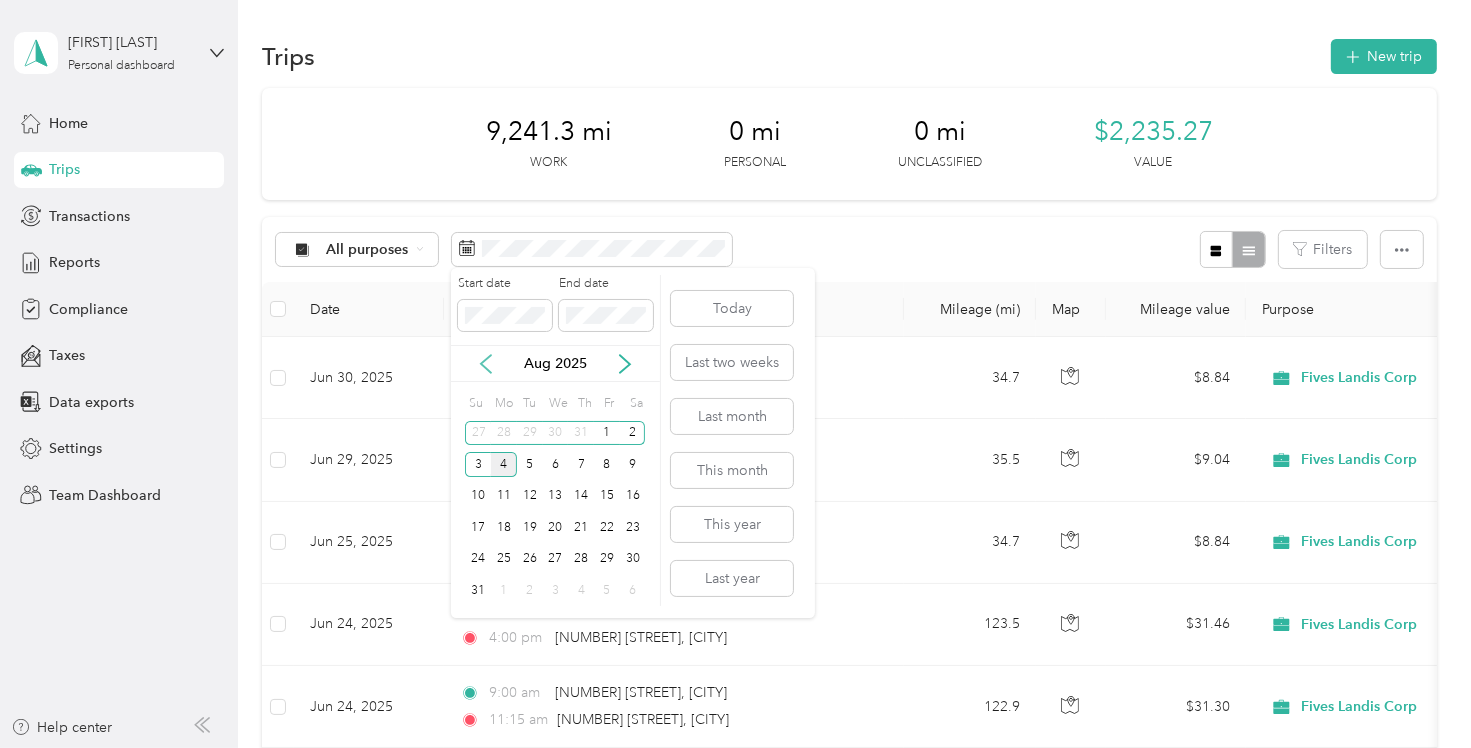 click 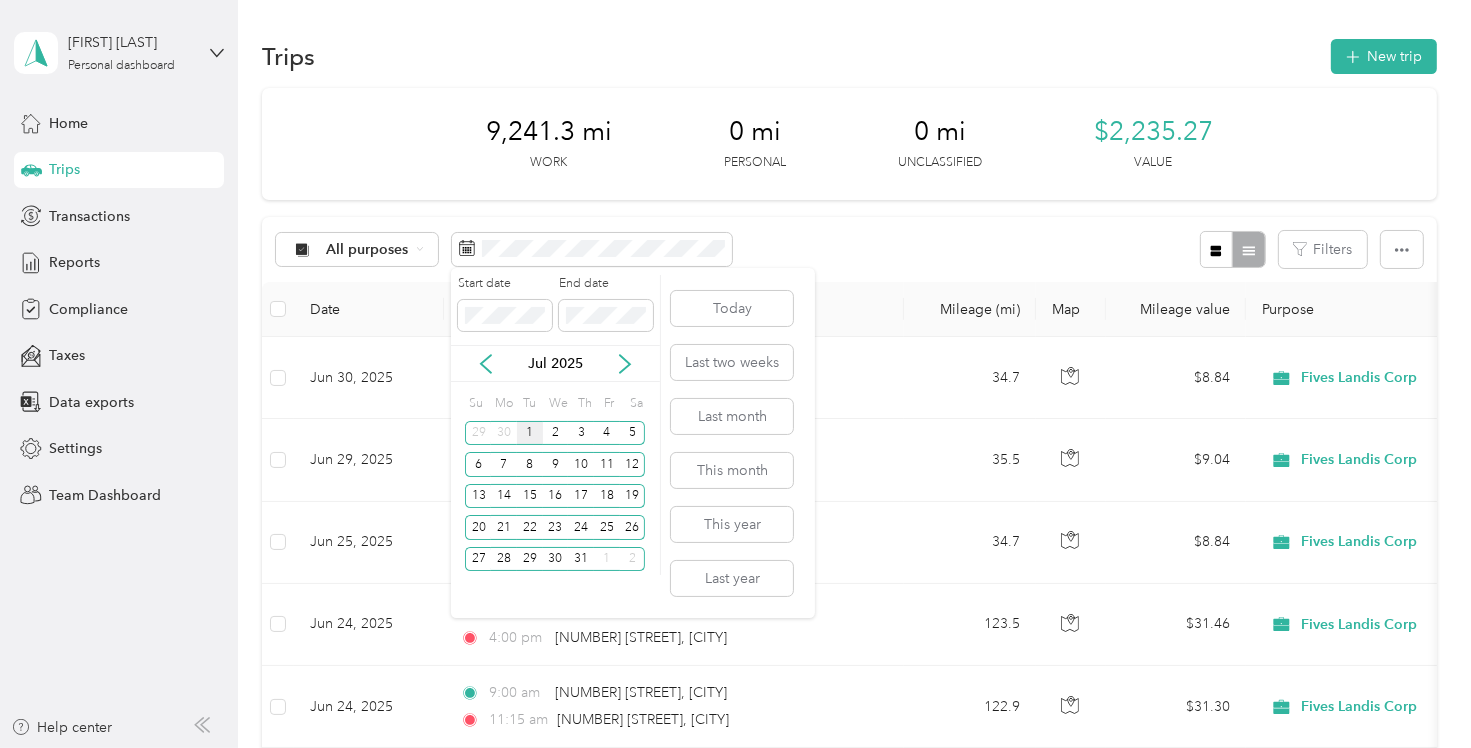 click on "1" at bounding box center (530, 433) 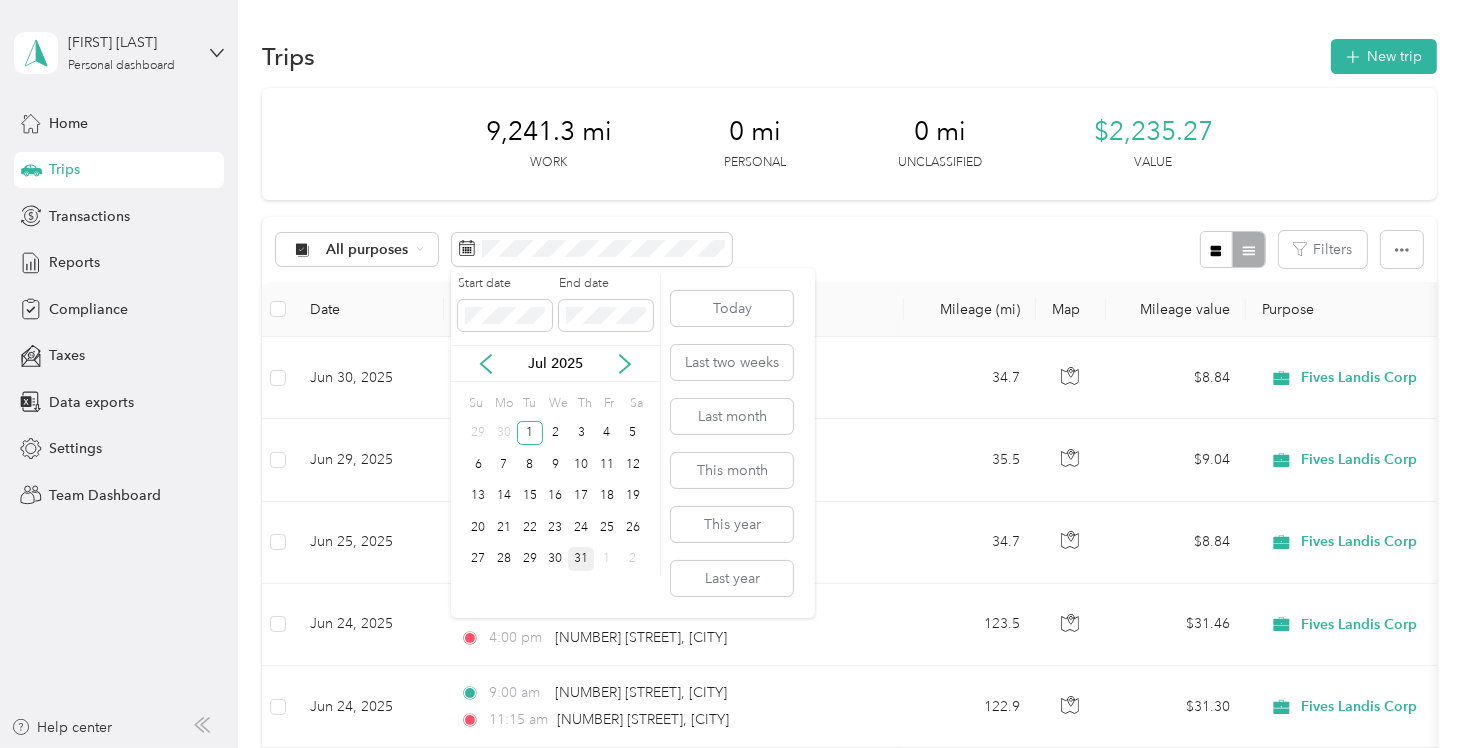 click on "31" at bounding box center [581, 559] 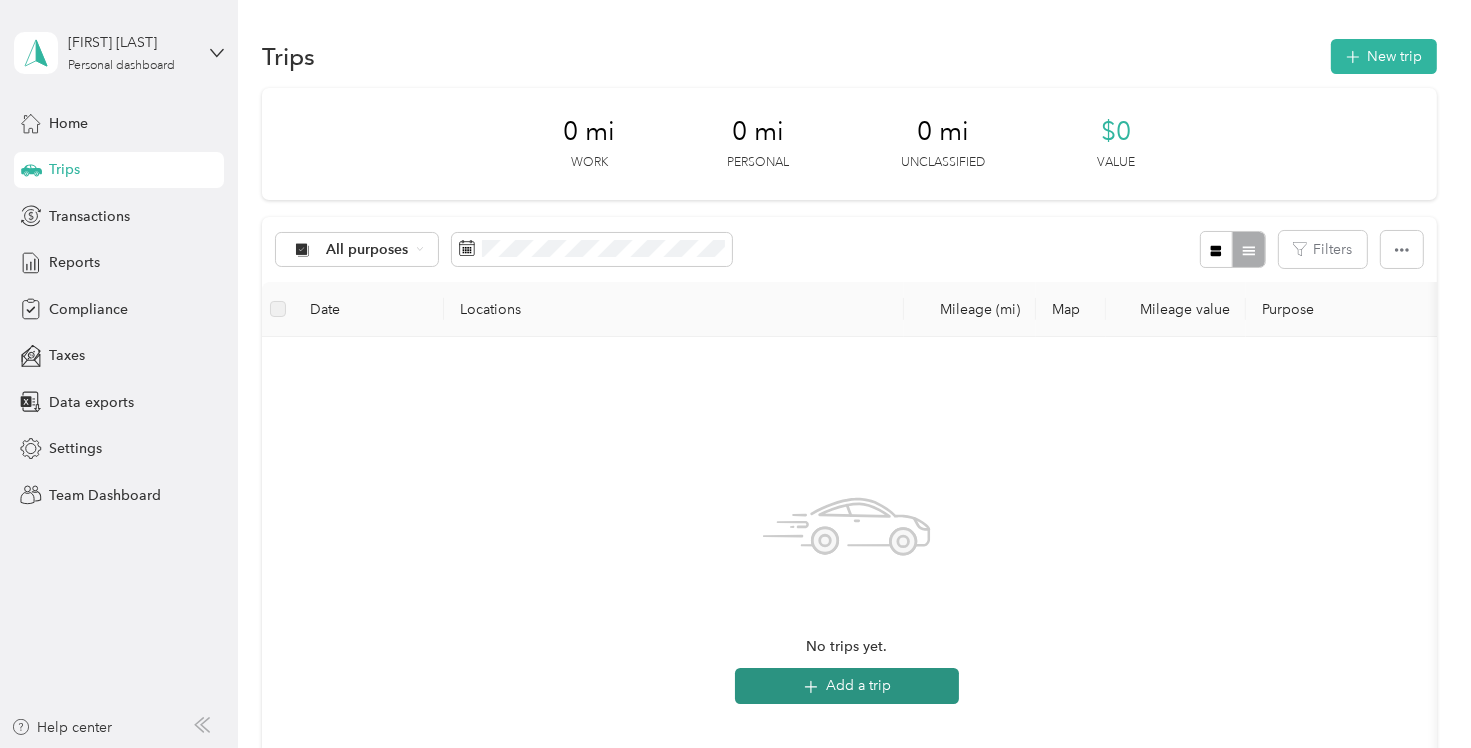 click on "Add a trip" at bounding box center (847, 686) 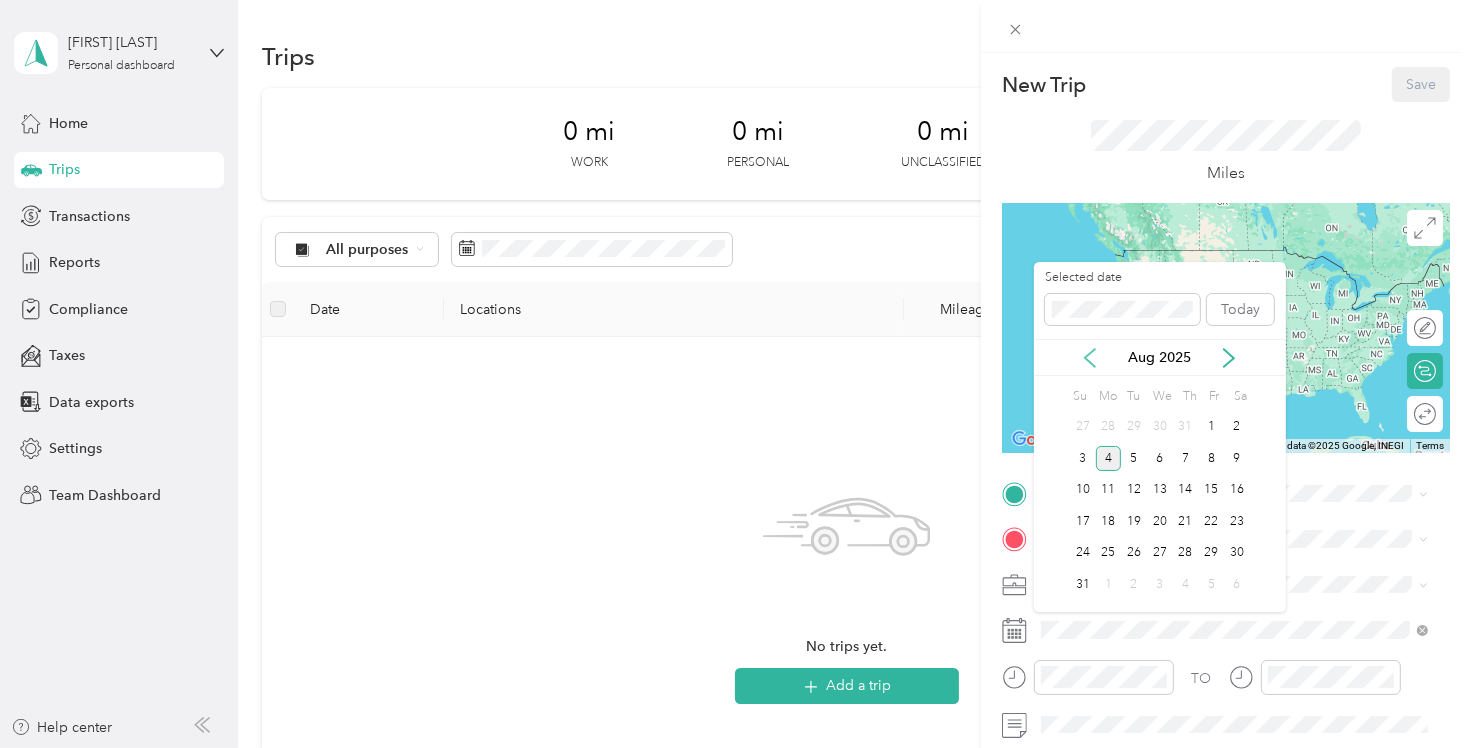 click 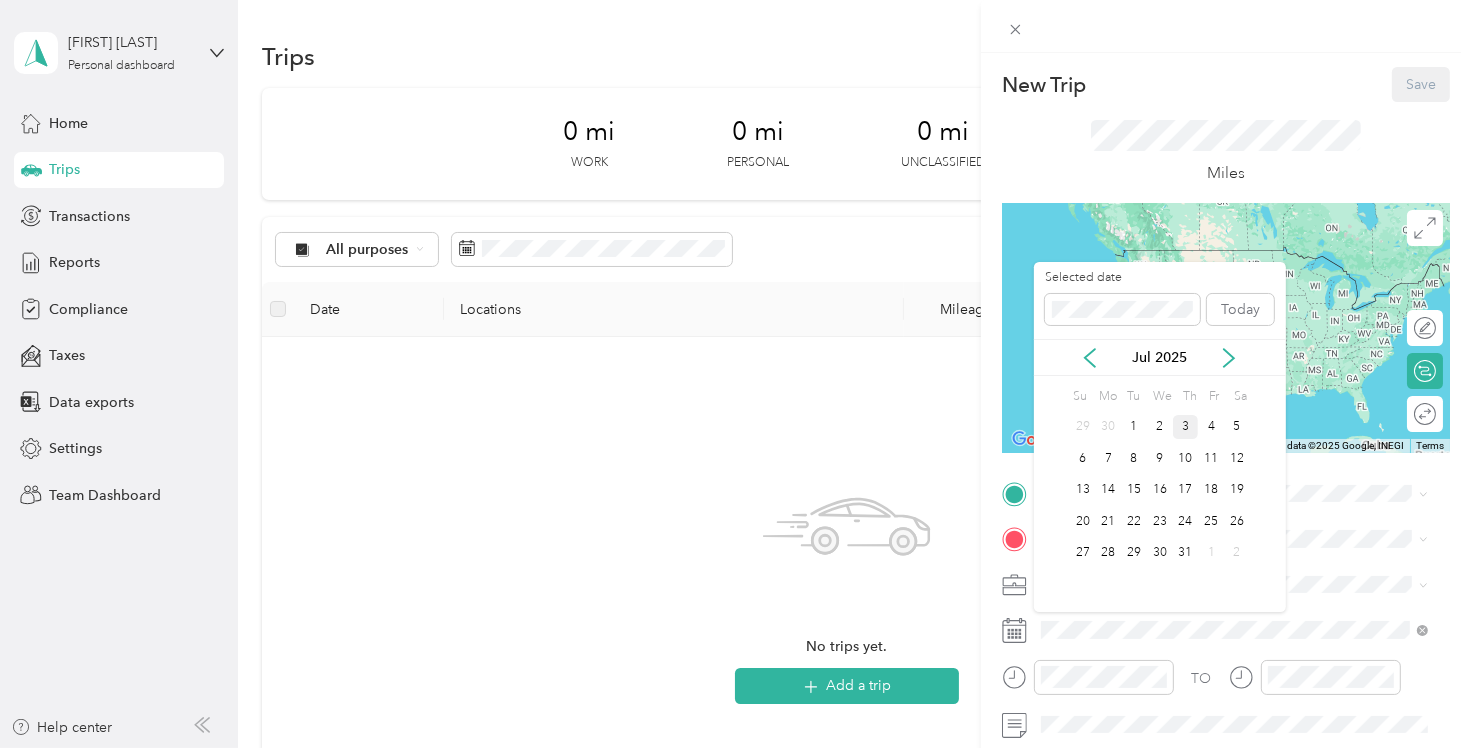 click on "3" at bounding box center [1186, 427] 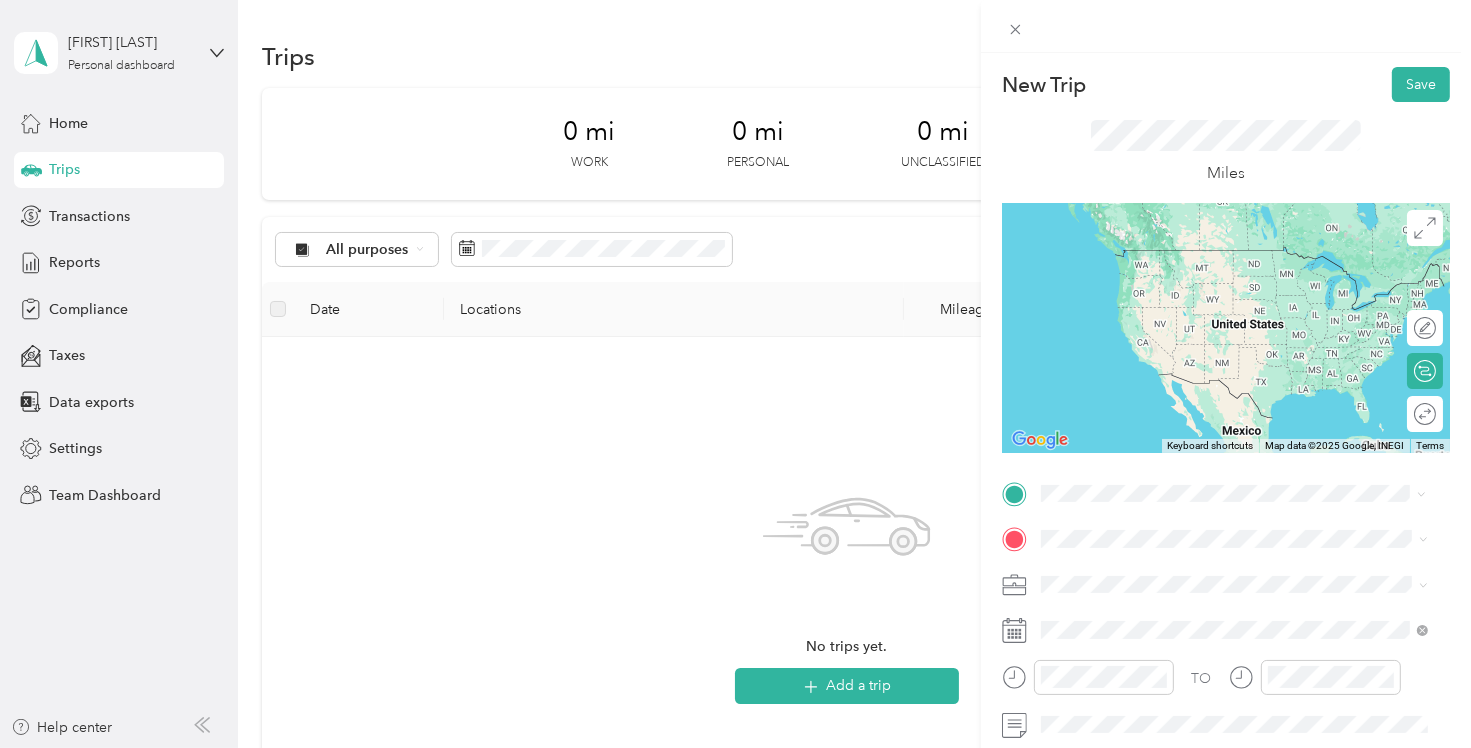 click on "[NUMBER] [STREET]
[CITY], [STATE] [POSTAL_CODE], [COUNTRY]" at bounding box center [1222, 573] 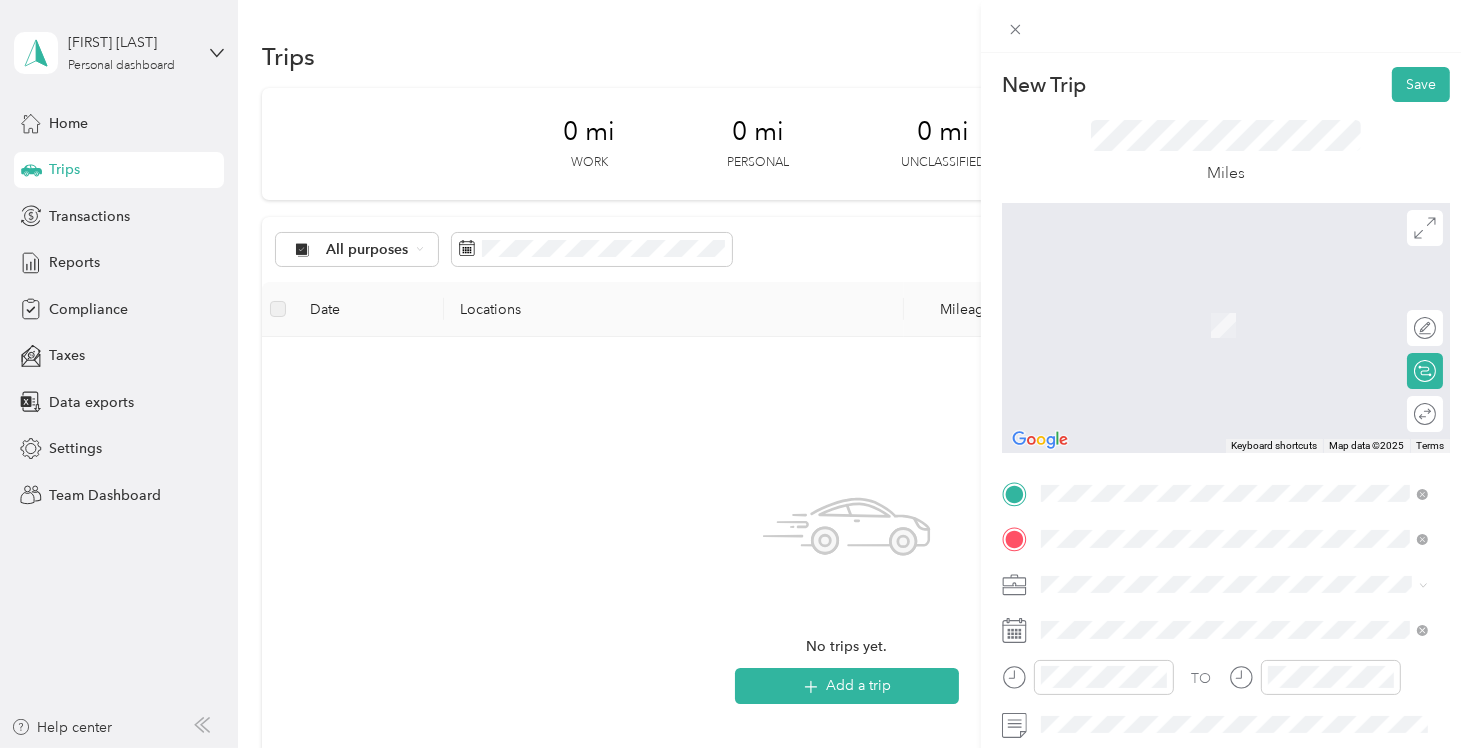 click on "[NUMBER] [STREET]
[CITY], [STATE] [POSTAL_CODE], [COUNTRY]" at bounding box center [1222, 619] 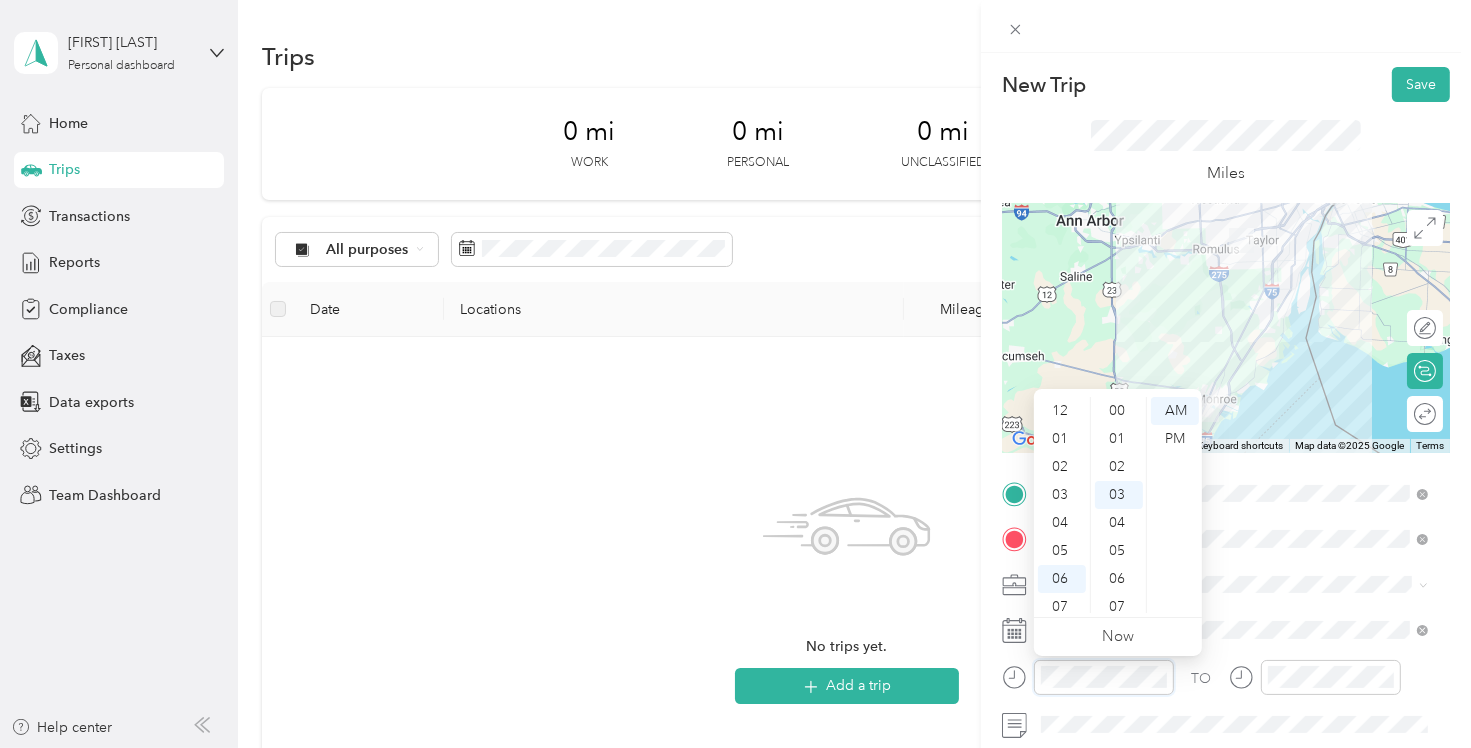 scroll, scrollTop: 120, scrollLeft: 0, axis: vertical 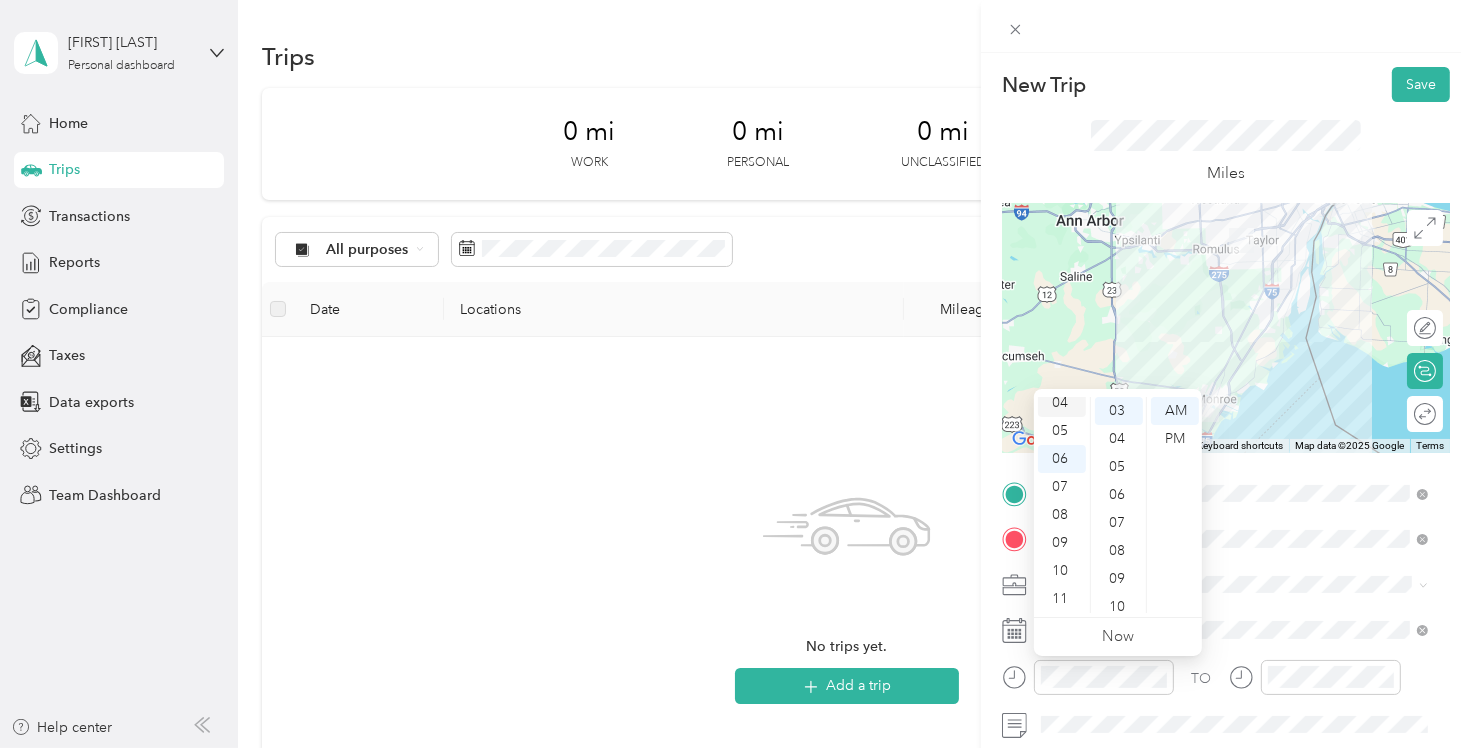 click on "04" at bounding box center [1062, 403] 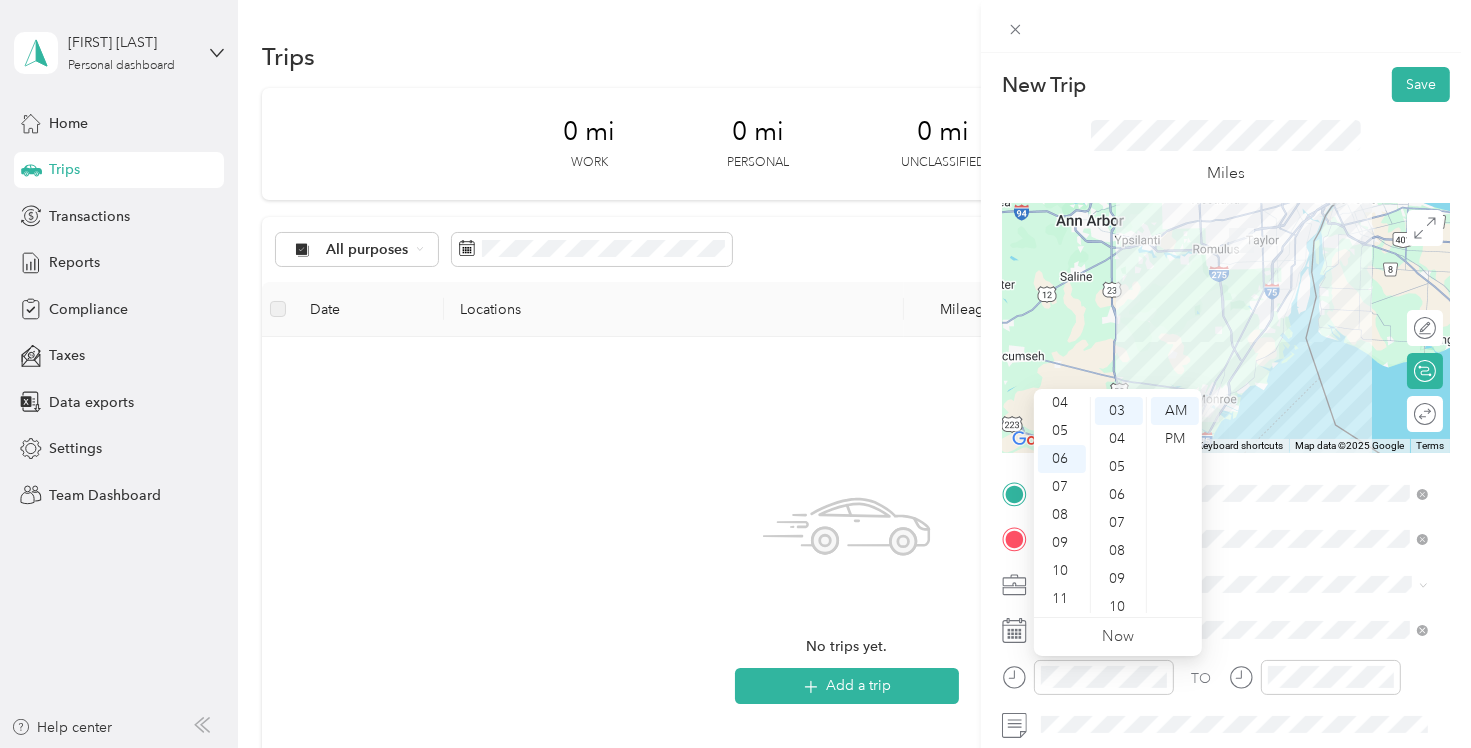 scroll, scrollTop: 112, scrollLeft: 0, axis: vertical 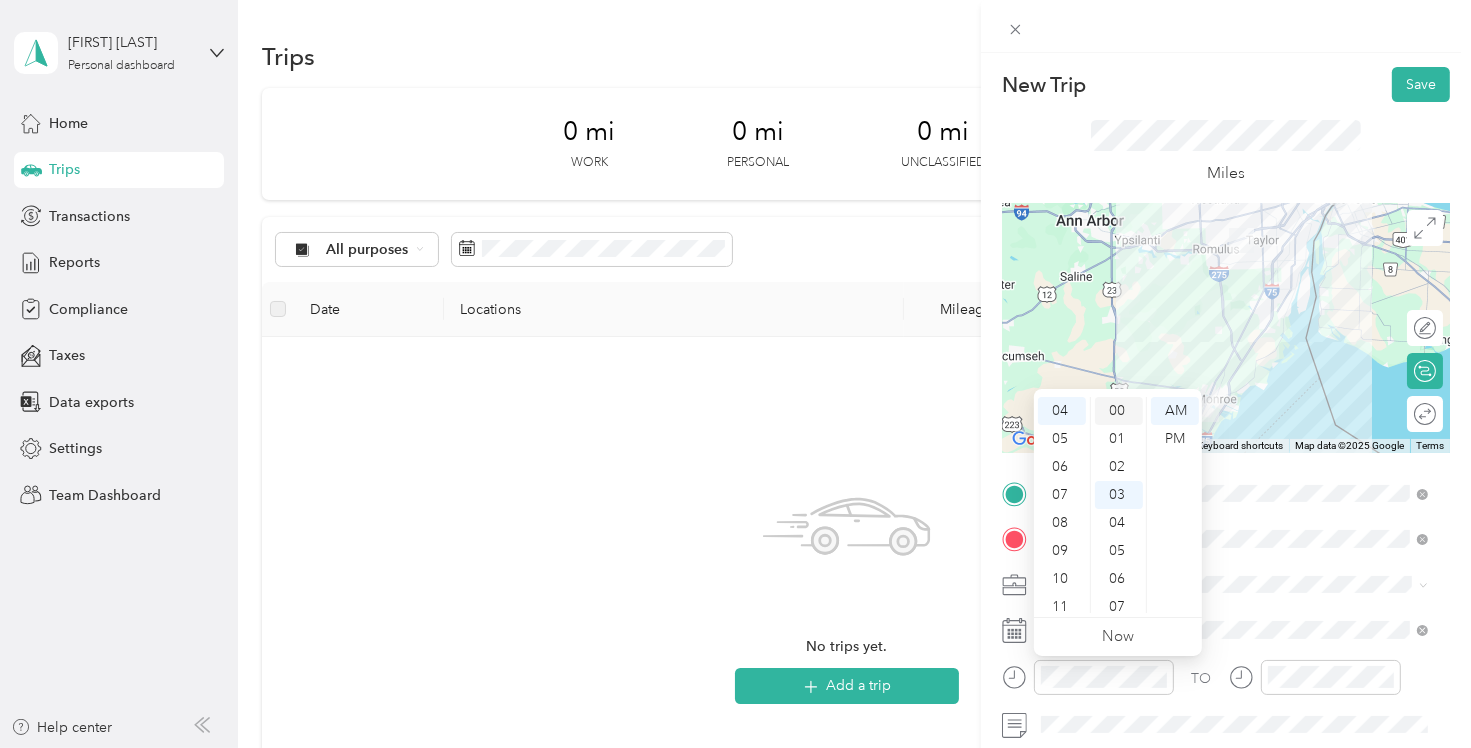 click on "00" at bounding box center (1119, 411) 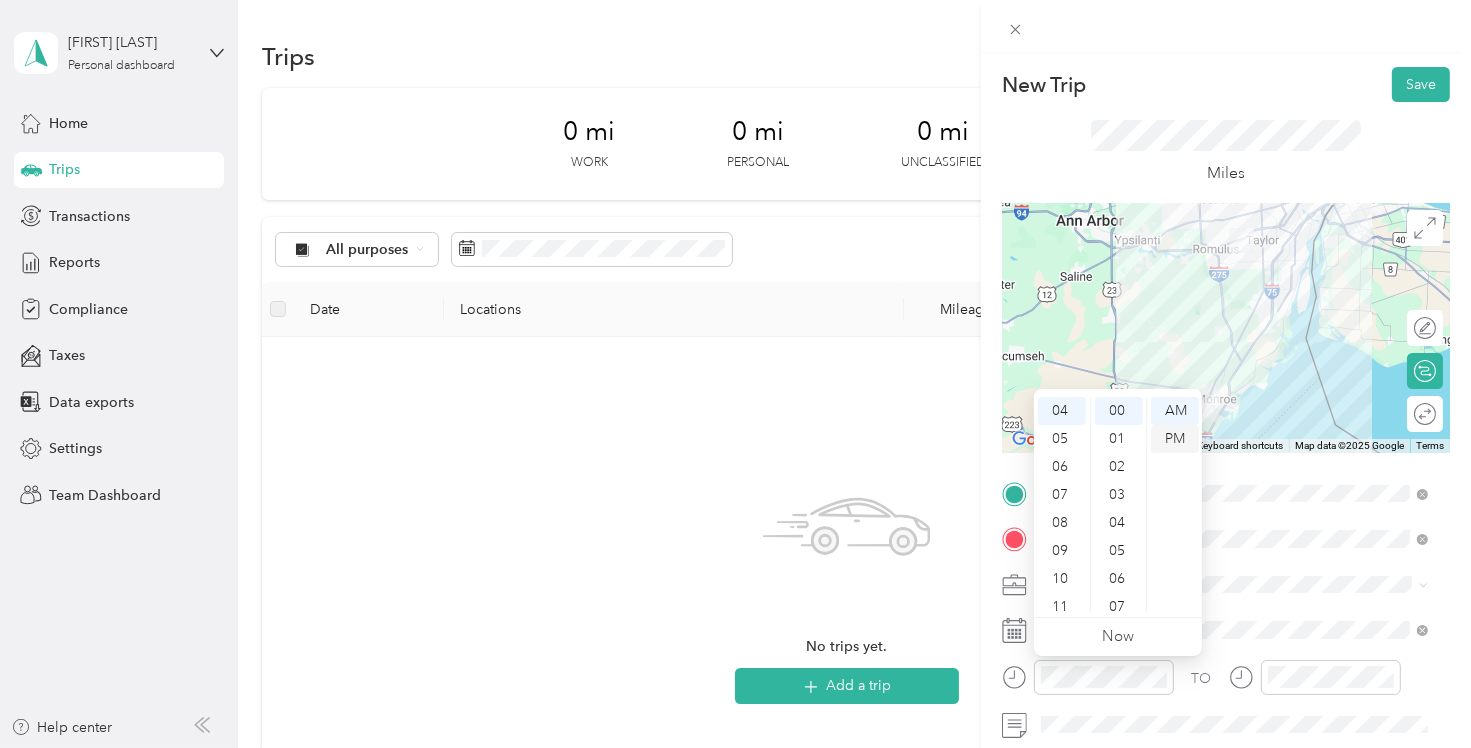 click on "PM" at bounding box center (1175, 439) 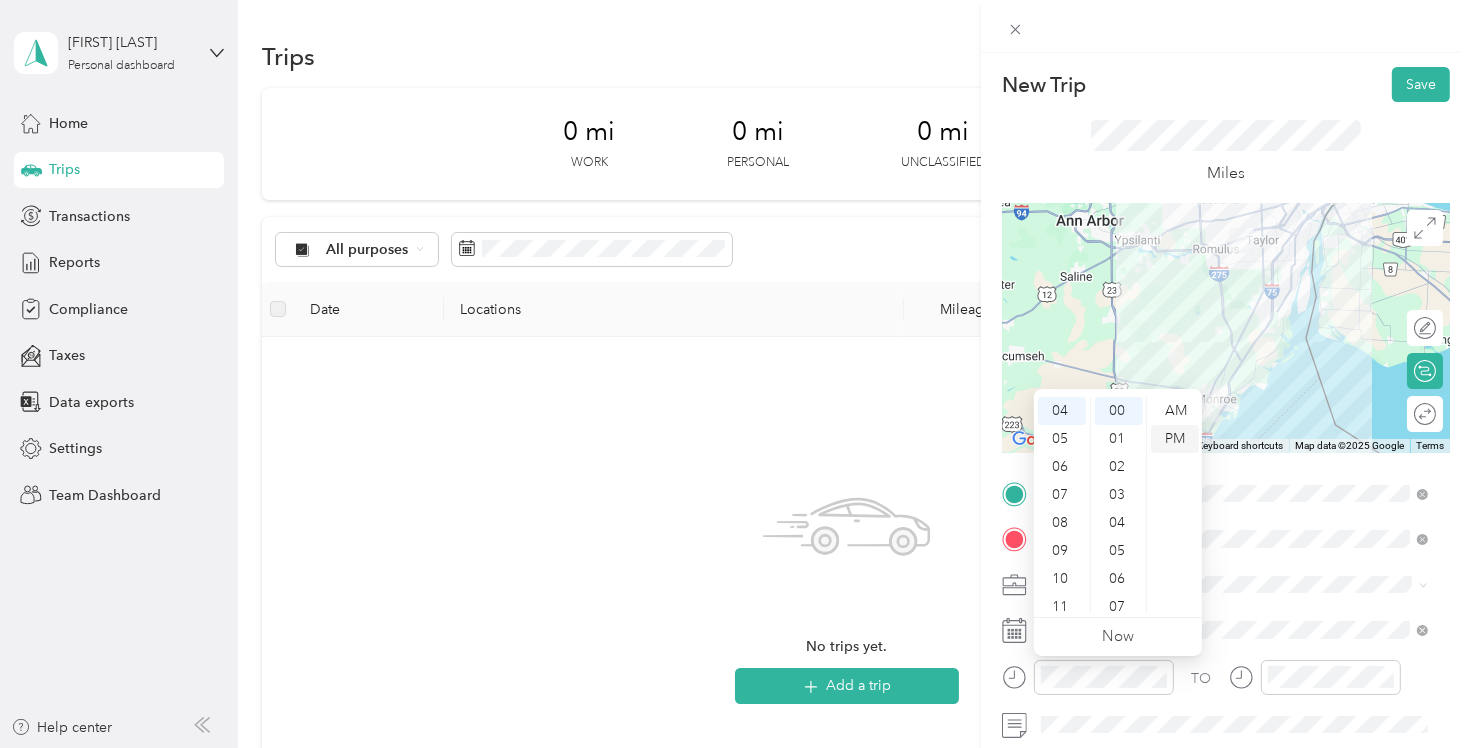 click on "PM" at bounding box center (1175, 439) 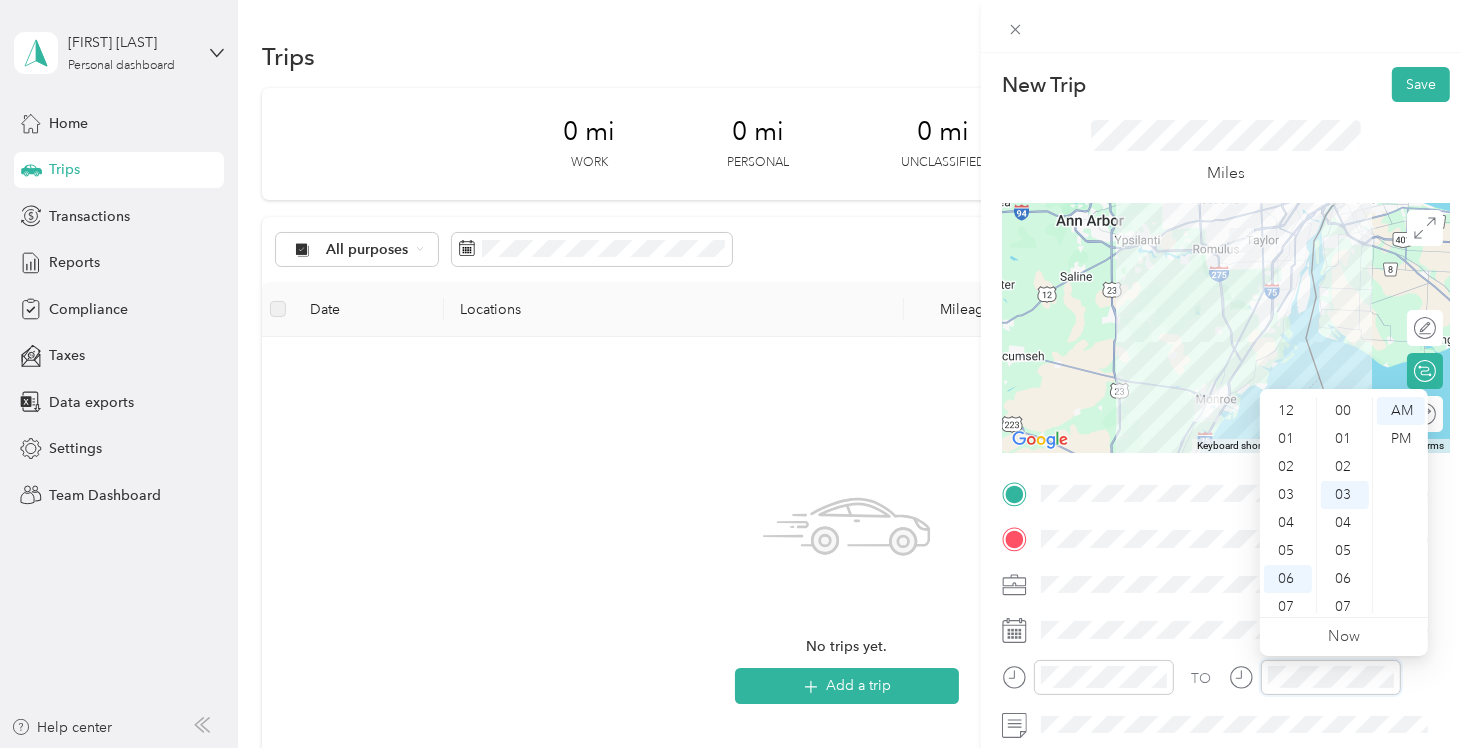 scroll, scrollTop: 84, scrollLeft: 0, axis: vertical 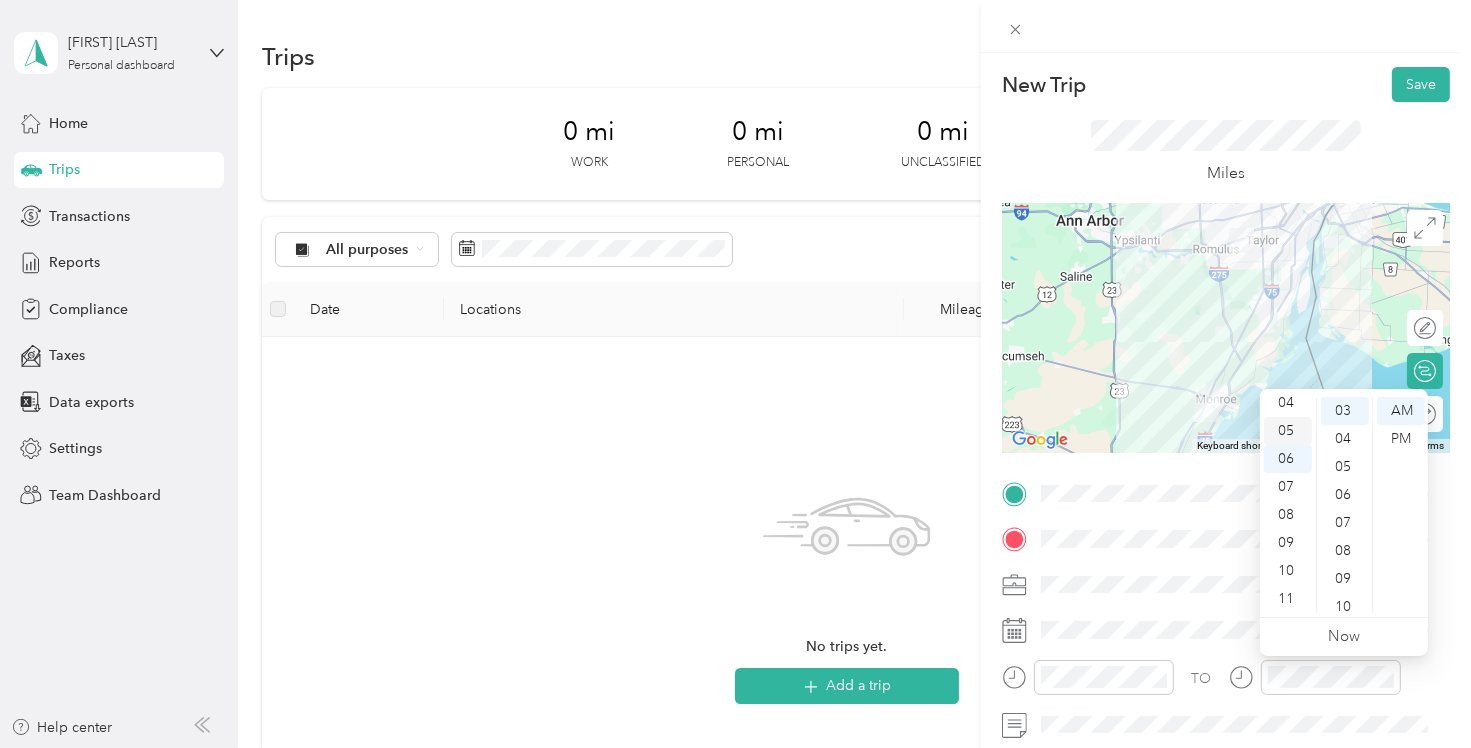 click on "05" at bounding box center [1288, 431] 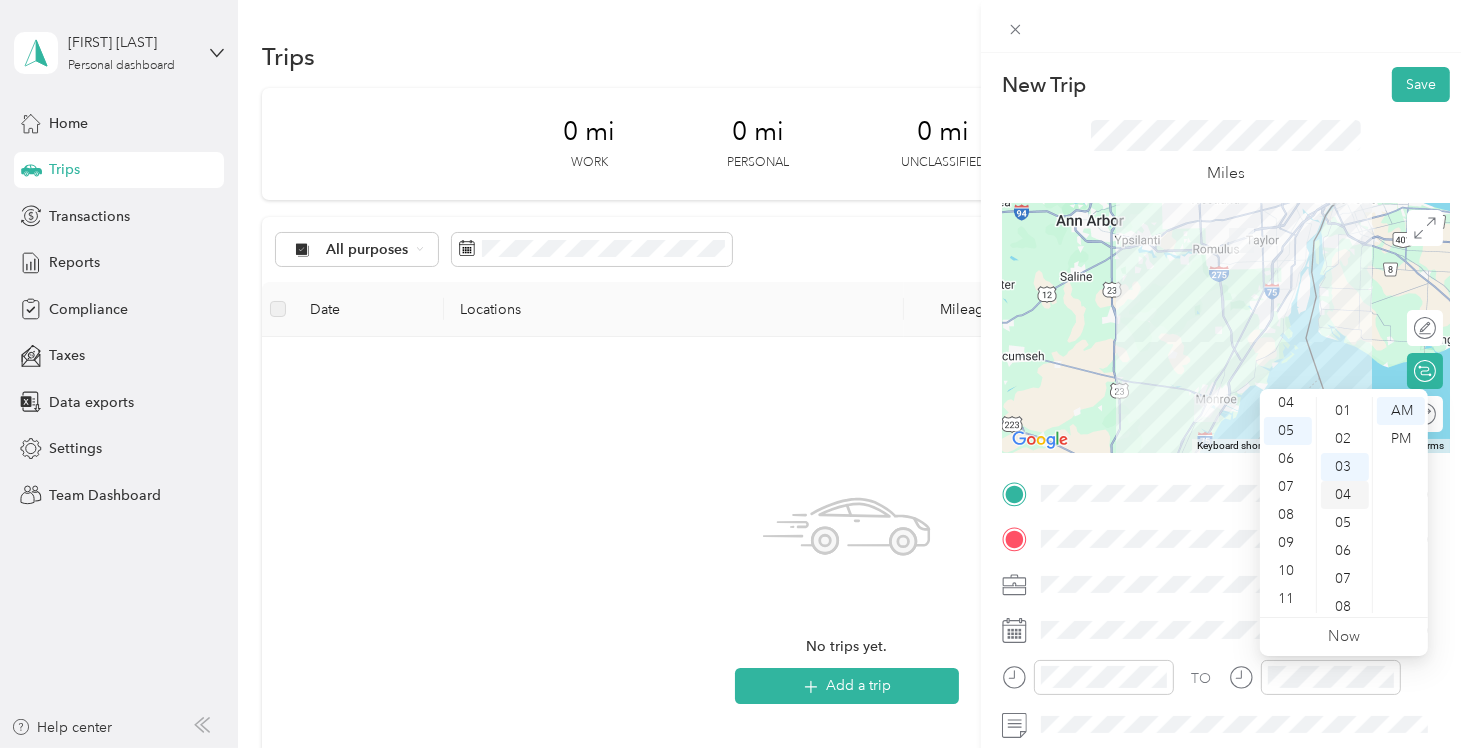 scroll, scrollTop: 0, scrollLeft: 0, axis: both 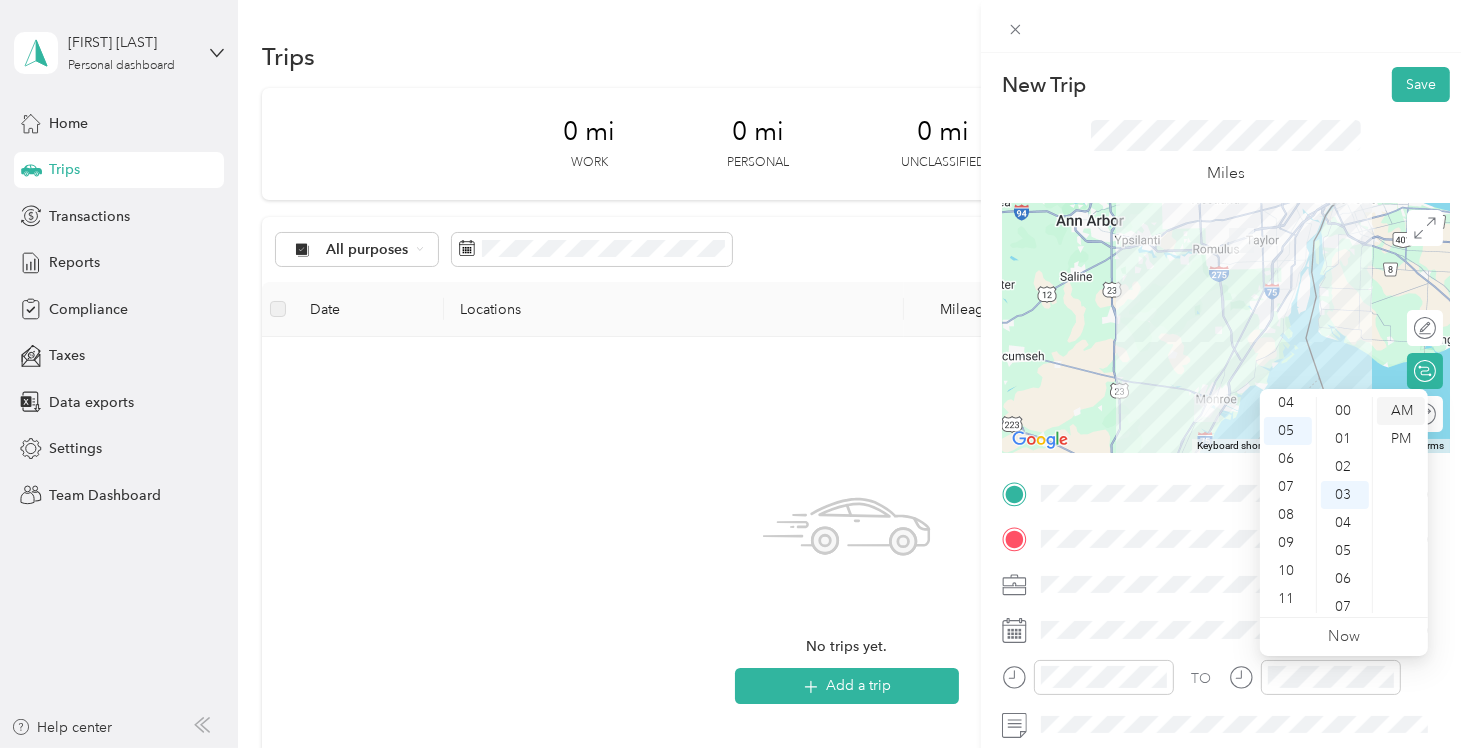 drag, startPoint x: 1351, startPoint y: 408, endPoint x: 1409, endPoint y: 415, distance: 58.420887 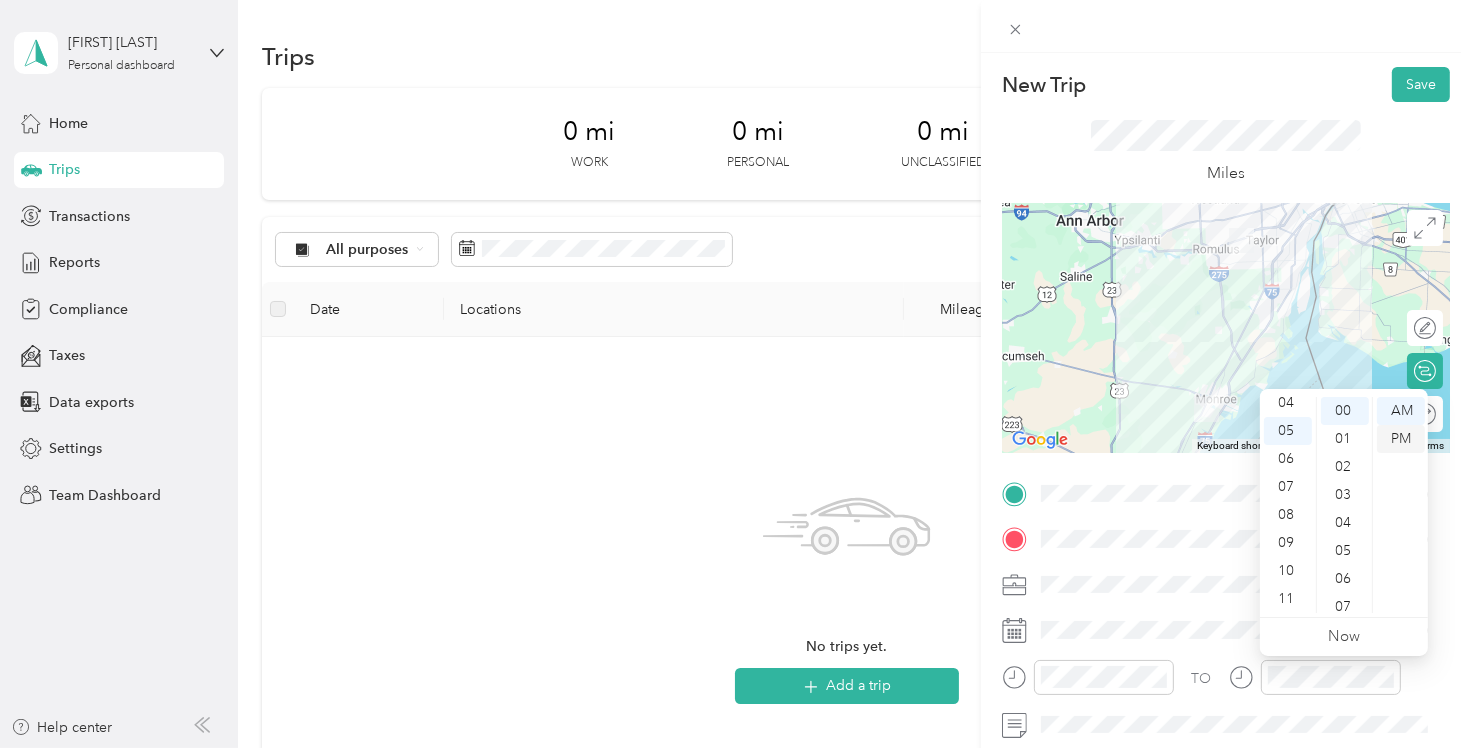 click on "PM" at bounding box center [1401, 439] 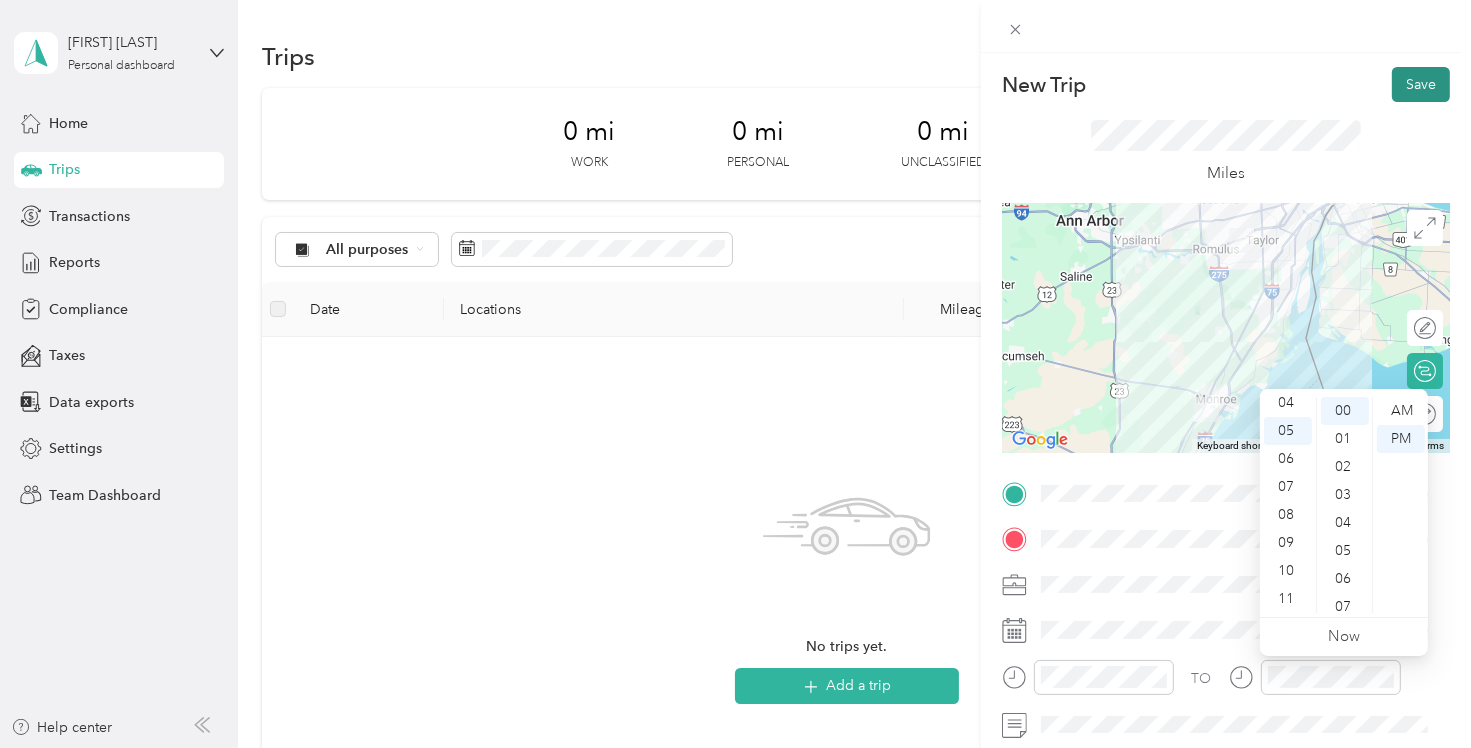 click on "Save" at bounding box center [1421, 84] 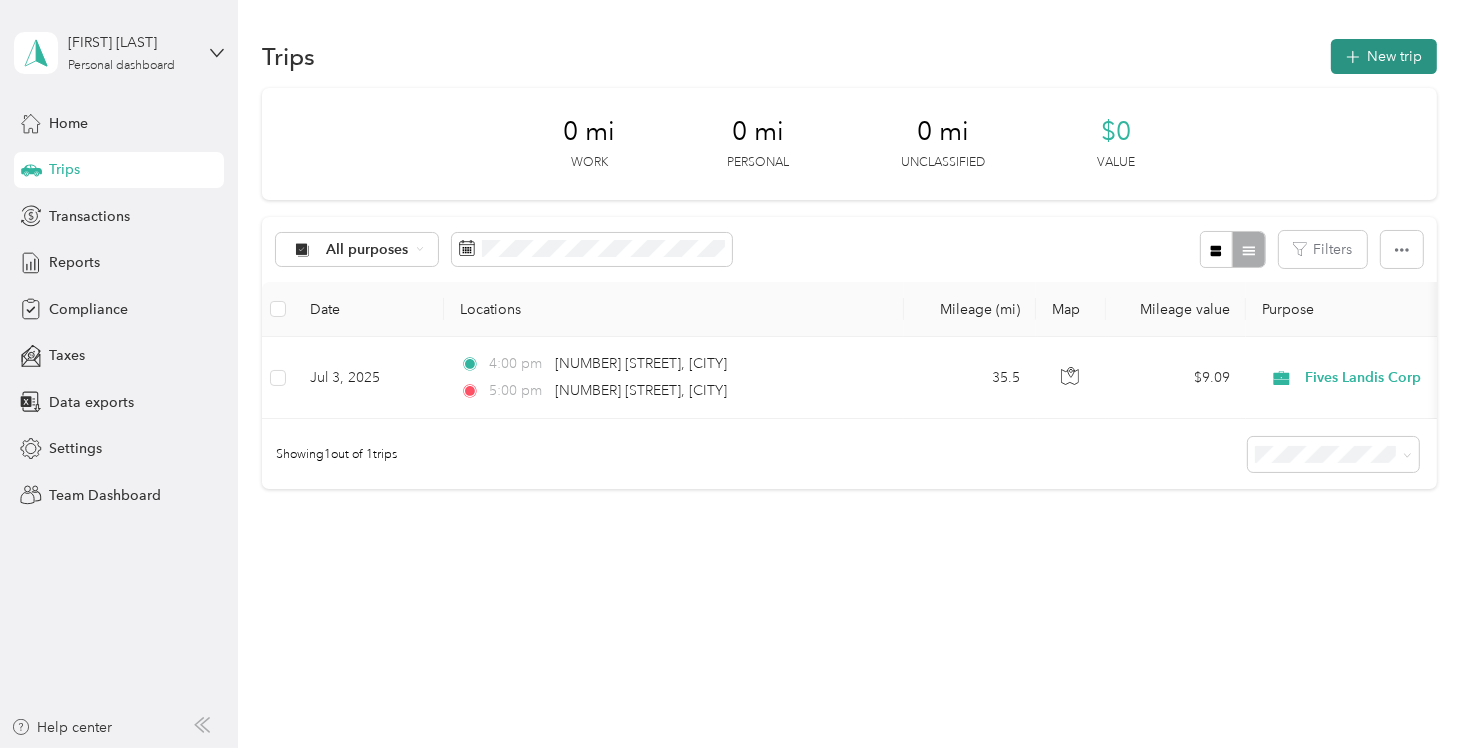 click on "New trip" at bounding box center (1384, 56) 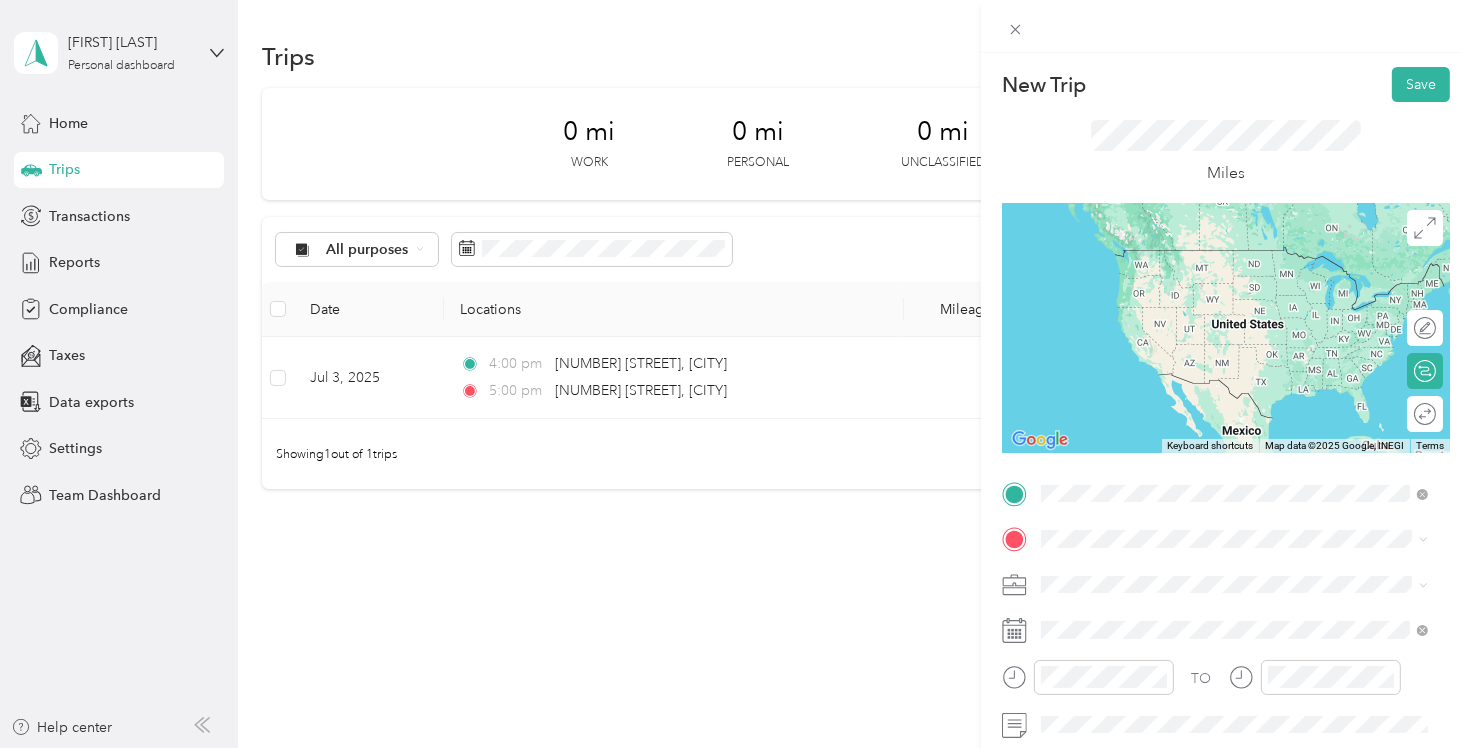 click on "[NUMBER] [STREET]
[CITY], [STATE] [POSTAL_CODE], [COUNTRY]" at bounding box center (1222, 258) 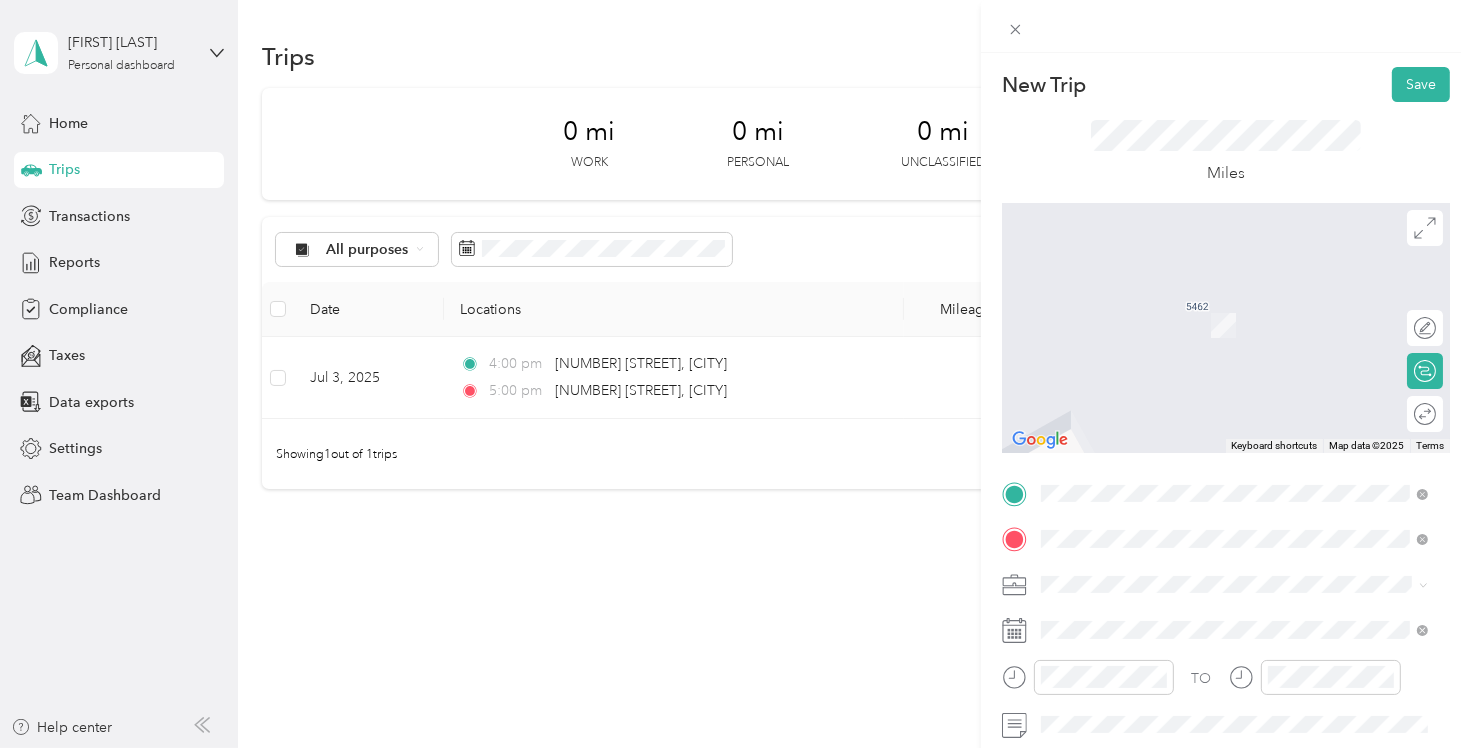 click on "[NUMBER] [STREET]
[CITY], [STATE] [POSTAL_CODE], [COUNTRY]" at bounding box center [1222, 304] 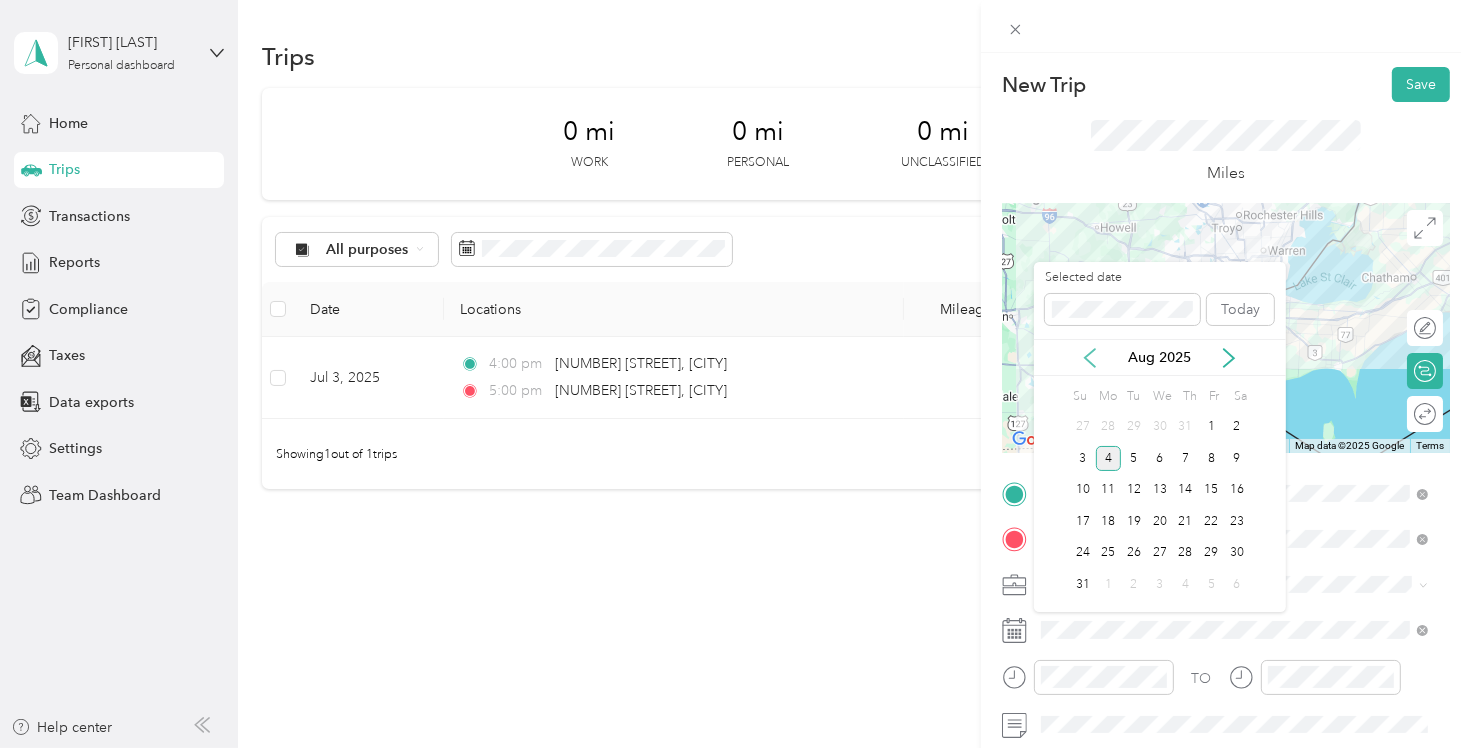 click 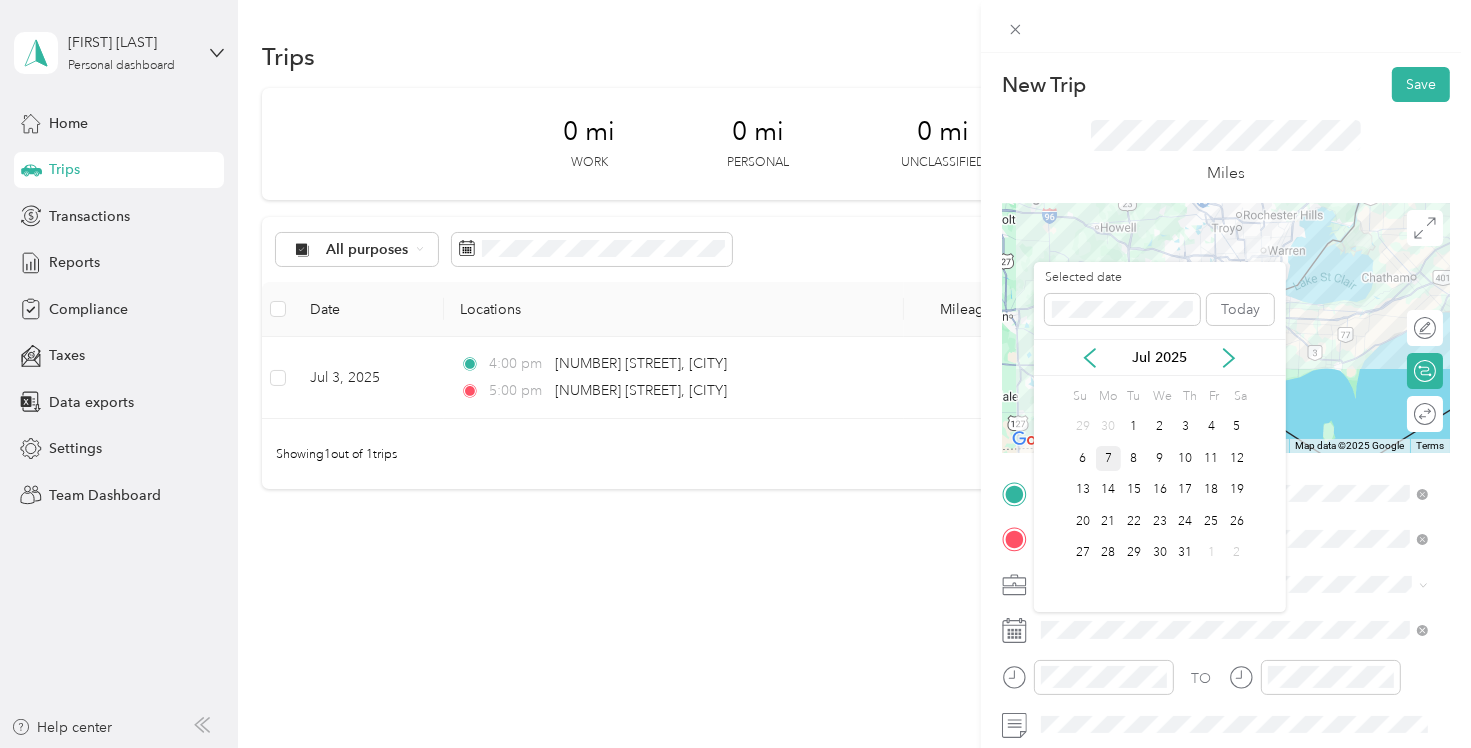 click on "7" at bounding box center [1109, 458] 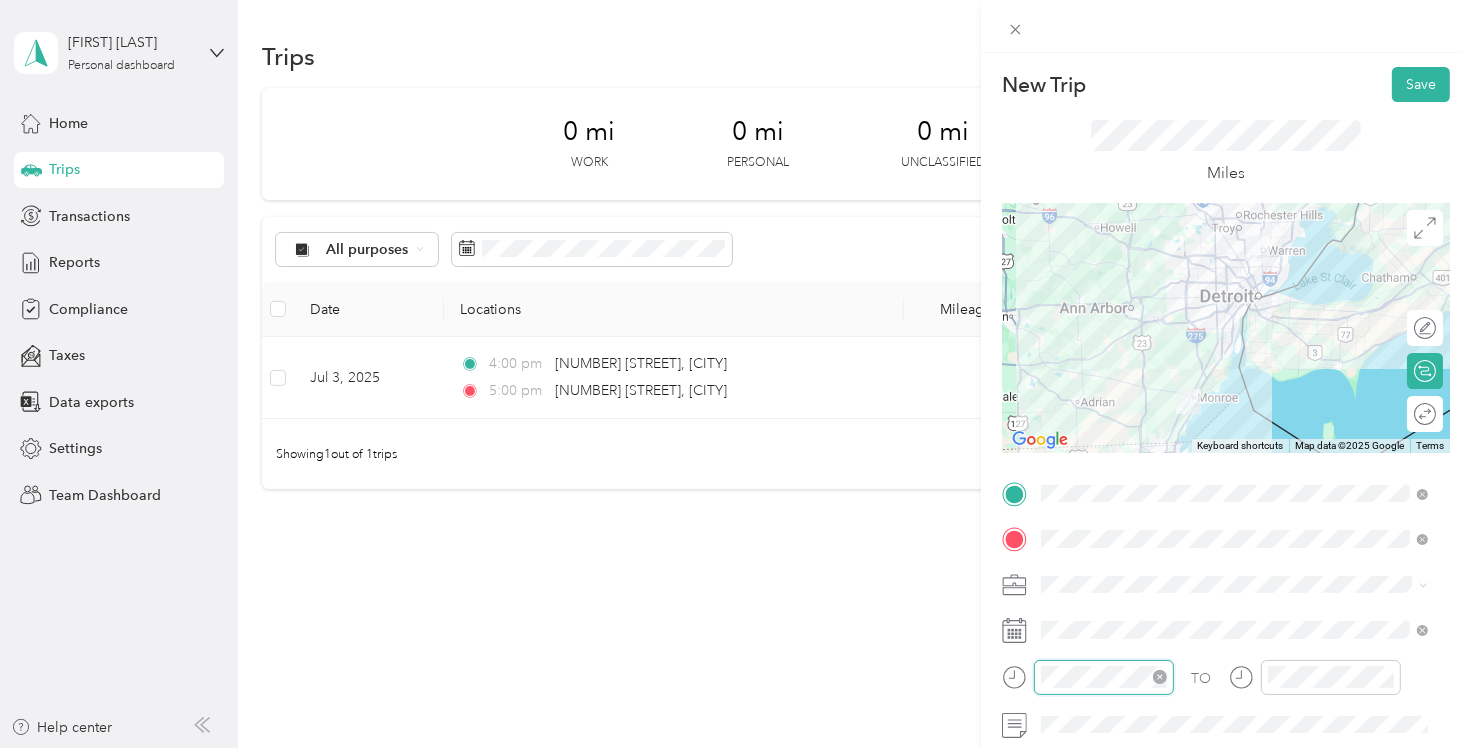 scroll, scrollTop: 120, scrollLeft: 0, axis: vertical 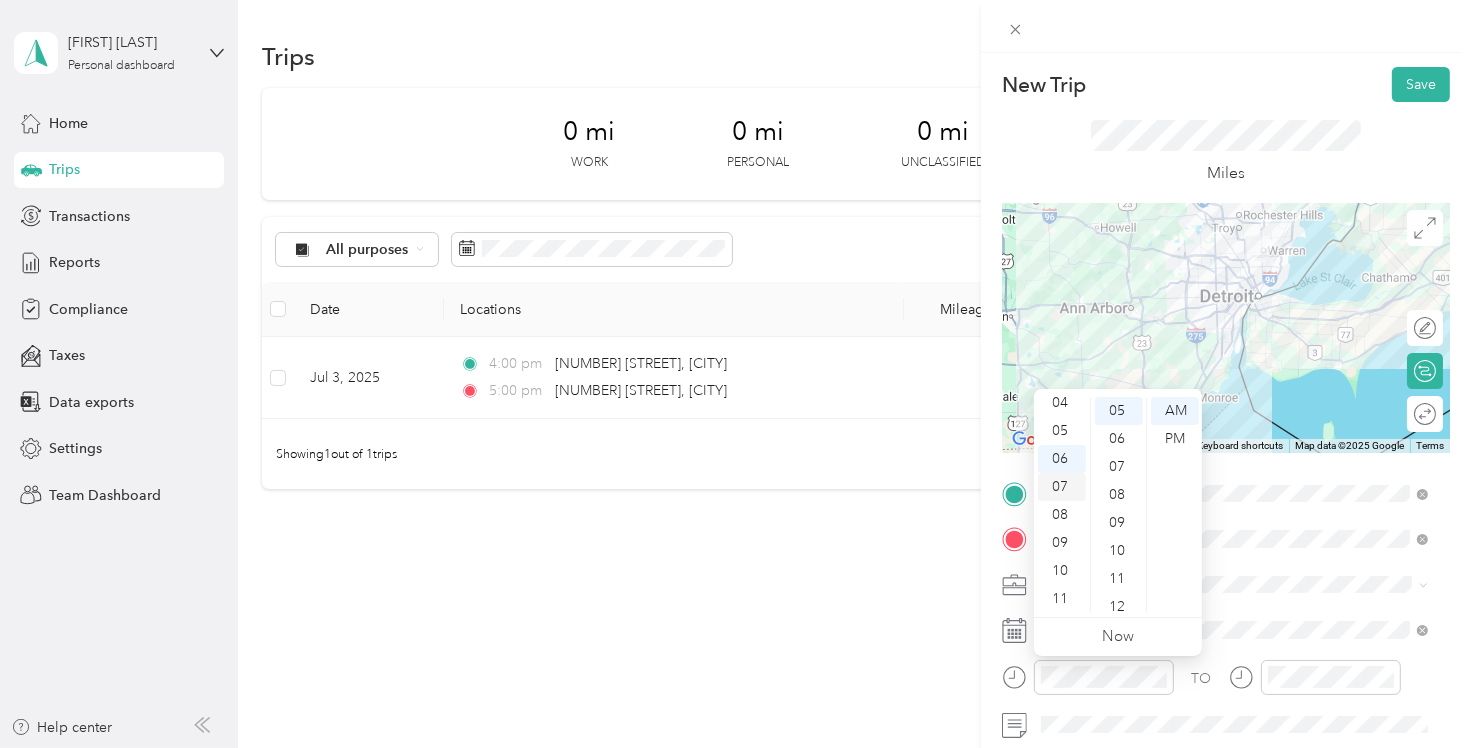 click on "07" at bounding box center [1062, 487] 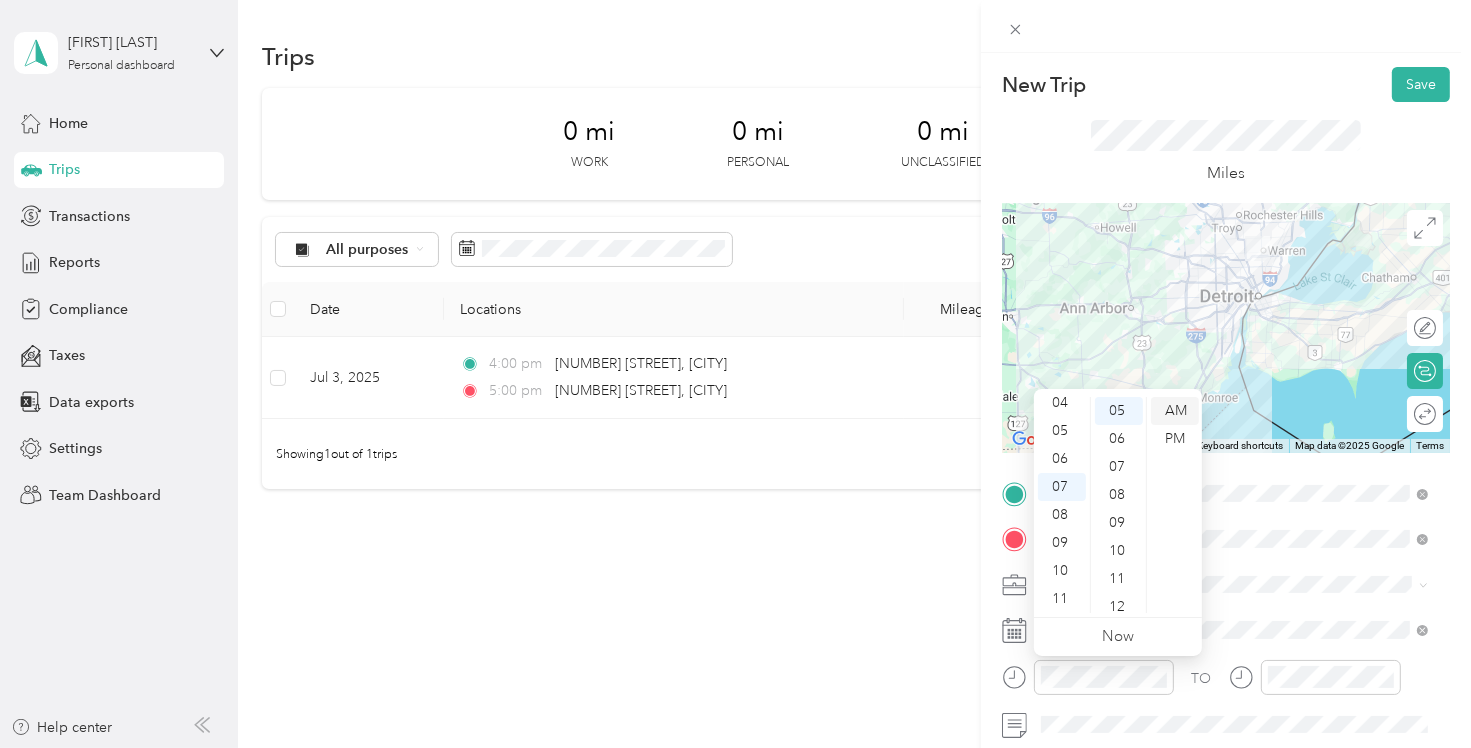 drag, startPoint x: 1118, startPoint y: 409, endPoint x: 1157, endPoint y: 400, distance: 40.024994 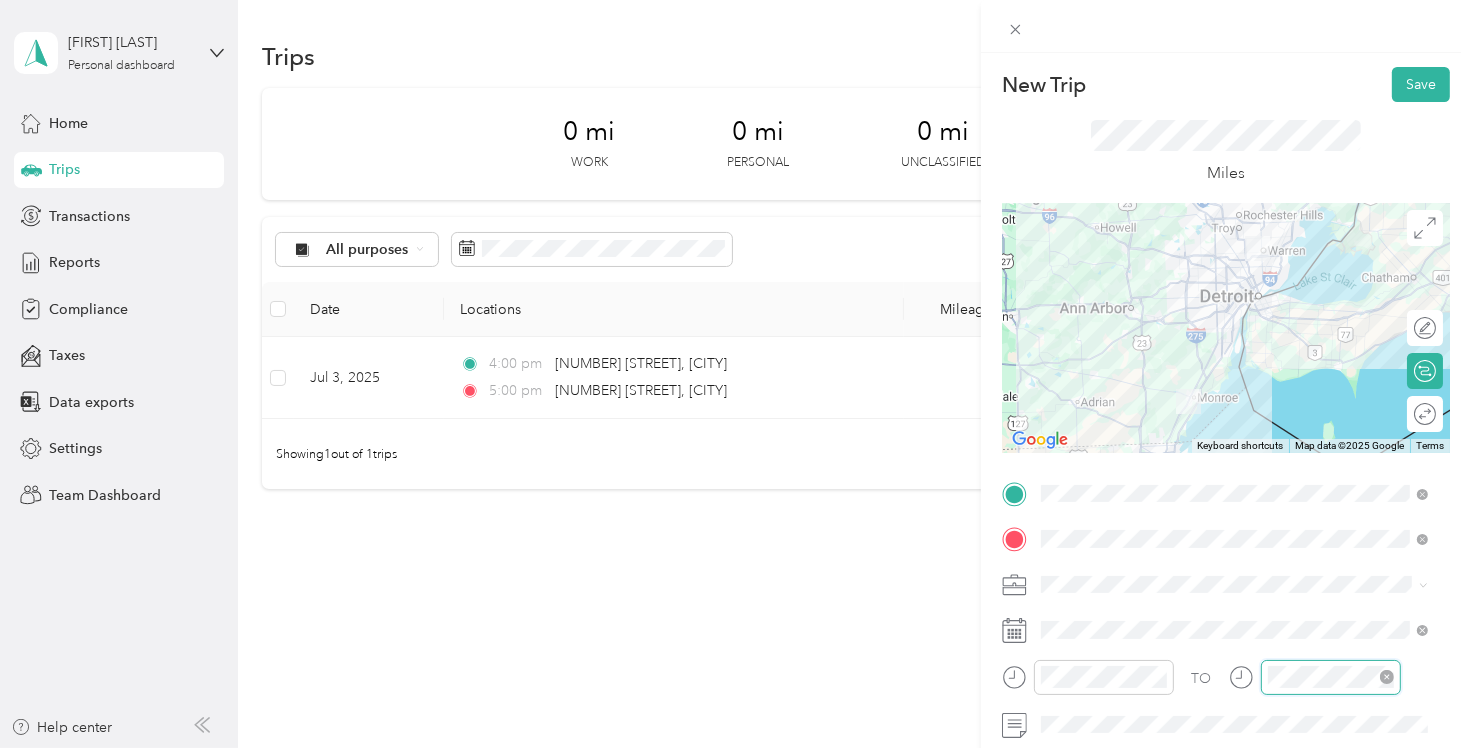 scroll, scrollTop: 120, scrollLeft: 0, axis: vertical 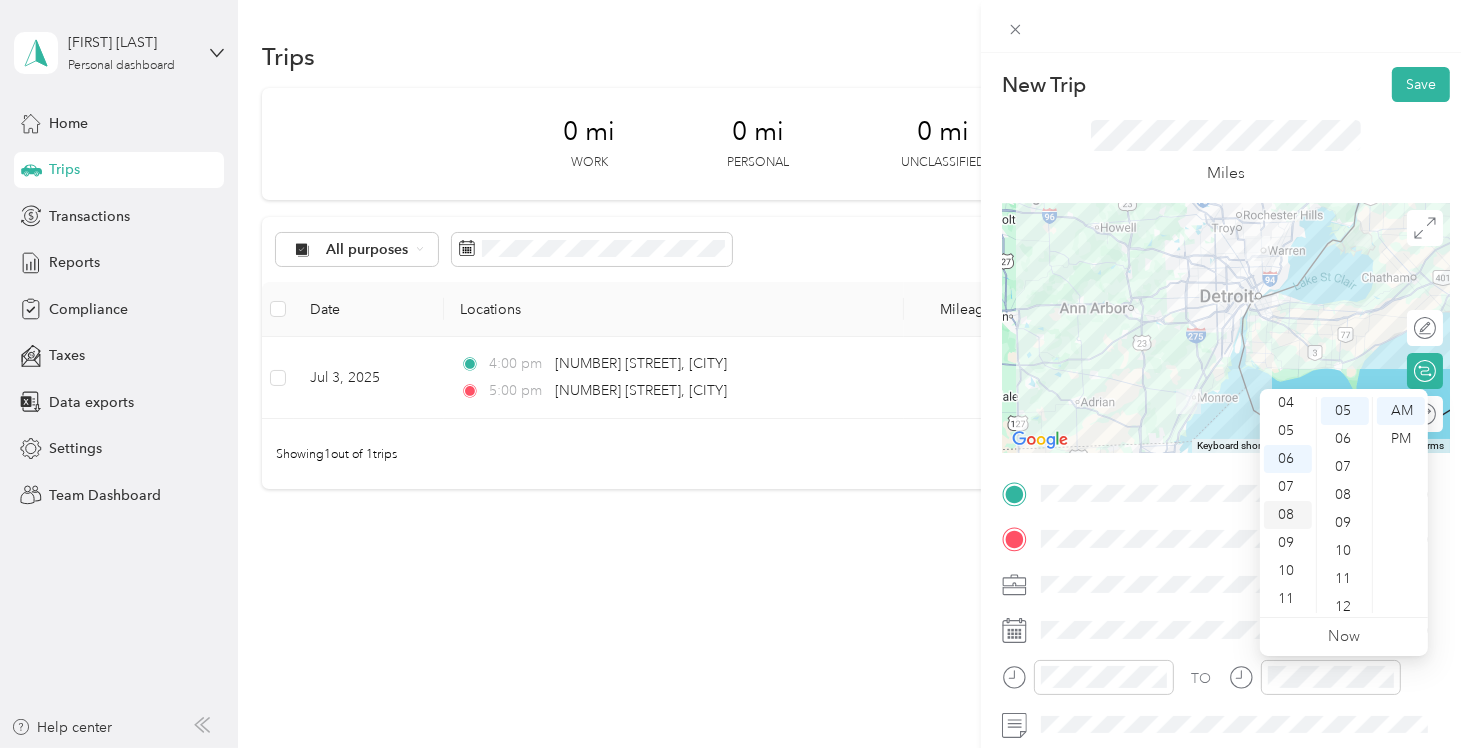 click on "08" at bounding box center (1288, 515) 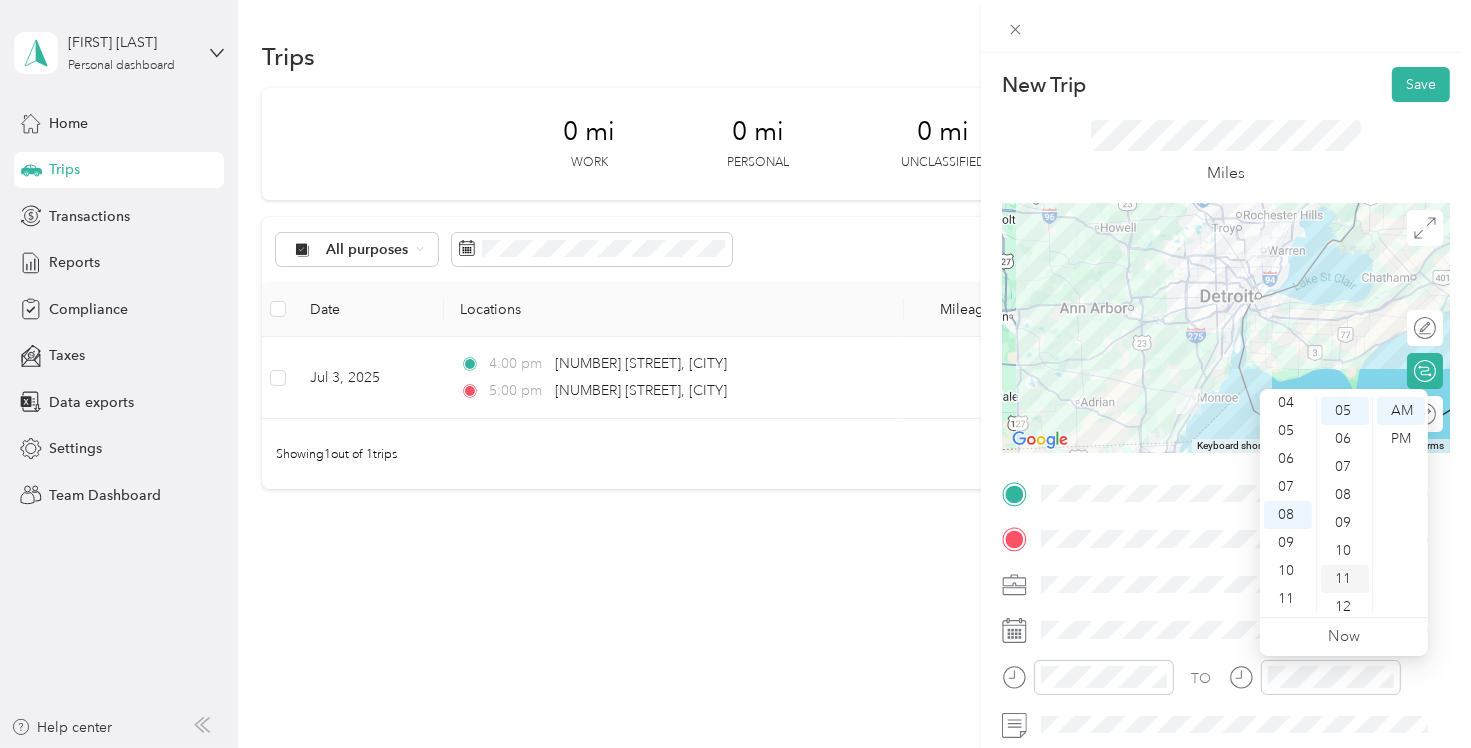 drag, startPoint x: 1343, startPoint y: 554, endPoint x: 1354, endPoint y: 532, distance: 24.596748 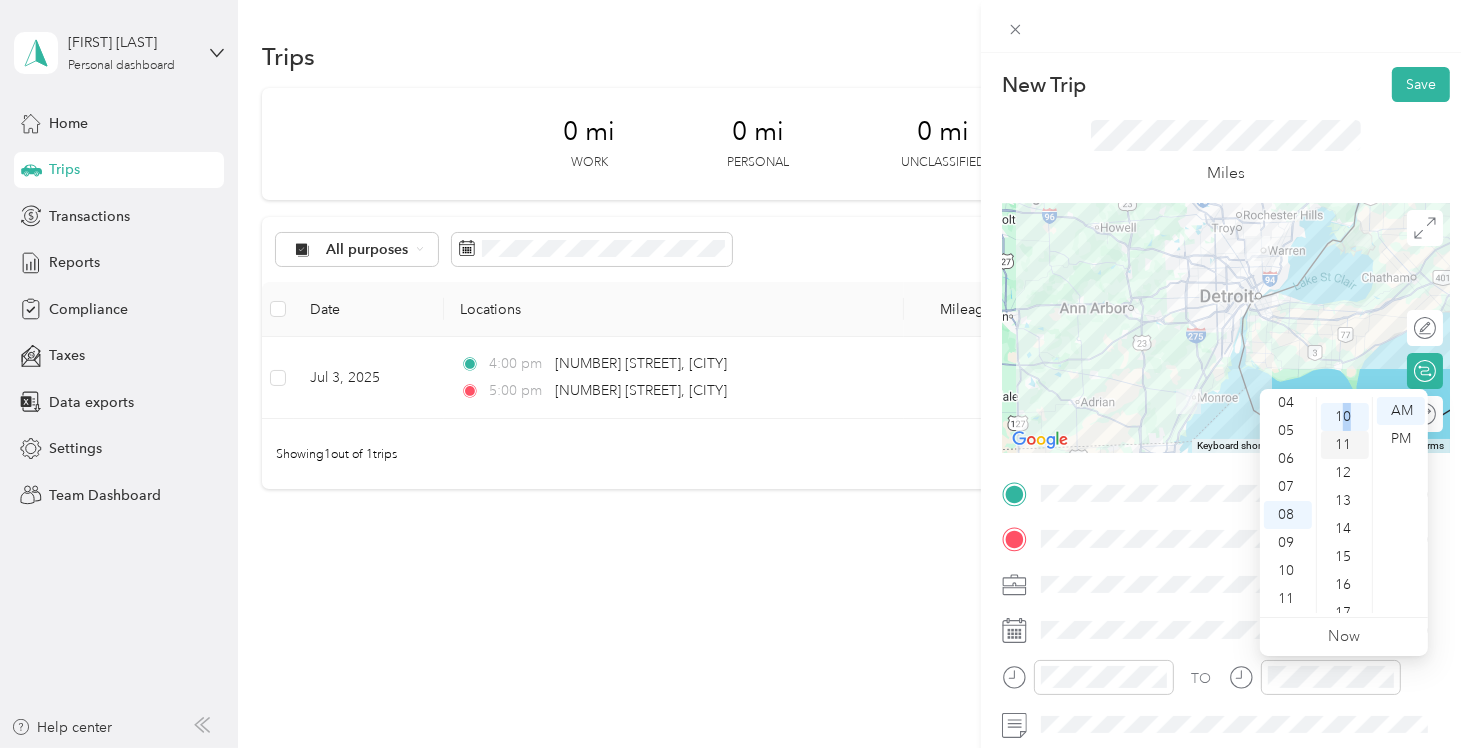 scroll, scrollTop: 280, scrollLeft: 0, axis: vertical 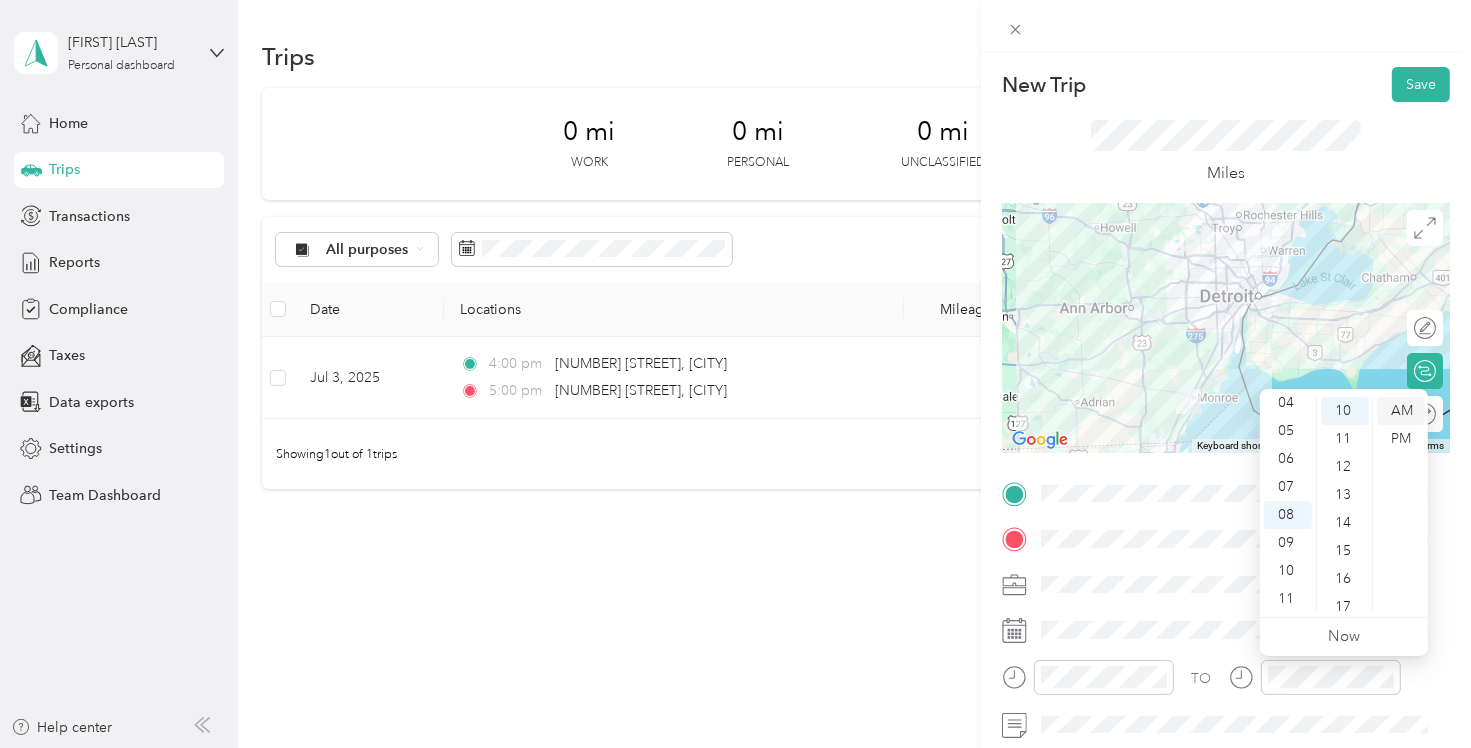 click on "AM" at bounding box center [1401, 411] 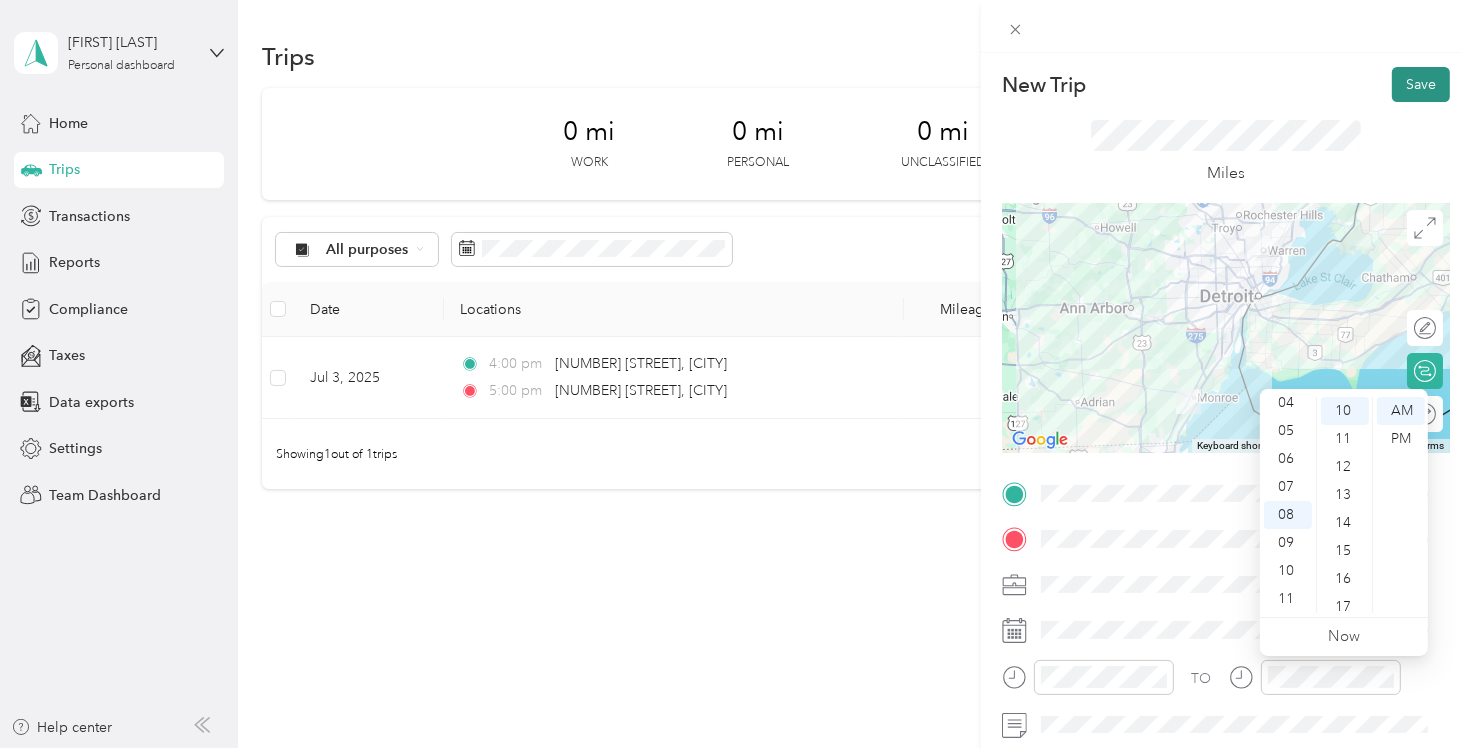 click on "Save" at bounding box center (1421, 84) 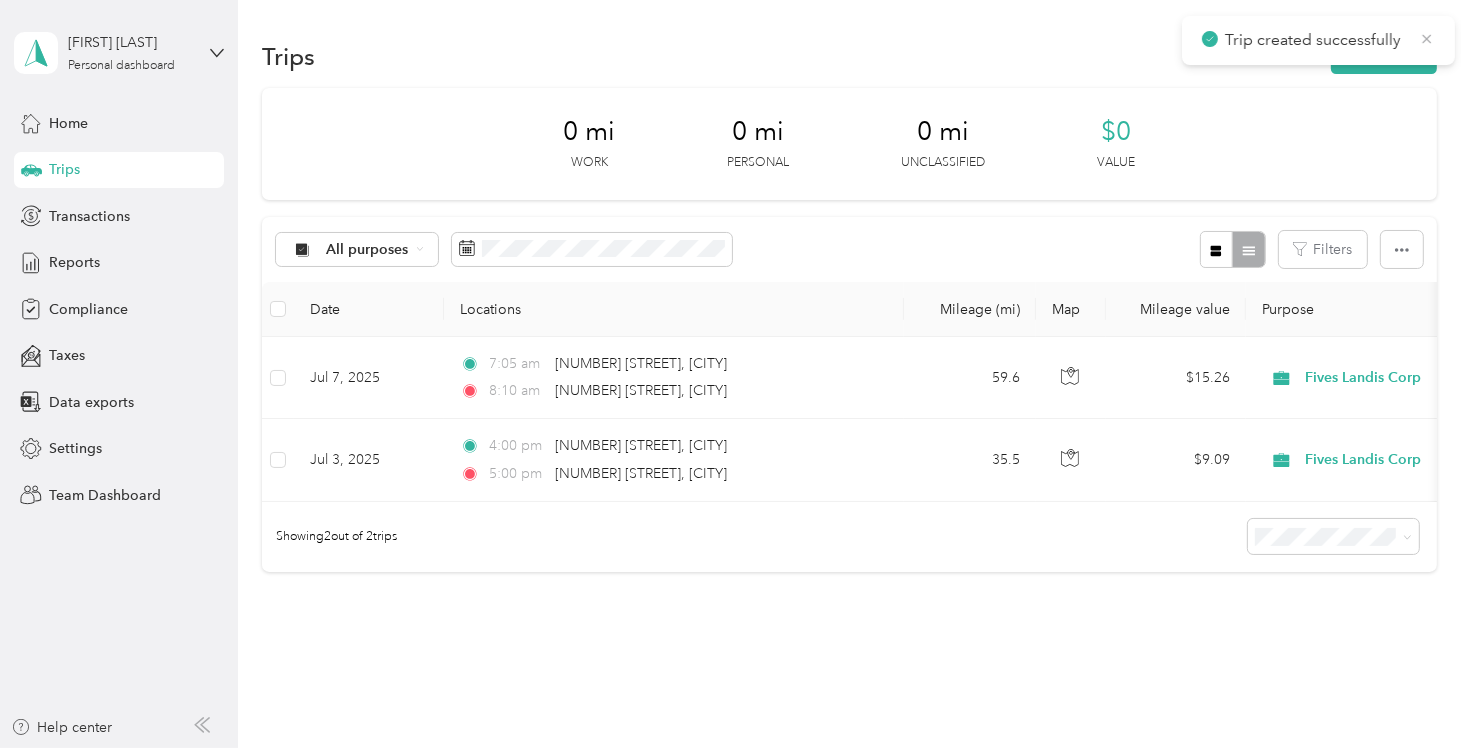 click 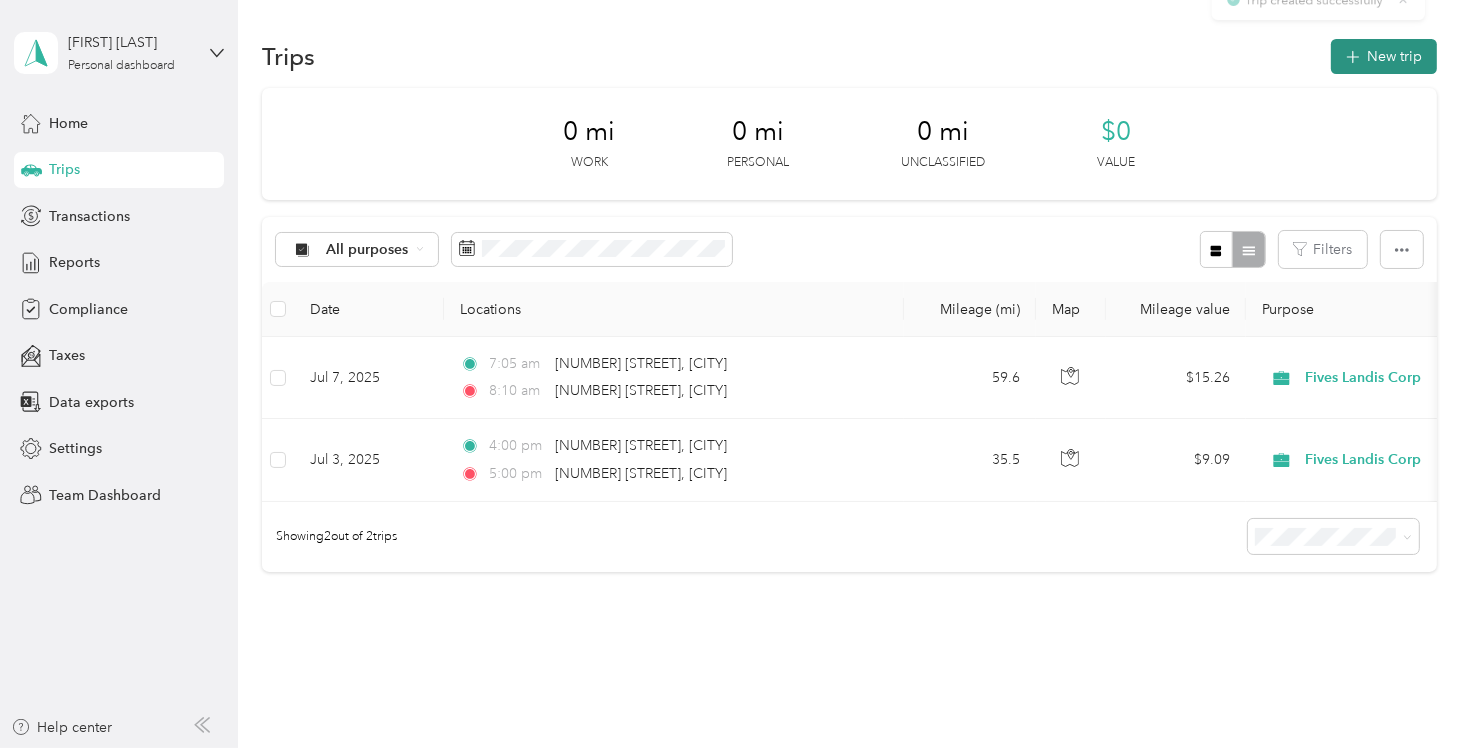 click on "New trip" at bounding box center (1384, 56) 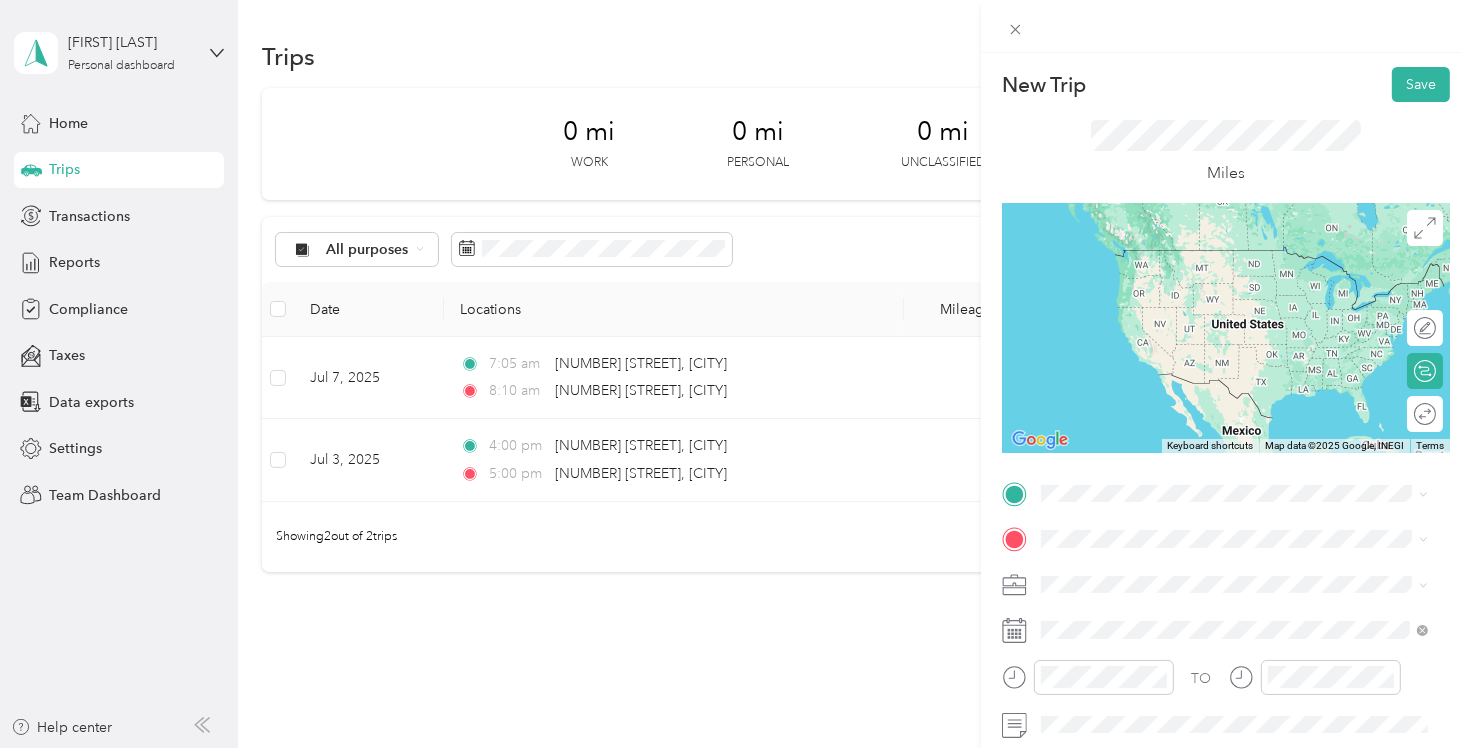 click on "[STREET]
[CITY], [STATE] [POSTAL_CODE], [COUNTRY]" at bounding box center (1222, 563) 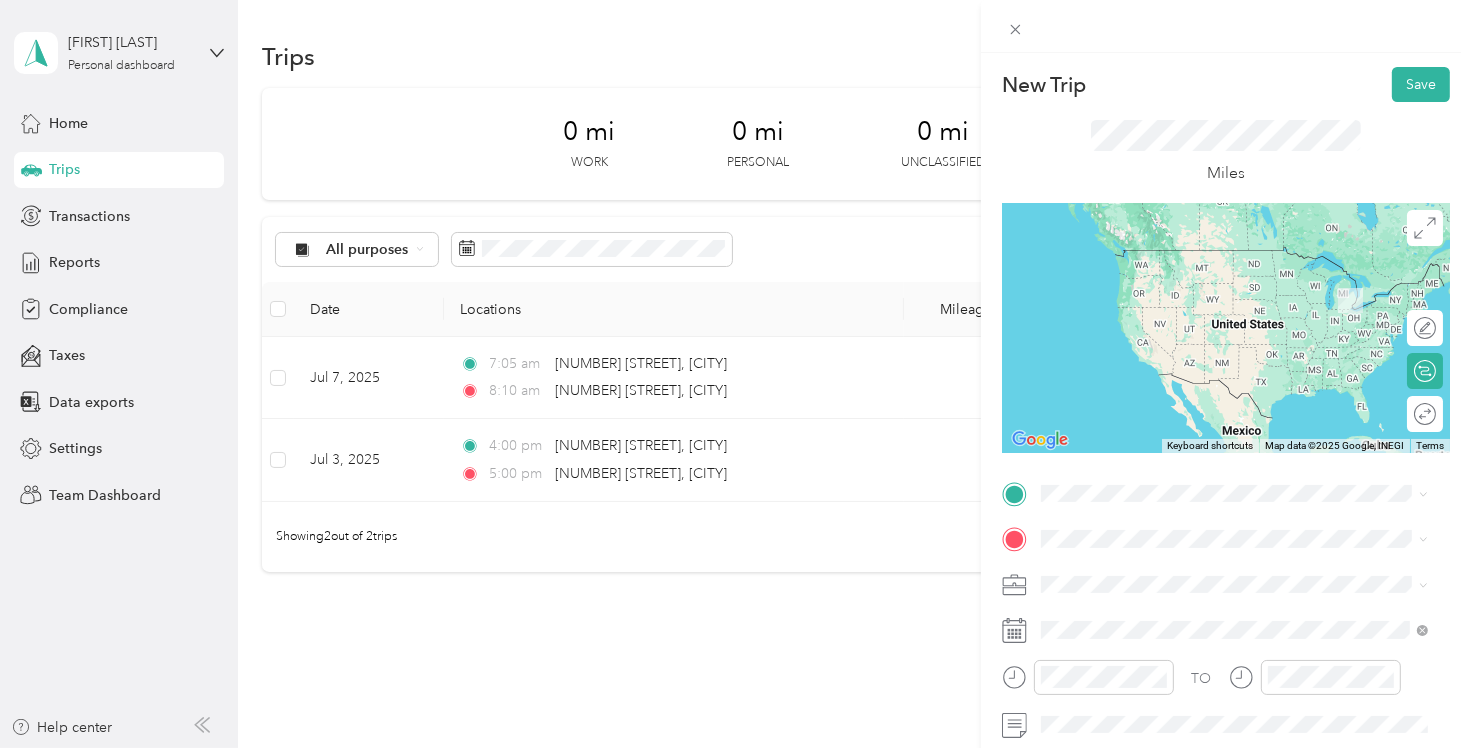 click on "[NUMBER] [STREET]
[CITY], [STATE] [POSTAL_CODE], [COUNTRY]" at bounding box center [1222, 272] 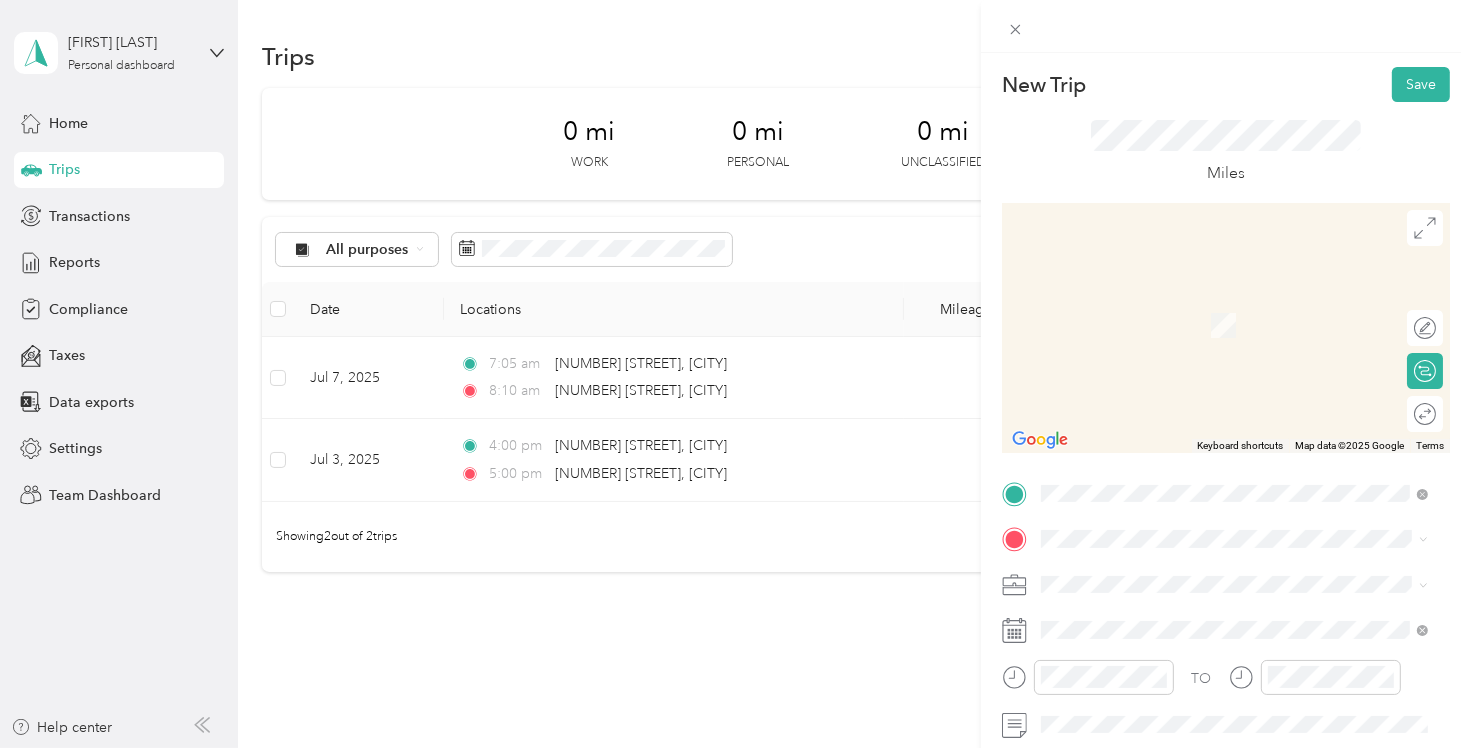 click on "[NUMBER] [STREET]
[CITY], [STATE] [POSTAL_CODE], [COUNTRY]" at bounding box center (1222, 619) 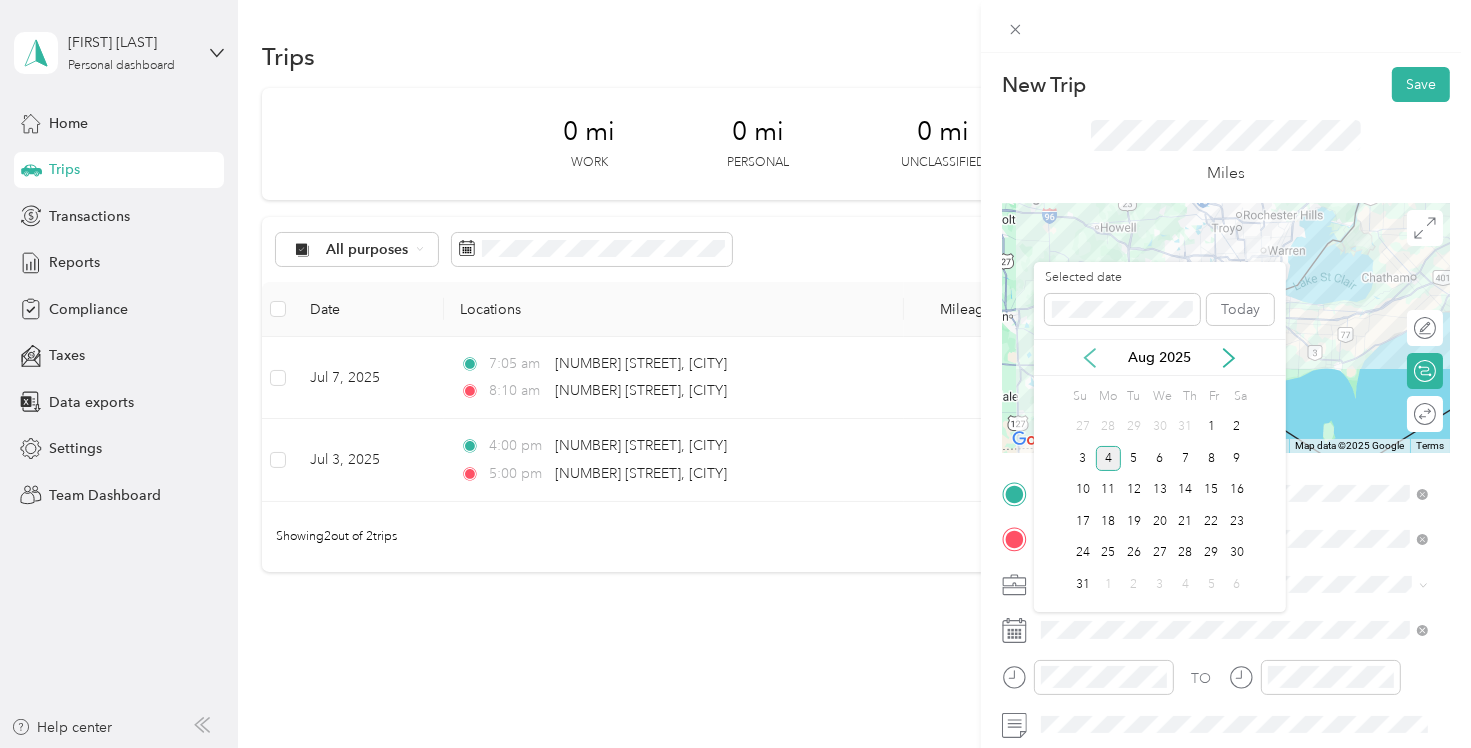 click 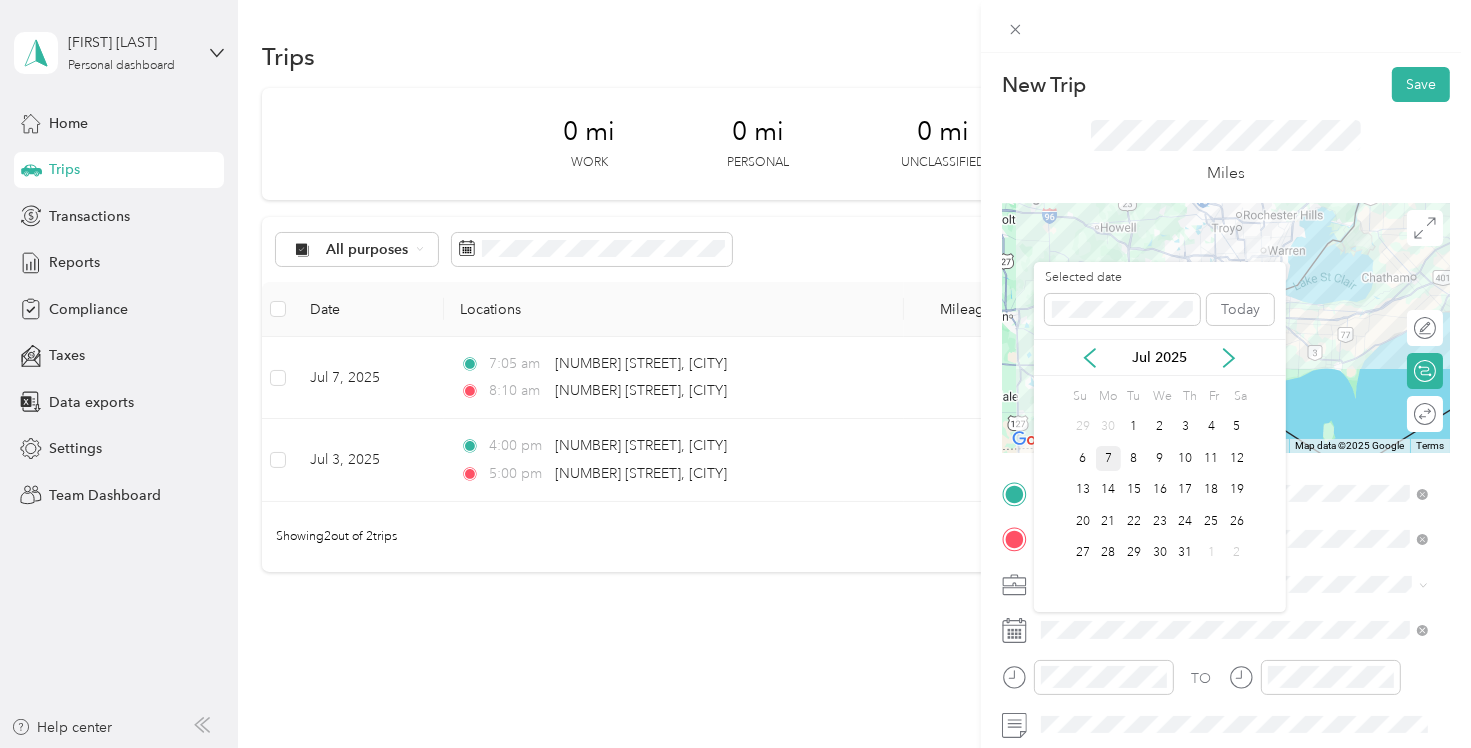 click on "7" at bounding box center (1109, 458) 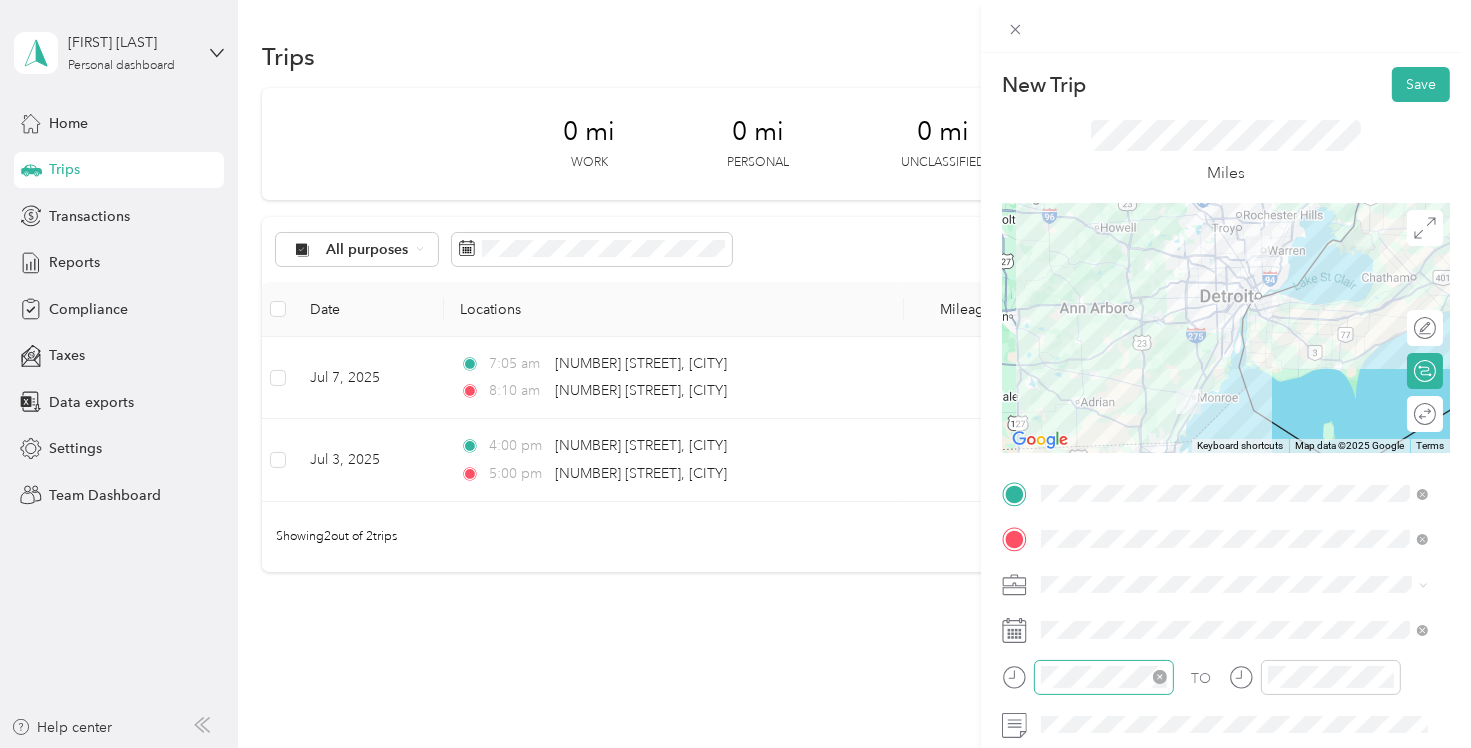 click at bounding box center [1104, 677] 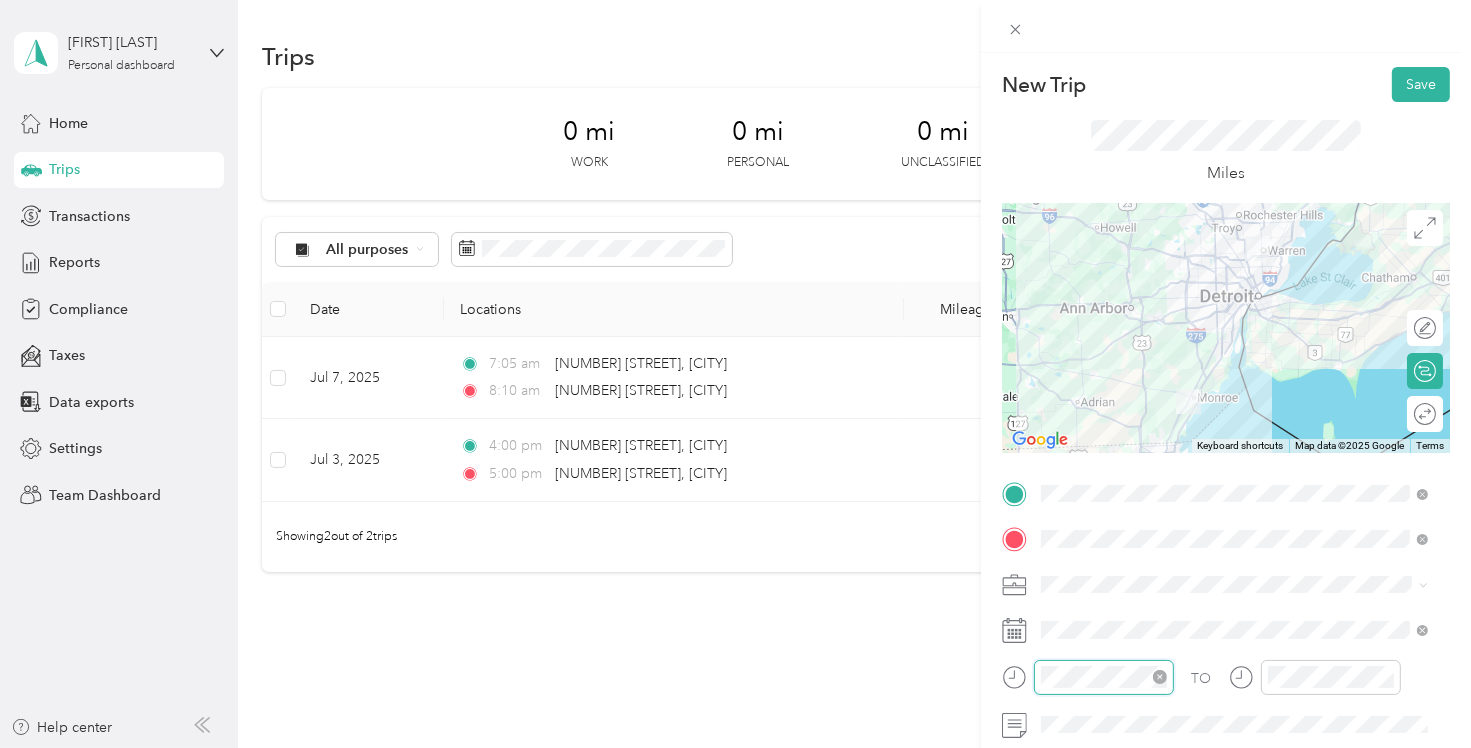 scroll, scrollTop: 120, scrollLeft: 0, axis: vertical 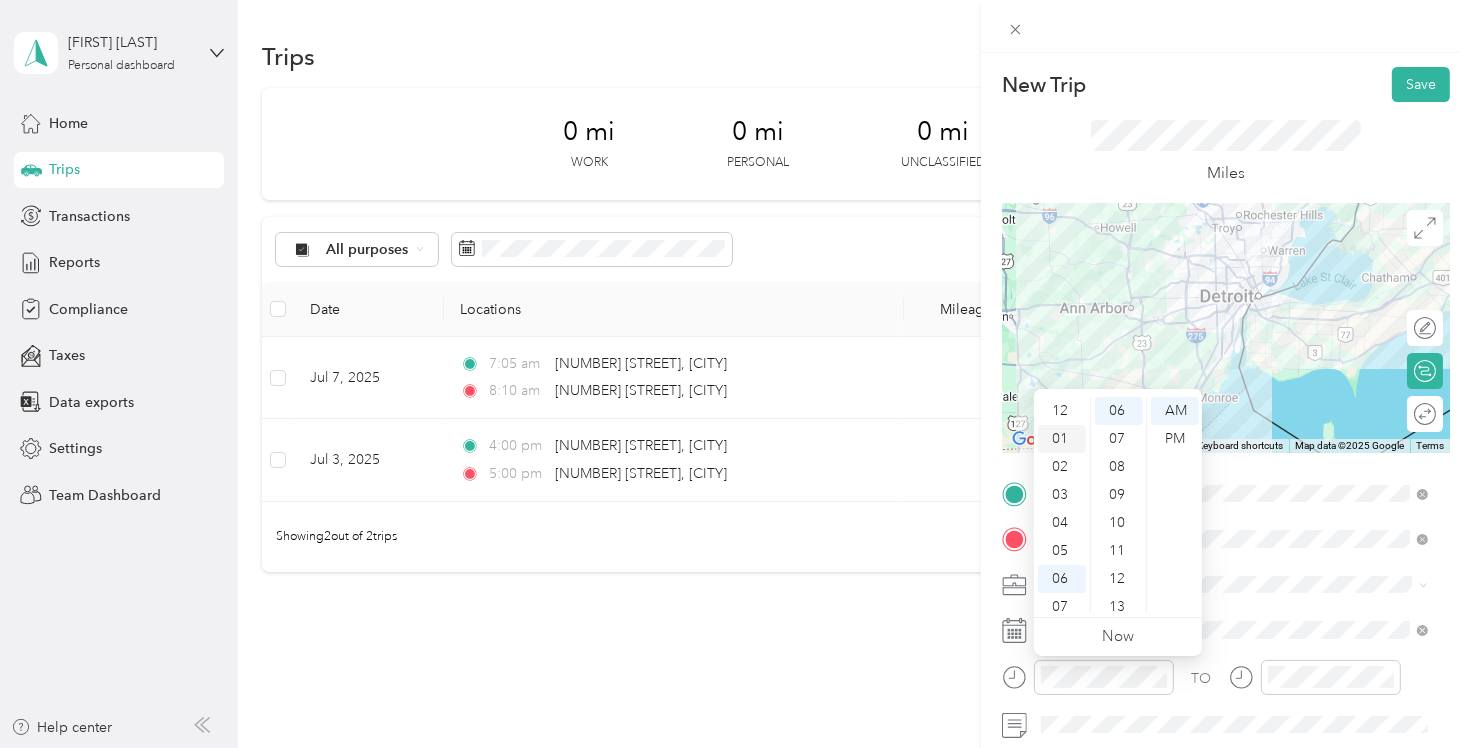 click on "01" at bounding box center [1062, 439] 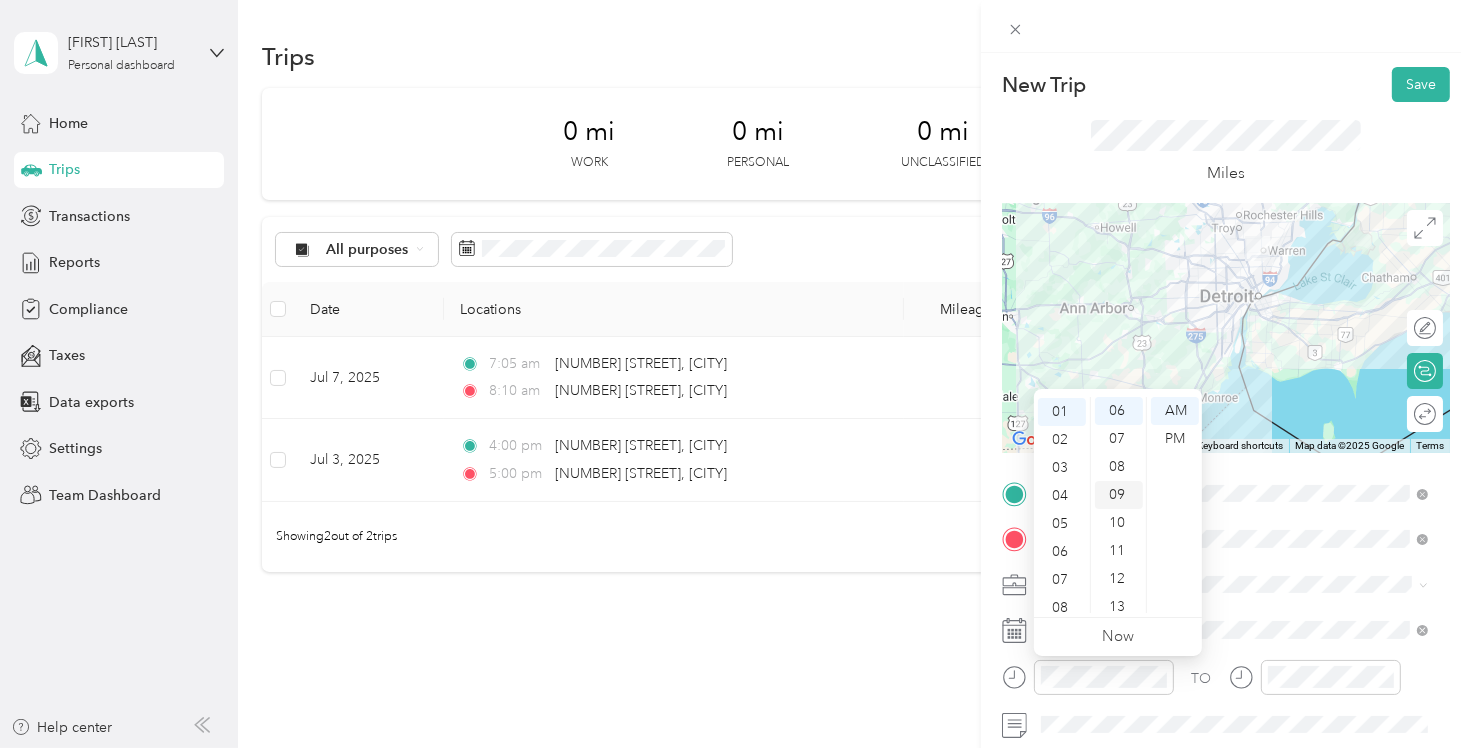 scroll, scrollTop: 28, scrollLeft: 0, axis: vertical 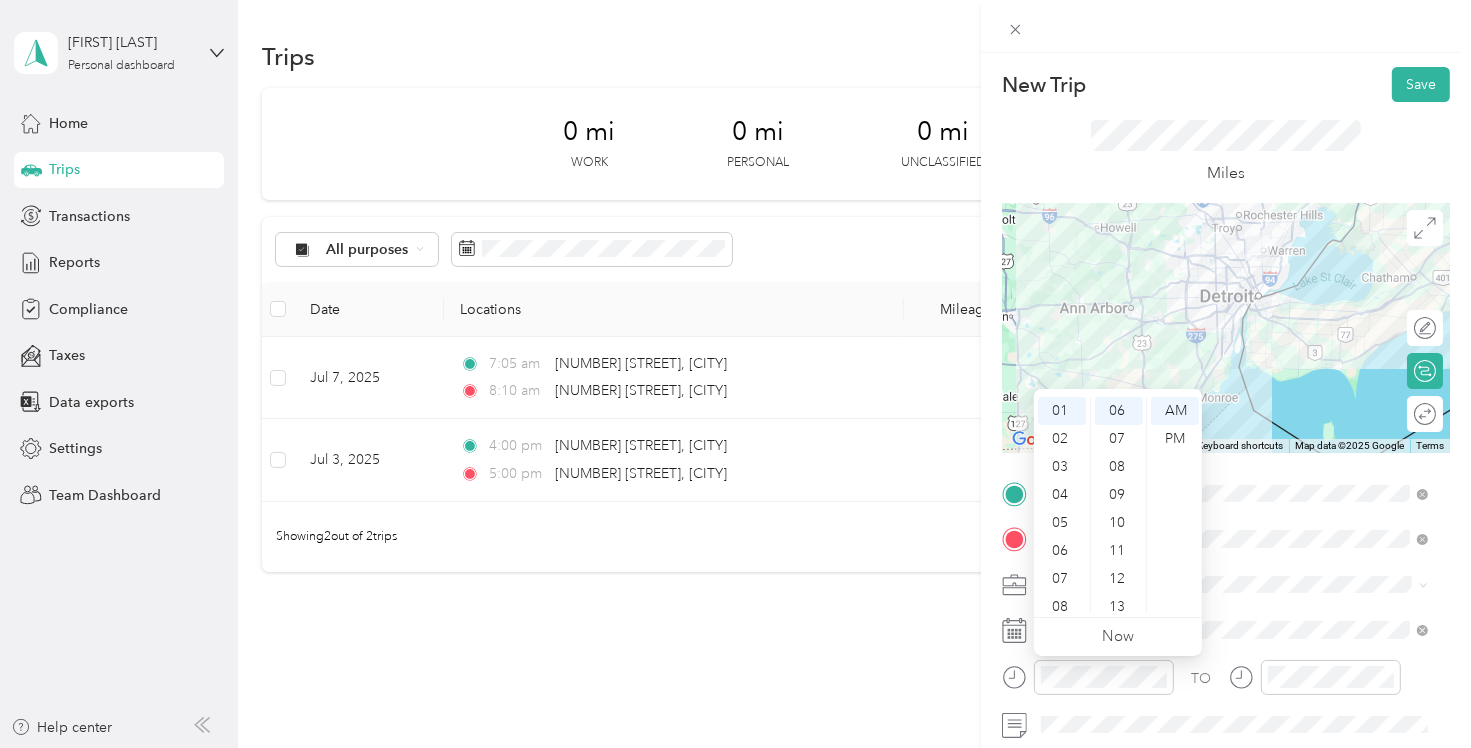click on "10" at bounding box center (1119, 523) 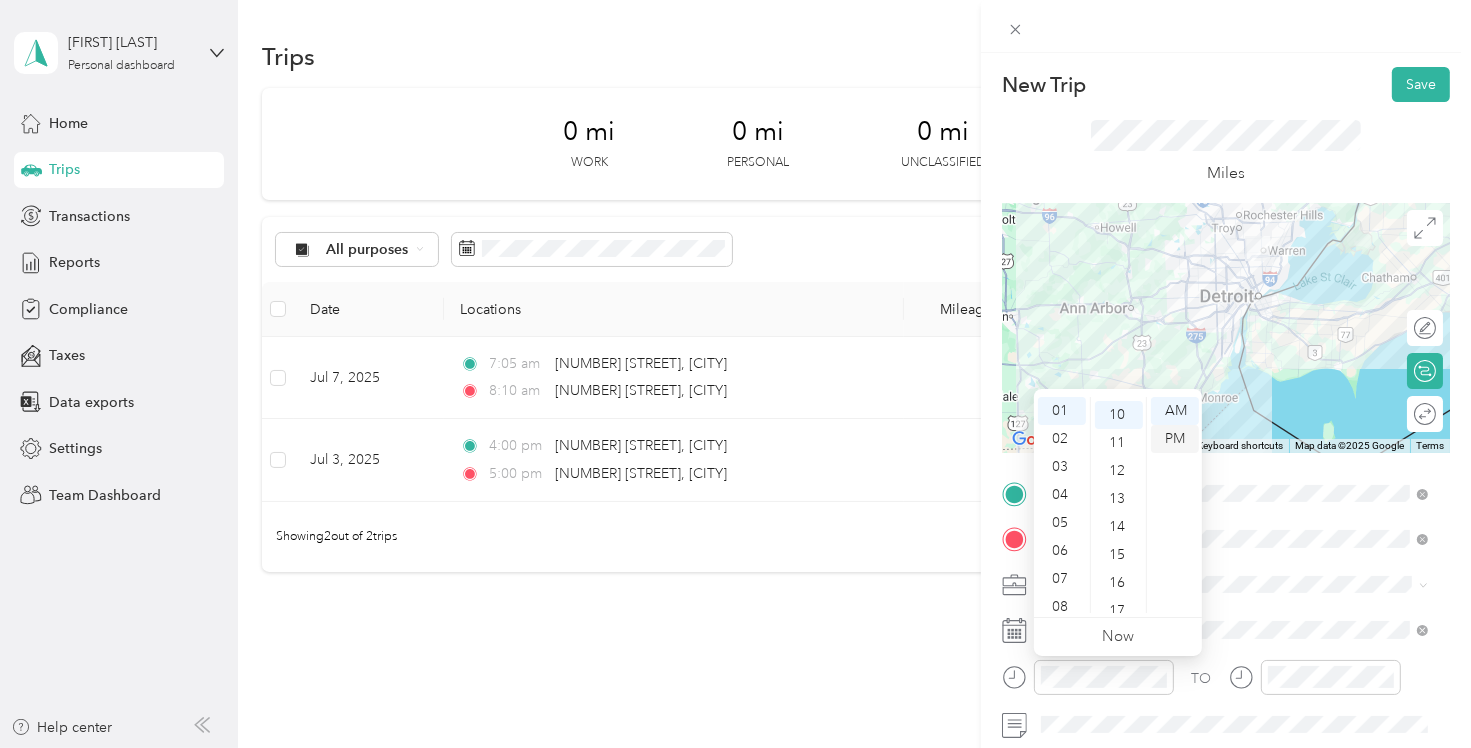 scroll, scrollTop: 280, scrollLeft: 0, axis: vertical 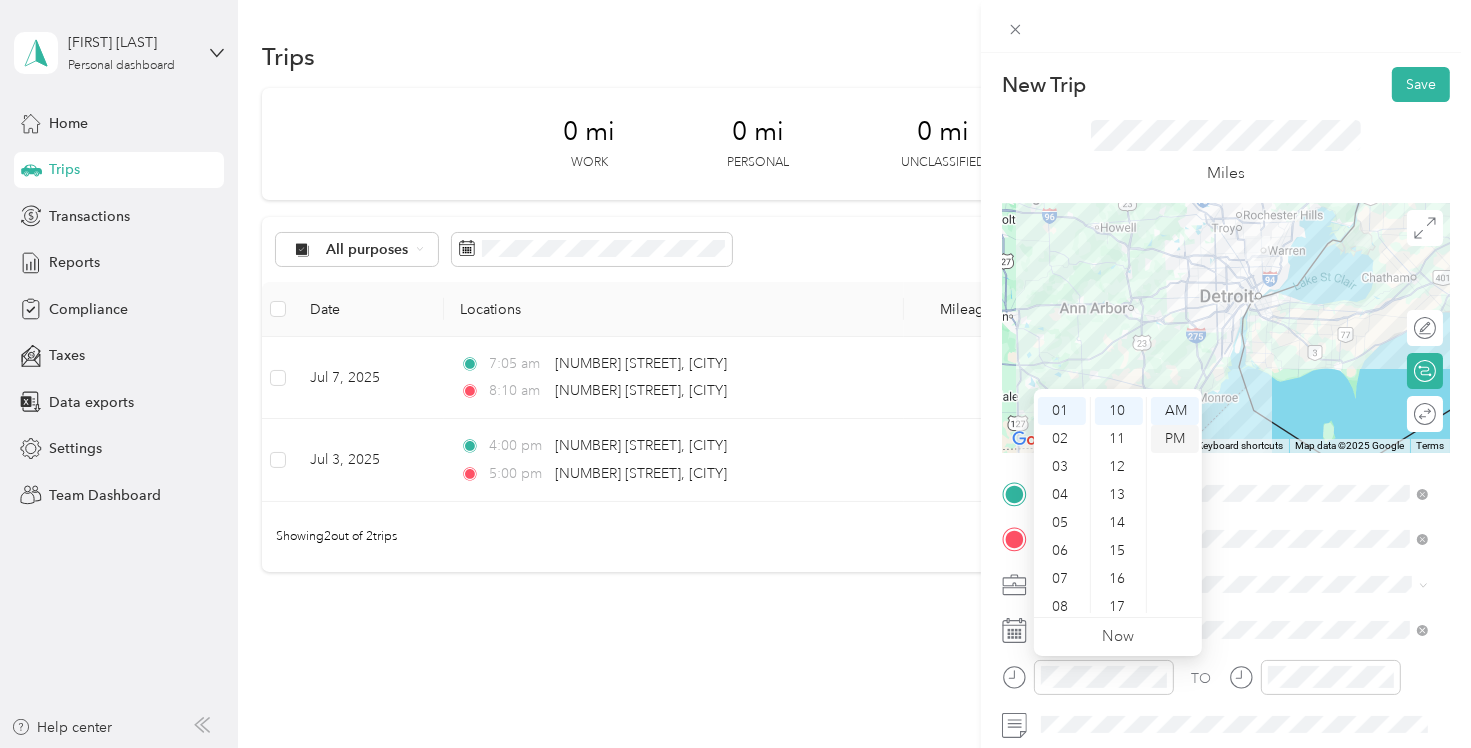 click on "PM" at bounding box center [1175, 439] 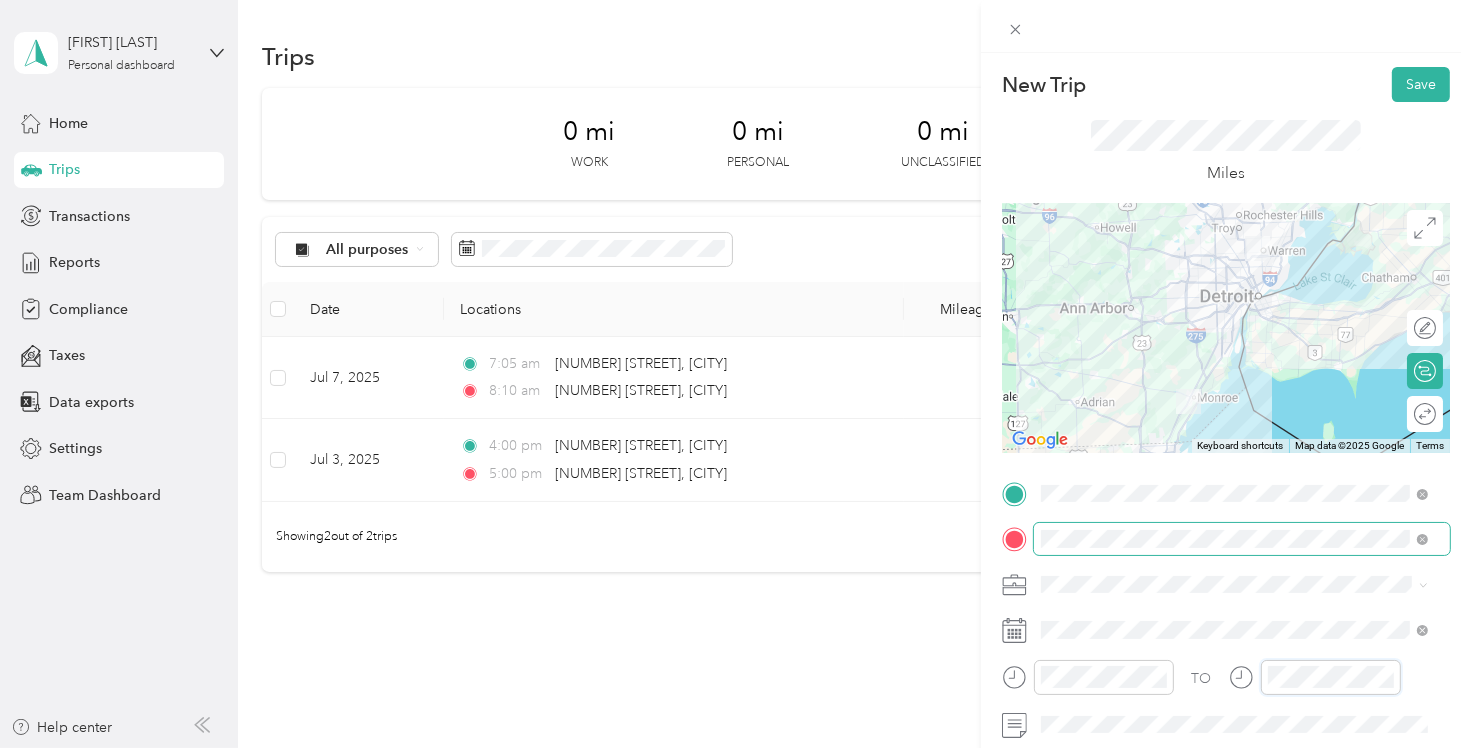 scroll, scrollTop: 120, scrollLeft: 0, axis: vertical 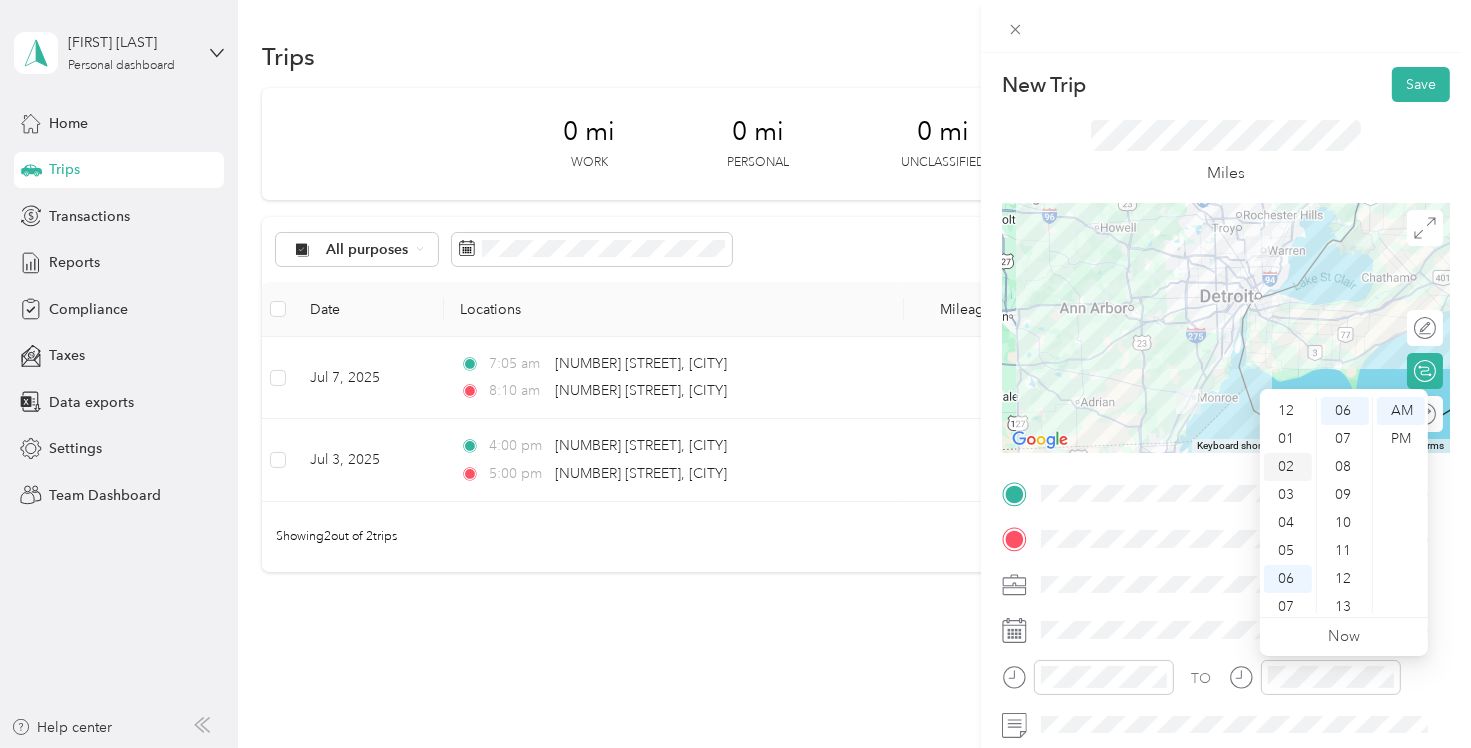 click on "02" at bounding box center [1288, 467] 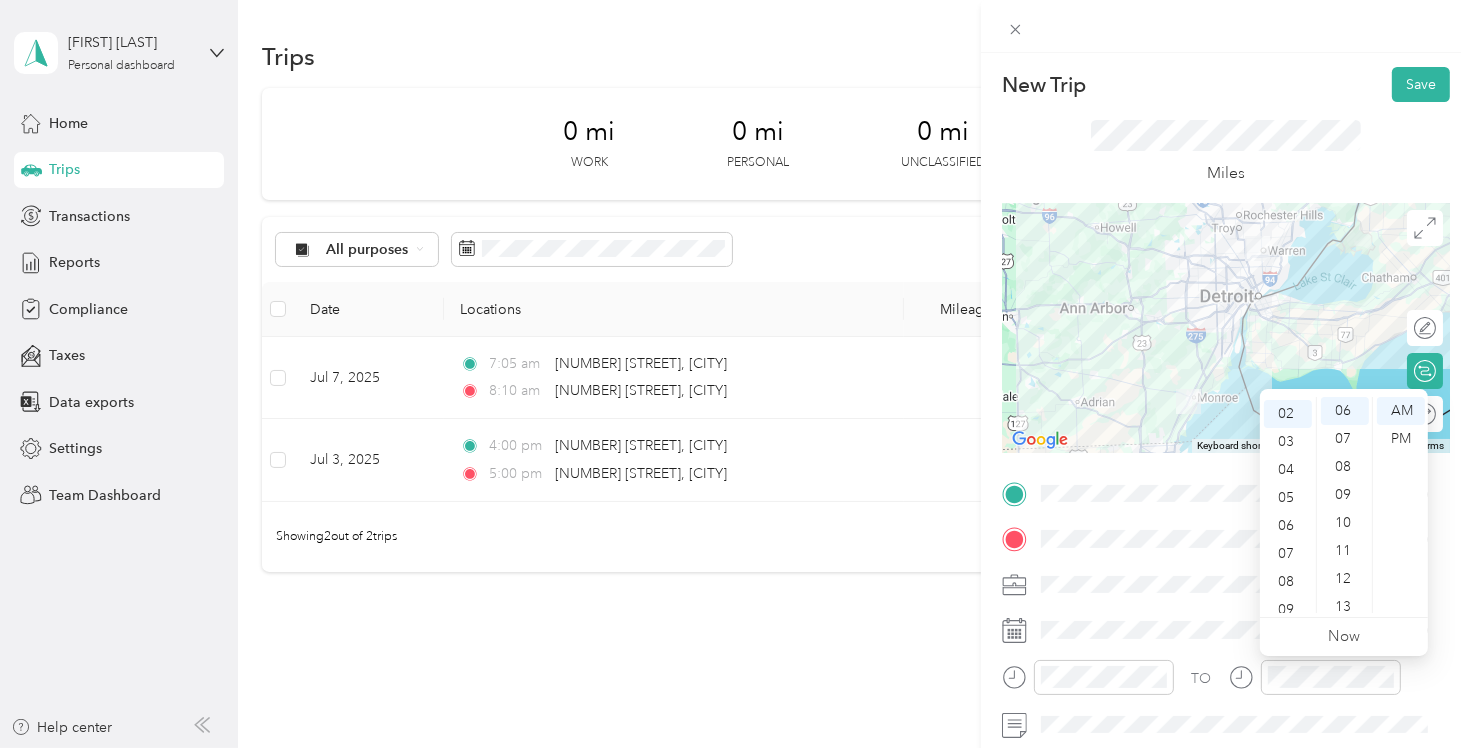 scroll, scrollTop: 56, scrollLeft: 0, axis: vertical 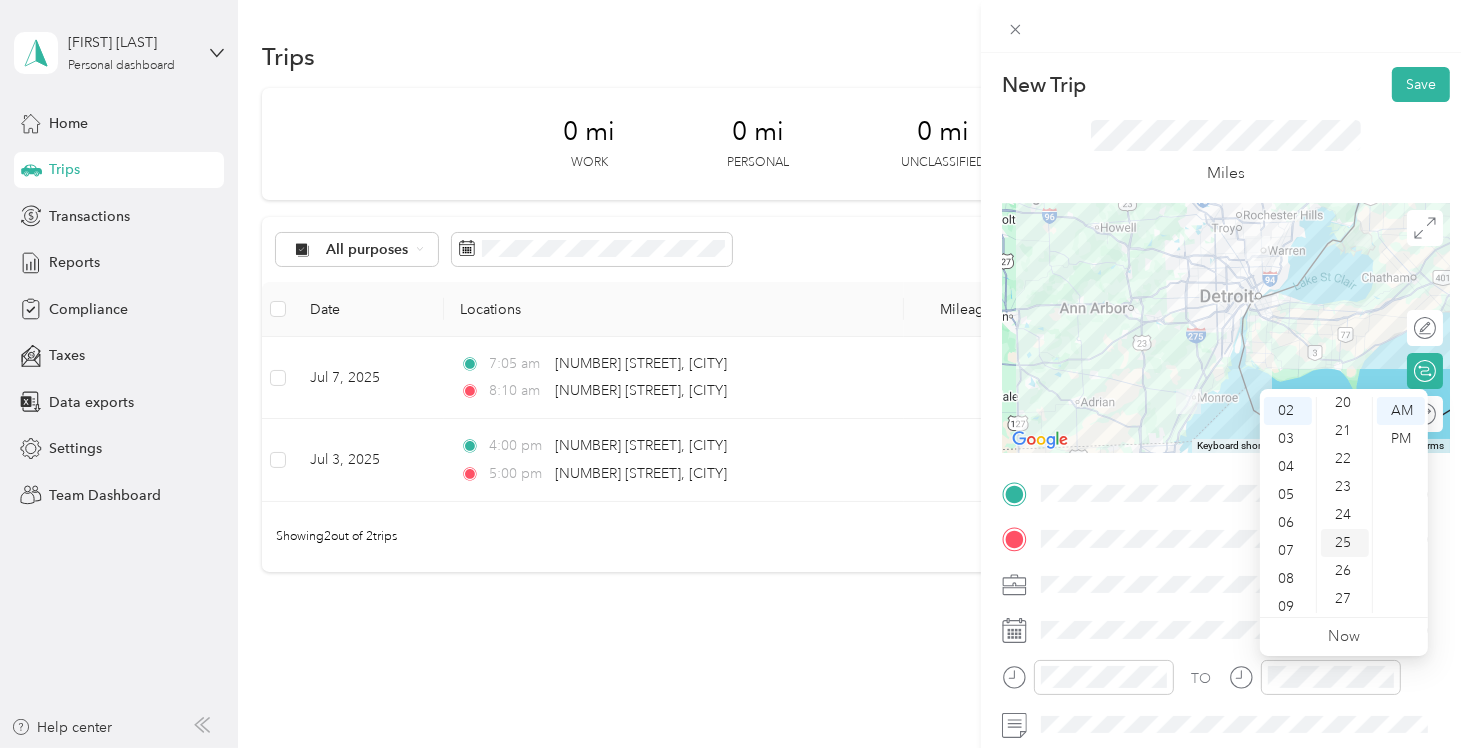 drag, startPoint x: 1340, startPoint y: 547, endPoint x: 1351, endPoint y: 534, distance: 17.029387 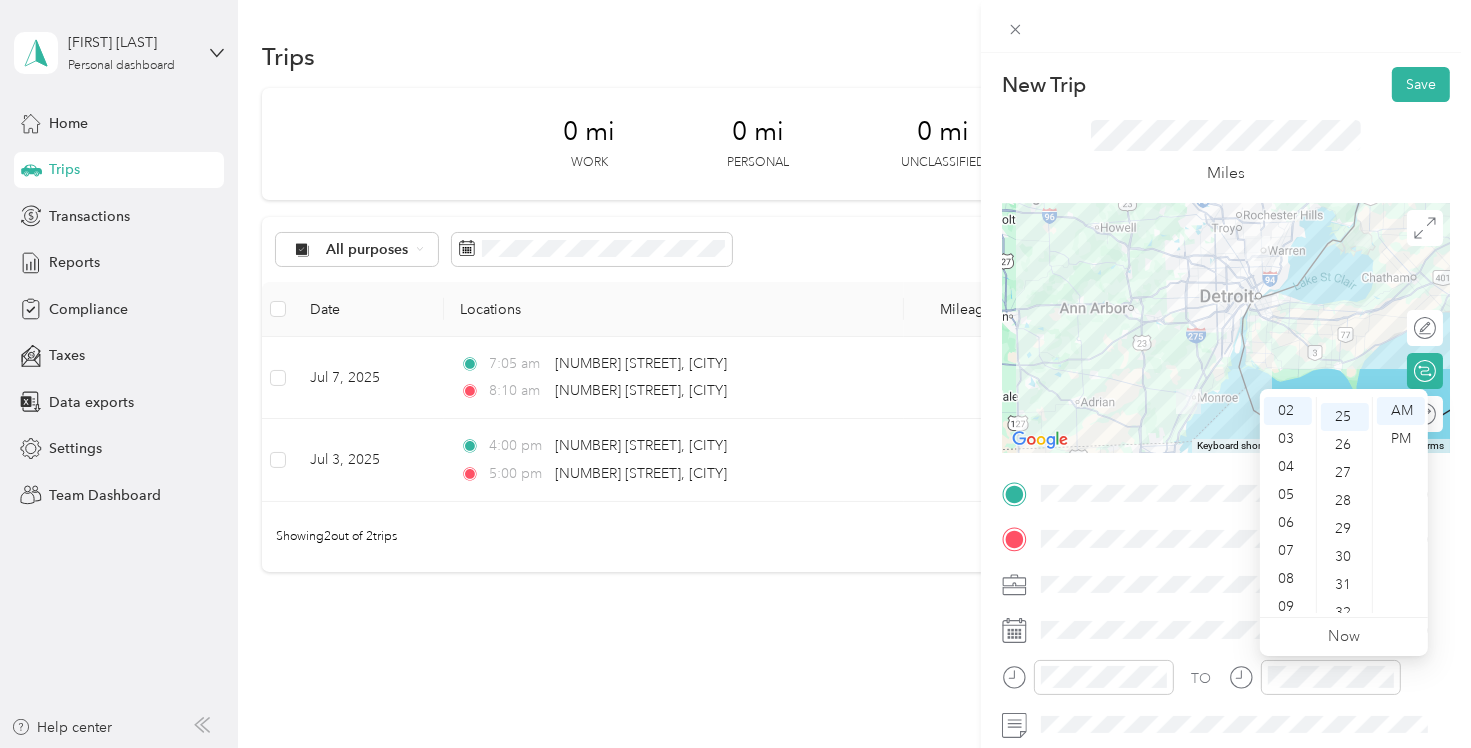 scroll, scrollTop: 700, scrollLeft: 0, axis: vertical 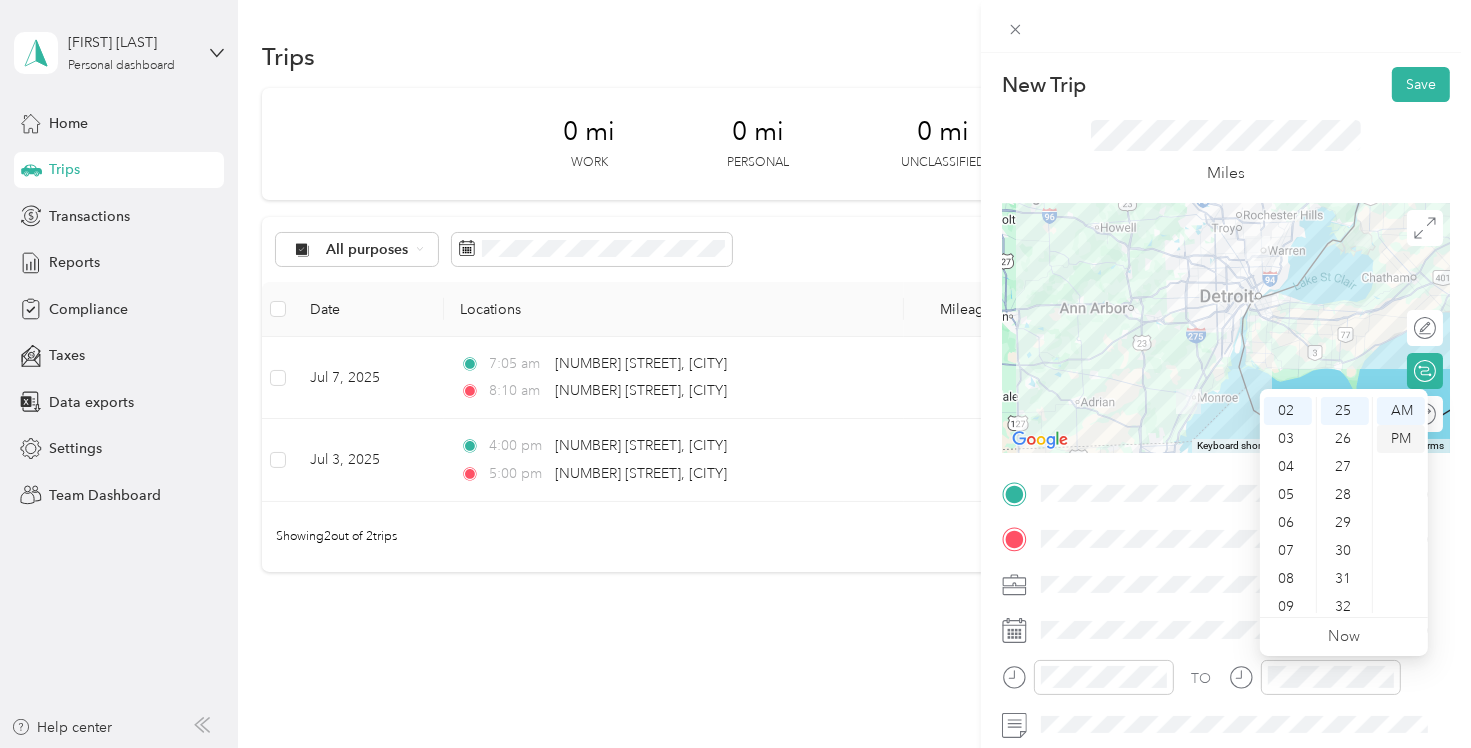 click on "PM" at bounding box center [1401, 439] 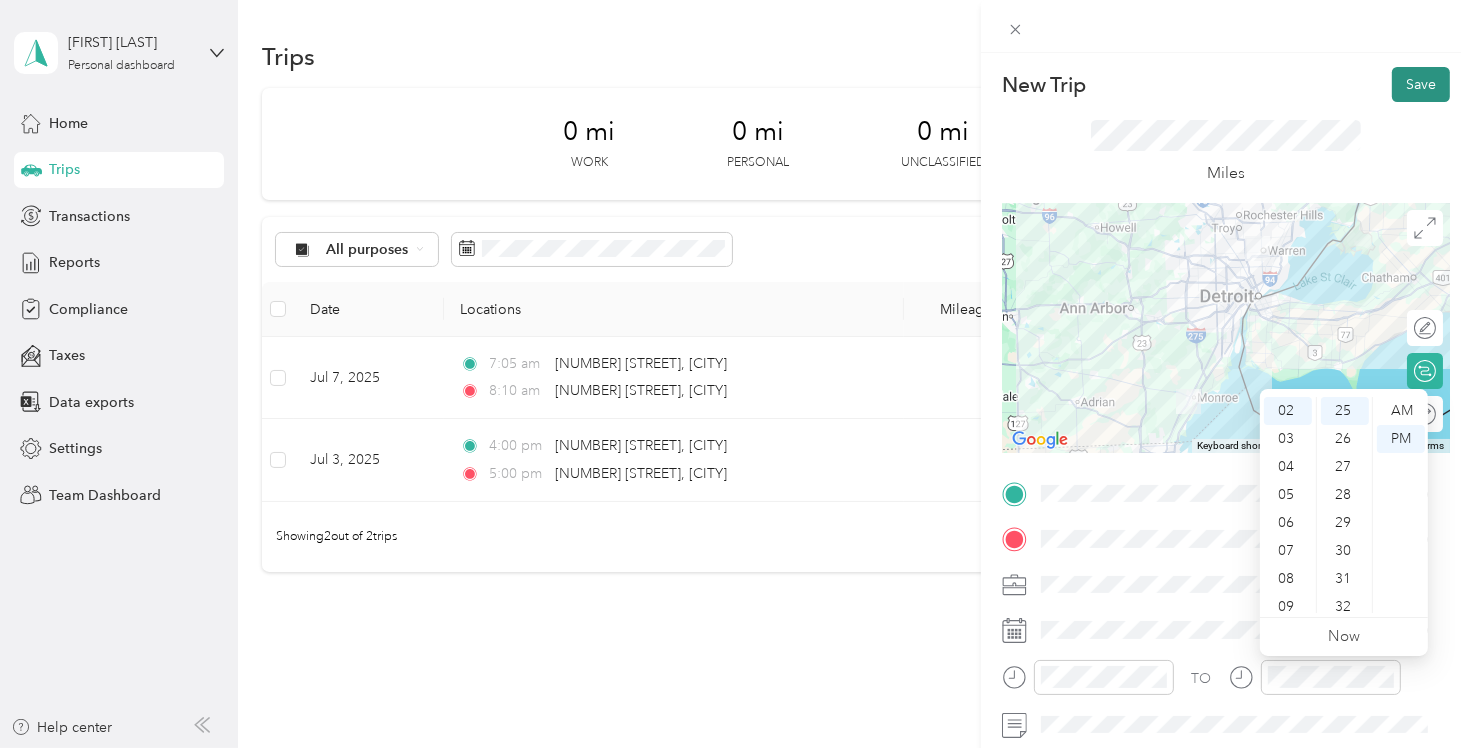 click on "Save" at bounding box center (1421, 84) 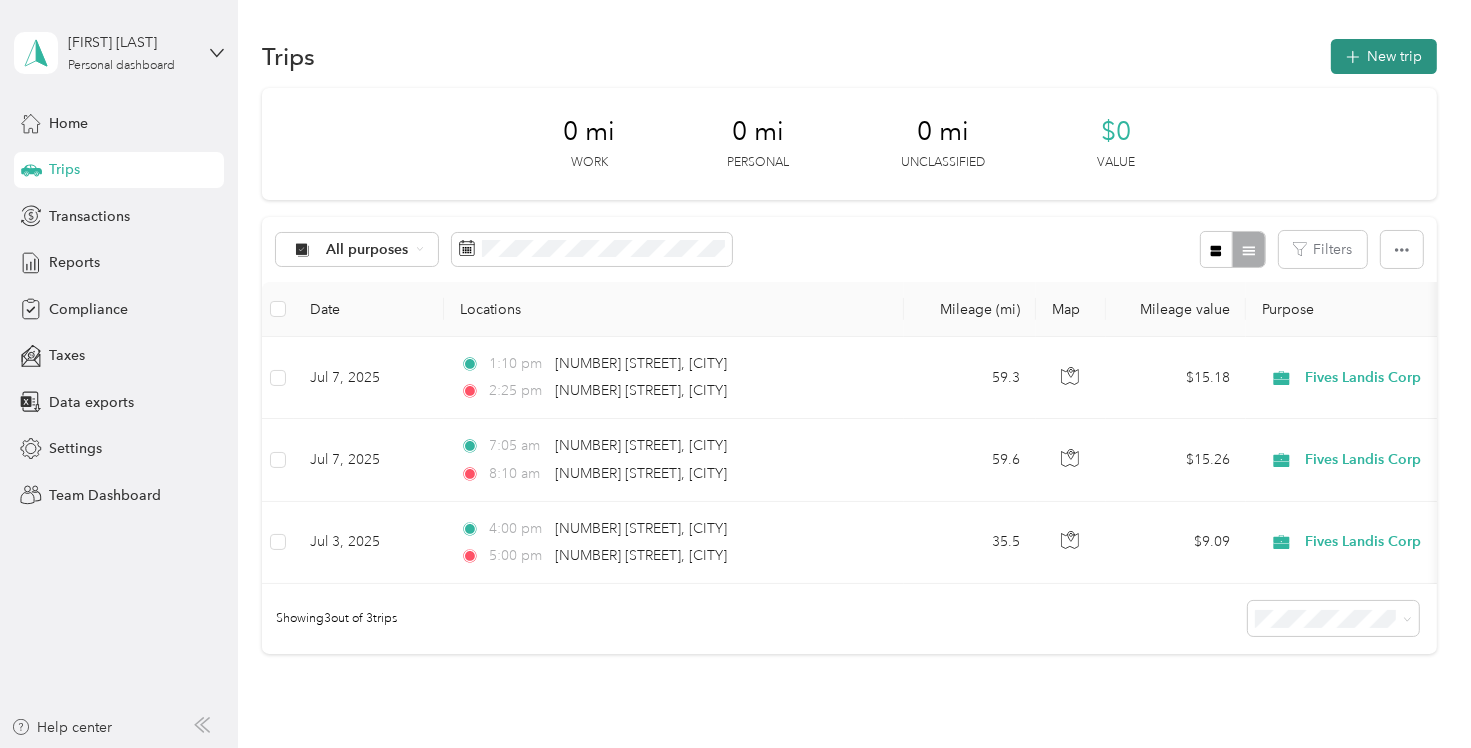 click on "New trip" at bounding box center [1384, 56] 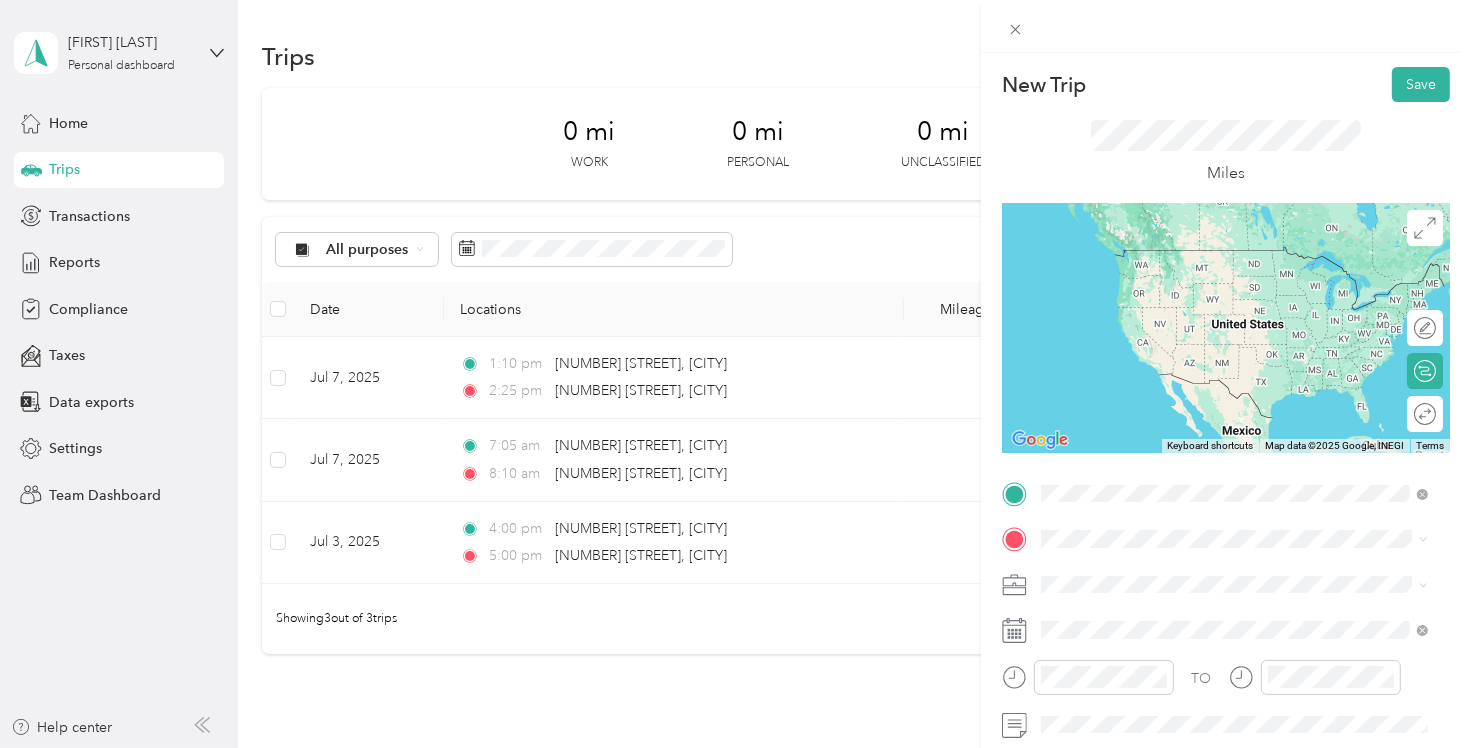 click on "[NUMBER] [STREET]
[CITY], [STATE] [POSTAL_CODE], [COUNTRY]" at bounding box center [1222, 279] 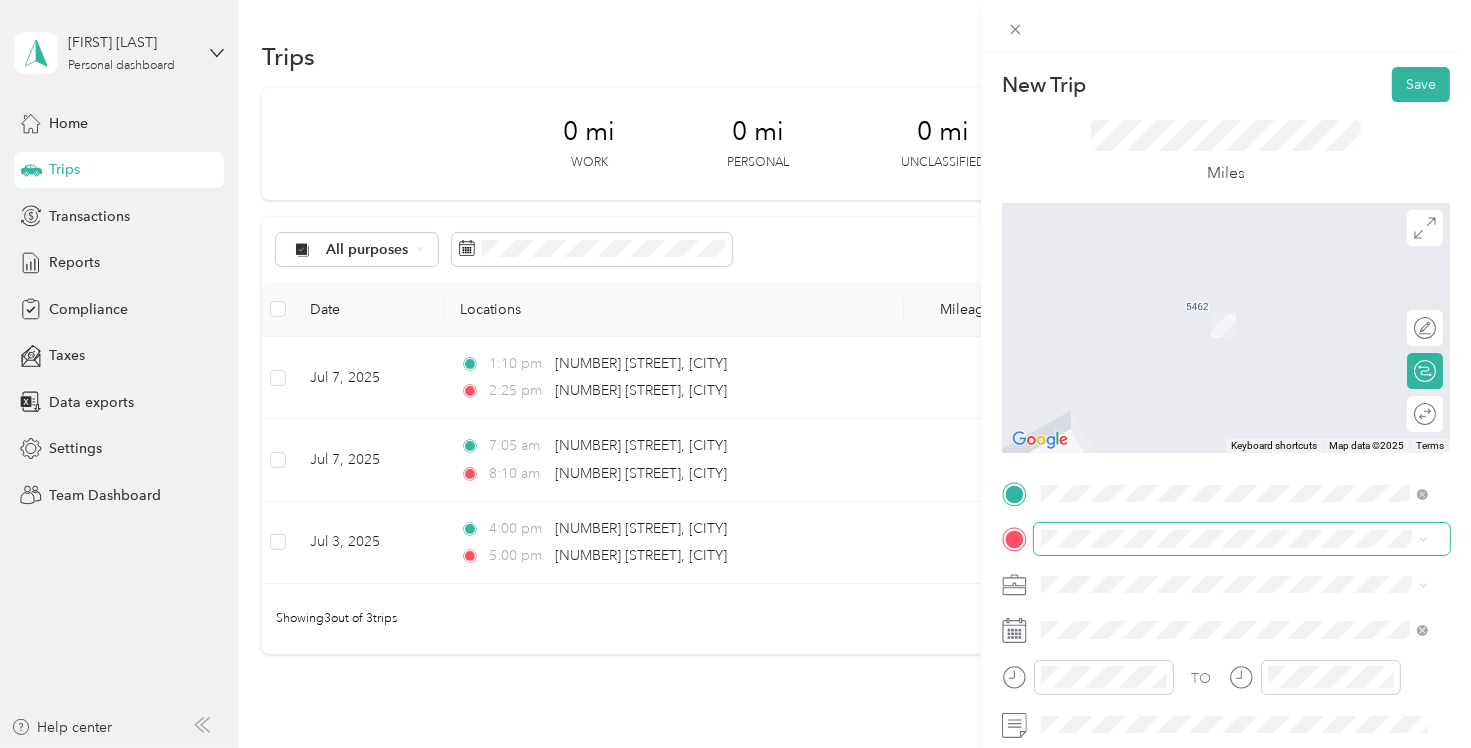 click at bounding box center (1242, 539) 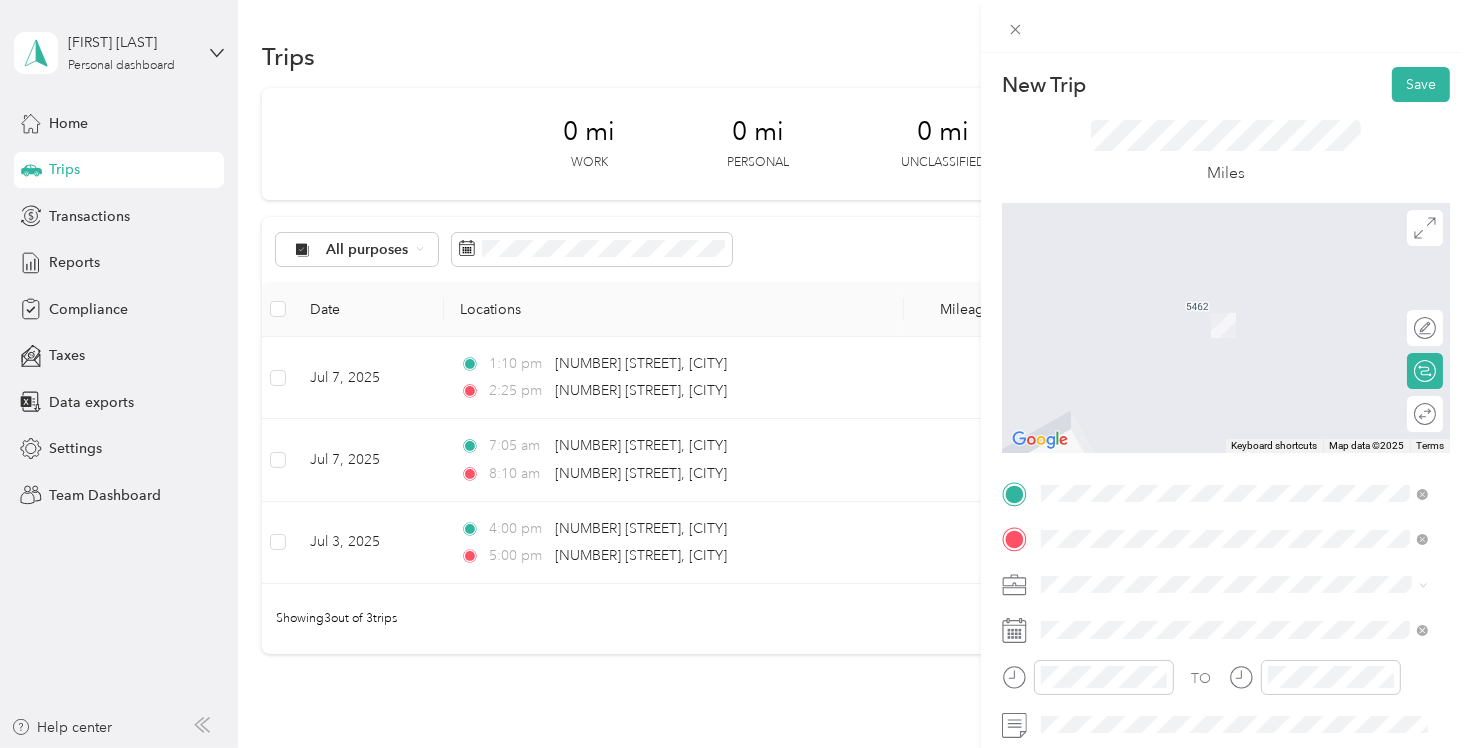 click on "[NUMBER] [STREET]
[CITY], [STATE] [POSTAL_CODE], [COUNTRY]" at bounding box center [1222, 304] 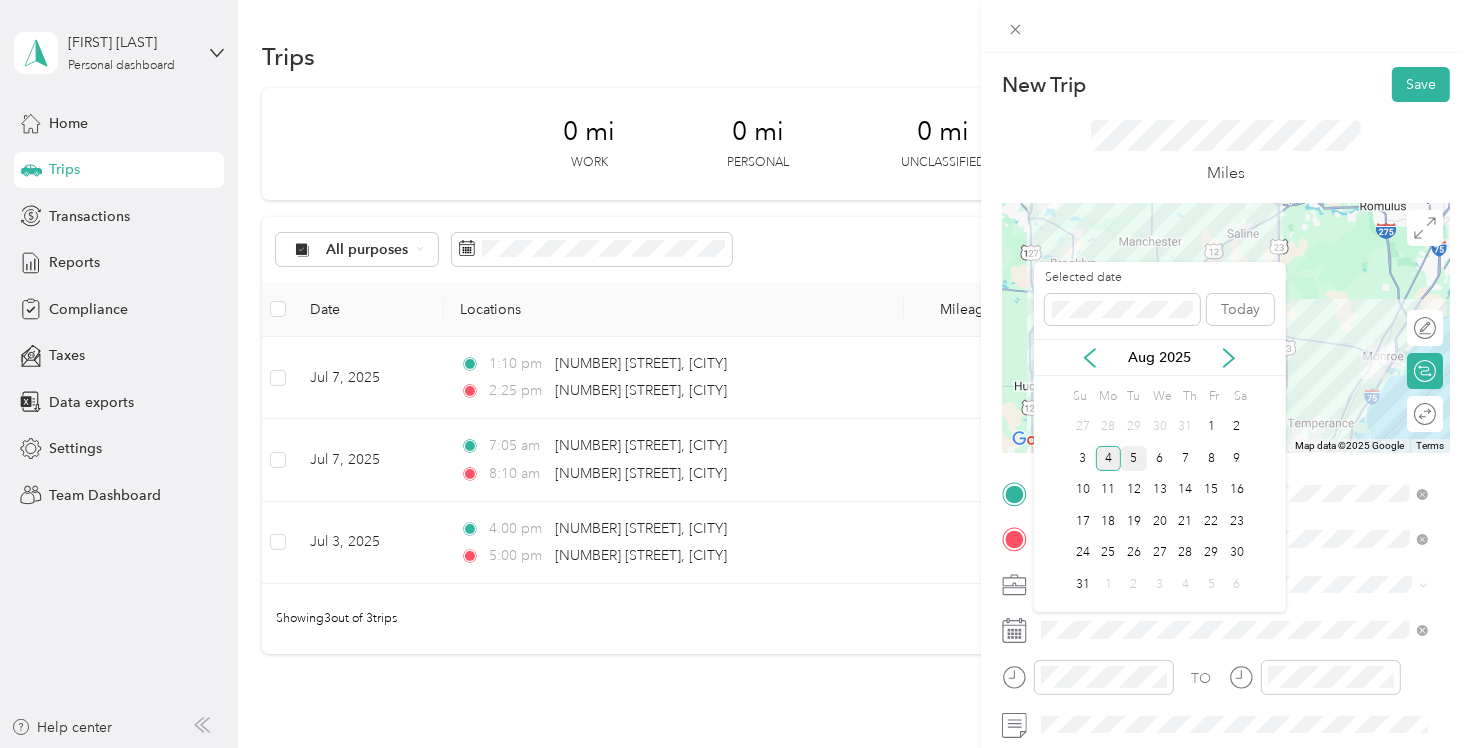 click on "5" at bounding box center (1134, 458) 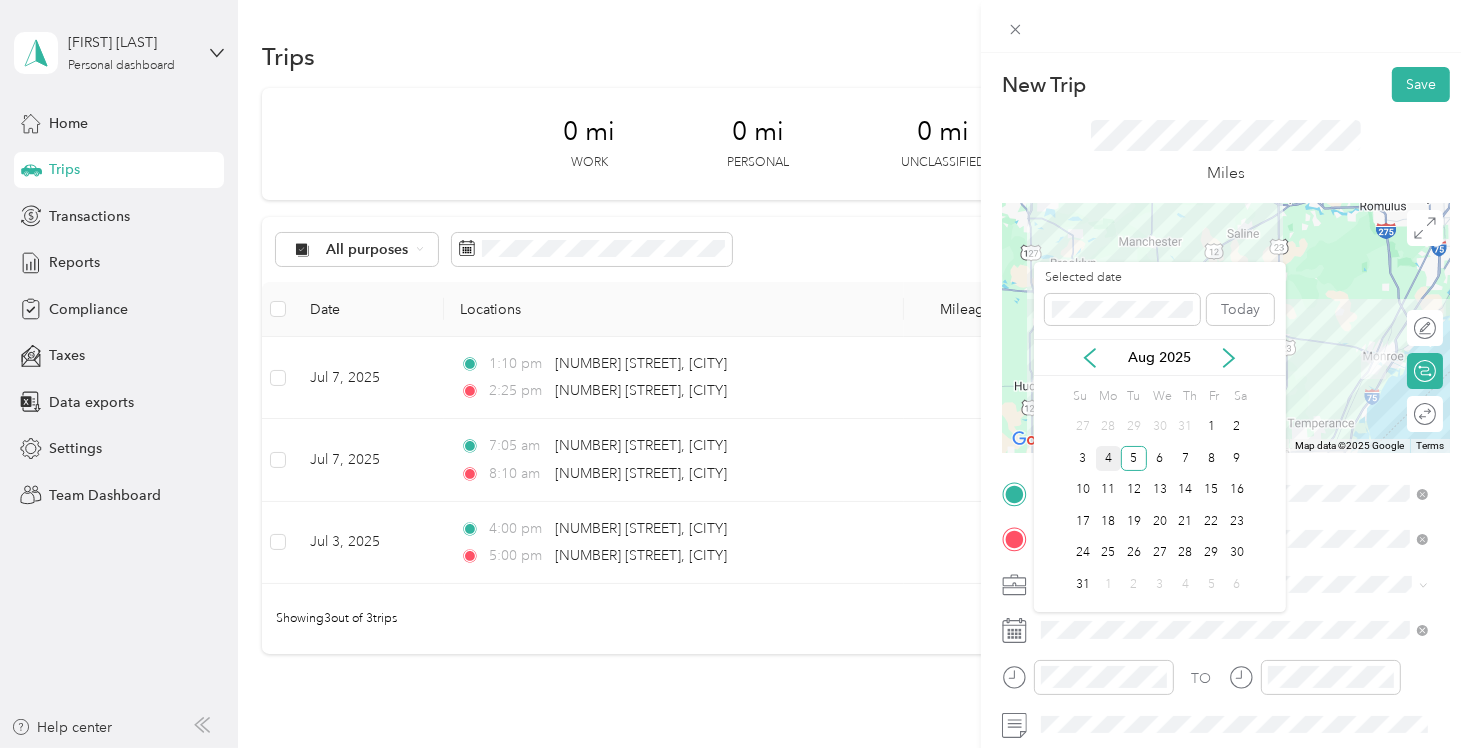 click on "Aug 2025" at bounding box center (1160, 357) 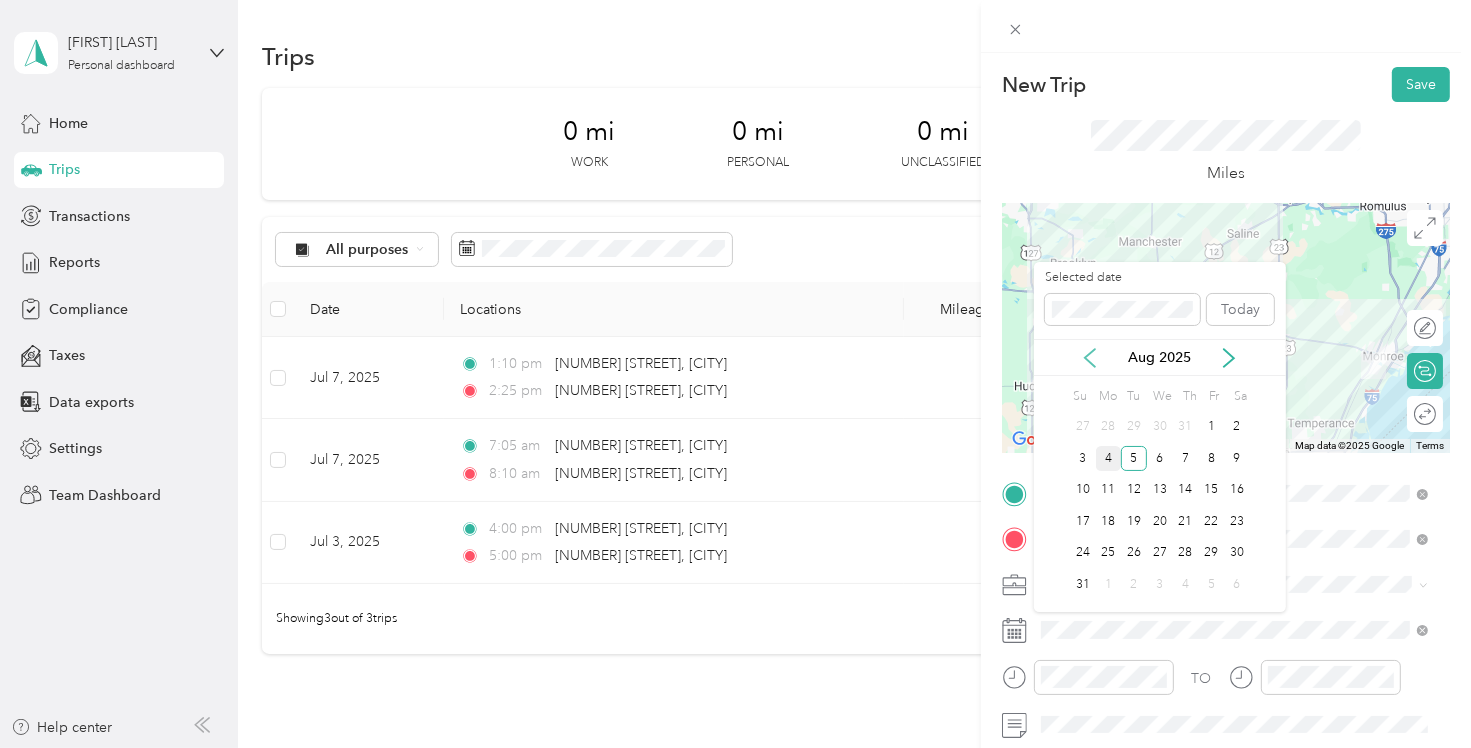 click 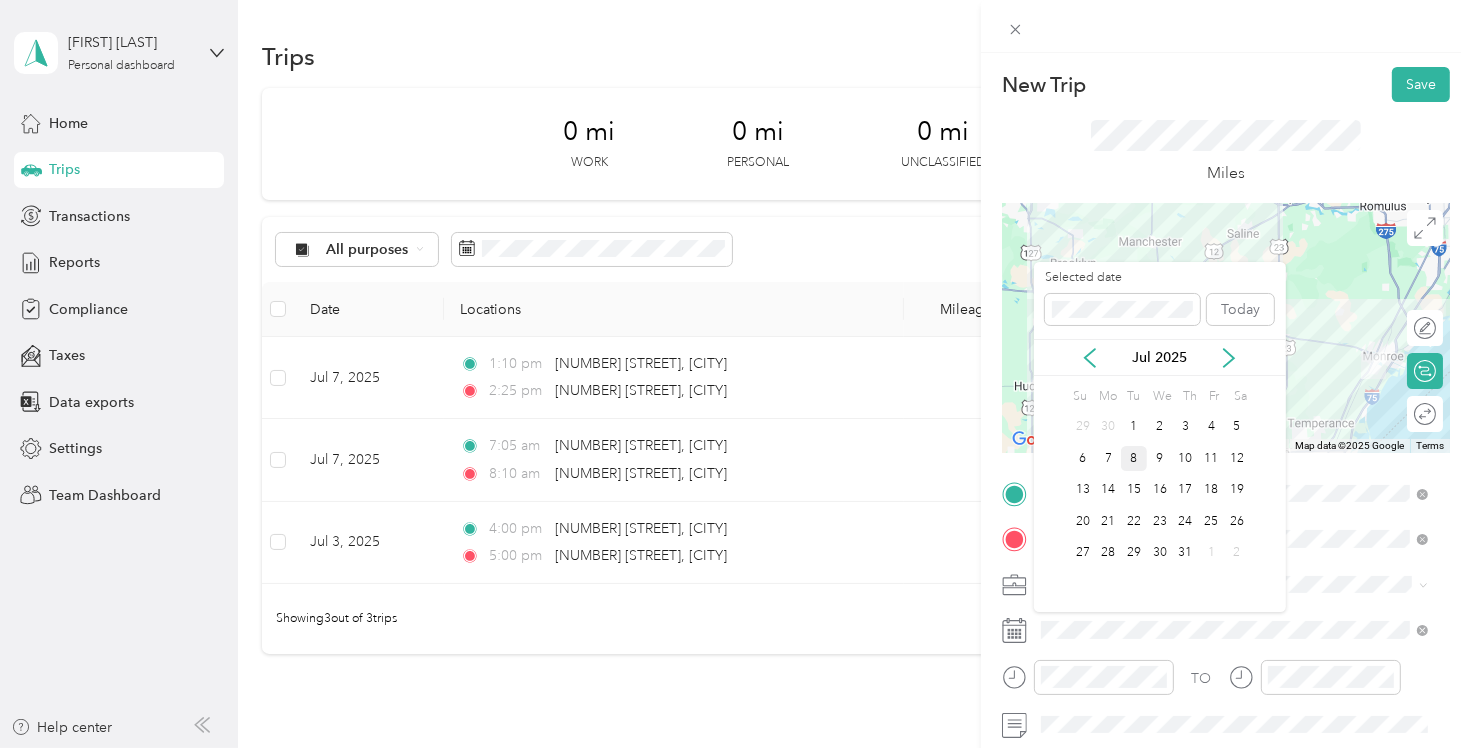click on "8" at bounding box center [1134, 458] 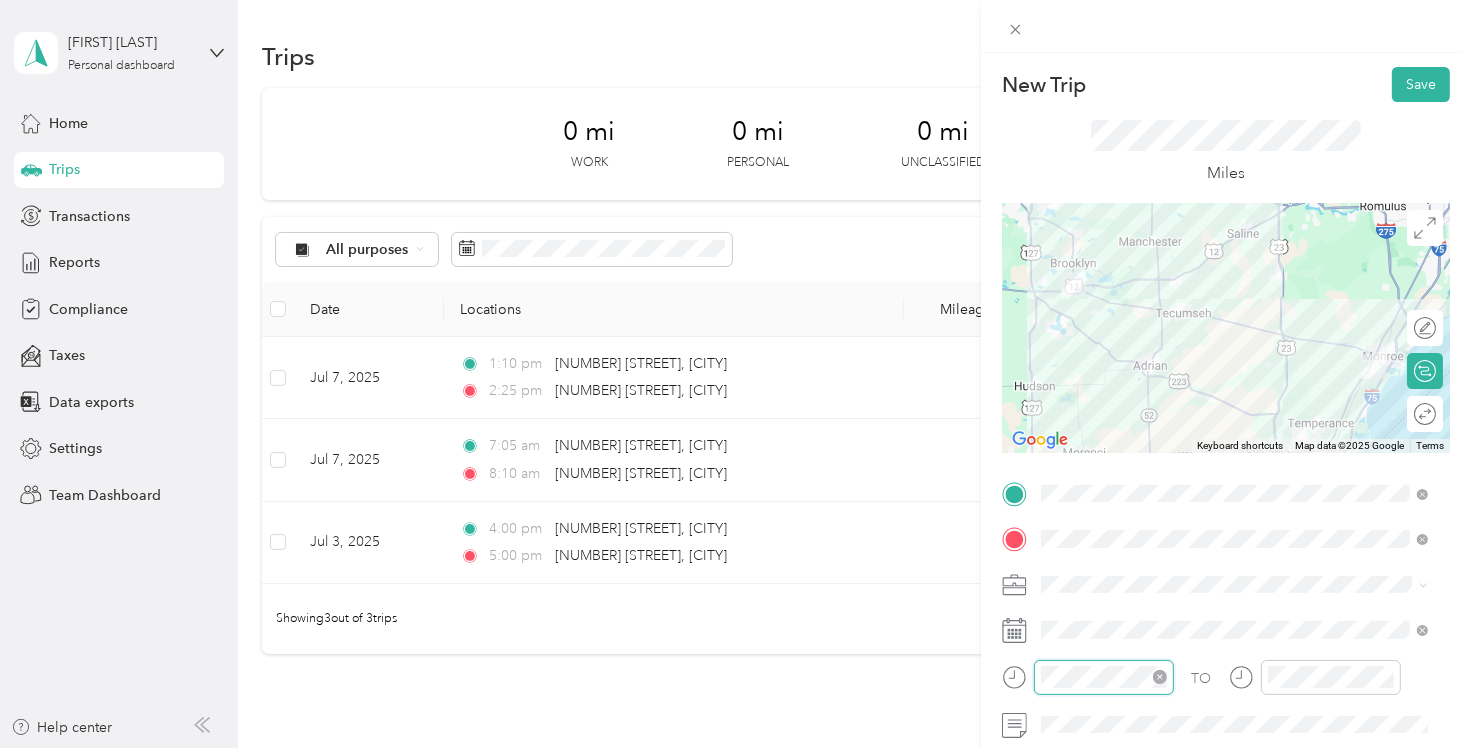 scroll, scrollTop: 120, scrollLeft: 0, axis: vertical 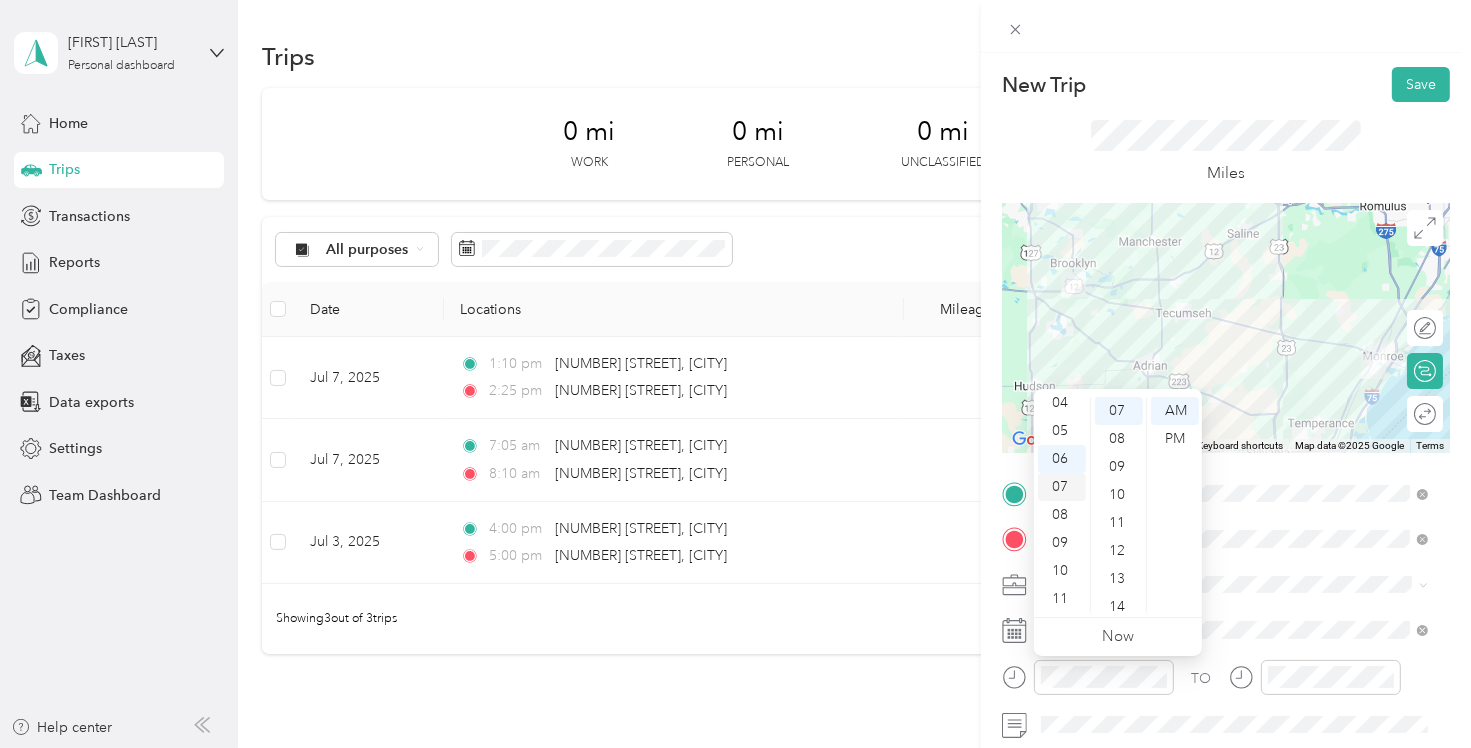 click on "07" at bounding box center (1062, 487) 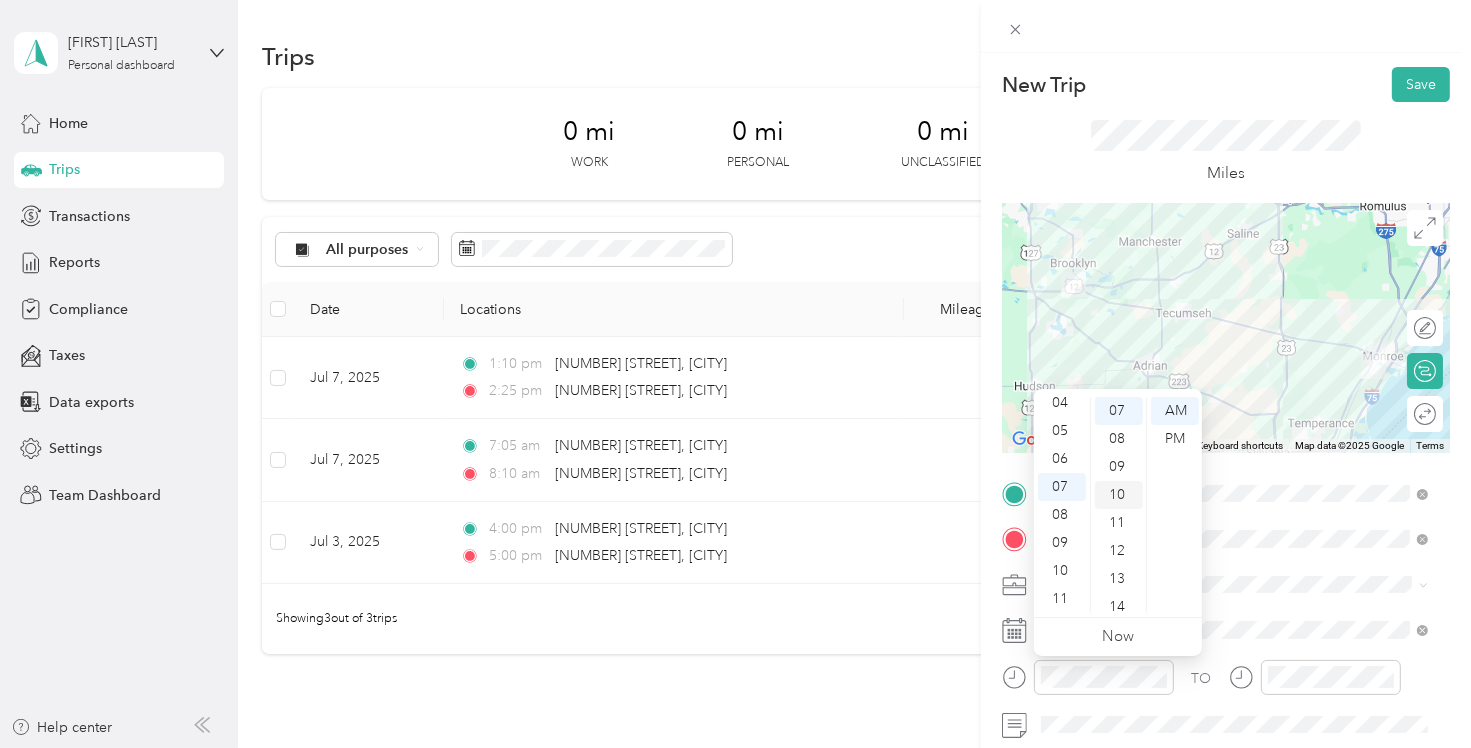 click on "10" at bounding box center (1119, 495) 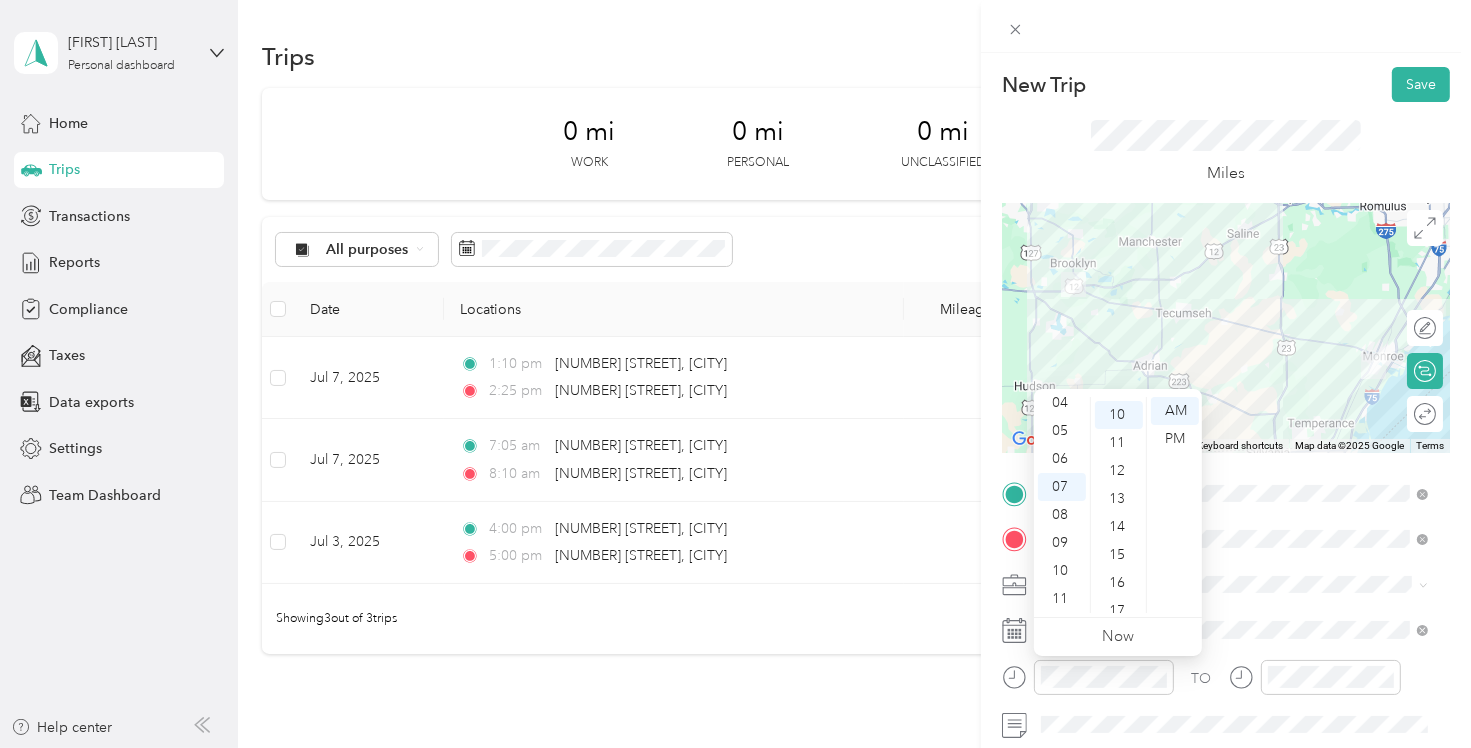 scroll, scrollTop: 280, scrollLeft: 0, axis: vertical 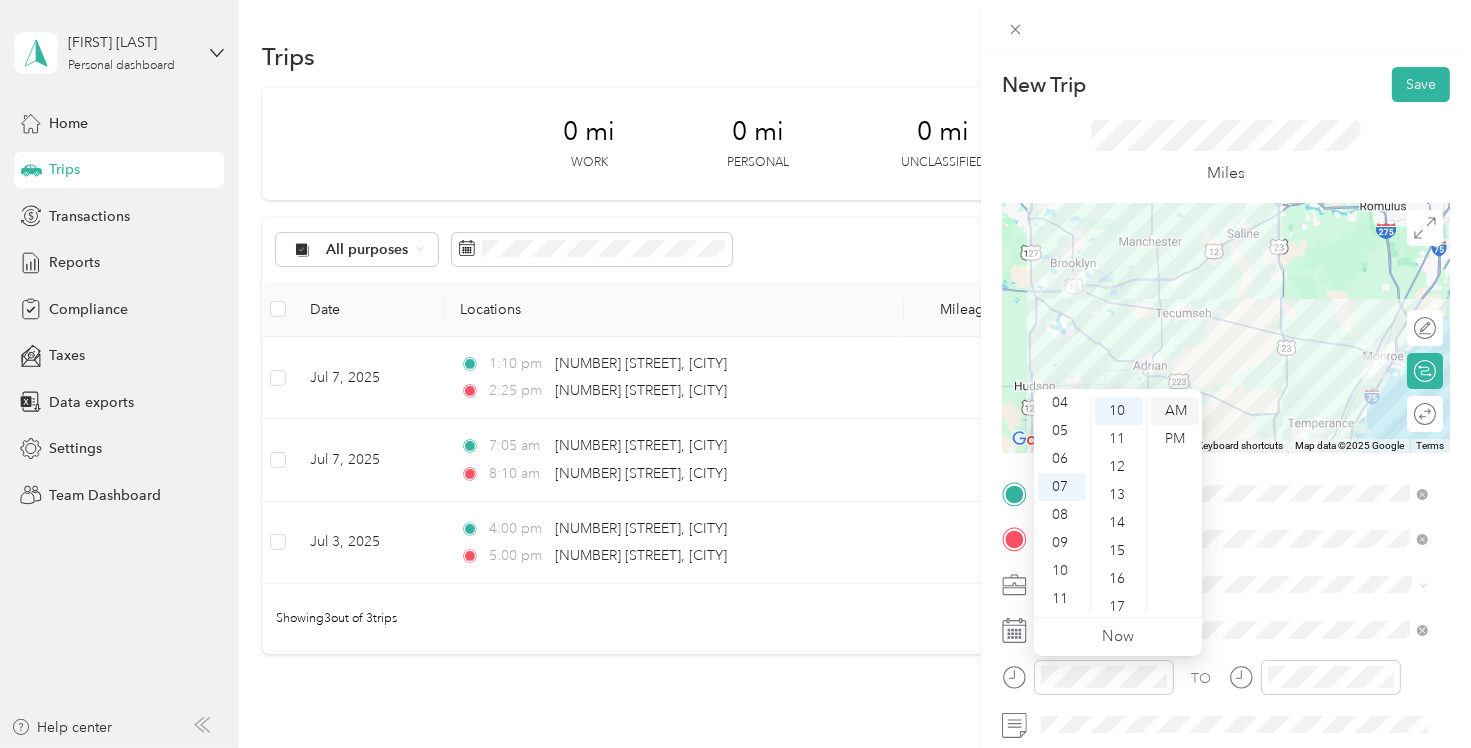 click on "AM" at bounding box center [1175, 411] 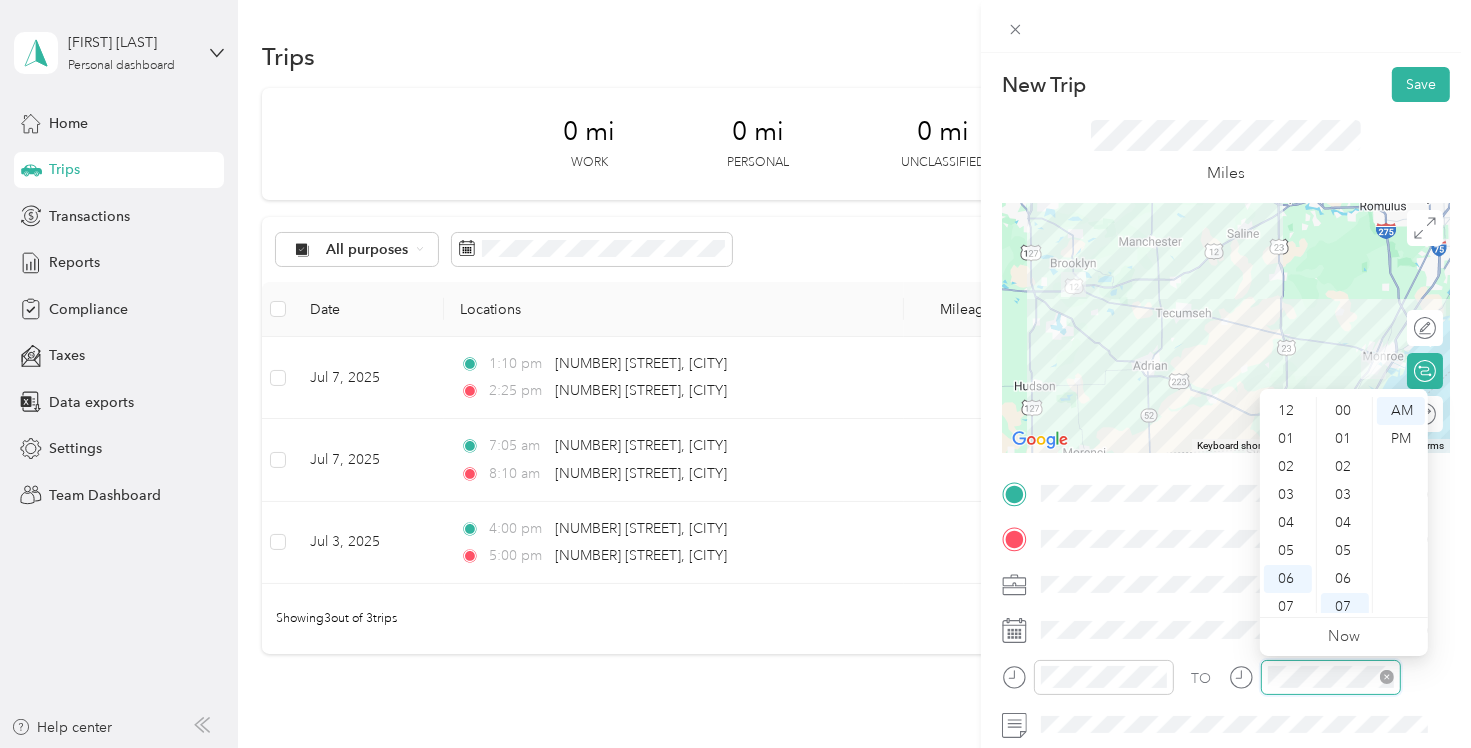 scroll, scrollTop: 196, scrollLeft: 0, axis: vertical 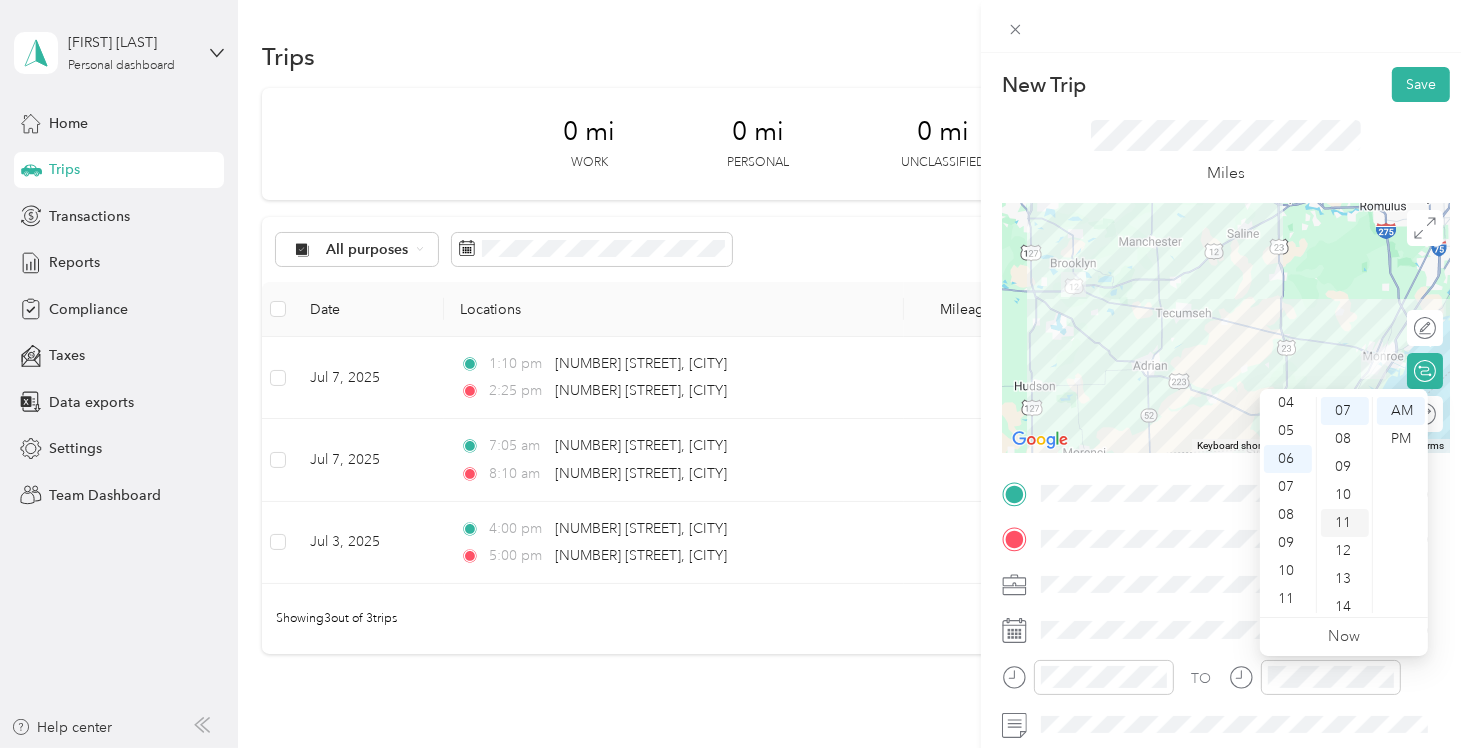 drag, startPoint x: 1282, startPoint y: 517, endPoint x: 1326, endPoint y: 528, distance: 45.35416 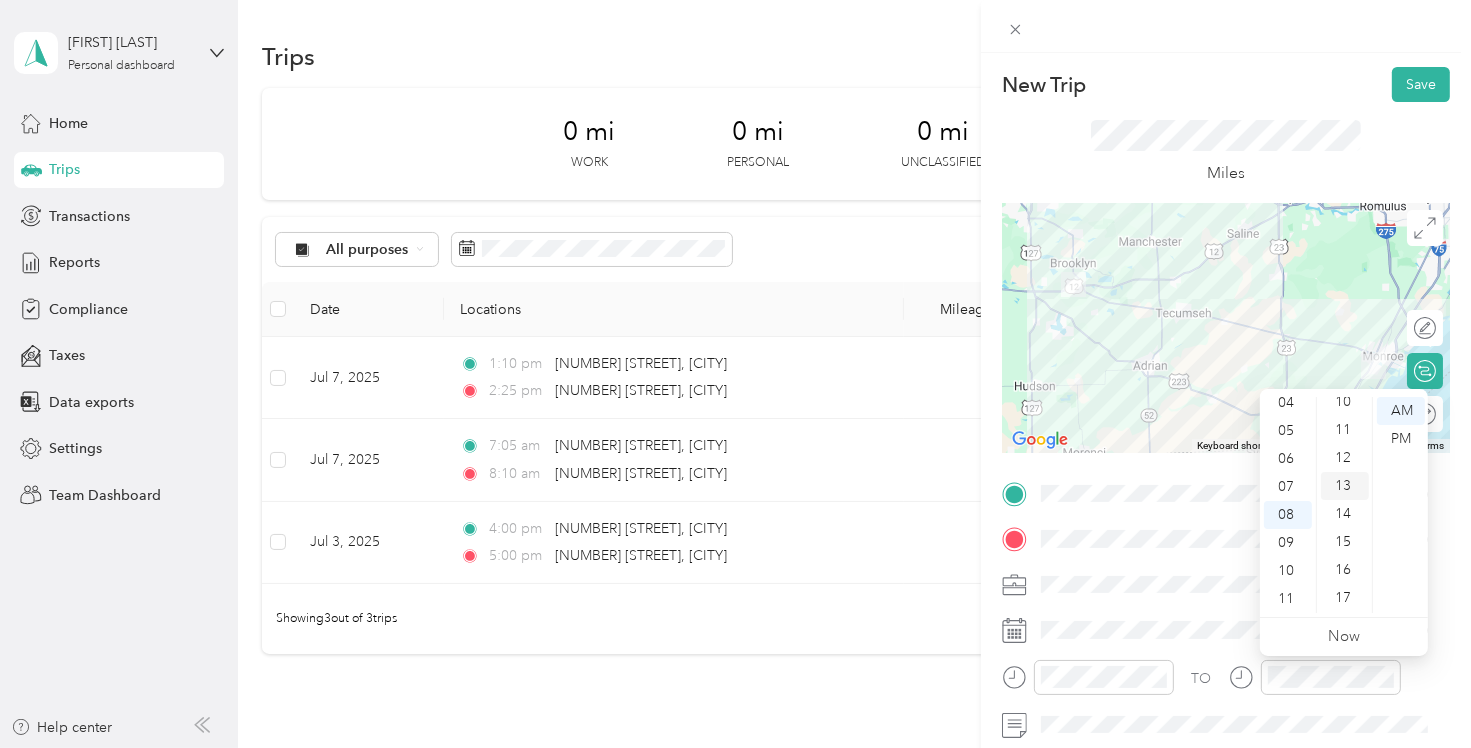 scroll, scrollTop: 396, scrollLeft: 0, axis: vertical 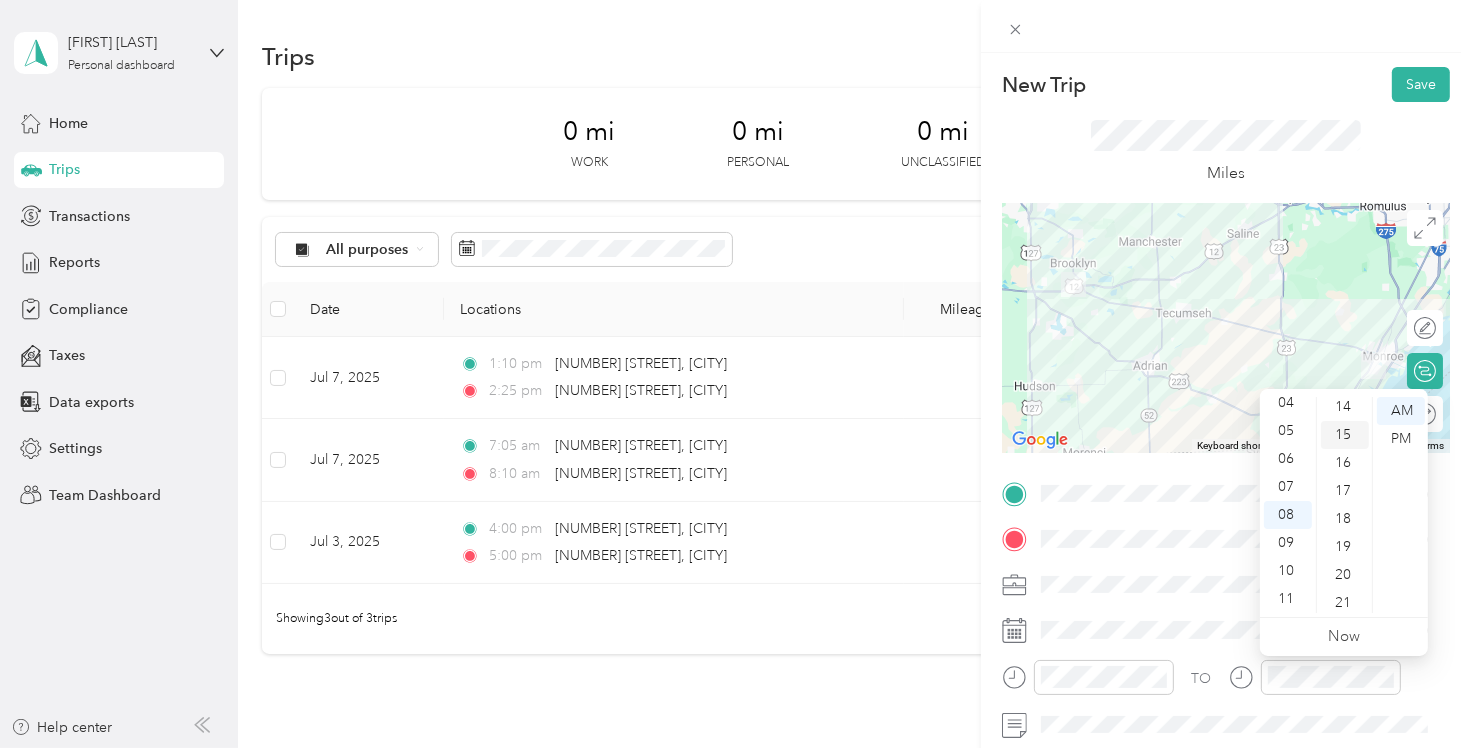 click on "15" at bounding box center [1345, 435] 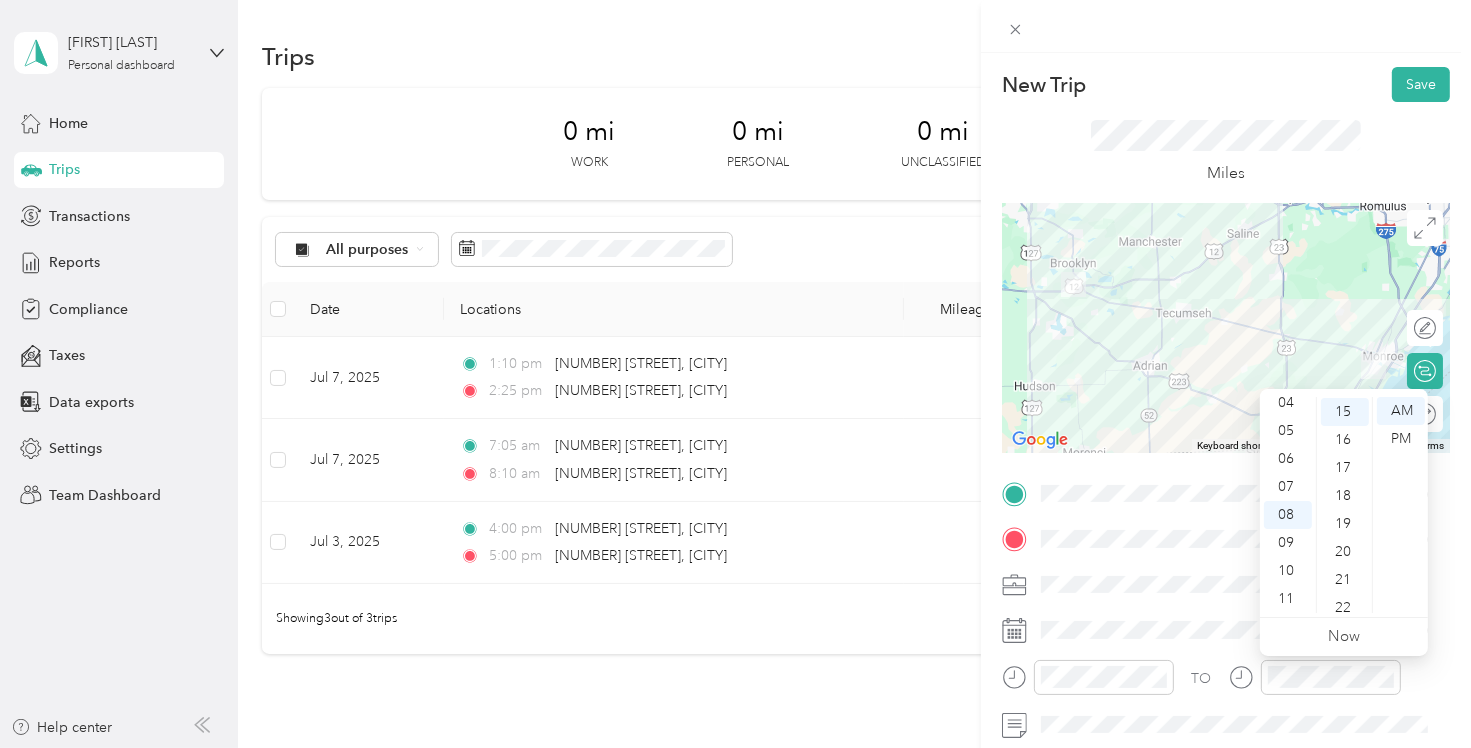 scroll, scrollTop: 420, scrollLeft: 0, axis: vertical 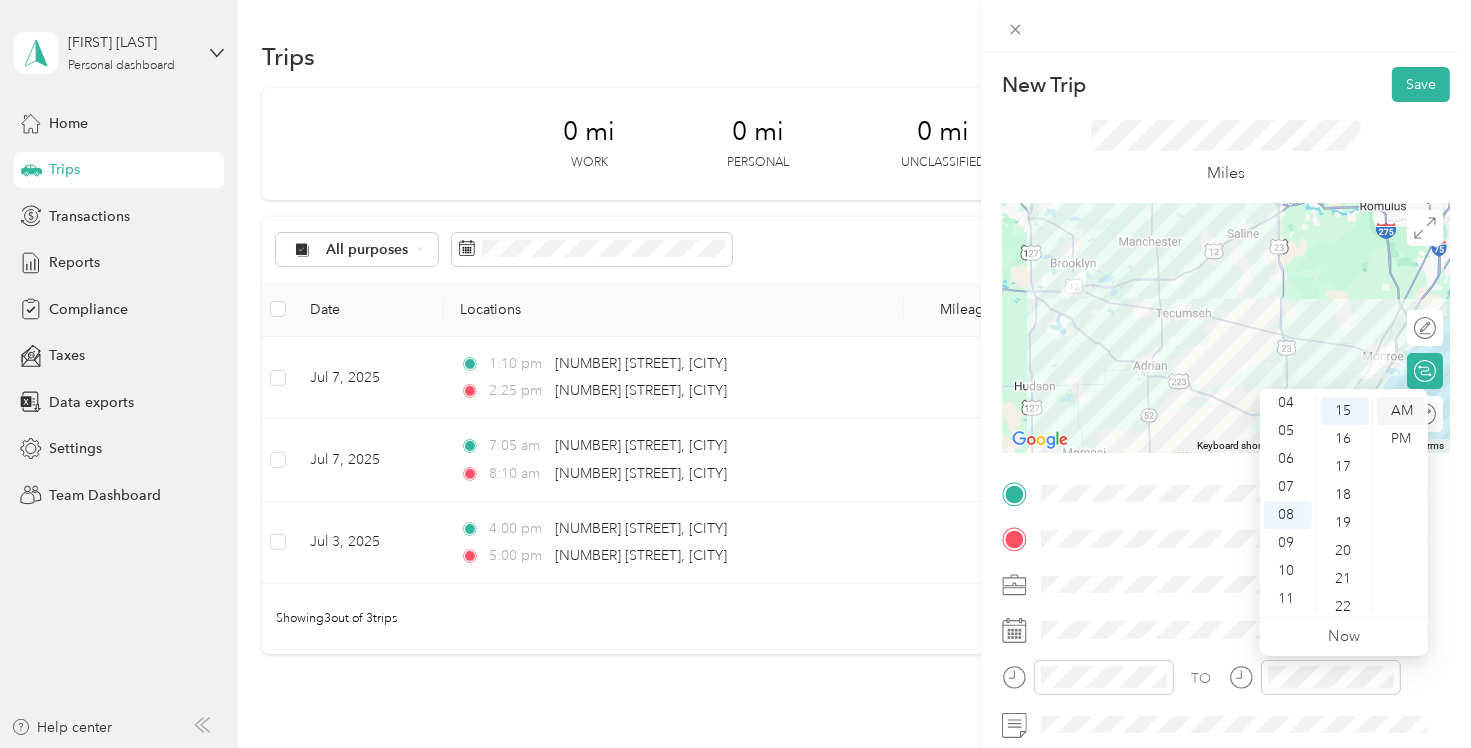 click on "AM" at bounding box center [1401, 411] 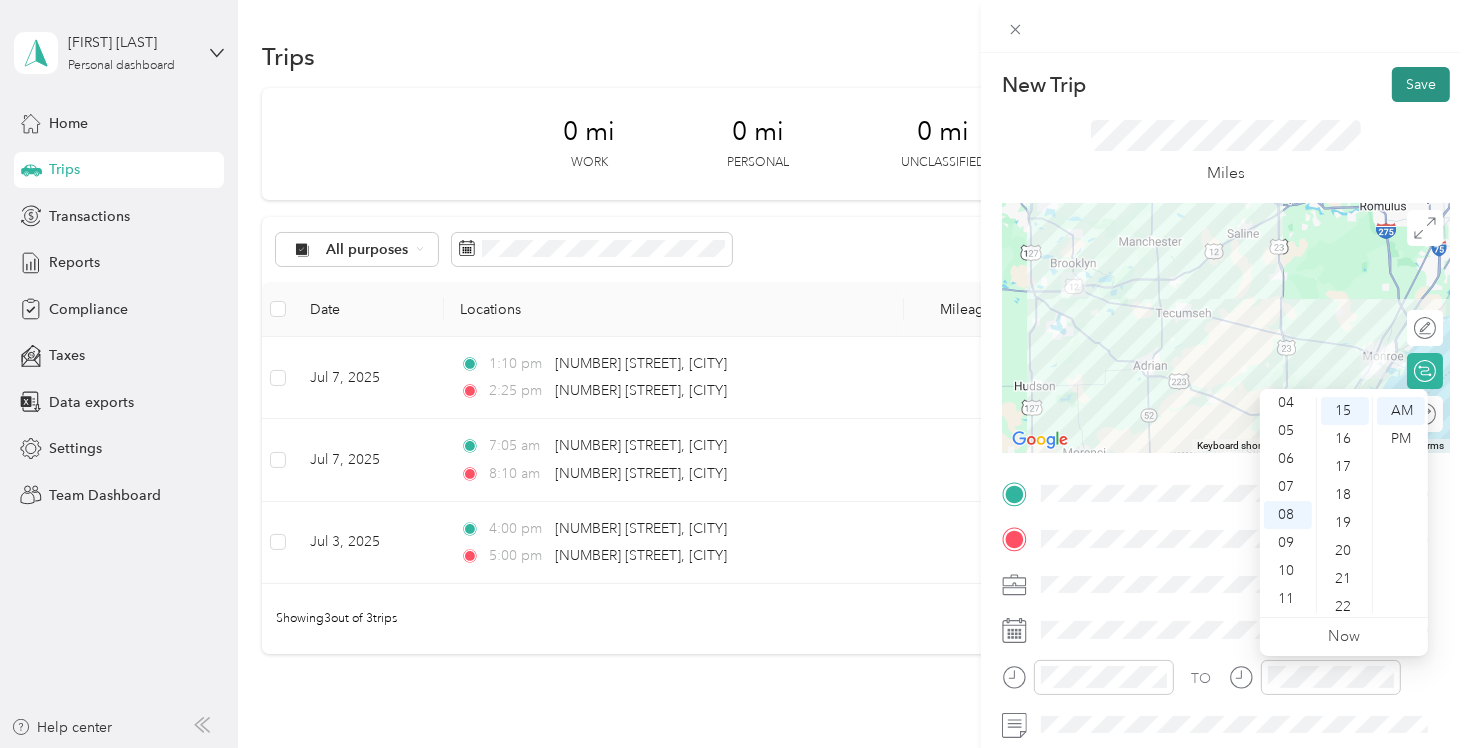 click on "Save" at bounding box center (1421, 84) 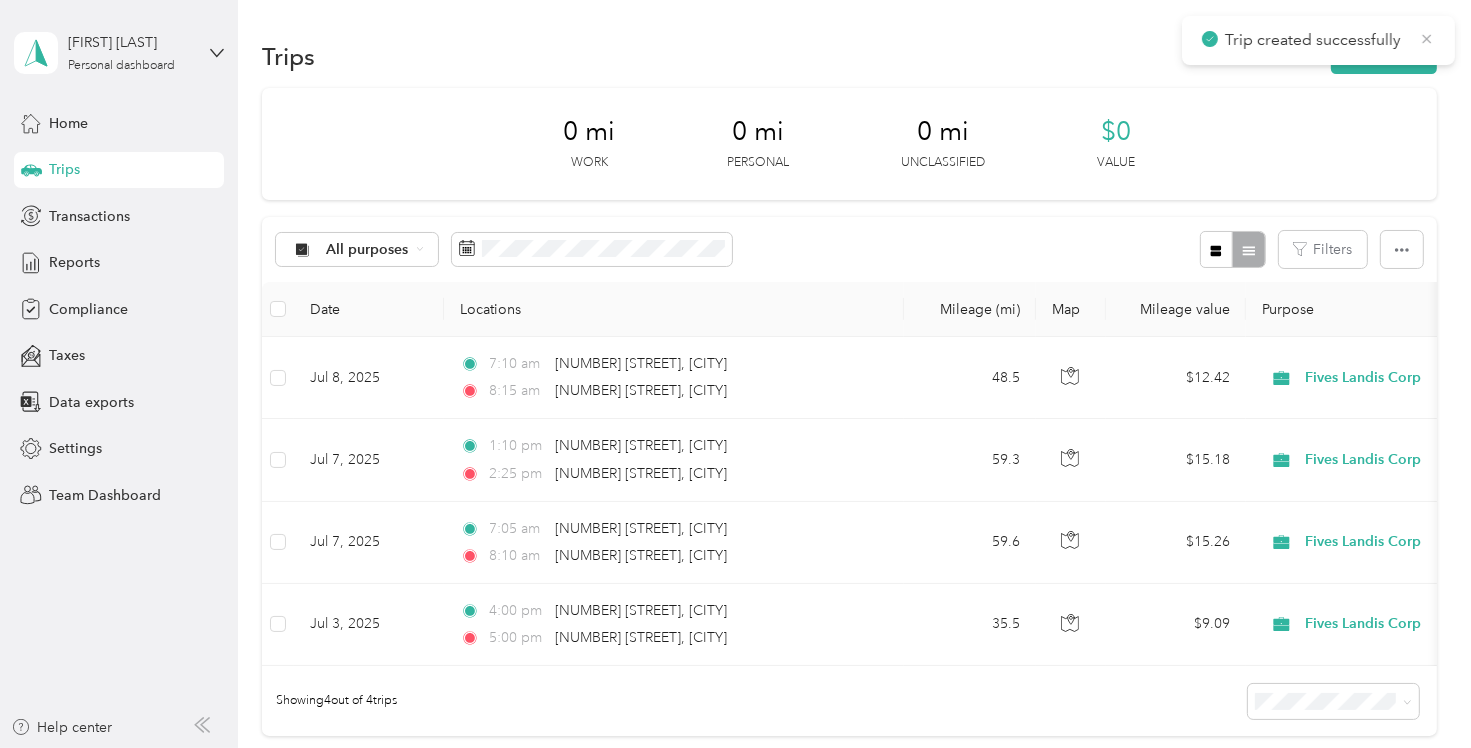 click 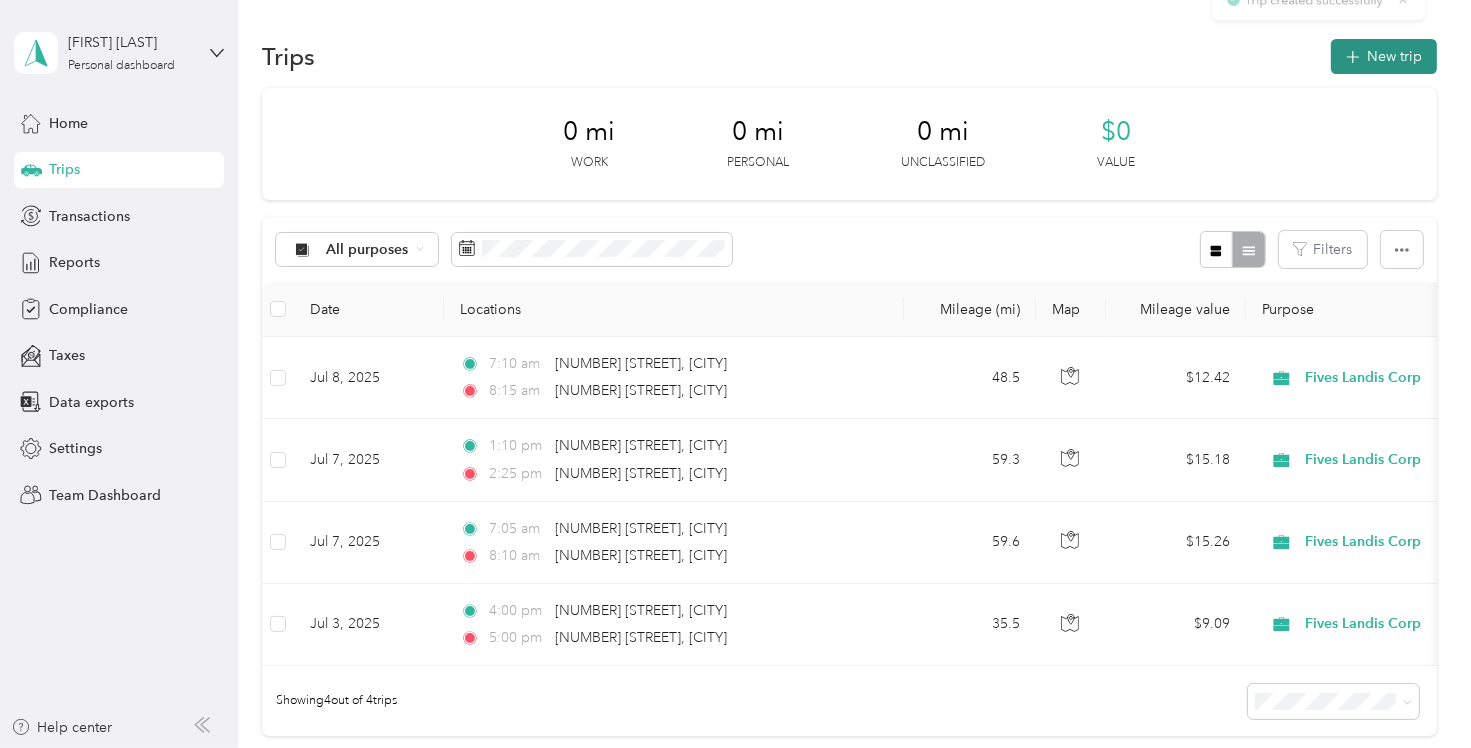 click on "New trip" at bounding box center (1384, 56) 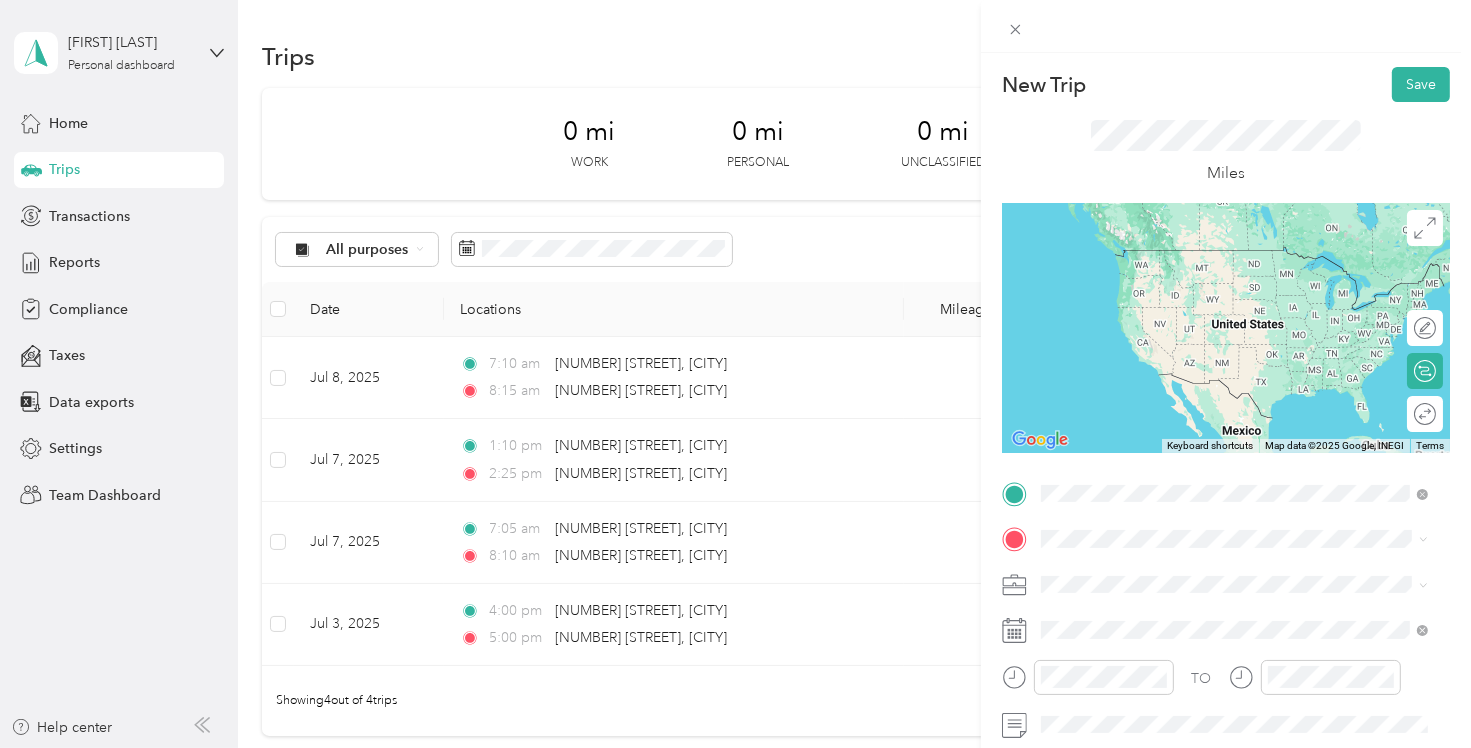 click on "[NUMBER] [STREET]
[CITY], [STATE] [POSTAL_CODE], [COUNTRY]" at bounding box center (1222, 258) 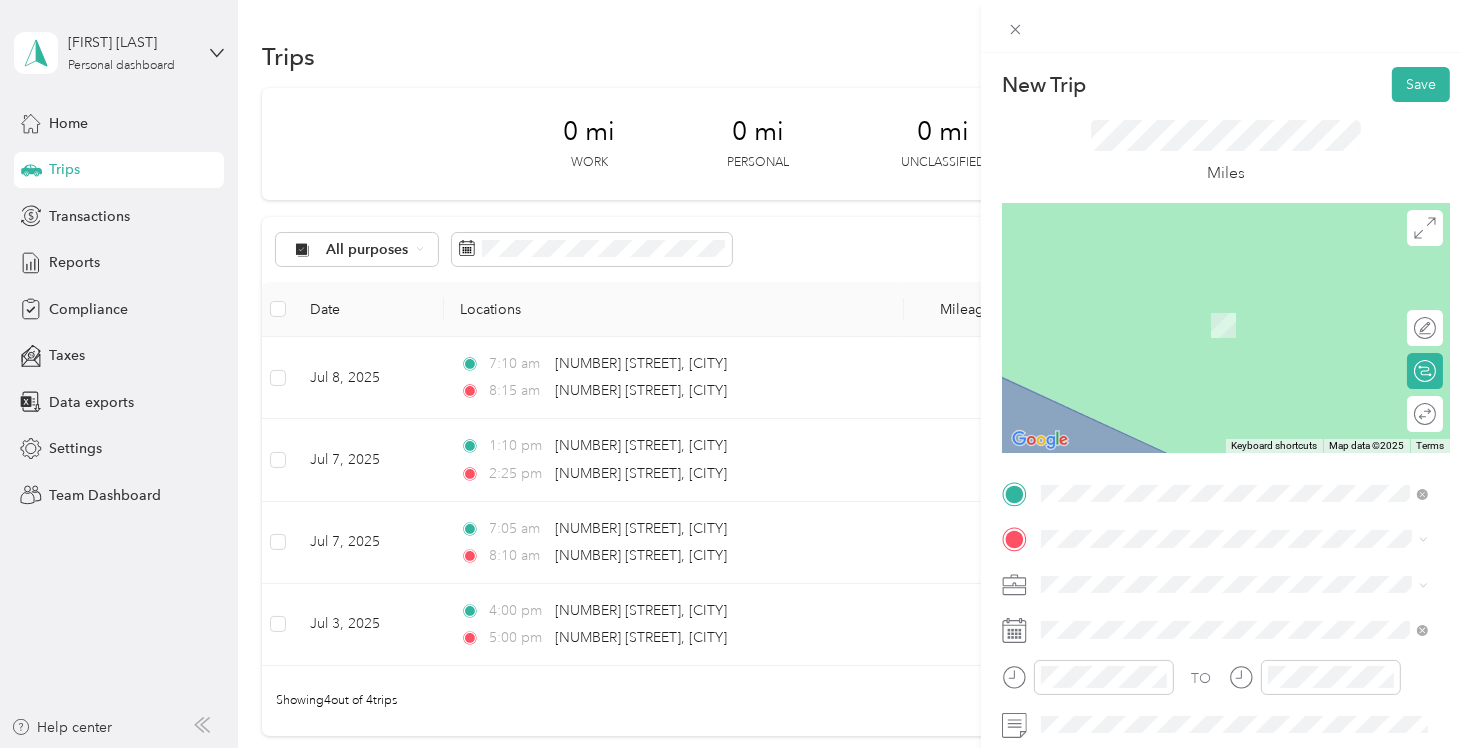 click on "[NUMBER] [STREET]
[CITY], [STATE] [POSTAL_CODE], [COUNTRY]" at bounding box center (1222, 617) 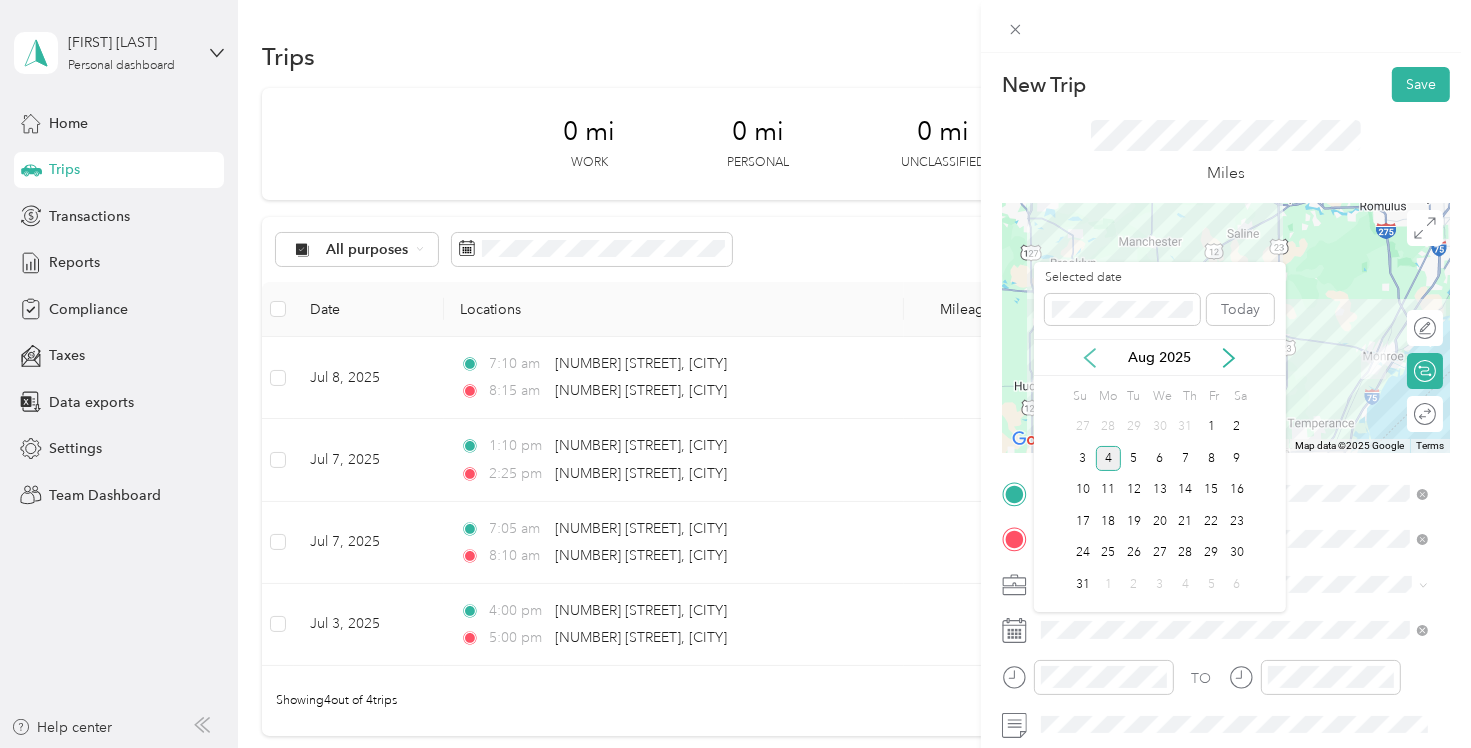 click 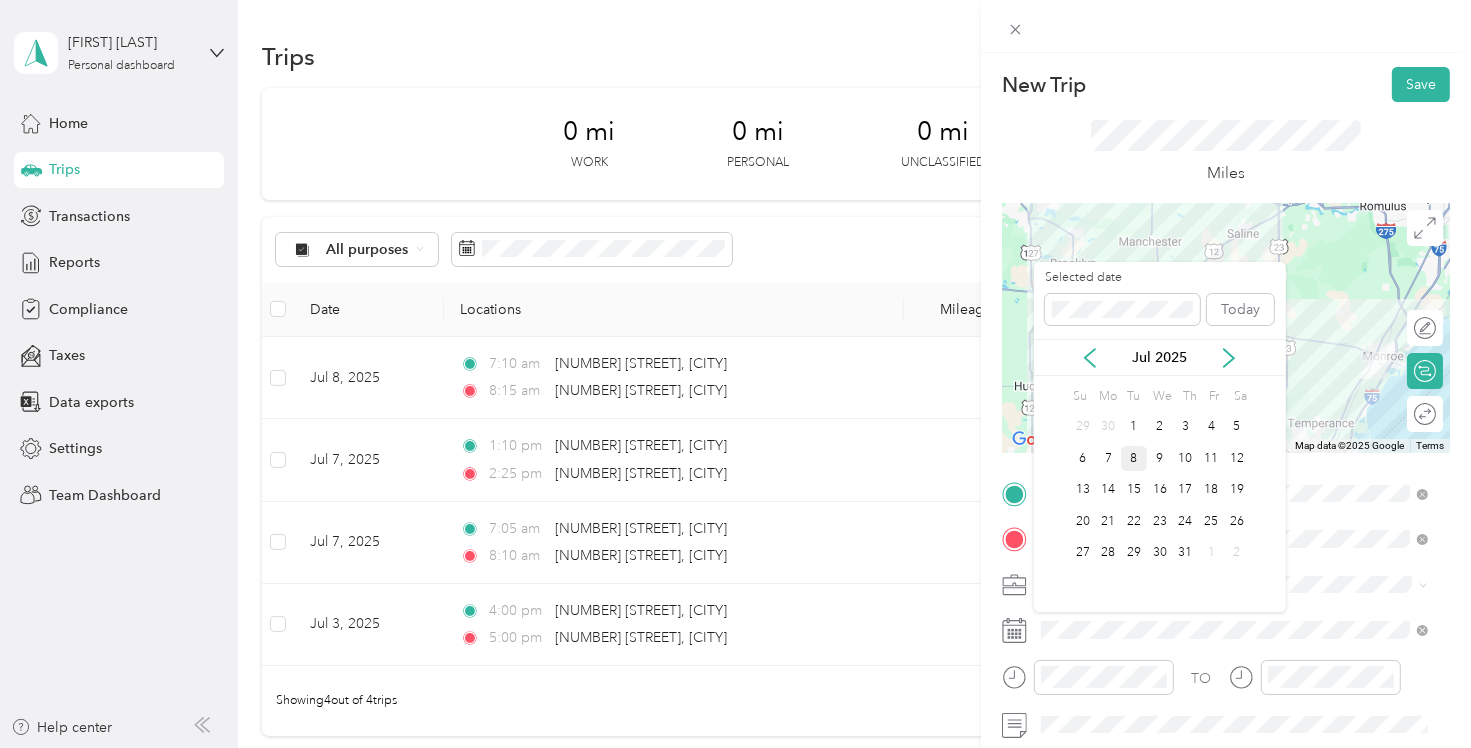 click on "8" at bounding box center (1134, 458) 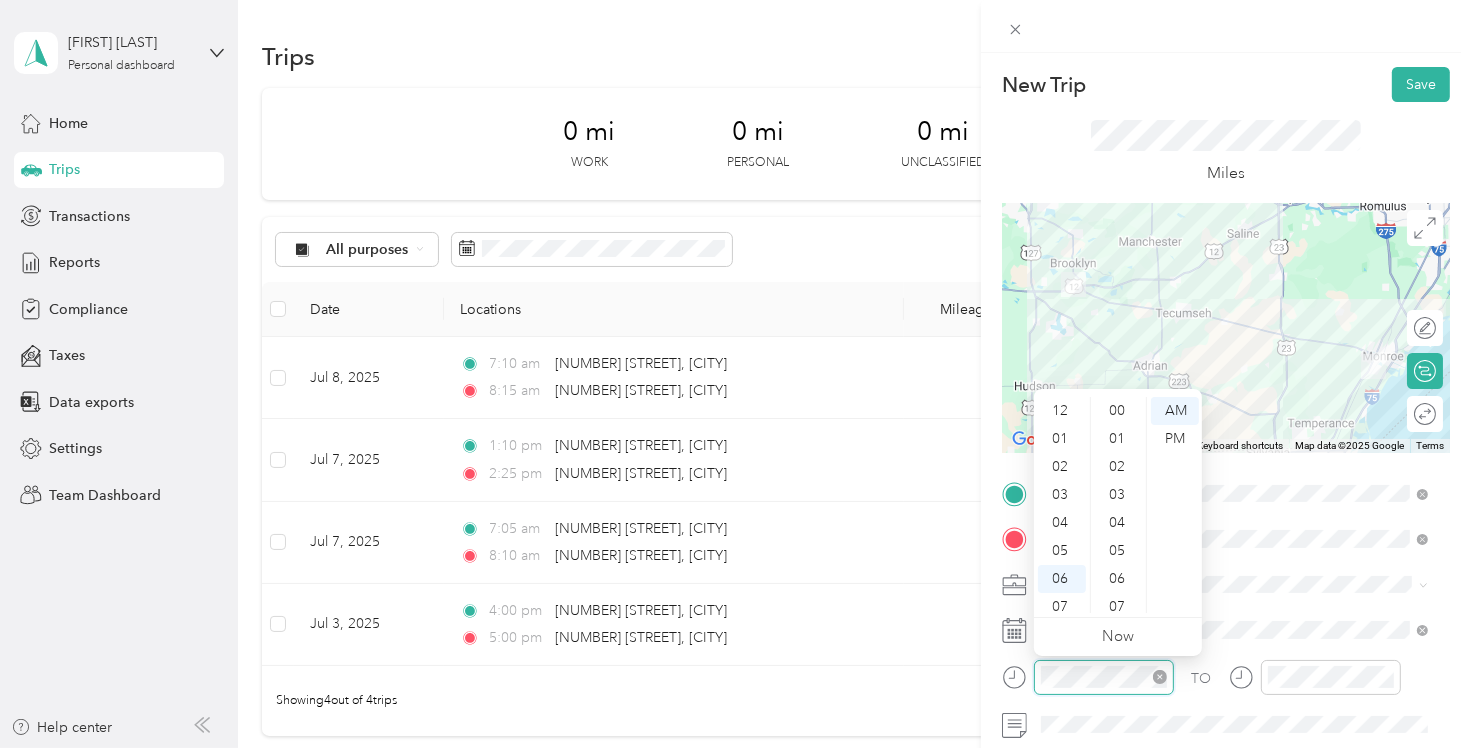 scroll, scrollTop: 252, scrollLeft: 0, axis: vertical 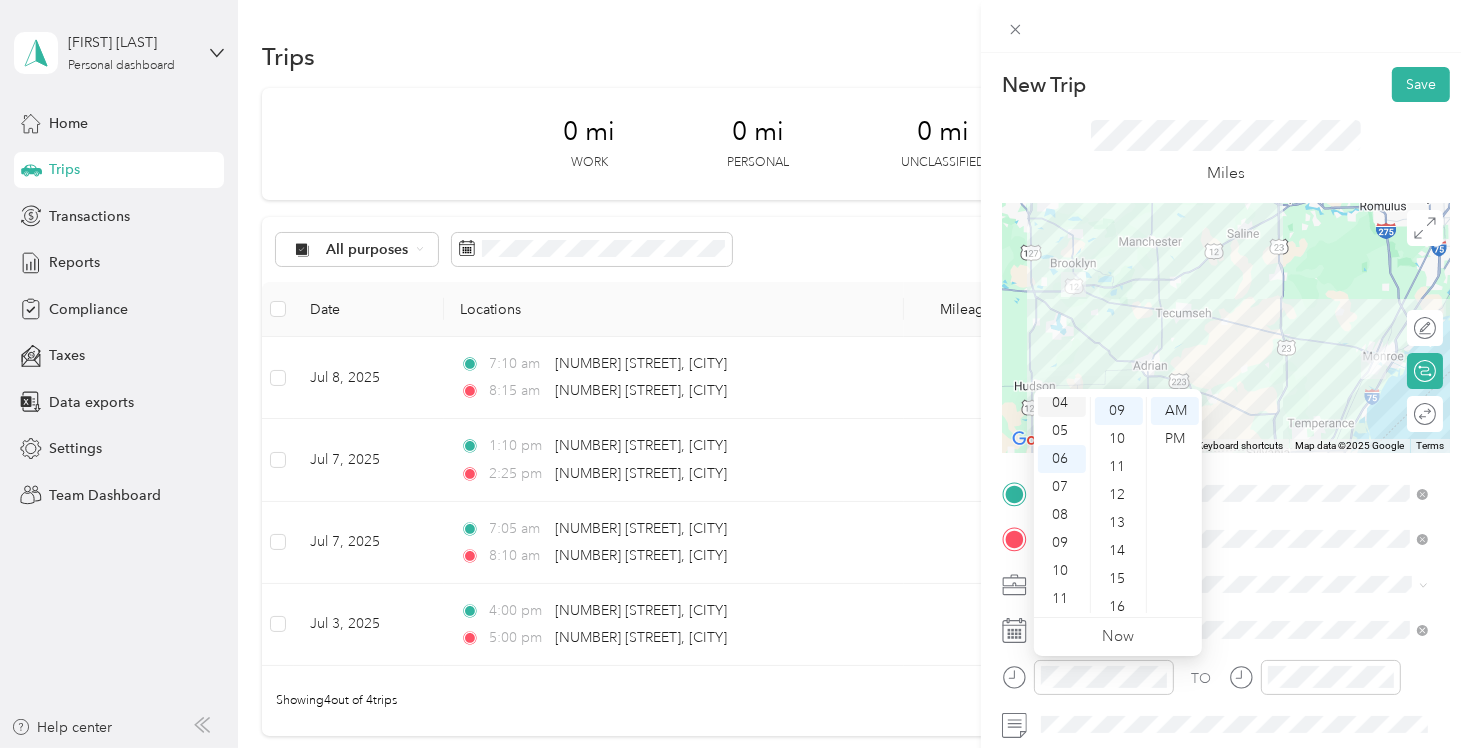 click on "04" at bounding box center (1062, 403) 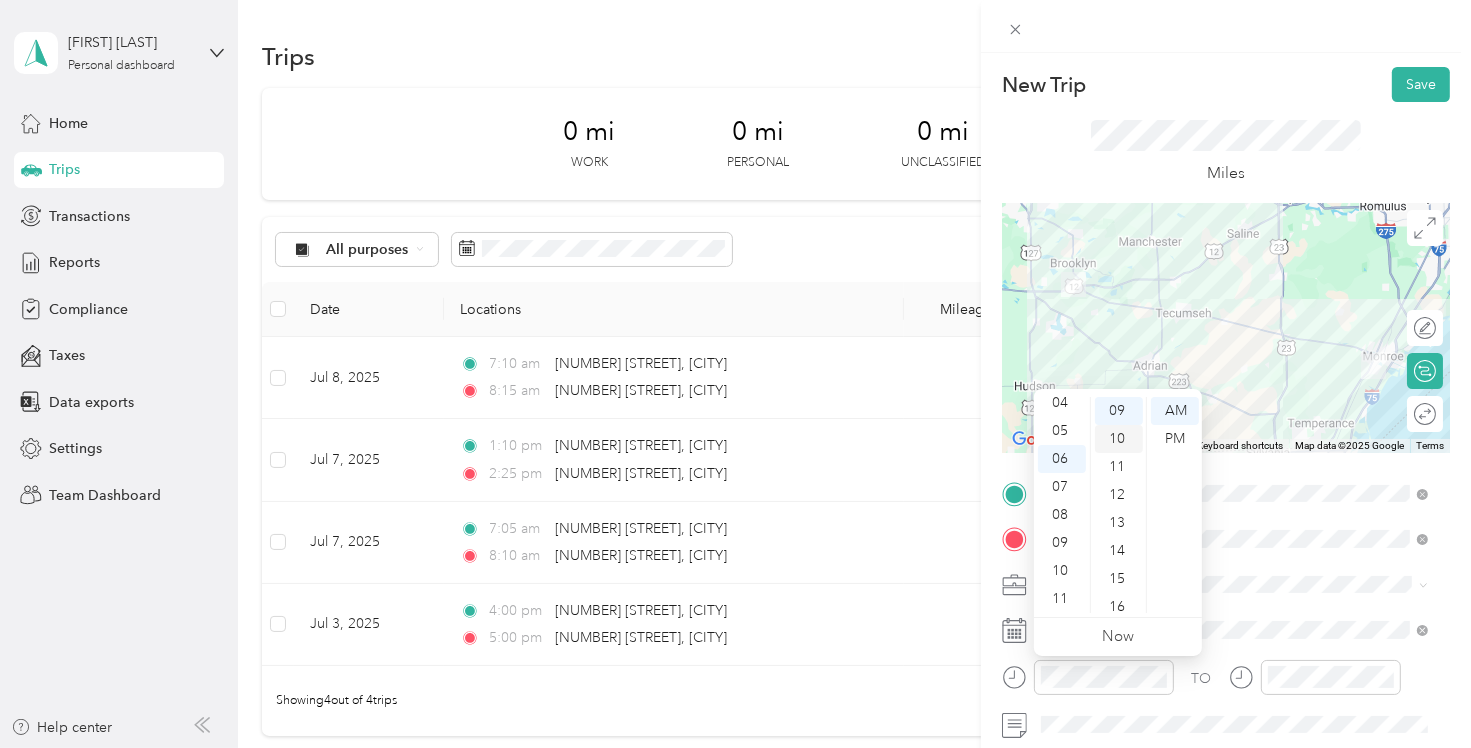 scroll, scrollTop: 112, scrollLeft: 0, axis: vertical 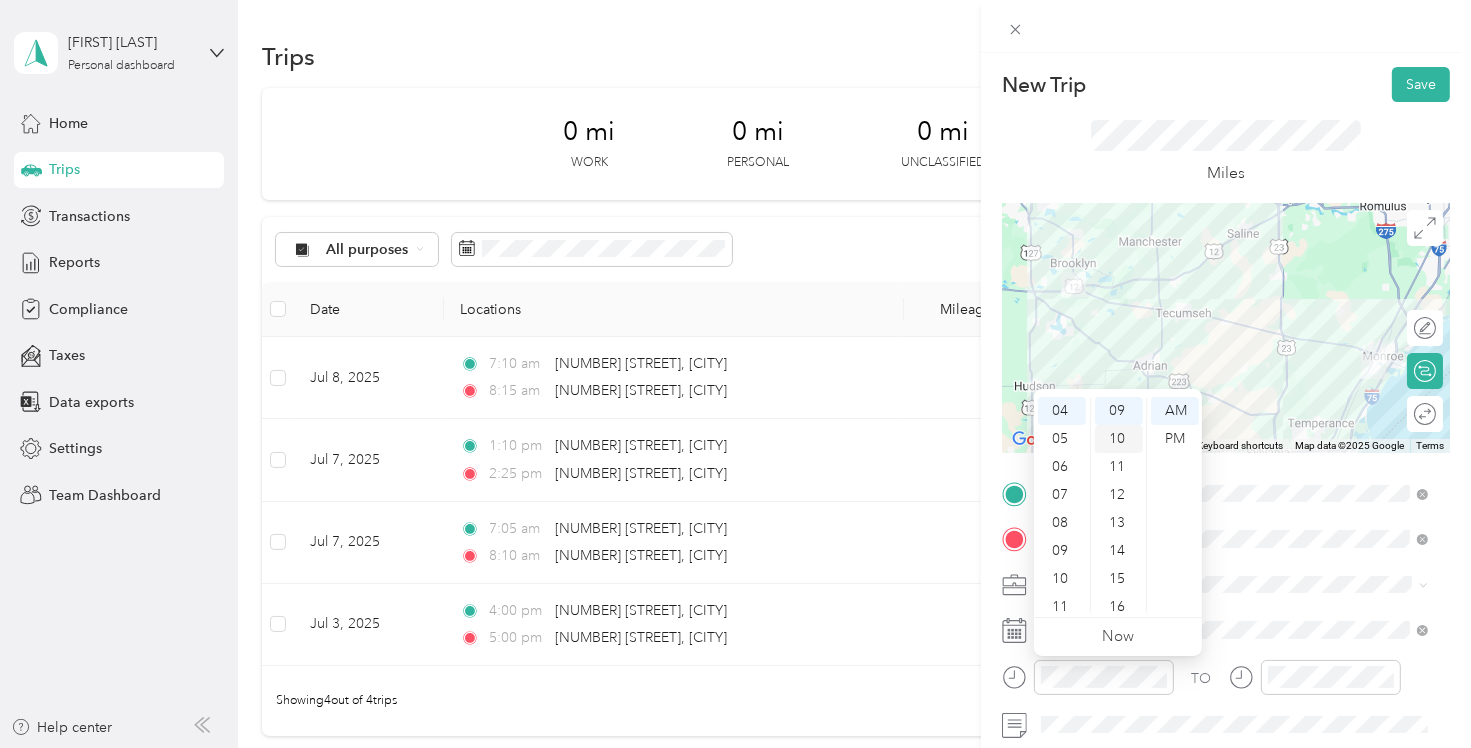 click on "10" at bounding box center (1119, 439) 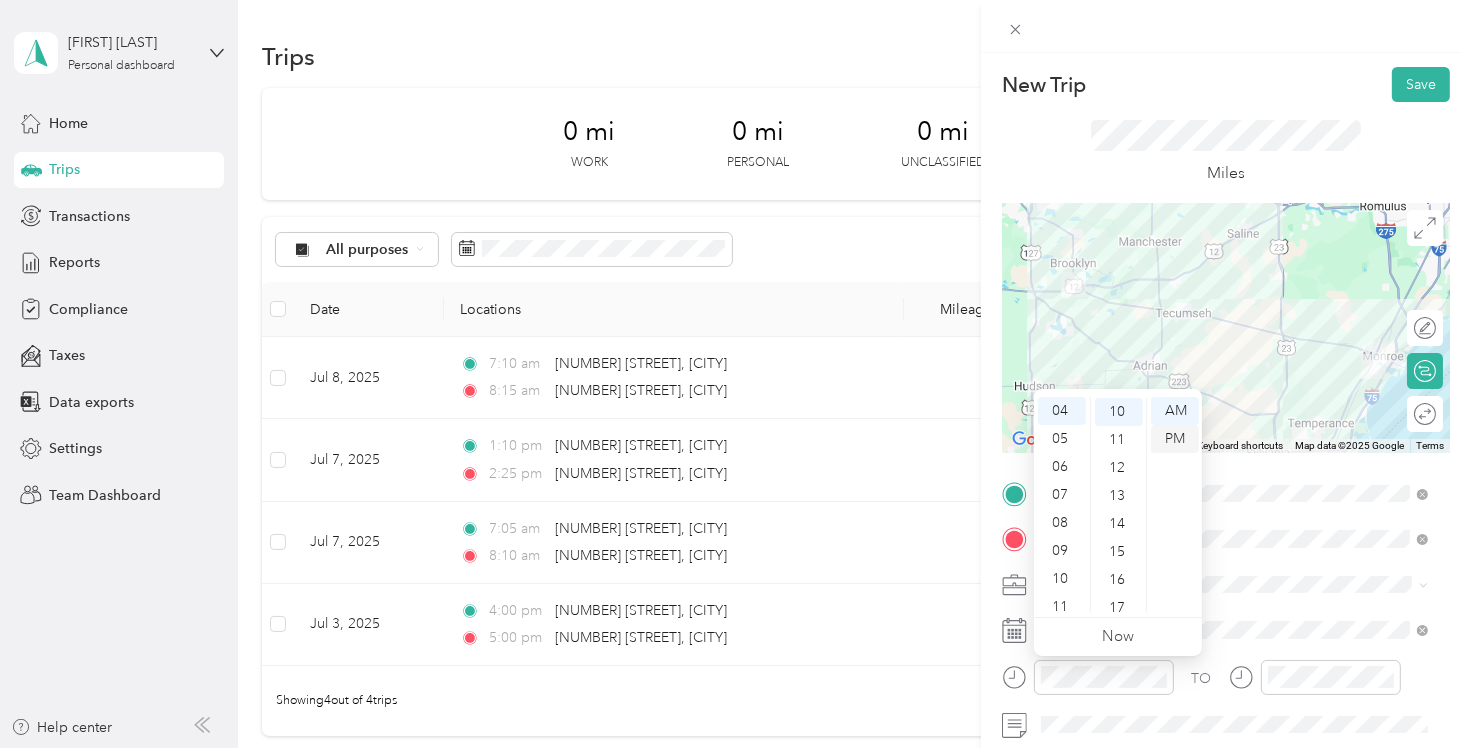 scroll, scrollTop: 280, scrollLeft: 0, axis: vertical 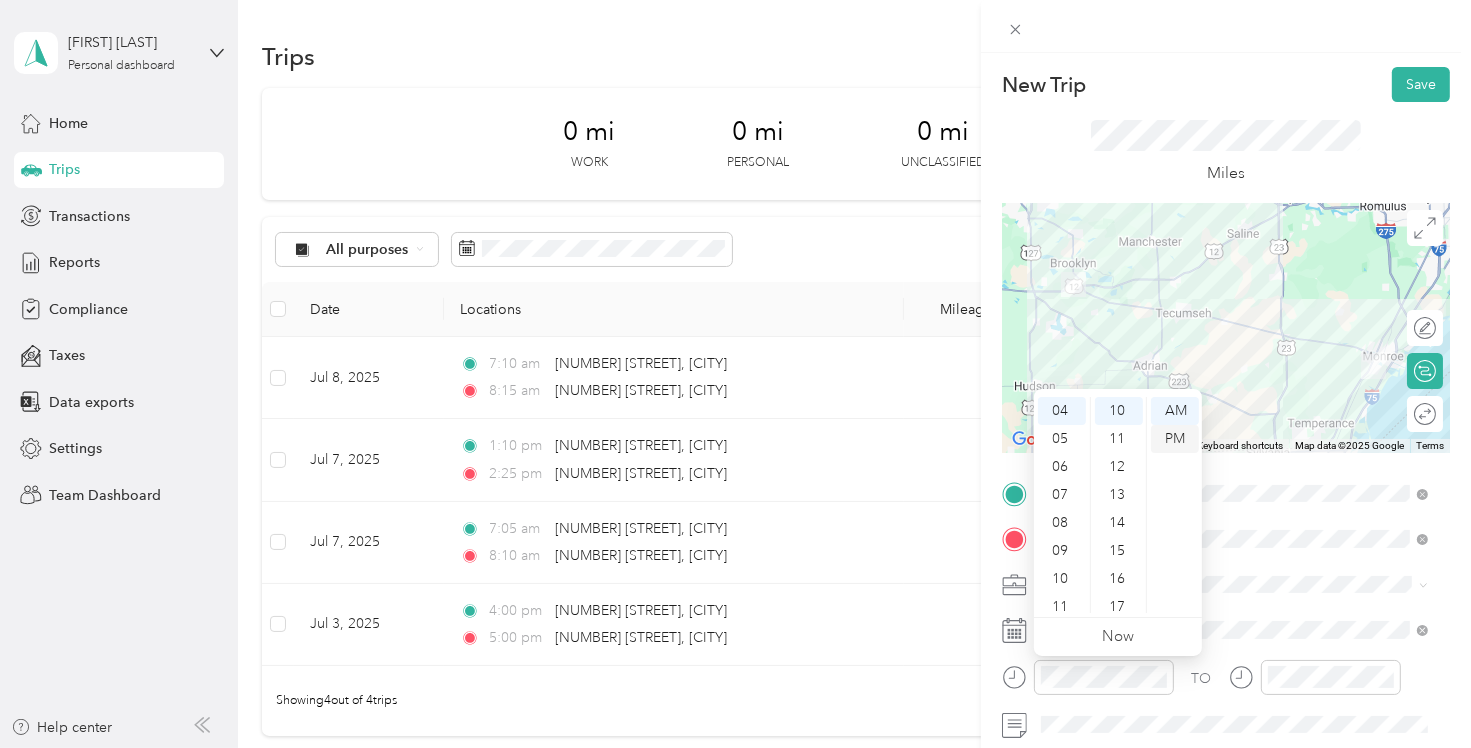 click on "PM" at bounding box center (1175, 439) 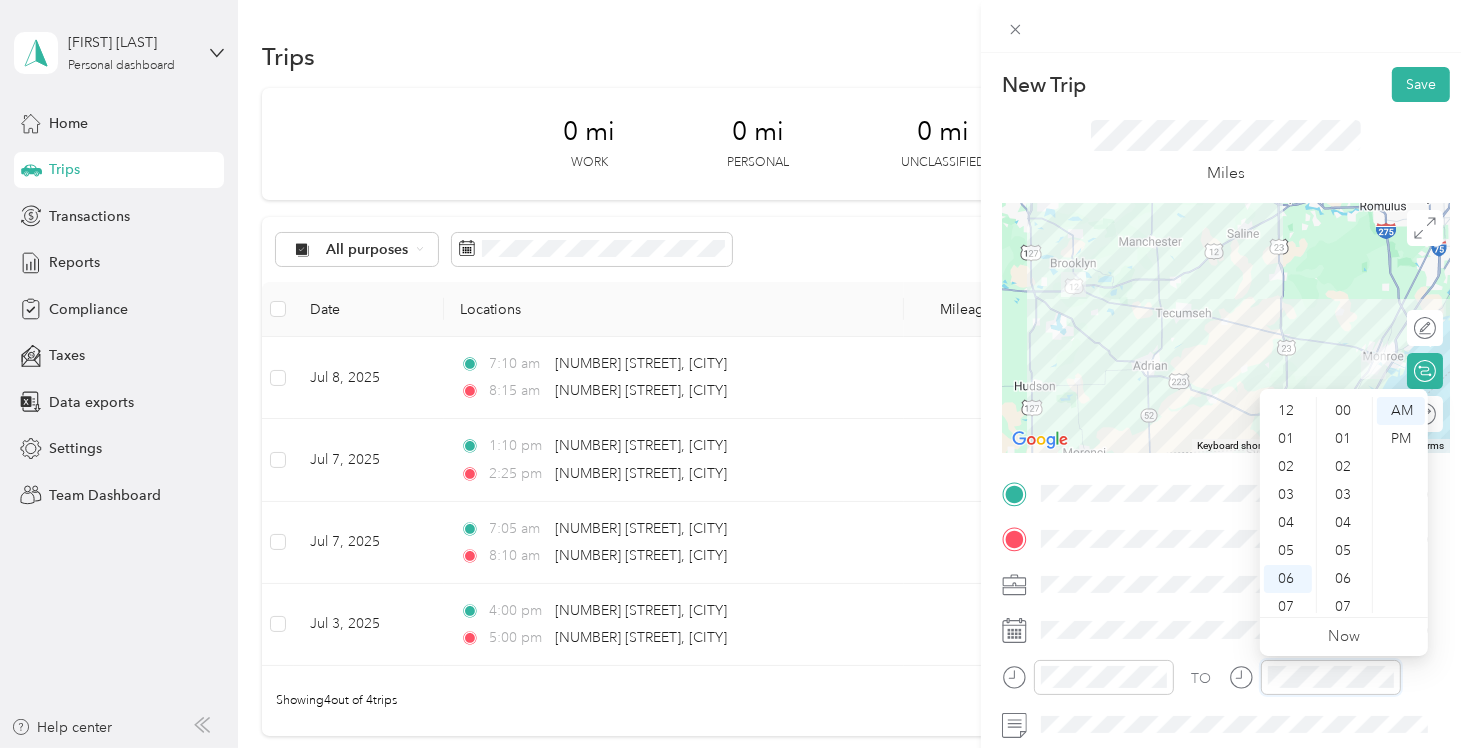scroll, scrollTop: 120, scrollLeft: 0, axis: vertical 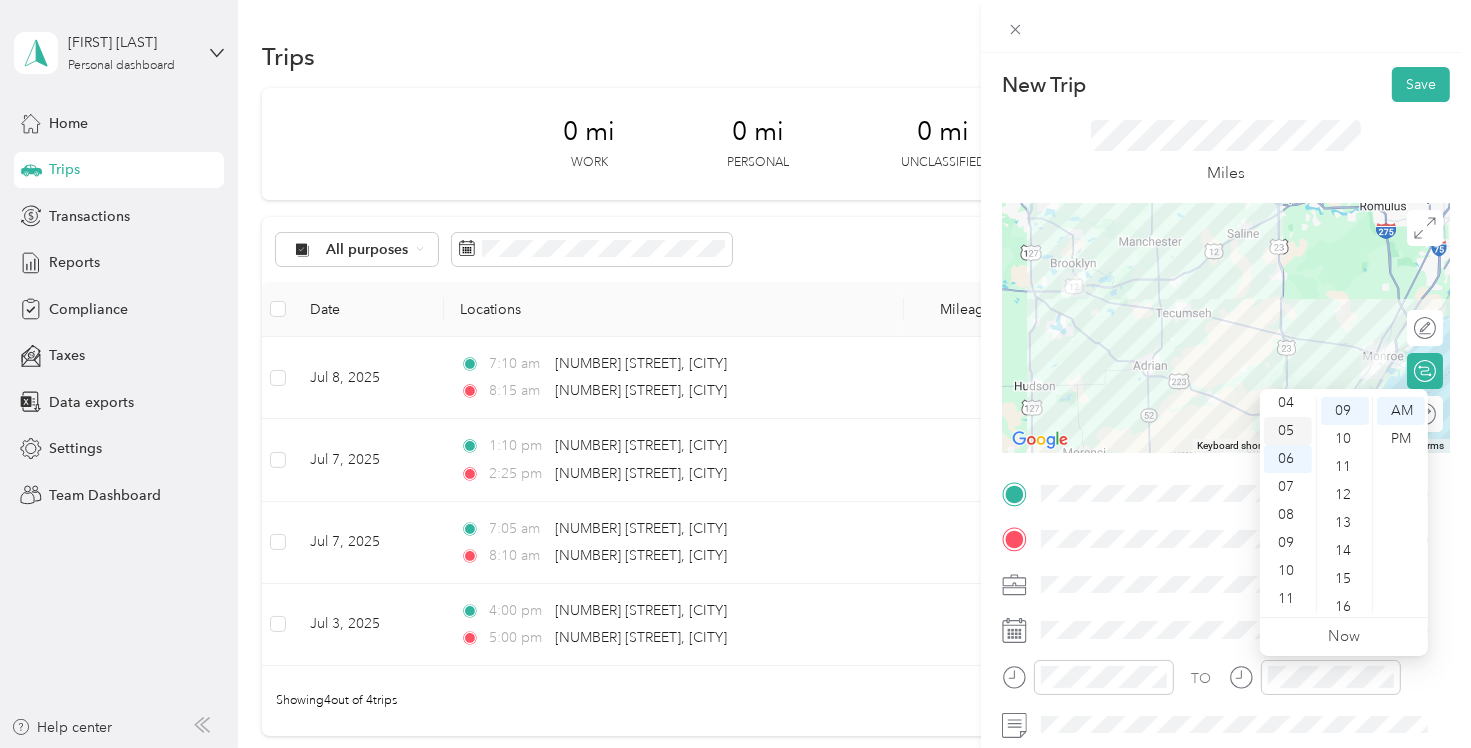 click on "05" at bounding box center (1288, 431) 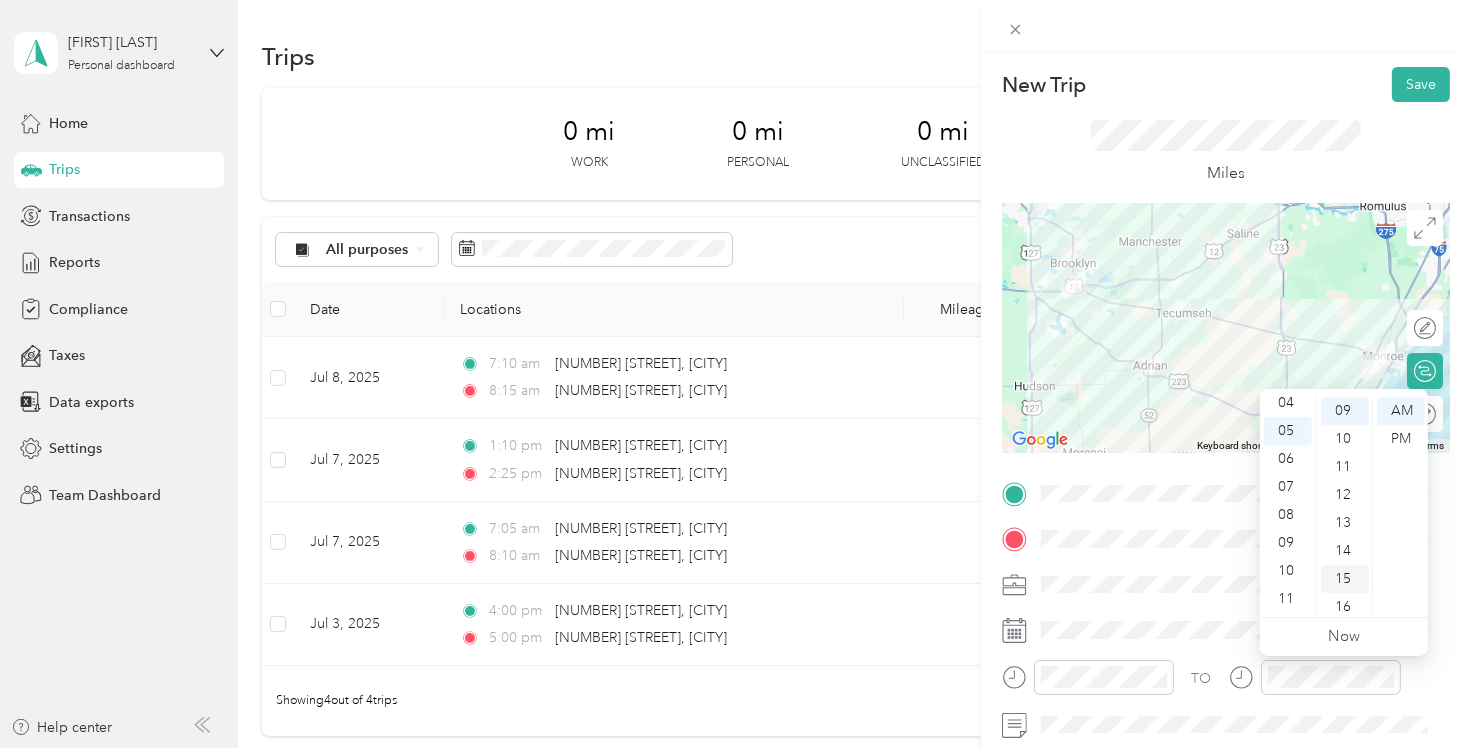 click on "15" at bounding box center (1345, 579) 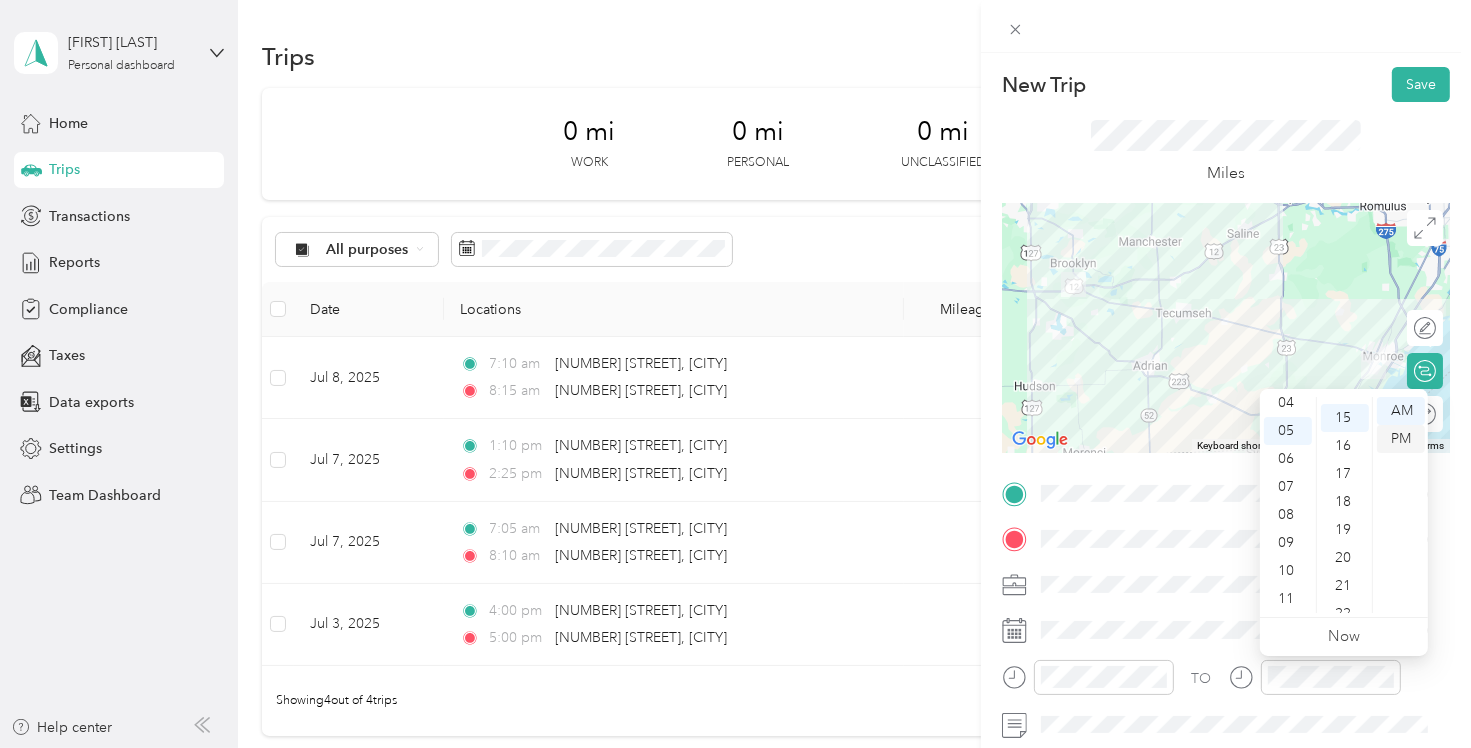 scroll, scrollTop: 420, scrollLeft: 0, axis: vertical 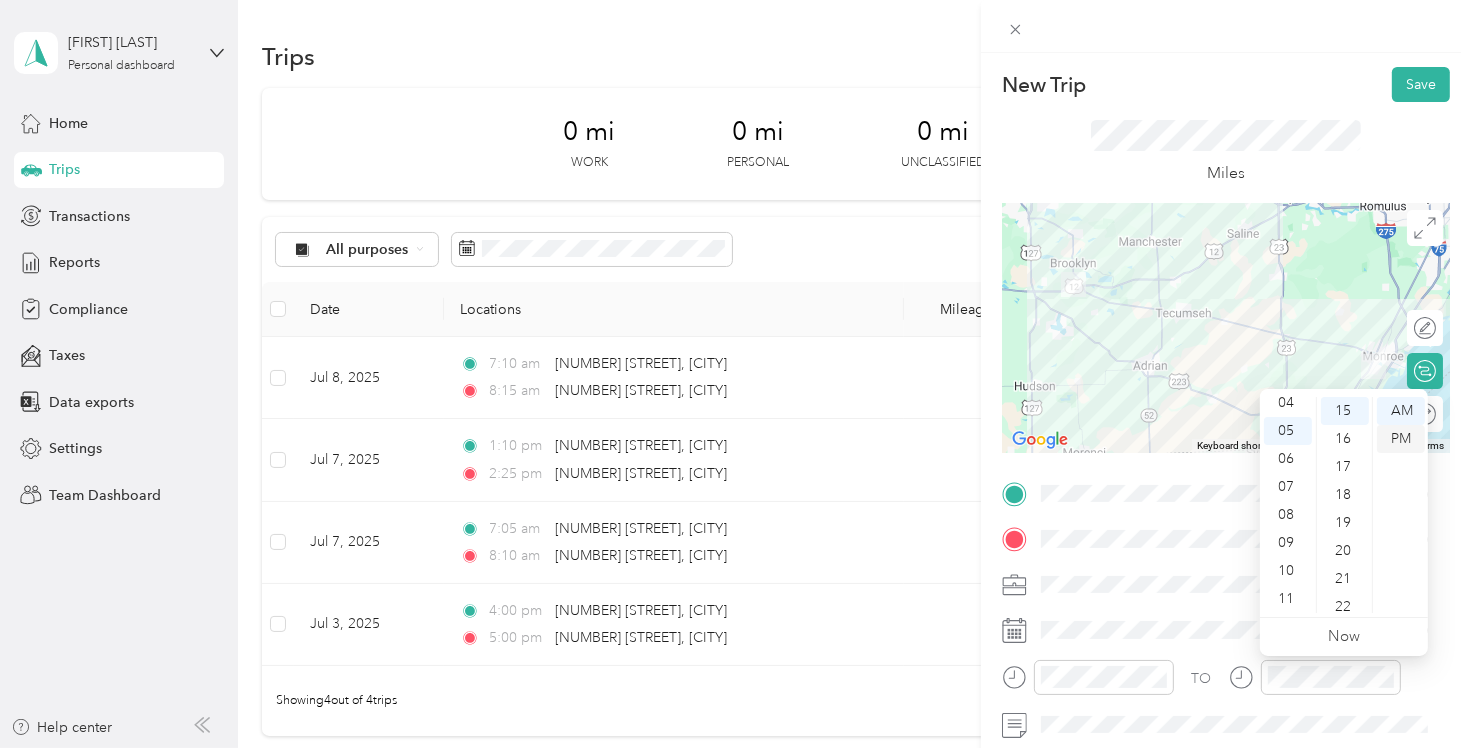 click on "PM" at bounding box center (1401, 439) 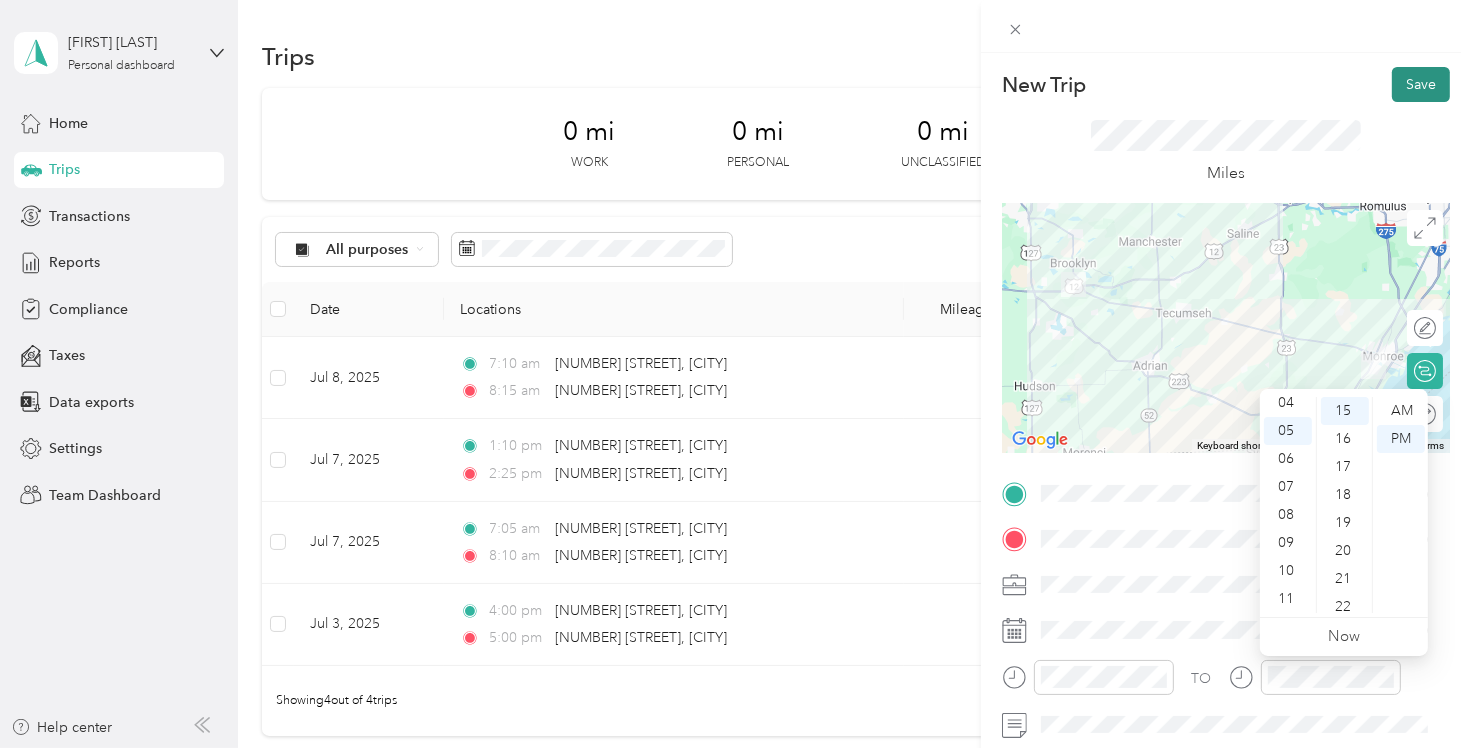 click on "Save" at bounding box center (1421, 84) 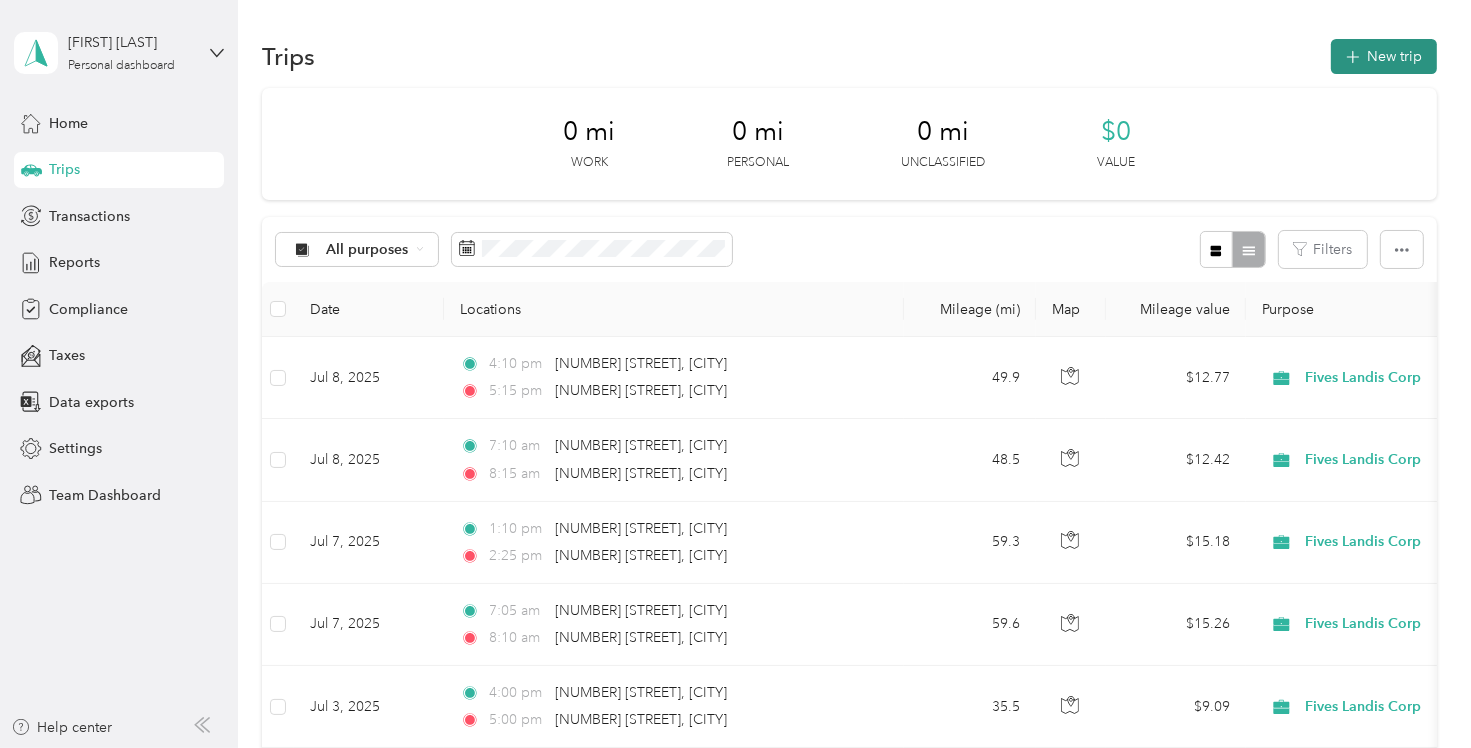 click on "New trip" at bounding box center [1384, 56] 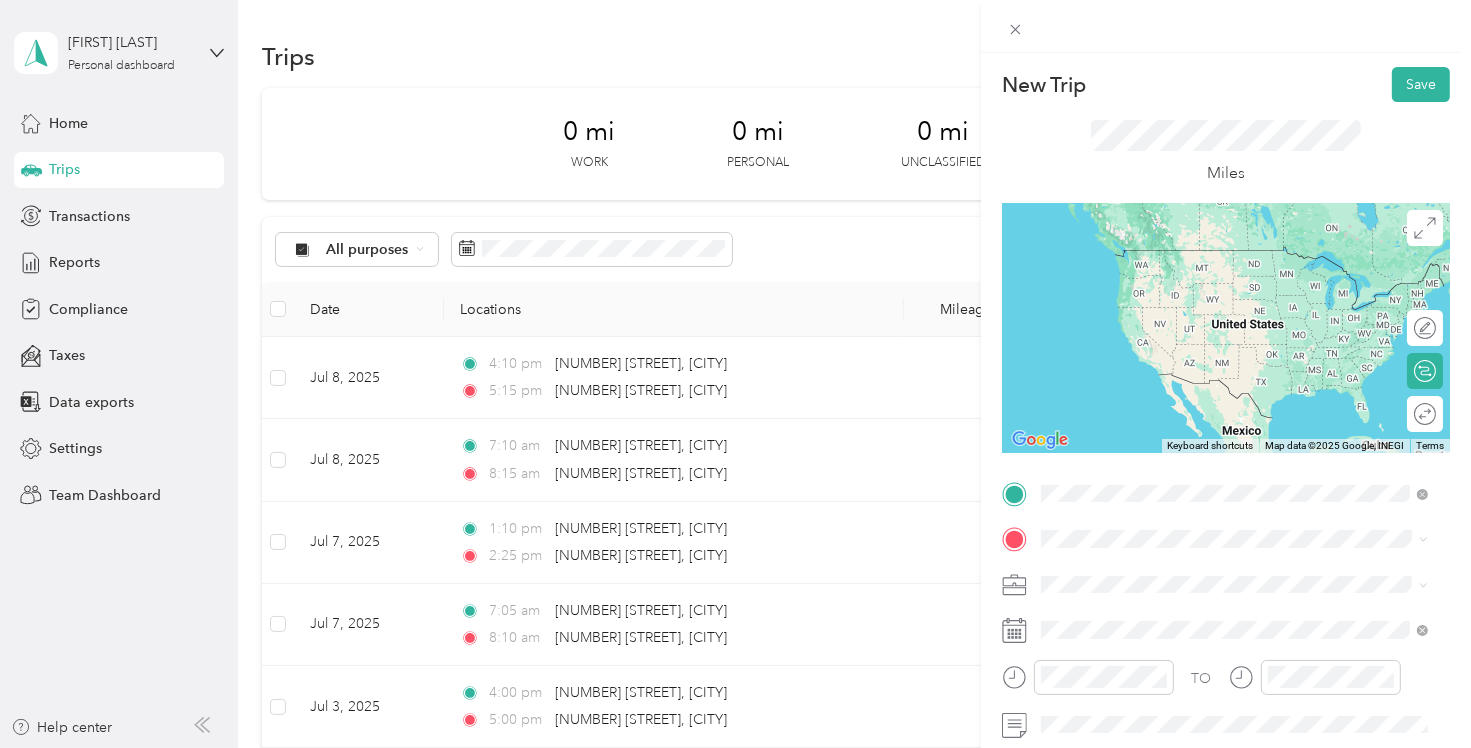 click on "[NUMBER] [STREET]
[CITY], [STATE] [POSTAL_CODE], [COUNTRY]" at bounding box center (1222, 258) 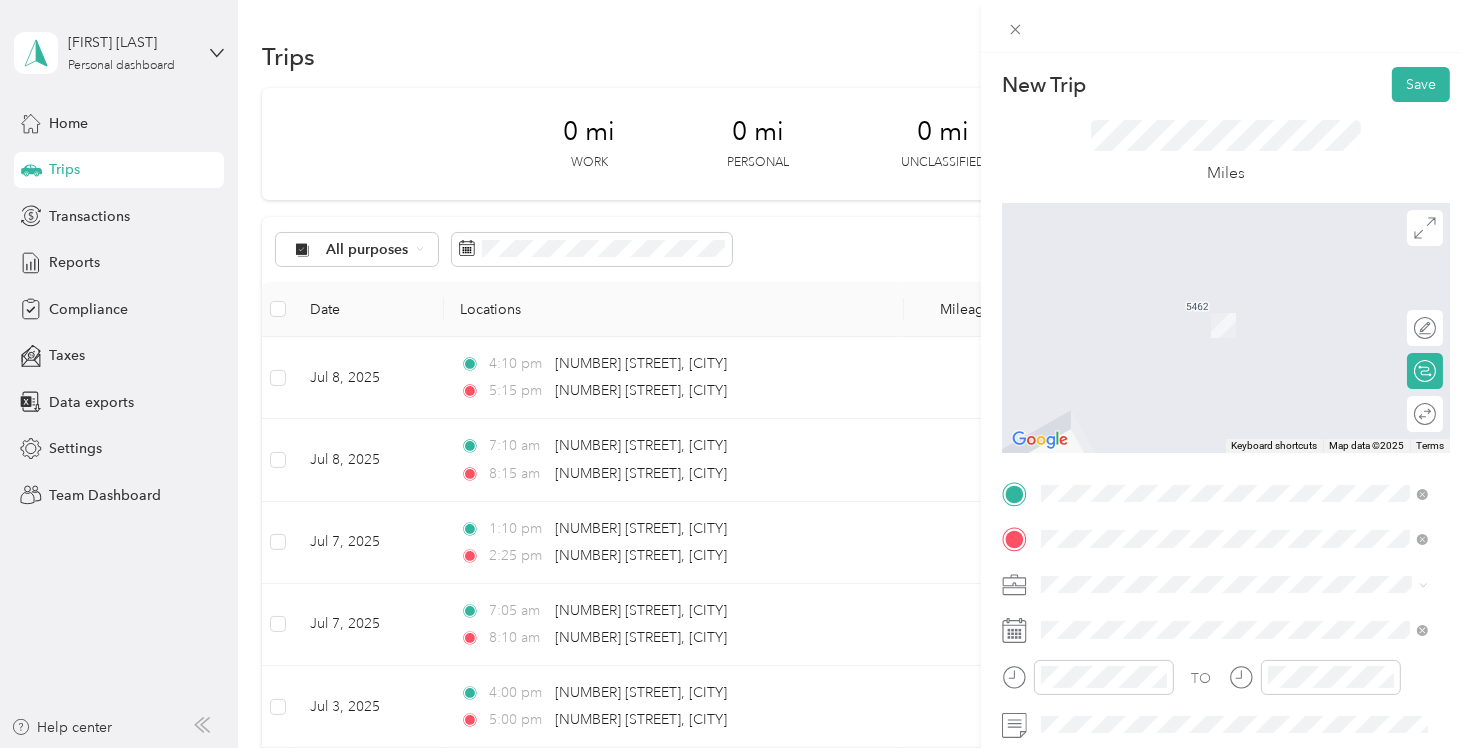click on "[NUMBER] [STREET]
[CITY], [STATE] [POSTAL_CODE], [COUNTRY]" at bounding box center [1222, 325] 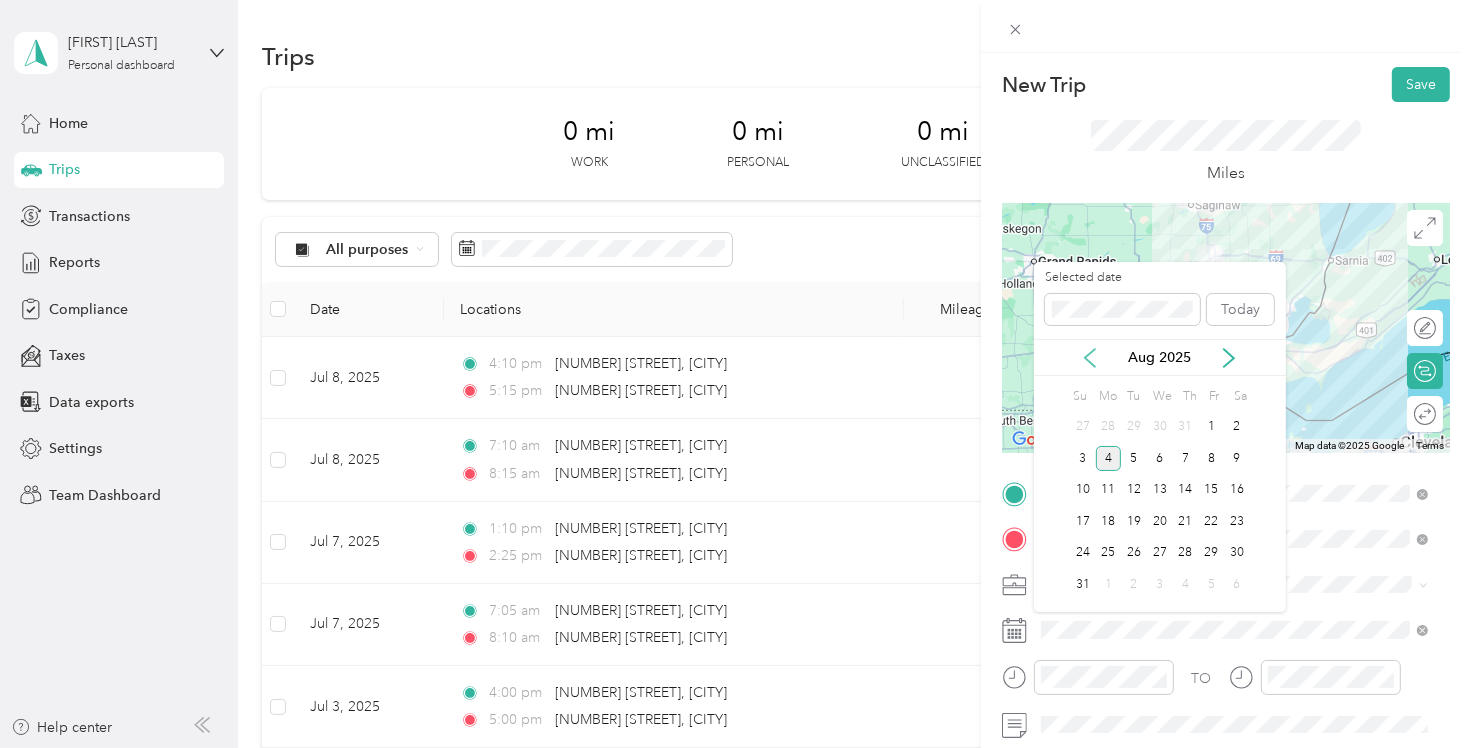 click 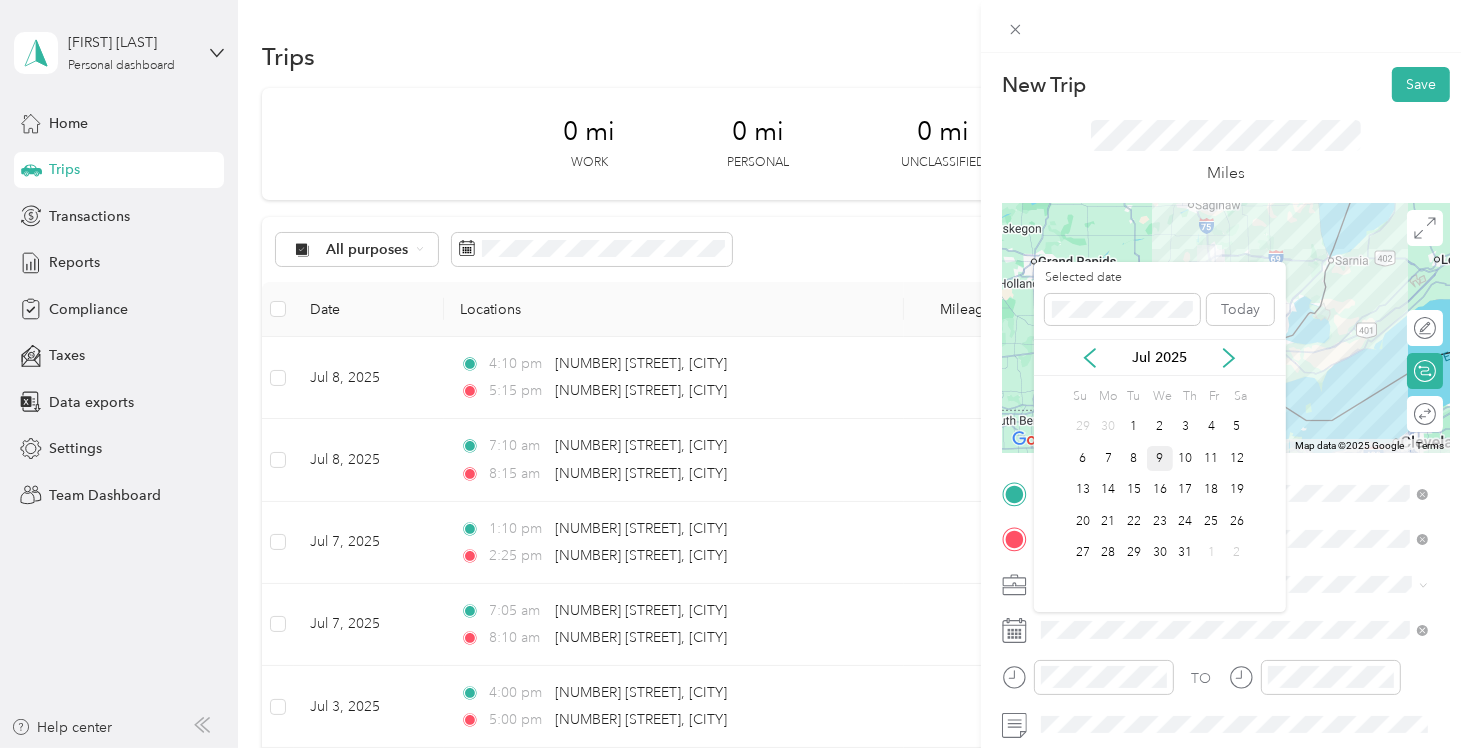 click on "9" at bounding box center (1160, 458) 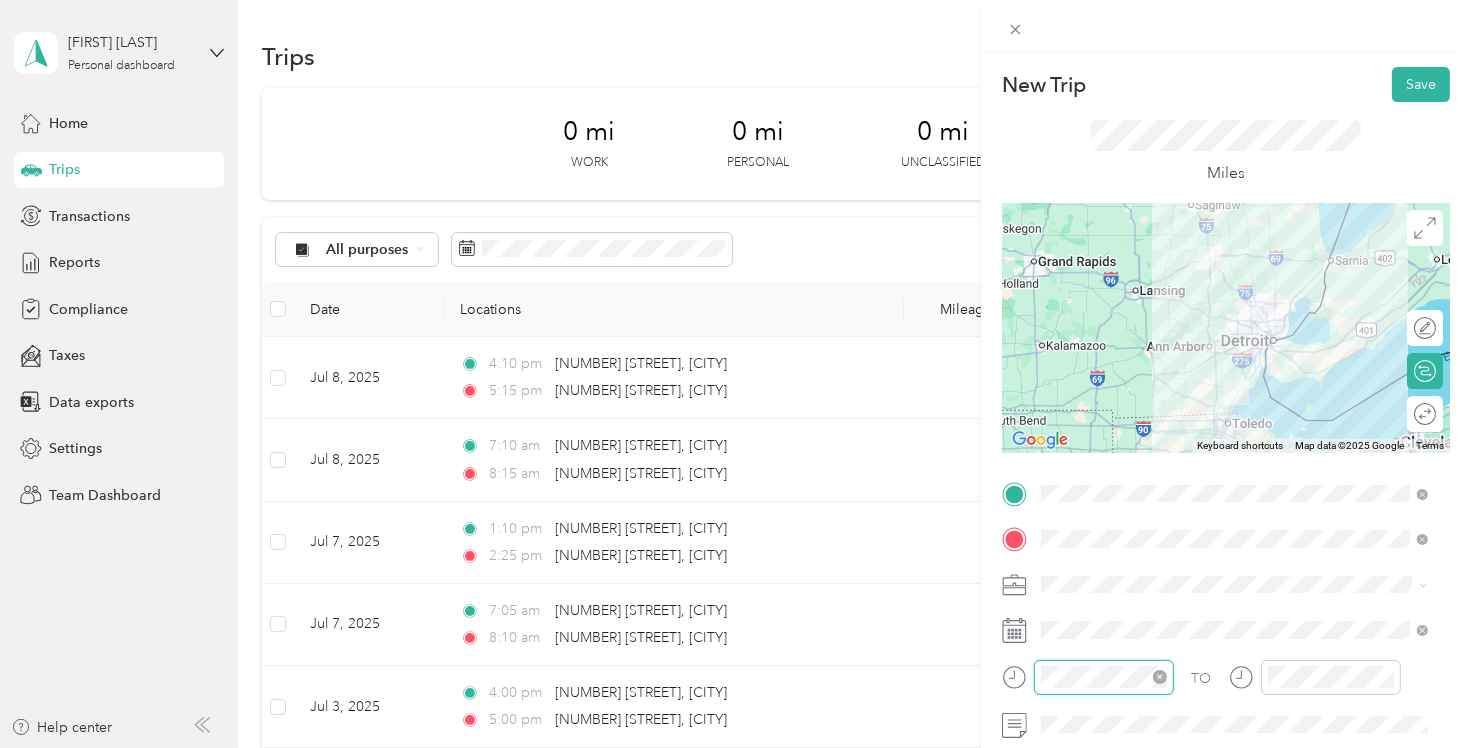 scroll, scrollTop: 120, scrollLeft: 0, axis: vertical 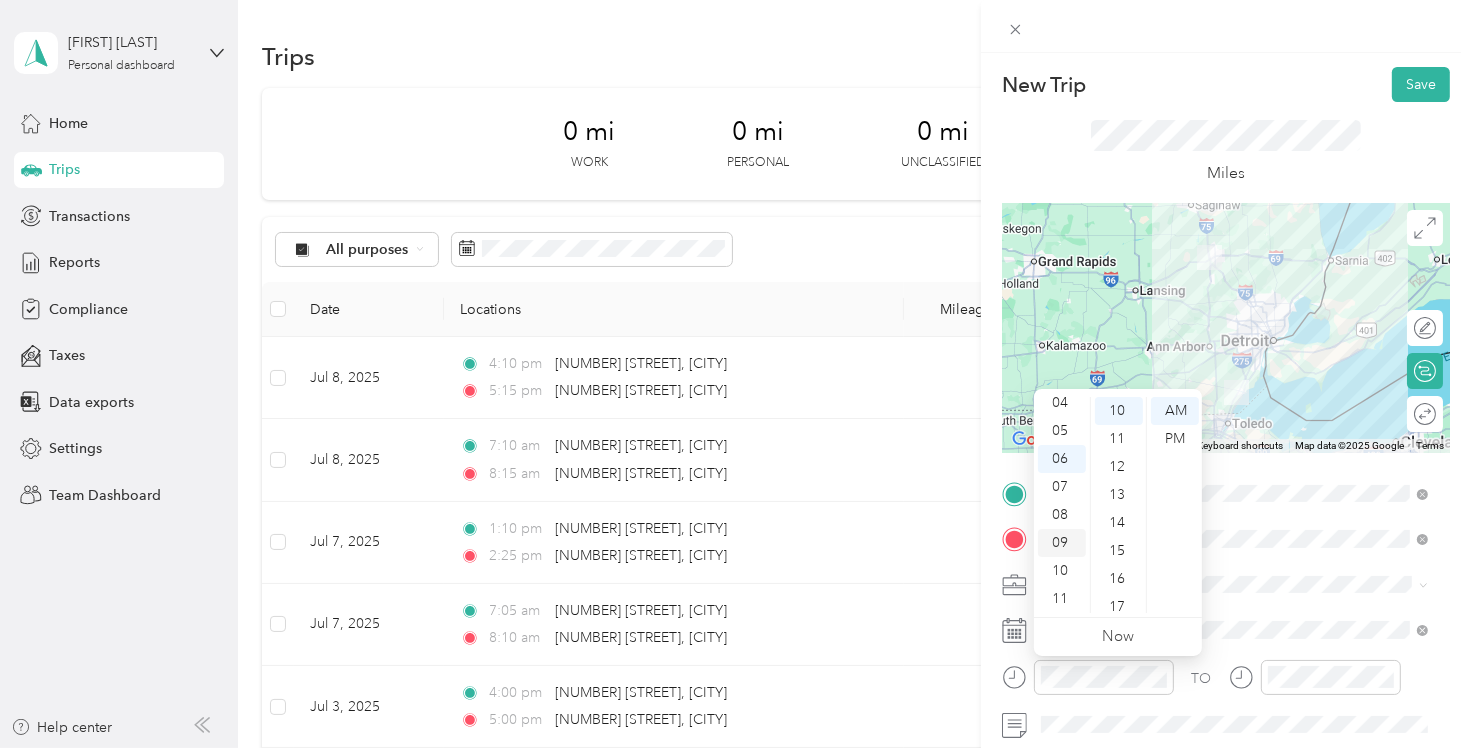 click on "09" at bounding box center (1062, 543) 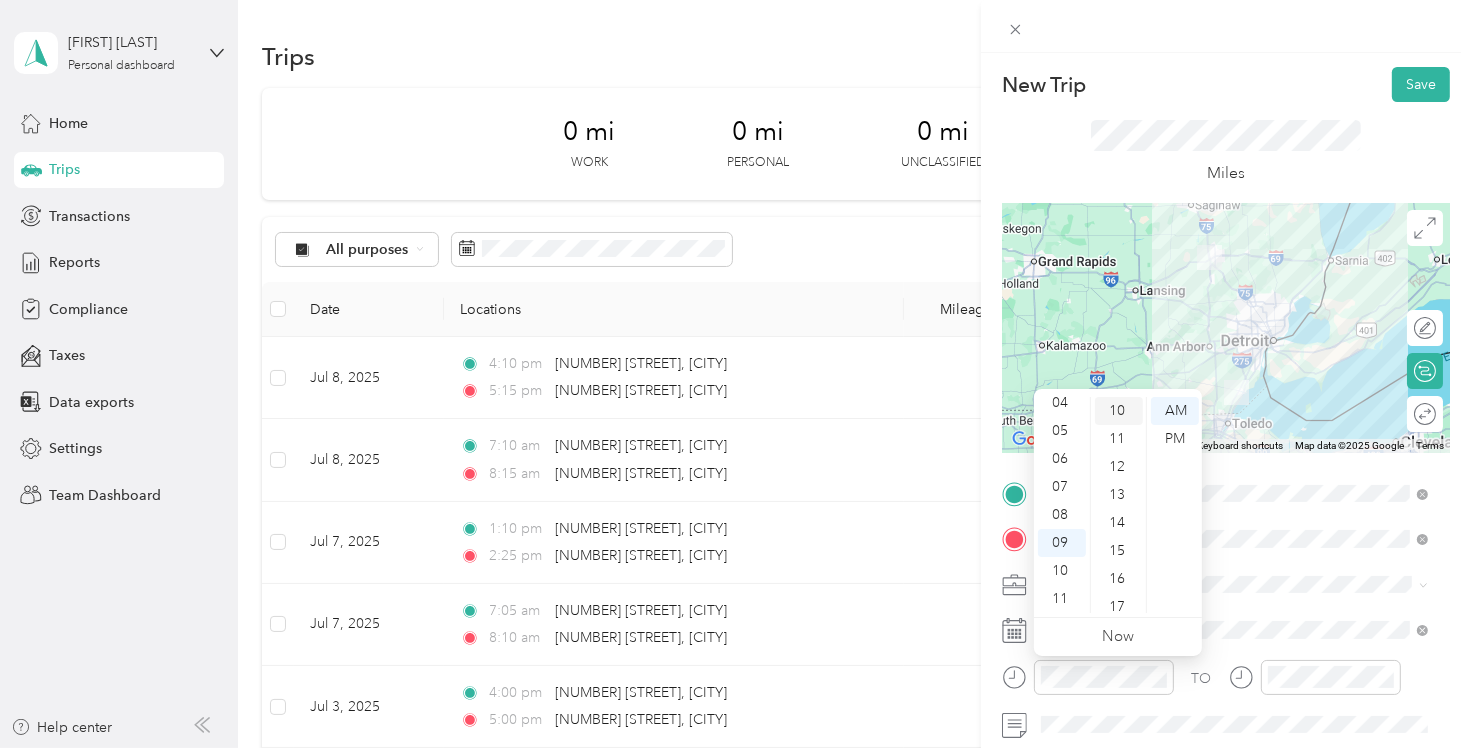 click on "10" at bounding box center [1119, 411] 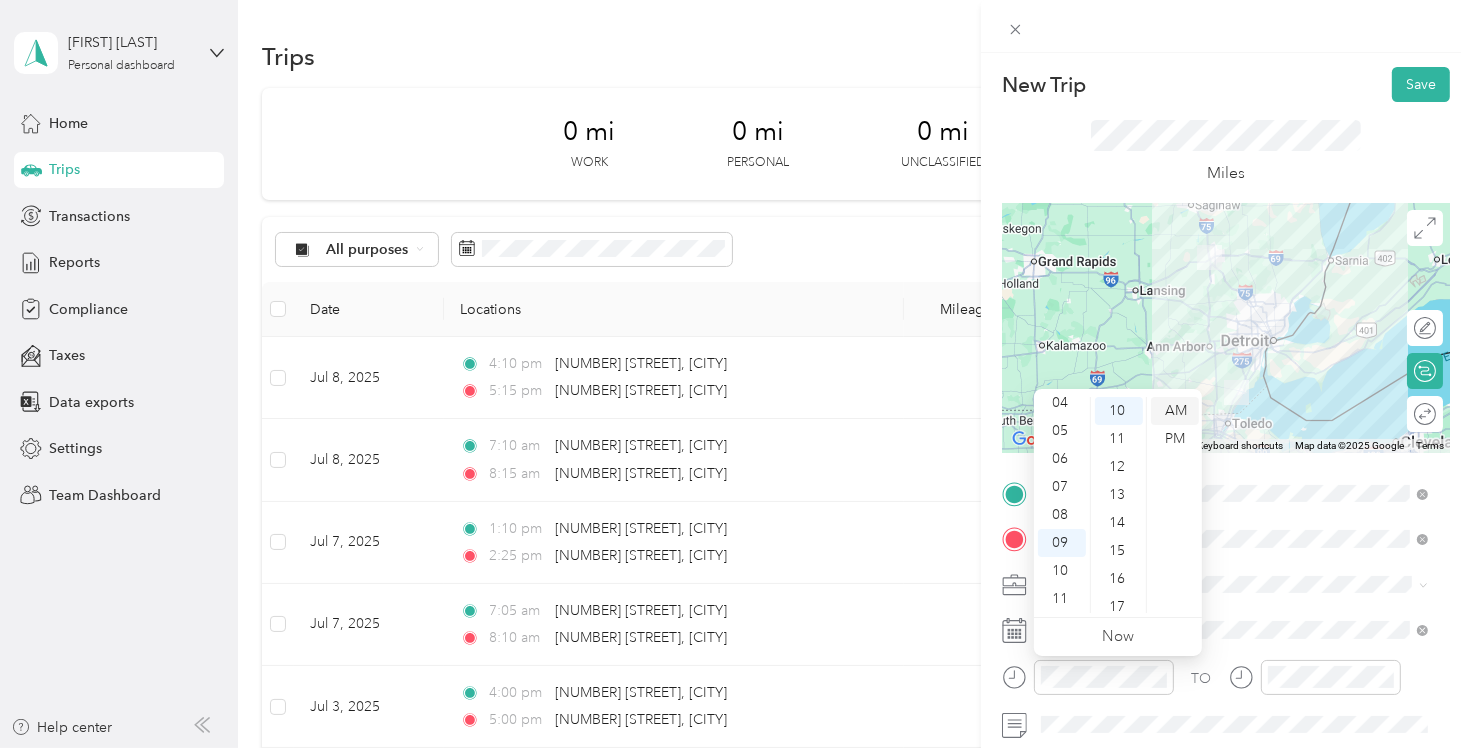 click on "AM" at bounding box center (1175, 411) 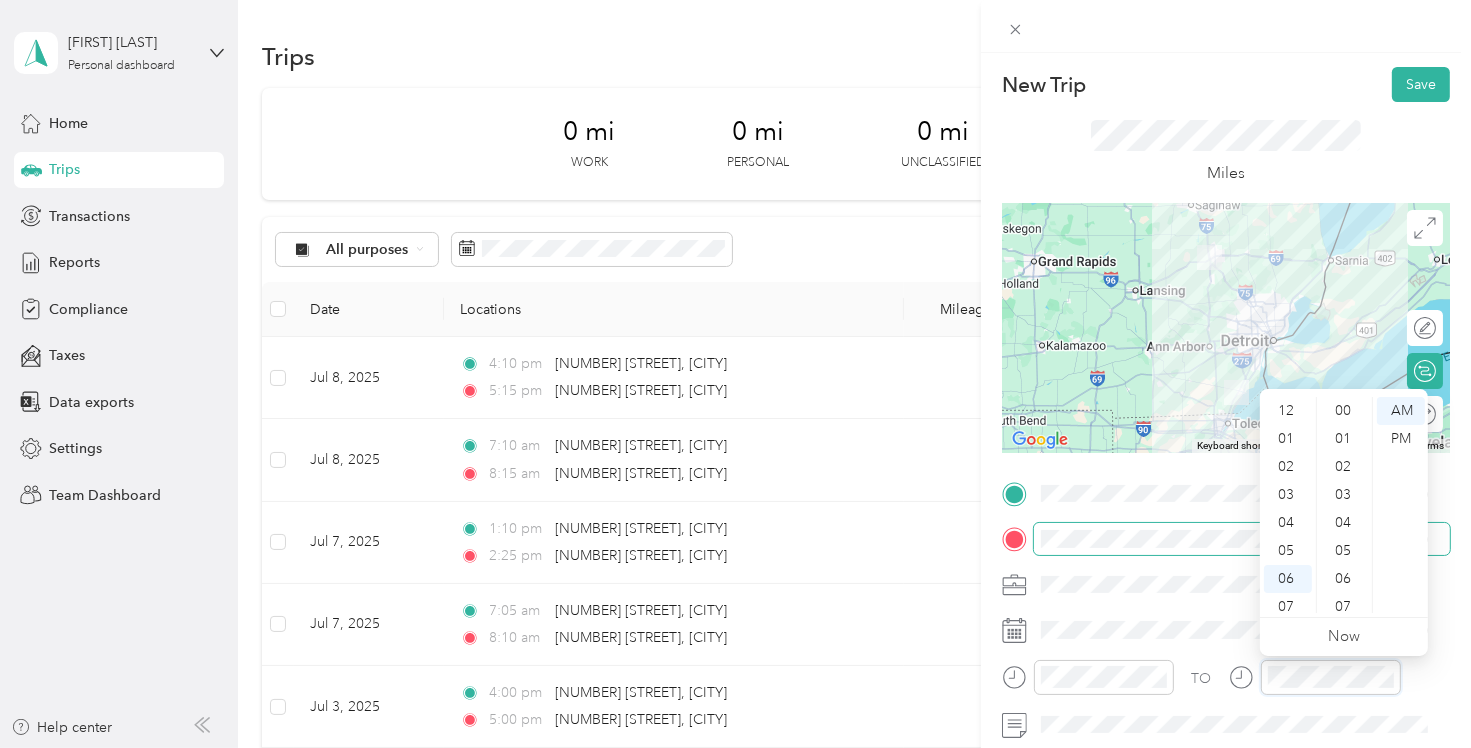 scroll, scrollTop: 277, scrollLeft: 0, axis: vertical 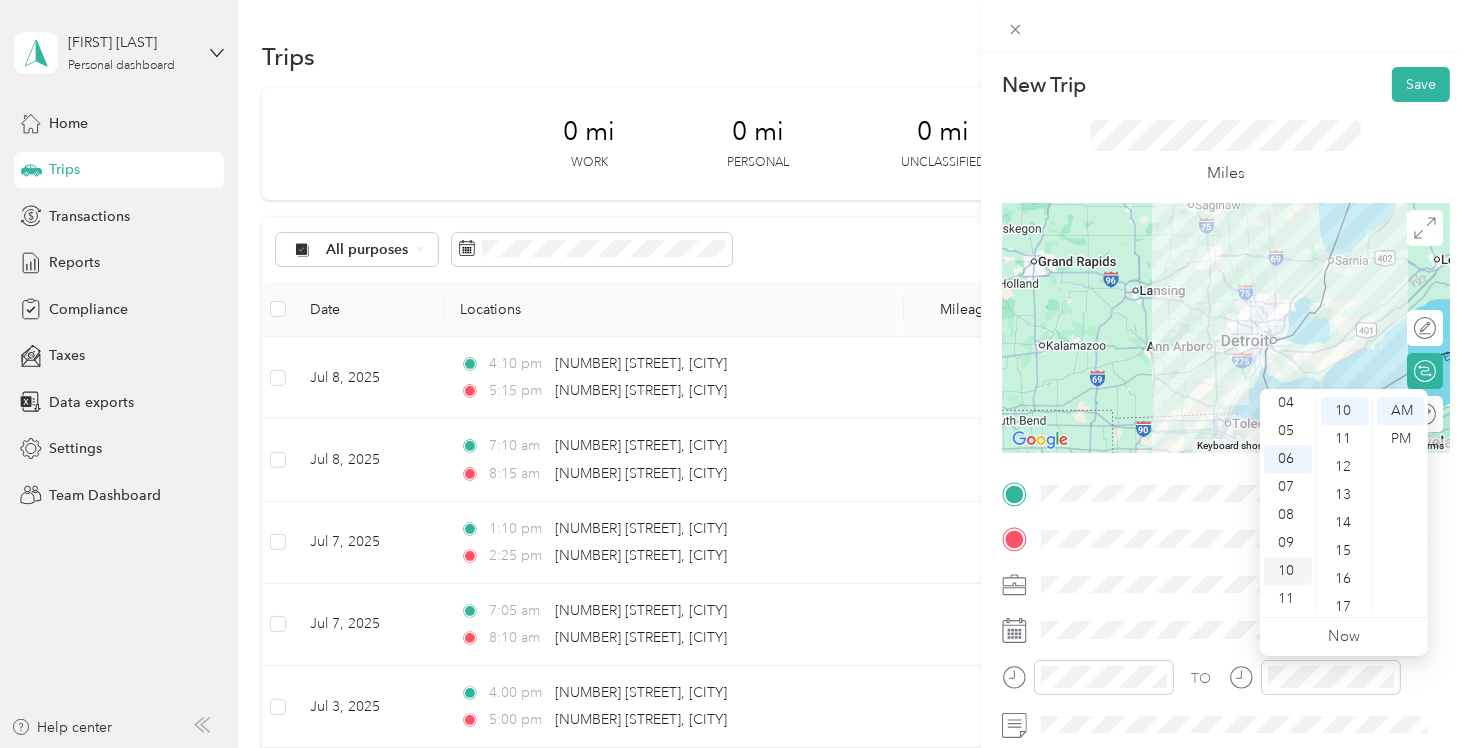 click on "10" at bounding box center (1288, 571) 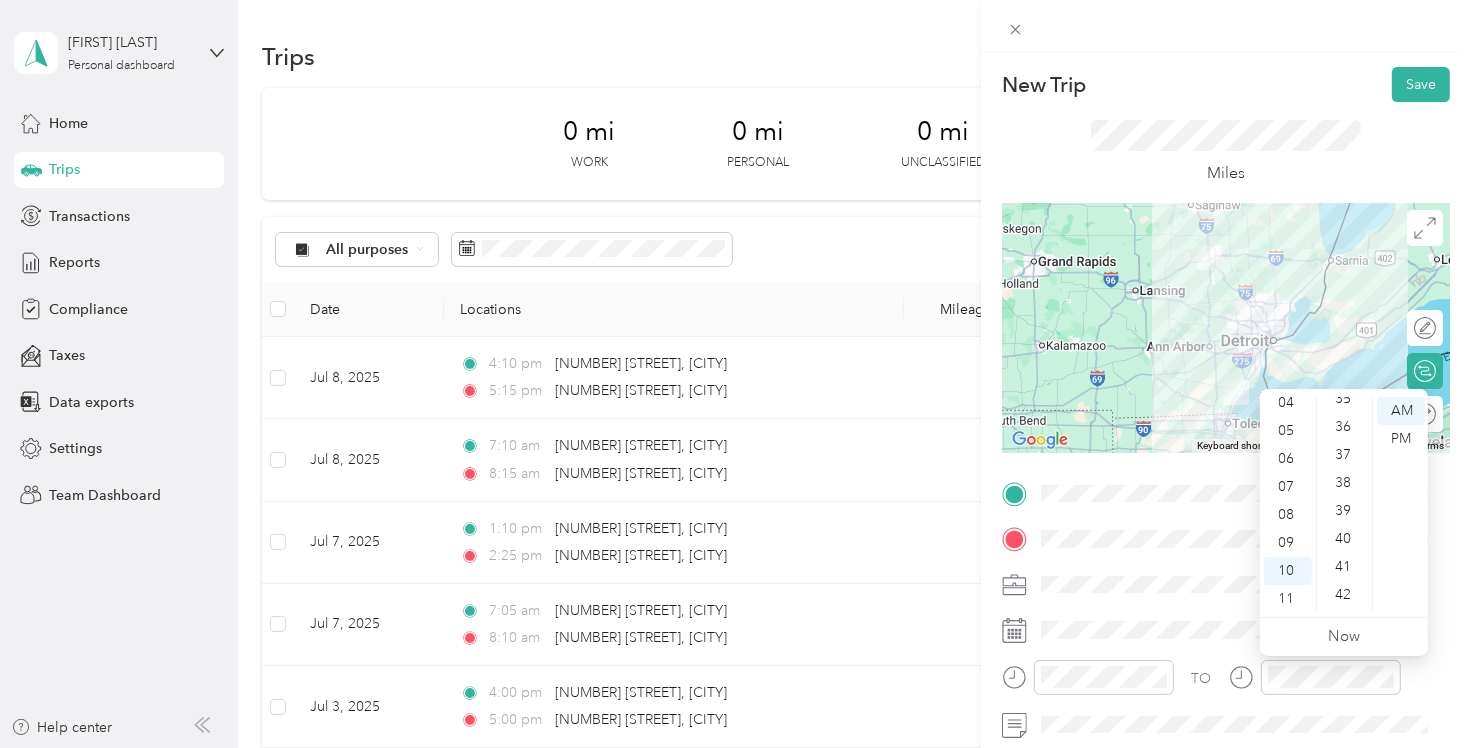 scroll, scrollTop: 1080, scrollLeft: 0, axis: vertical 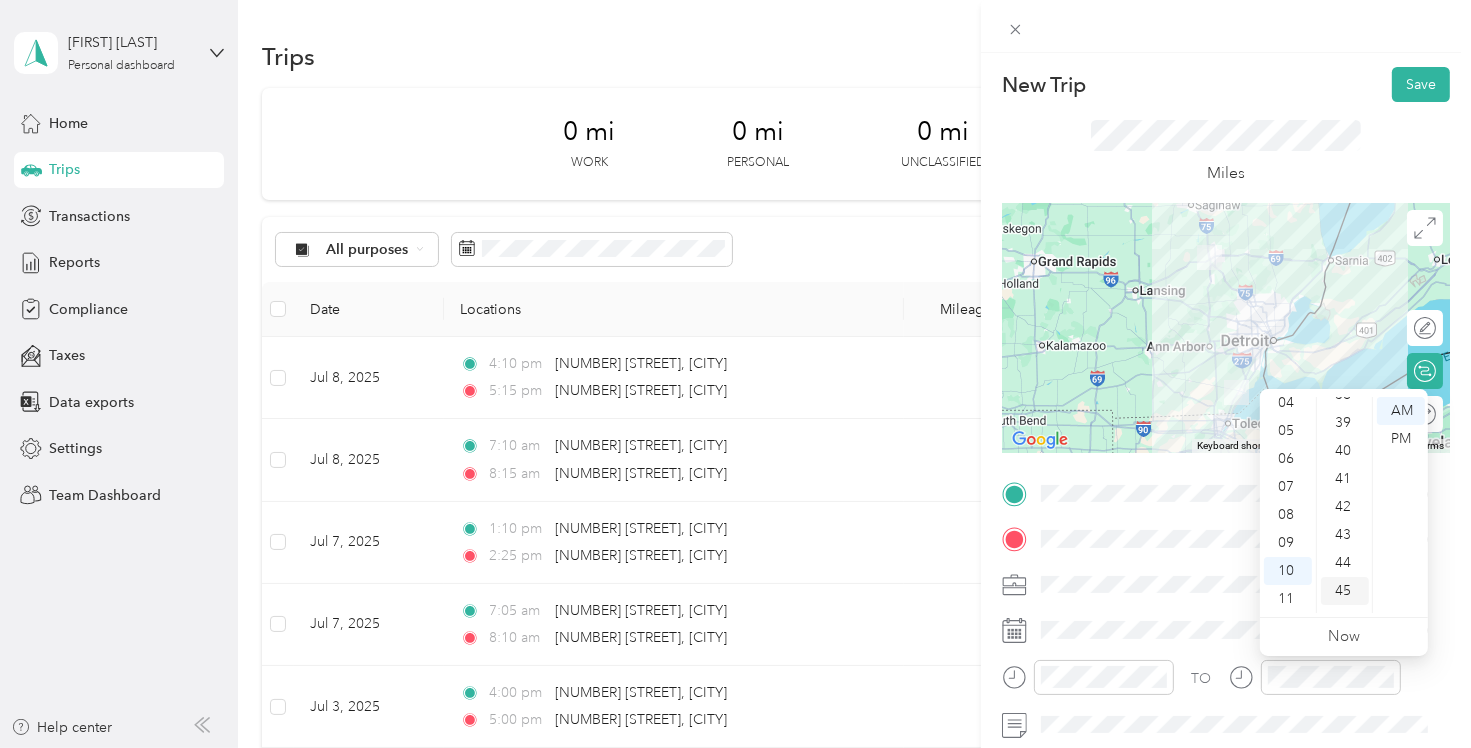 click on "45" at bounding box center (1345, 591) 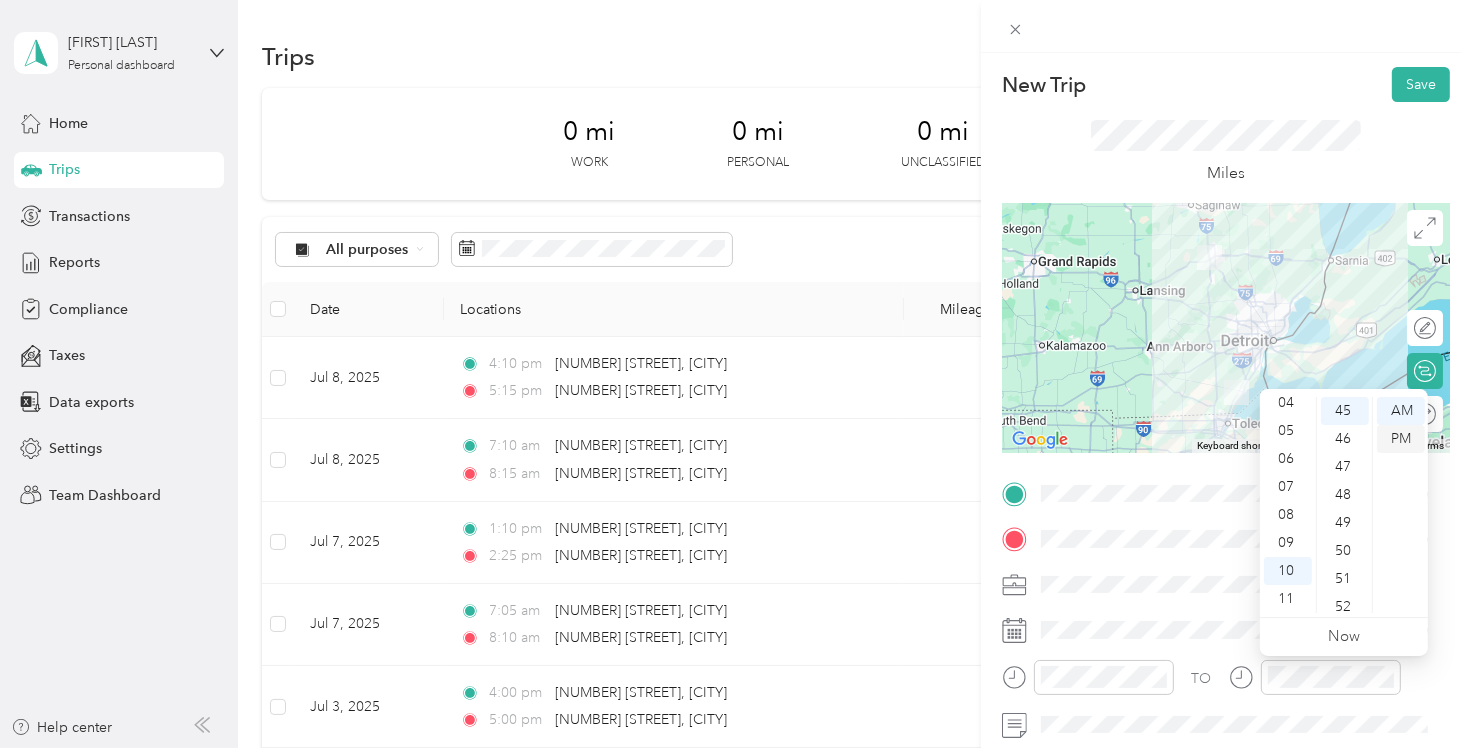click on "PM" at bounding box center (1401, 439) 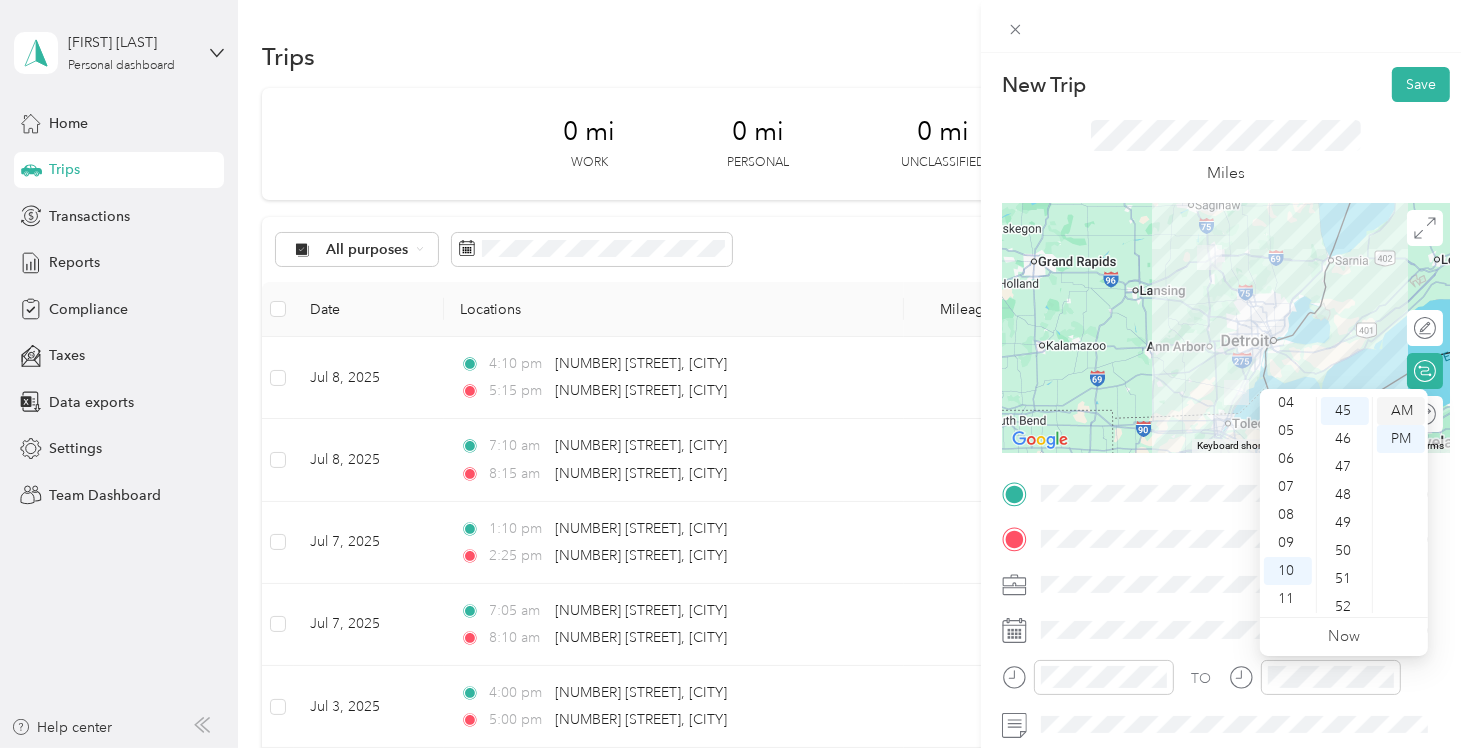 click on "AM" at bounding box center (1401, 411) 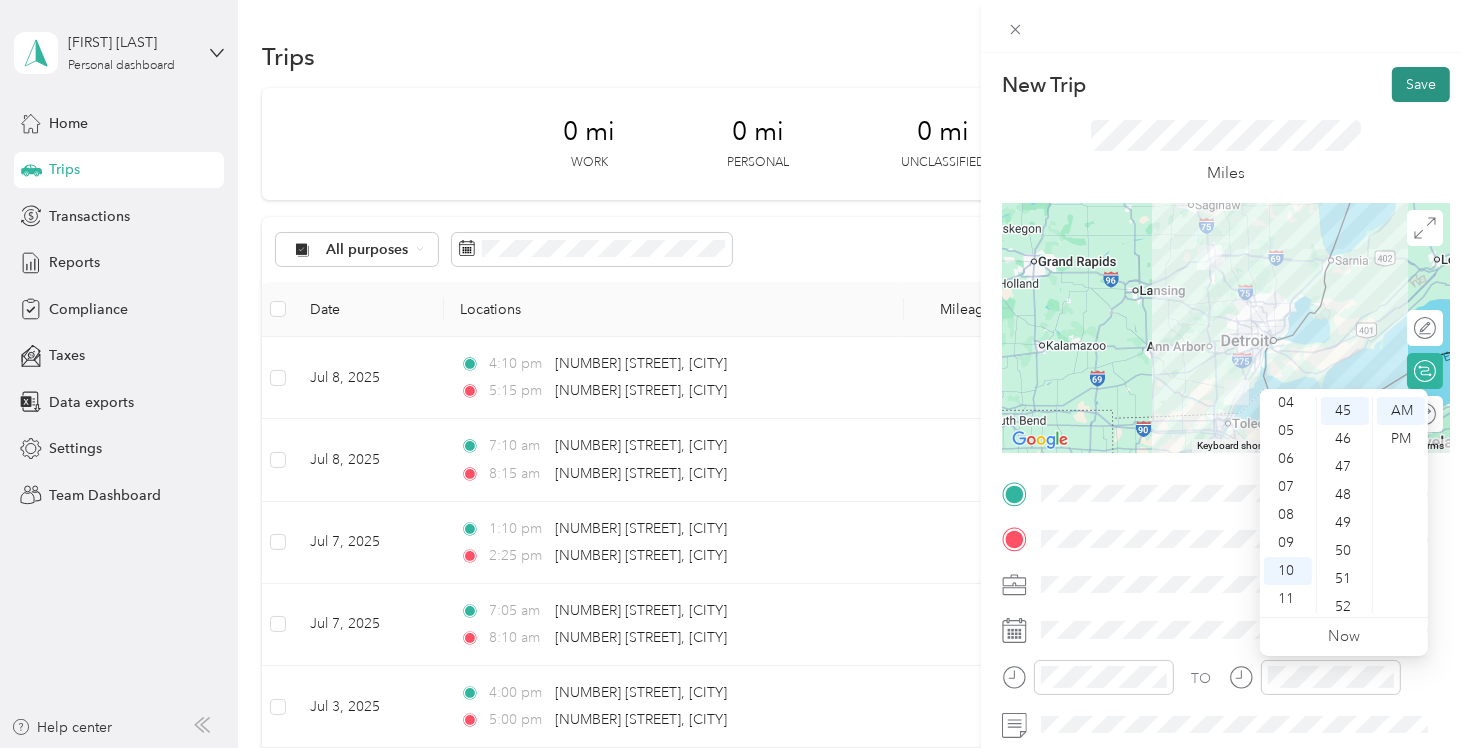 click on "Save" at bounding box center [1421, 84] 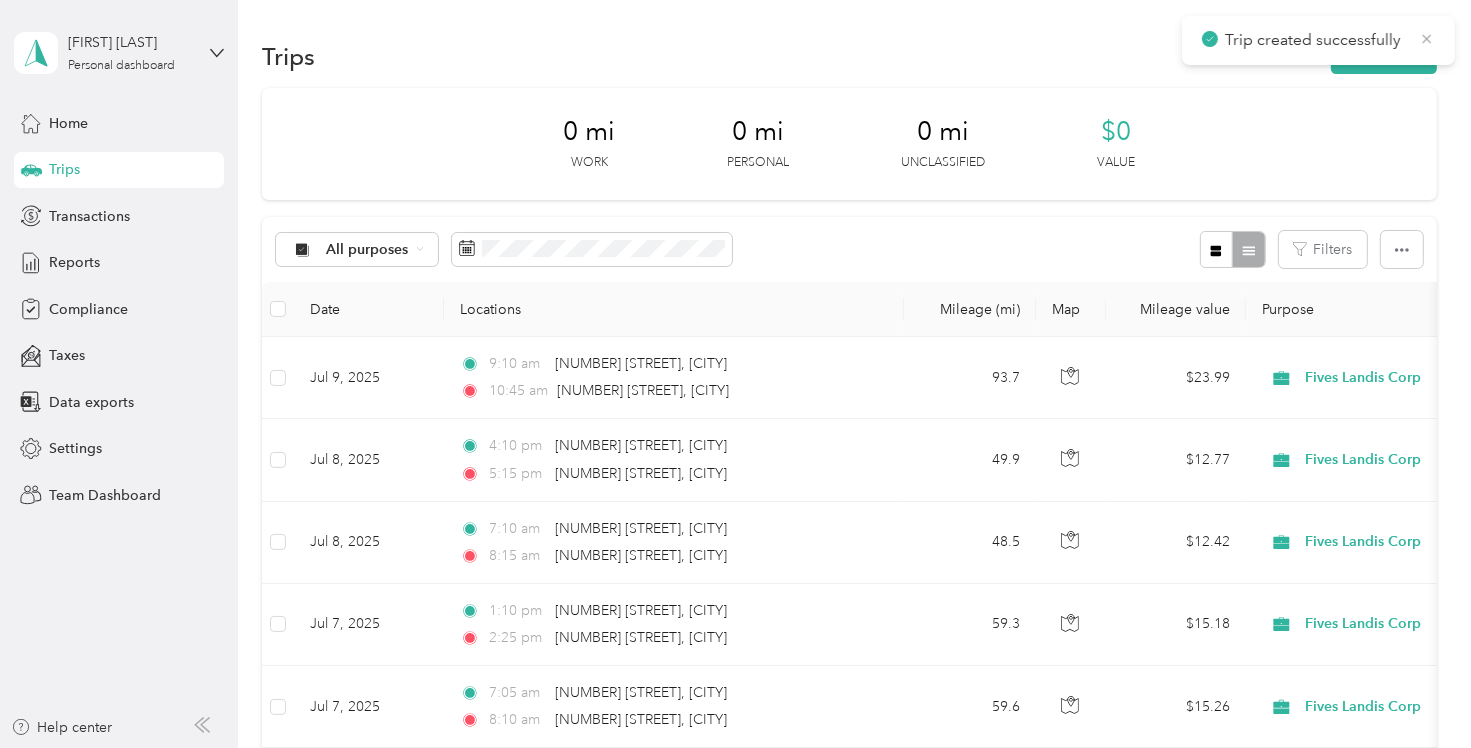 click 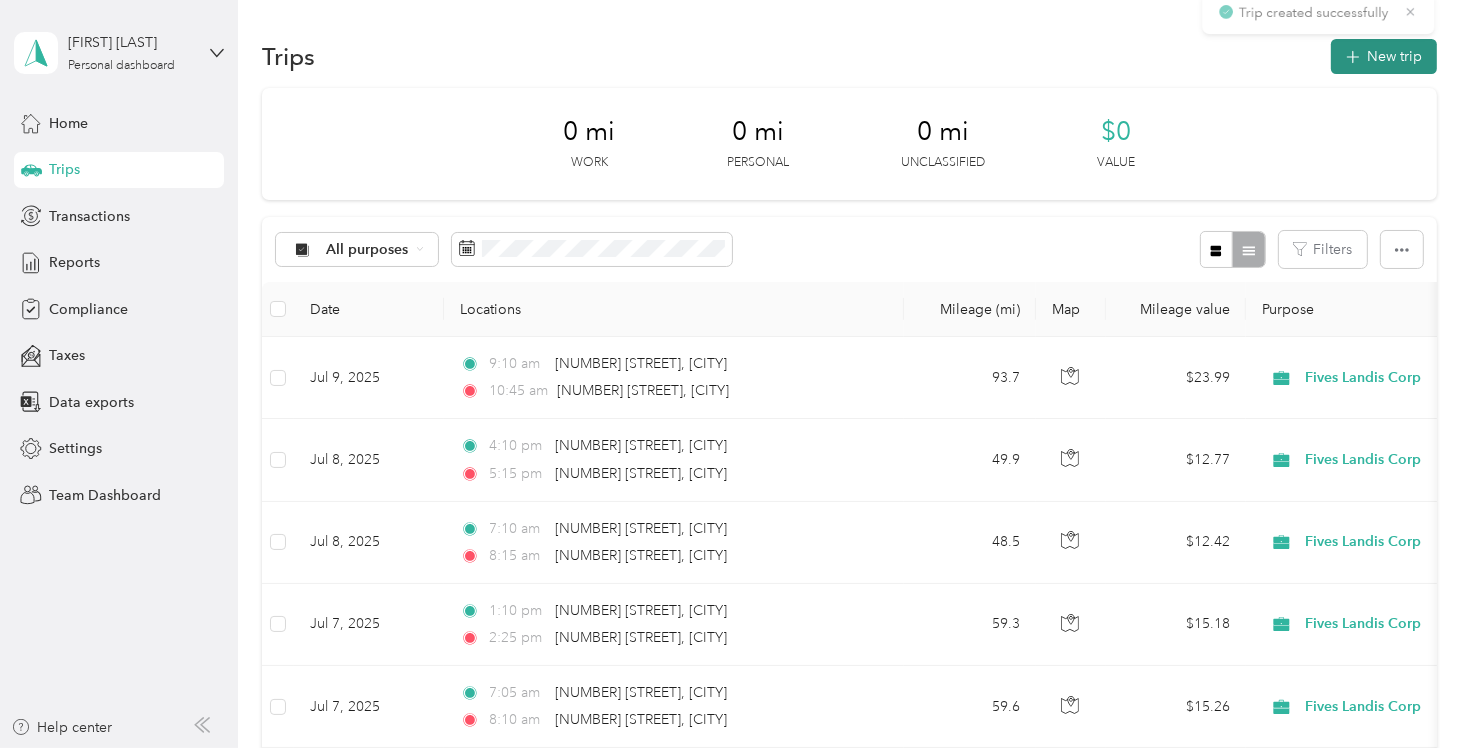 click on "New trip" at bounding box center (1384, 56) 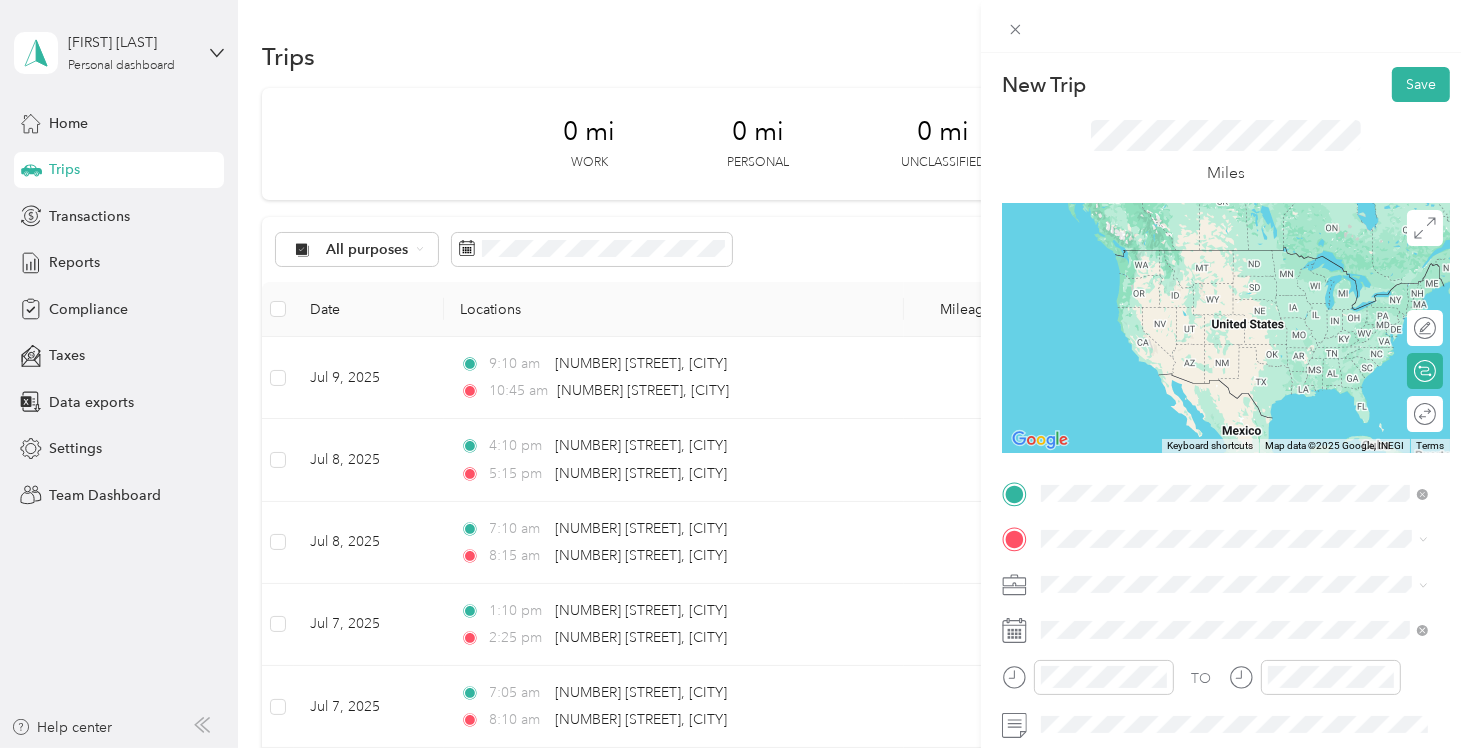 click on "[NUMBER] [STREET]
[CITY], [STATE] [POSTAL_CODE], [COUNTRY]" at bounding box center [1222, 279] 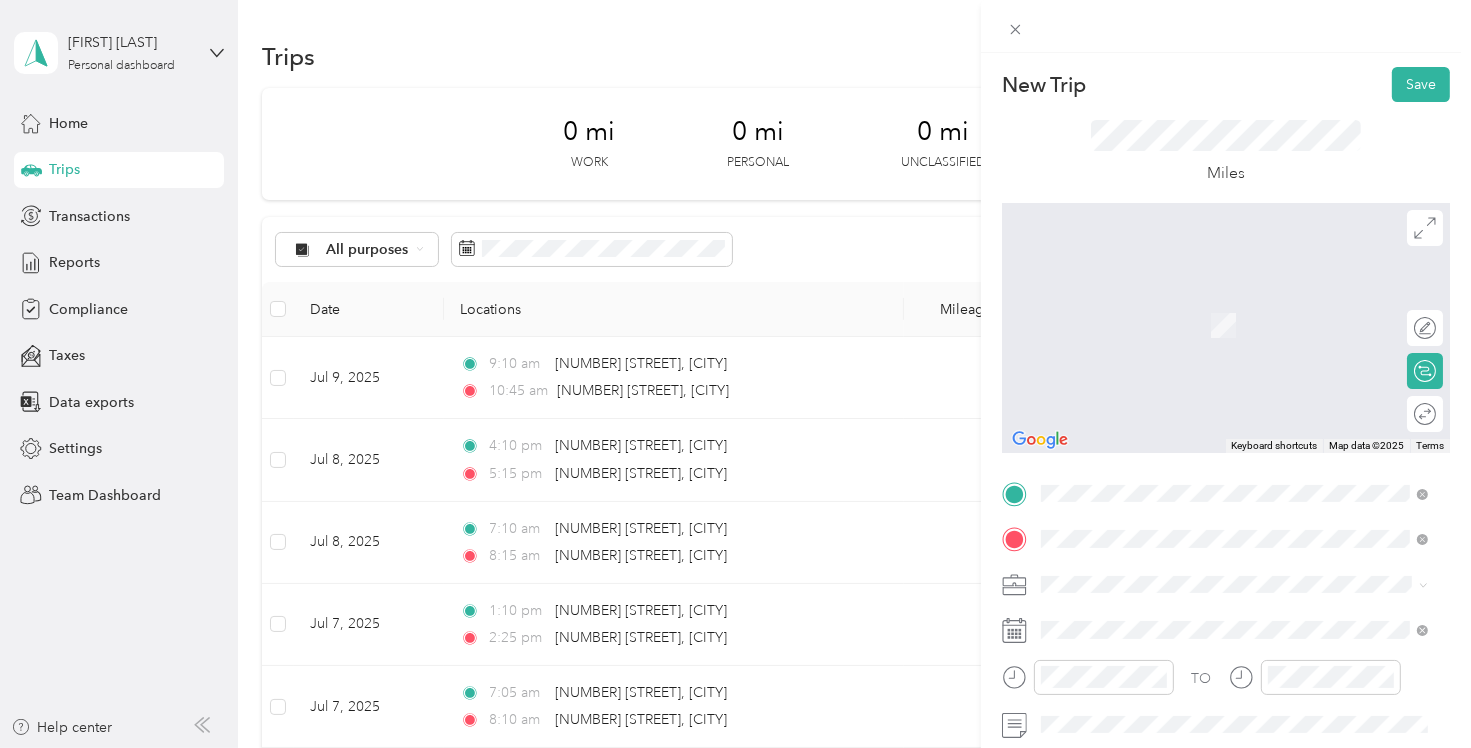 click on "[NUMBER] [STREET]
[CITY], [STATE] [POSTAL_CODE], [COUNTRY]" at bounding box center (1222, 304) 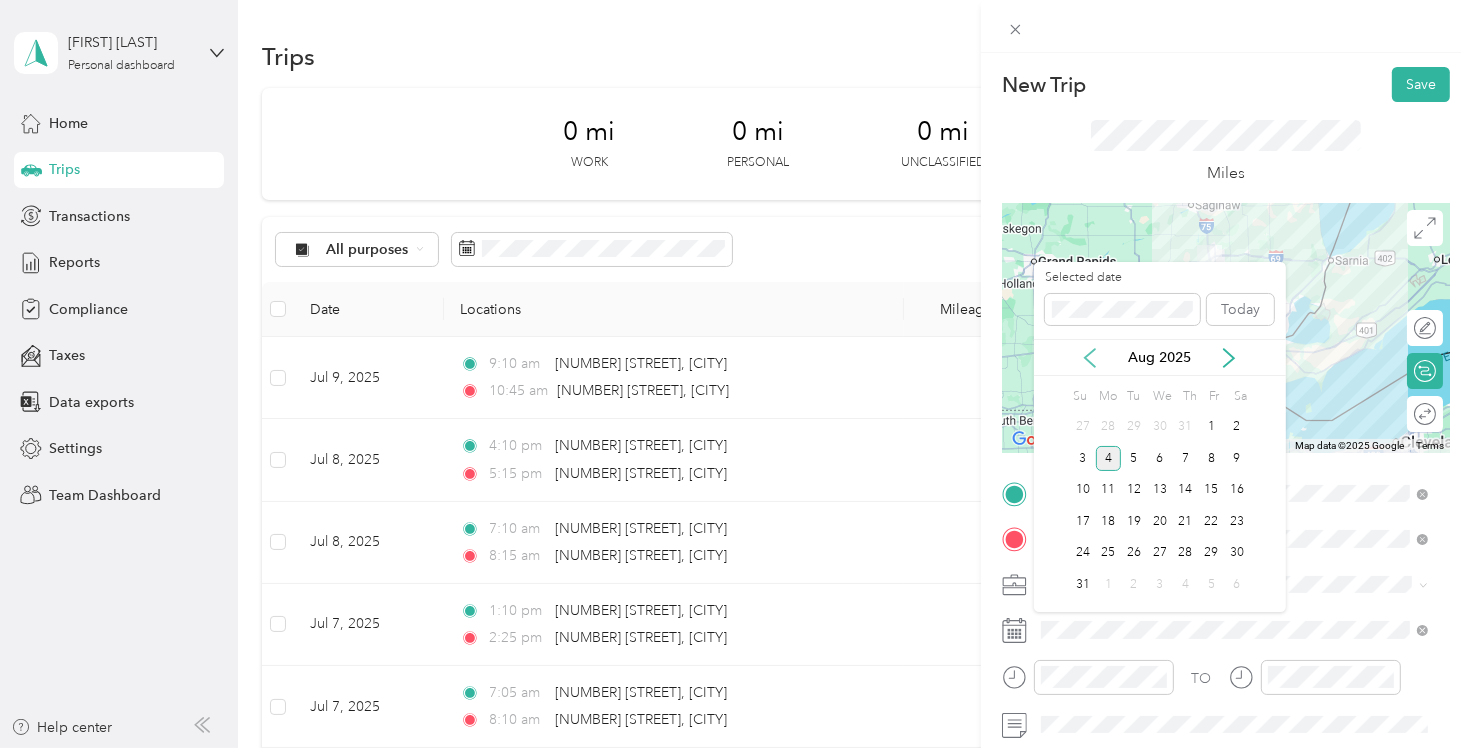 click 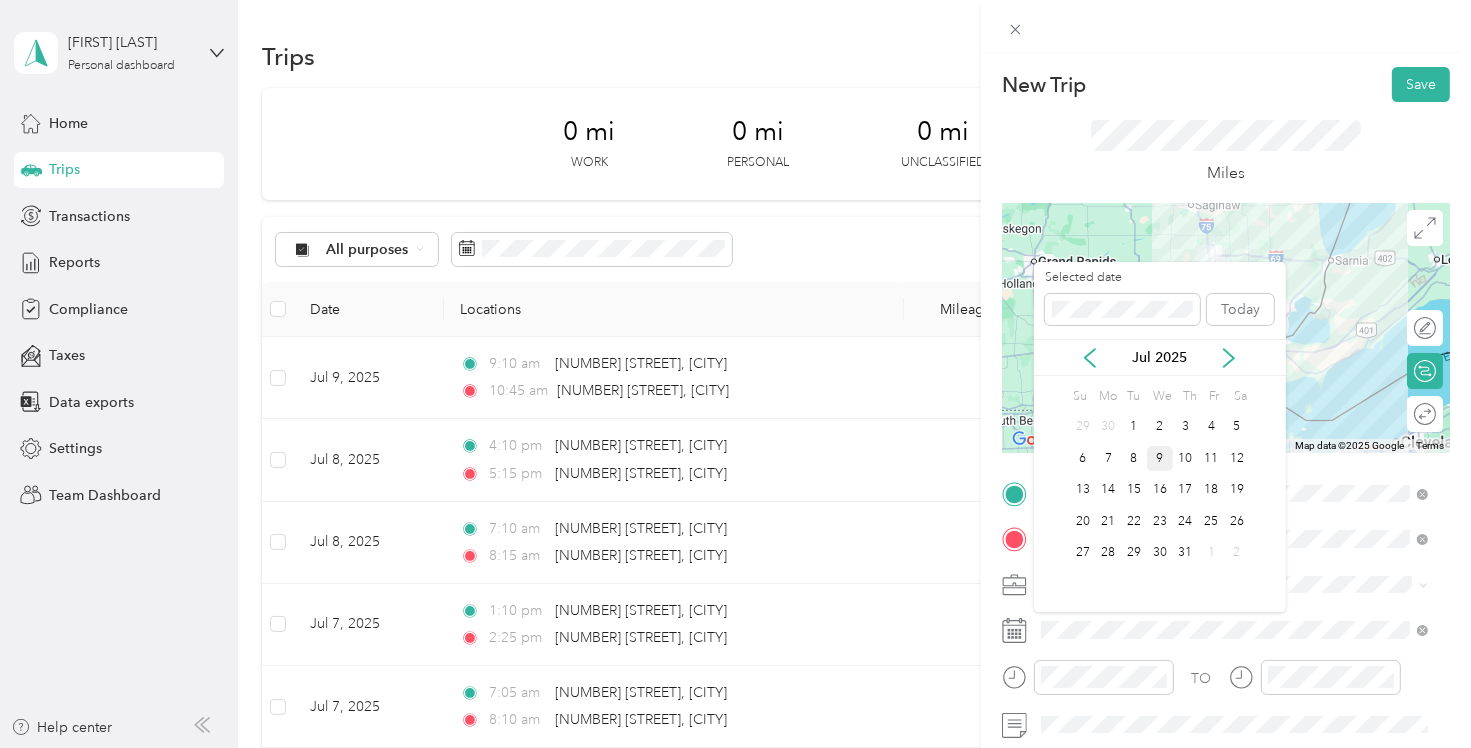 click on "9" at bounding box center (1160, 458) 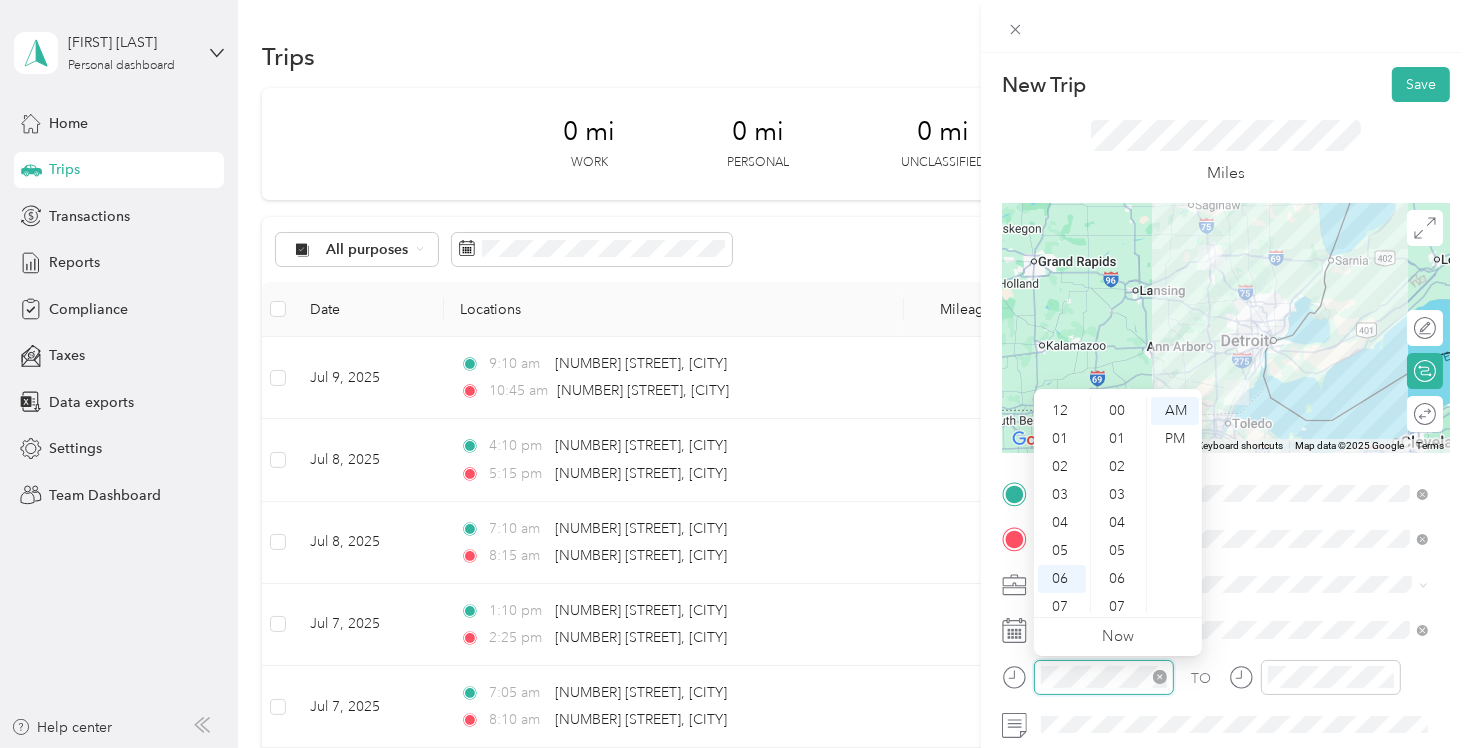 scroll, scrollTop: 308, scrollLeft: 0, axis: vertical 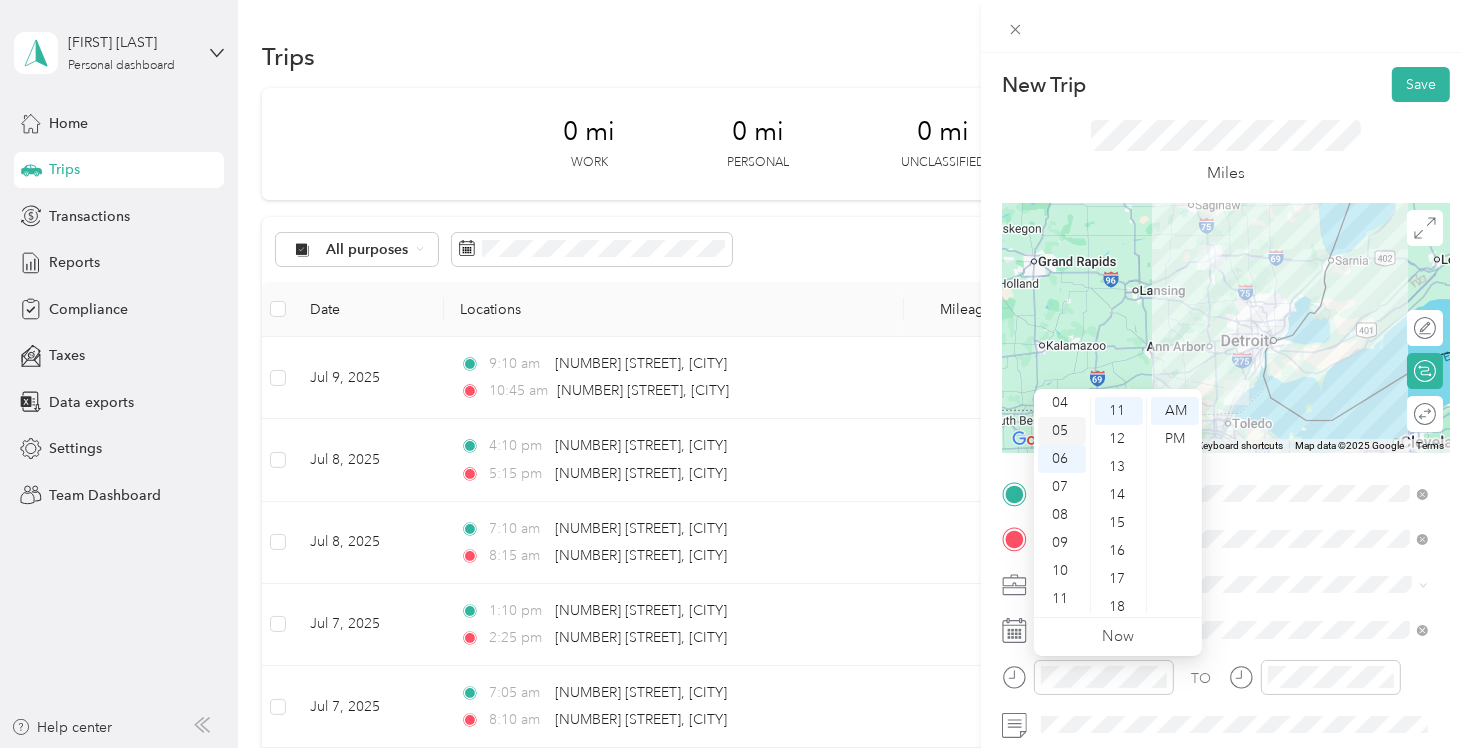 click on "05" at bounding box center (1062, 431) 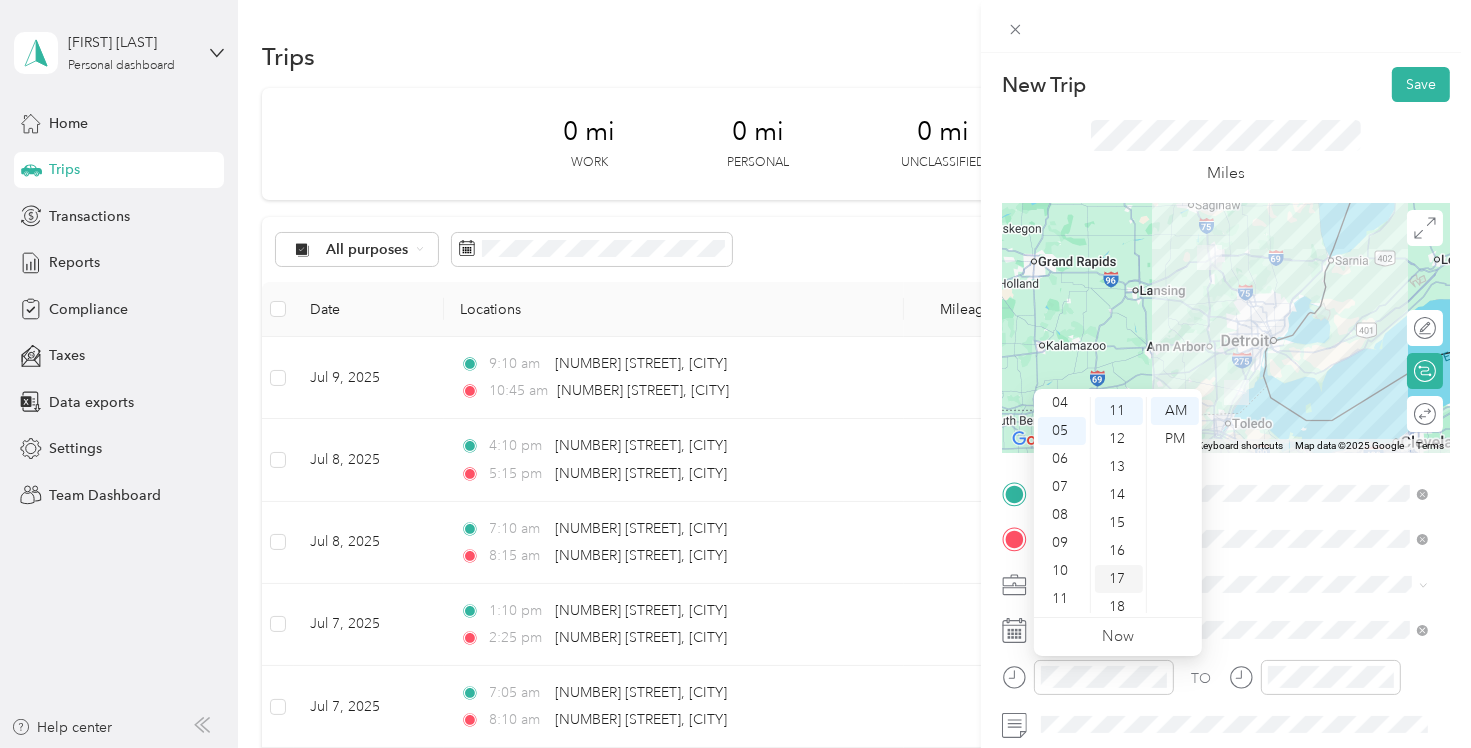 scroll, scrollTop: 808, scrollLeft: 0, axis: vertical 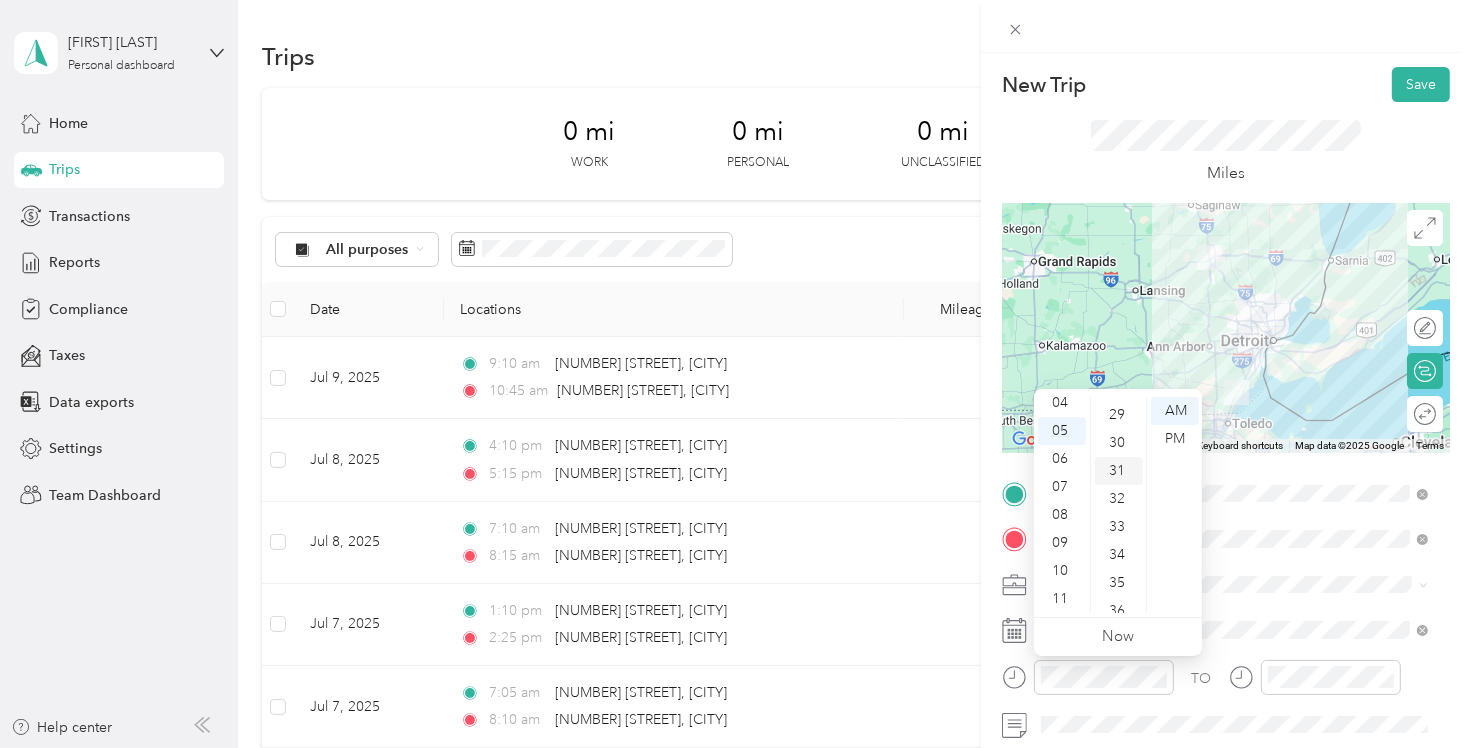 click on "30" at bounding box center (1119, 443) 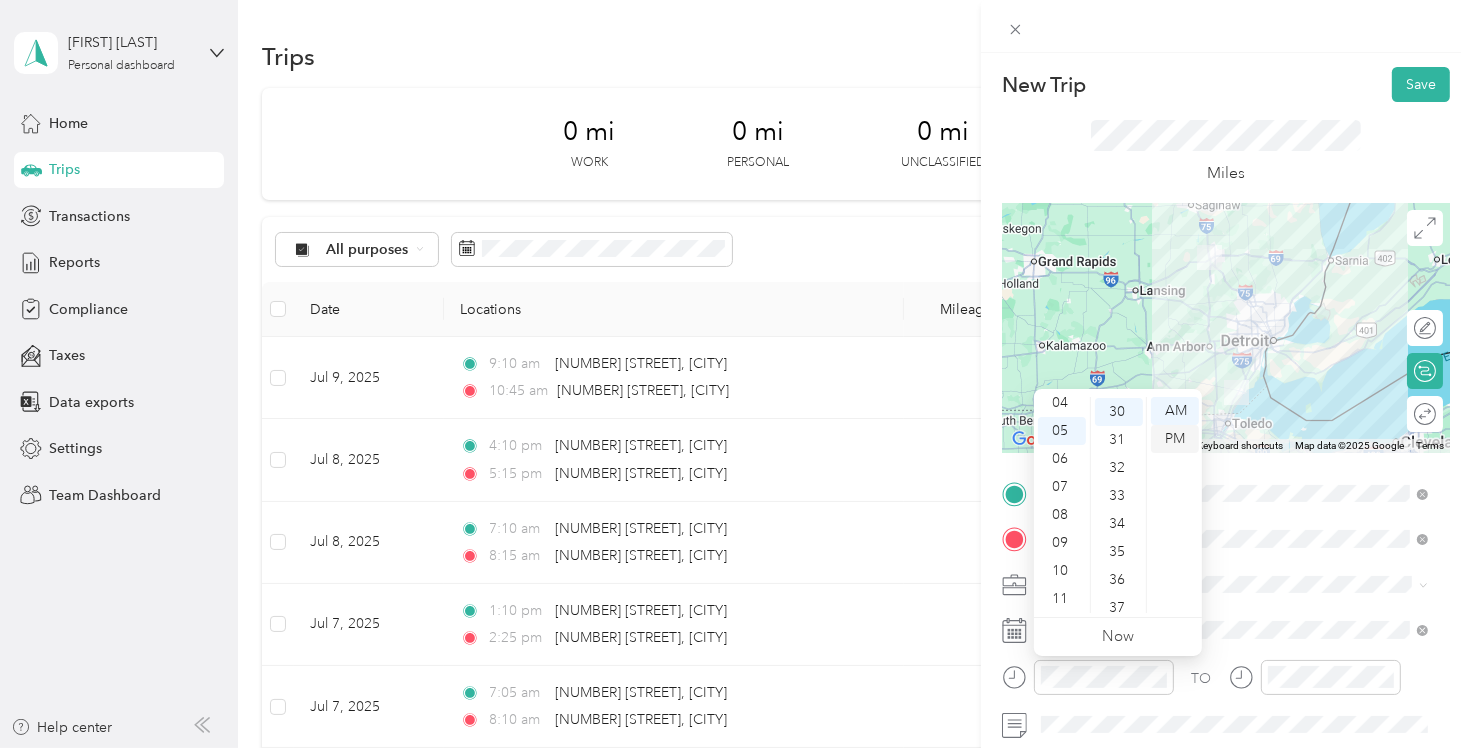 scroll, scrollTop: 840, scrollLeft: 0, axis: vertical 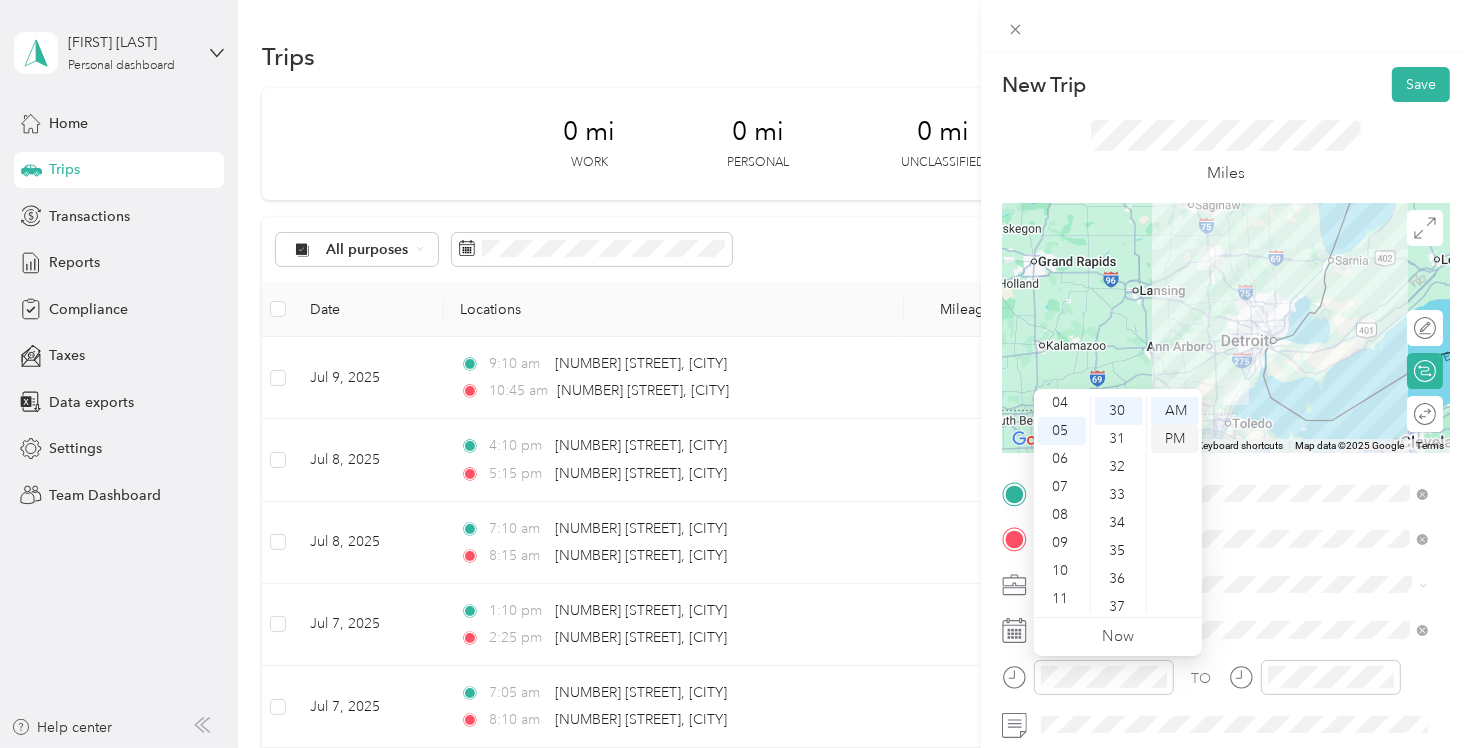 click on "PM" at bounding box center [1175, 439] 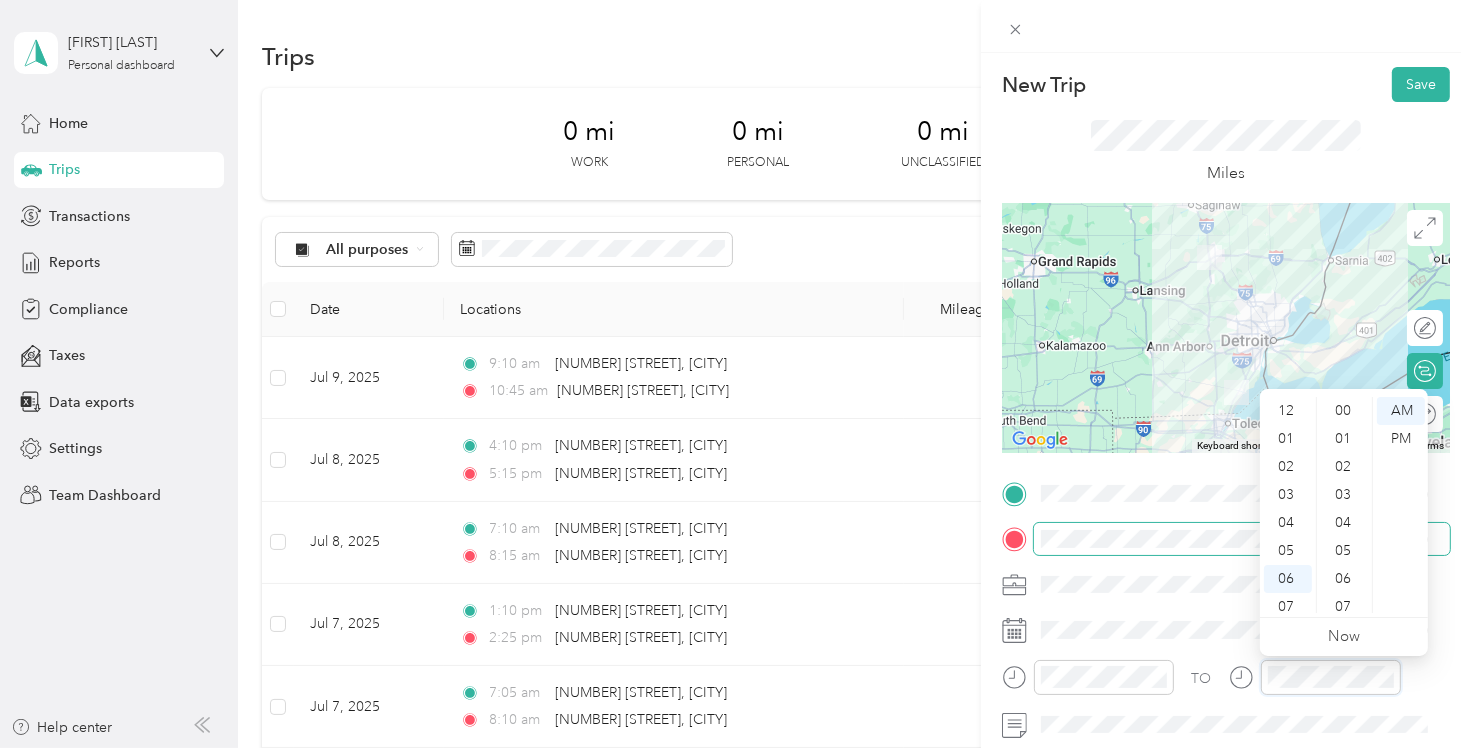 scroll, scrollTop: 308, scrollLeft: 0, axis: vertical 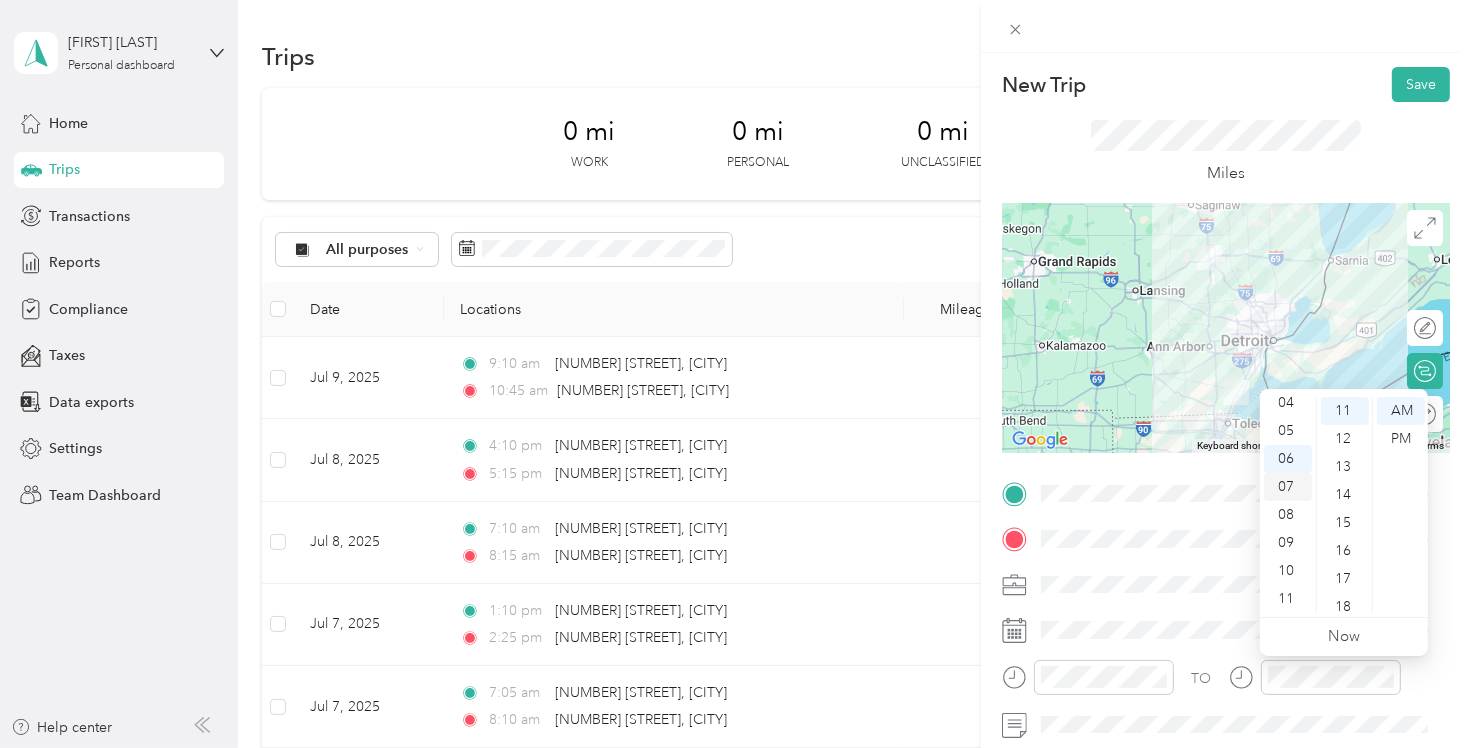 click on "07" at bounding box center (1288, 487) 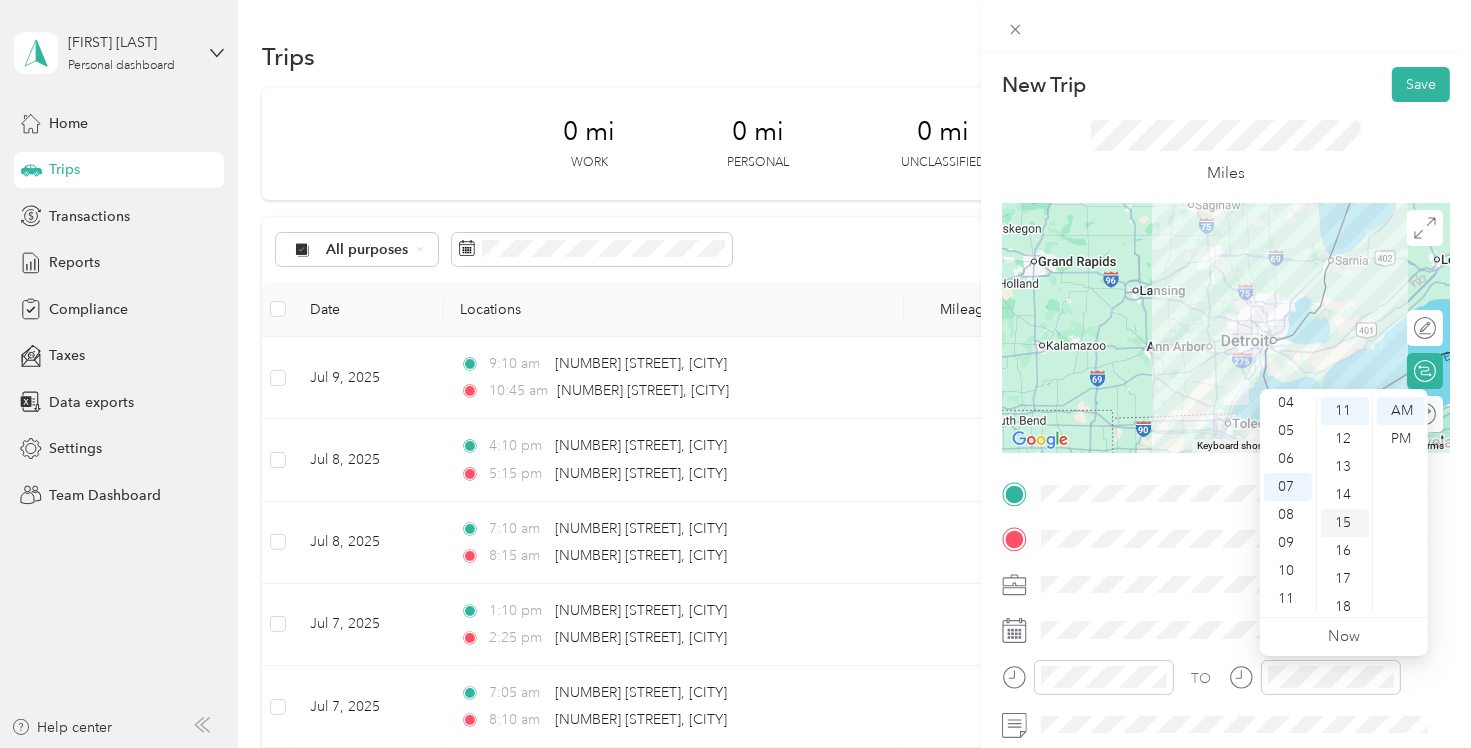 click on "15" at bounding box center (1345, 523) 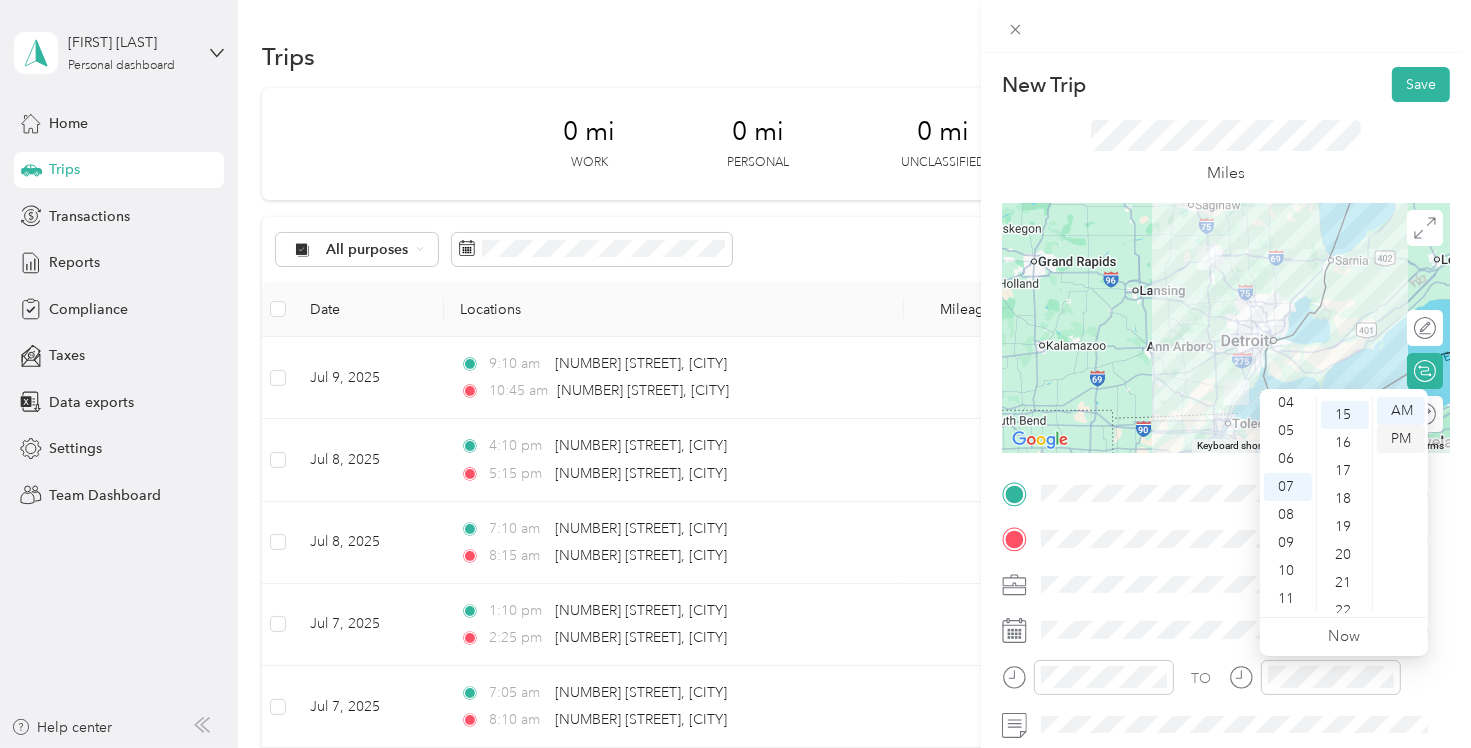 scroll, scrollTop: 420, scrollLeft: 0, axis: vertical 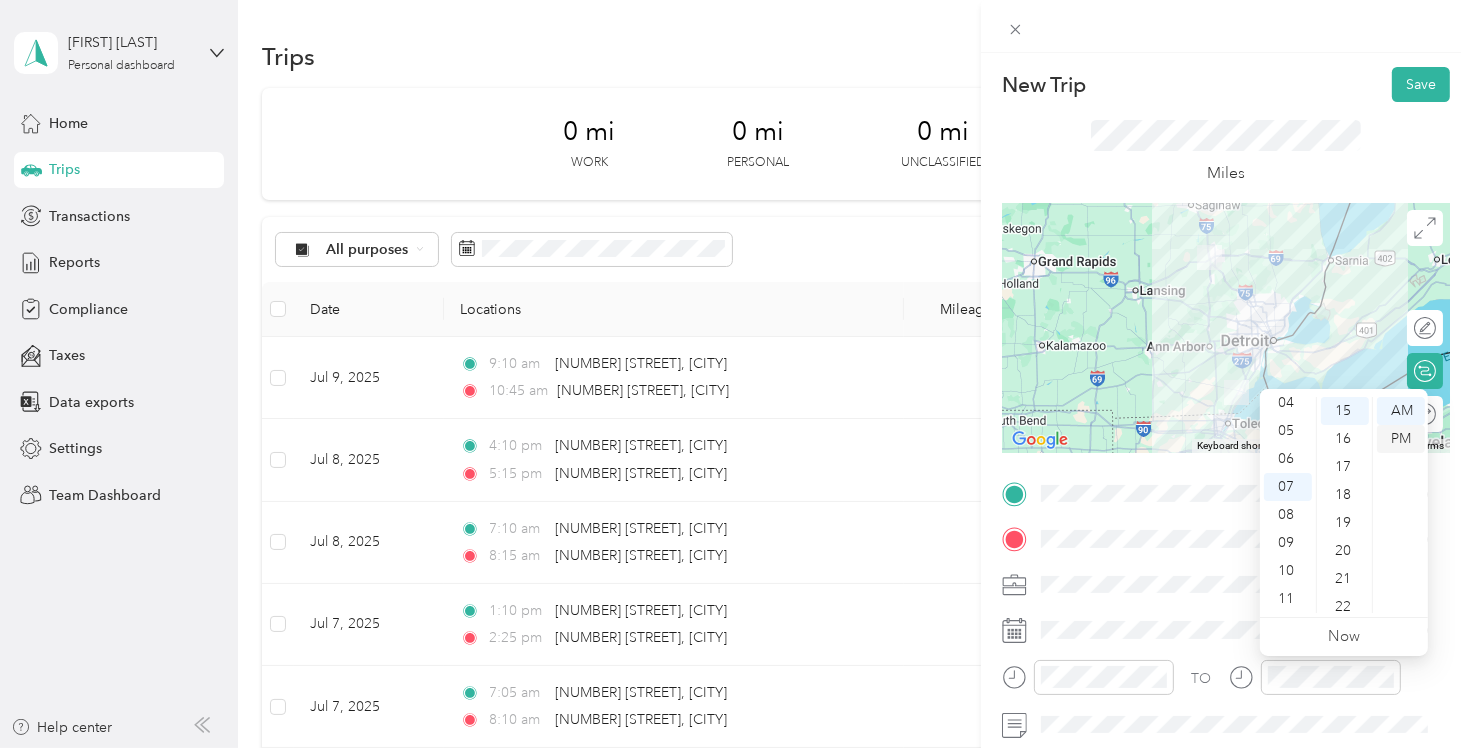 click on "PM" at bounding box center [1401, 439] 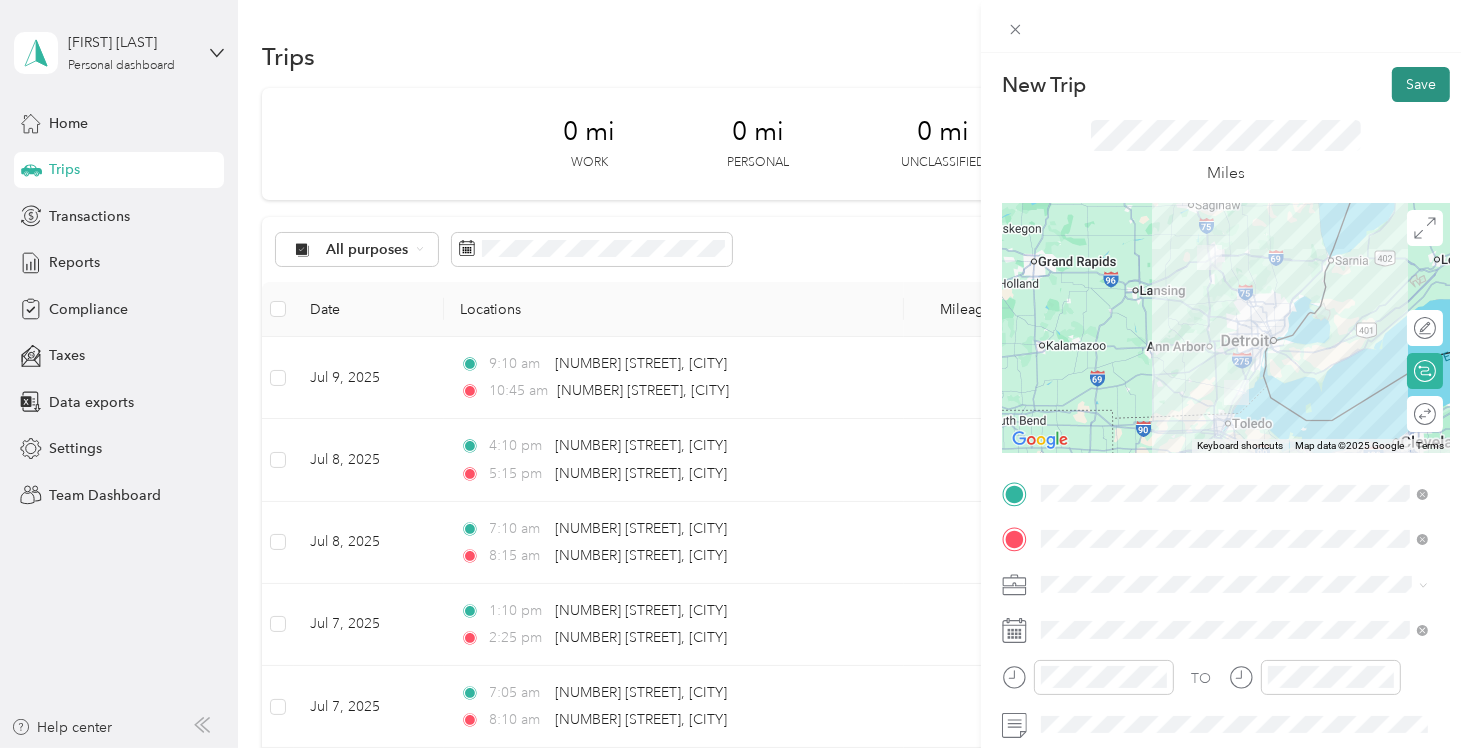 click on "Save" at bounding box center (1421, 84) 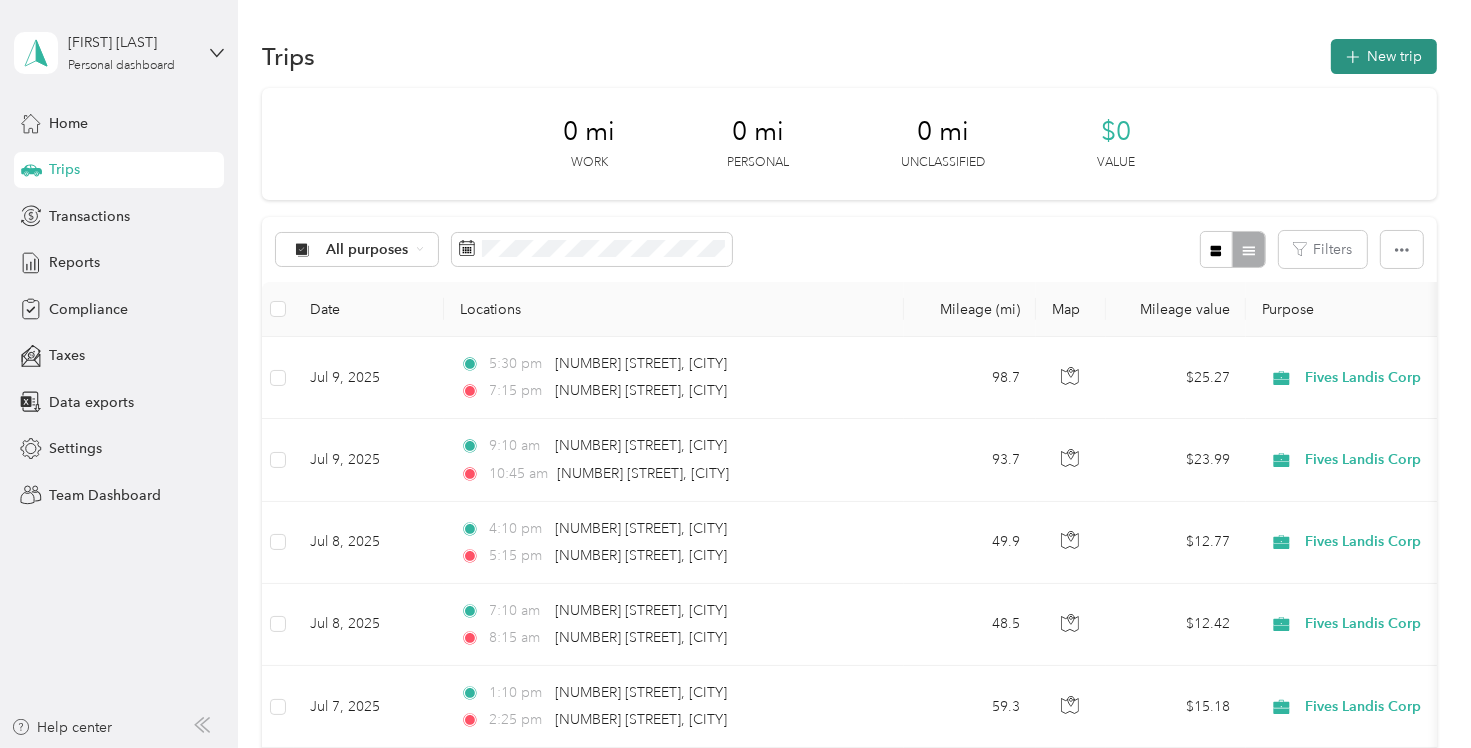 click on "New trip" at bounding box center [1384, 56] 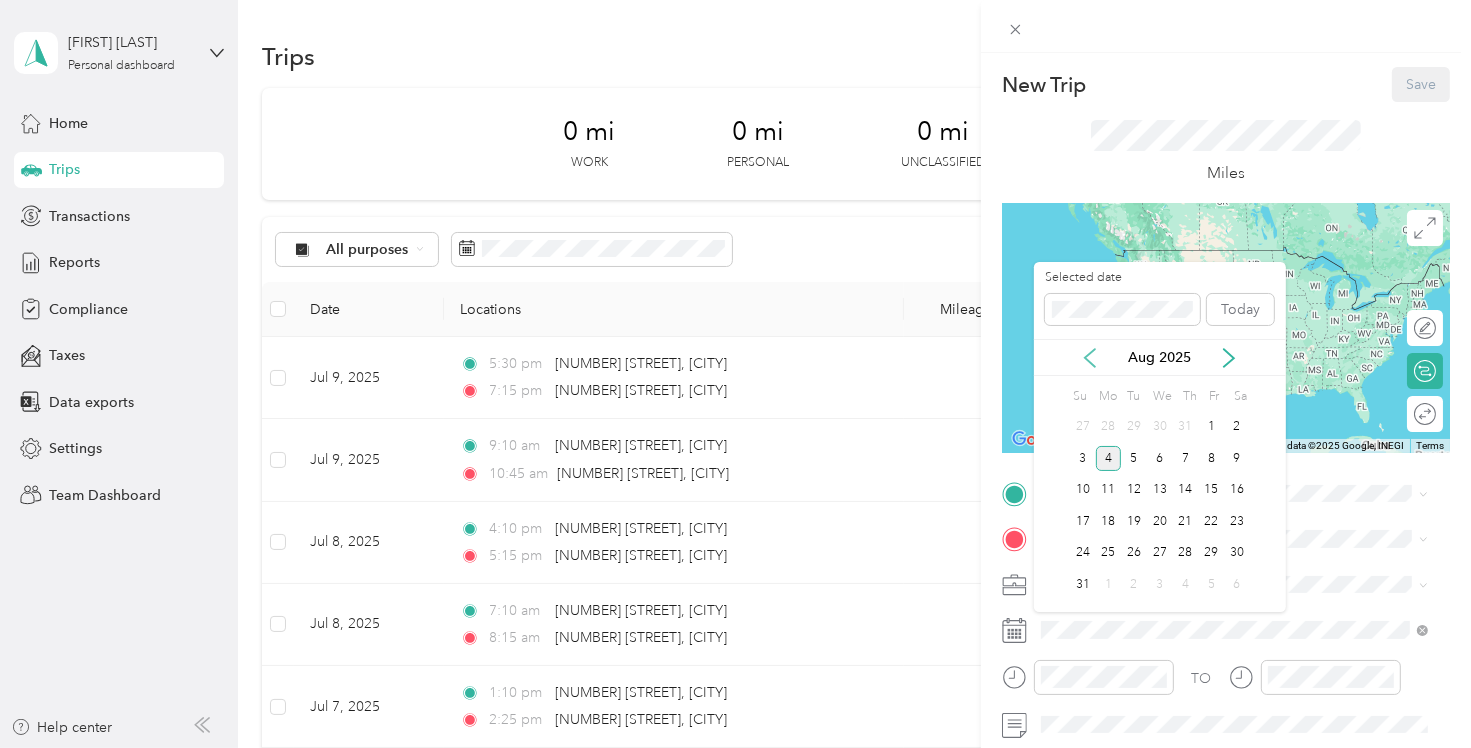 click 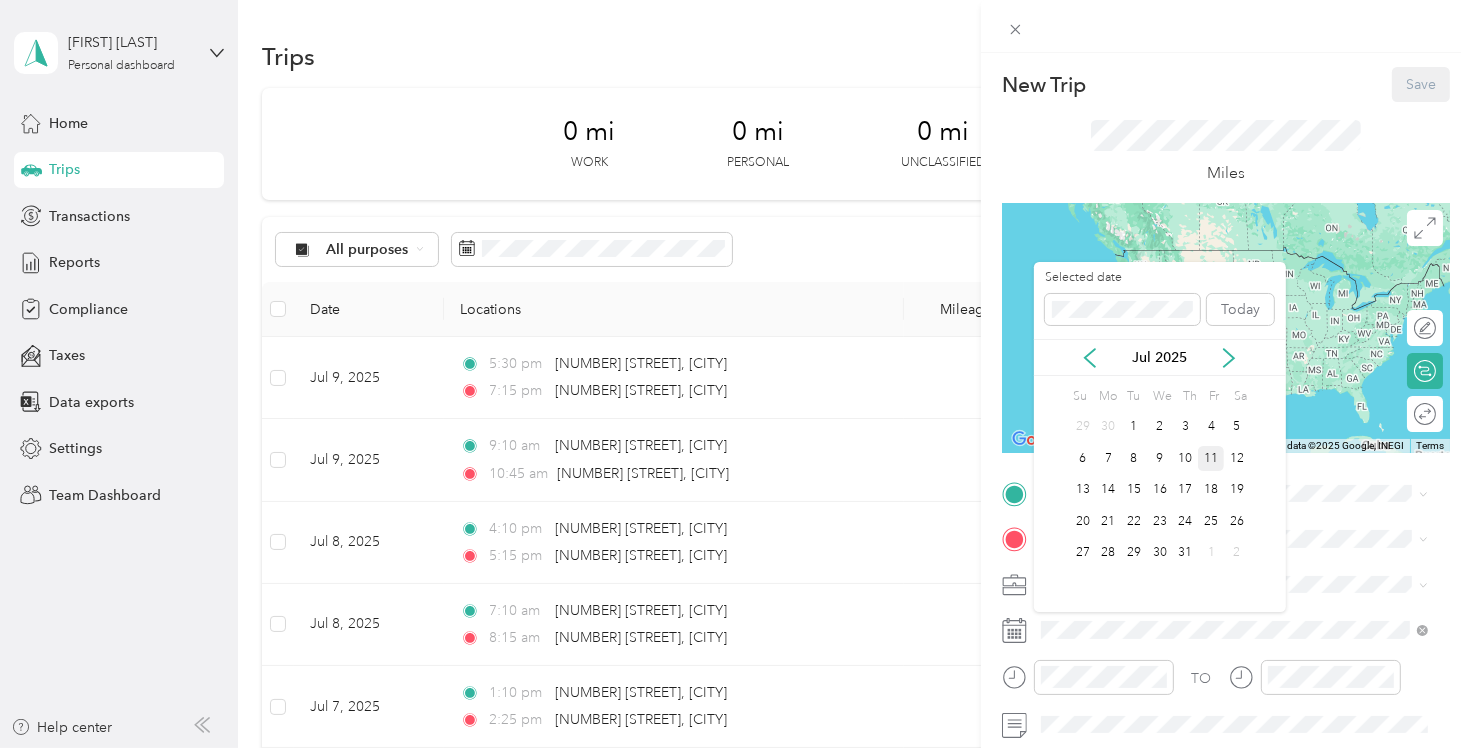 click on "11" at bounding box center [1211, 458] 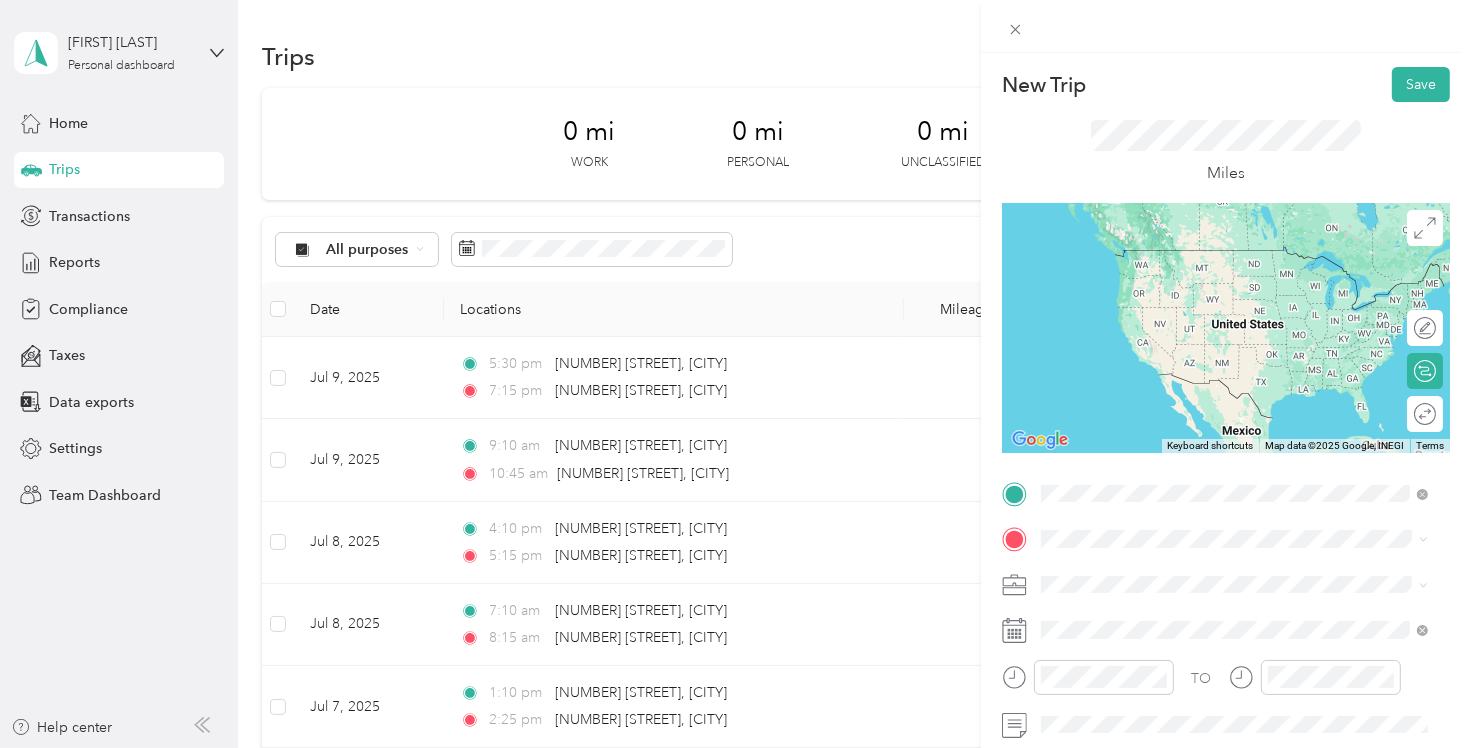 click on "[NUMBER] [STREET]
[CITY], [STATE] [POSTAL_CODE], [COUNTRY]" at bounding box center (1222, 258) 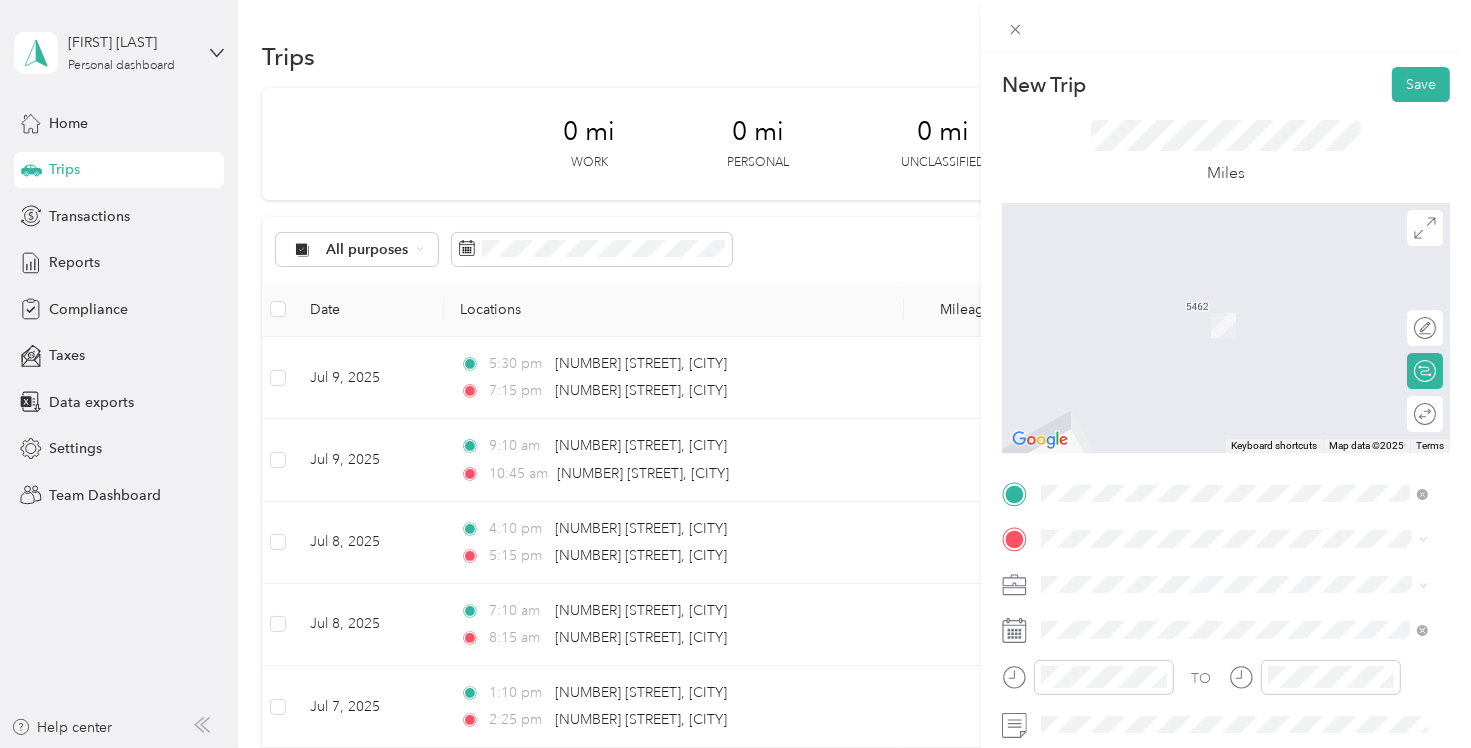 click on "[NUMBER] [STREET]
[CITY], [STATE] [POSTAL_CODE], [COUNTRY]" at bounding box center [1222, 302] 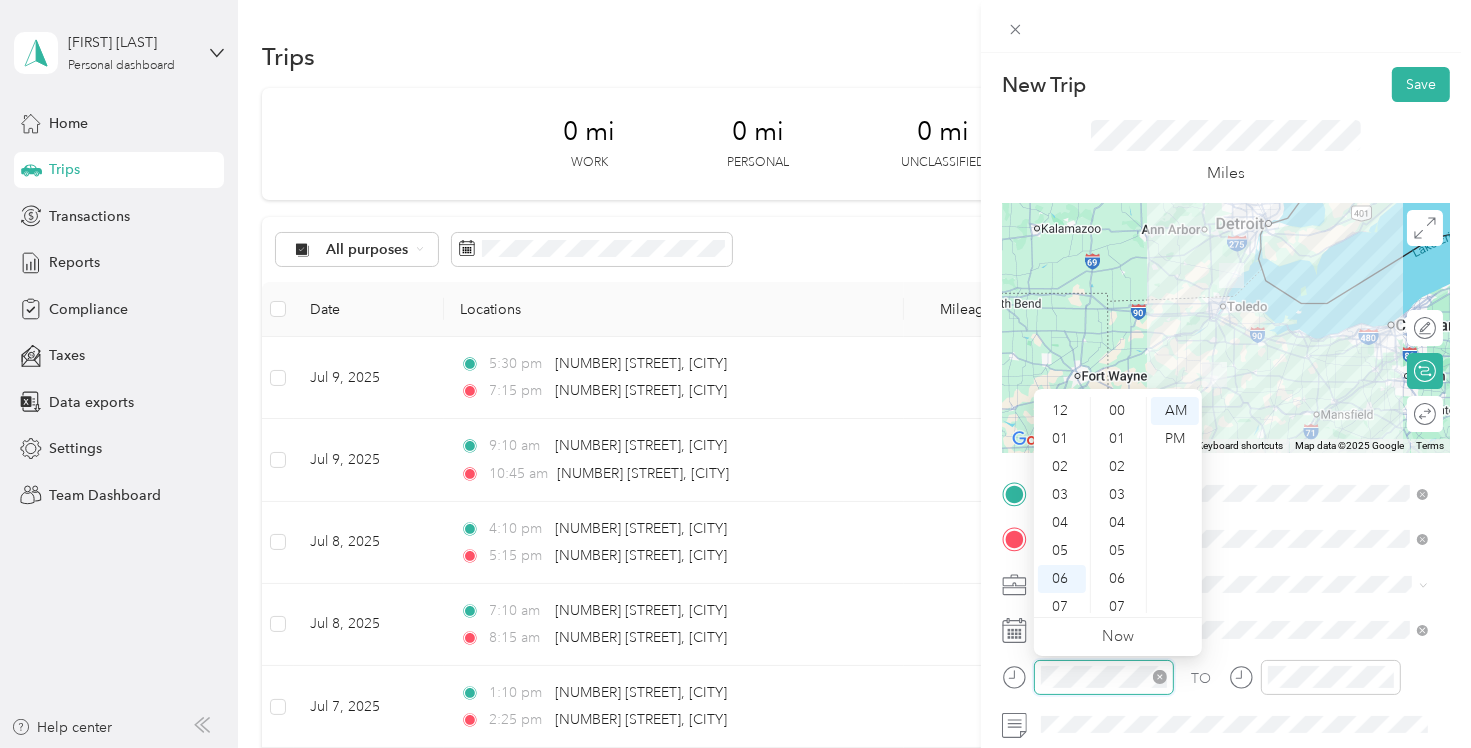 scroll, scrollTop: 336, scrollLeft: 0, axis: vertical 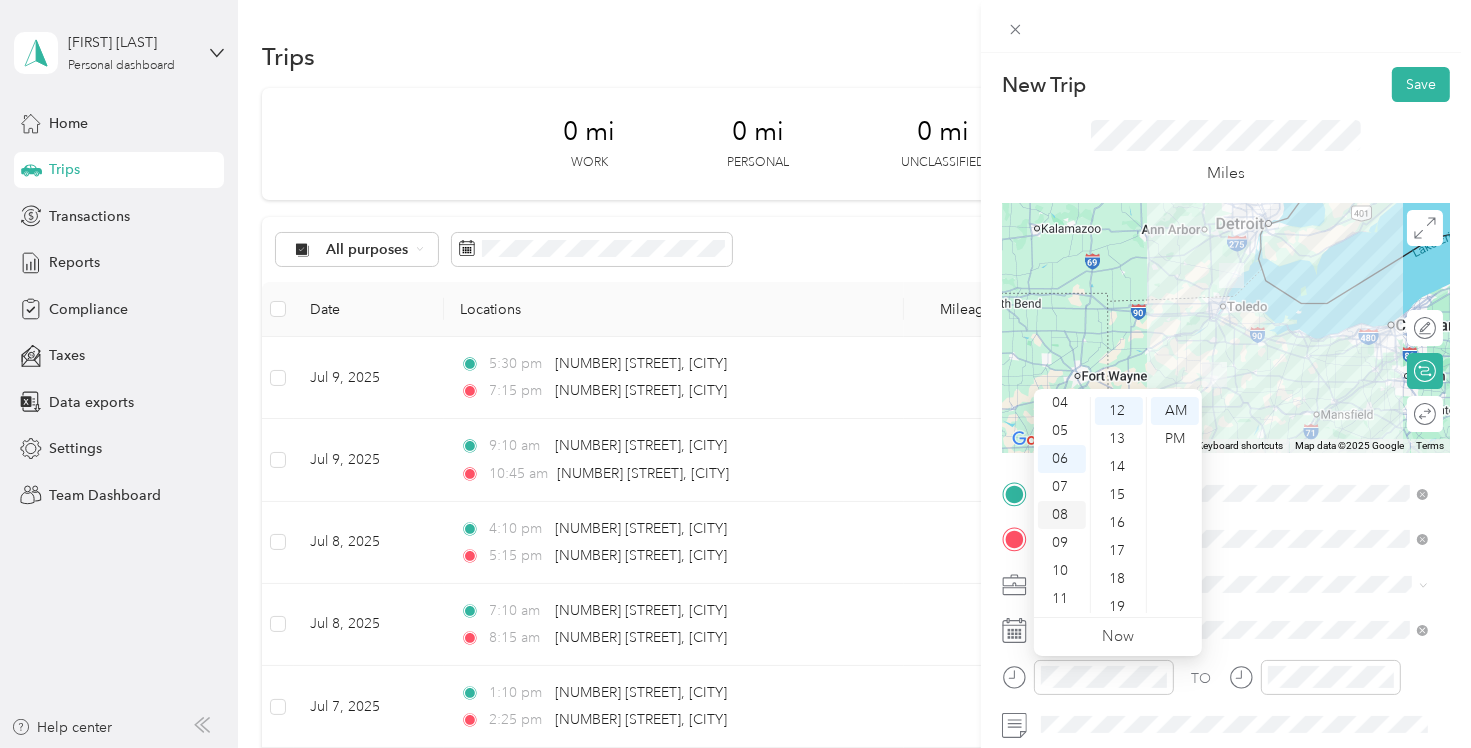 click on "08" at bounding box center (1062, 515) 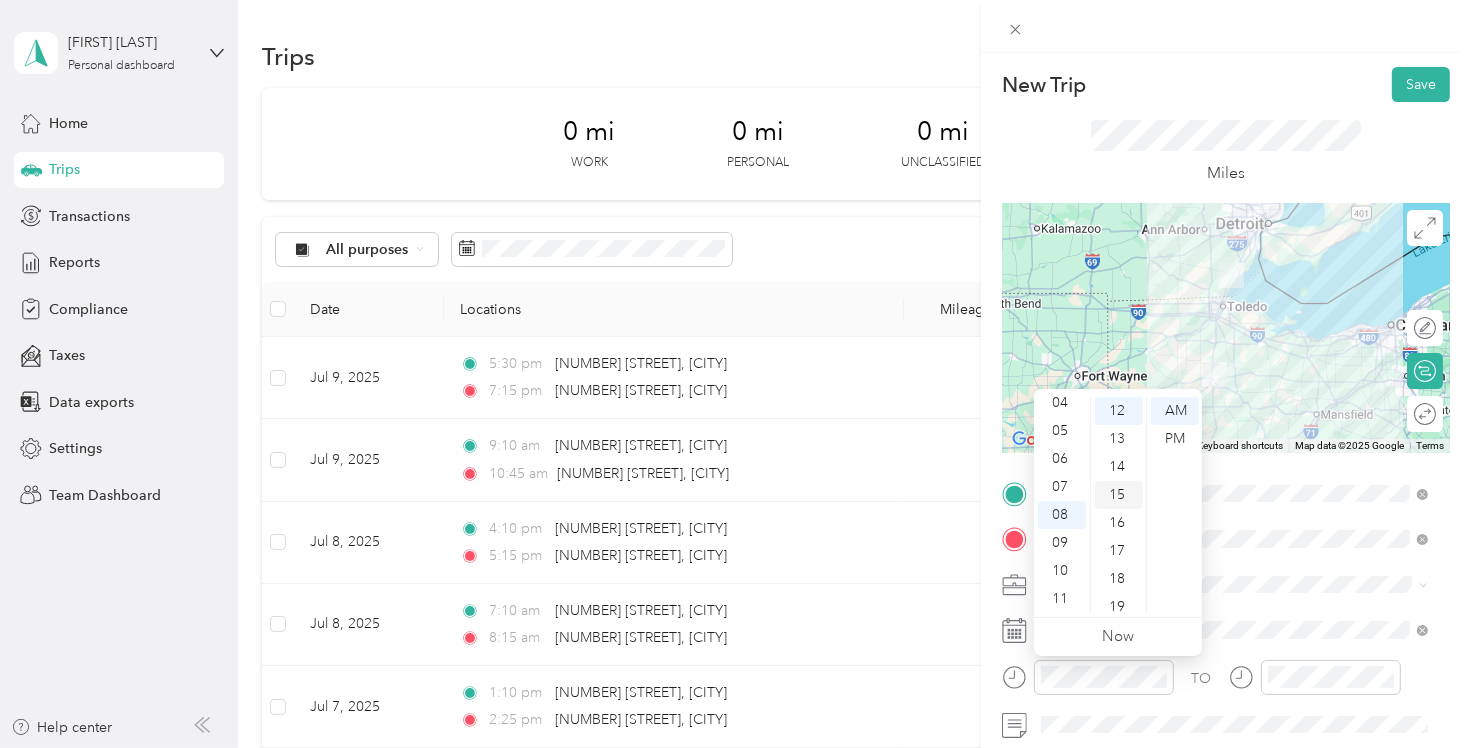 click on "15" at bounding box center [1119, 495] 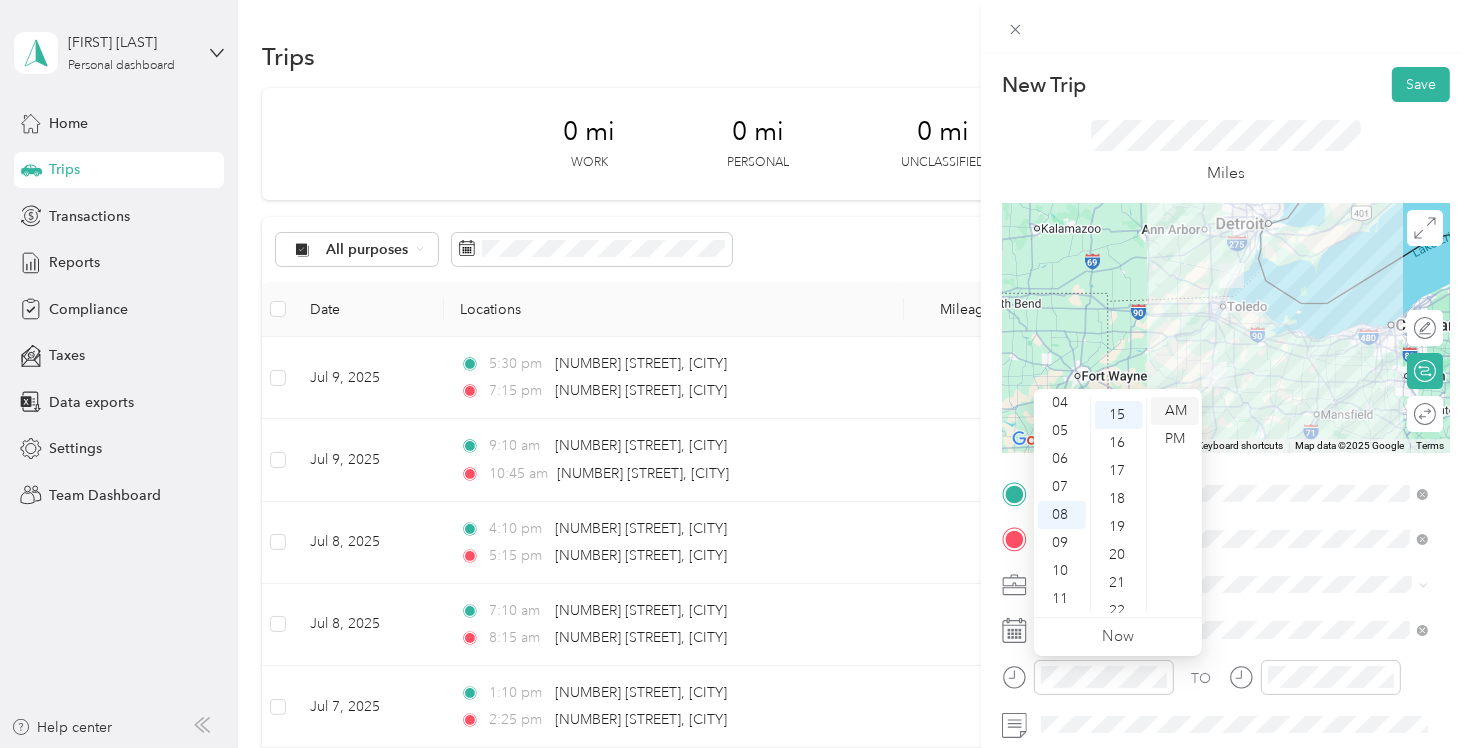 scroll, scrollTop: 420, scrollLeft: 0, axis: vertical 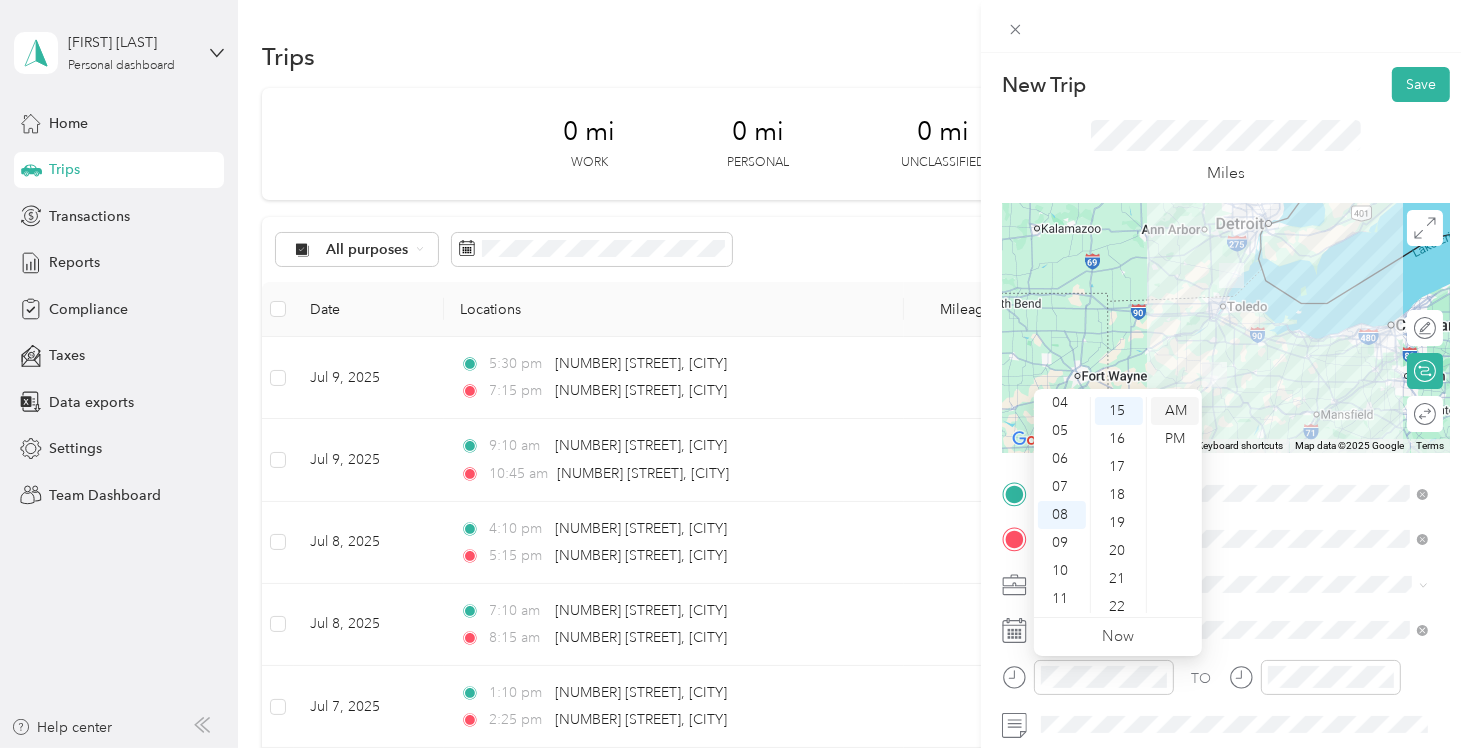 click on "AM" at bounding box center (1175, 411) 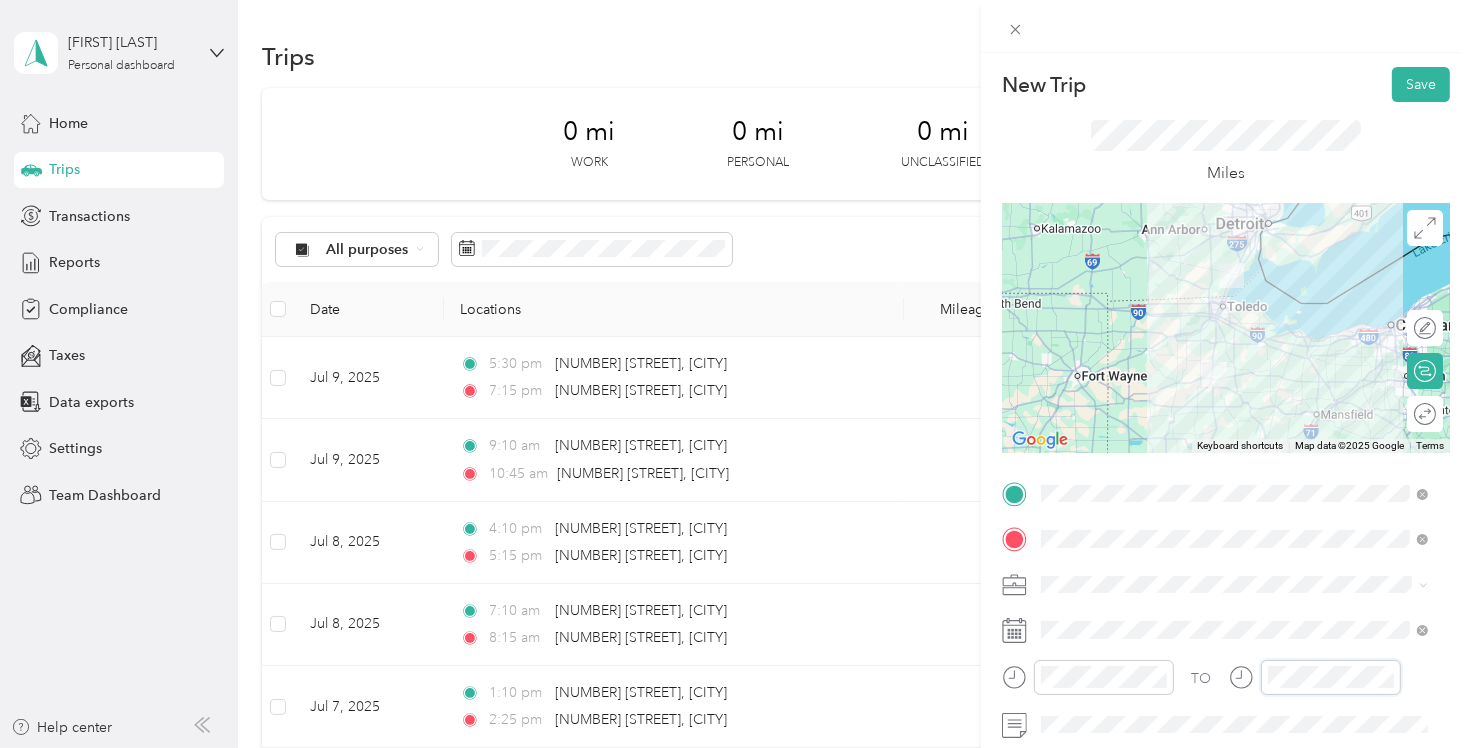 scroll, scrollTop: 120, scrollLeft: 0, axis: vertical 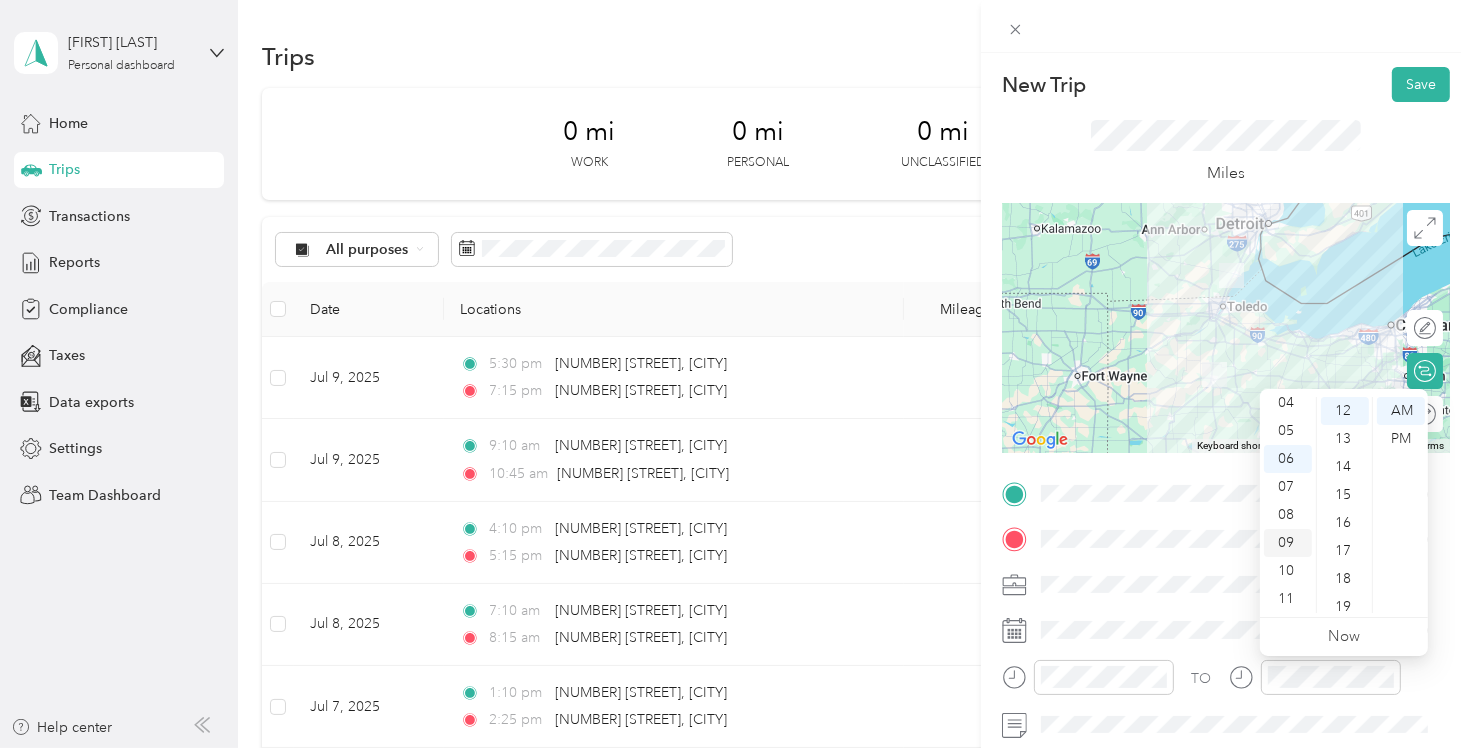 click on "09" at bounding box center [1288, 543] 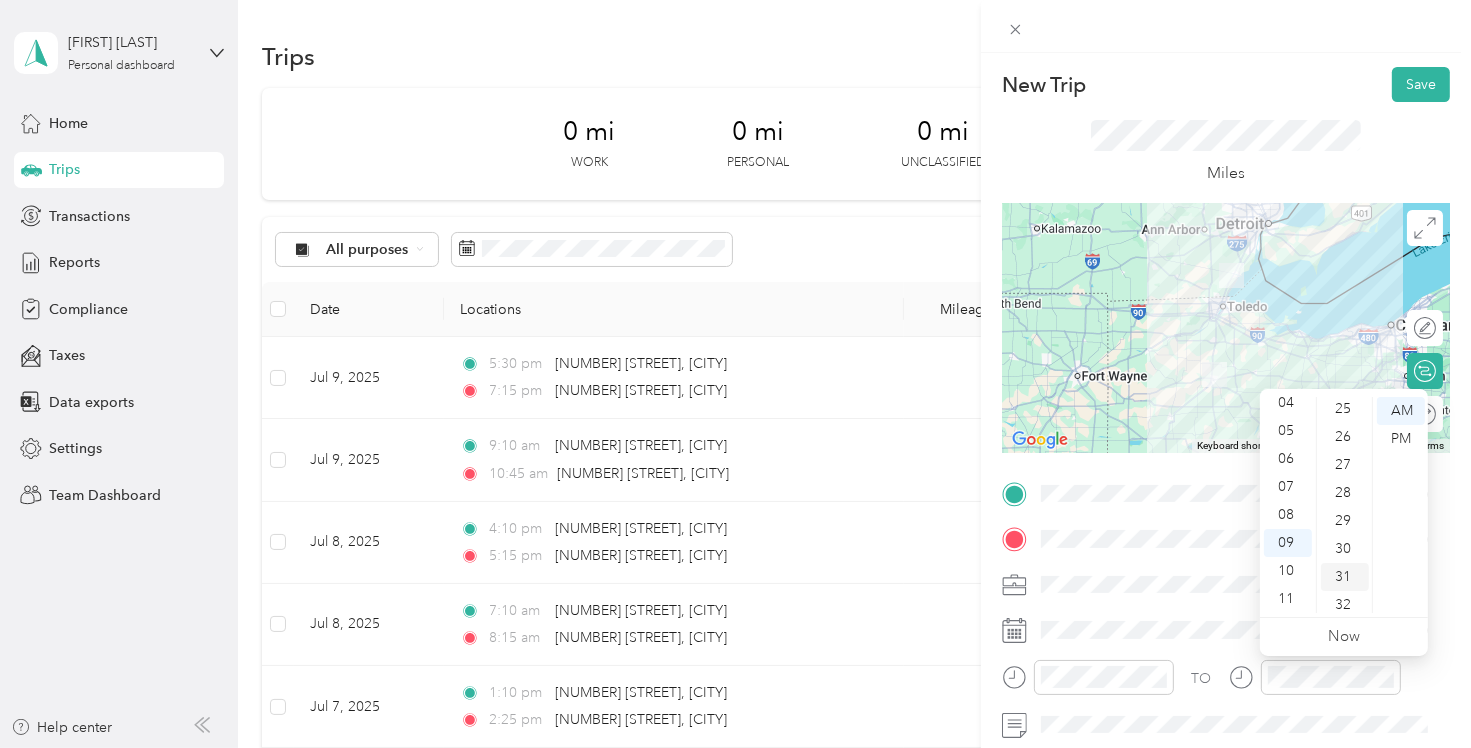 scroll, scrollTop: 736, scrollLeft: 0, axis: vertical 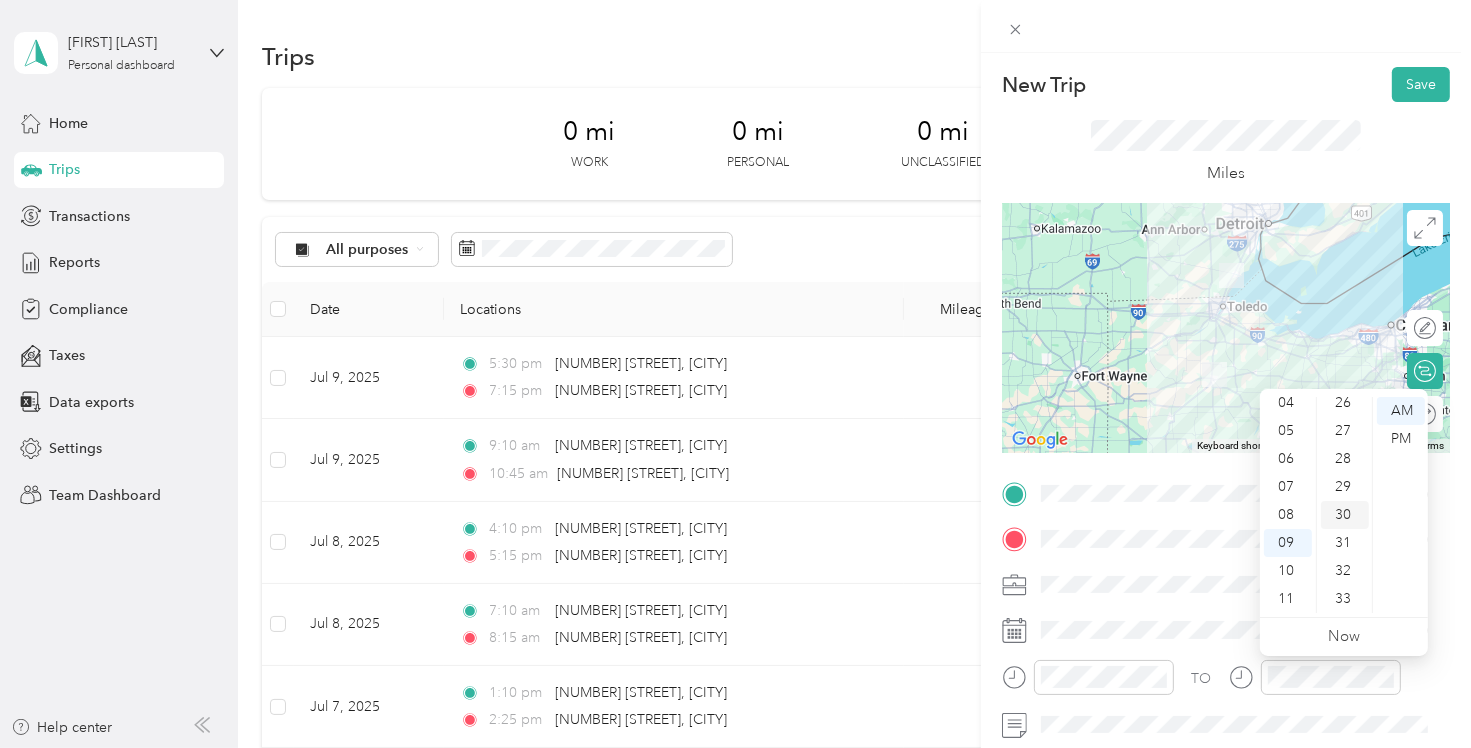 click on "30" at bounding box center (1345, 515) 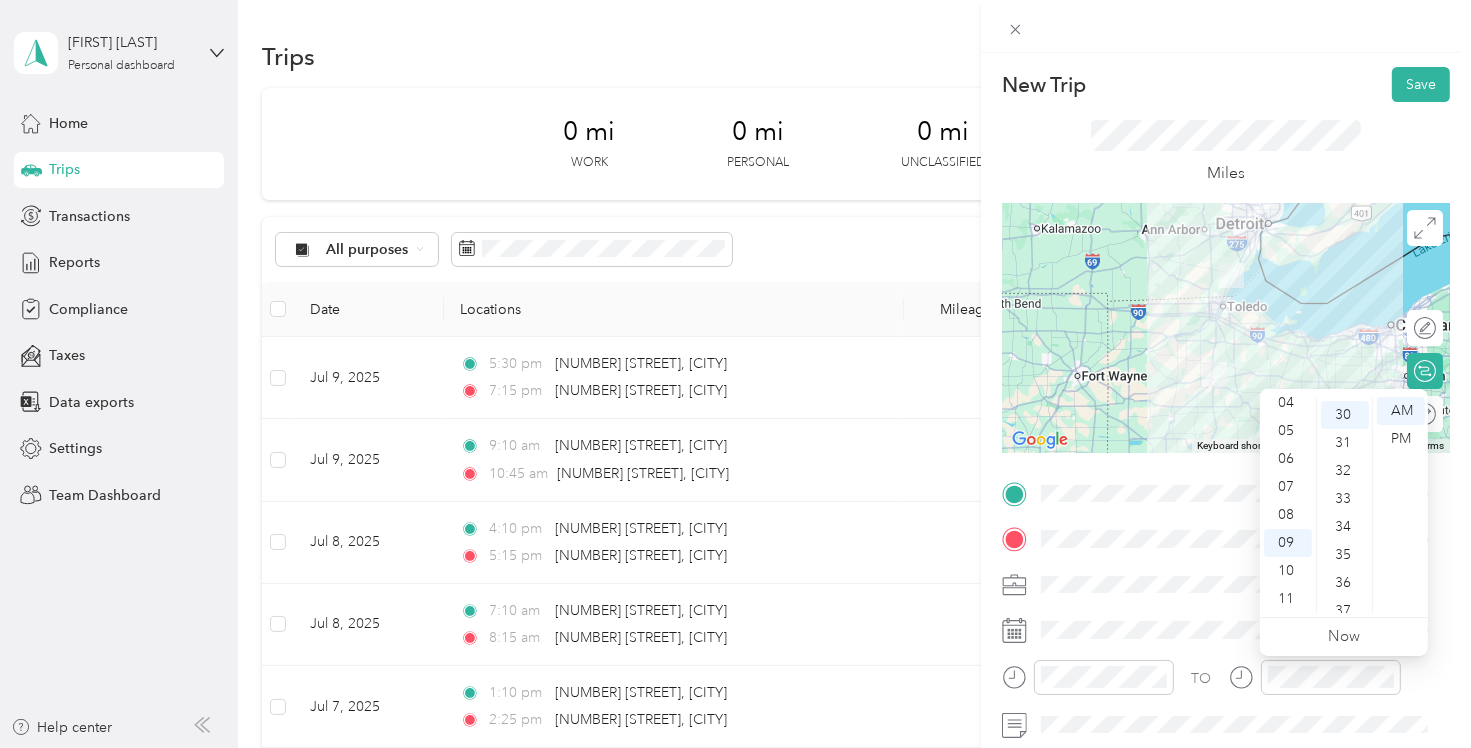 scroll, scrollTop: 840, scrollLeft: 0, axis: vertical 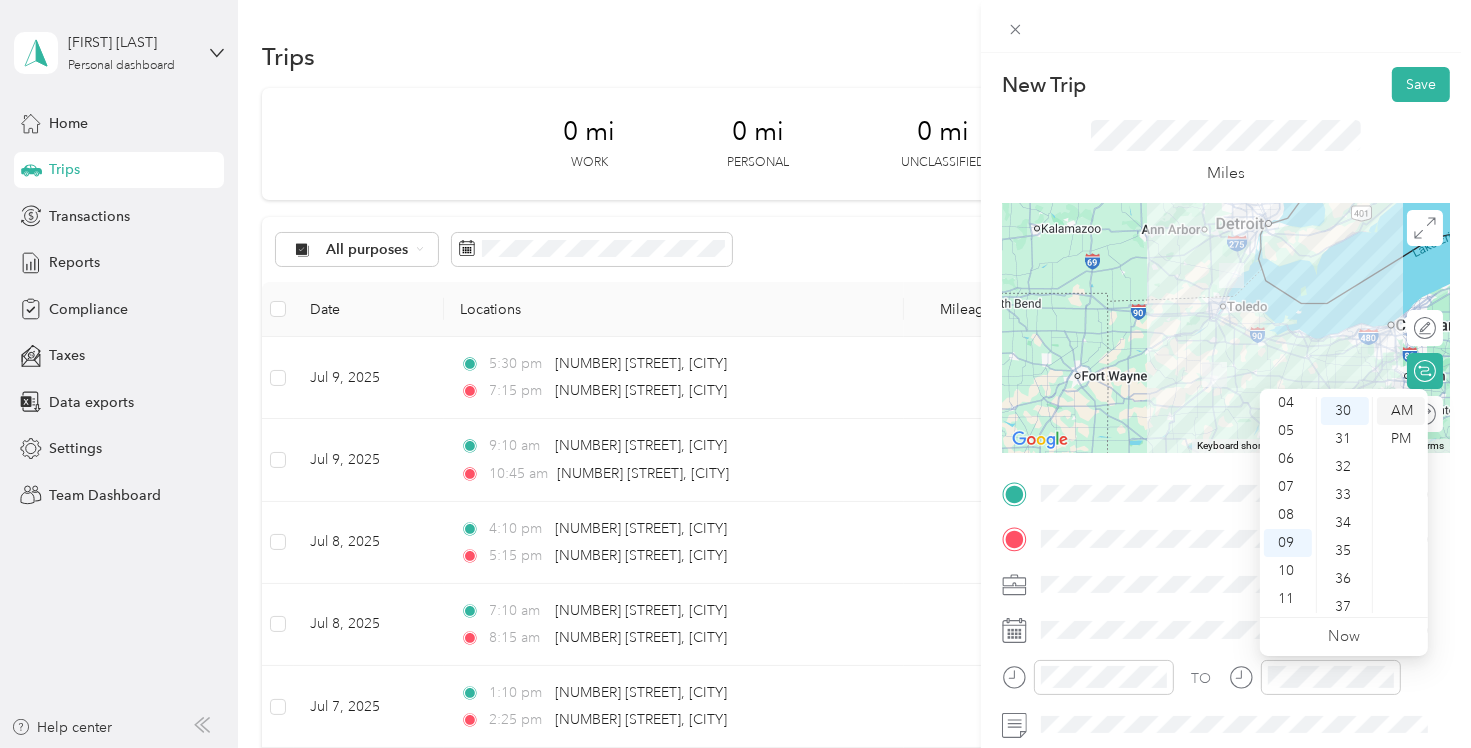 click on "AM" at bounding box center (1401, 411) 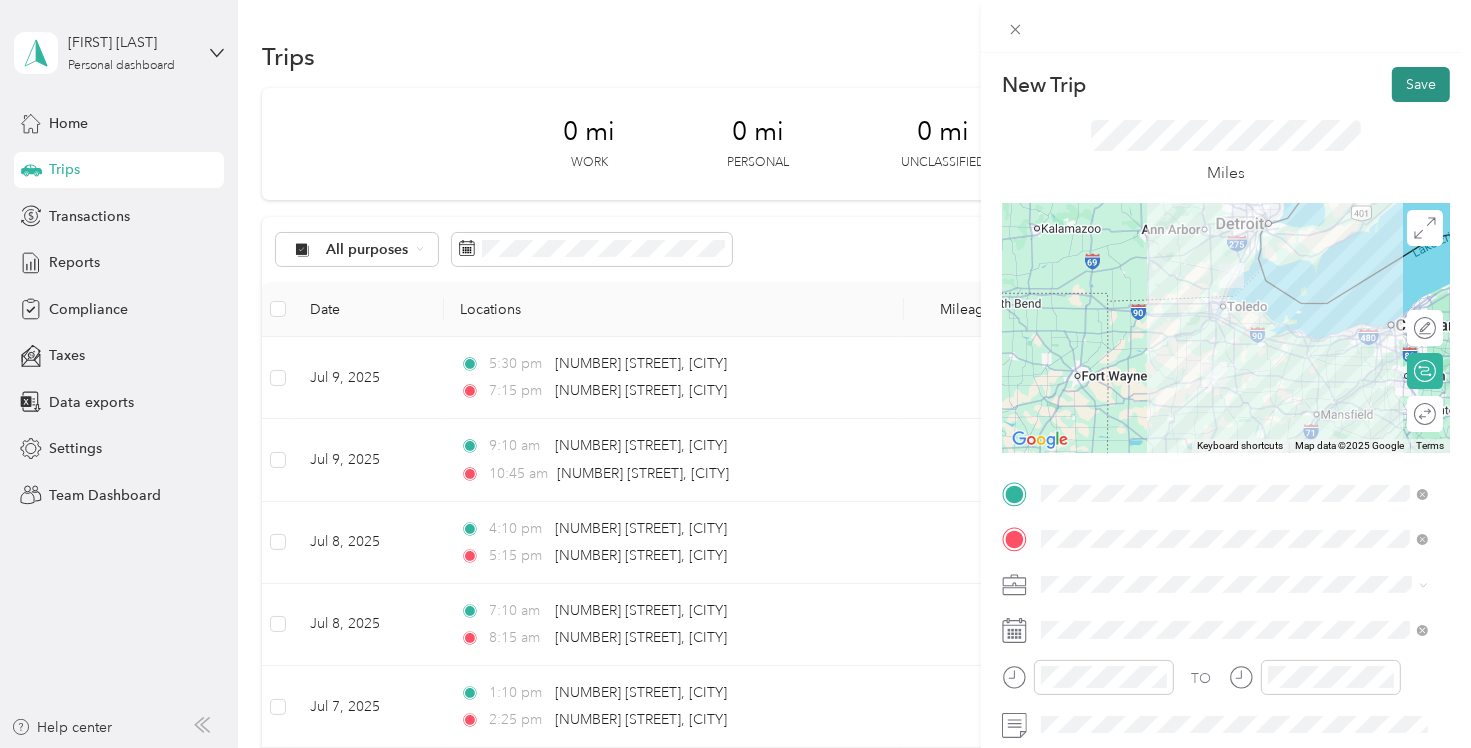 click on "Save" at bounding box center (1421, 84) 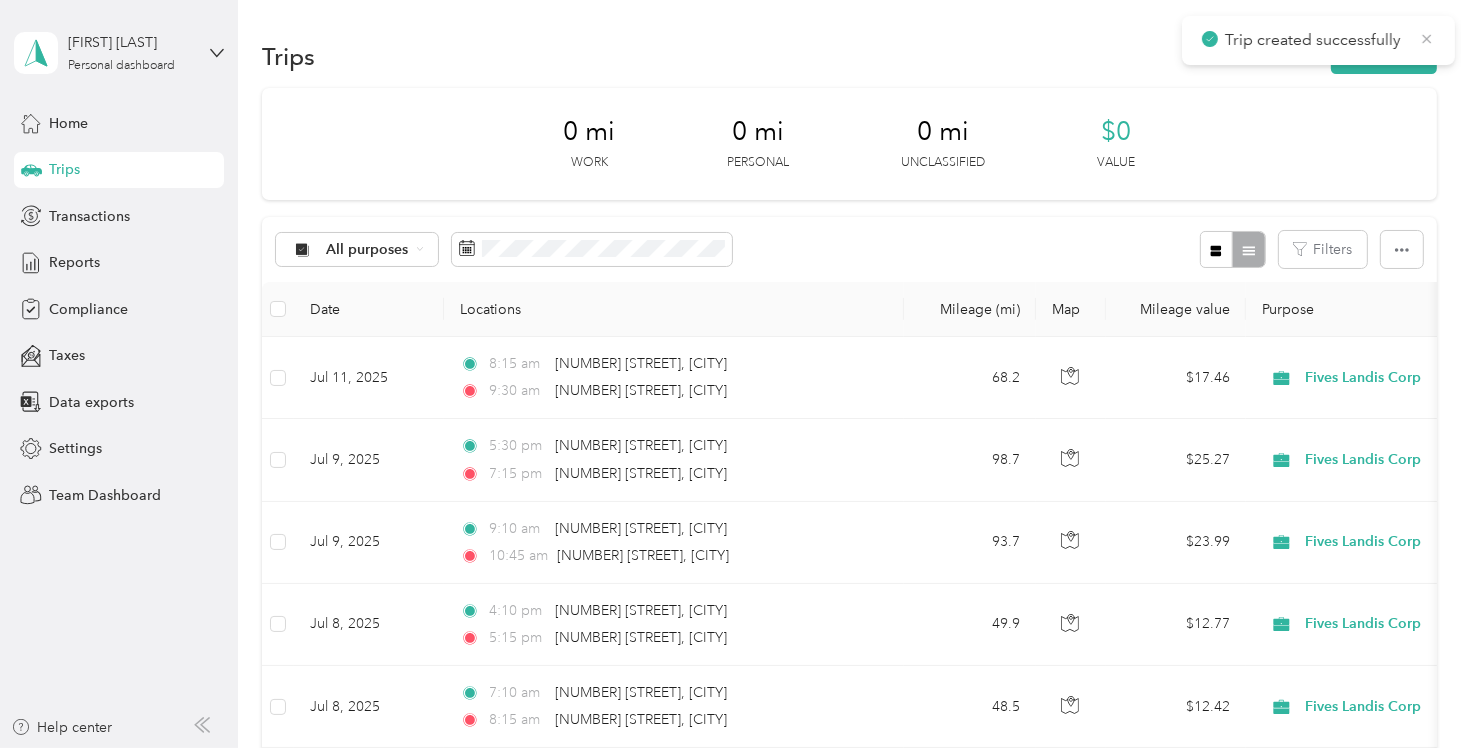 click 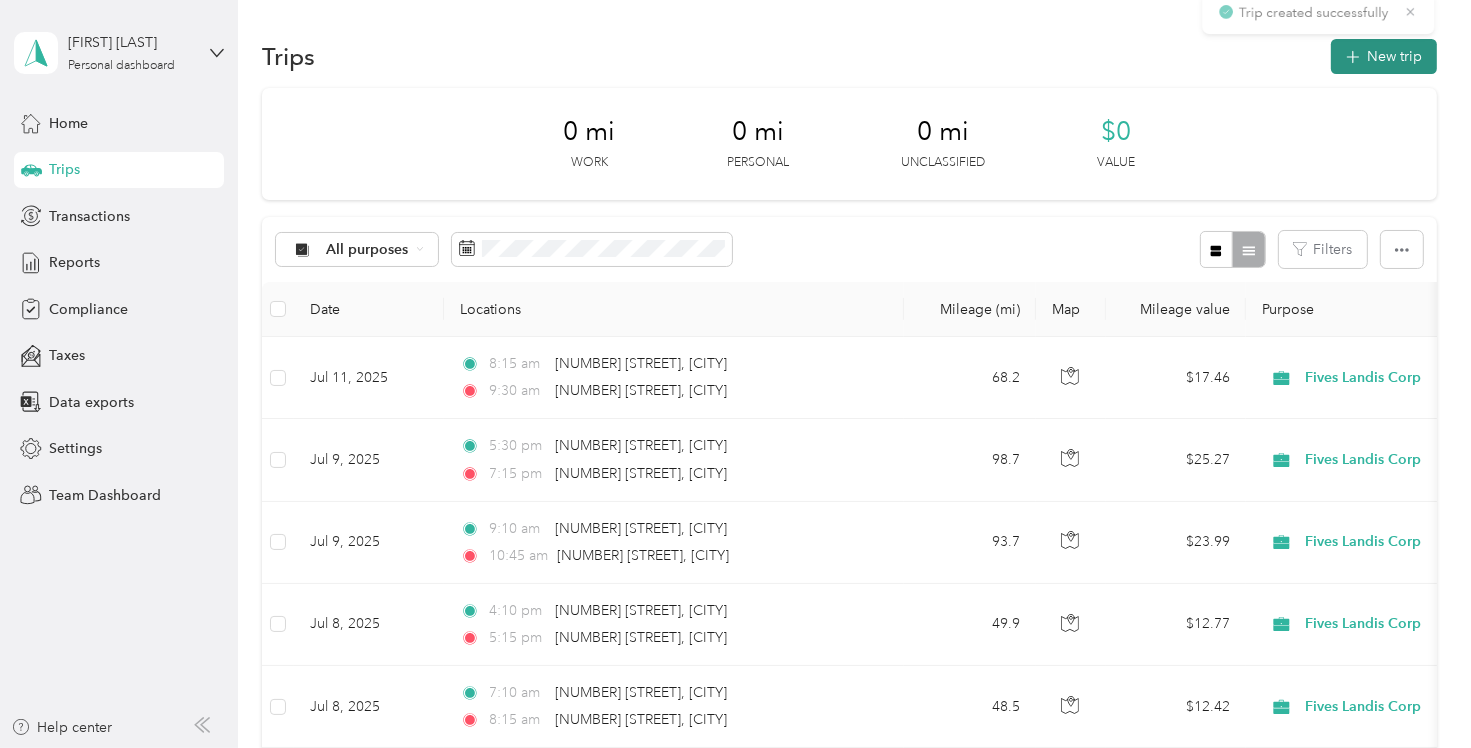 click on "New trip" at bounding box center [1384, 56] 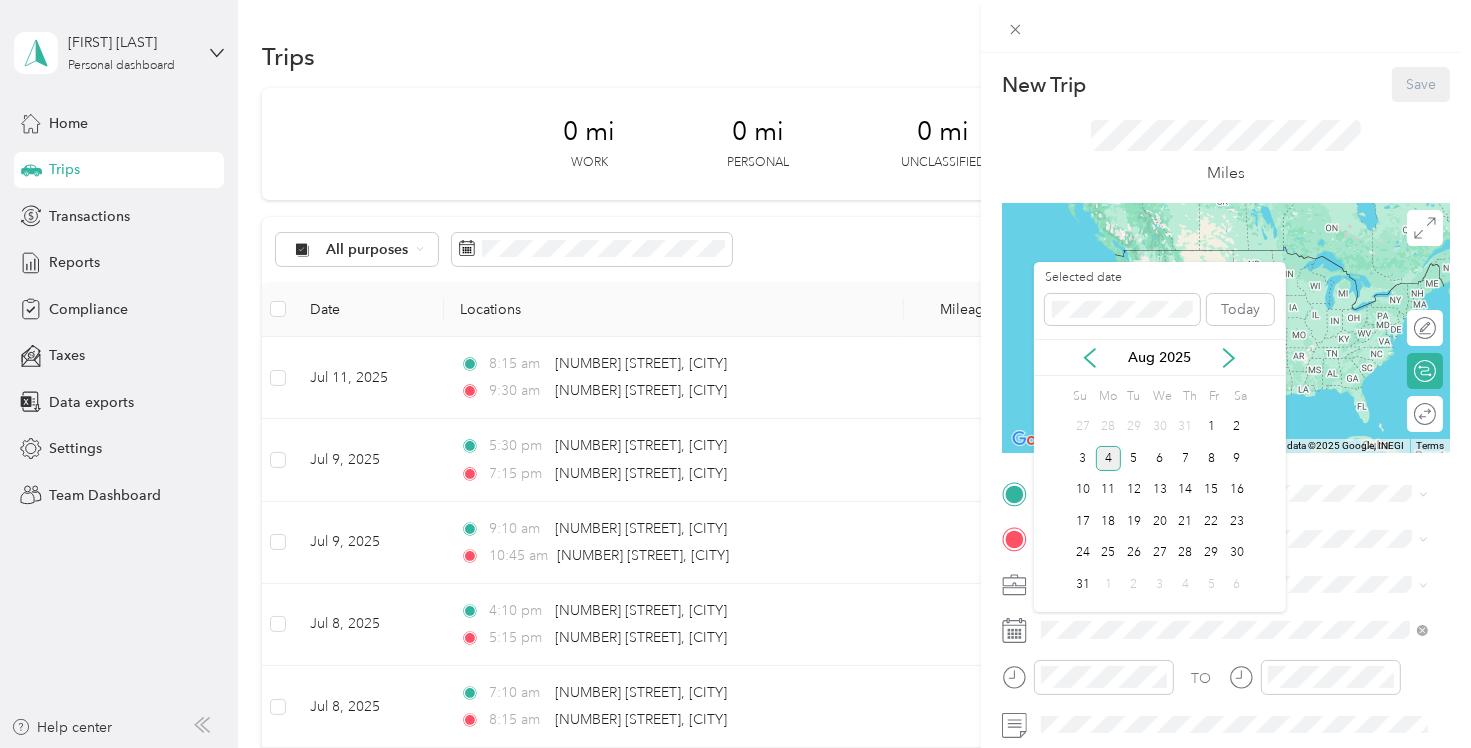 drag, startPoint x: 1093, startPoint y: 355, endPoint x: 1174, endPoint y: 405, distance: 95.189285 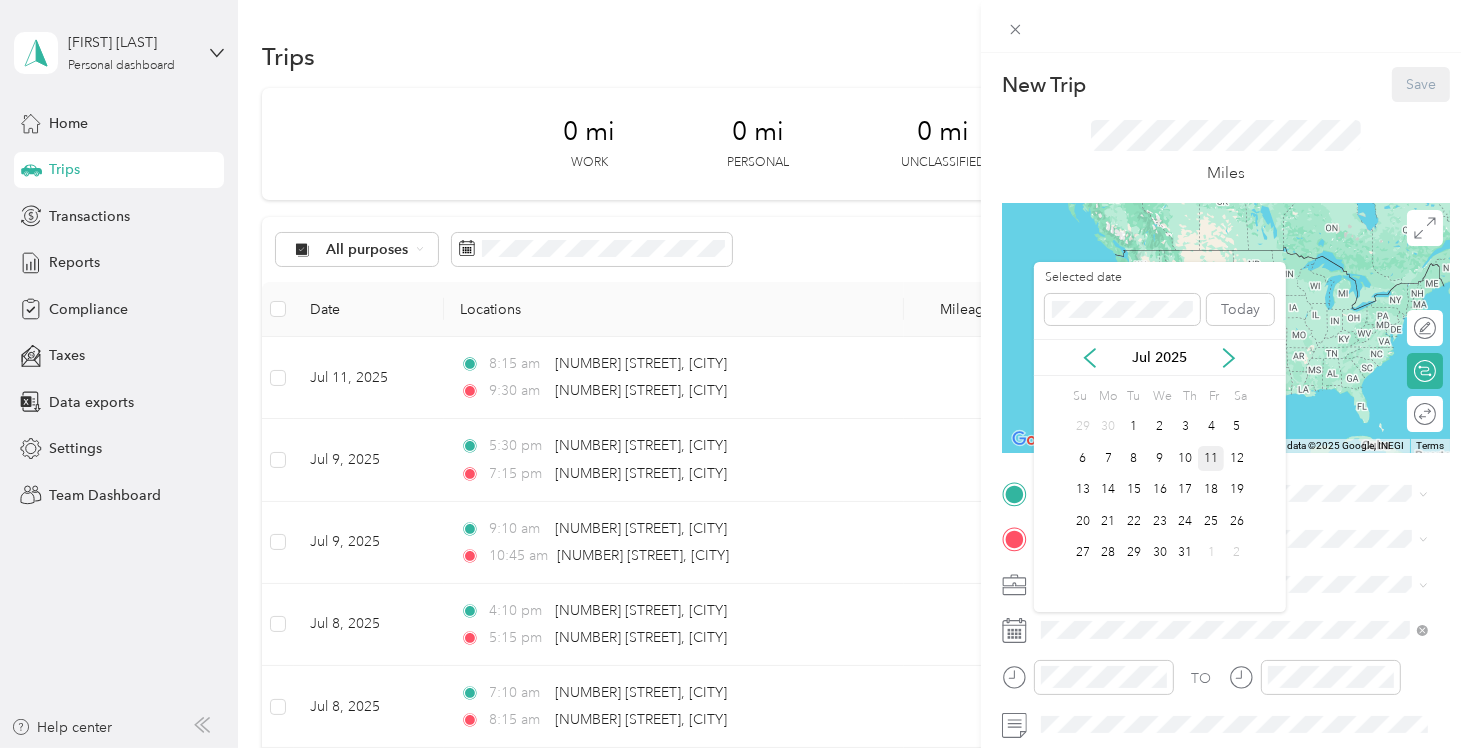 click on "11" at bounding box center (1211, 458) 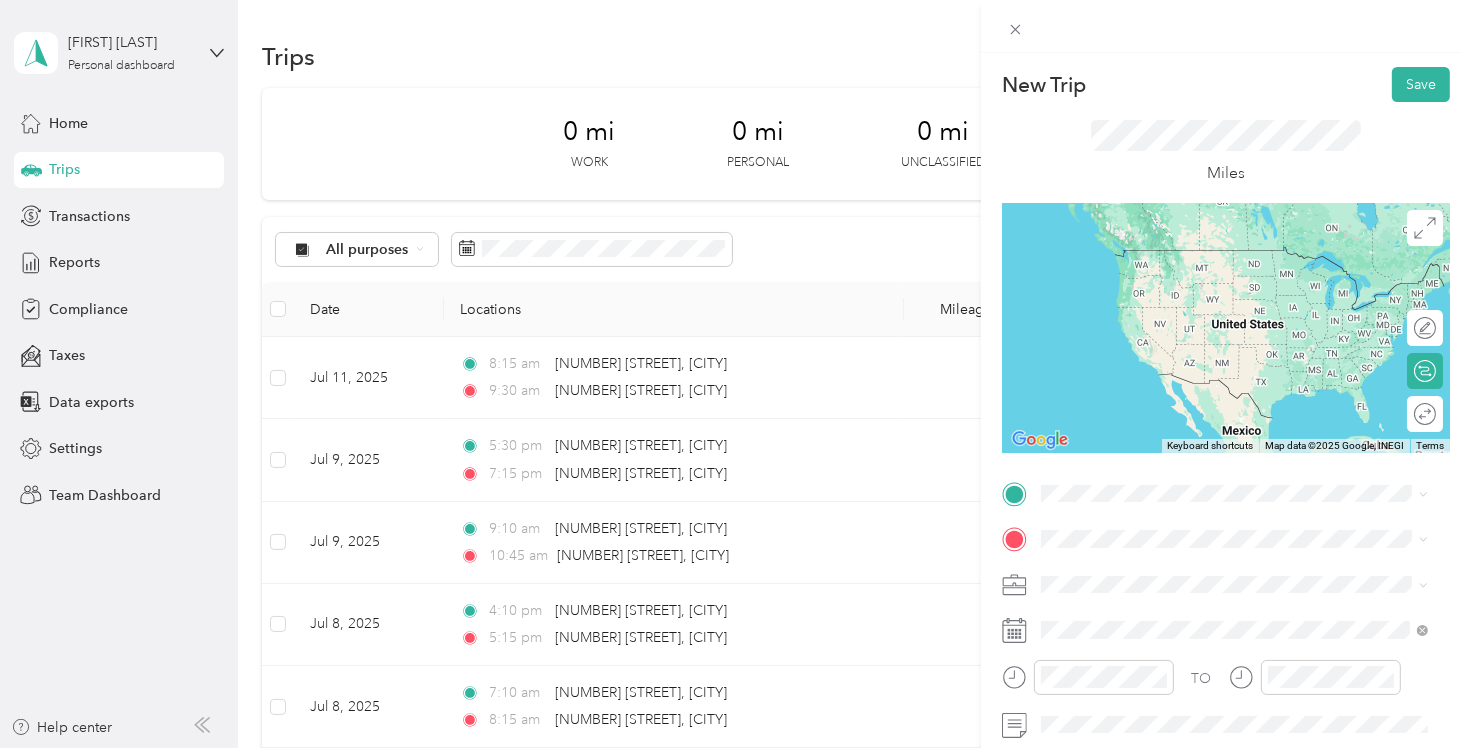 click on "[NUMBER] [STREET]
[CITY], [STATE] [POSTAL_CODE], [COUNTRY]" at bounding box center (1222, 572) 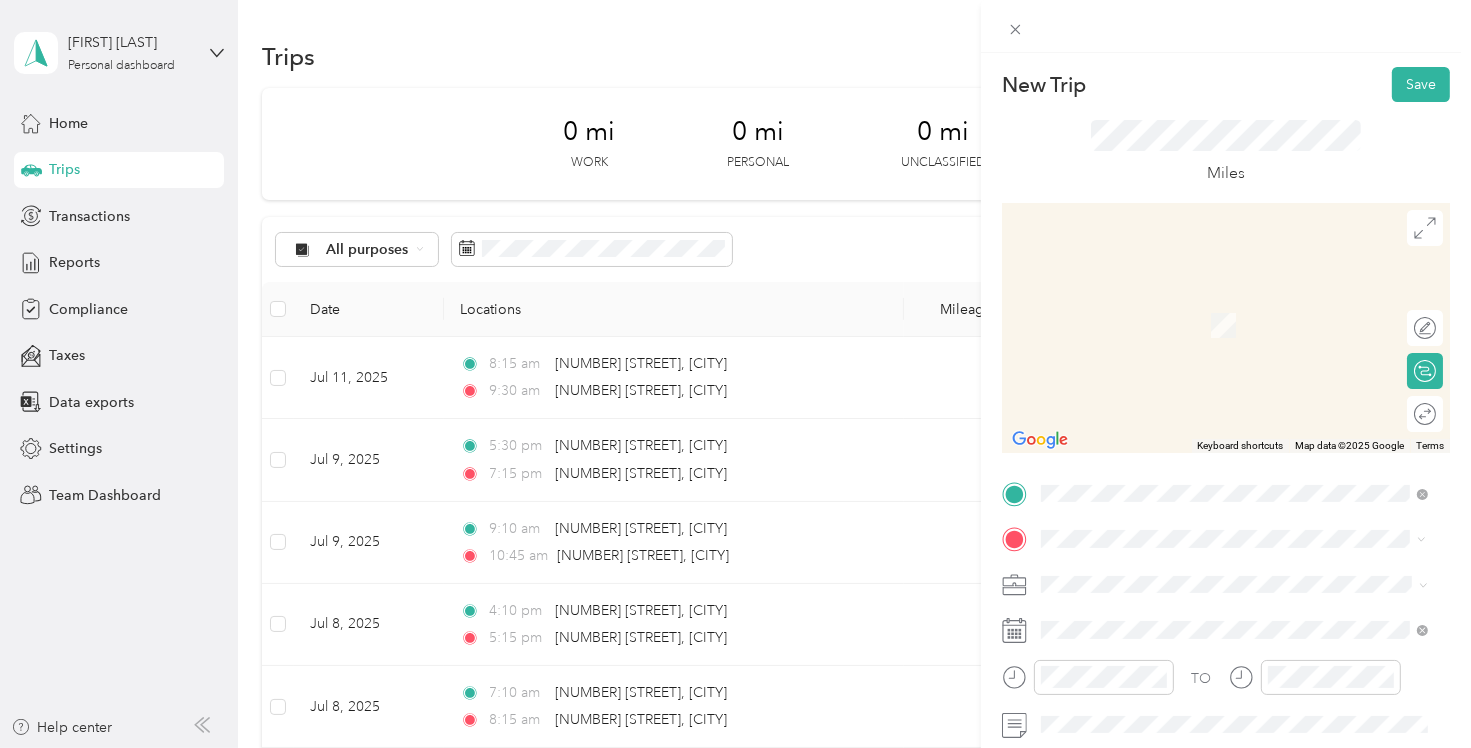 click on "[NUMBER] [STREET]
[CITY], [STATE] [POSTAL_CODE], [COUNTRY]" at bounding box center [1222, 303] 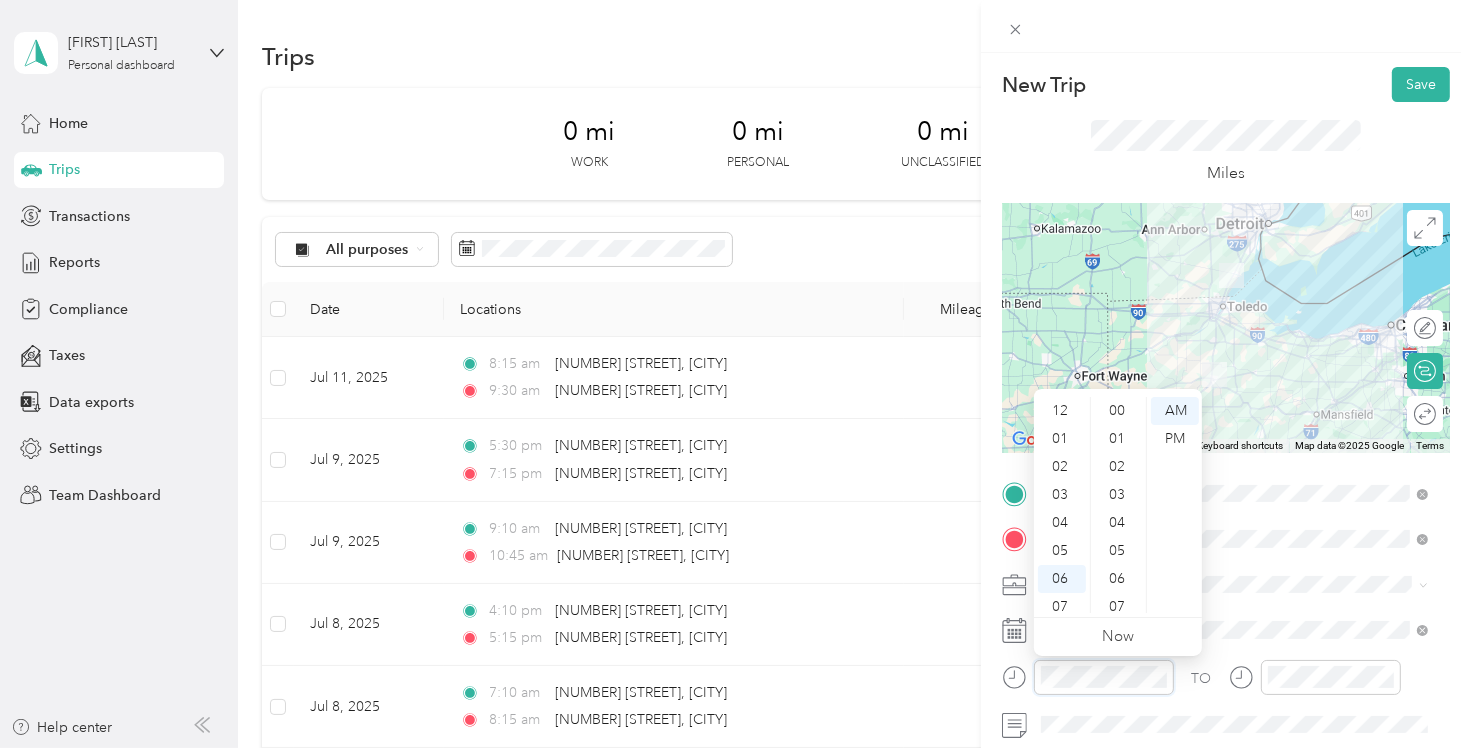 scroll, scrollTop: 364, scrollLeft: 0, axis: vertical 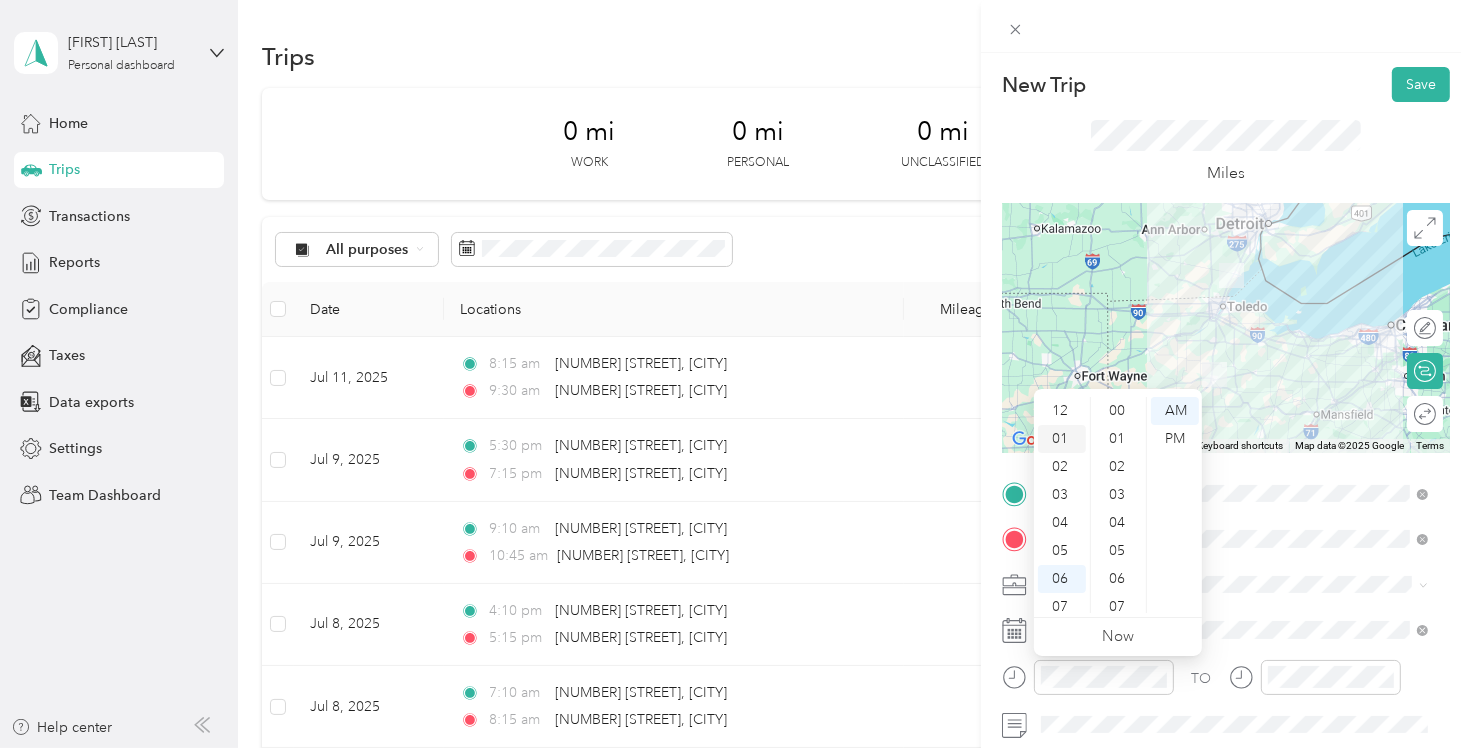 click on "01" at bounding box center (1062, 439) 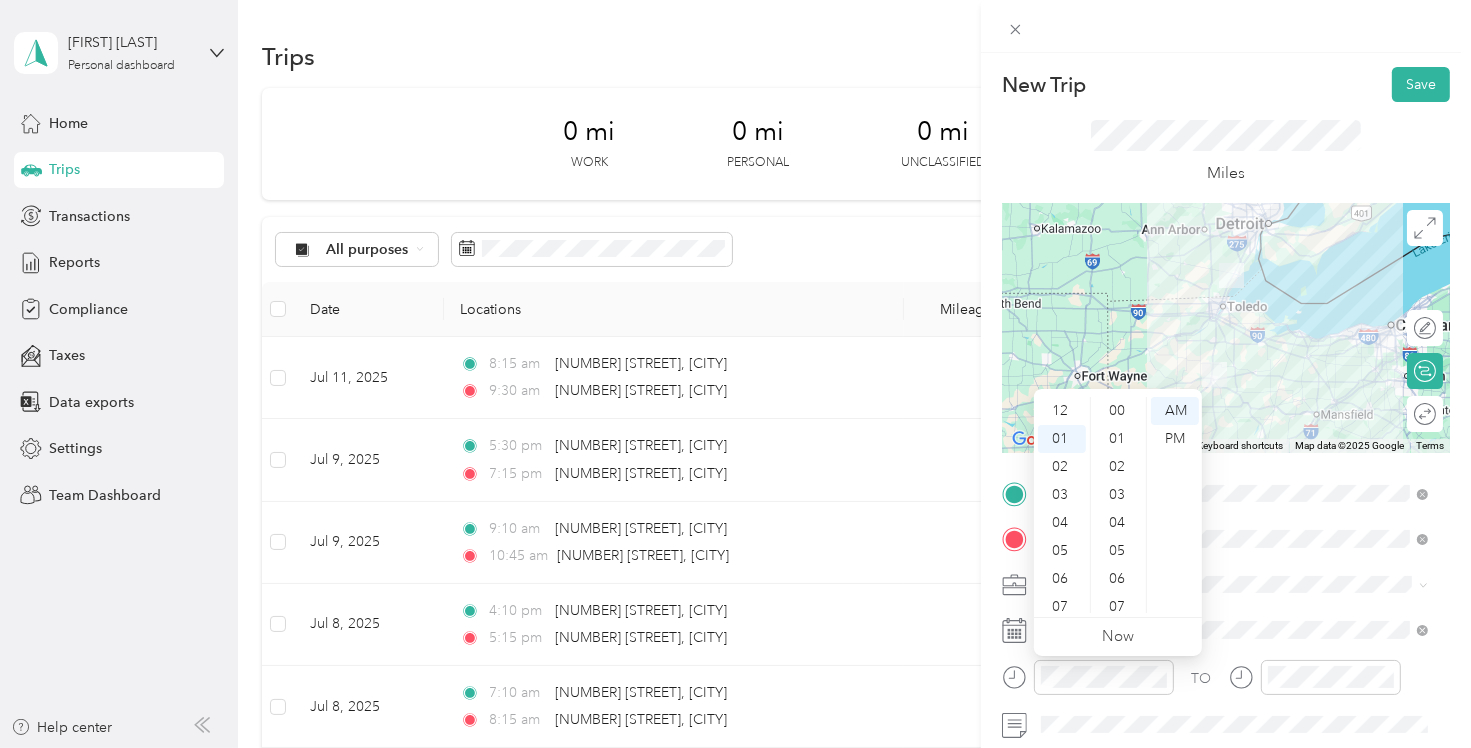 scroll, scrollTop: 27, scrollLeft: 0, axis: vertical 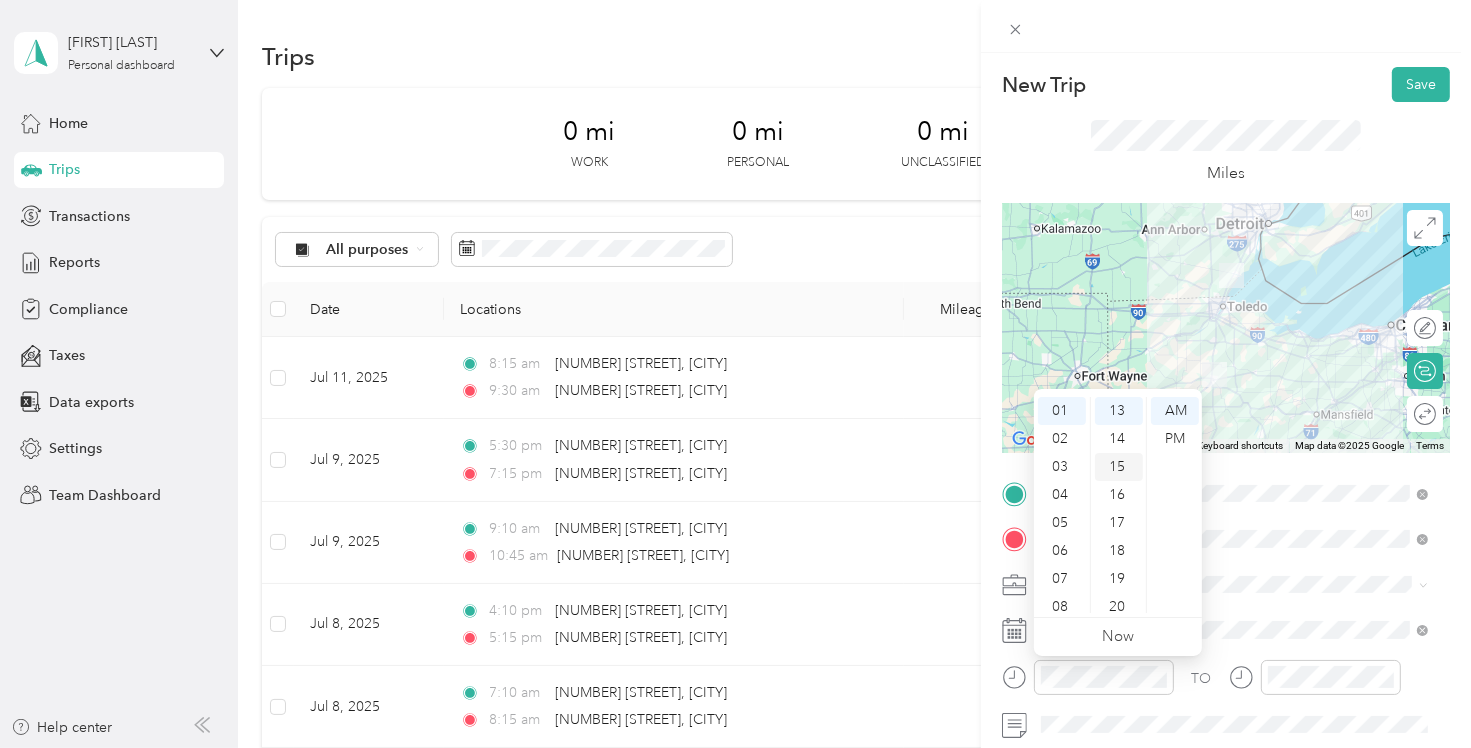 click on "15" at bounding box center (1119, 467) 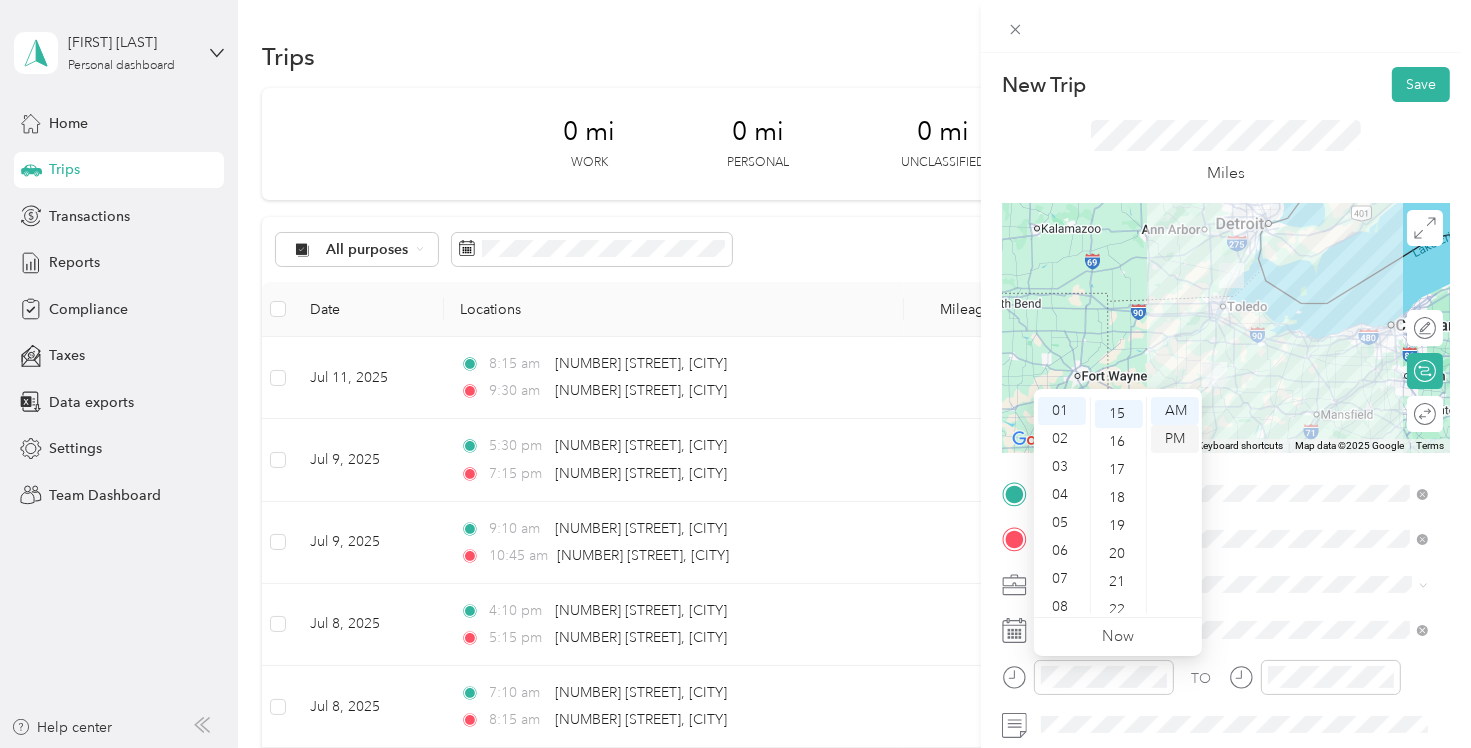 scroll, scrollTop: 420, scrollLeft: 0, axis: vertical 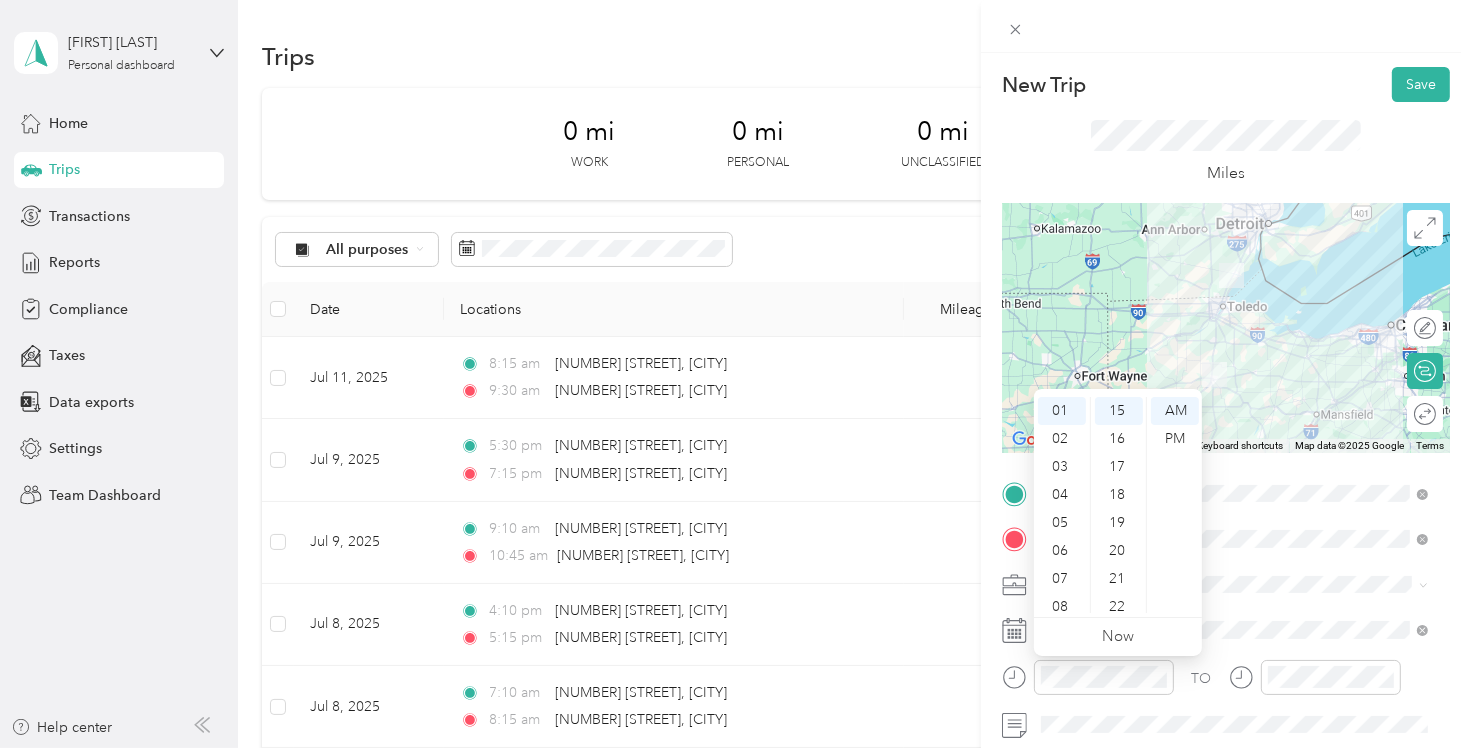 drag, startPoint x: 1180, startPoint y: 444, endPoint x: 1246, endPoint y: 518, distance: 99.15644 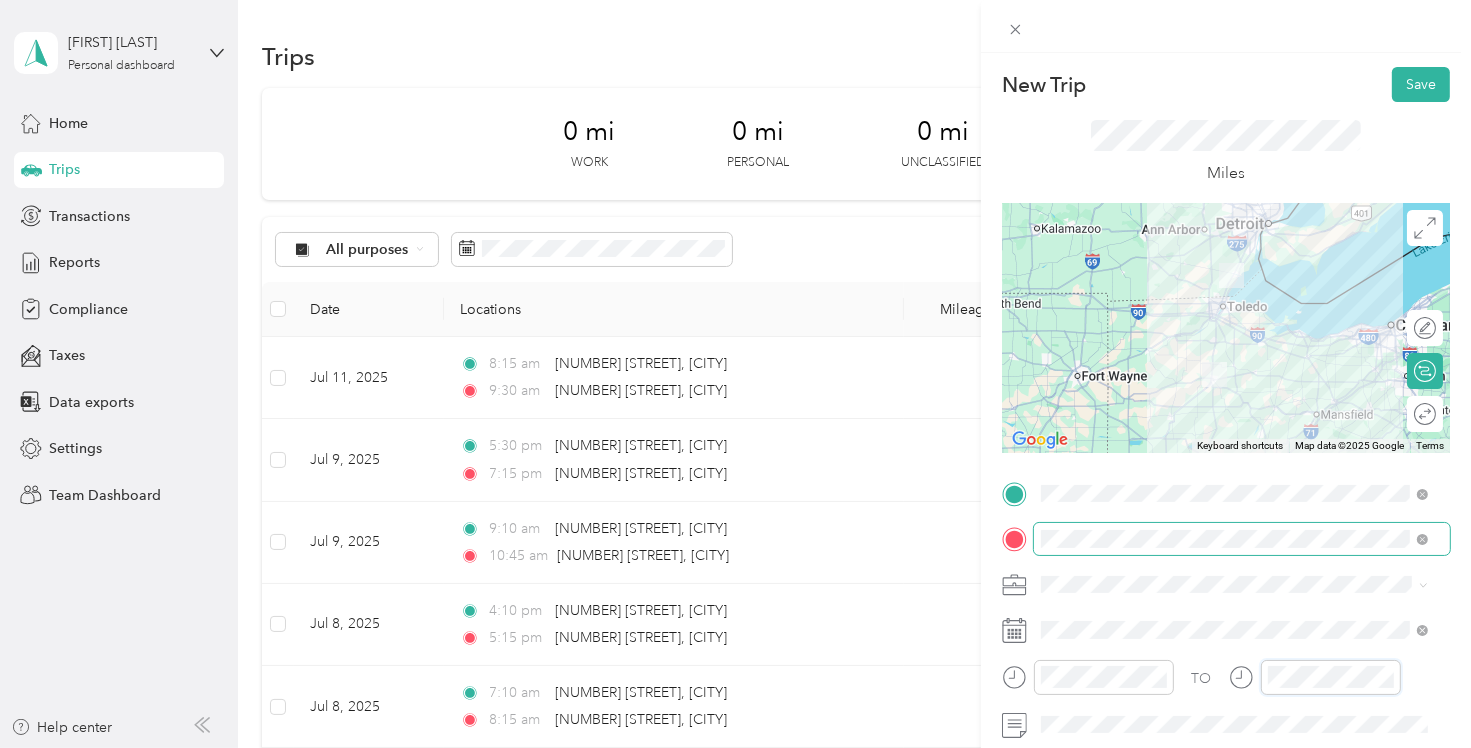 scroll, scrollTop: 120, scrollLeft: 0, axis: vertical 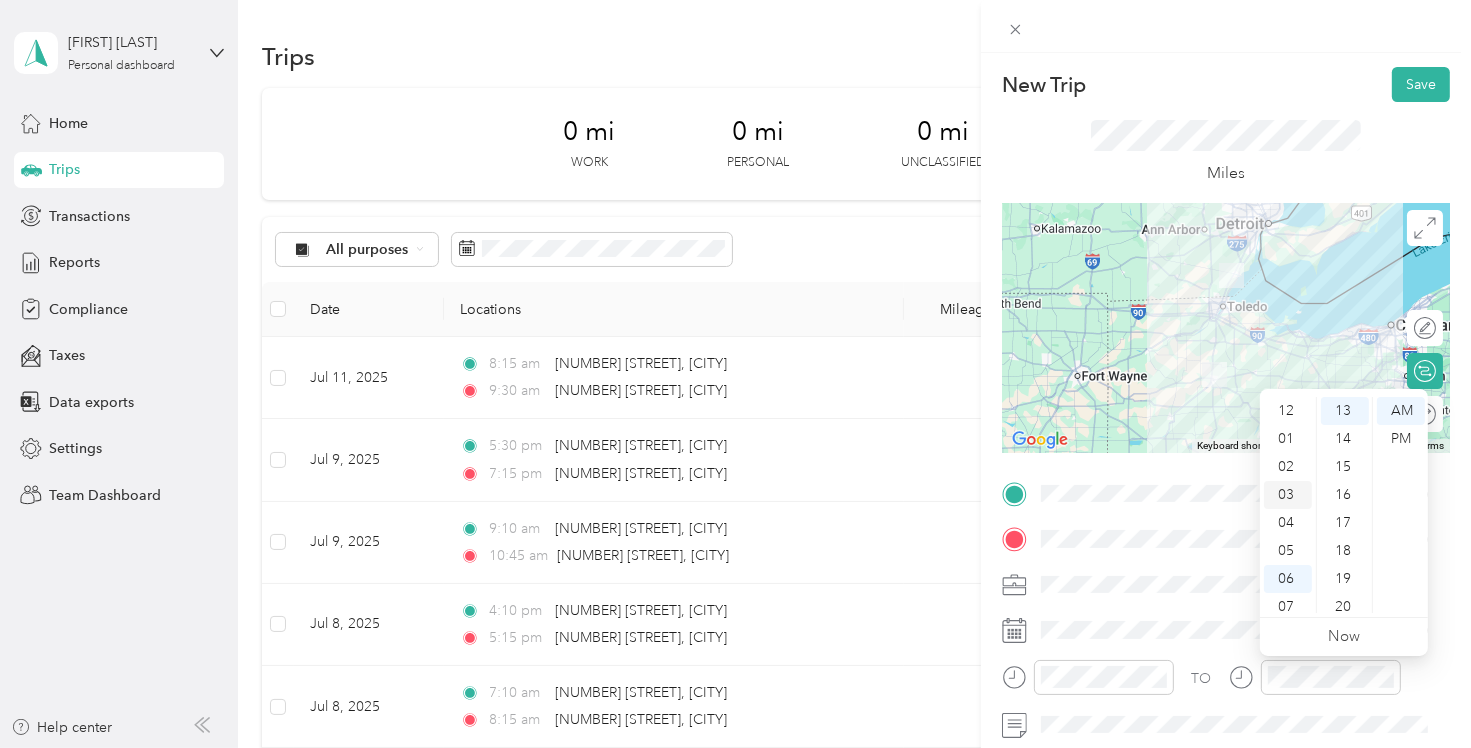 click on "03" at bounding box center (1288, 495) 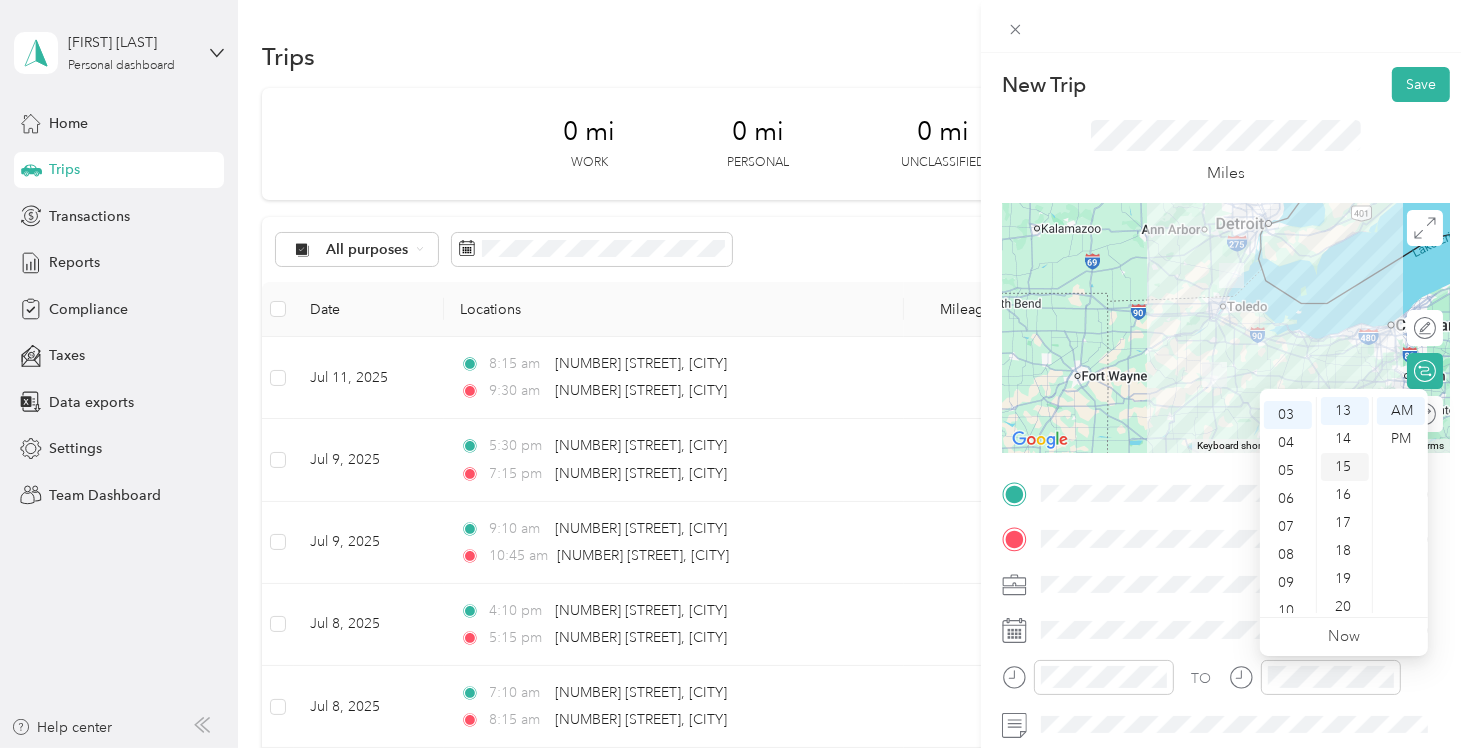scroll, scrollTop: 84, scrollLeft: 0, axis: vertical 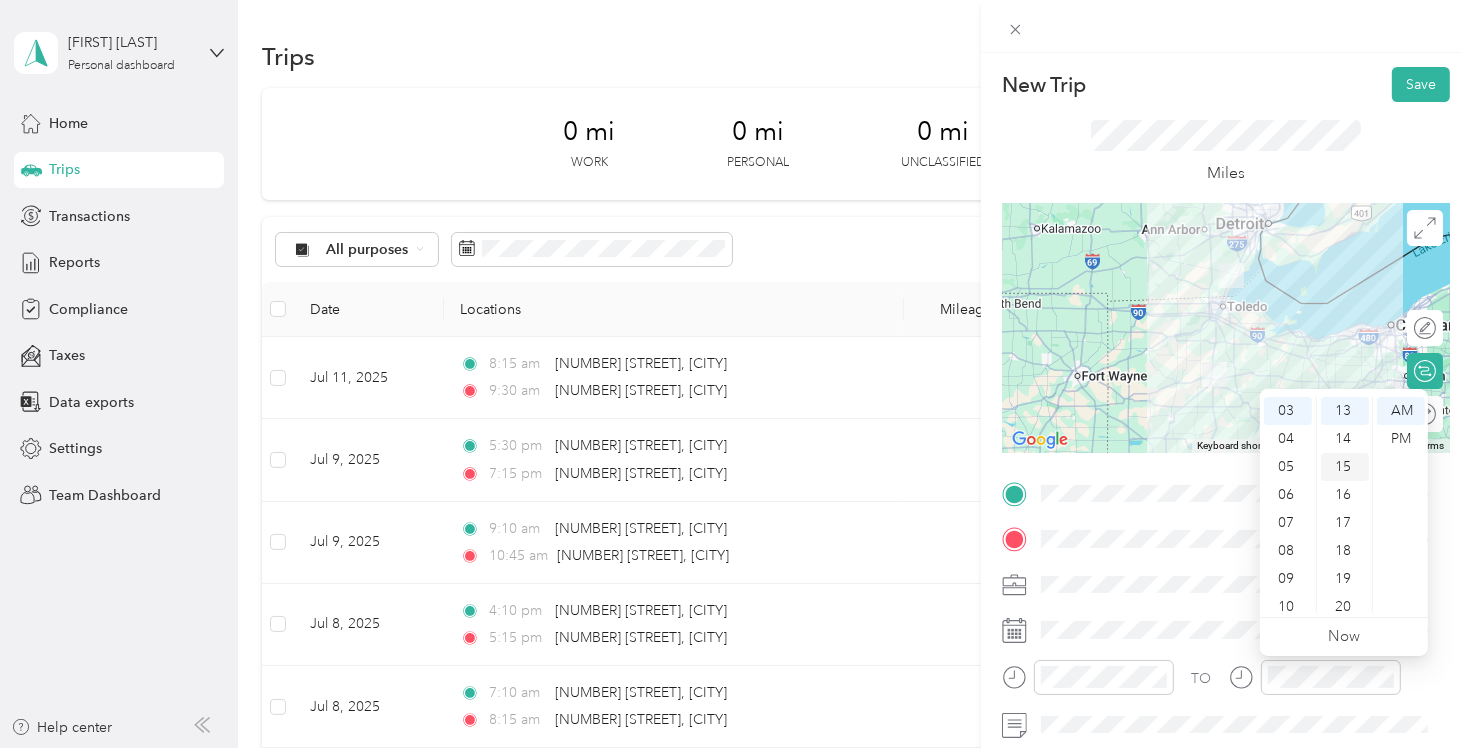 click on "15" at bounding box center (1345, 467) 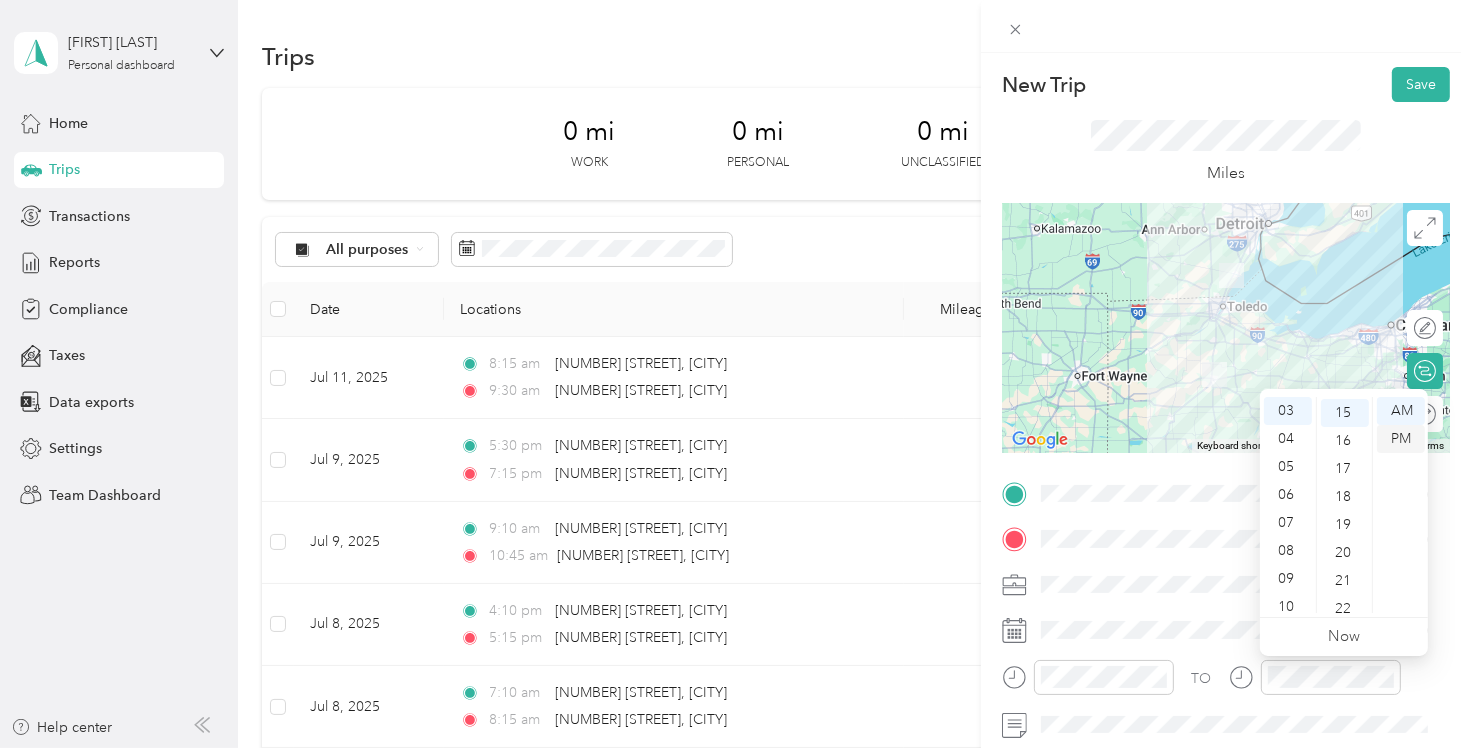 scroll, scrollTop: 420, scrollLeft: 0, axis: vertical 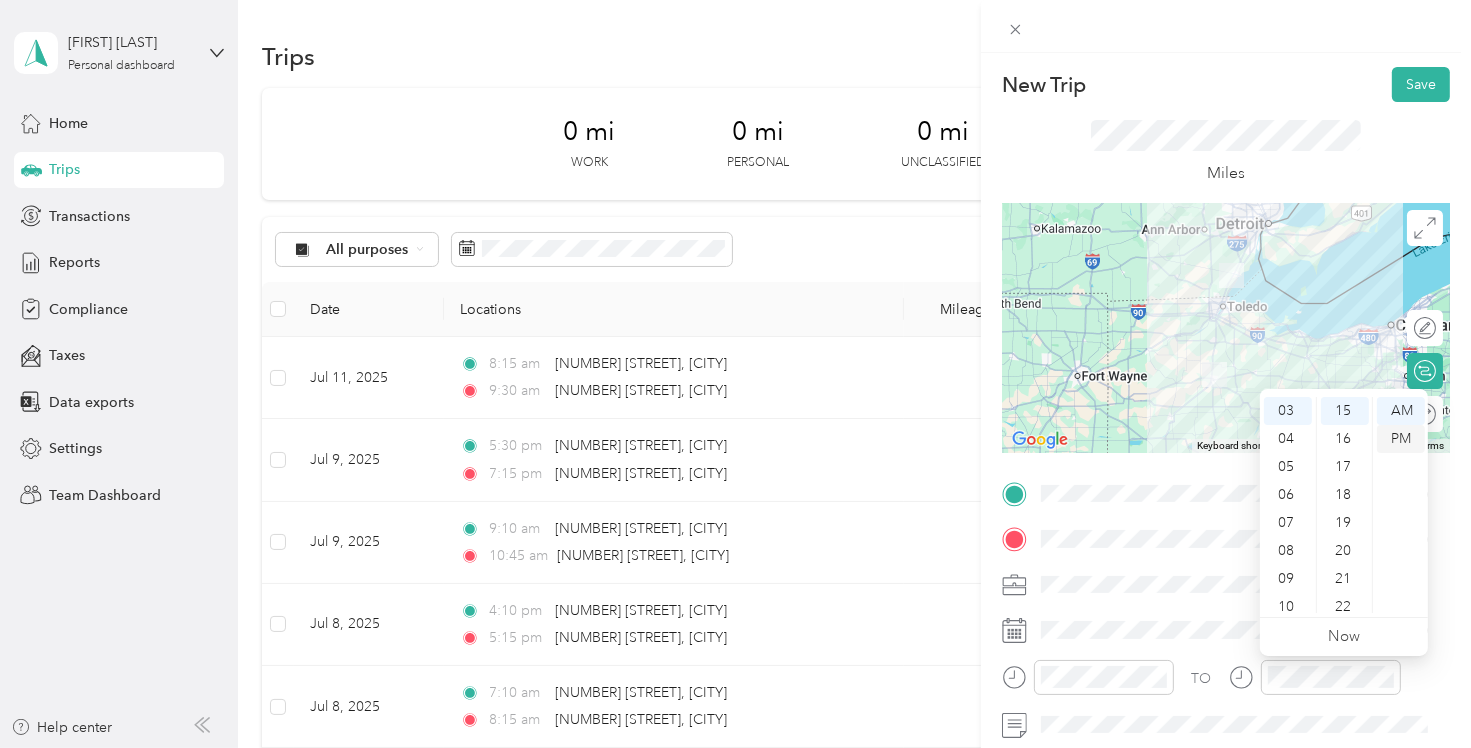 click on "PM" at bounding box center [1401, 439] 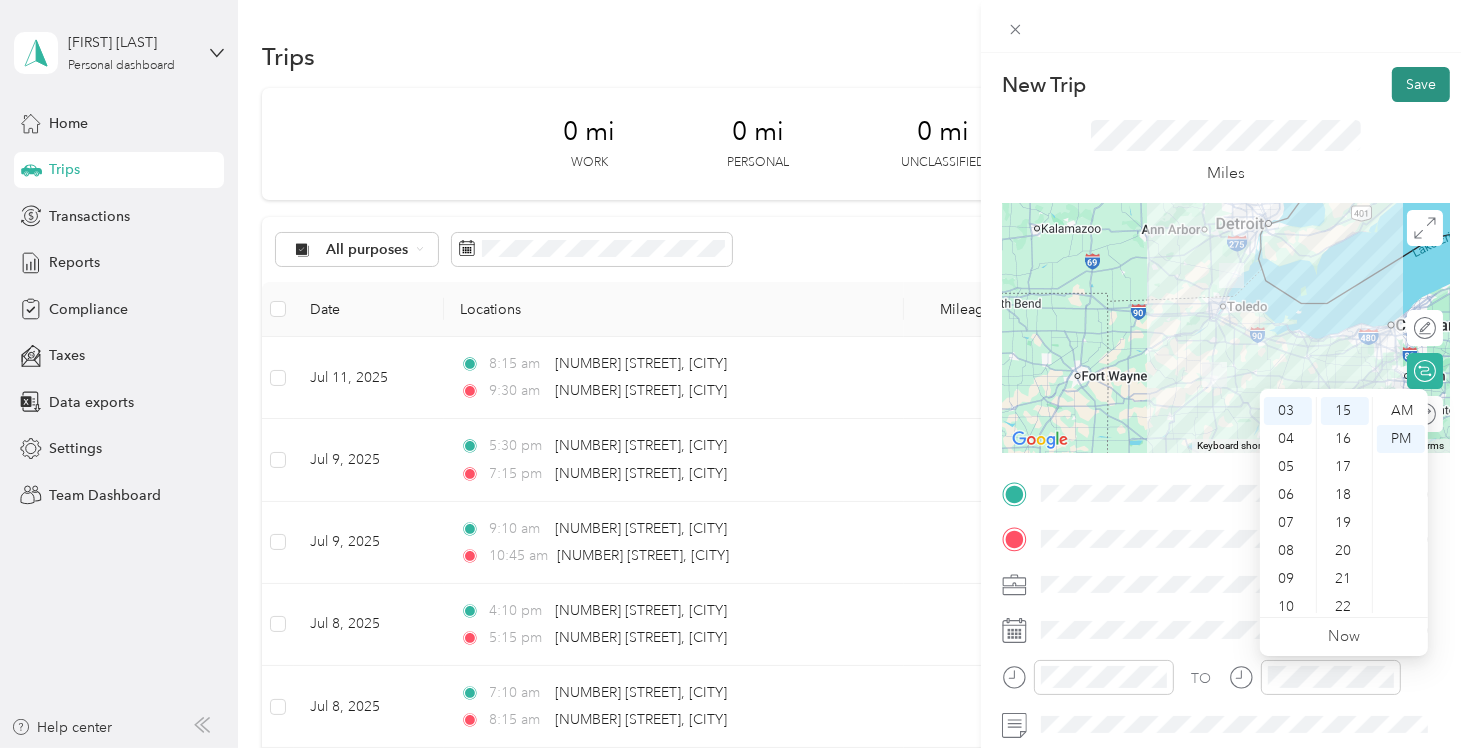 click on "Save" at bounding box center (1421, 84) 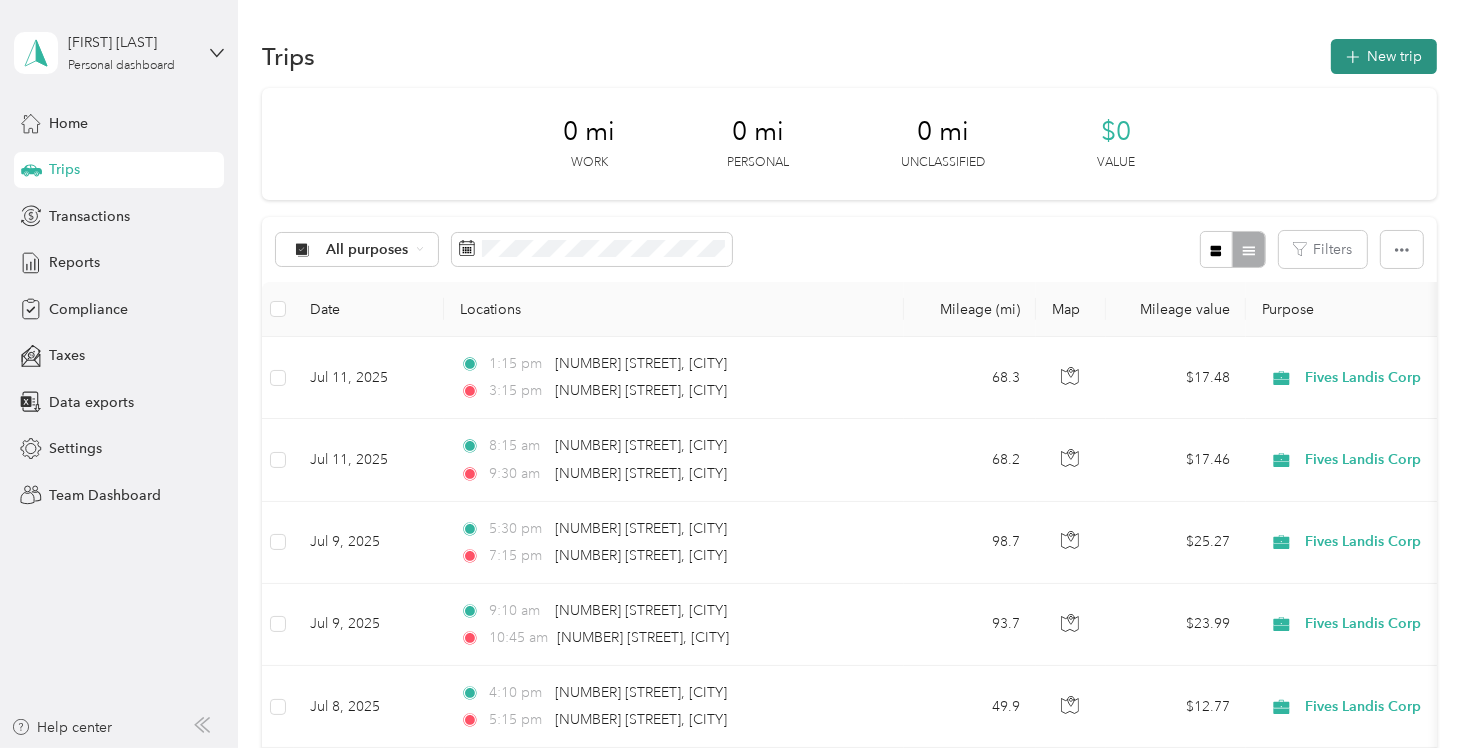 click on "New trip" at bounding box center [1384, 56] 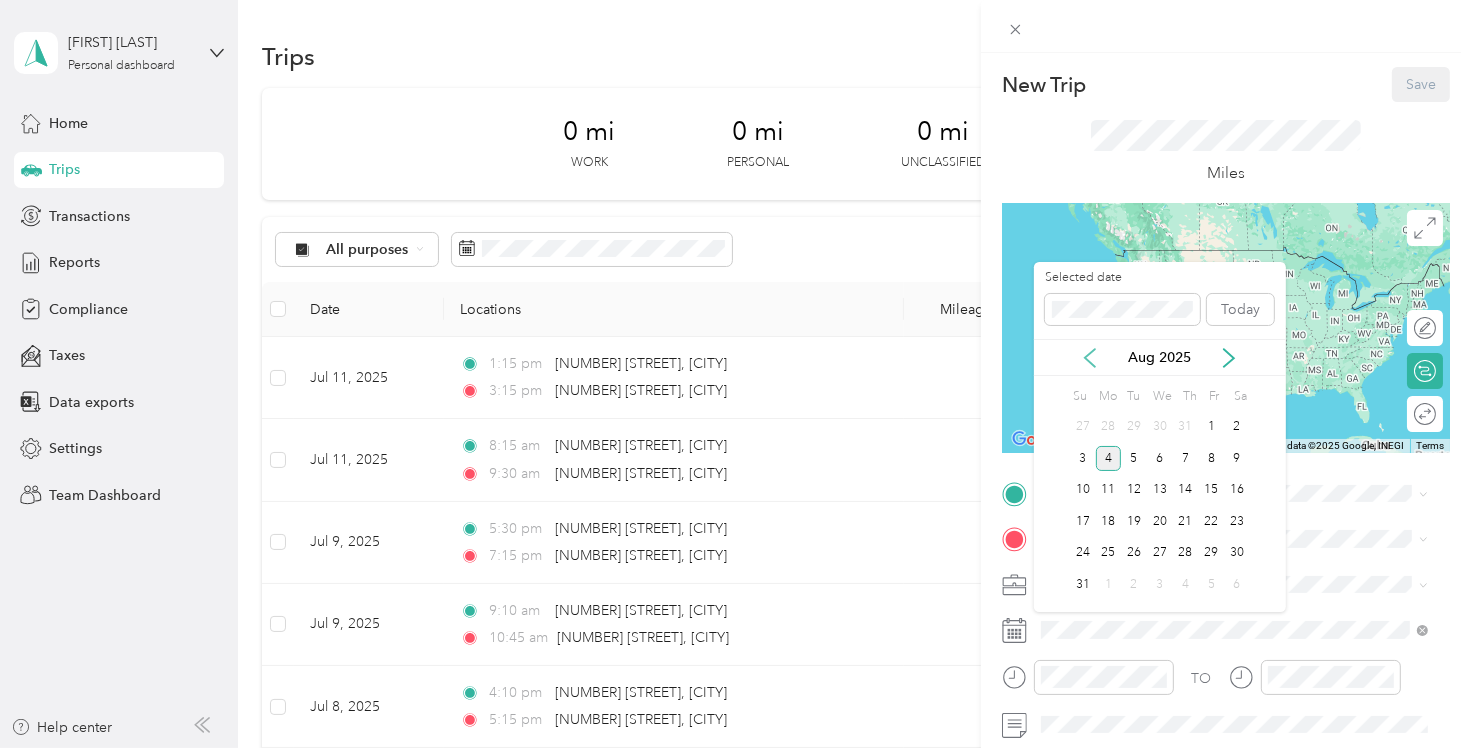 click 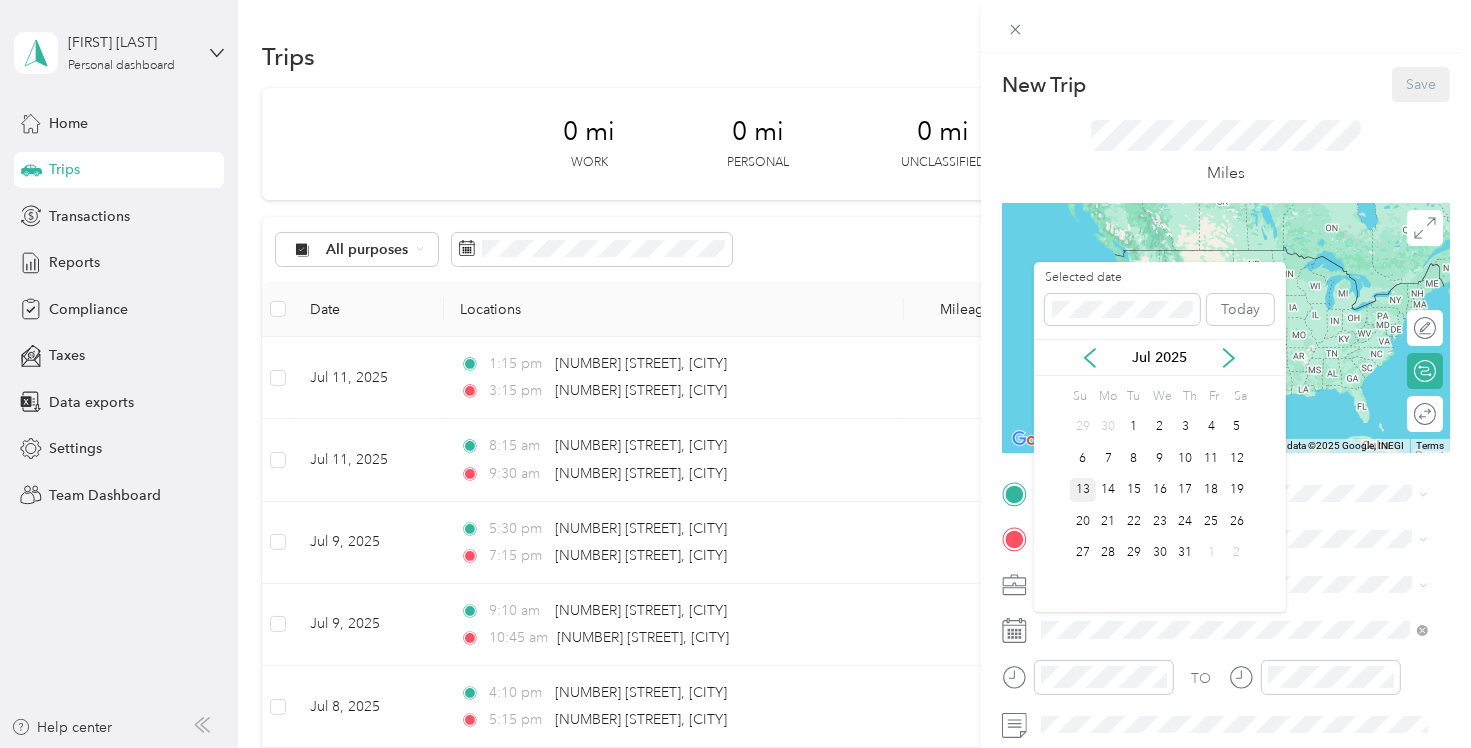 click on "13" at bounding box center [1083, 490] 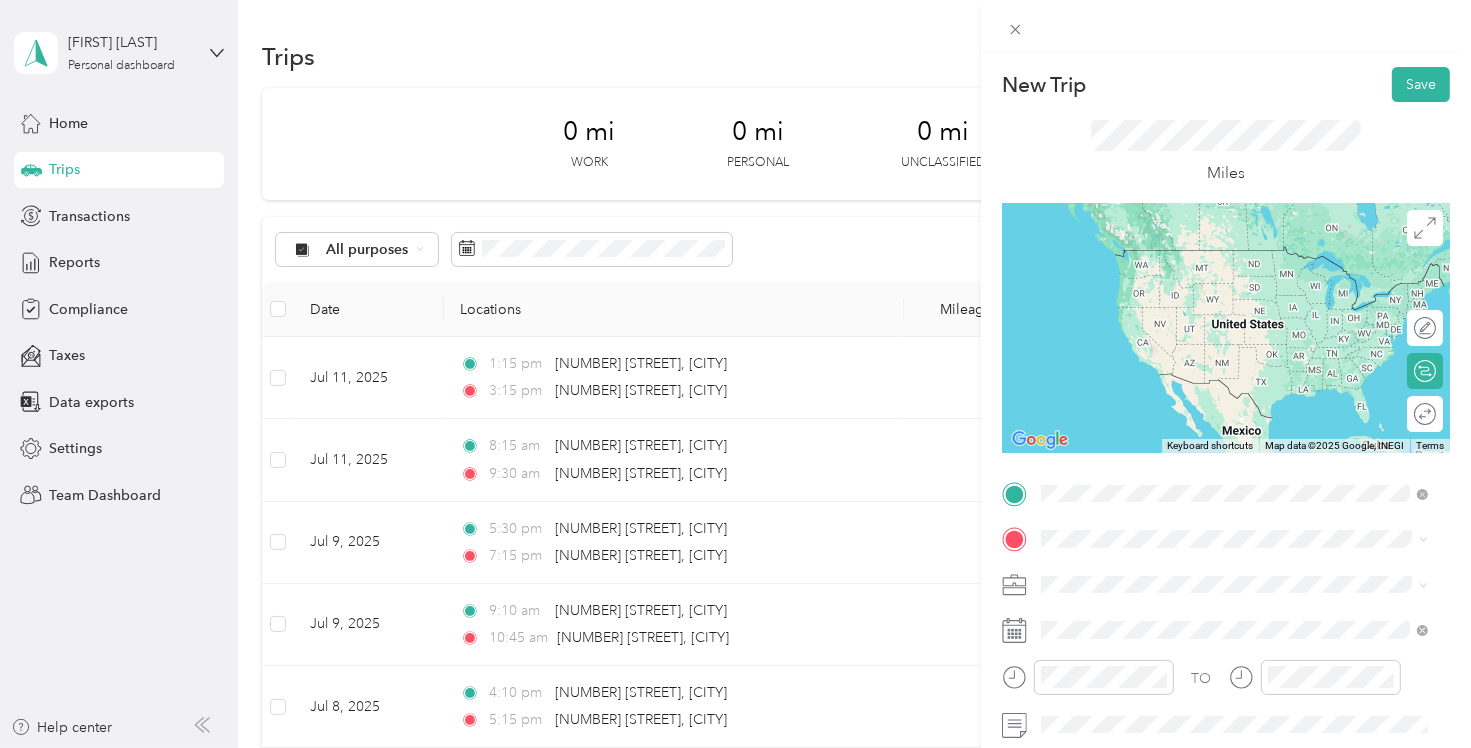 click on "[NUMBER] [STREET]
[CITY], [STATE] [POSTAL_CODE], [COUNTRY]" at bounding box center [1222, 279] 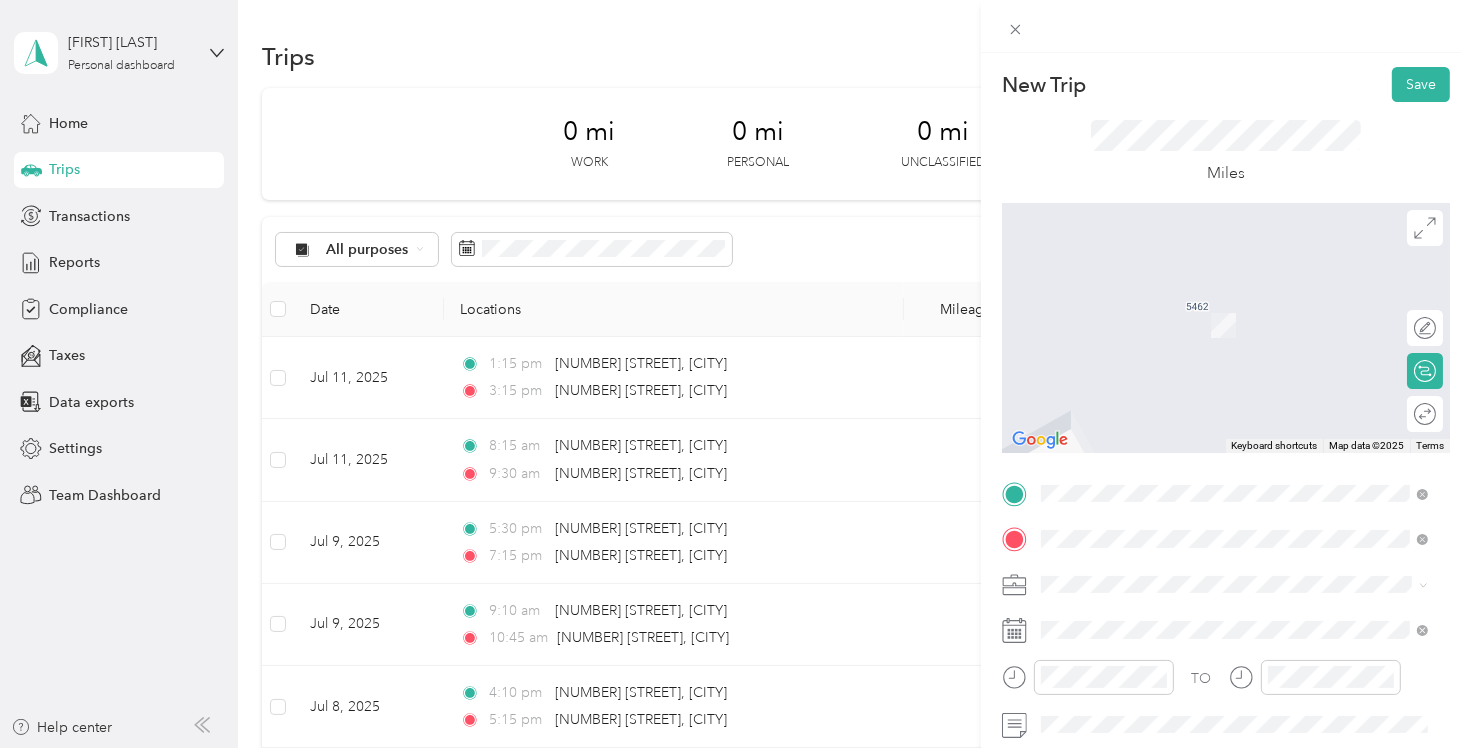 click on "[NUMBER] [STREET]
[CITY], [STATE] [POSTAL_CODE], [COUNTRY]" at bounding box center [1222, 304] 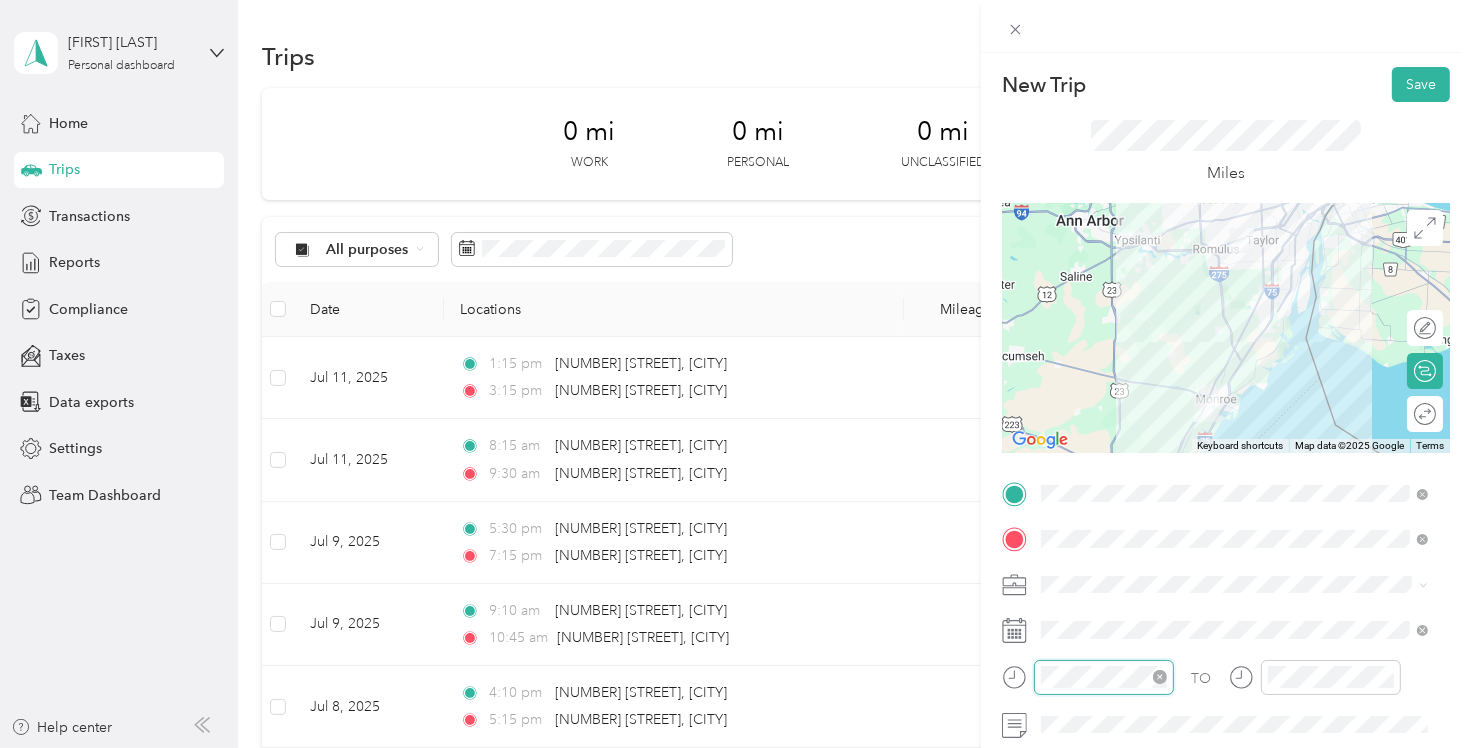 scroll, scrollTop: 120, scrollLeft: 0, axis: vertical 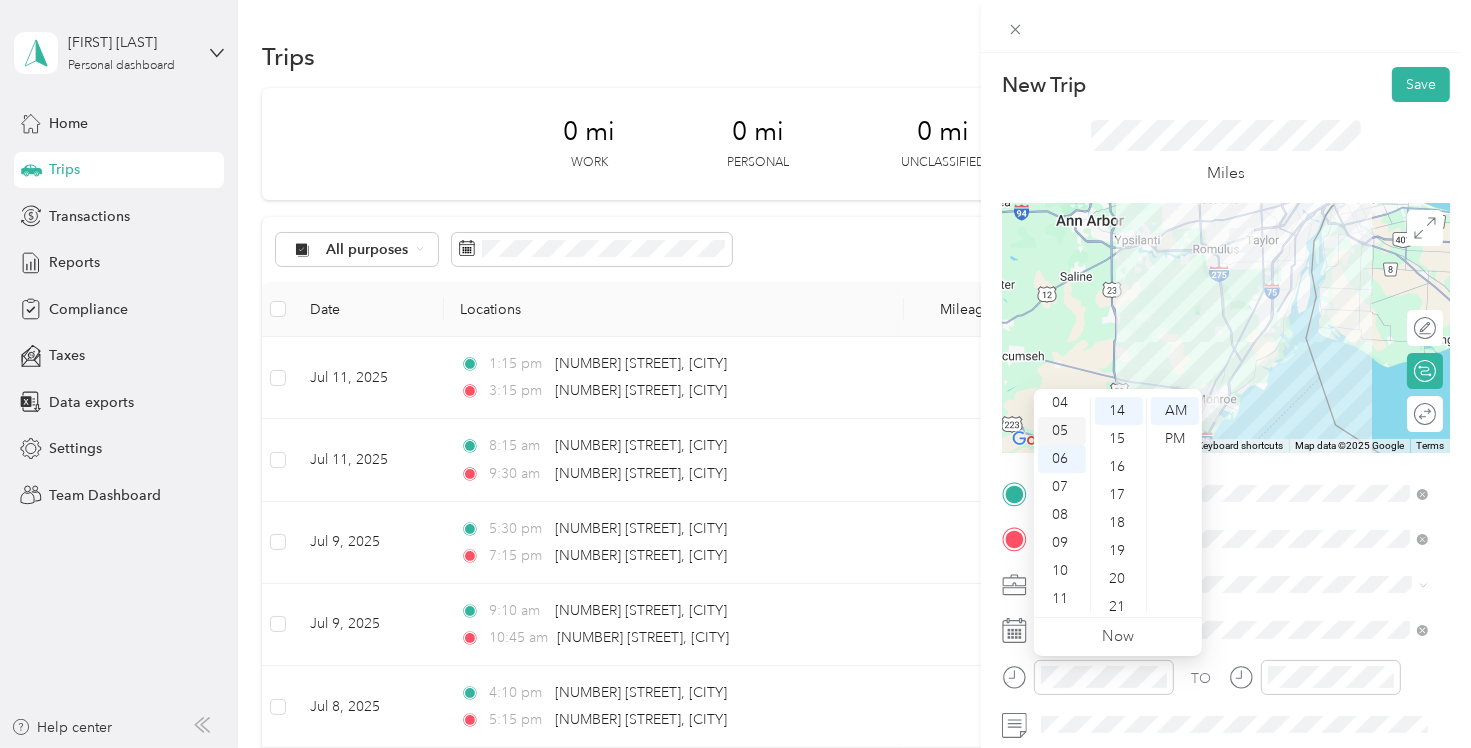 click on "05" at bounding box center (1062, 431) 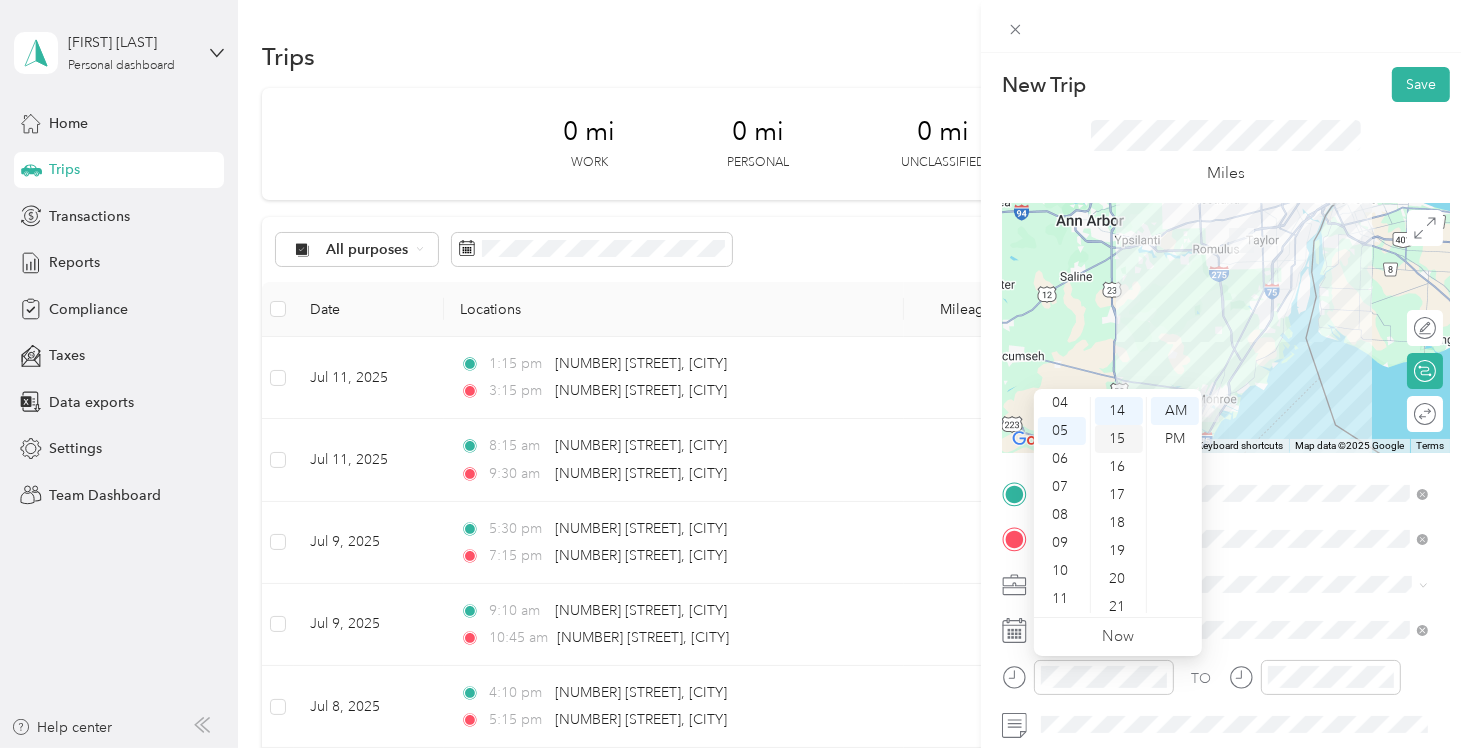 click on "15" at bounding box center (1119, 439) 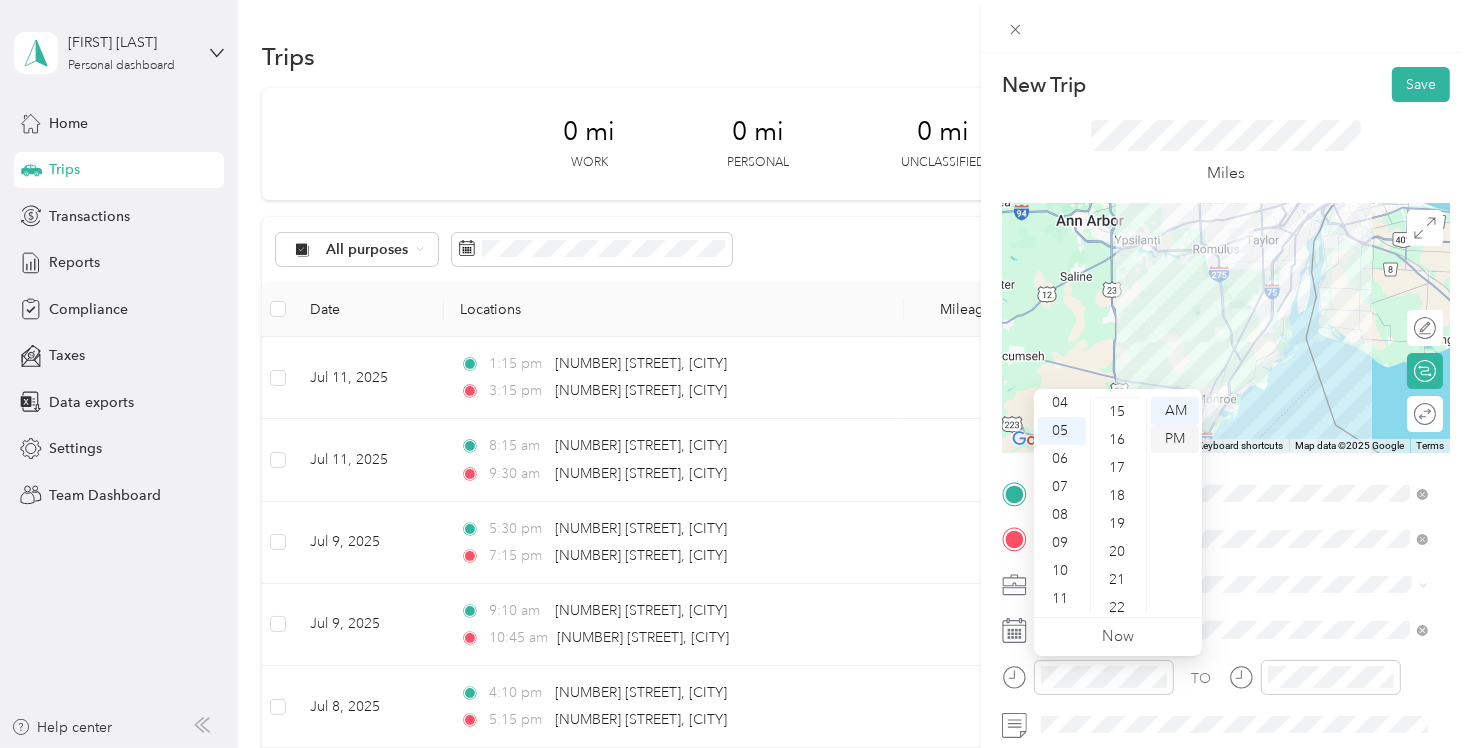 scroll, scrollTop: 420, scrollLeft: 0, axis: vertical 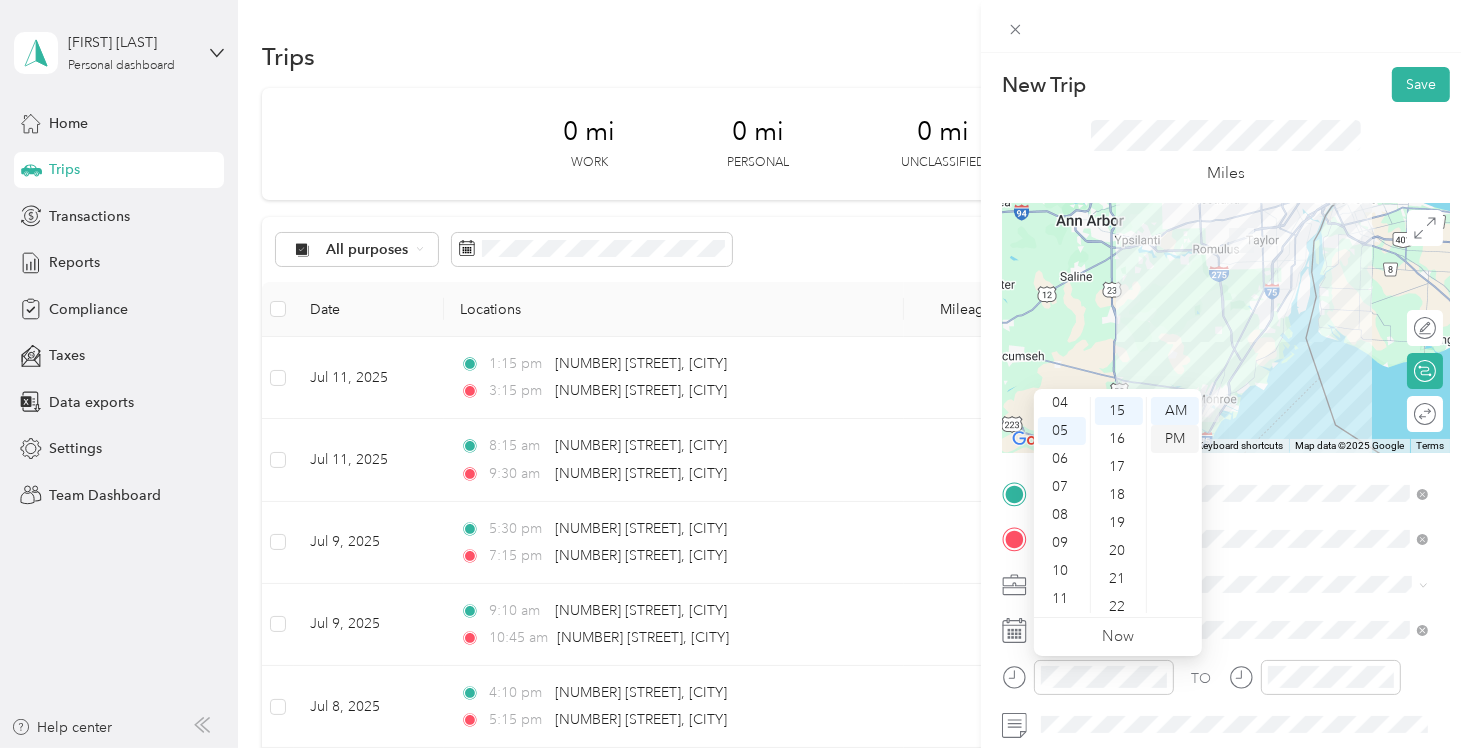 click on "PM" at bounding box center (1175, 439) 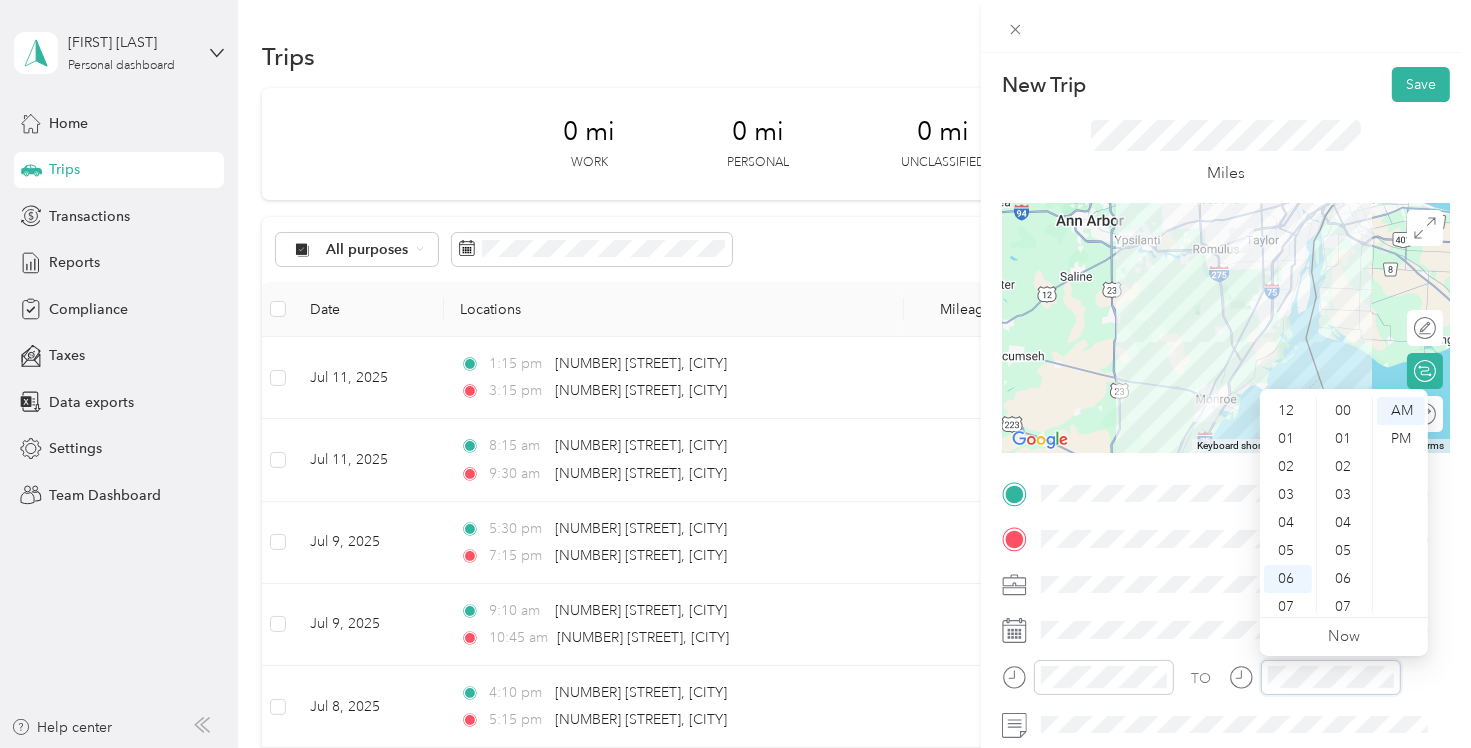 scroll, scrollTop: 390, scrollLeft: 0, axis: vertical 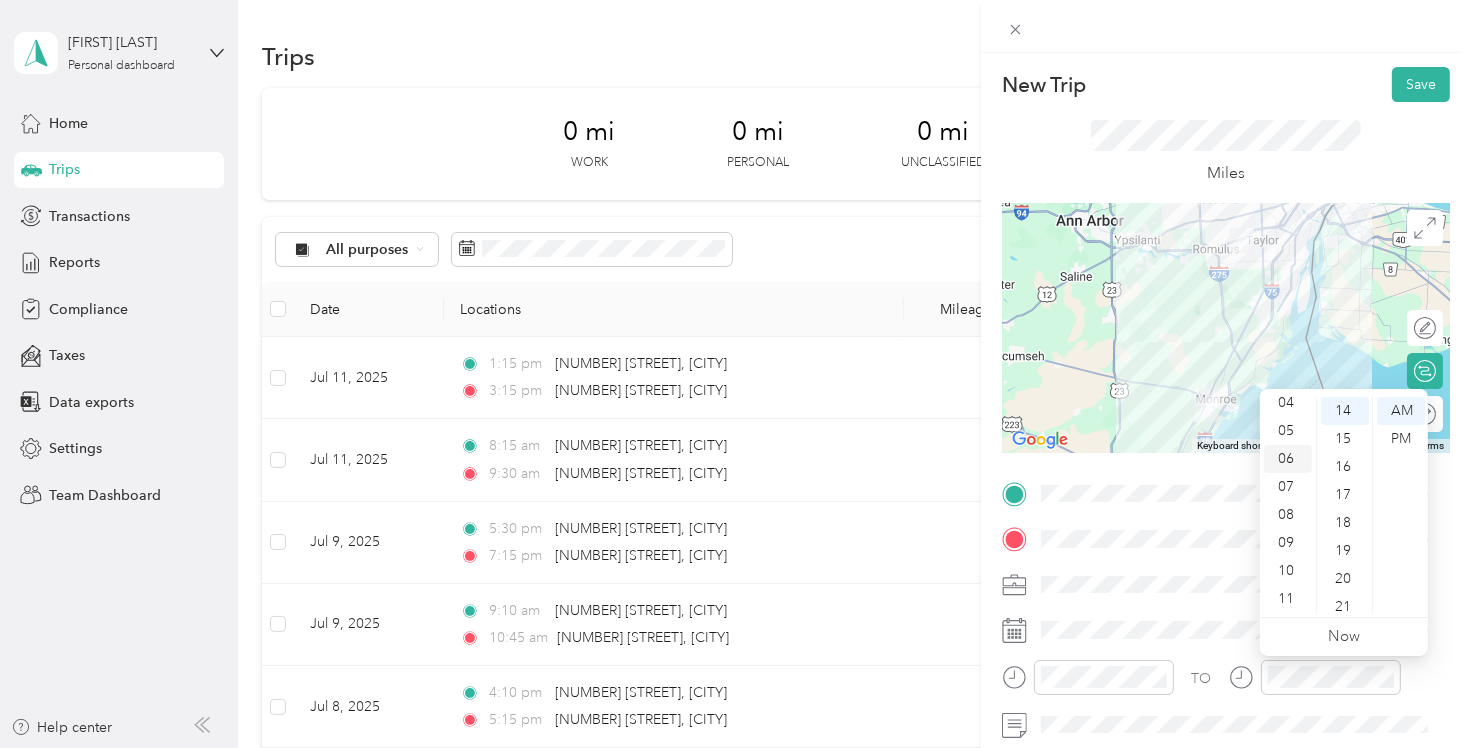 click on "06" at bounding box center (1288, 459) 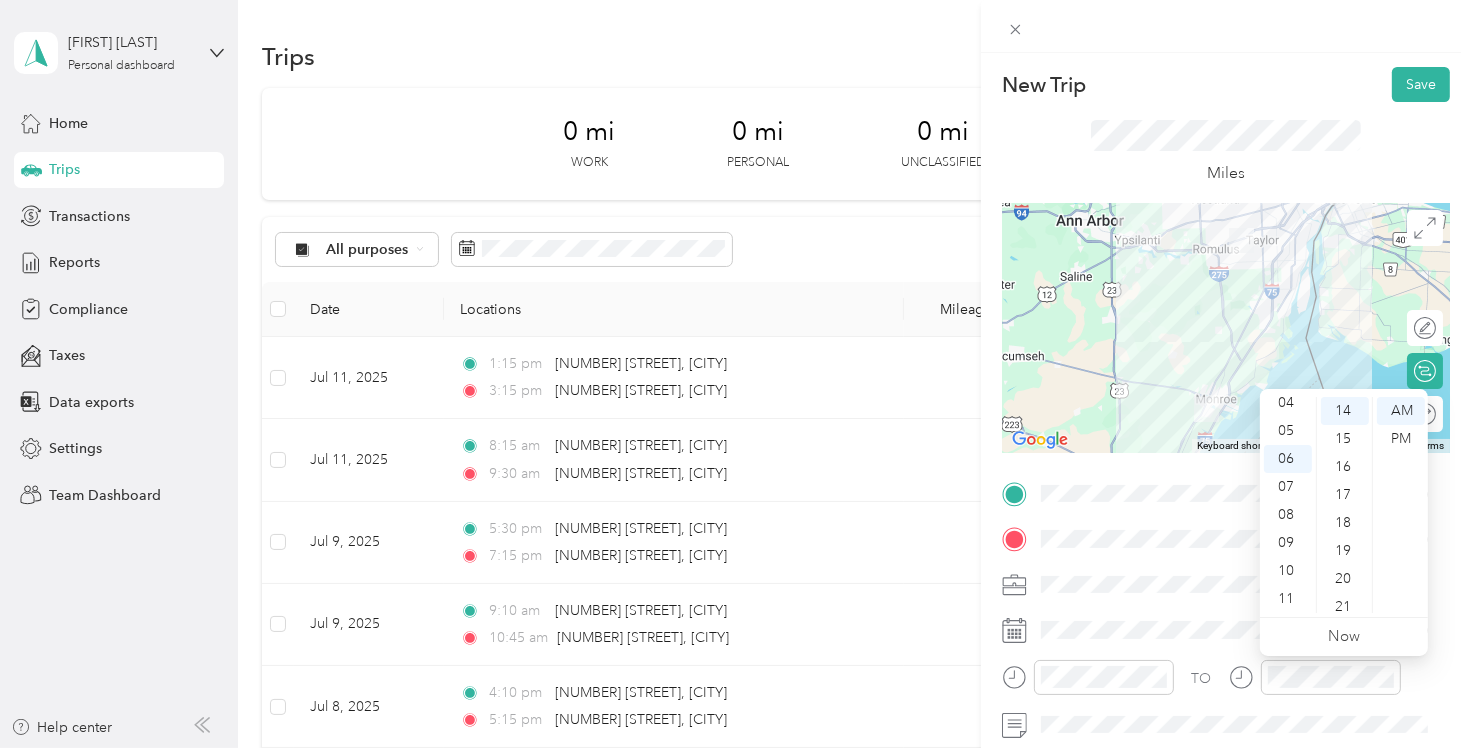 scroll, scrollTop: 0, scrollLeft: 0, axis: both 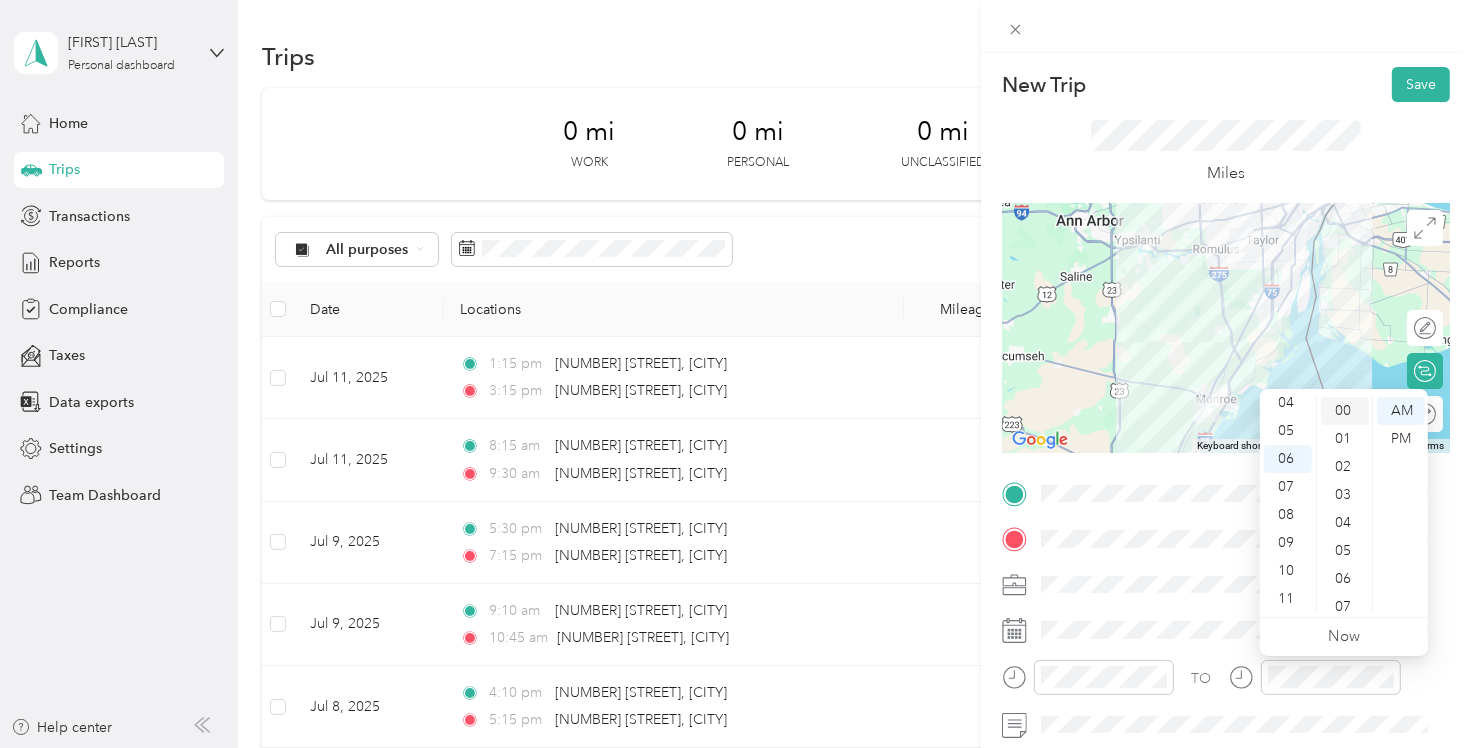 click on "00" at bounding box center [1345, 411] 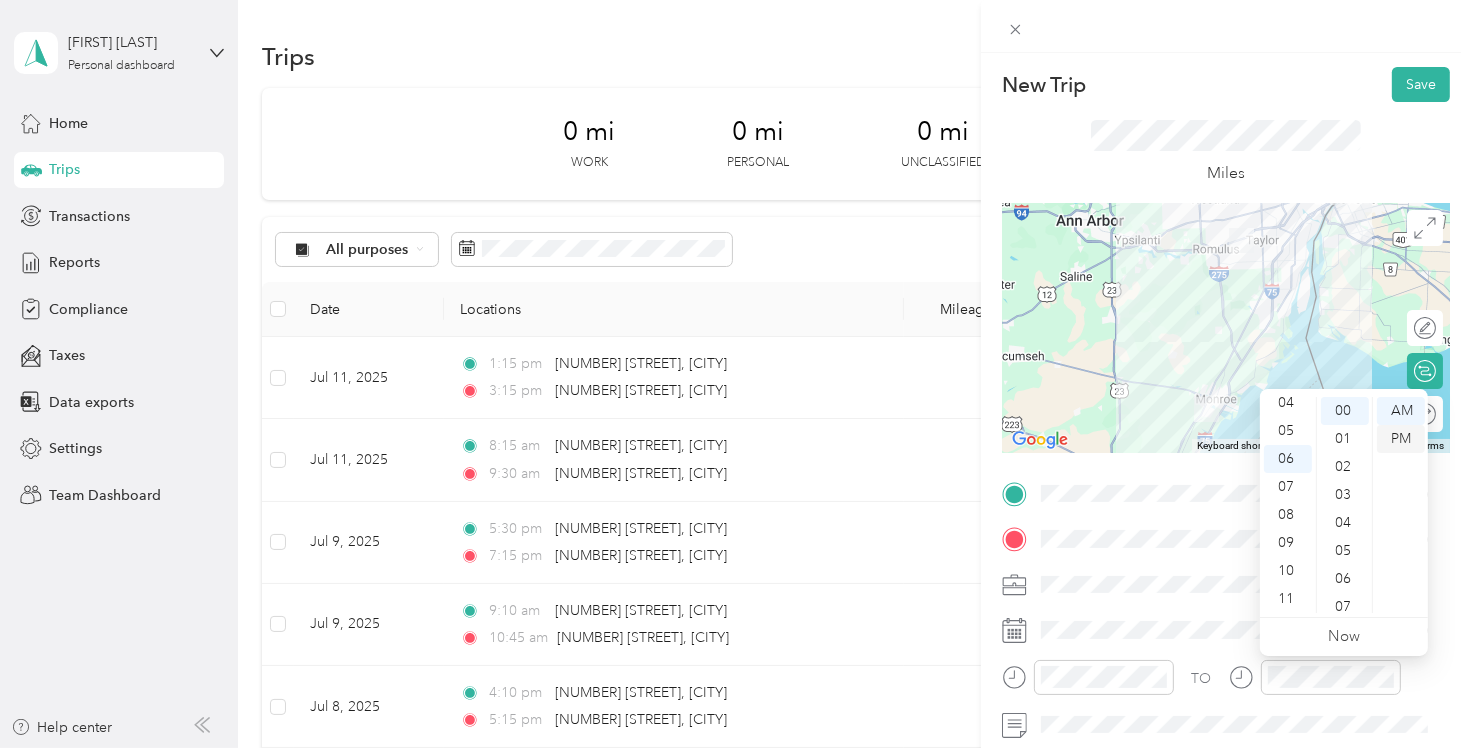click on "PM" at bounding box center [1401, 439] 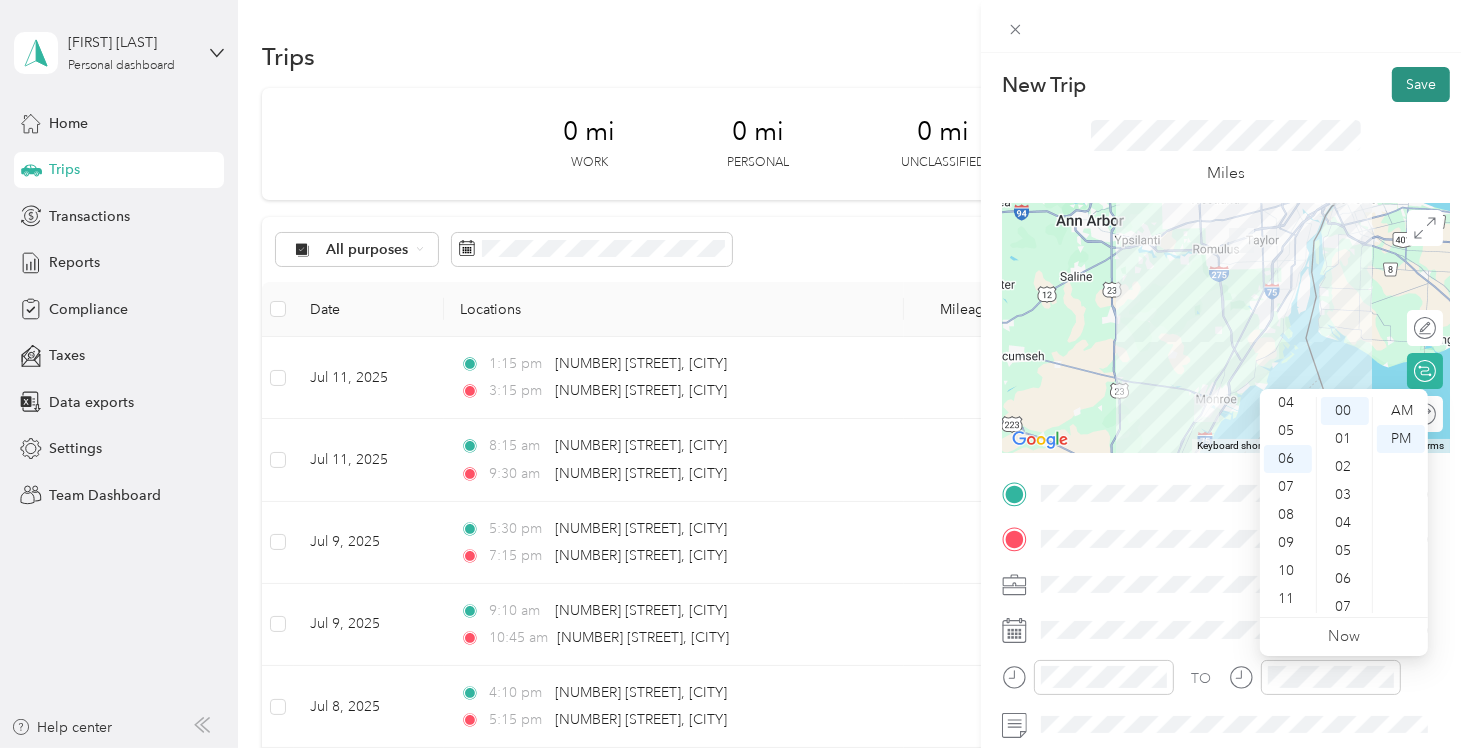 click on "Save" at bounding box center (1421, 84) 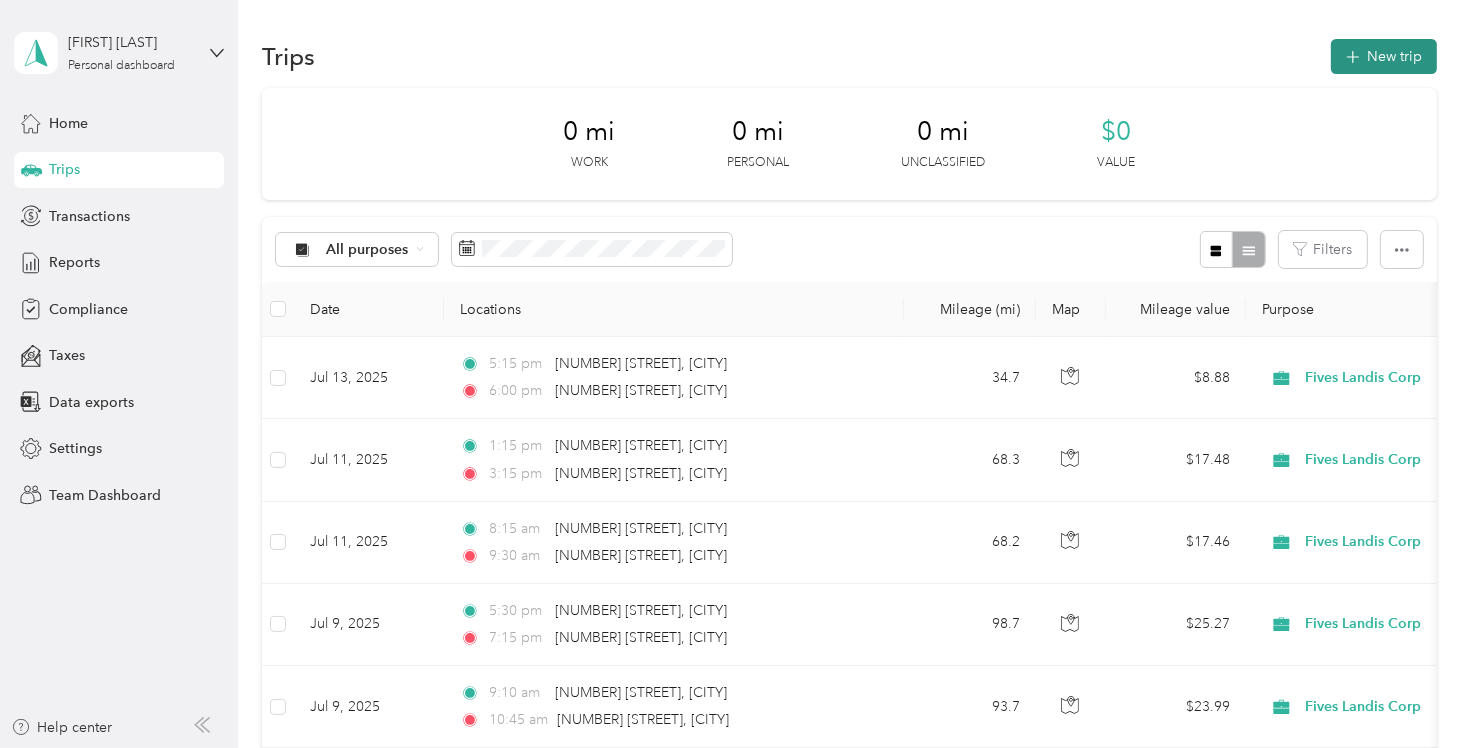 click on "New trip" at bounding box center (1384, 56) 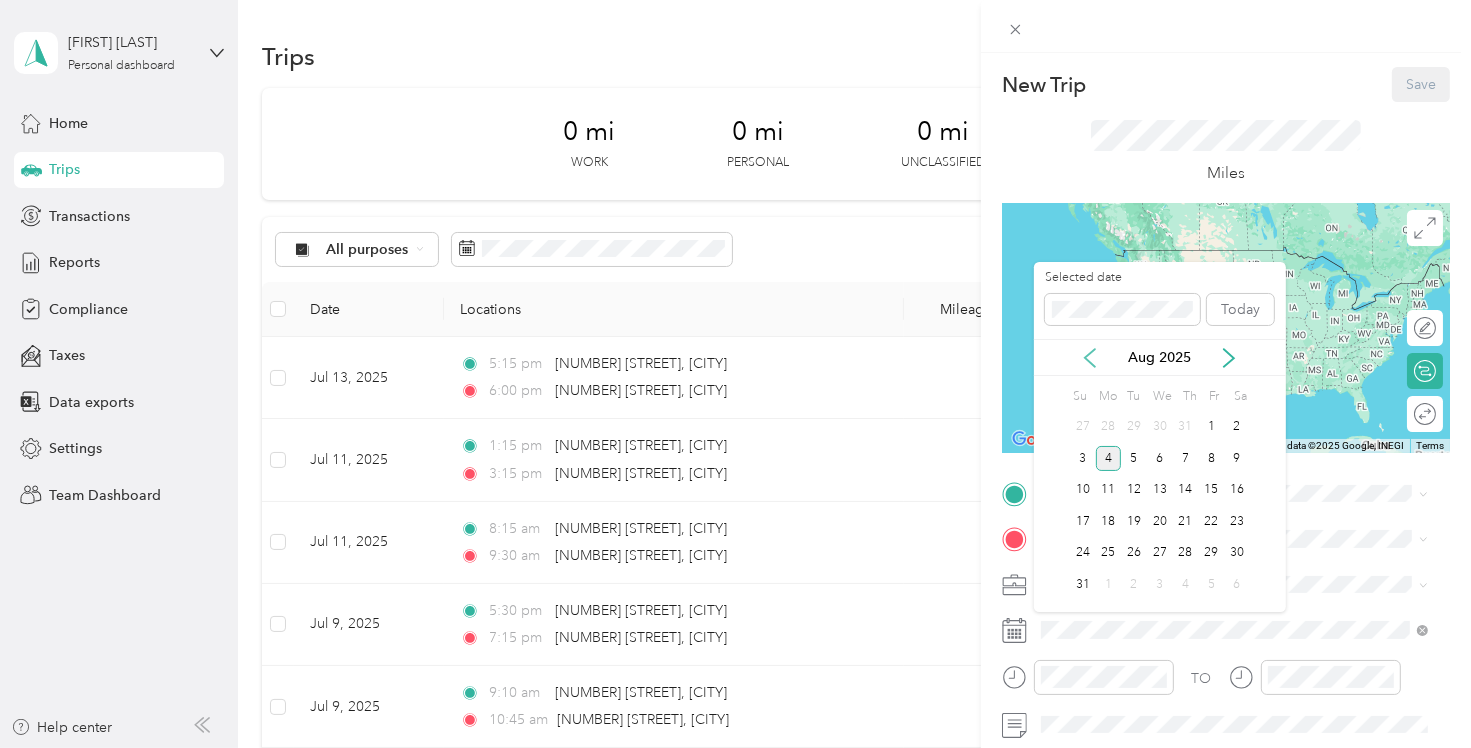 click 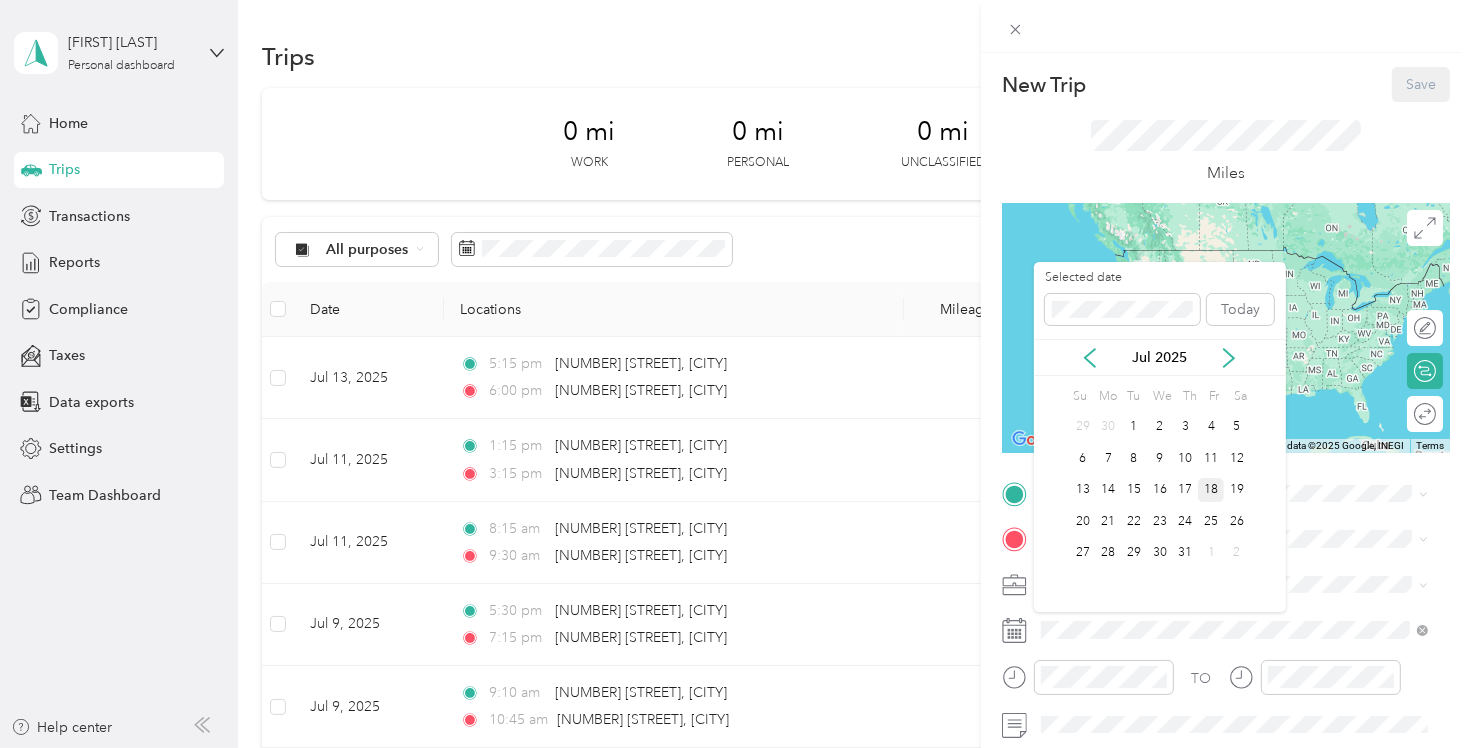 click on "18" at bounding box center [1211, 490] 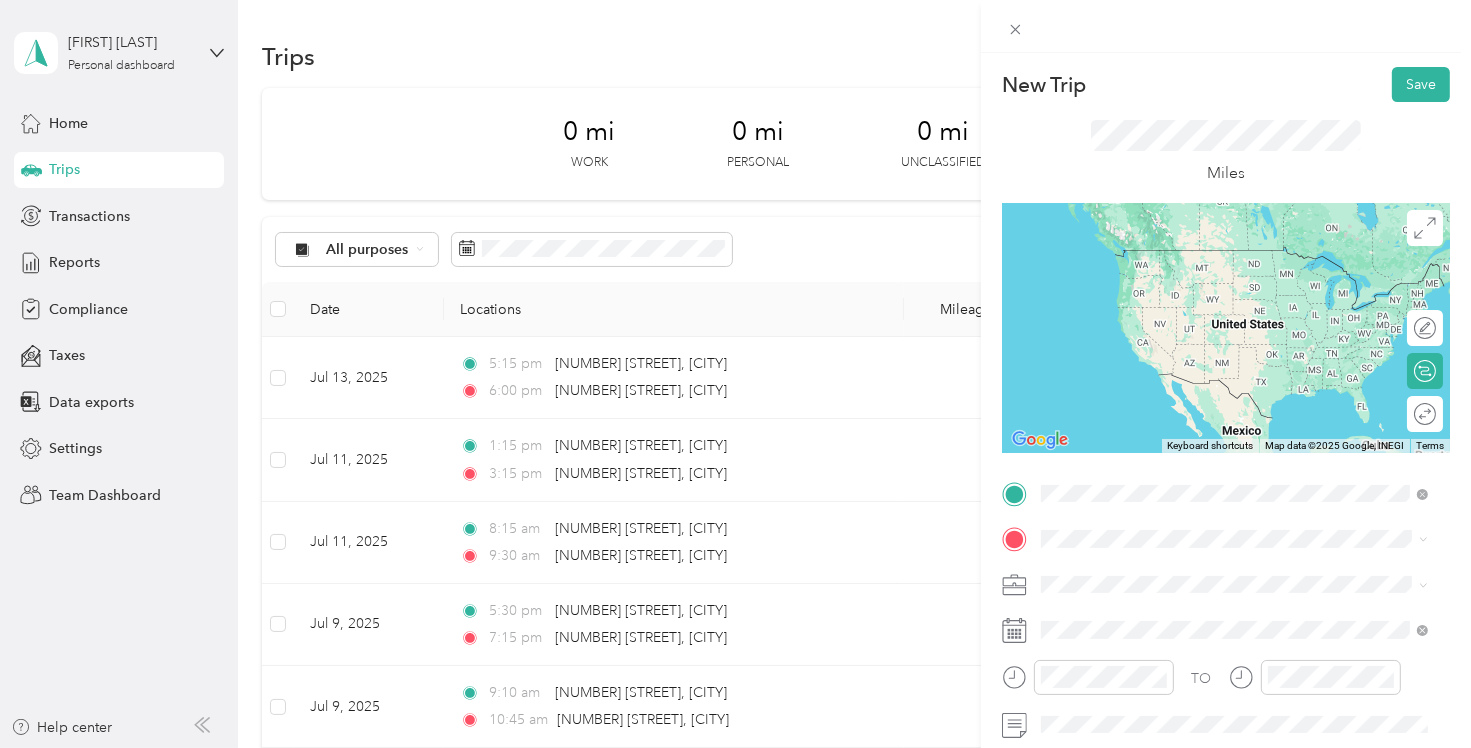 click on "[NUMBER] [STREET]
[CITY], [STATE] [POSTAL_CODE], [COUNTRY]" at bounding box center [1222, 258] 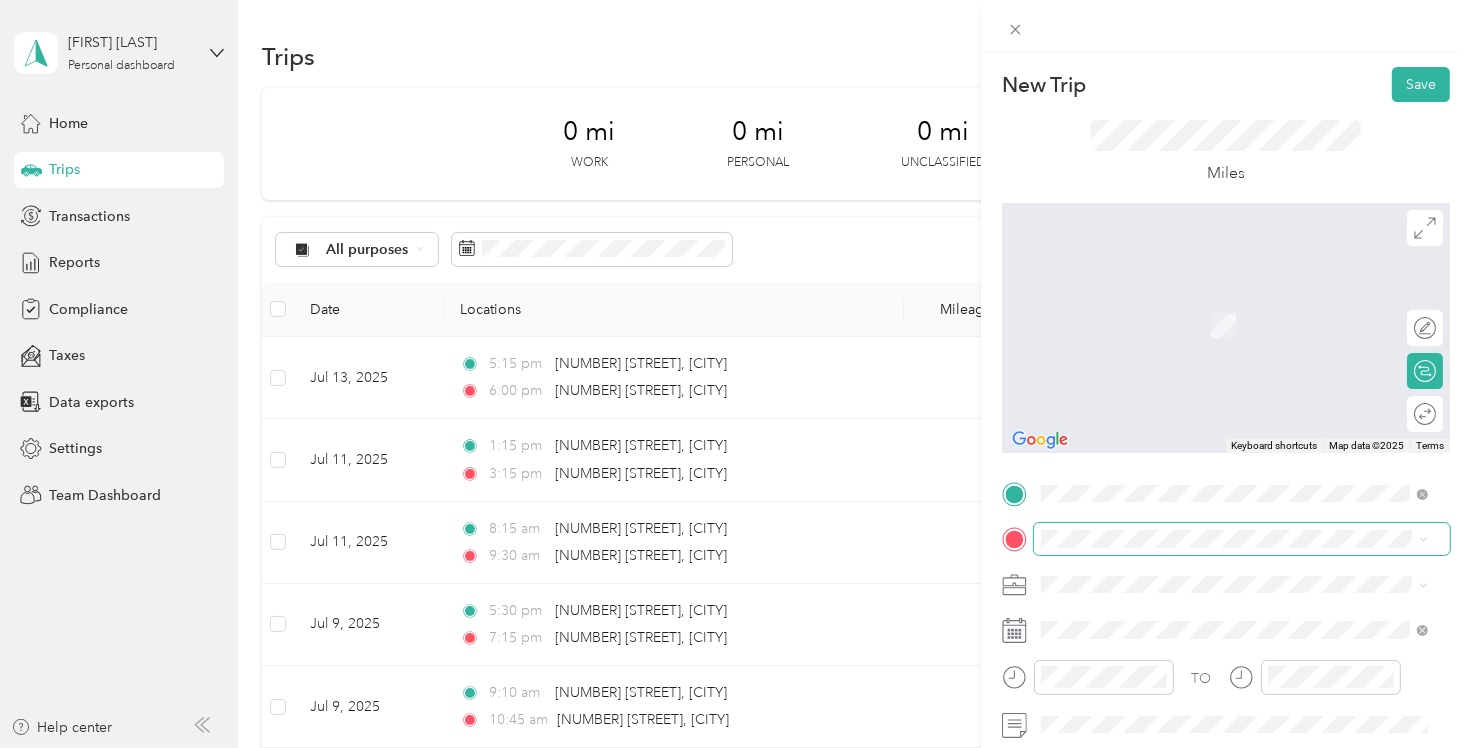 click at bounding box center (1242, 539) 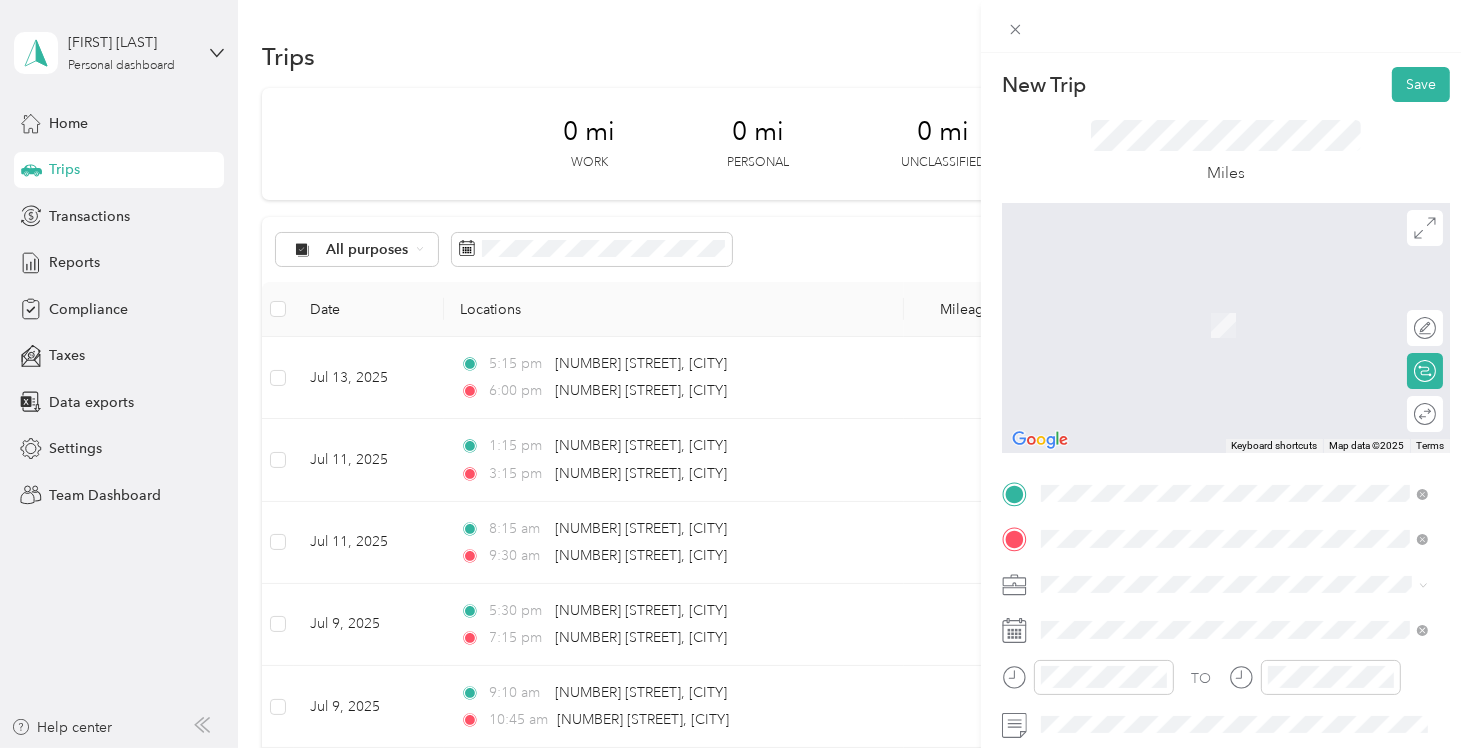 click on "[NUMBER] [STREET]
[CITY], [STATE] [POSTAL_CODE], [COUNTRY]" at bounding box center (1222, 619) 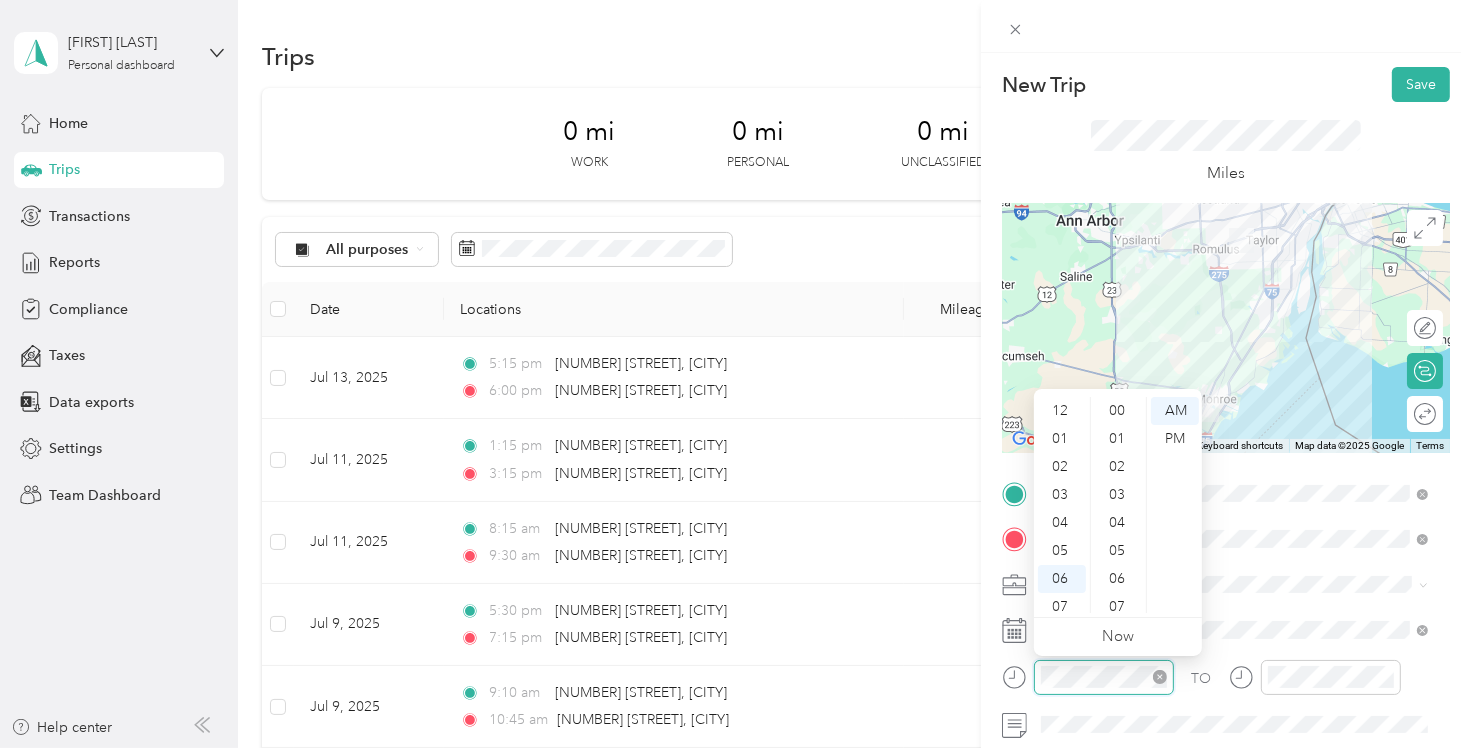 scroll, scrollTop: 420, scrollLeft: 0, axis: vertical 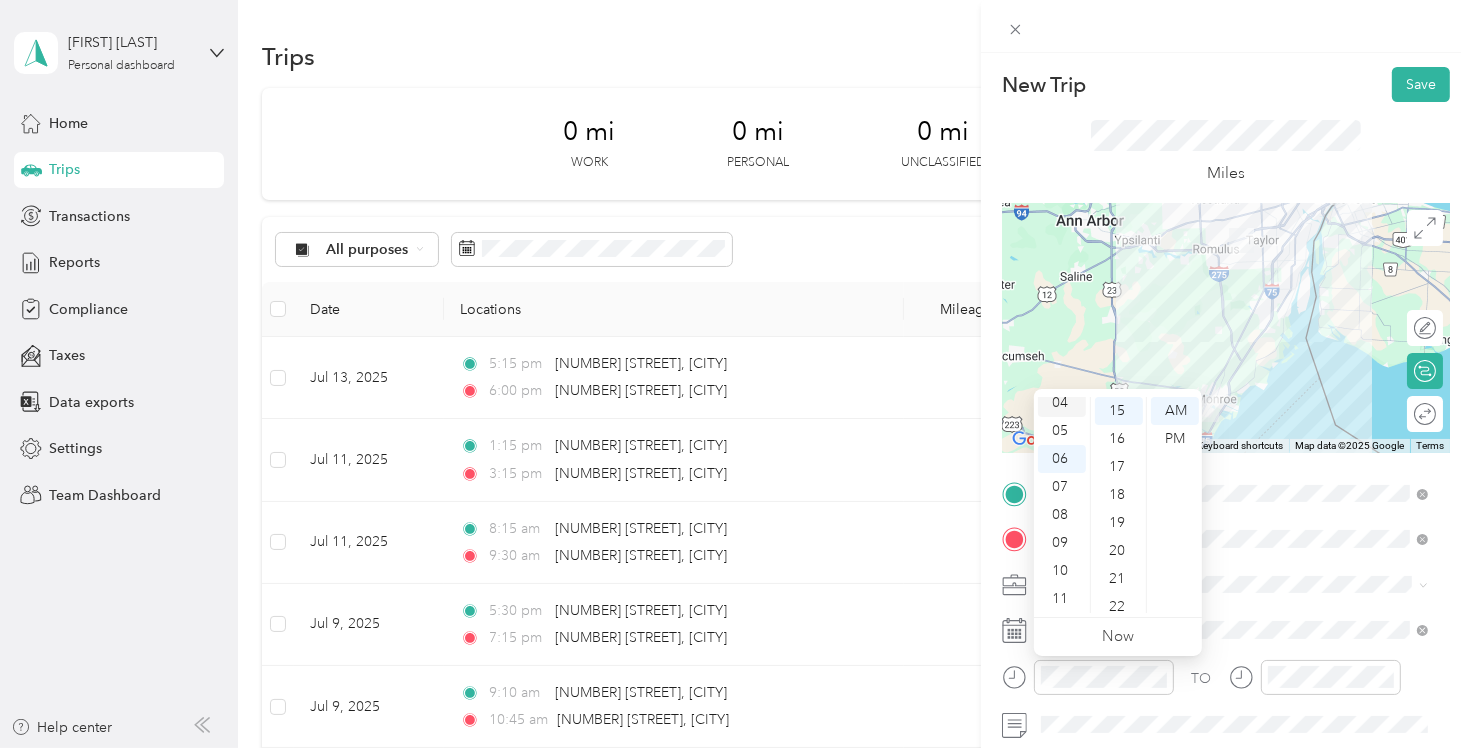 click on "04" at bounding box center (1062, 403) 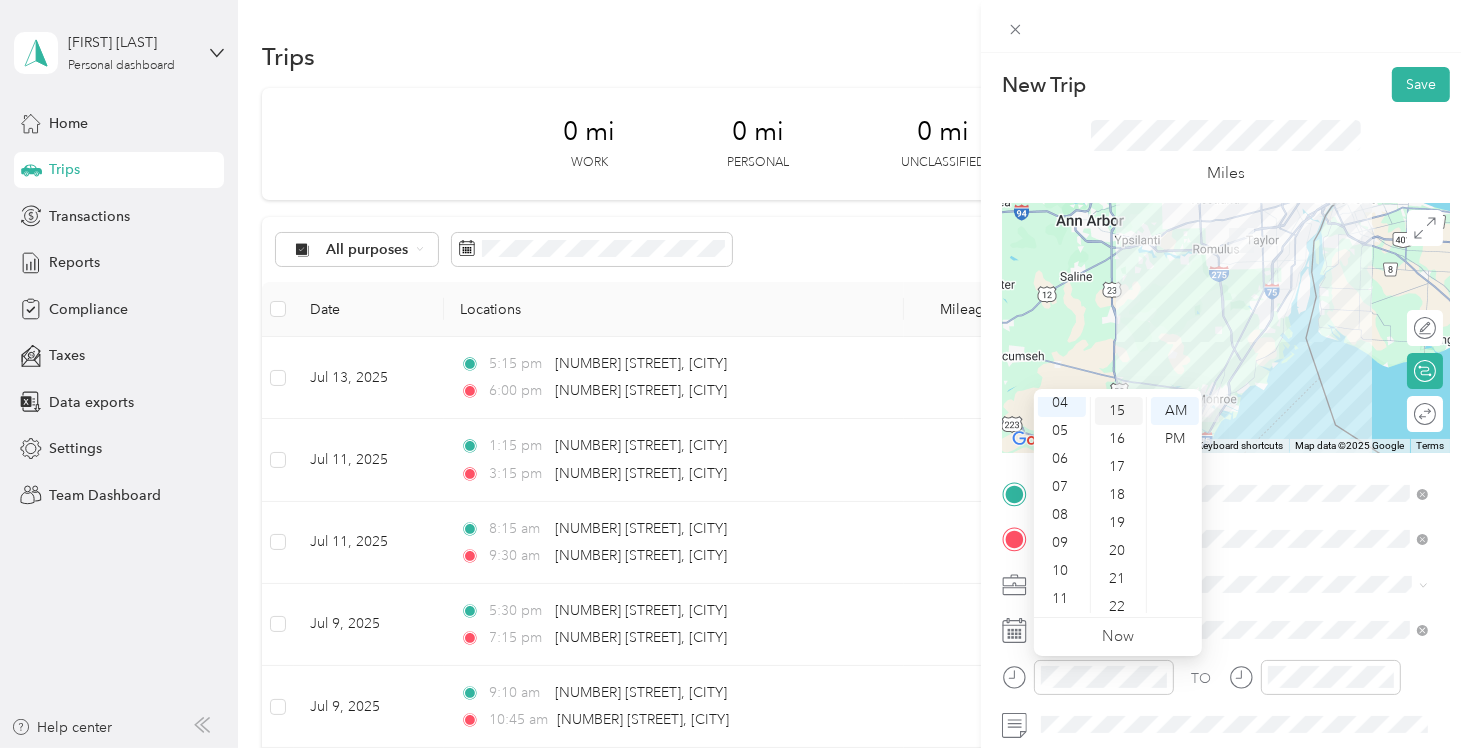 scroll, scrollTop: 112, scrollLeft: 0, axis: vertical 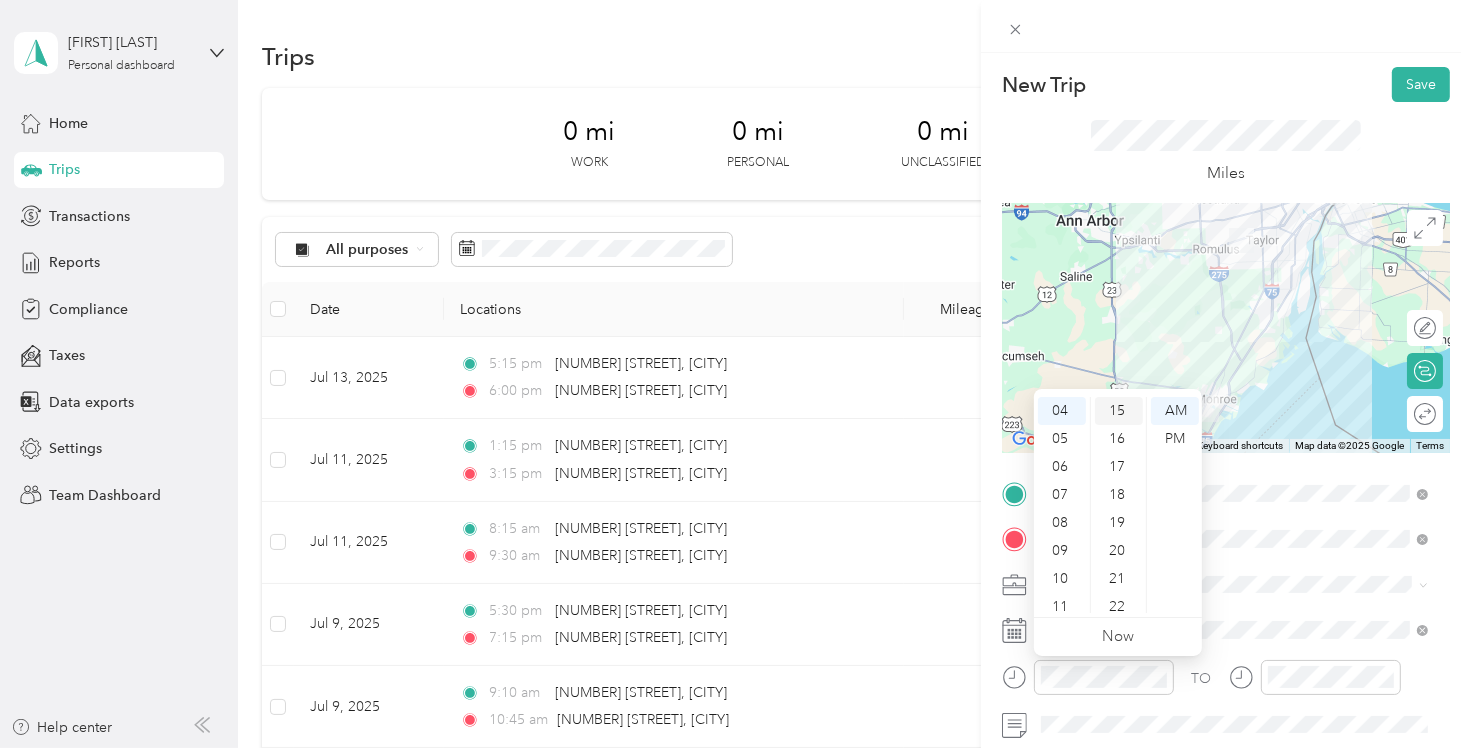 drag, startPoint x: 1113, startPoint y: 408, endPoint x: 1189, endPoint y: 413, distance: 76.1643 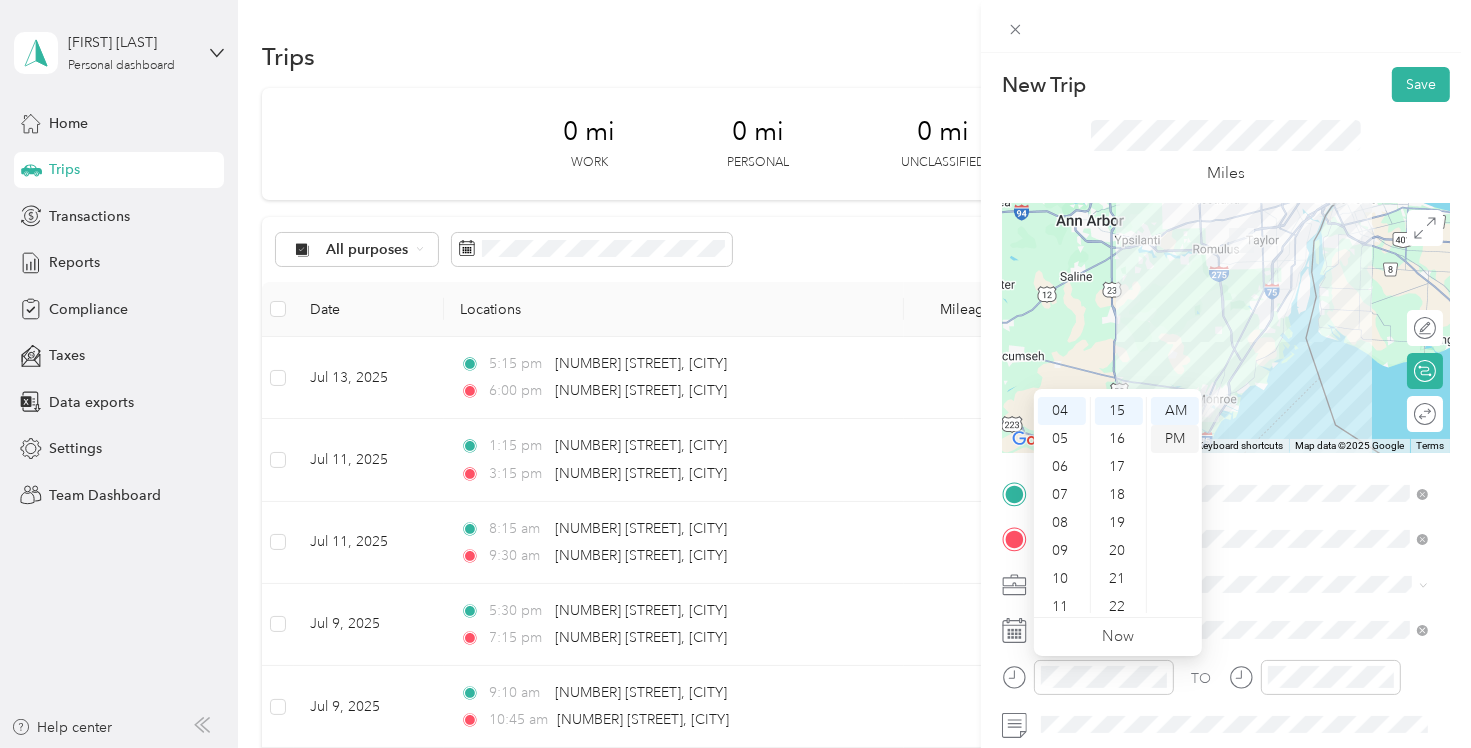 click on "PM" at bounding box center [1175, 439] 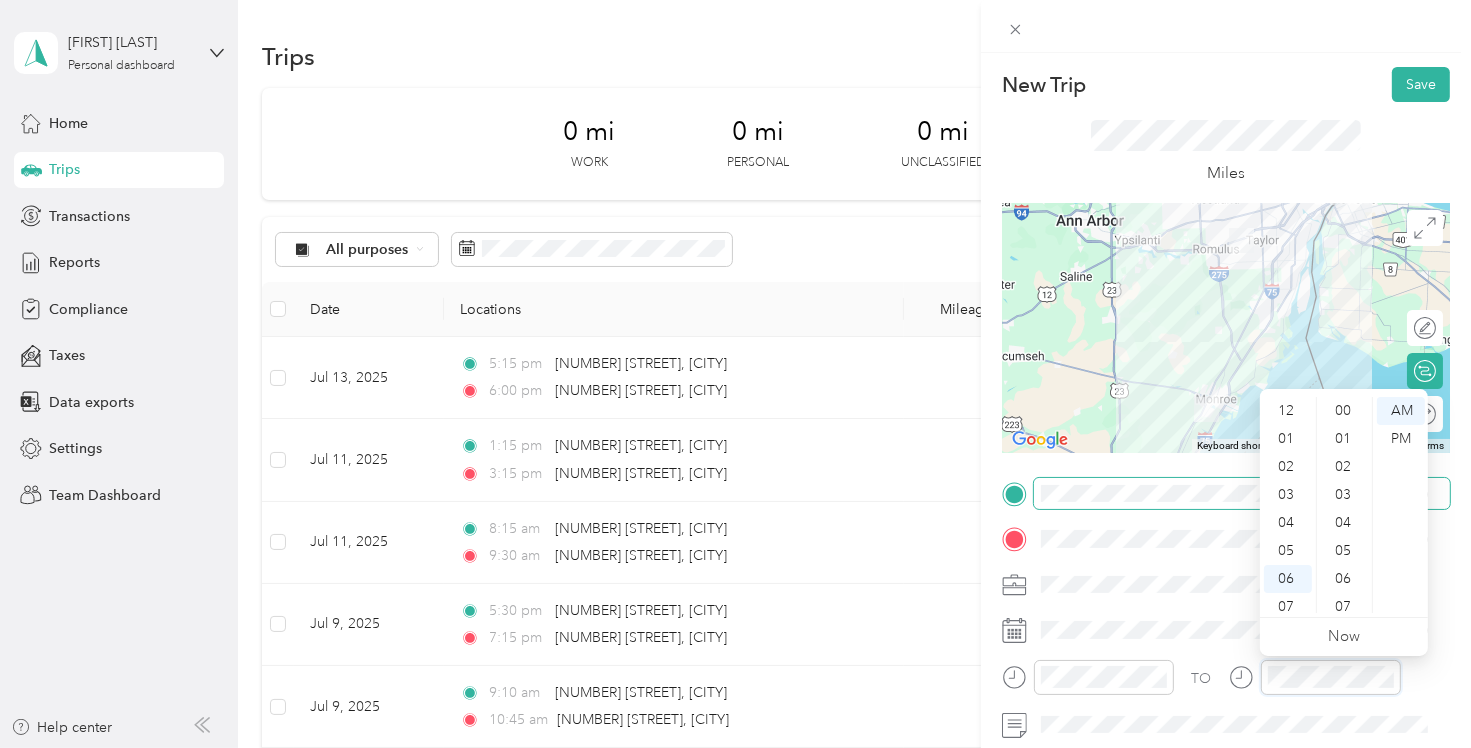 scroll, scrollTop: 420, scrollLeft: 0, axis: vertical 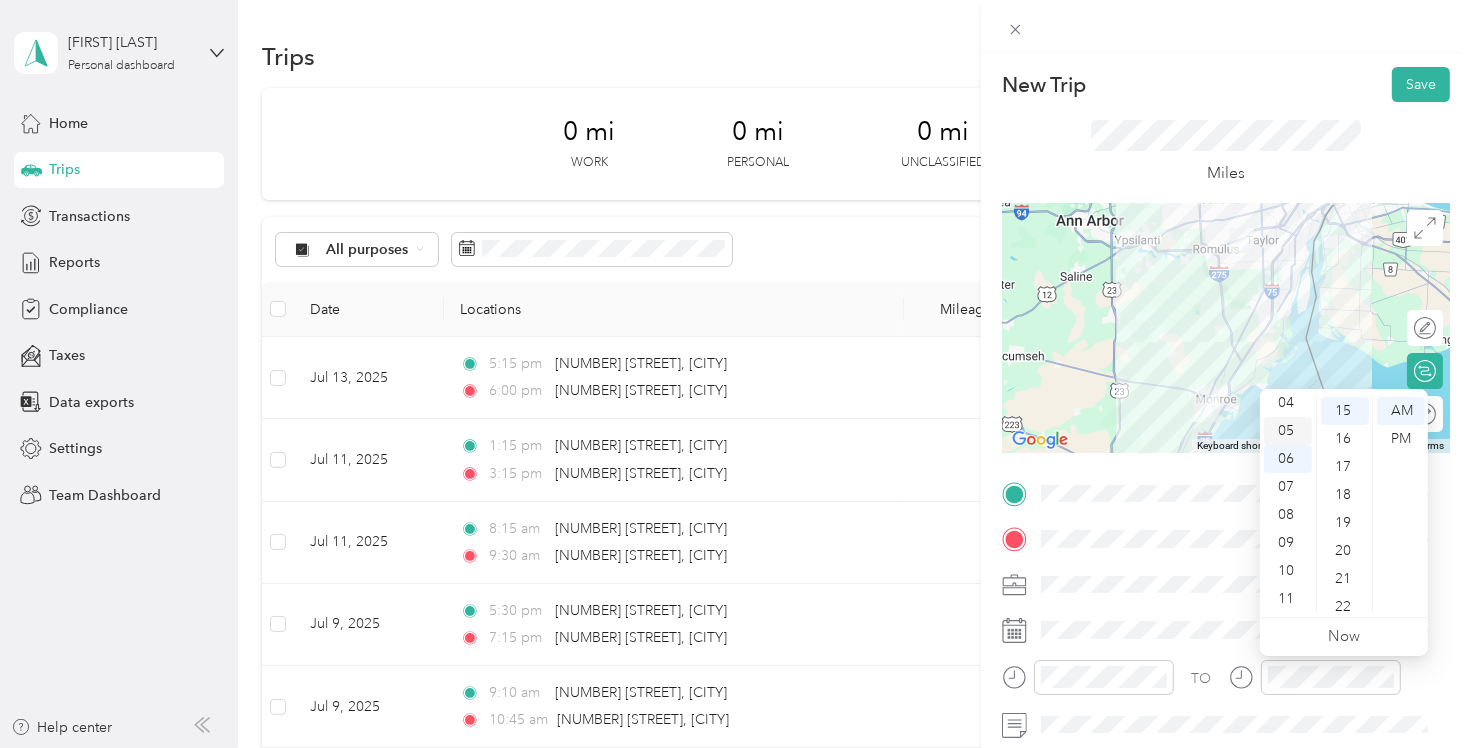 click on "05" at bounding box center (1288, 431) 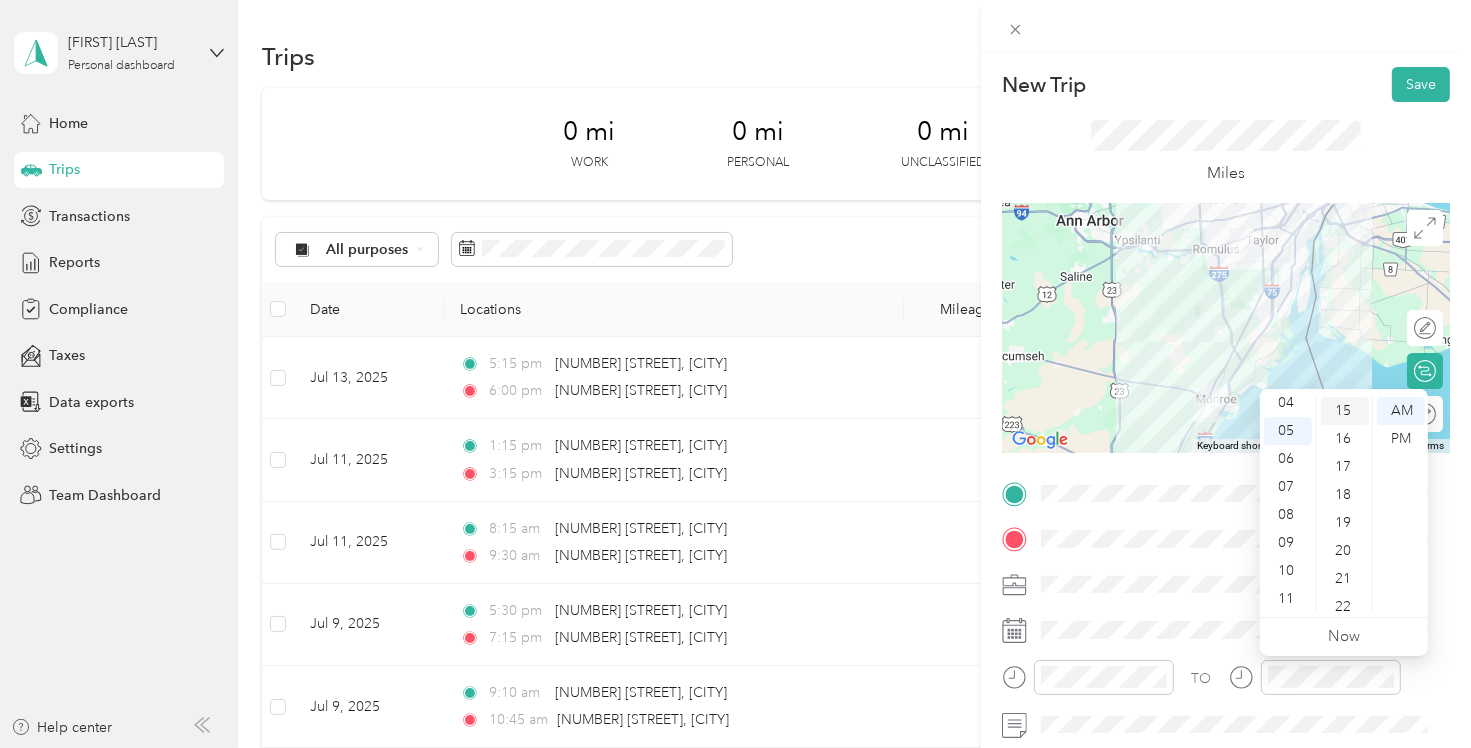 click on "15" at bounding box center (1345, 411) 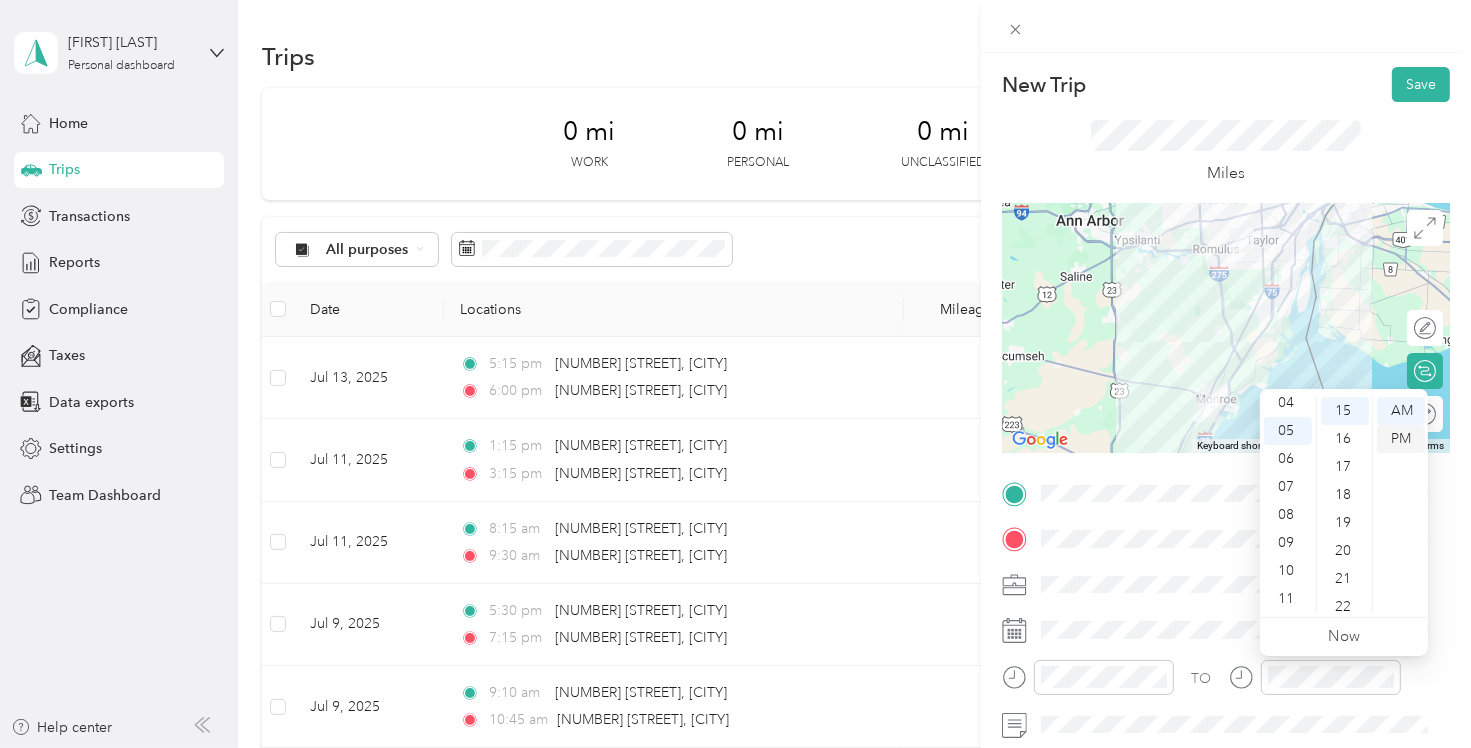click on "PM" at bounding box center [1401, 439] 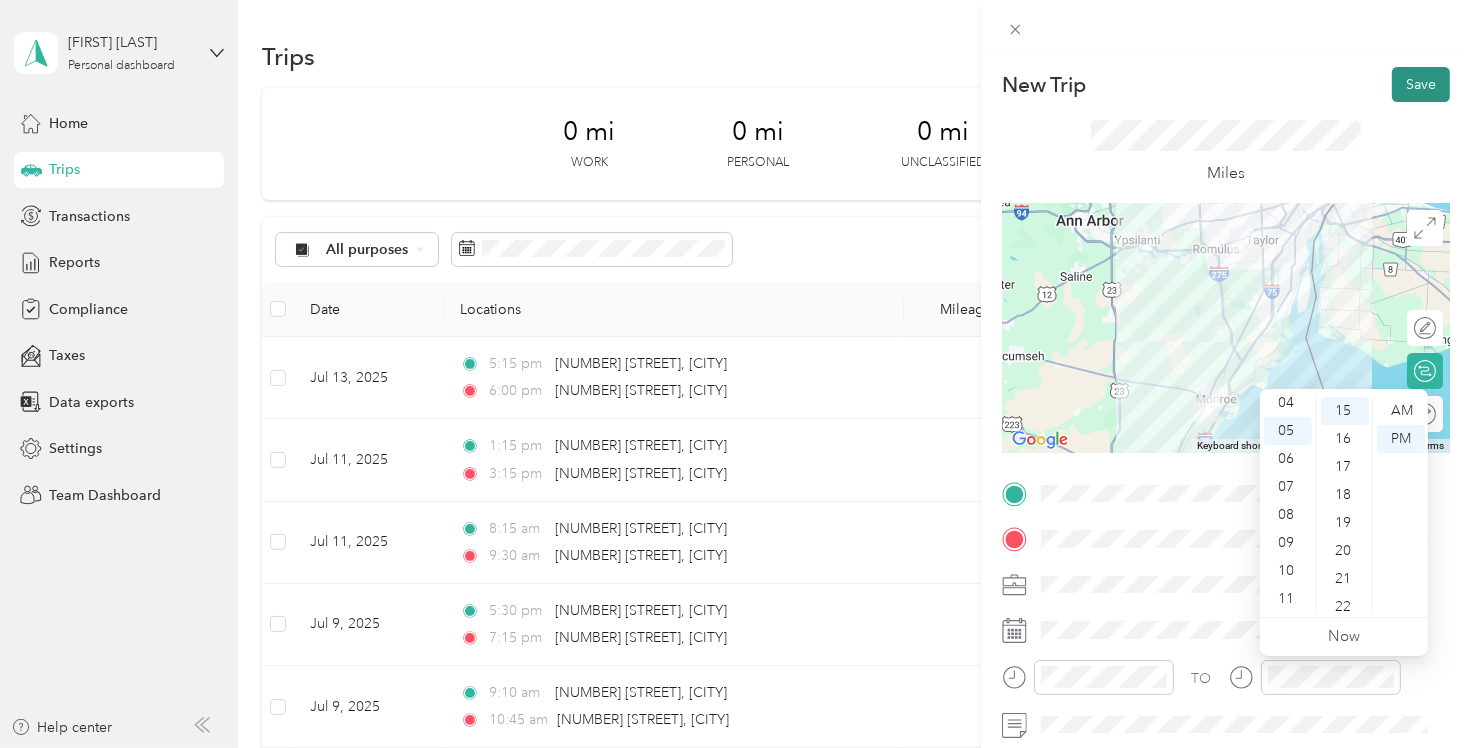 click on "Save" at bounding box center [1421, 84] 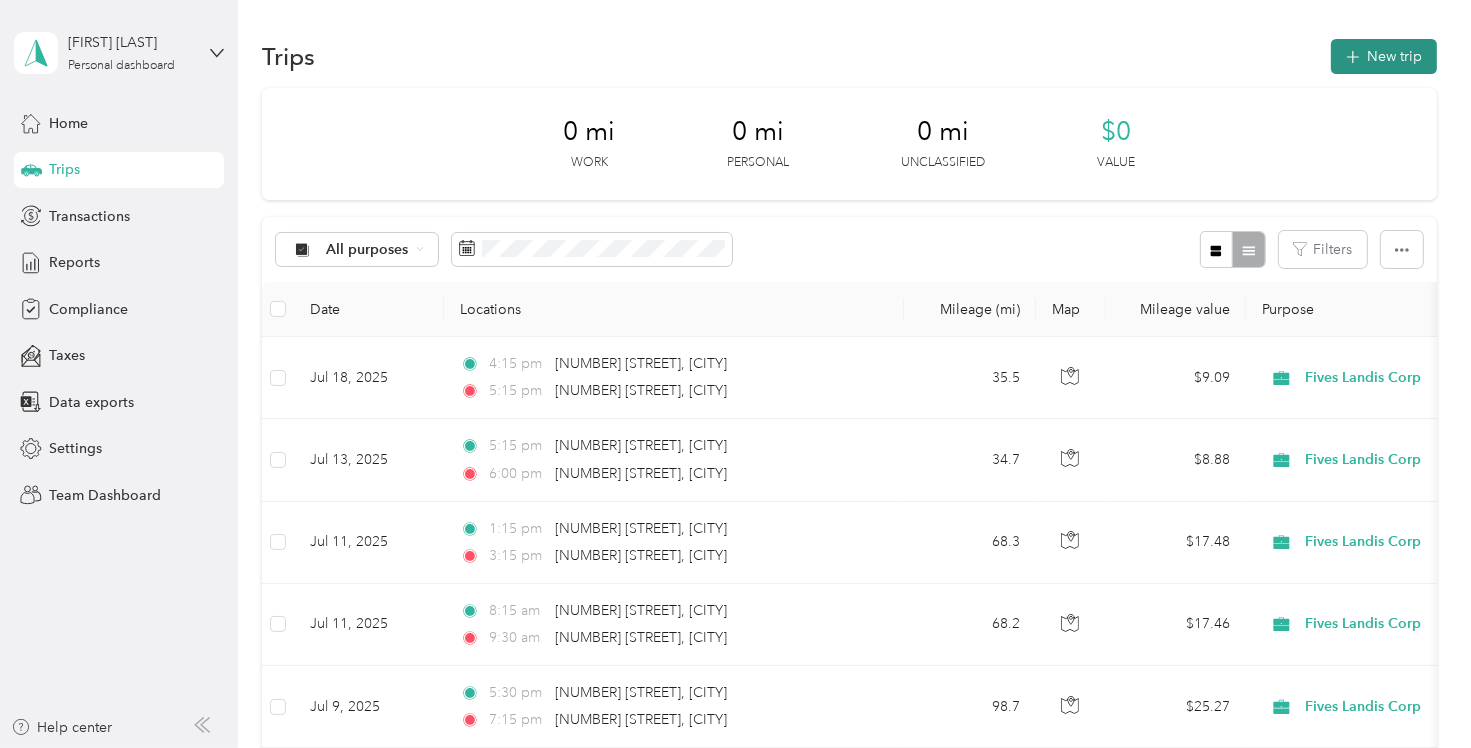 click on "New trip" at bounding box center [1384, 56] 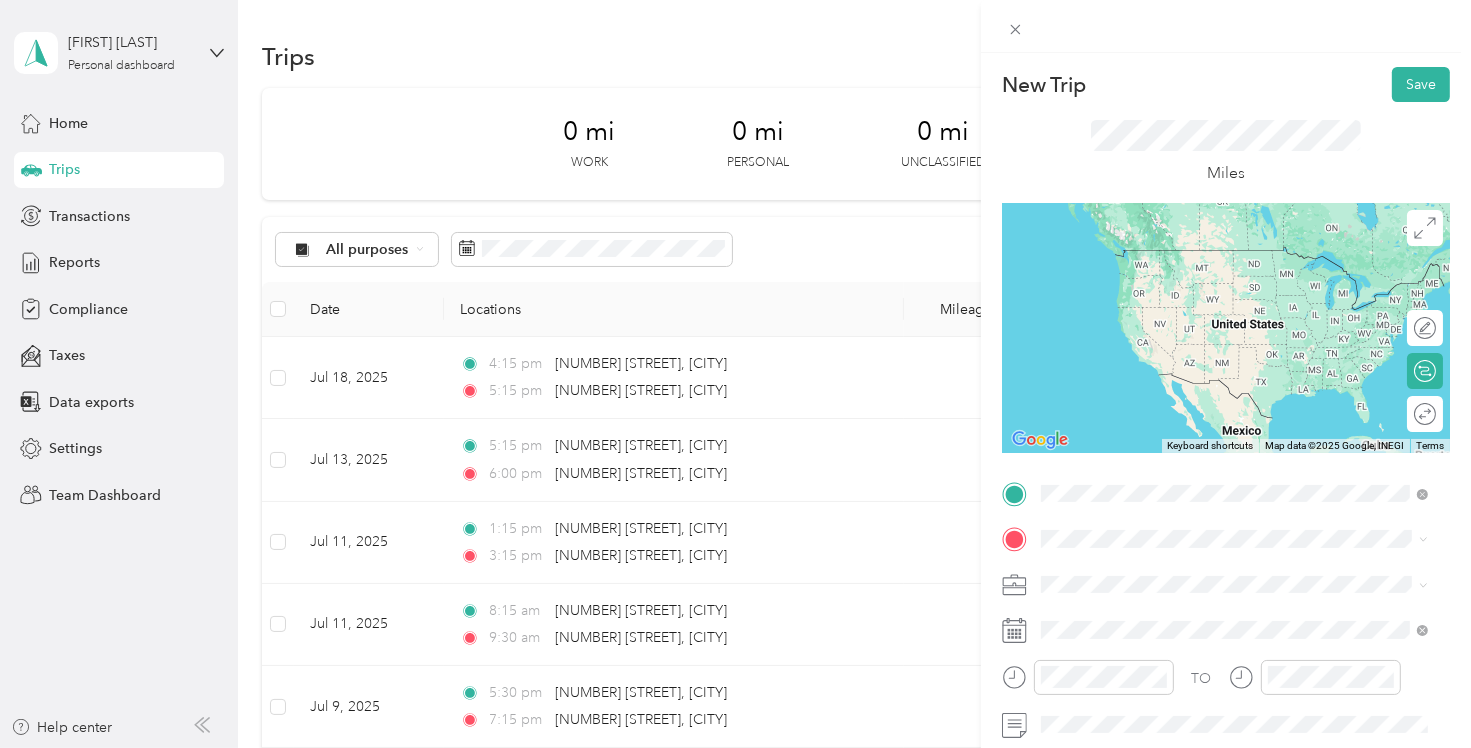 click on "[NUMBER] [STREET]
[CITY], [STATE] [POSTAL_CODE], [COUNTRY]" at bounding box center [1222, 574] 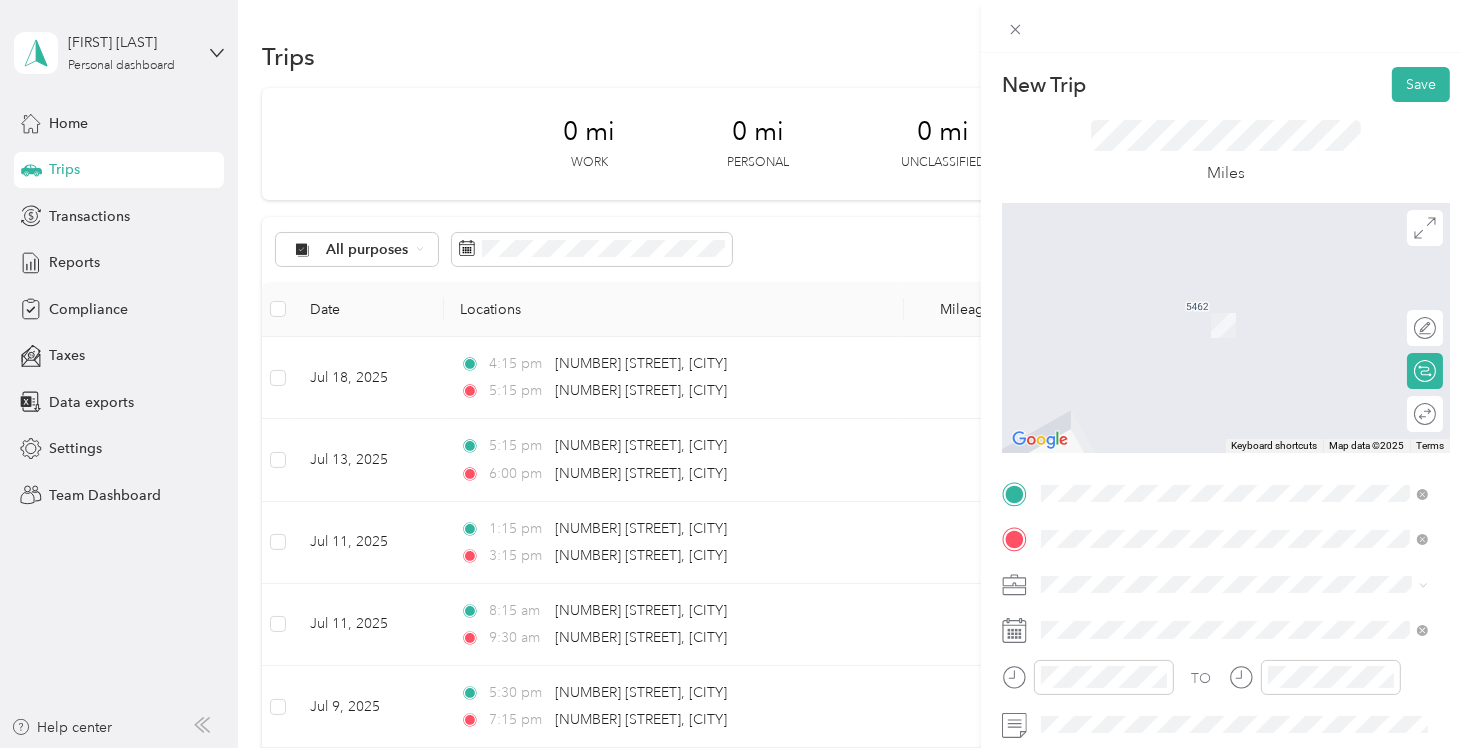 click on "[NUMBER] [STREET]
[CITY], [STATE] [POSTAL_CODE], [COUNTRY]" at bounding box center (1222, 381) 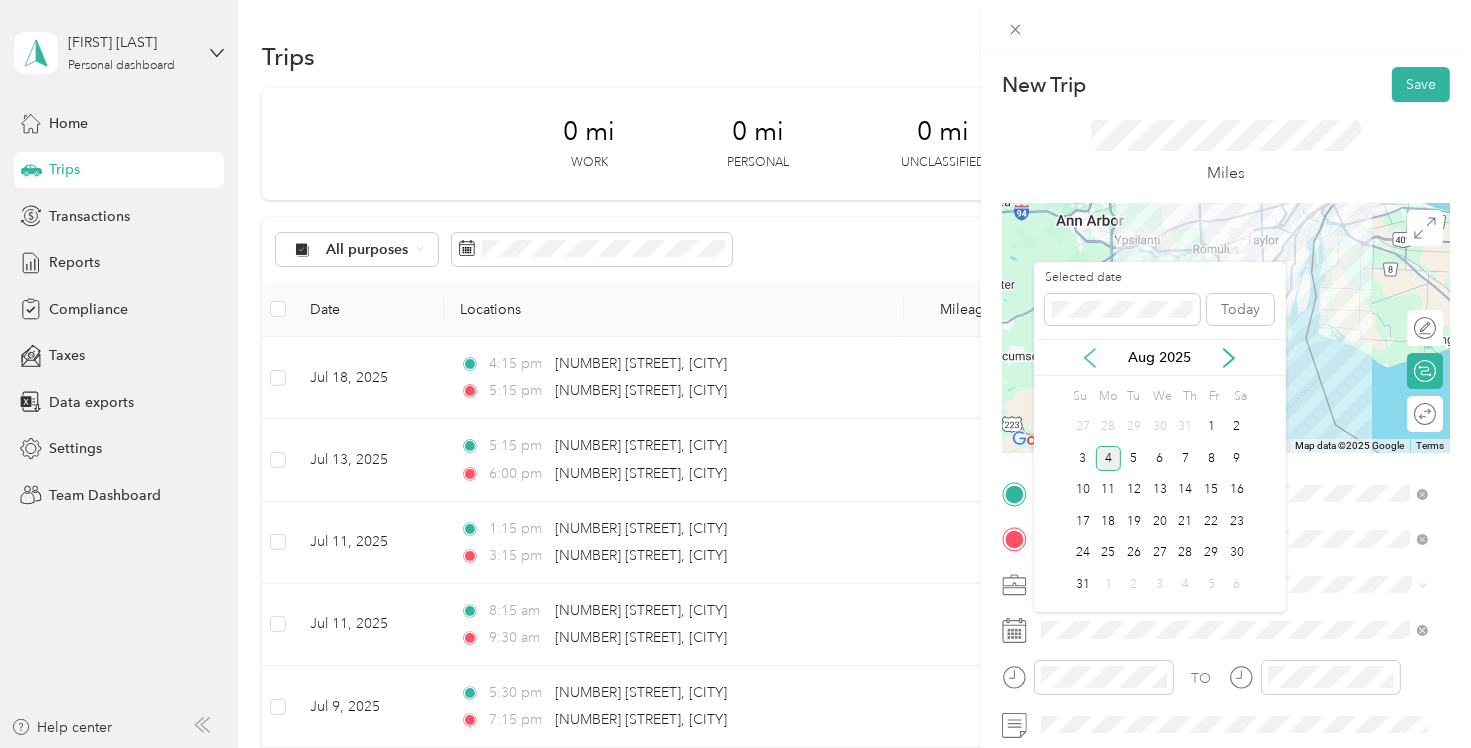 click 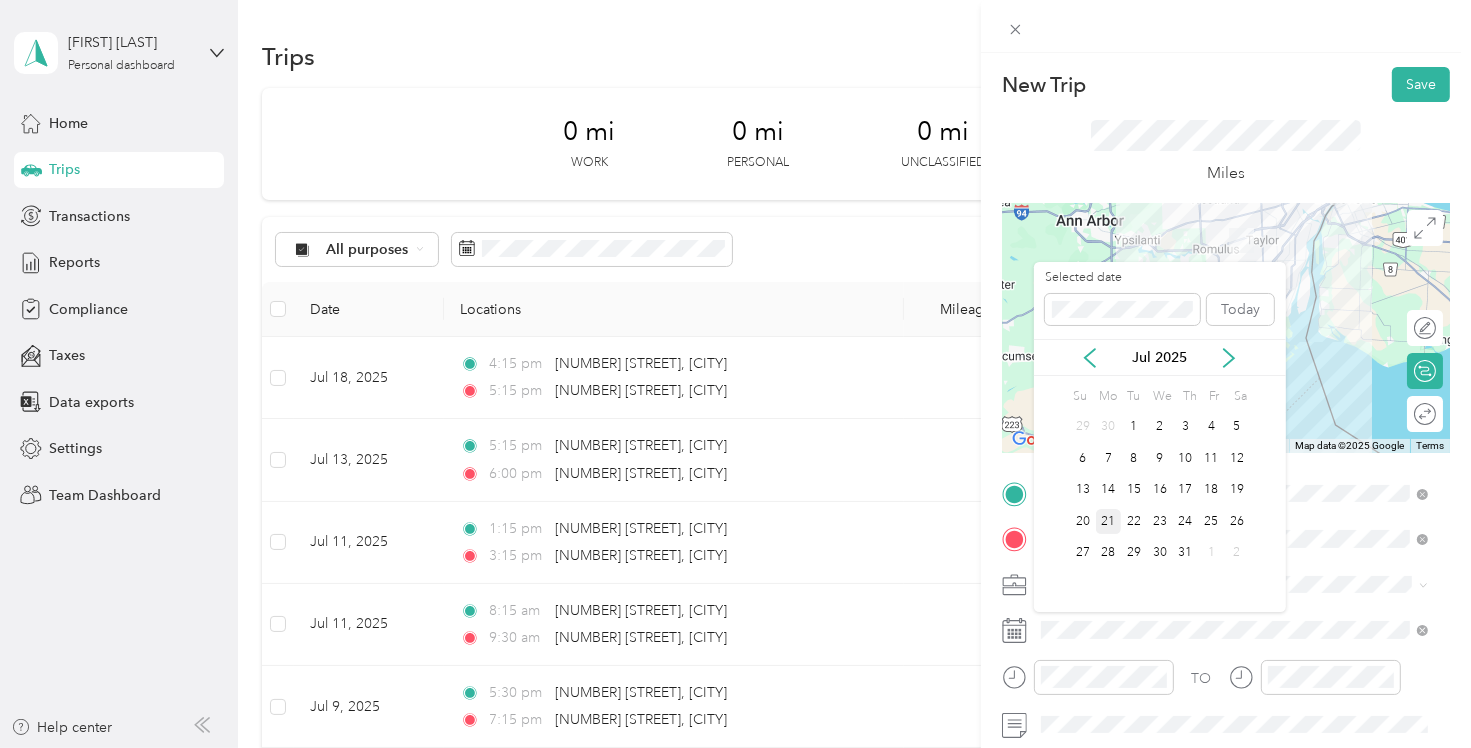 click on "21" at bounding box center [1109, 521] 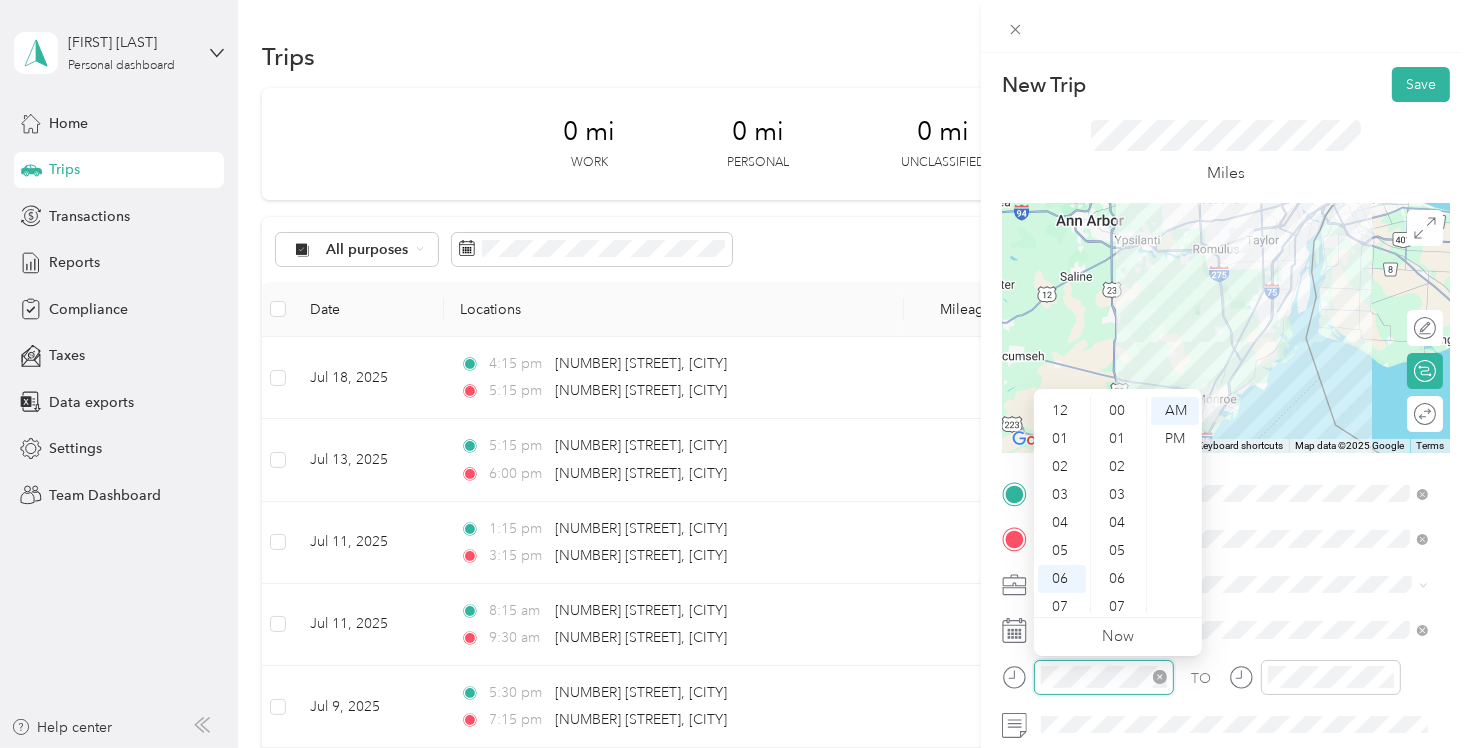 scroll, scrollTop: 448, scrollLeft: 0, axis: vertical 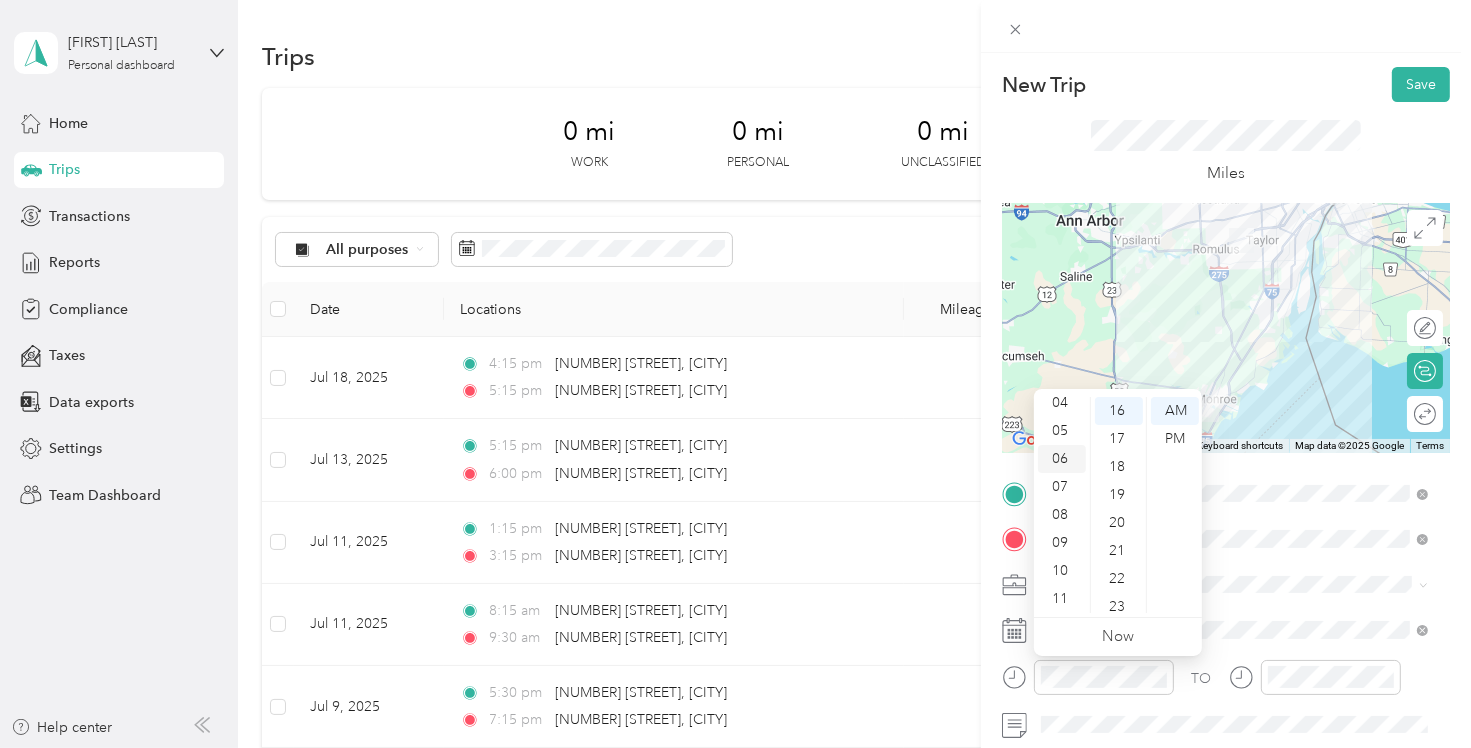 click on "06" at bounding box center (1062, 459) 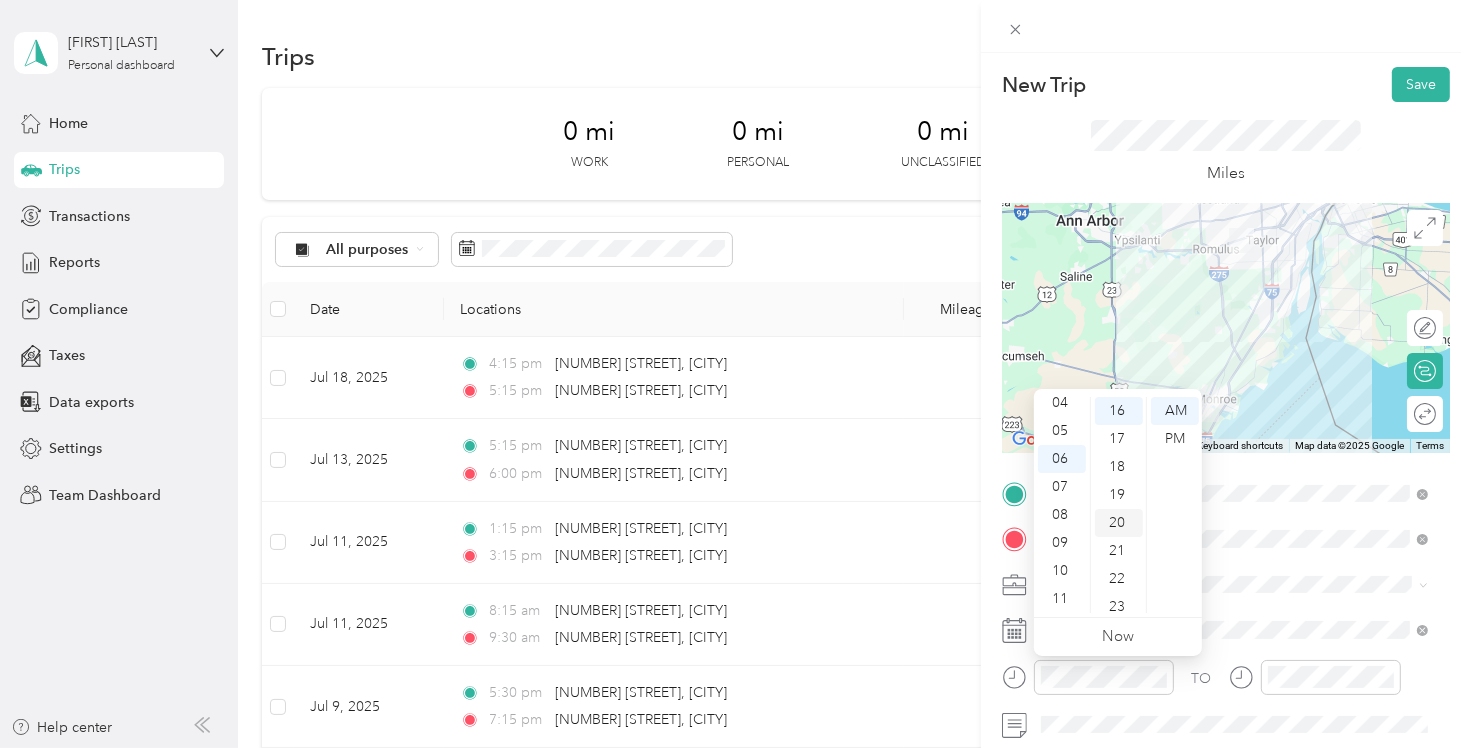 click on "20" at bounding box center [1119, 523] 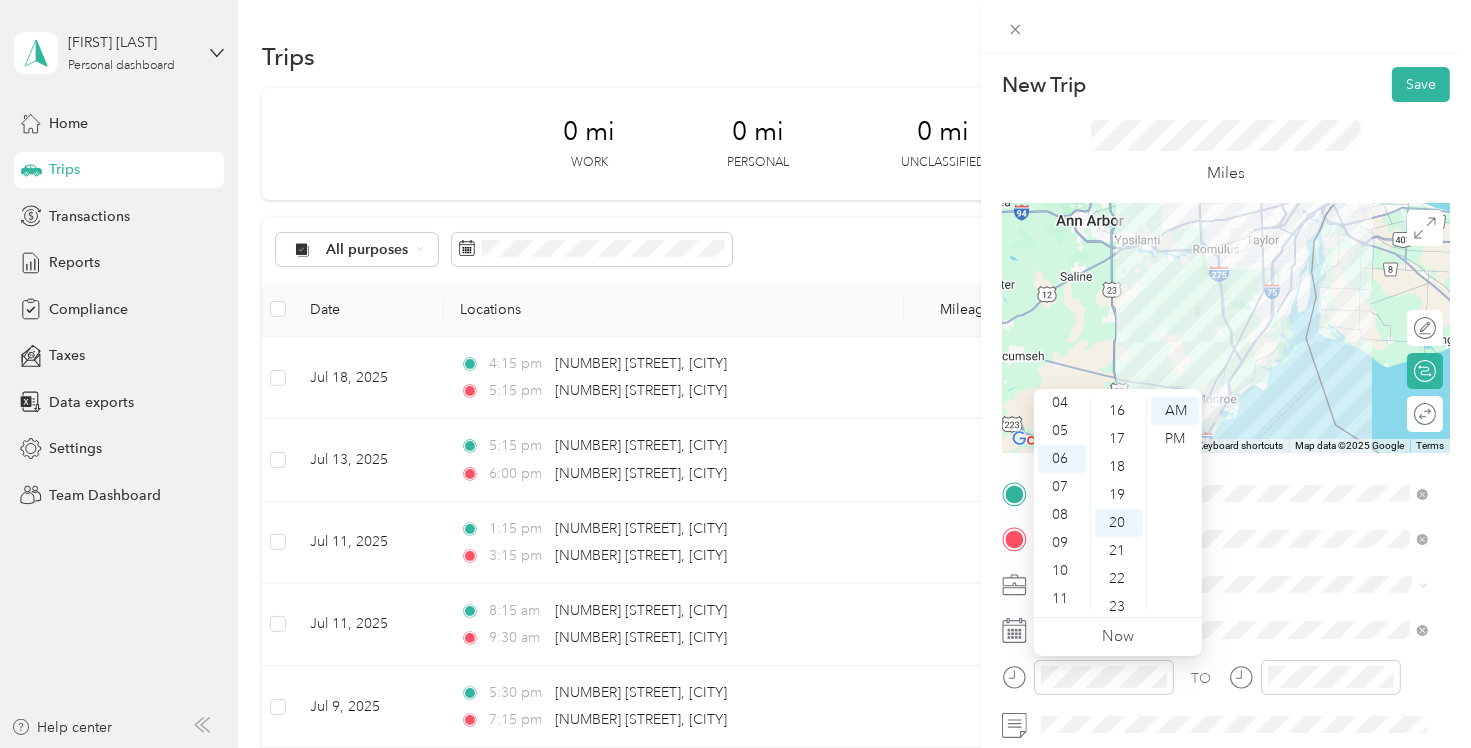 scroll, scrollTop: 560, scrollLeft: 0, axis: vertical 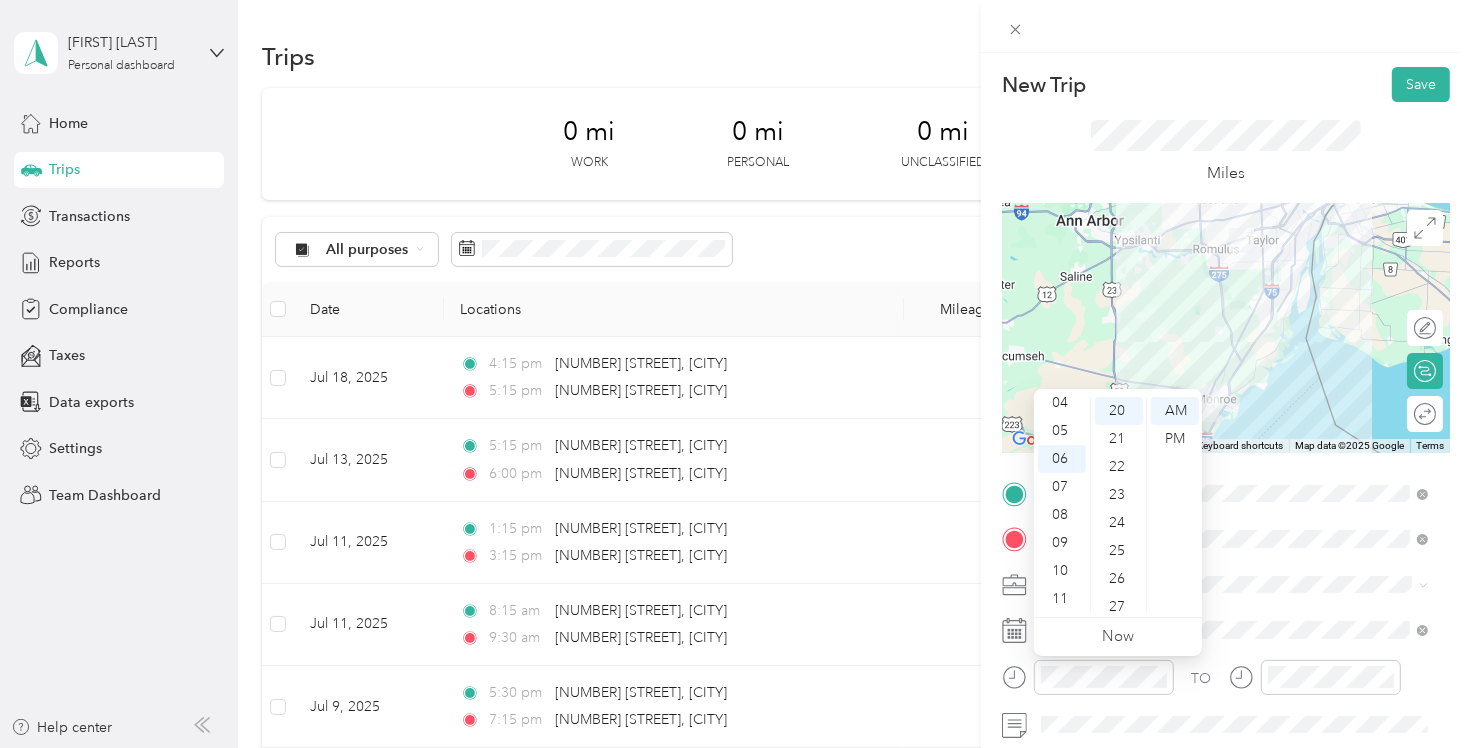 drag, startPoint x: 1181, startPoint y: 403, endPoint x: 1238, endPoint y: 513, distance: 123.89108 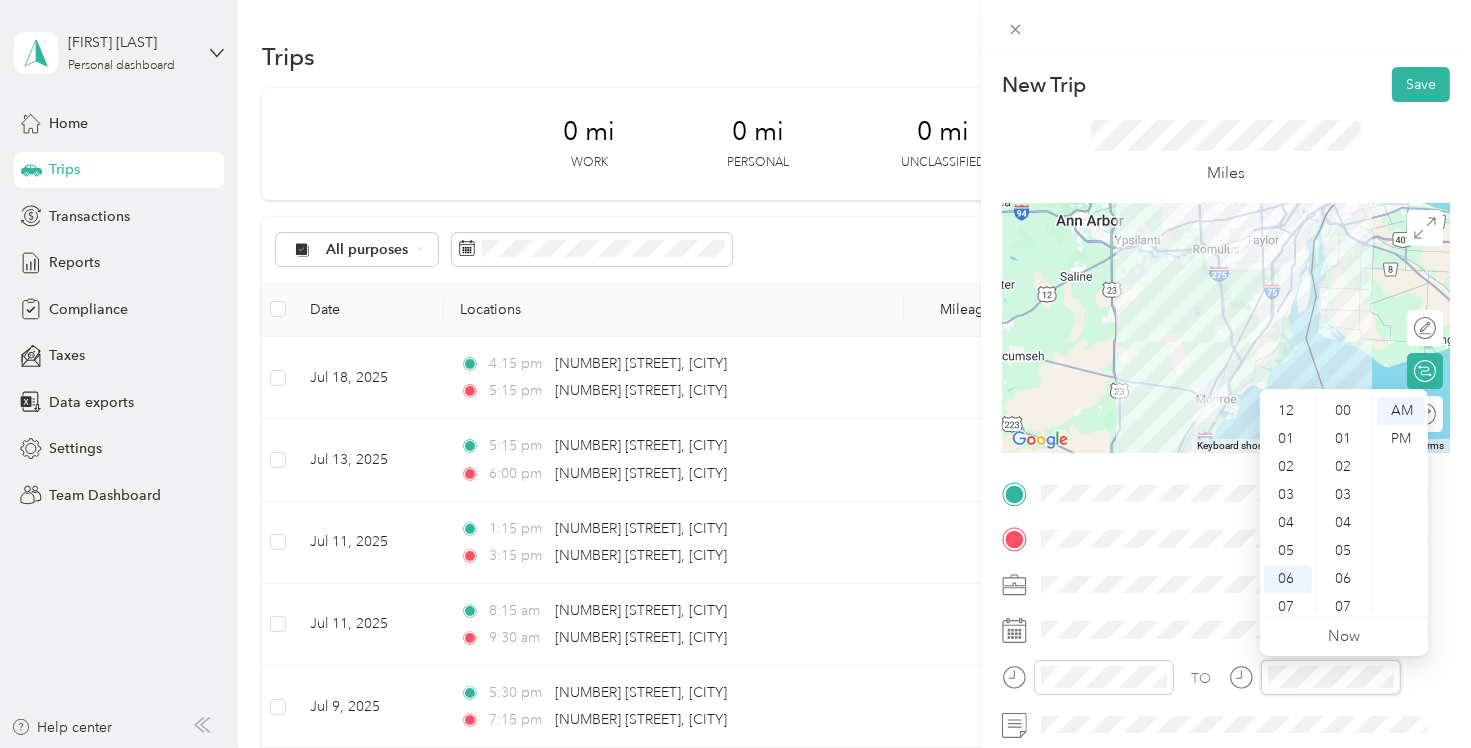 scroll, scrollTop: 448, scrollLeft: 0, axis: vertical 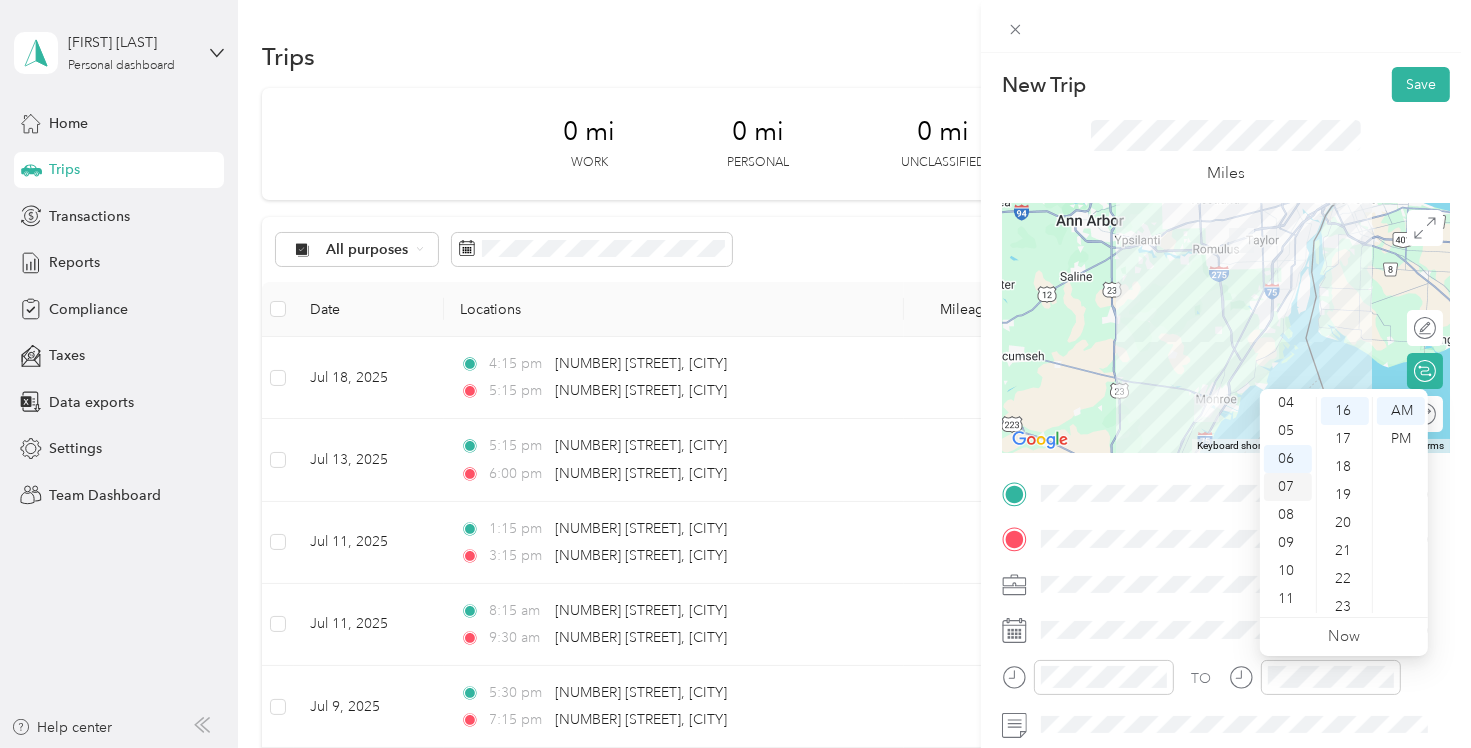 click on "07" at bounding box center (1288, 487) 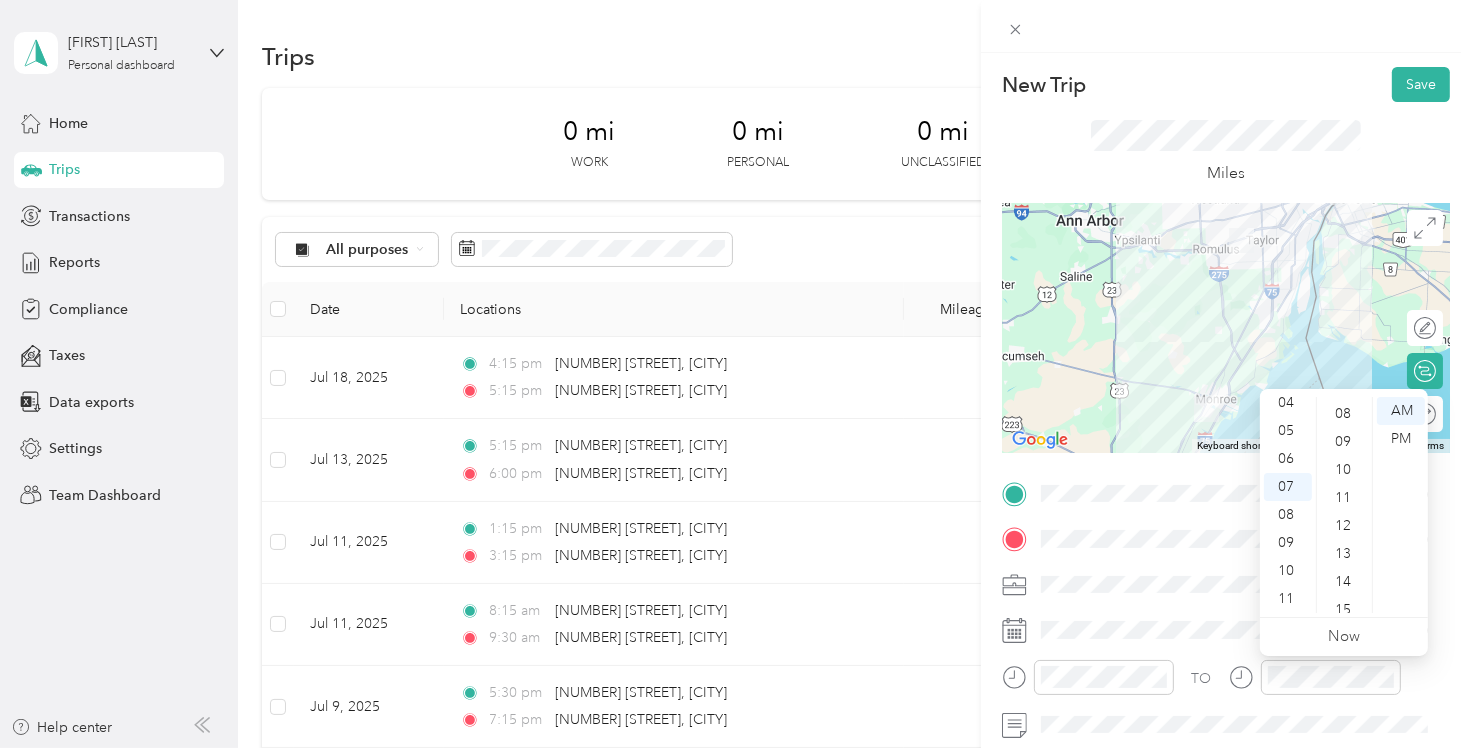 scroll, scrollTop: 0, scrollLeft: 0, axis: both 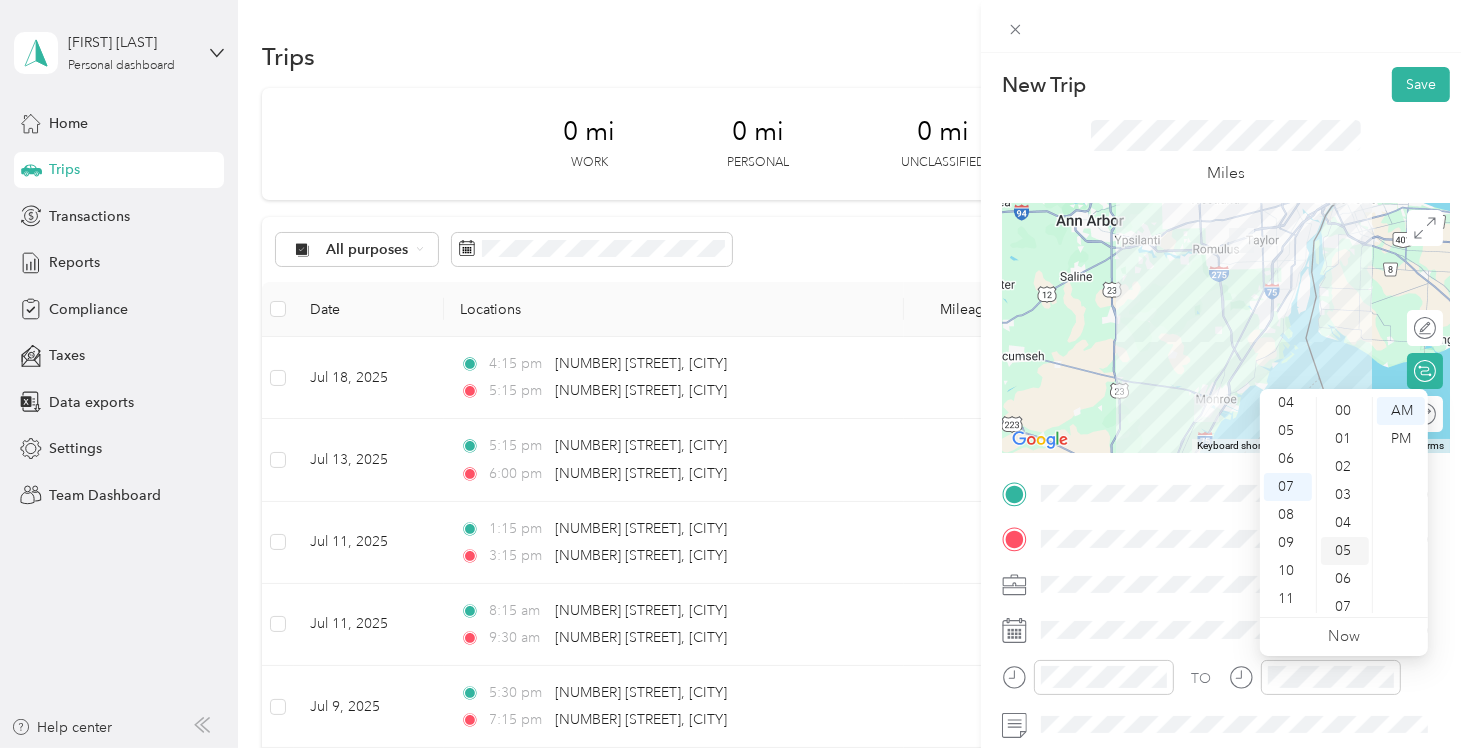 click on "05" at bounding box center [1345, 551] 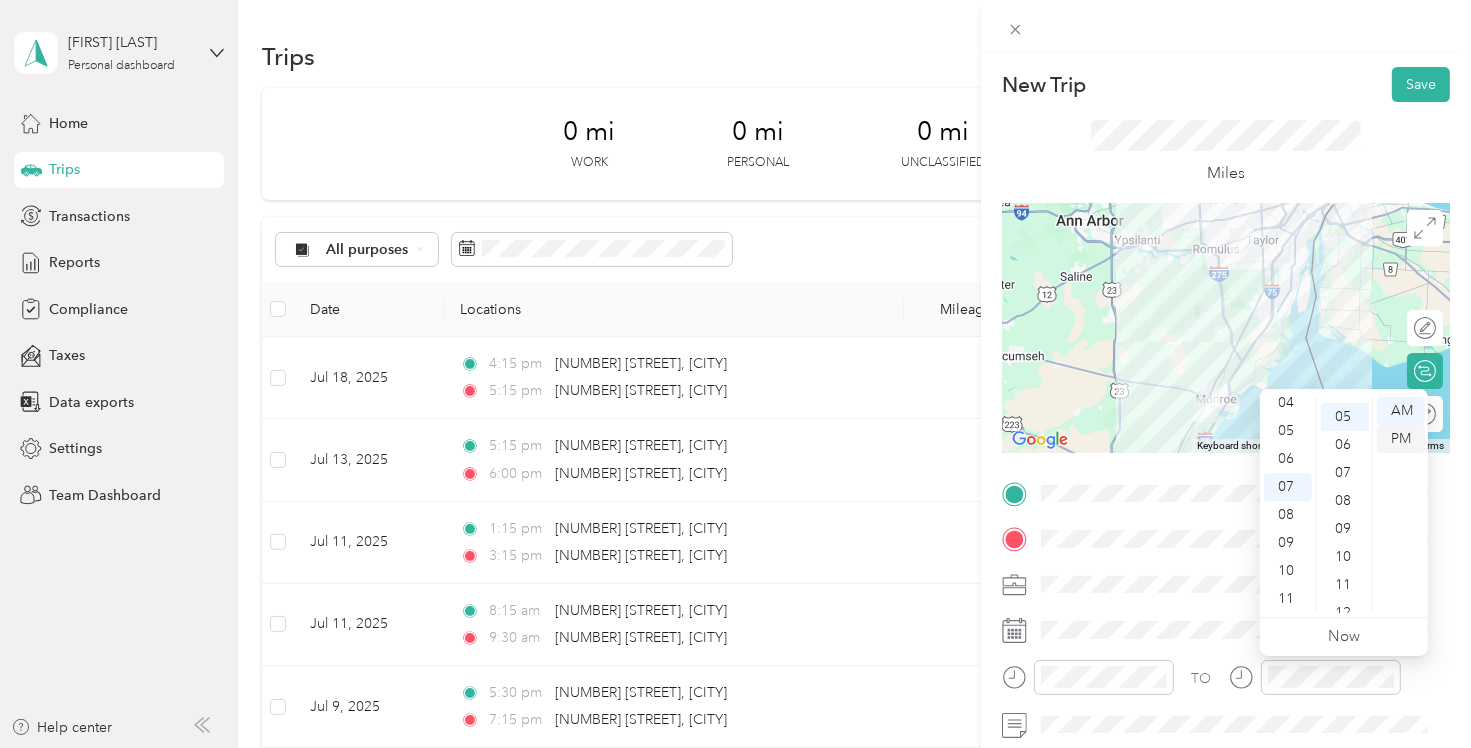 scroll, scrollTop: 140, scrollLeft: 0, axis: vertical 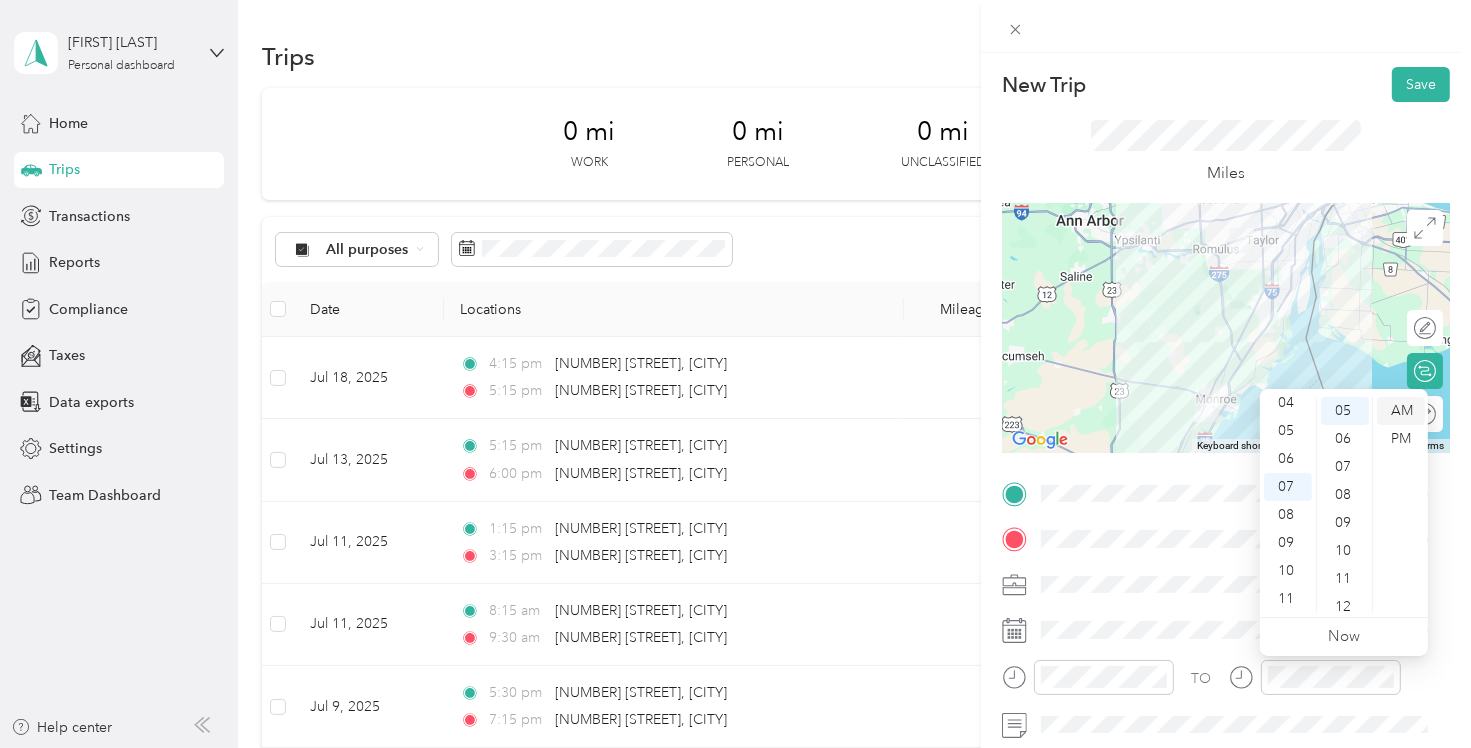 click on "AM" at bounding box center [1401, 411] 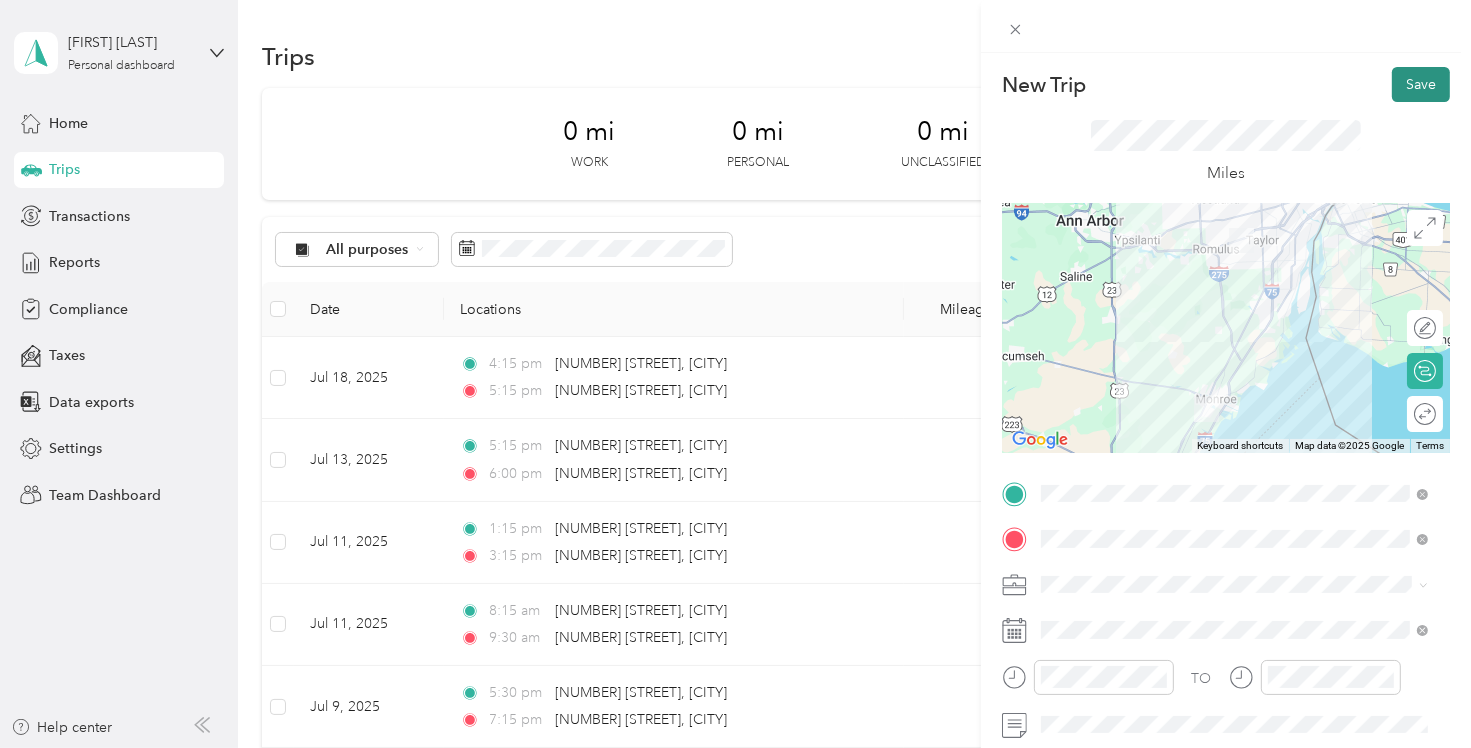 click on "Save" at bounding box center [1421, 84] 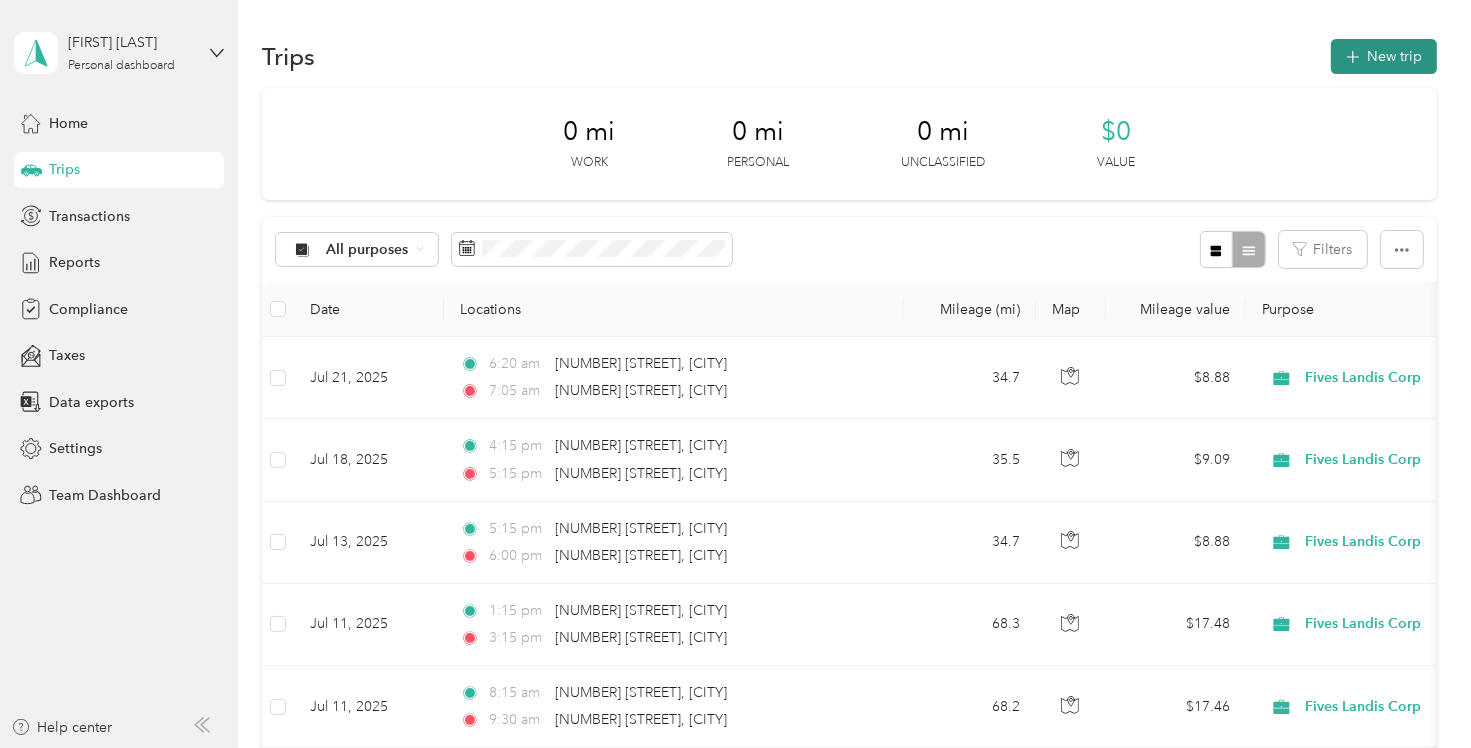 click on "New trip" at bounding box center (1384, 56) 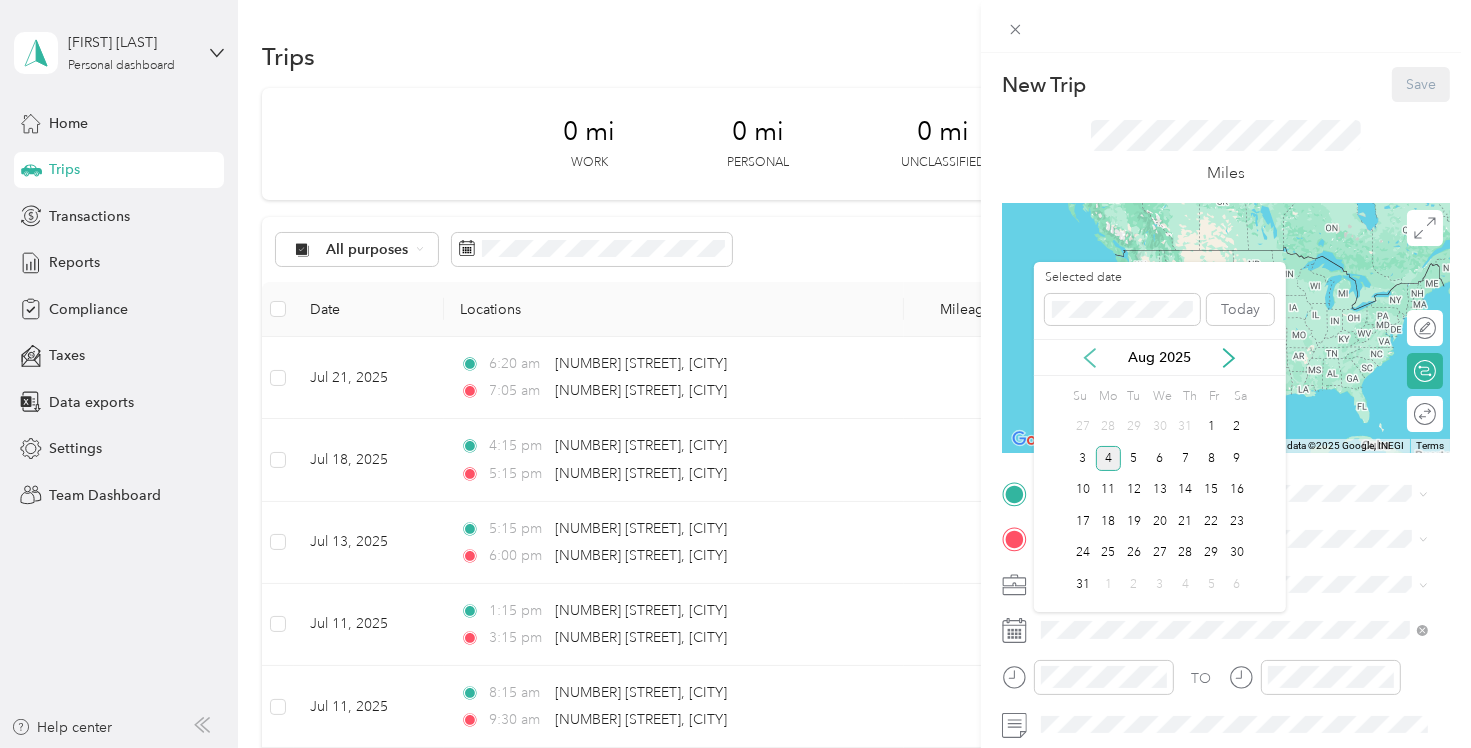 click 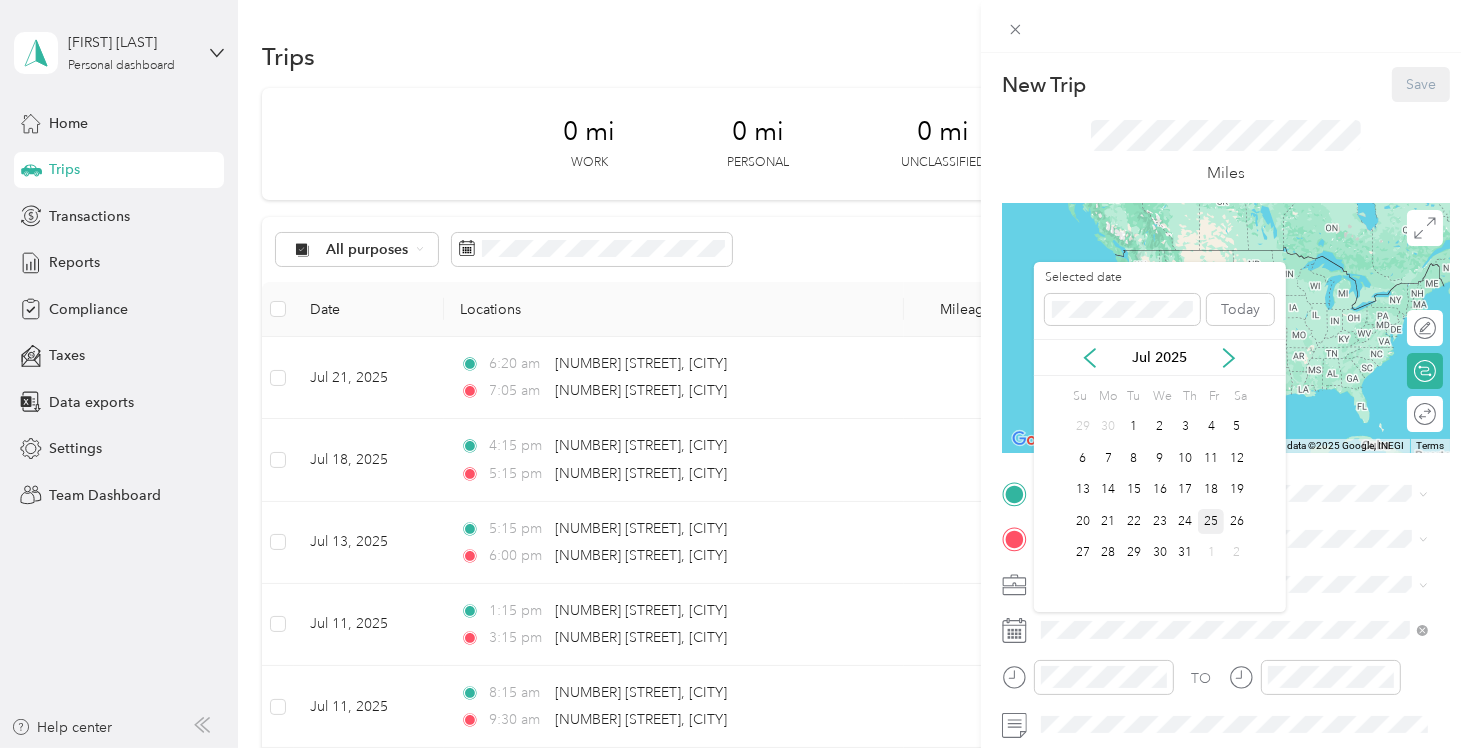 click on "25" at bounding box center (1211, 521) 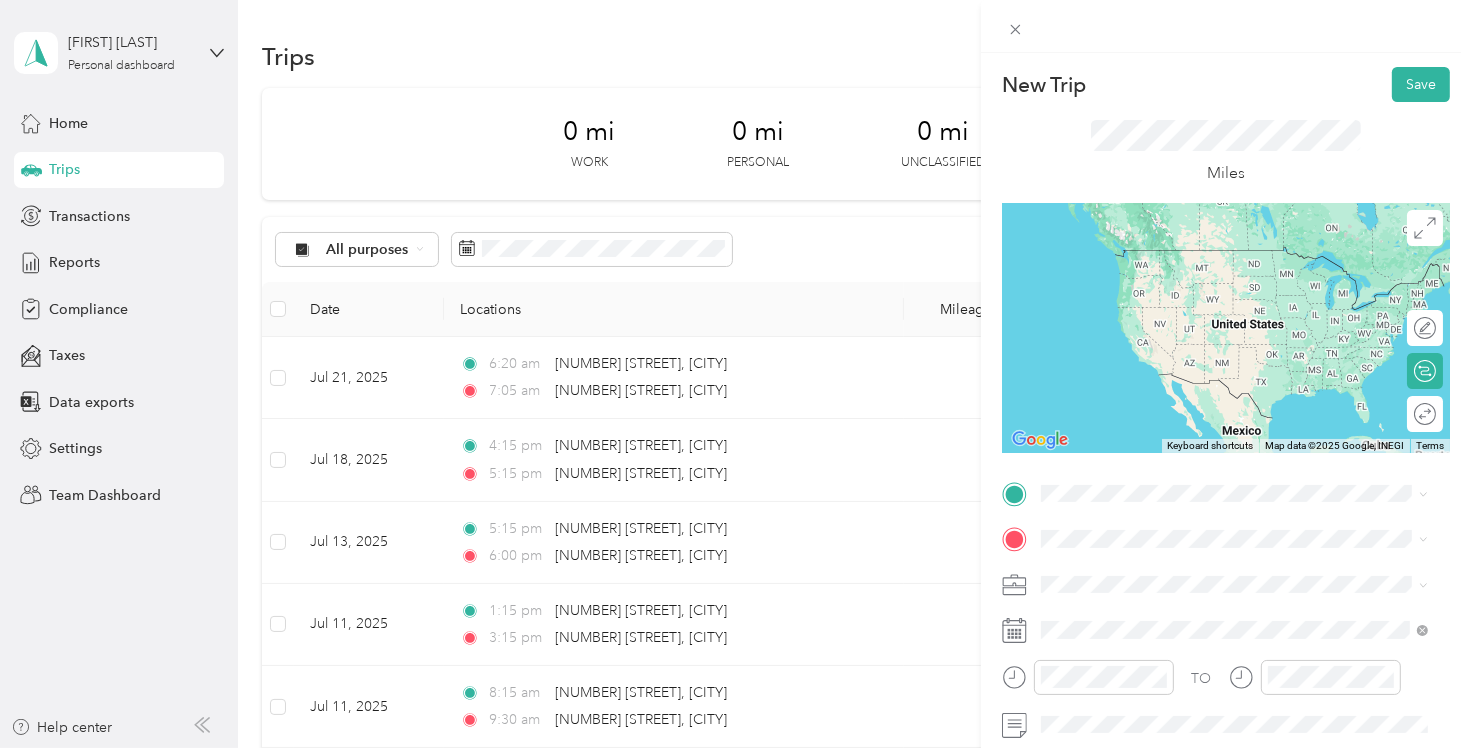 click on "[NUMBER] [STREET]
[CITY], [STATE] [POSTAL_CODE], [COUNTRY]" at bounding box center [1222, 572] 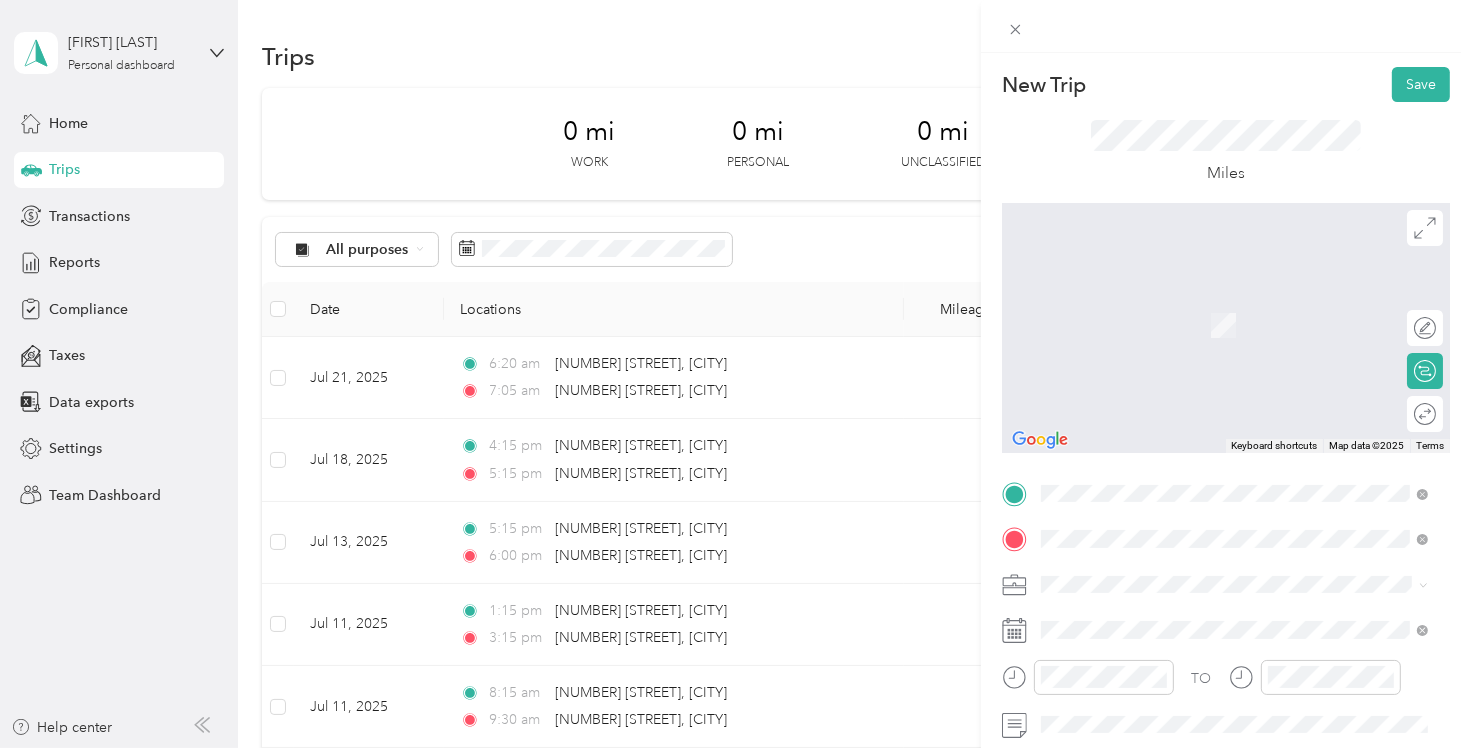 click on "[NUMBER] [STREET]
[CITY], [STATE] [POSTAL_CODE], [COUNTRY]" at bounding box center [1222, 304] 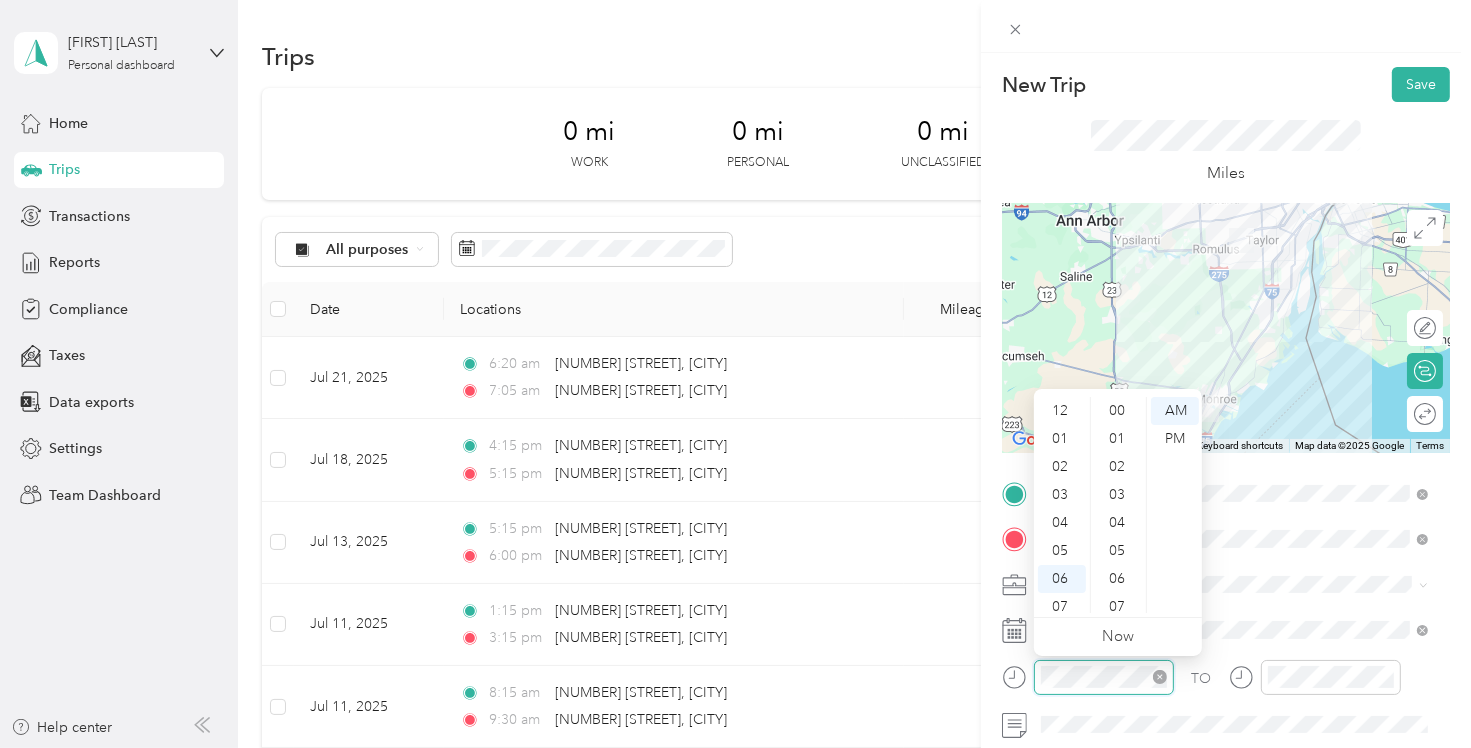 scroll, scrollTop: 476, scrollLeft: 0, axis: vertical 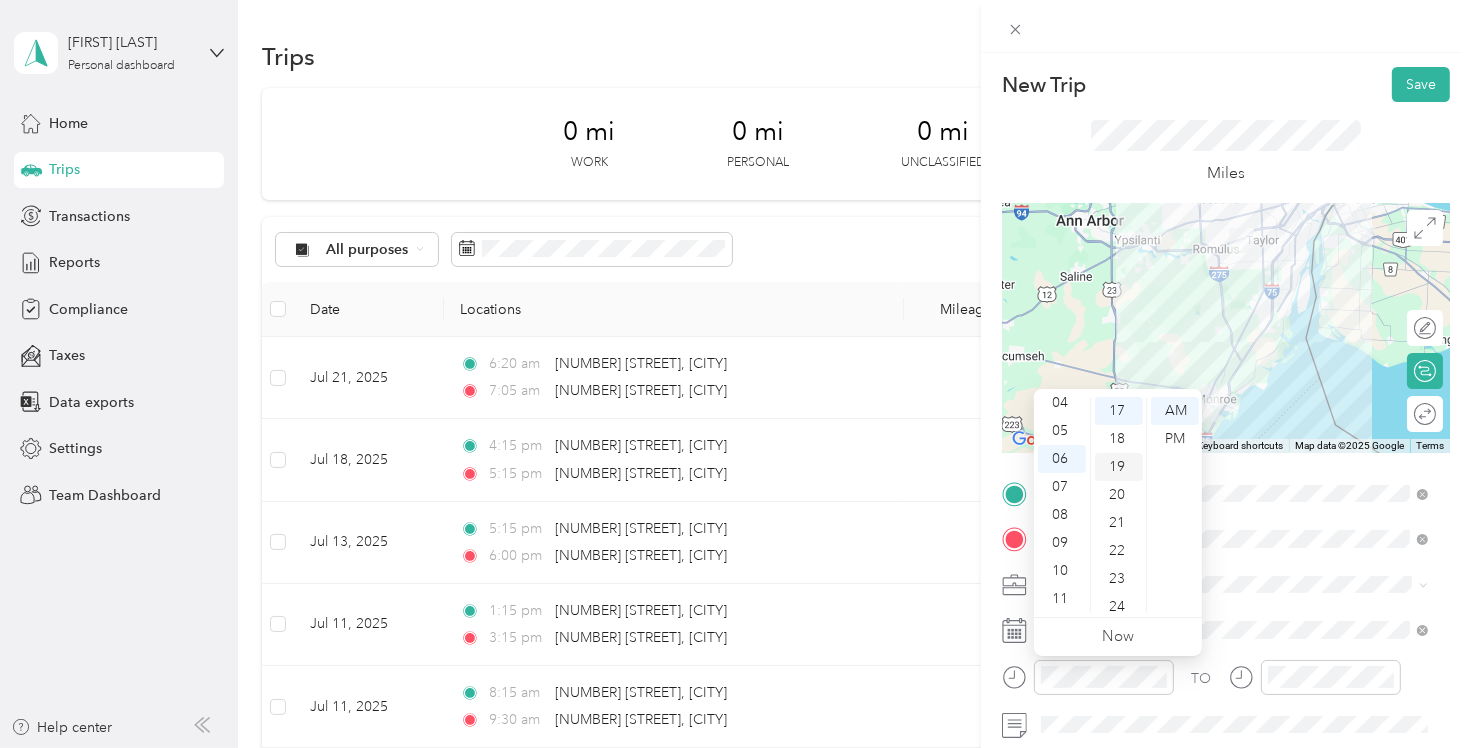 drag, startPoint x: 1066, startPoint y: 397, endPoint x: 1108, endPoint y: 460, distance: 75.716576 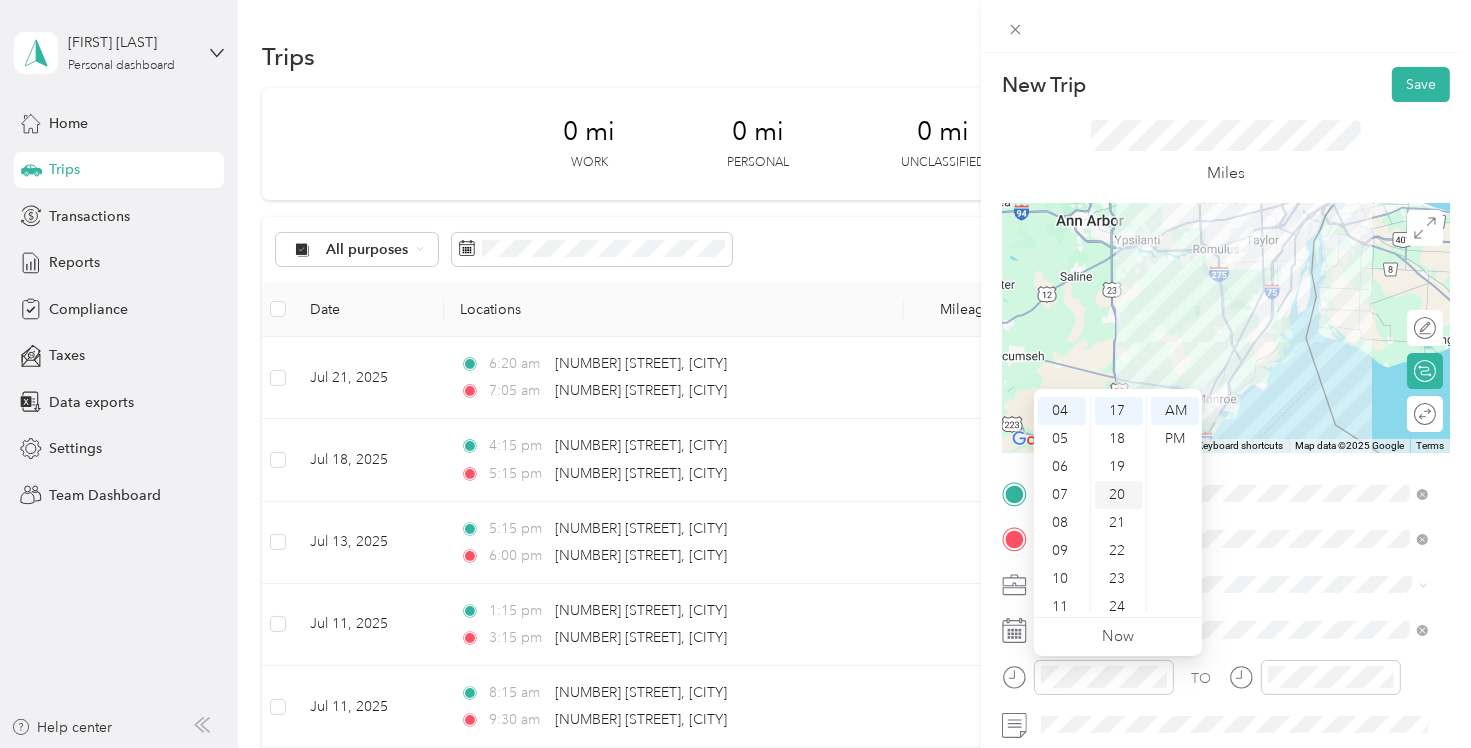click on "20" at bounding box center (1119, 495) 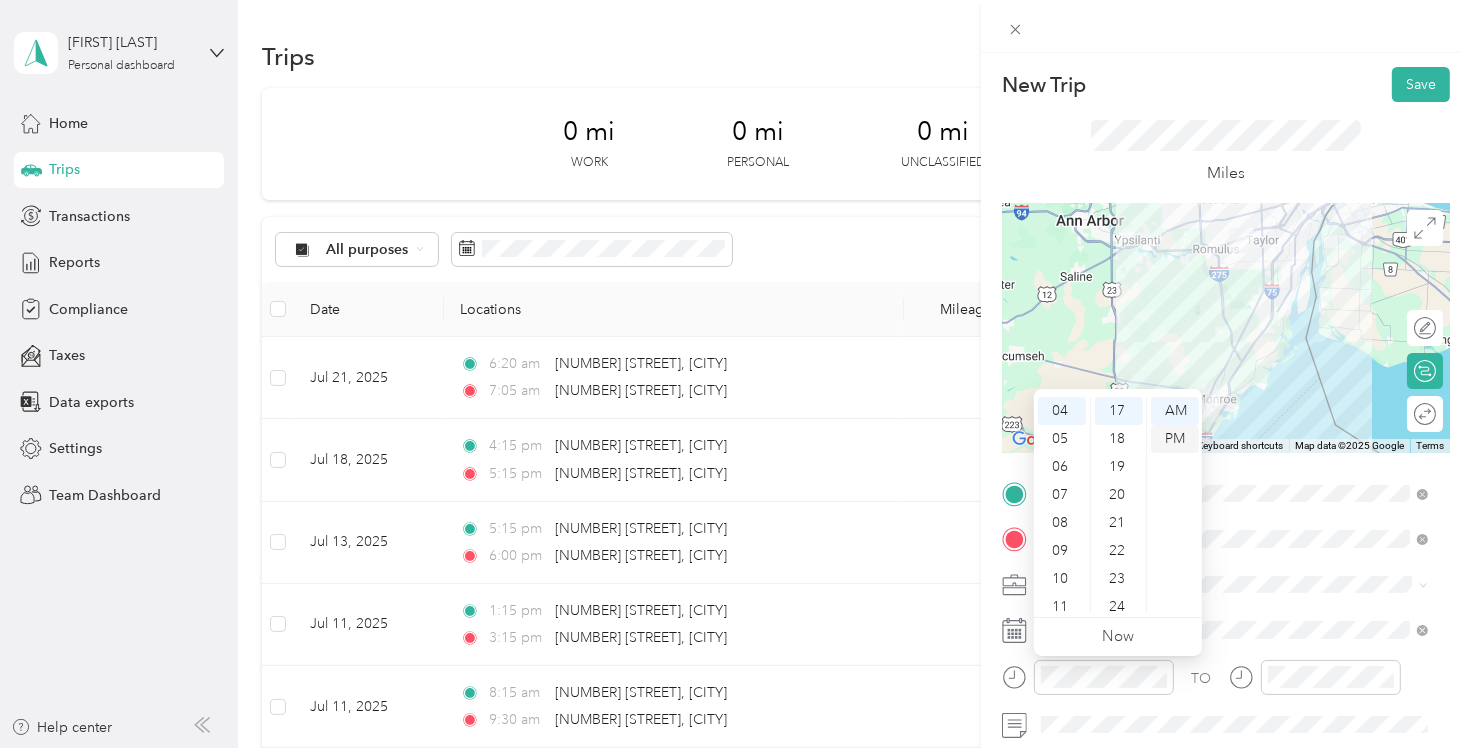 scroll, scrollTop: 560, scrollLeft: 0, axis: vertical 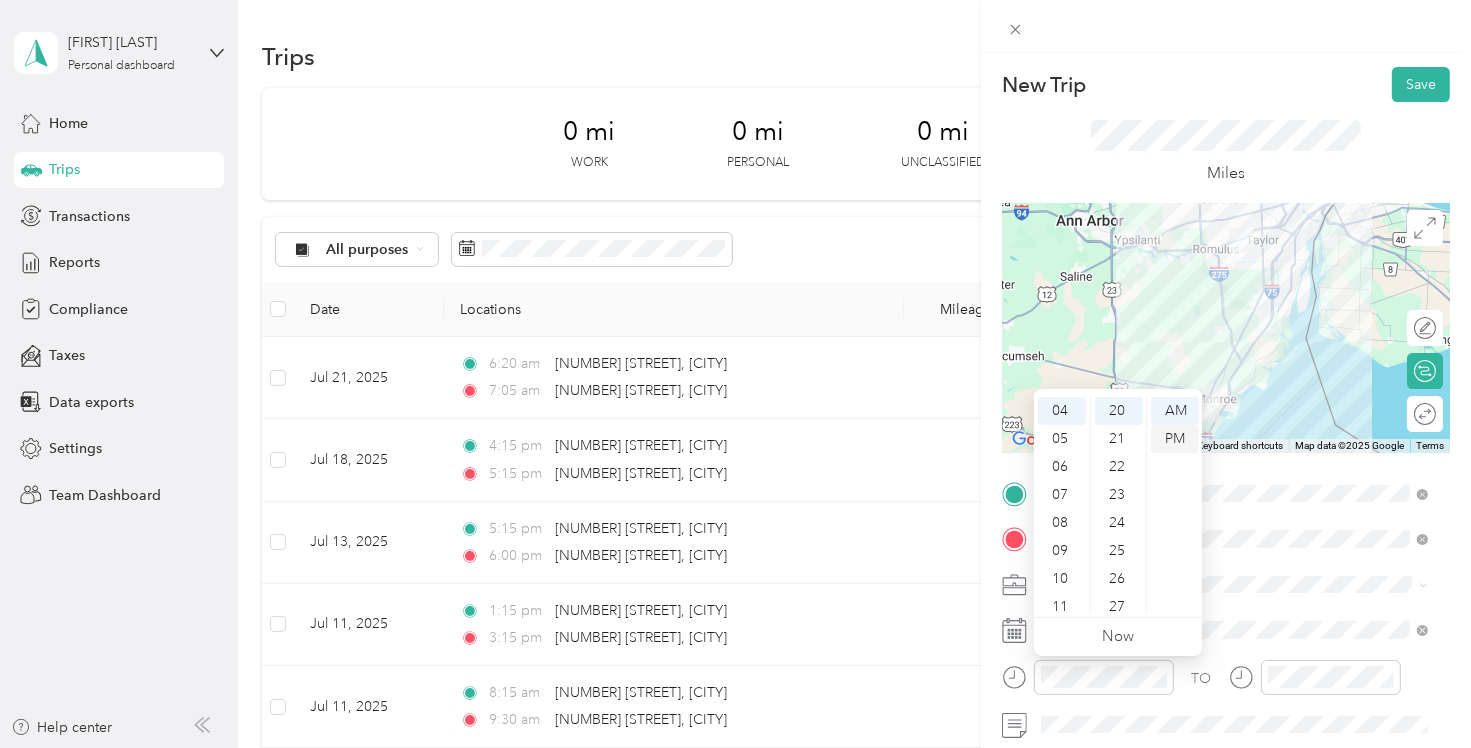 click on "PM" at bounding box center [1175, 439] 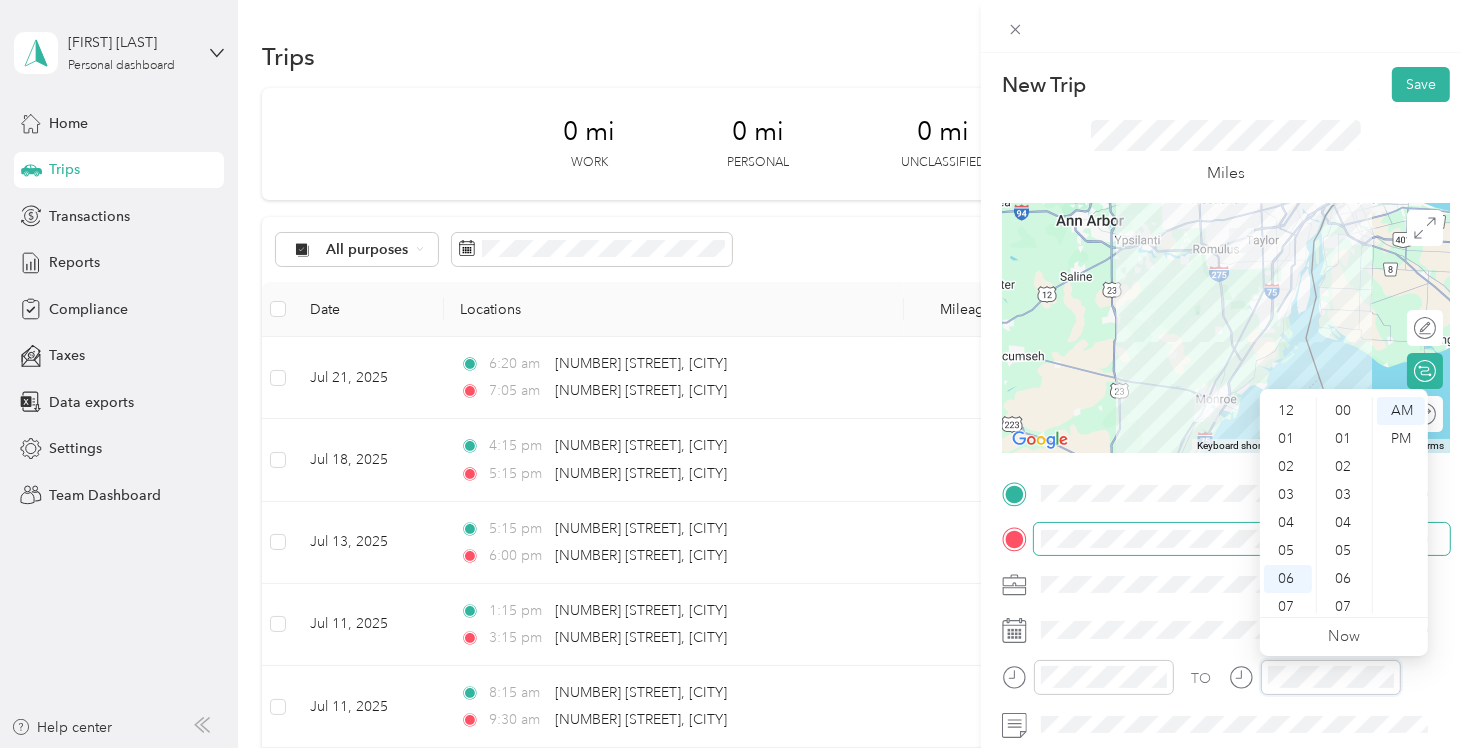 scroll, scrollTop: 476, scrollLeft: 0, axis: vertical 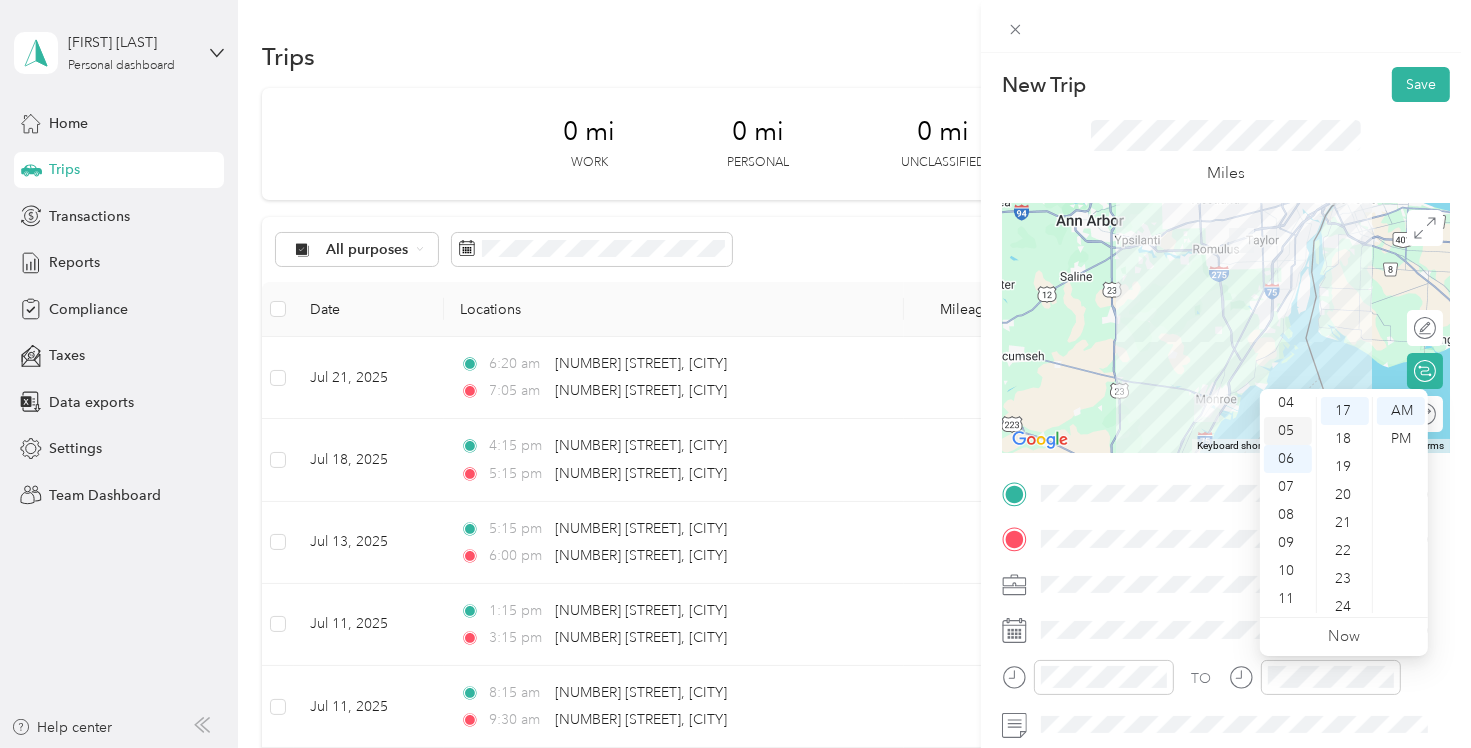 click on "05" at bounding box center (1288, 431) 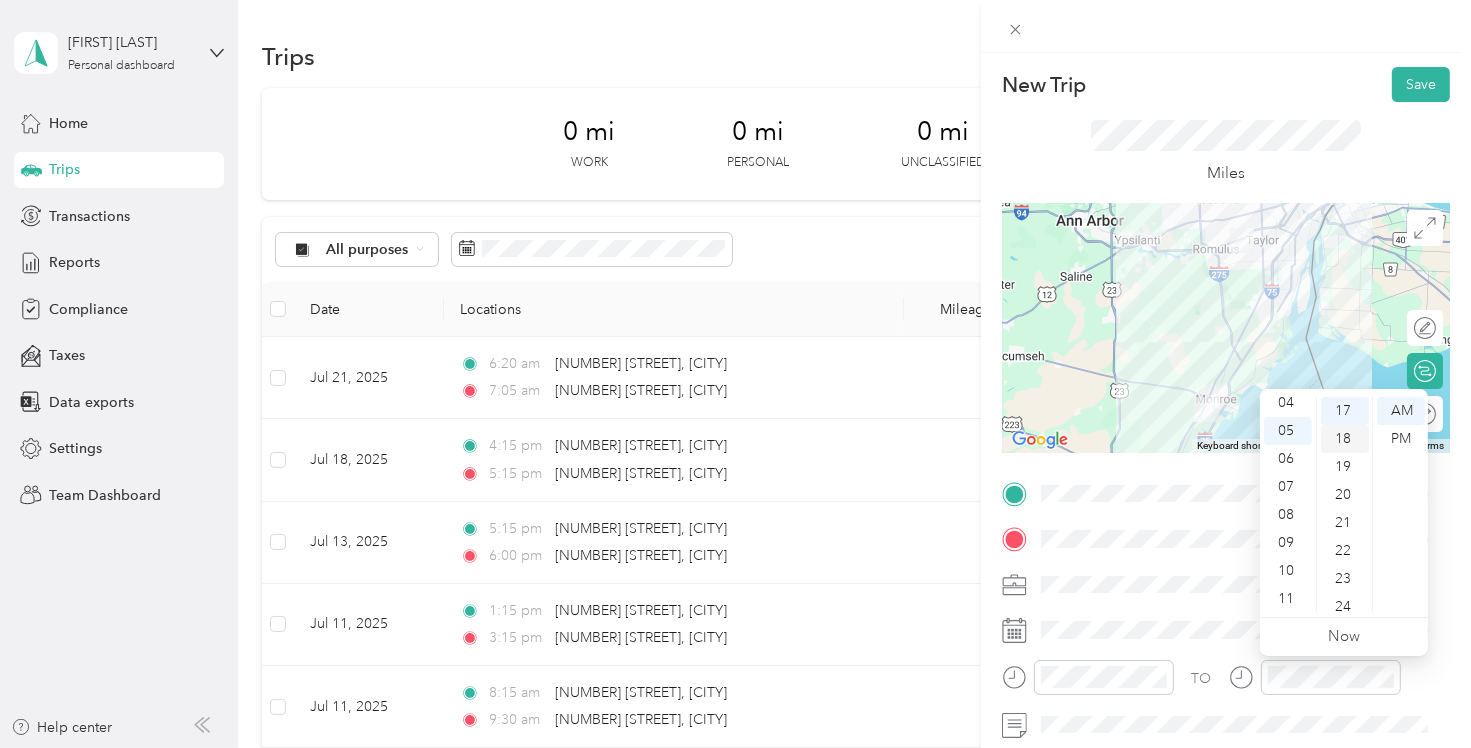 scroll, scrollTop: 176, scrollLeft: 0, axis: vertical 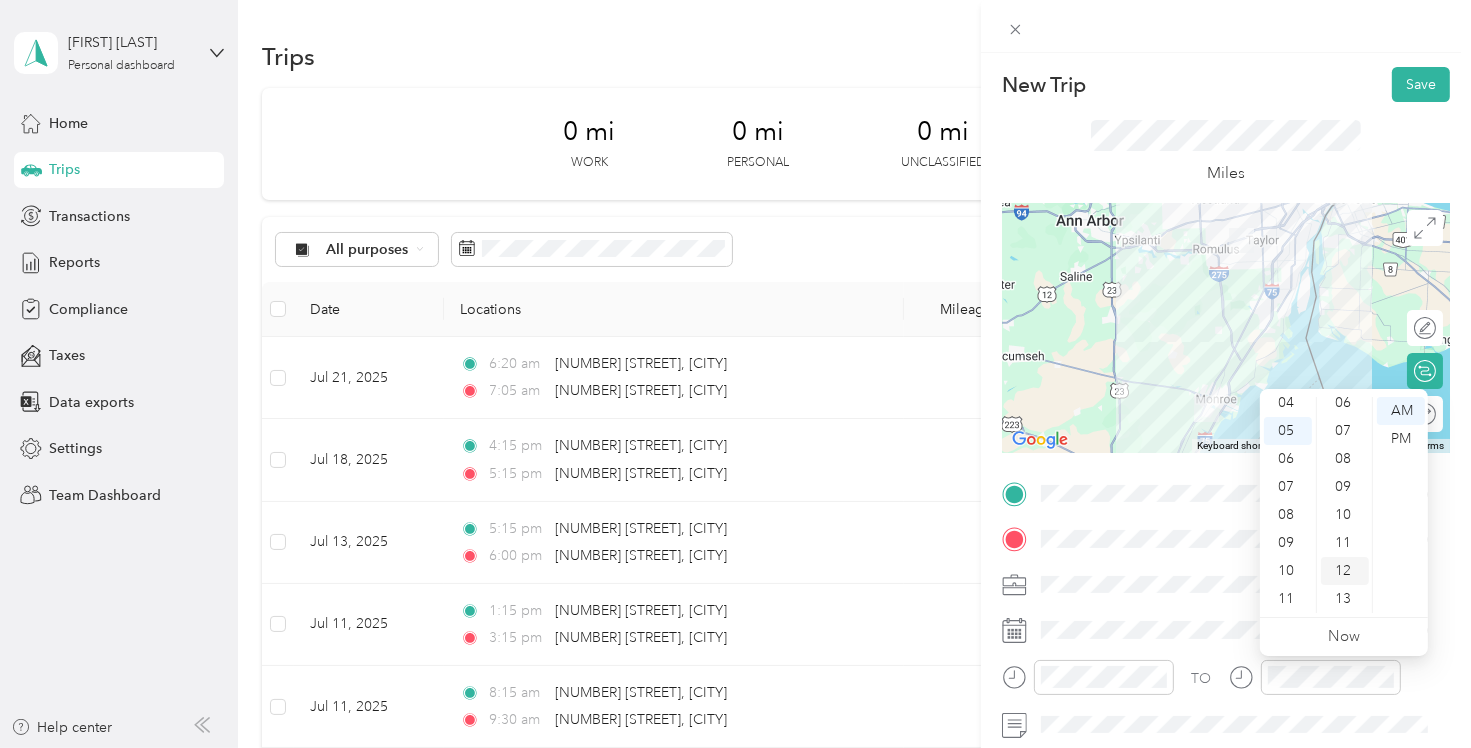 drag, startPoint x: 1345, startPoint y: 517, endPoint x: 1354, endPoint y: 505, distance: 15 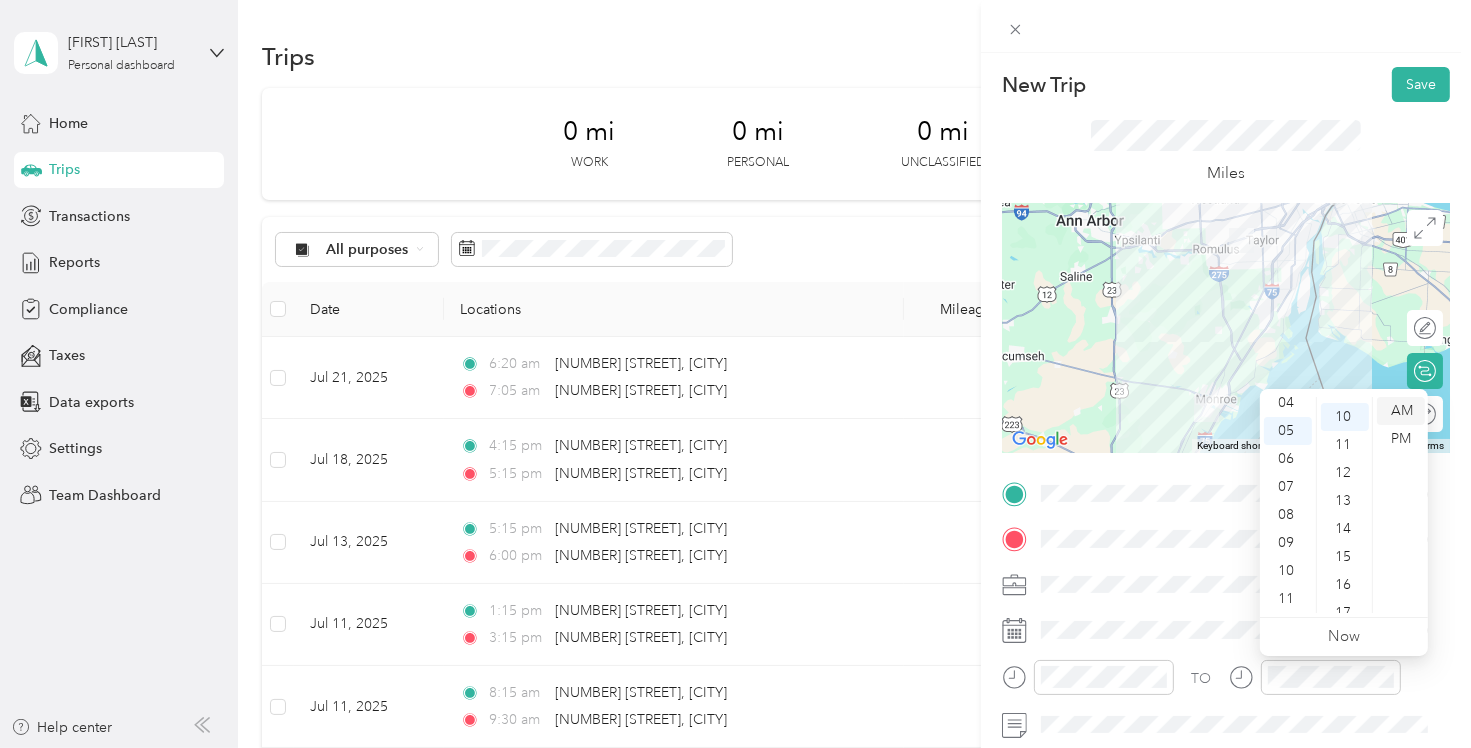 scroll, scrollTop: 280, scrollLeft: 0, axis: vertical 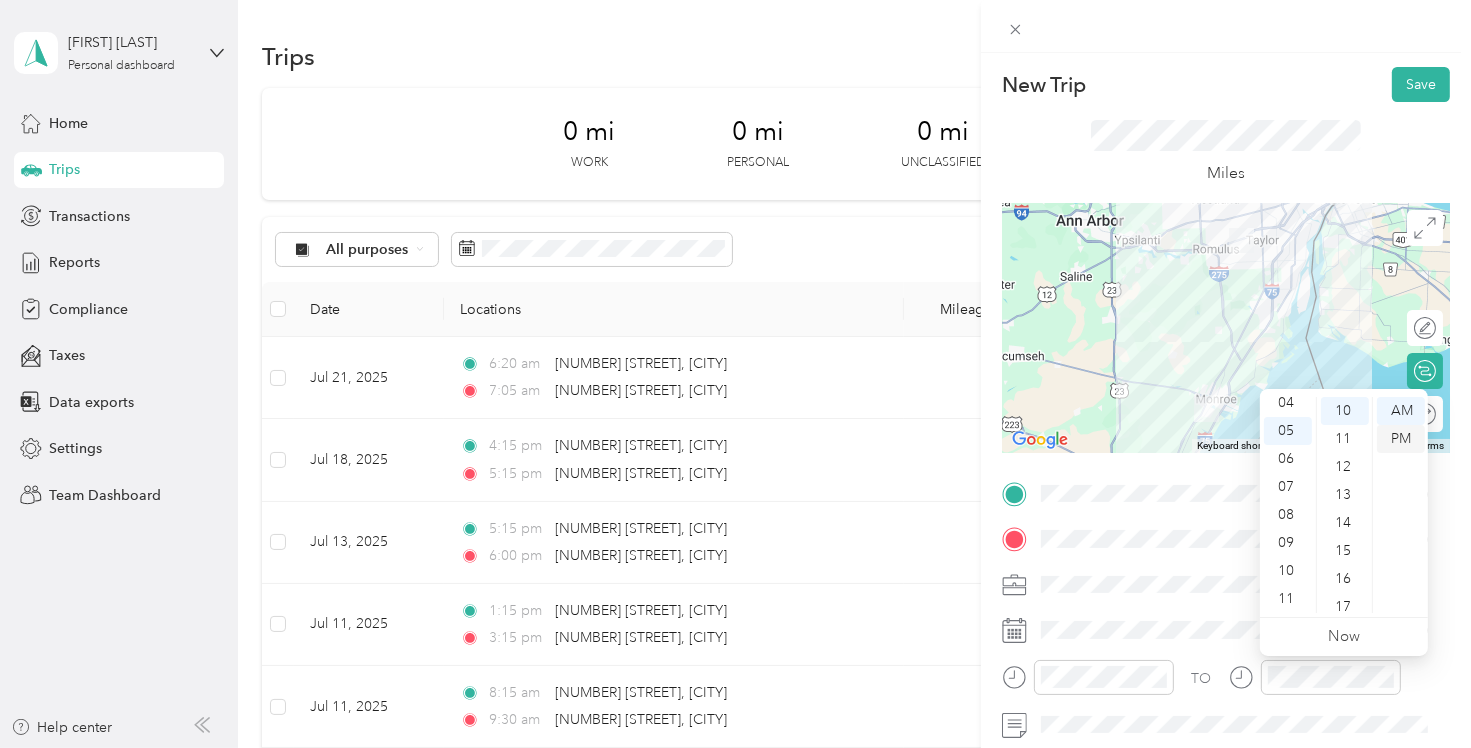 click on "PM" at bounding box center (1401, 439) 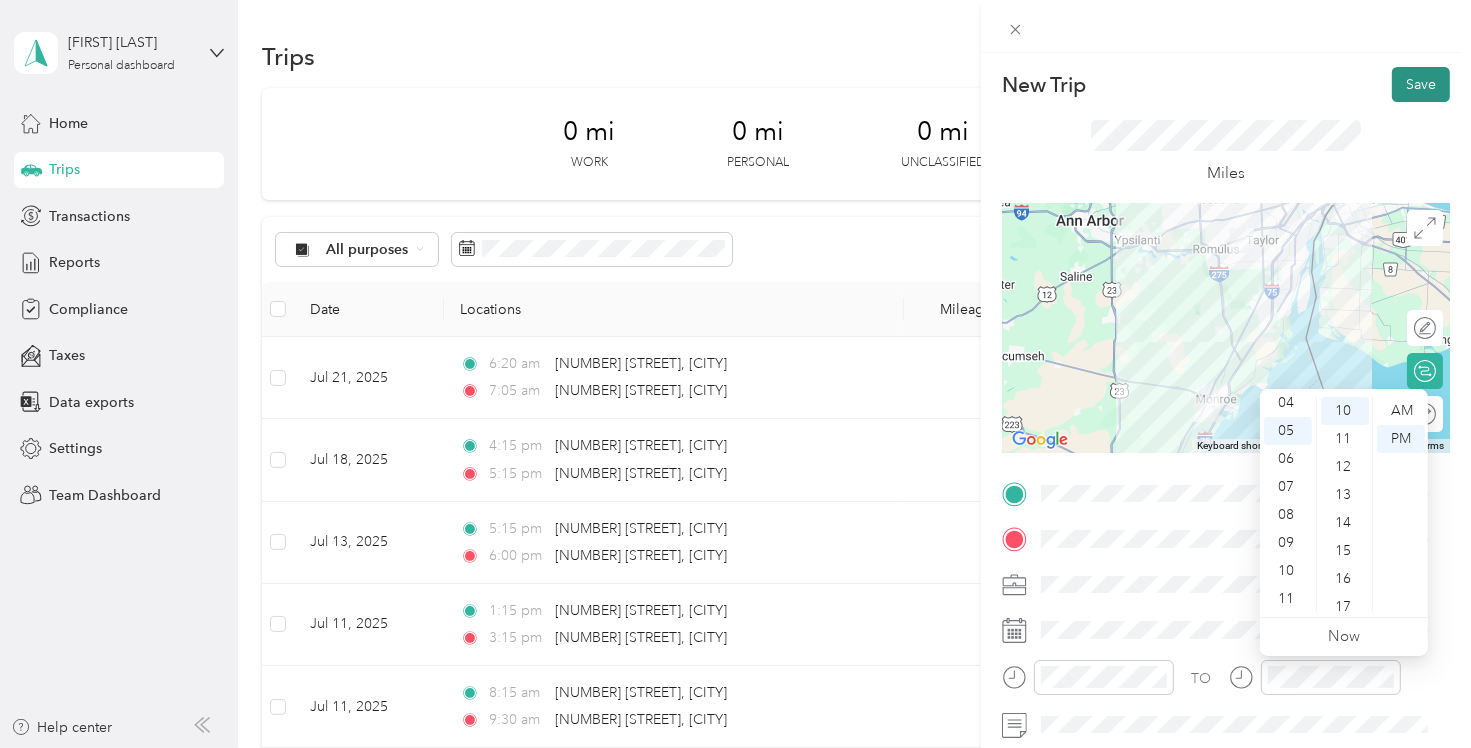 click on "Save" at bounding box center (1421, 84) 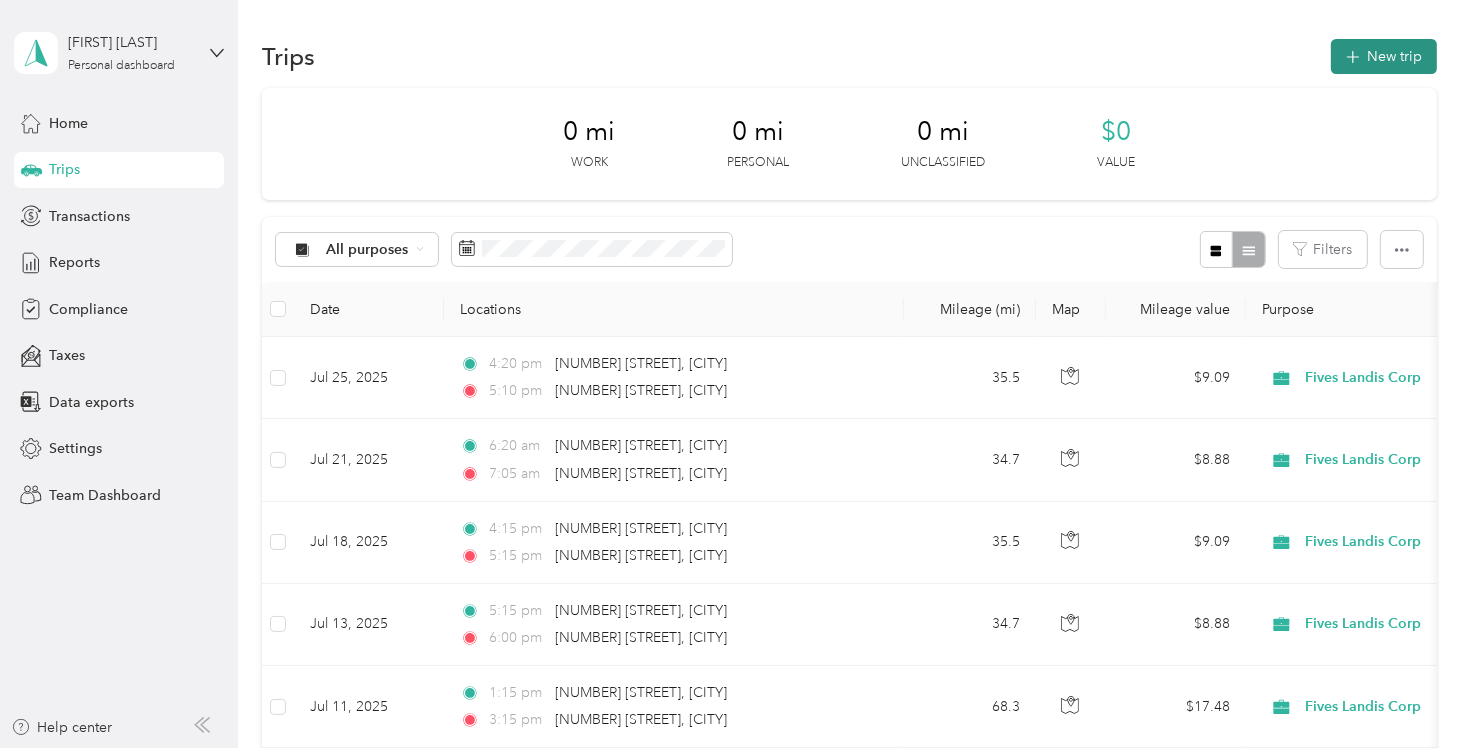click on "New trip" at bounding box center (1384, 56) 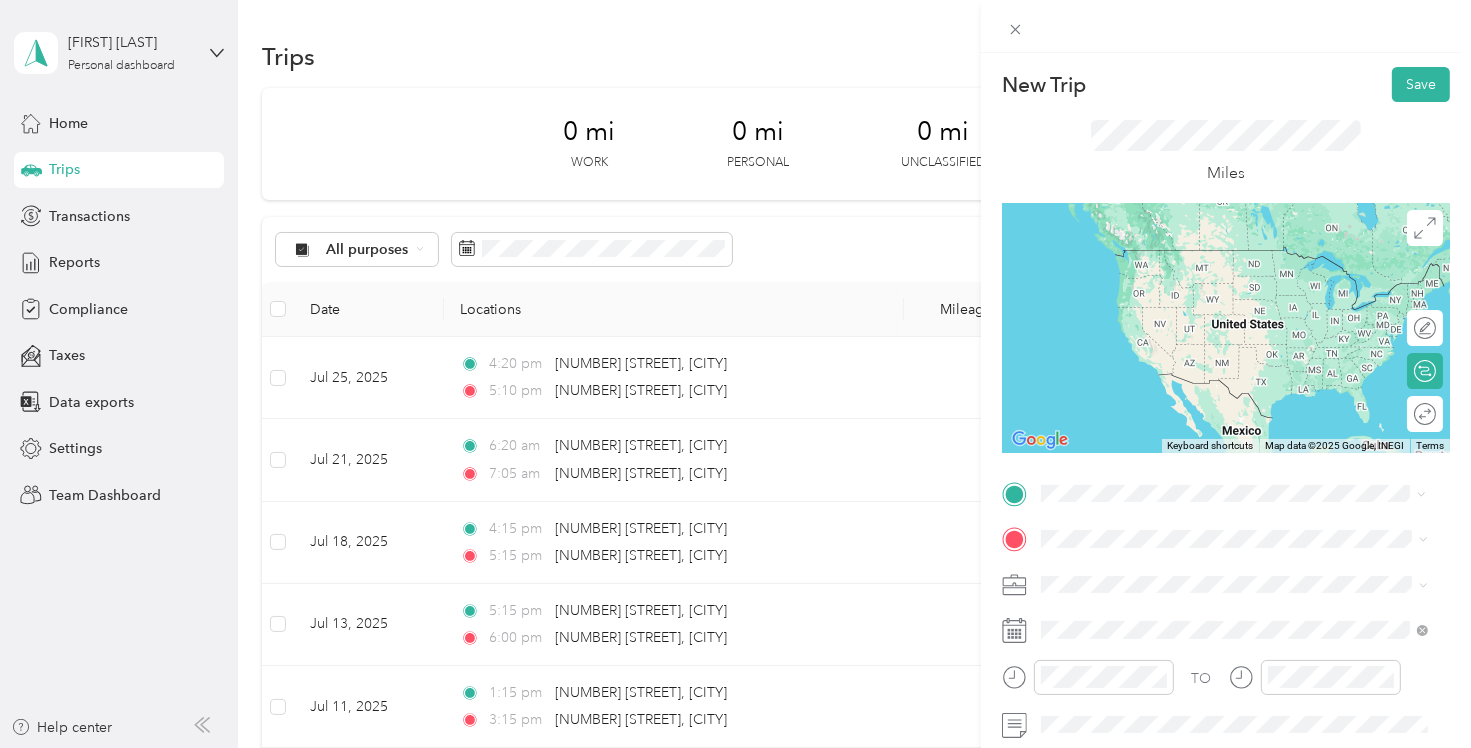 click on "[NUMBER] [STREET]
[CITY], [STATE] [POSTAL_CODE], [COUNTRY]" at bounding box center (1222, 279) 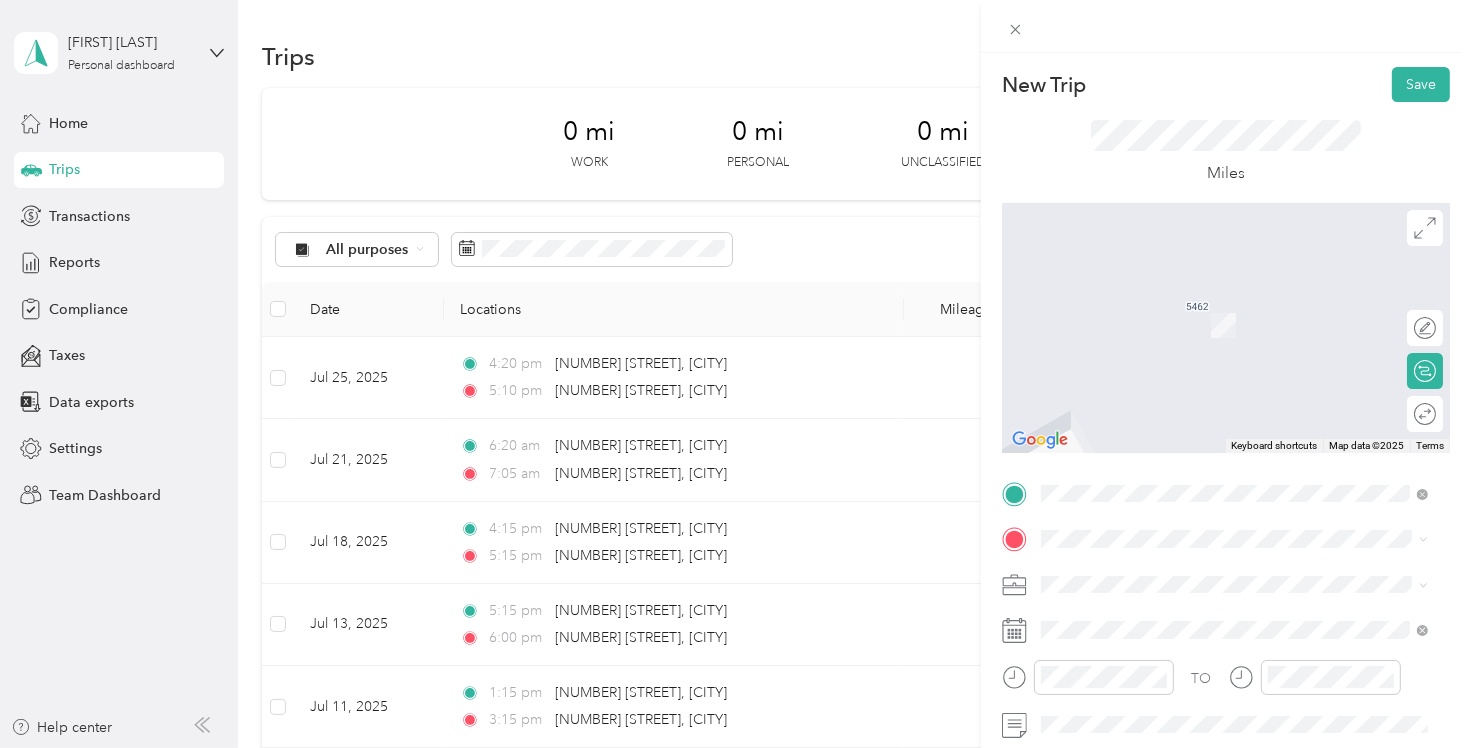 click on "[NUMBER] [STREET]
[CITY], [STATE] [POSTAL_CODE], [COUNTRY]" at bounding box center (1222, 610) 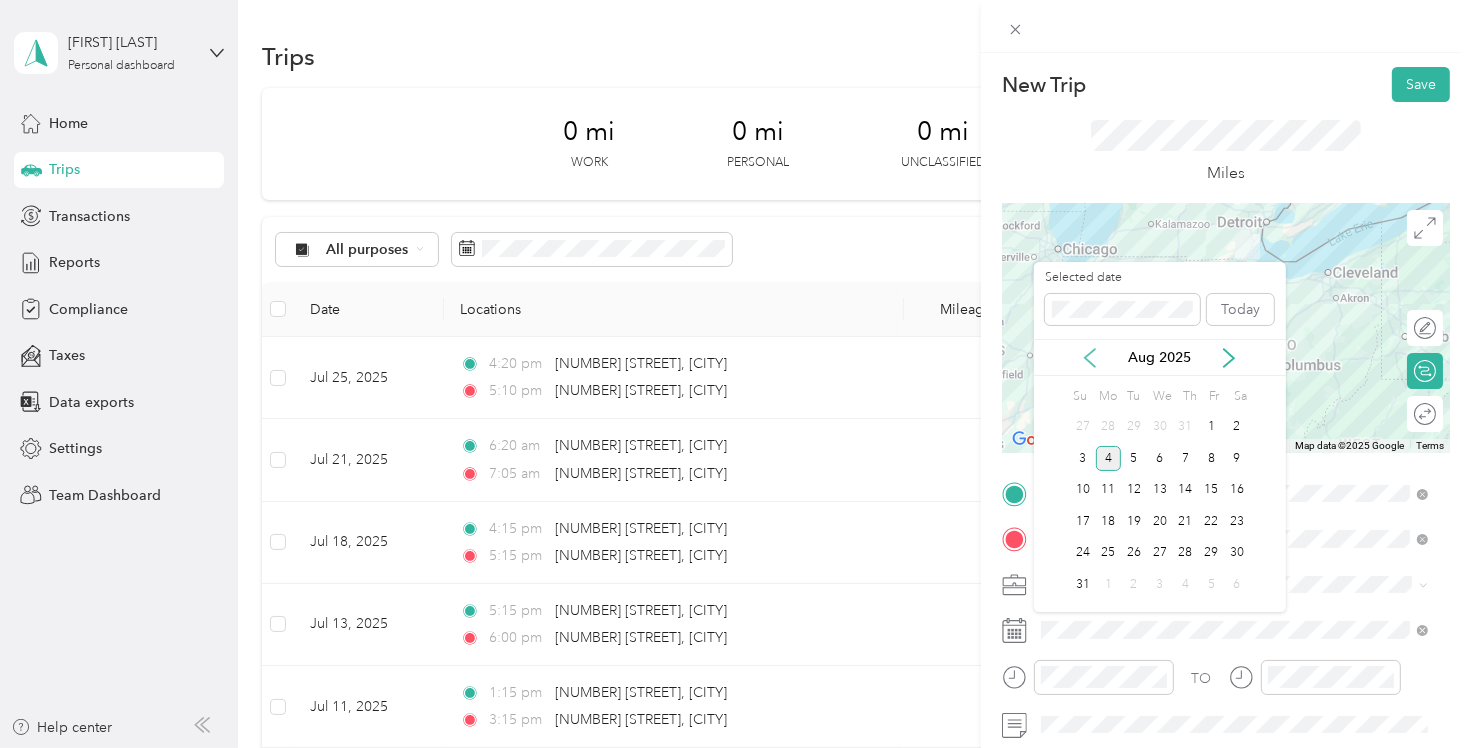 click 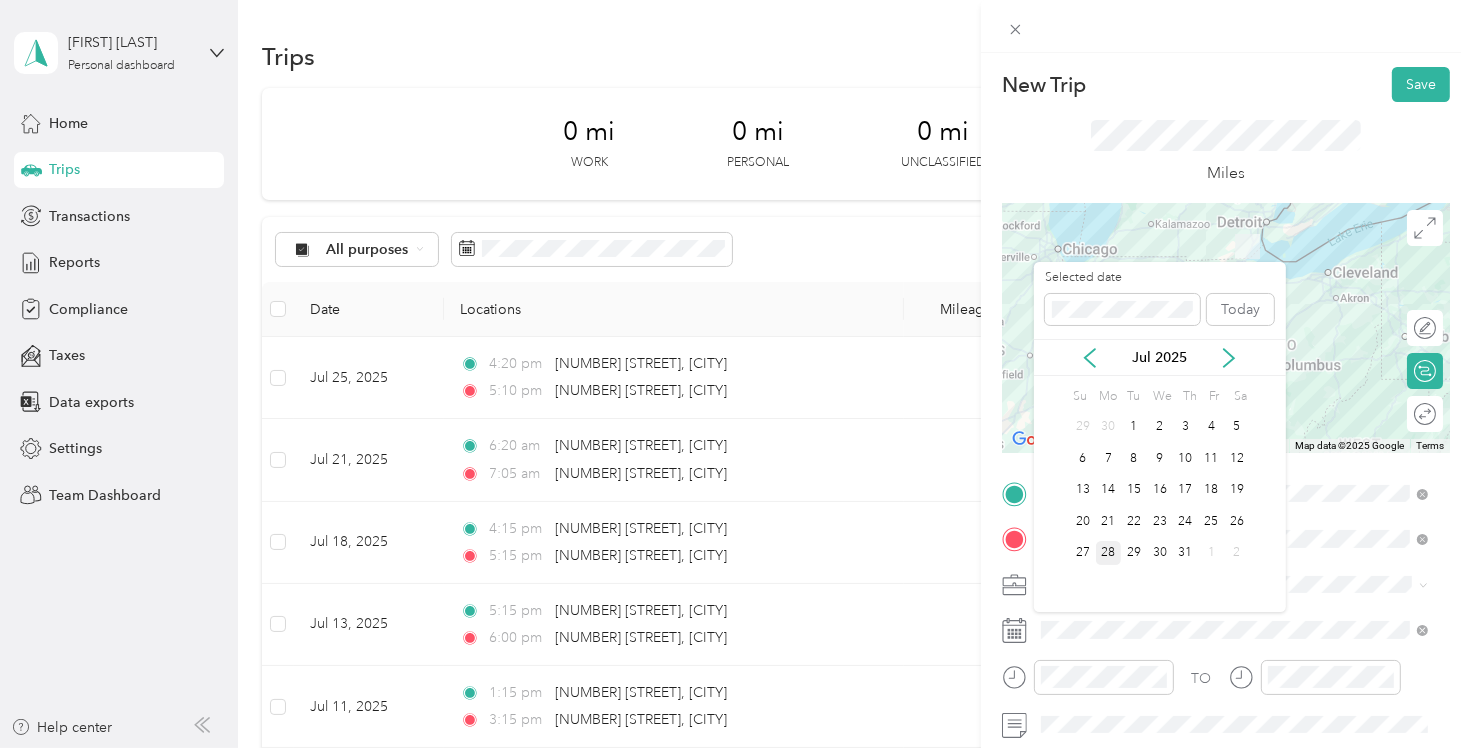 click on "28" at bounding box center (1109, 553) 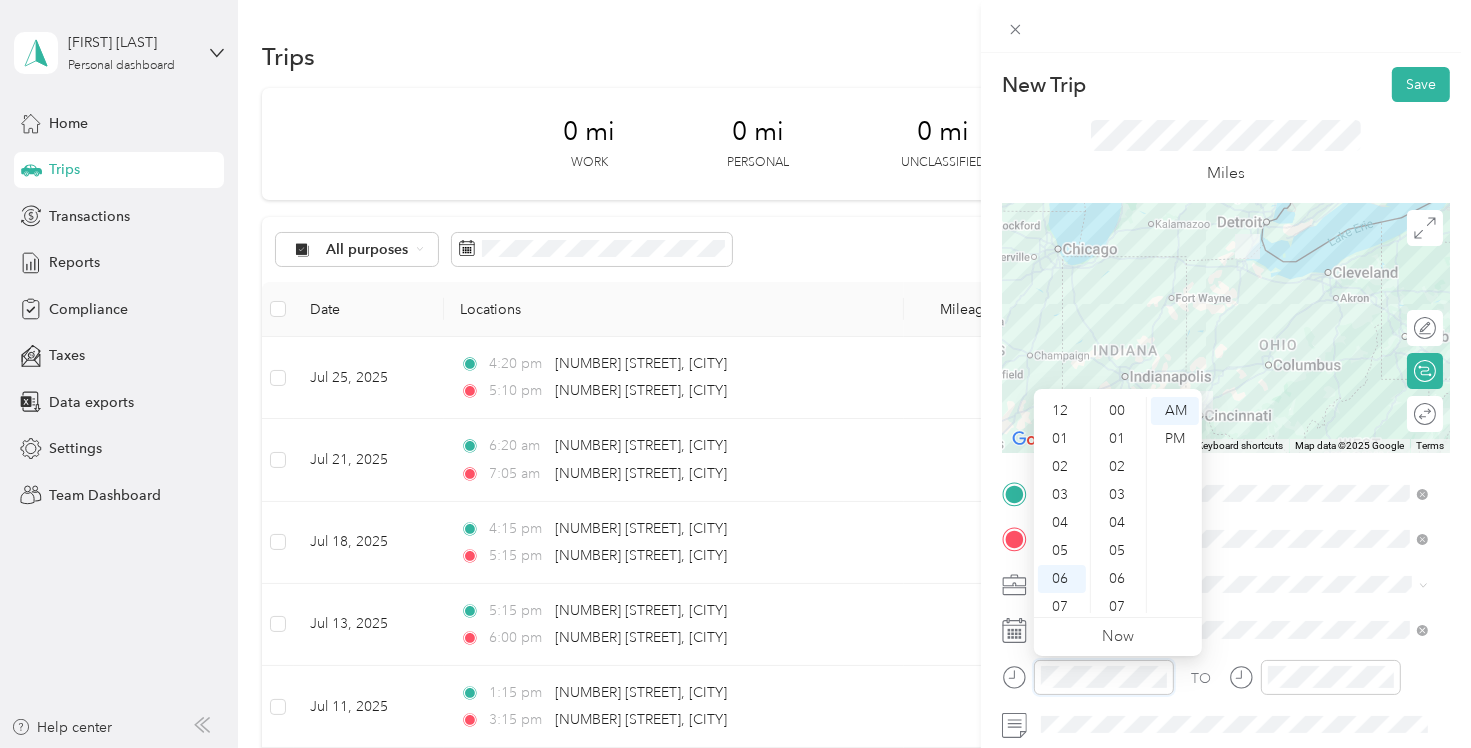 scroll, scrollTop: 504, scrollLeft: 0, axis: vertical 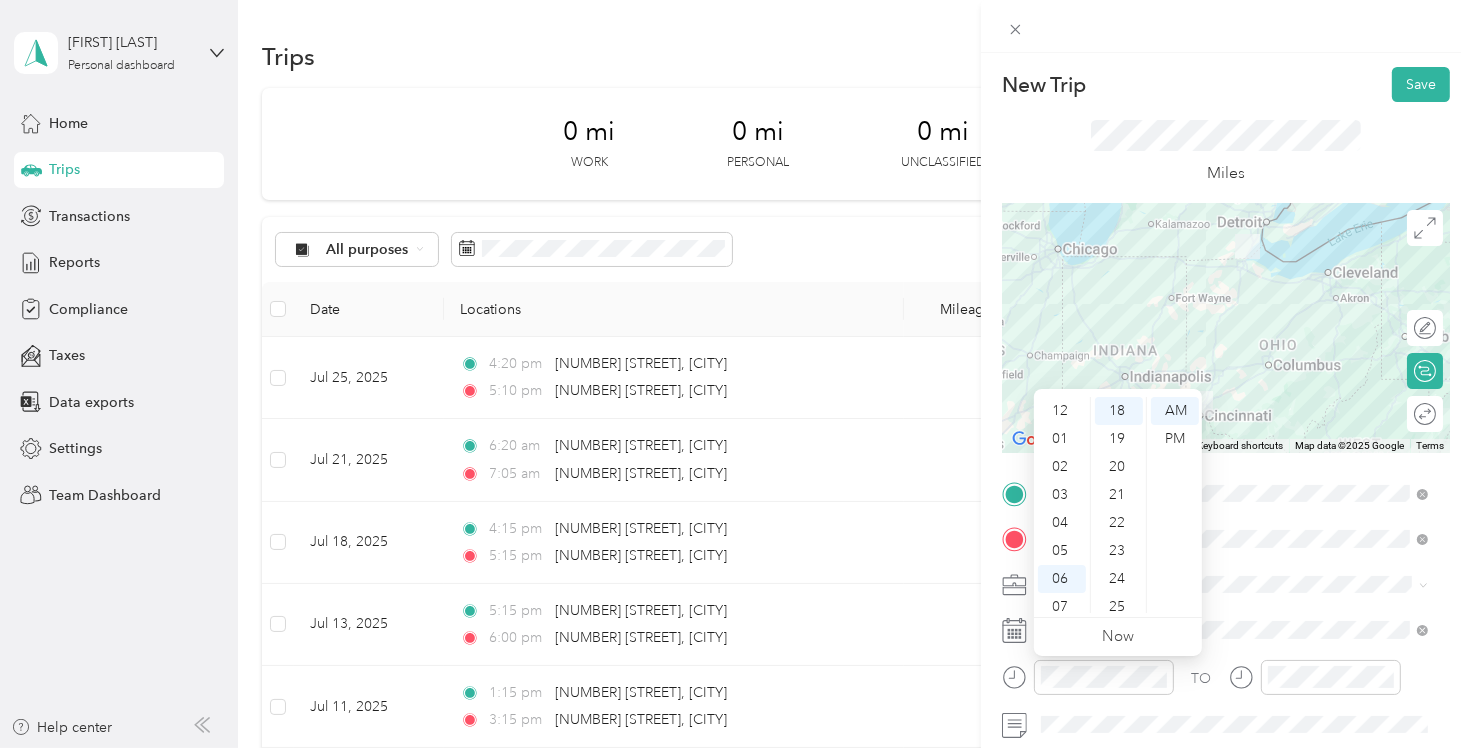 drag, startPoint x: 1065, startPoint y: 469, endPoint x: 1089, endPoint y: 451, distance: 30 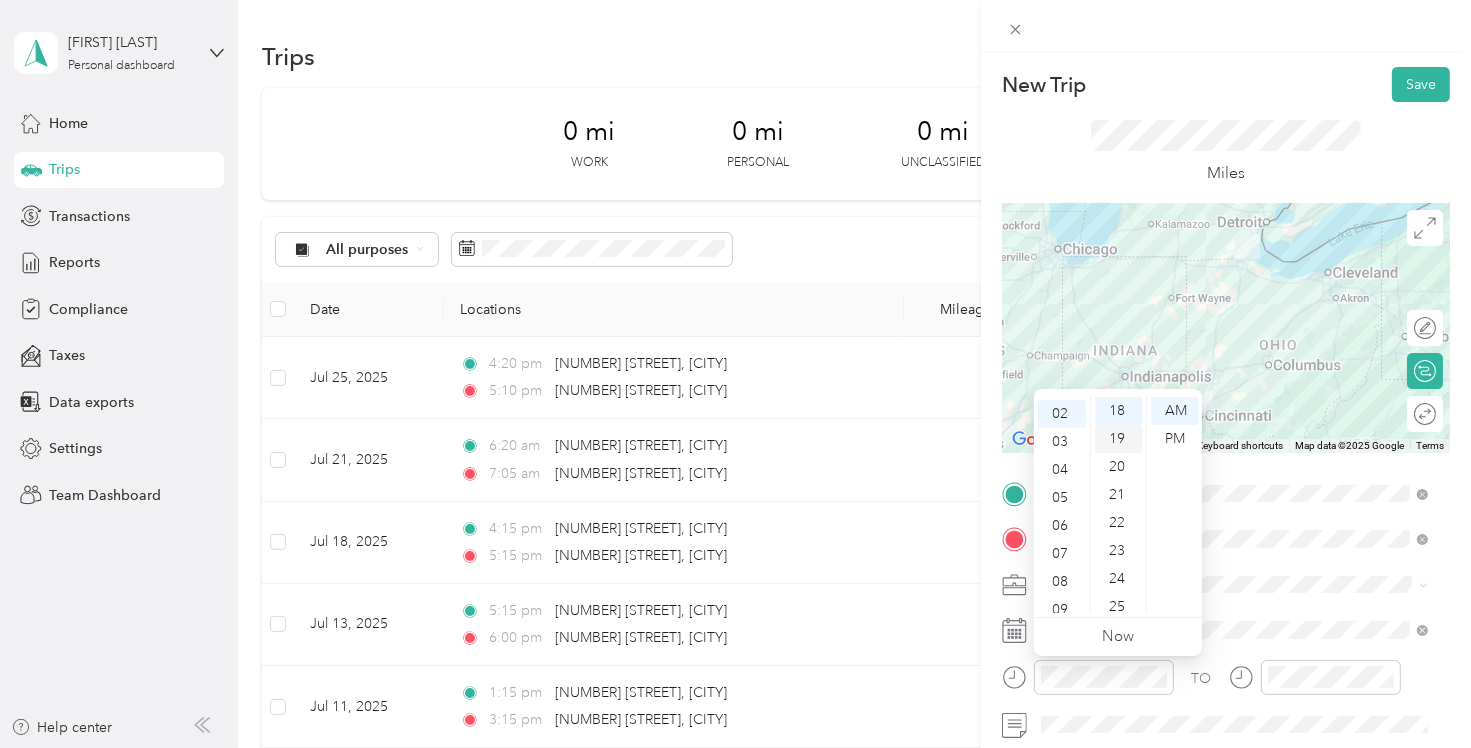 scroll, scrollTop: 56, scrollLeft: 0, axis: vertical 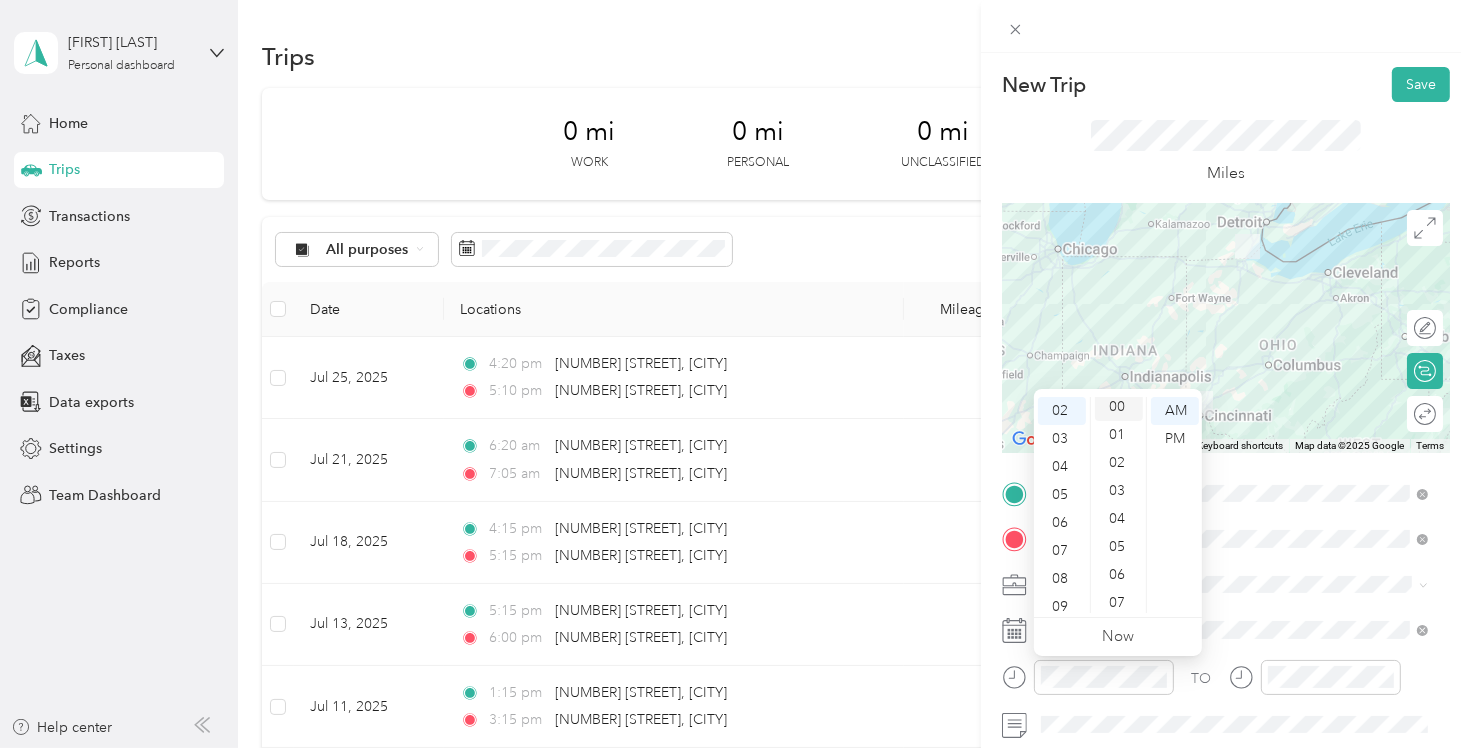 drag, startPoint x: 1125, startPoint y: 408, endPoint x: 1147, endPoint y: 424, distance: 27.202942 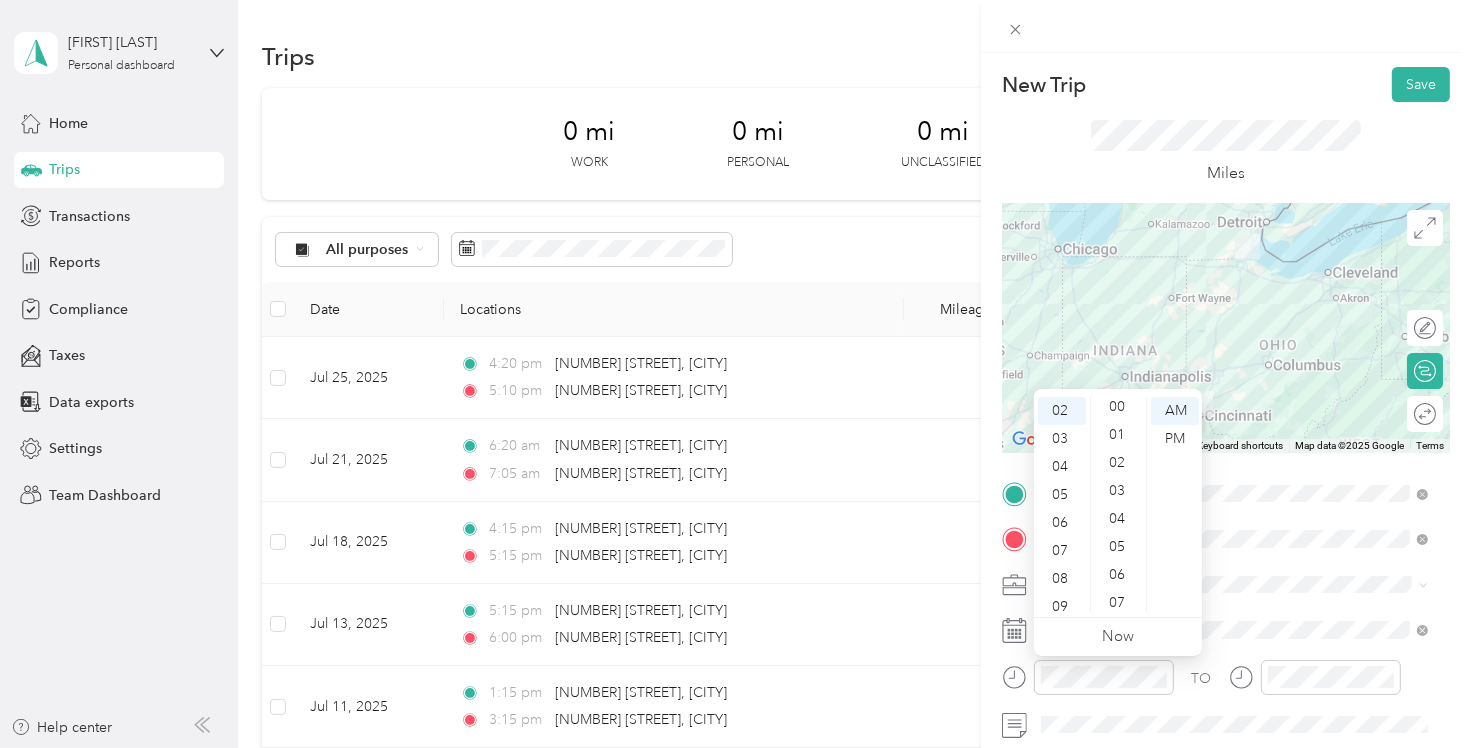scroll, scrollTop: 0, scrollLeft: 0, axis: both 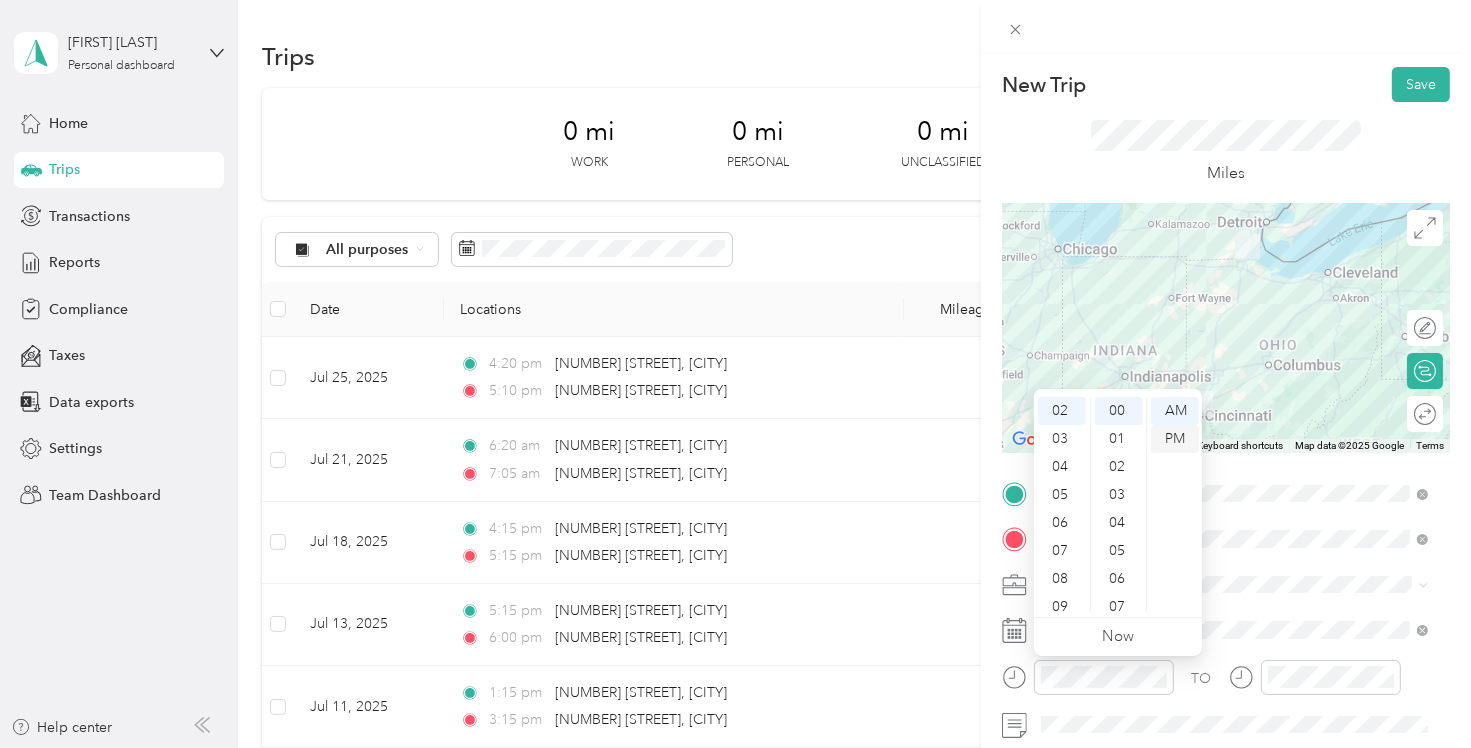 click on "PM" at bounding box center [1175, 439] 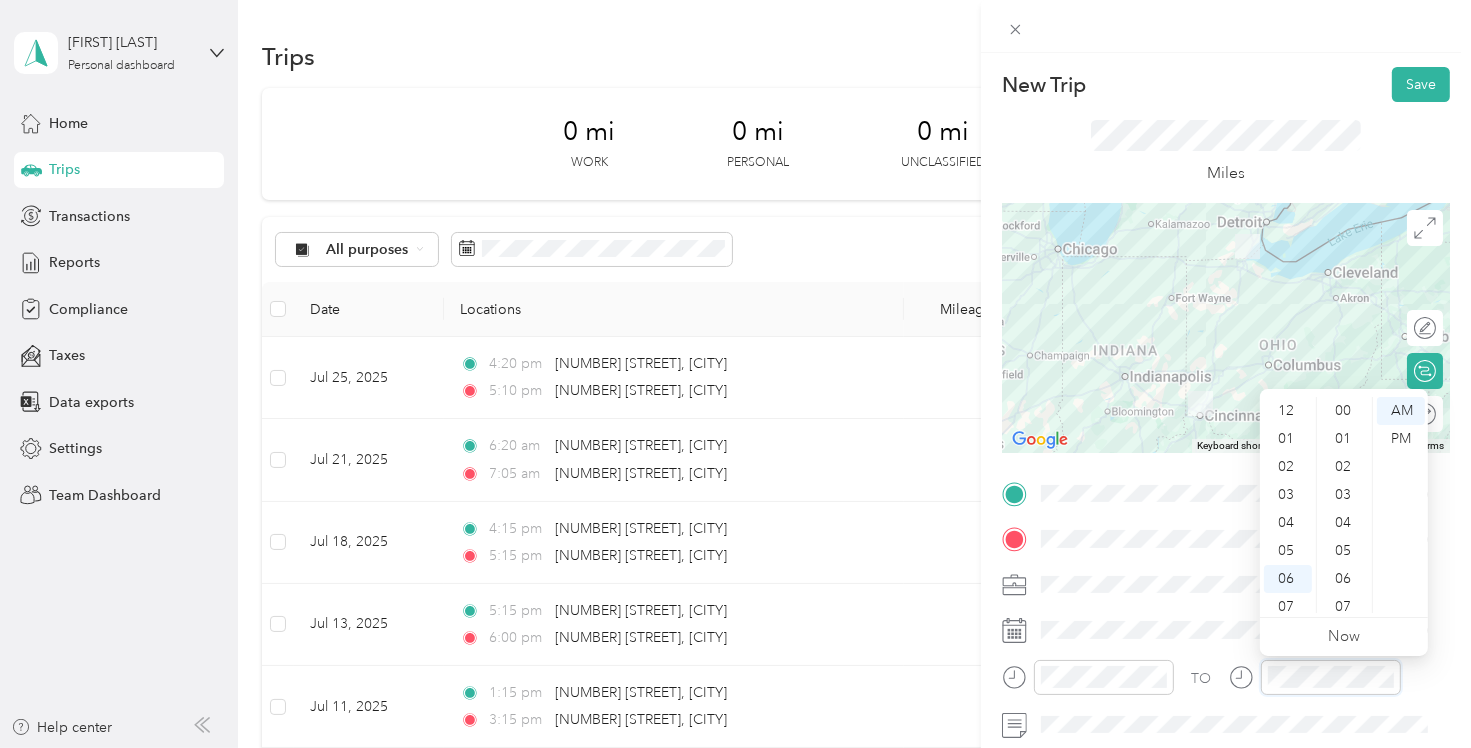 scroll, scrollTop: 504, scrollLeft: 0, axis: vertical 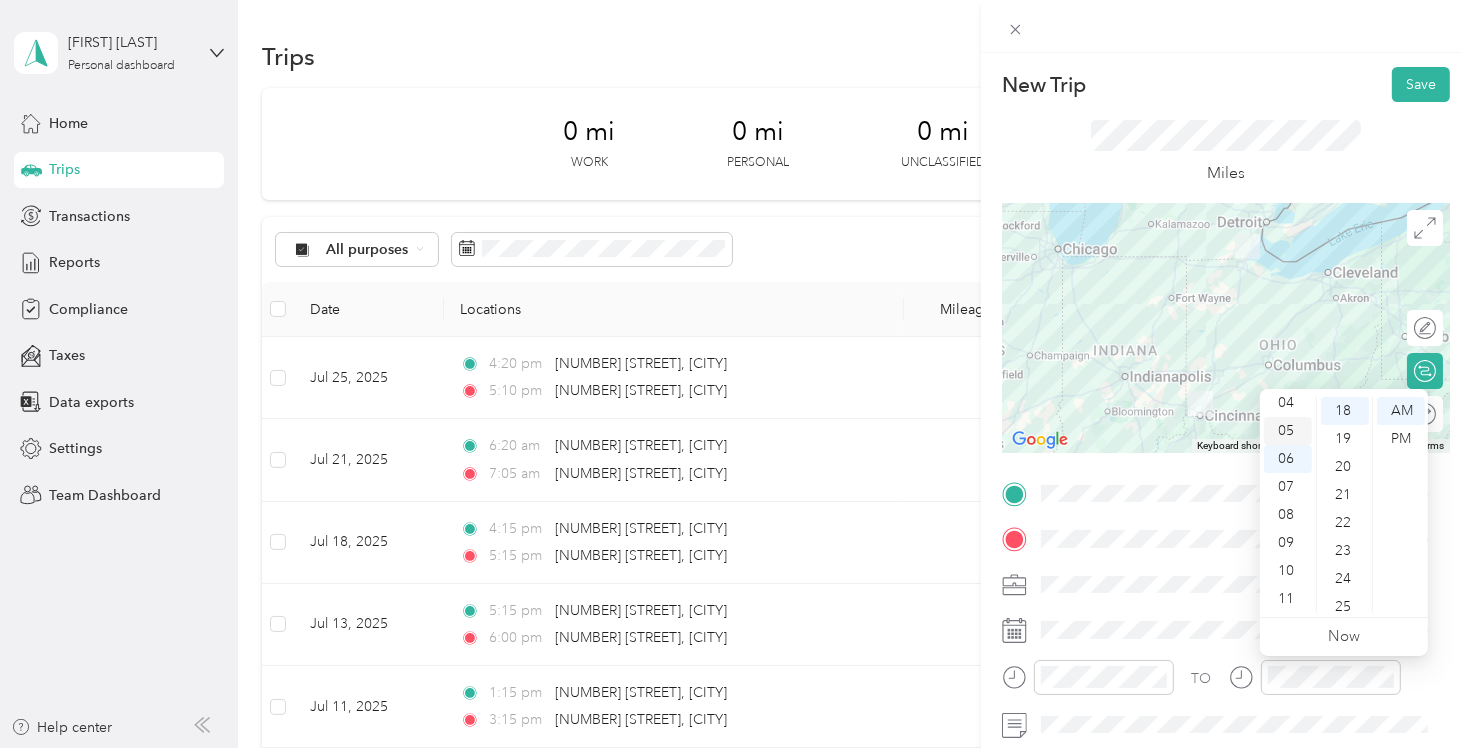 click on "05" at bounding box center (1288, 431) 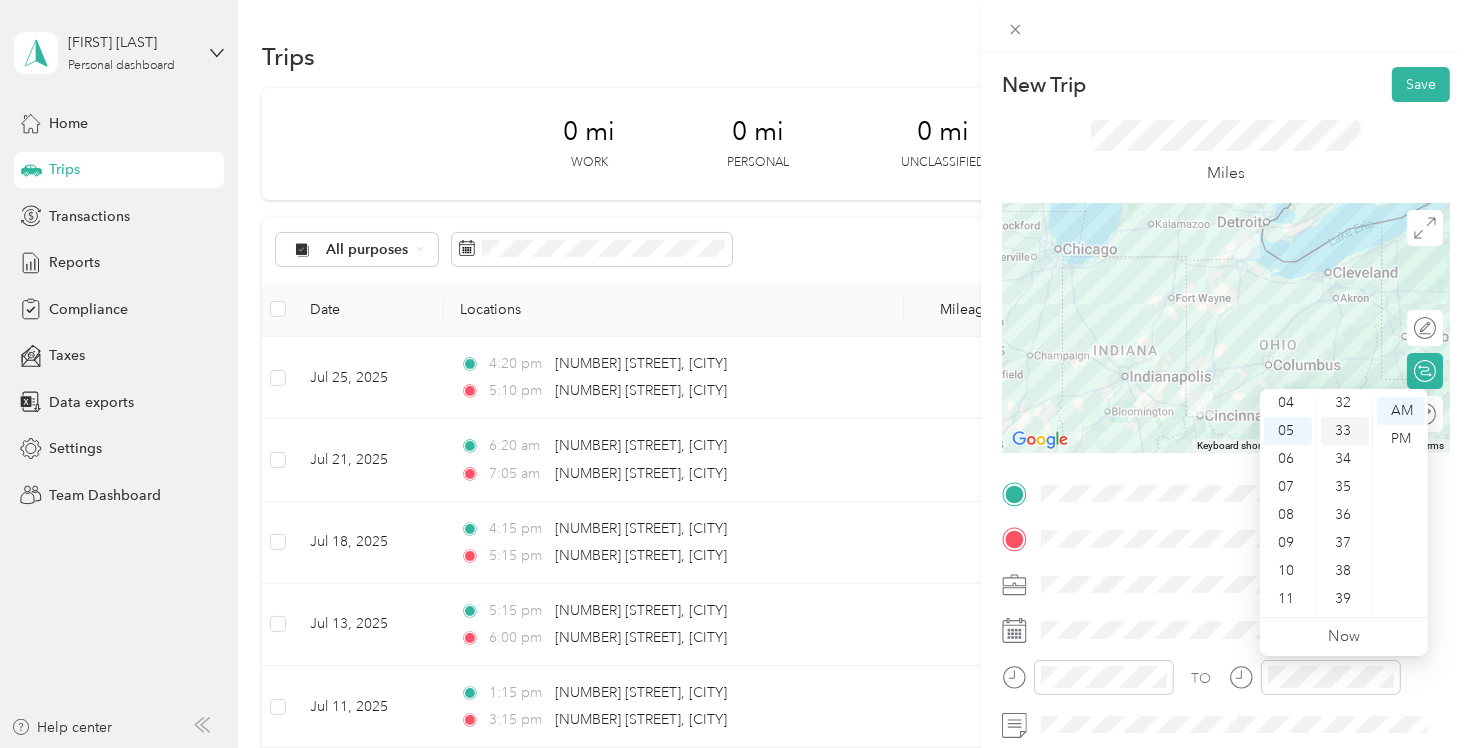 scroll, scrollTop: 804, scrollLeft: 0, axis: vertical 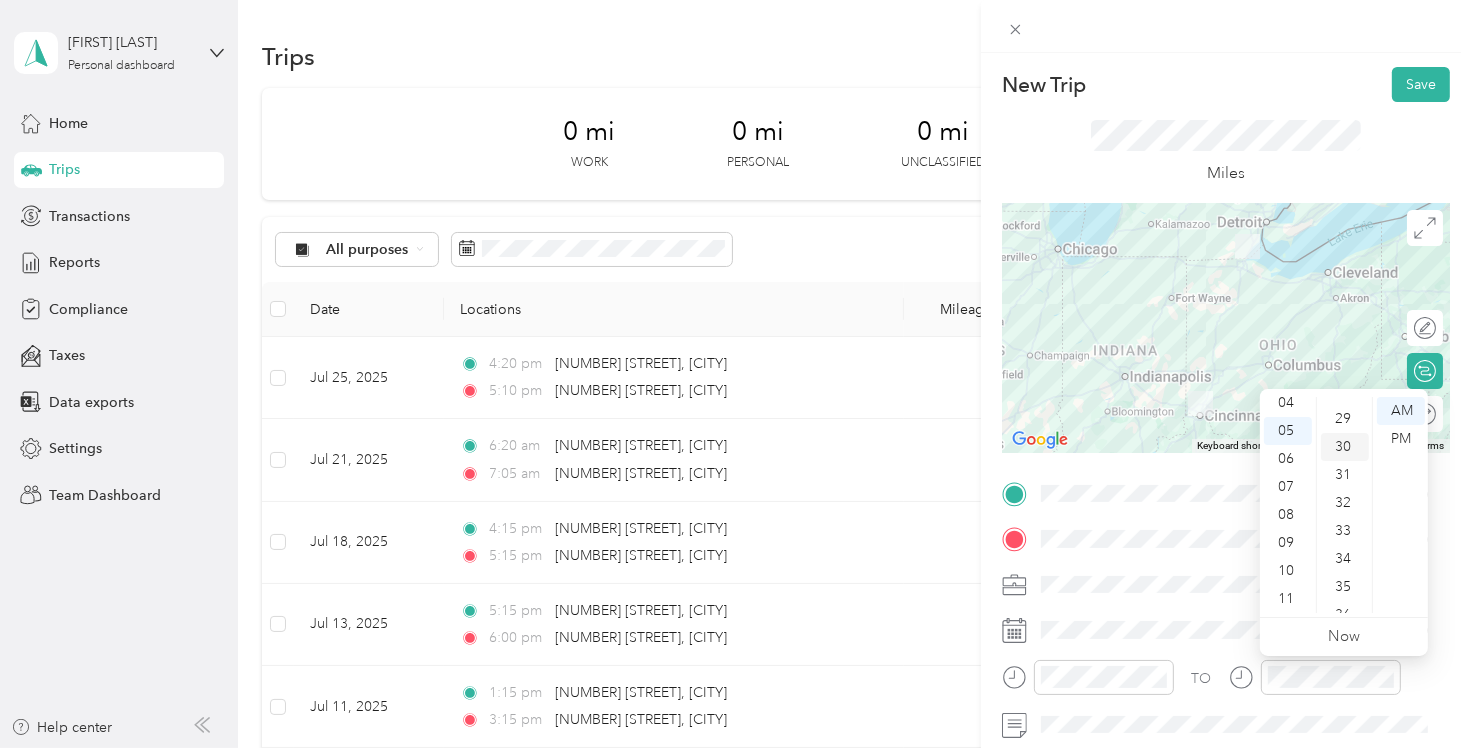 click on "30" at bounding box center (1345, 447) 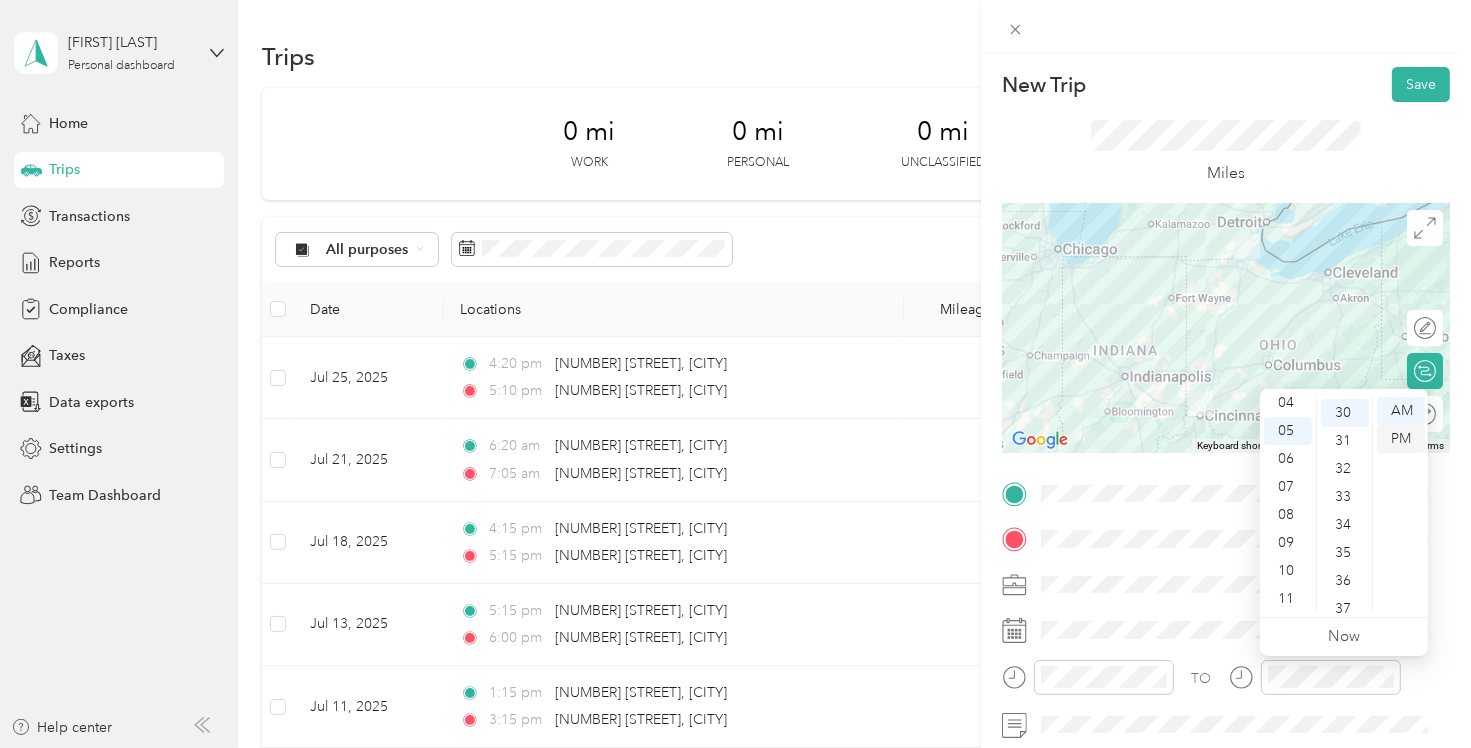 scroll, scrollTop: 840, scrollLeft: 0, axis: vertical 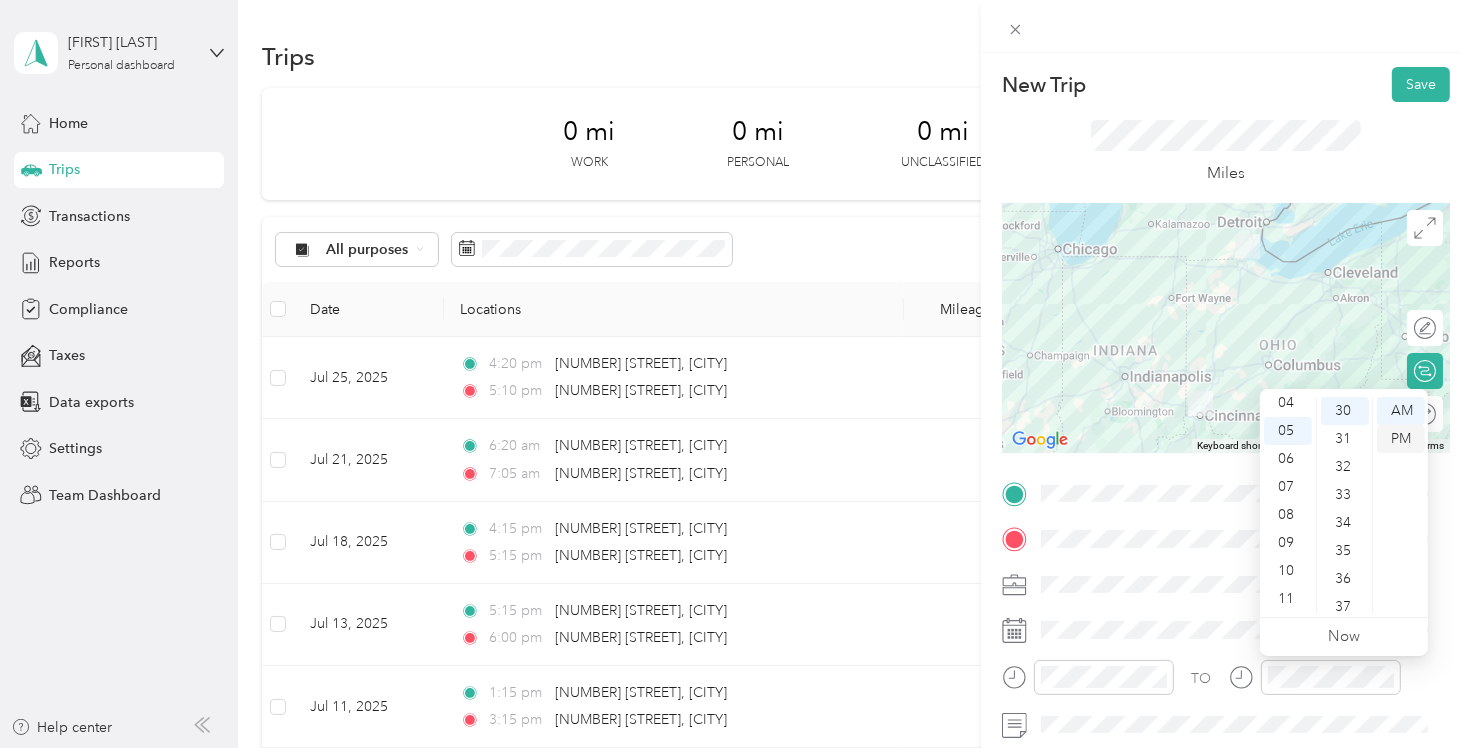 click on "PM" at bounding box center [1401, 439] 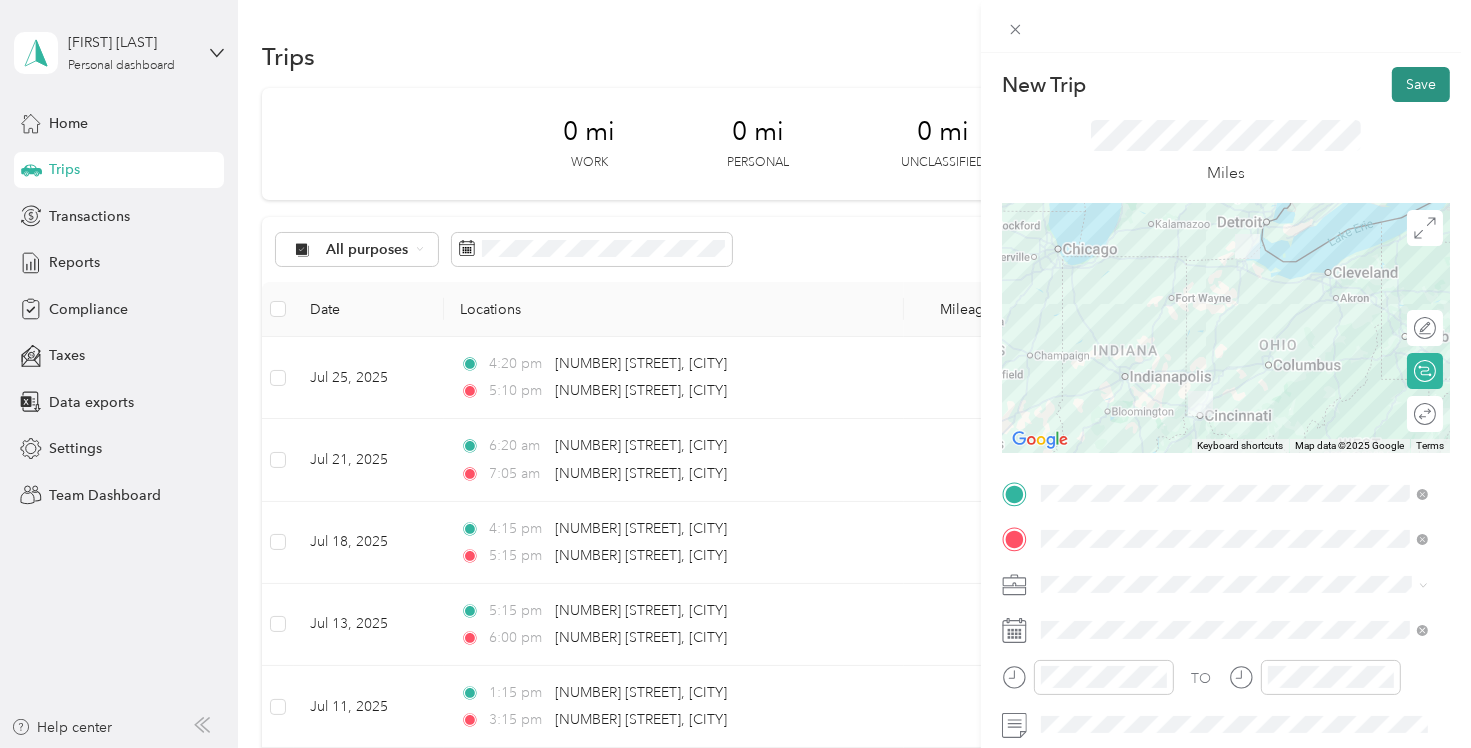 click on "Save" at bounding box center (1421, 84) 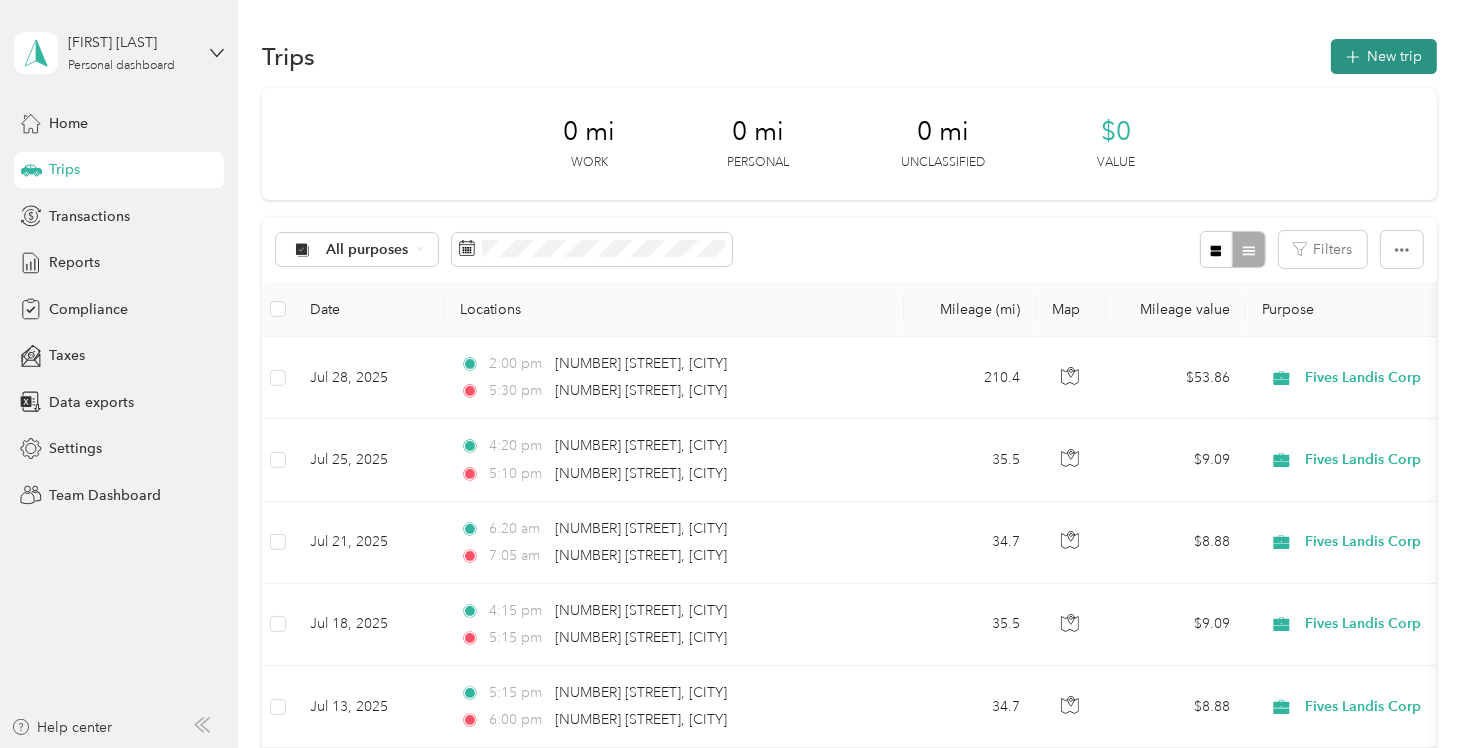 click on "New trip" at bounding box center (1384, 56) 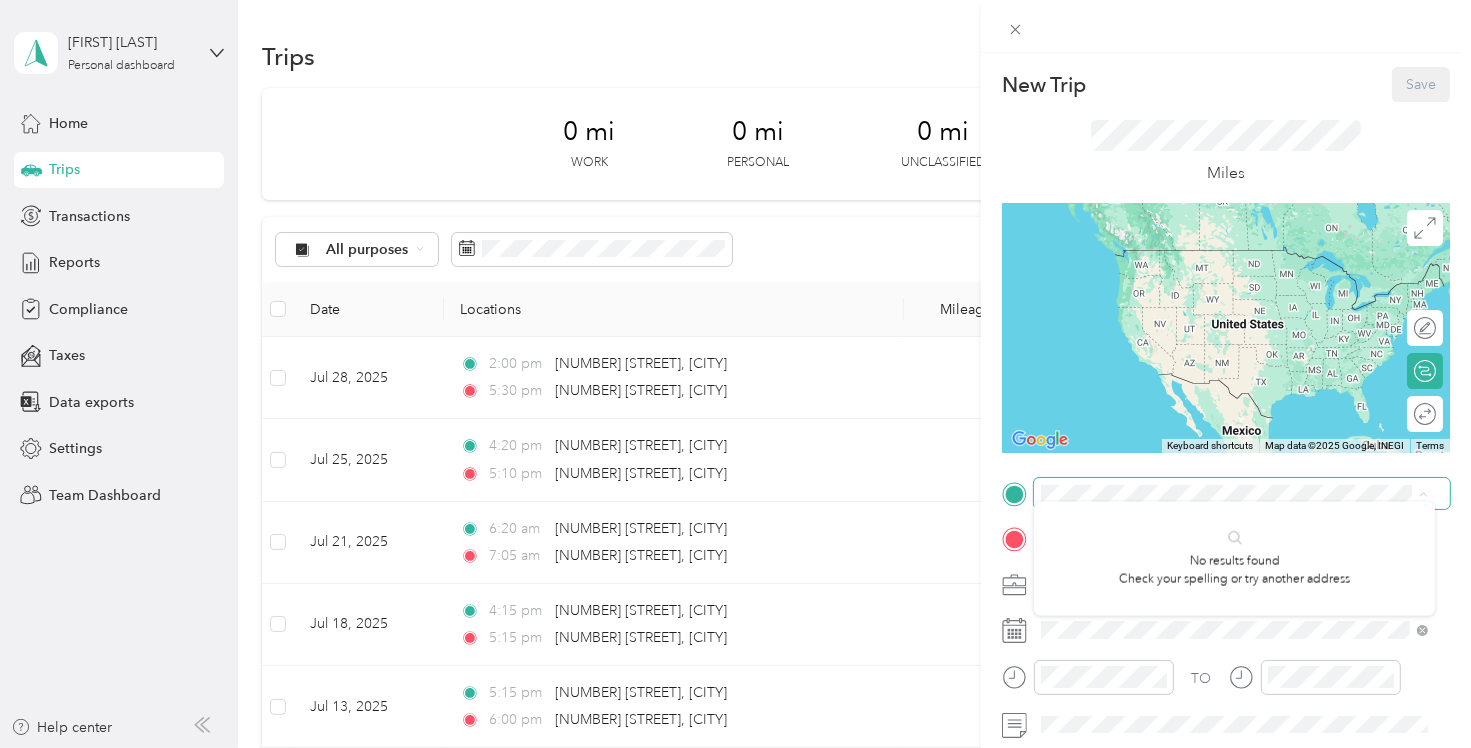 click at bounding box center [1242, 494] 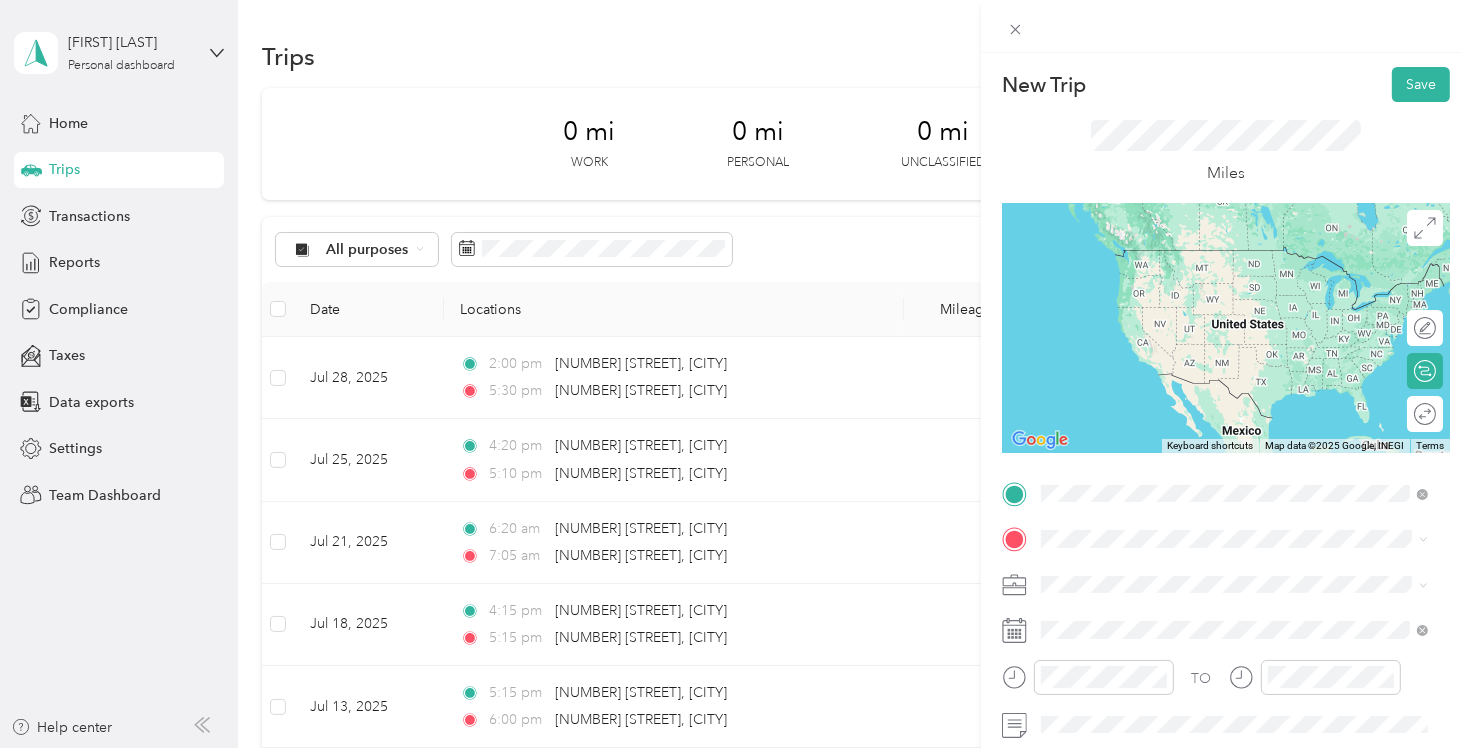 click on "[NUMBER] [STREET]
[CITY], [STATE] [POSTAL_CODE], [COUNTRY]" at bounding box center (1222, 258) 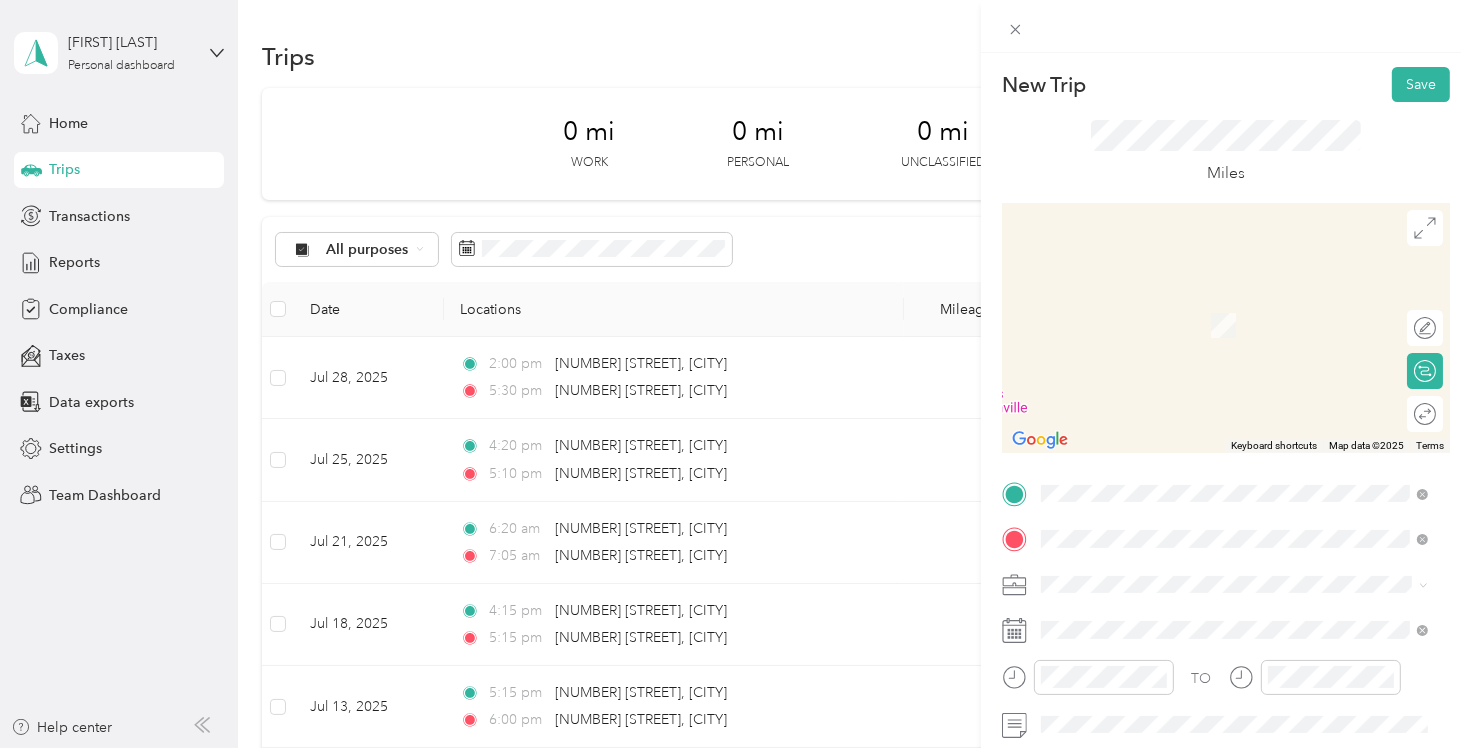 click on "[NUMBER] [STREET]
[CITY], [STATE] [POSTAL_CODE], [COUNTRY]" at bounding box center (1222, 325) 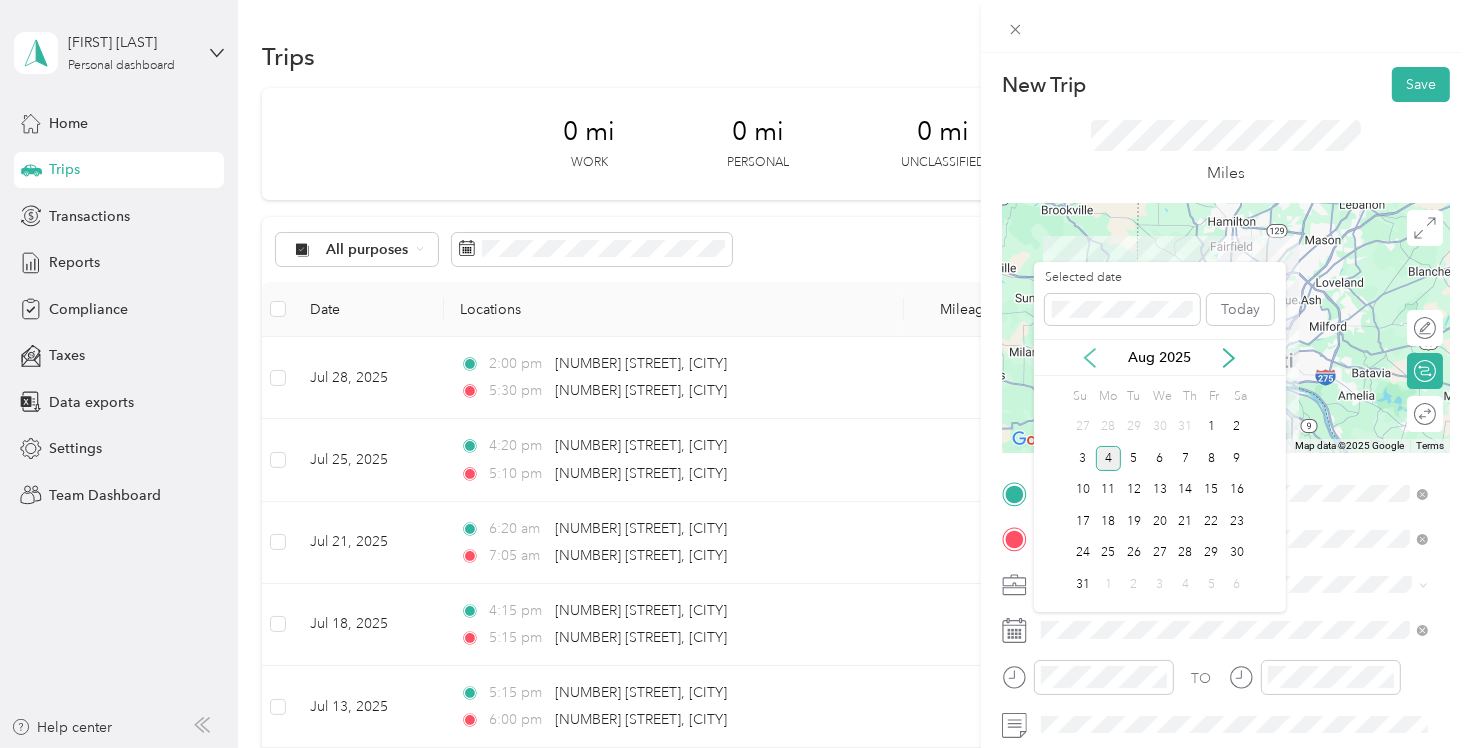 click 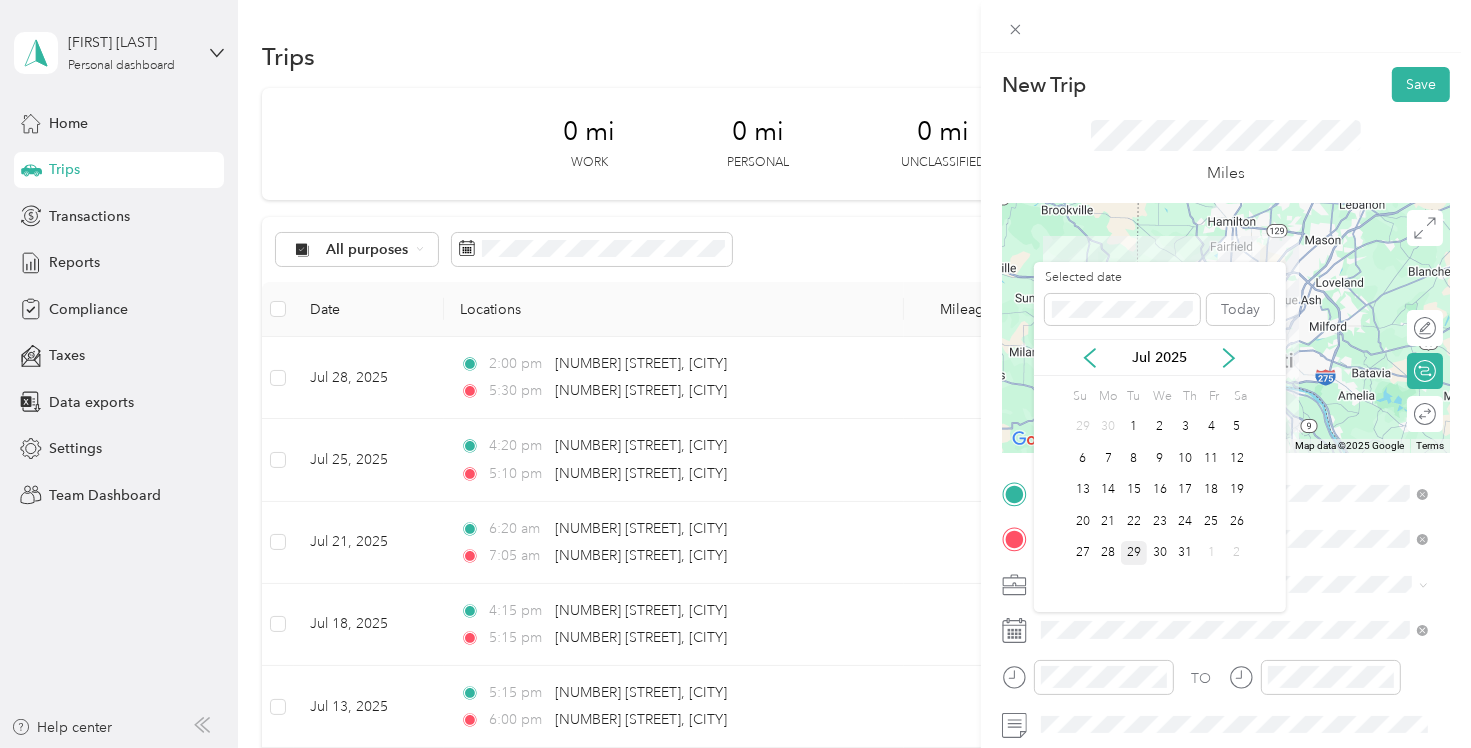 click on "29" at bounding box center [1134, 553] 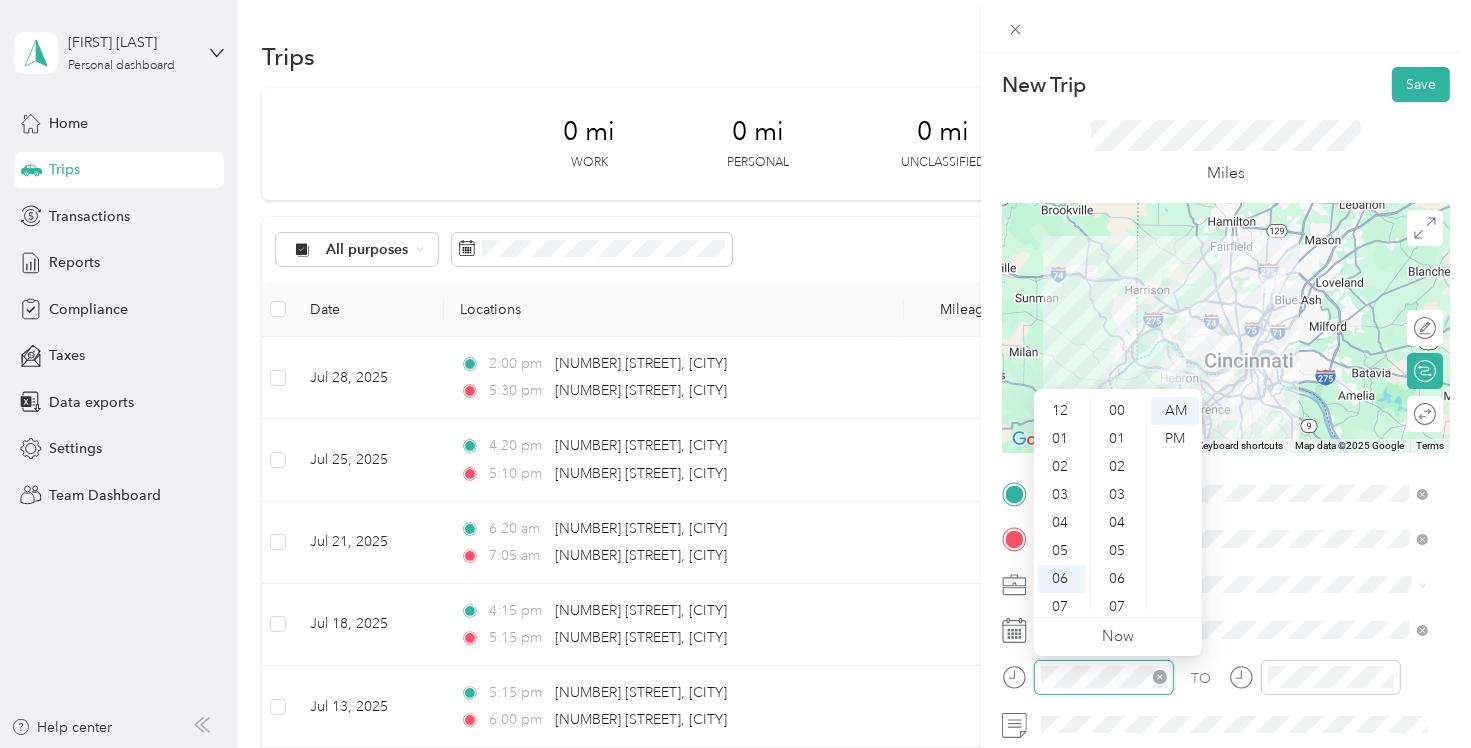 scroll, scrollTop: 560, scrollLeft: 0, axis: vertical 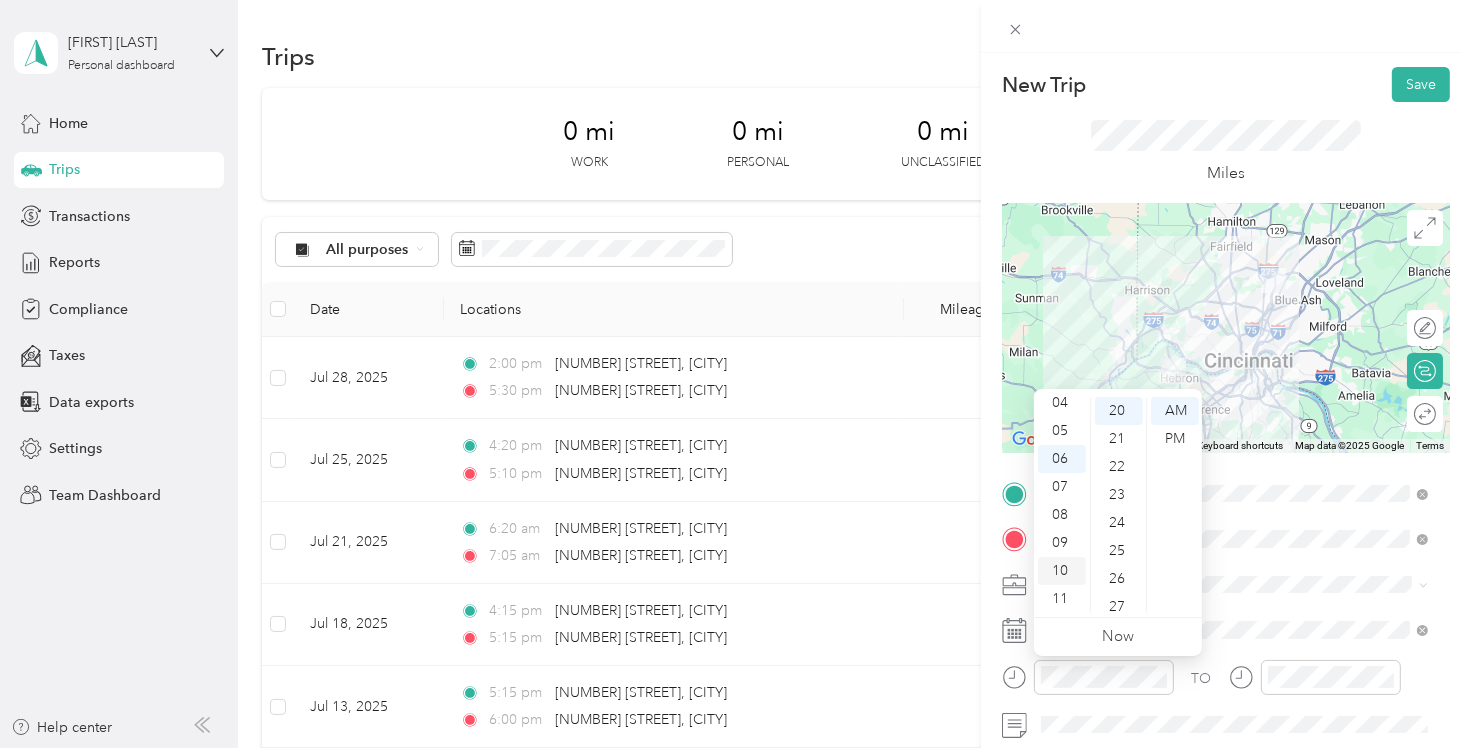 click on "10" at bounding box center (1062, 571) 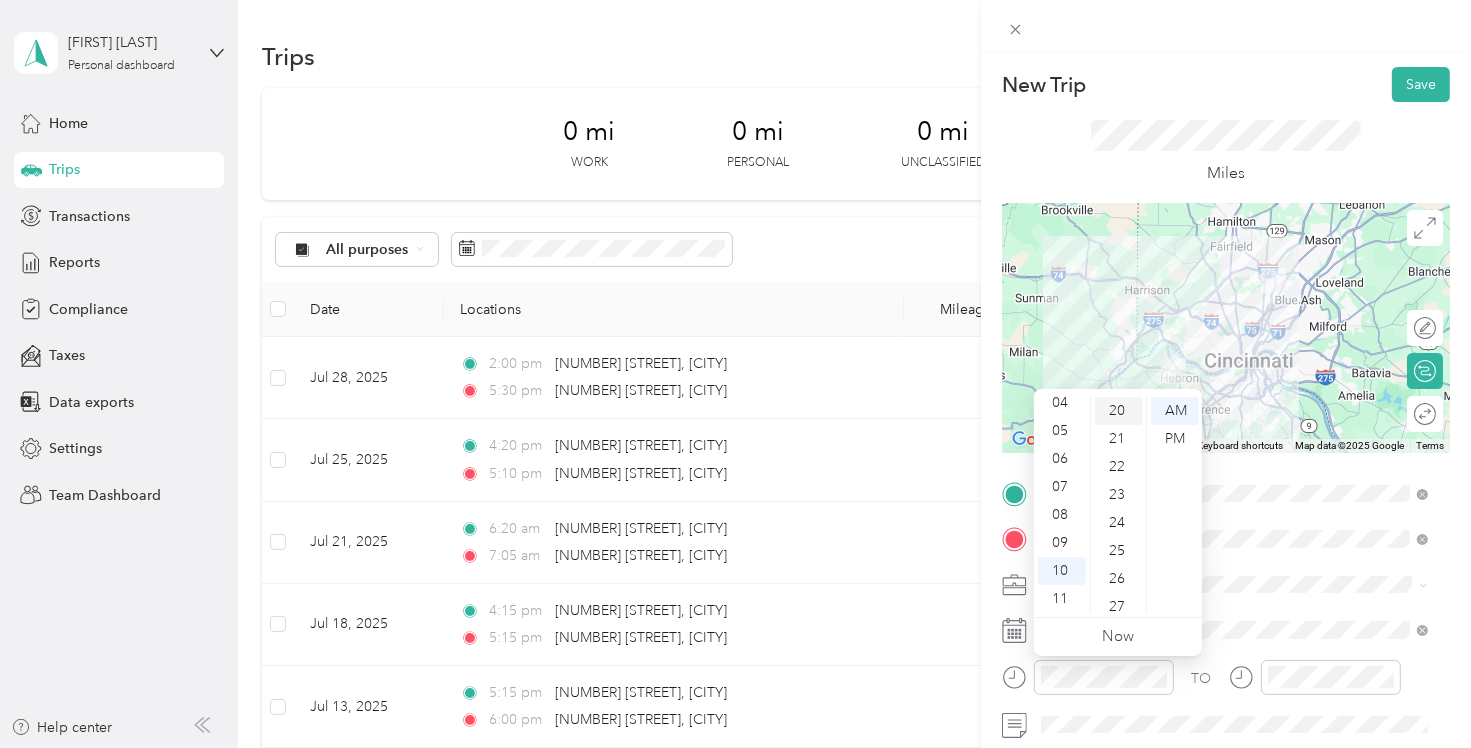 click on "20" at bounding box center (1119, 411) 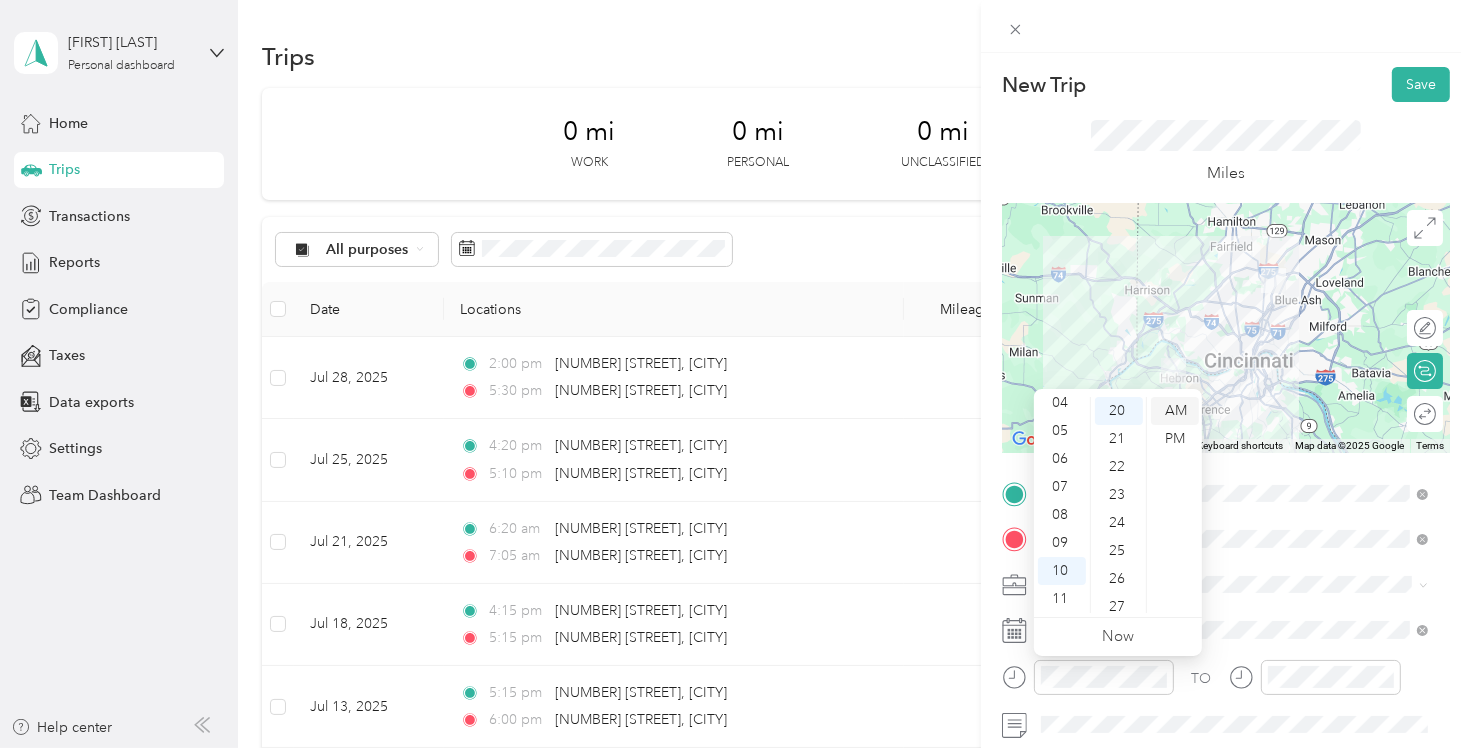 click on "AM" at bounding box center [1175, 411] 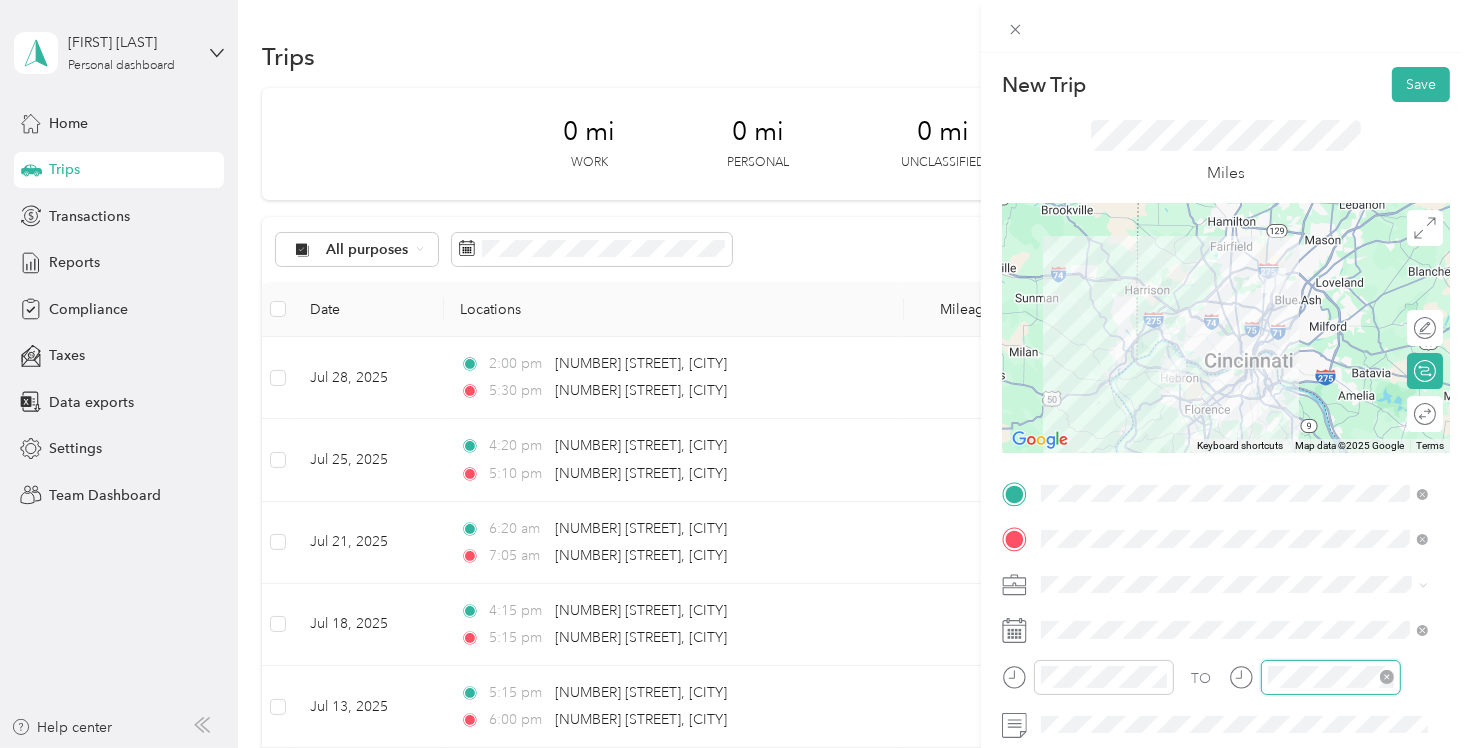 scroll, scrollTop: 120, scrollLeft: 0, axis: vertical 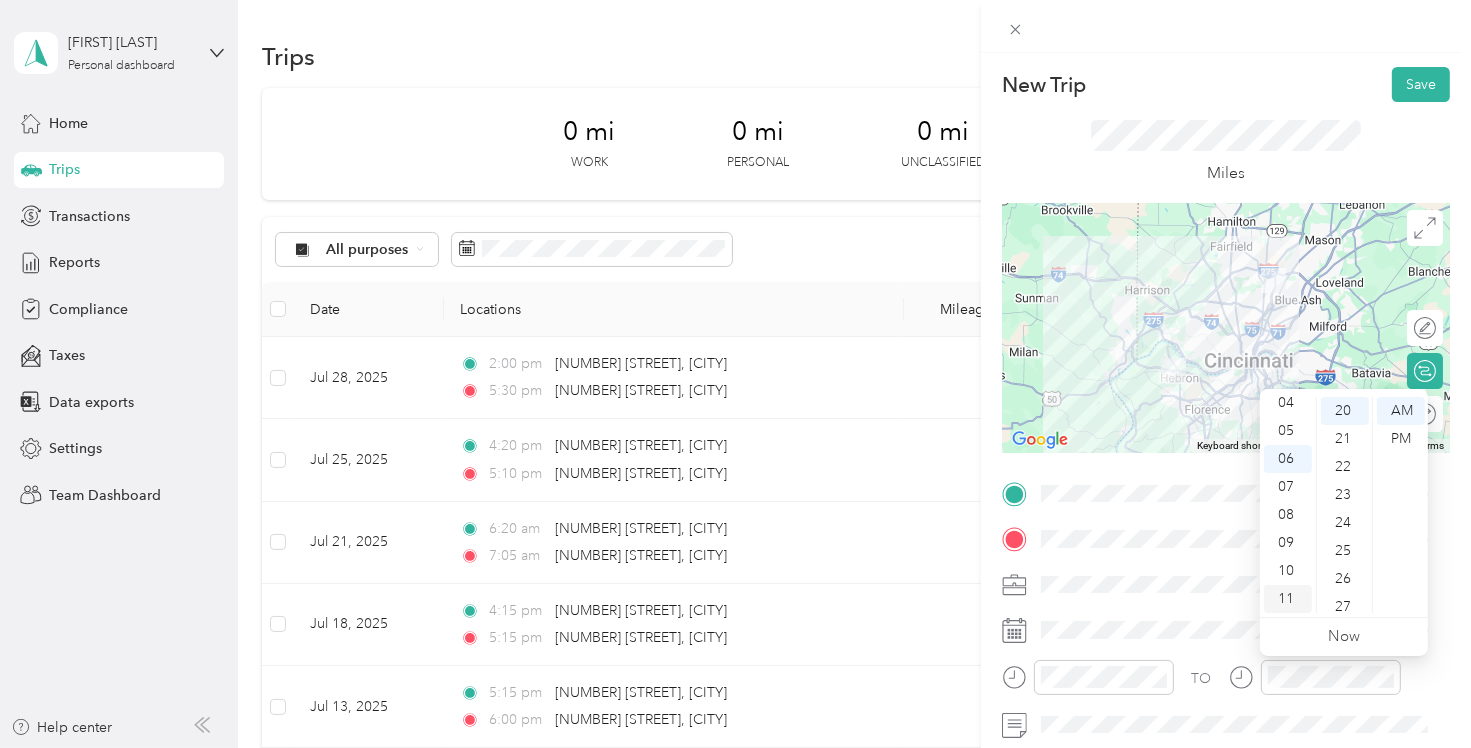 click on "11" at bounding box center [1288, 599] 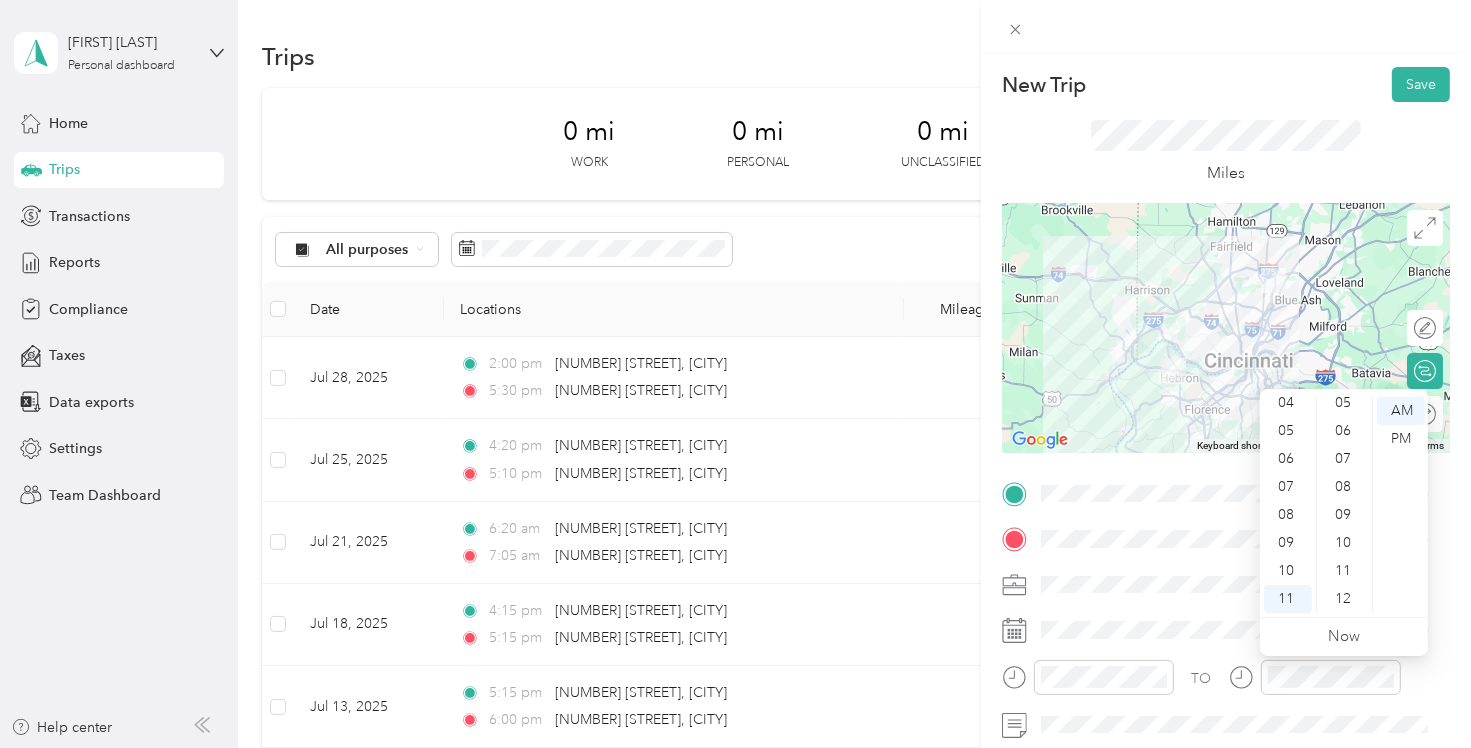 scroll, scrollTop: 0, scrollLeft: 0, axis: both 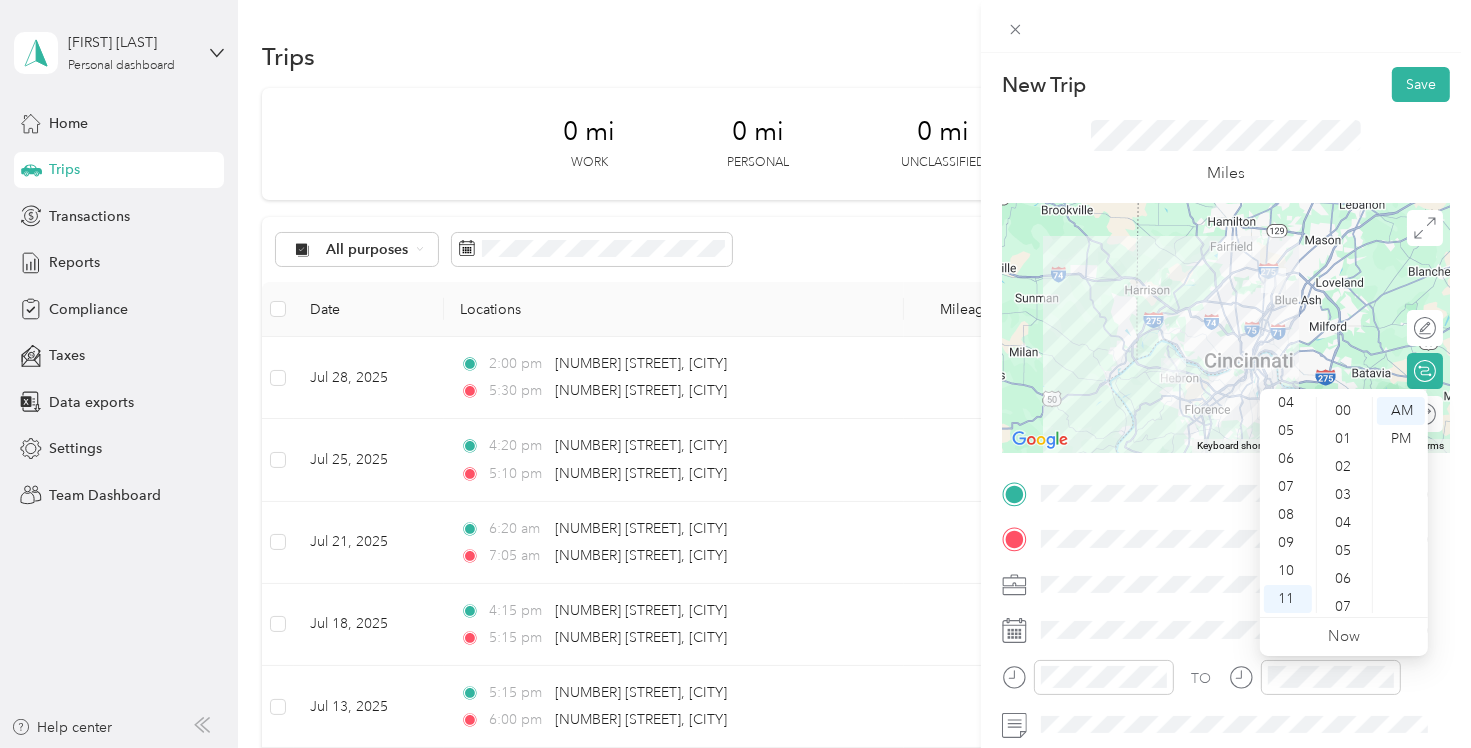 drag, startPoint x: 1337, startPoint y: 413, endPoint x: 1438, endPoint y: 394, distance: 102.77159 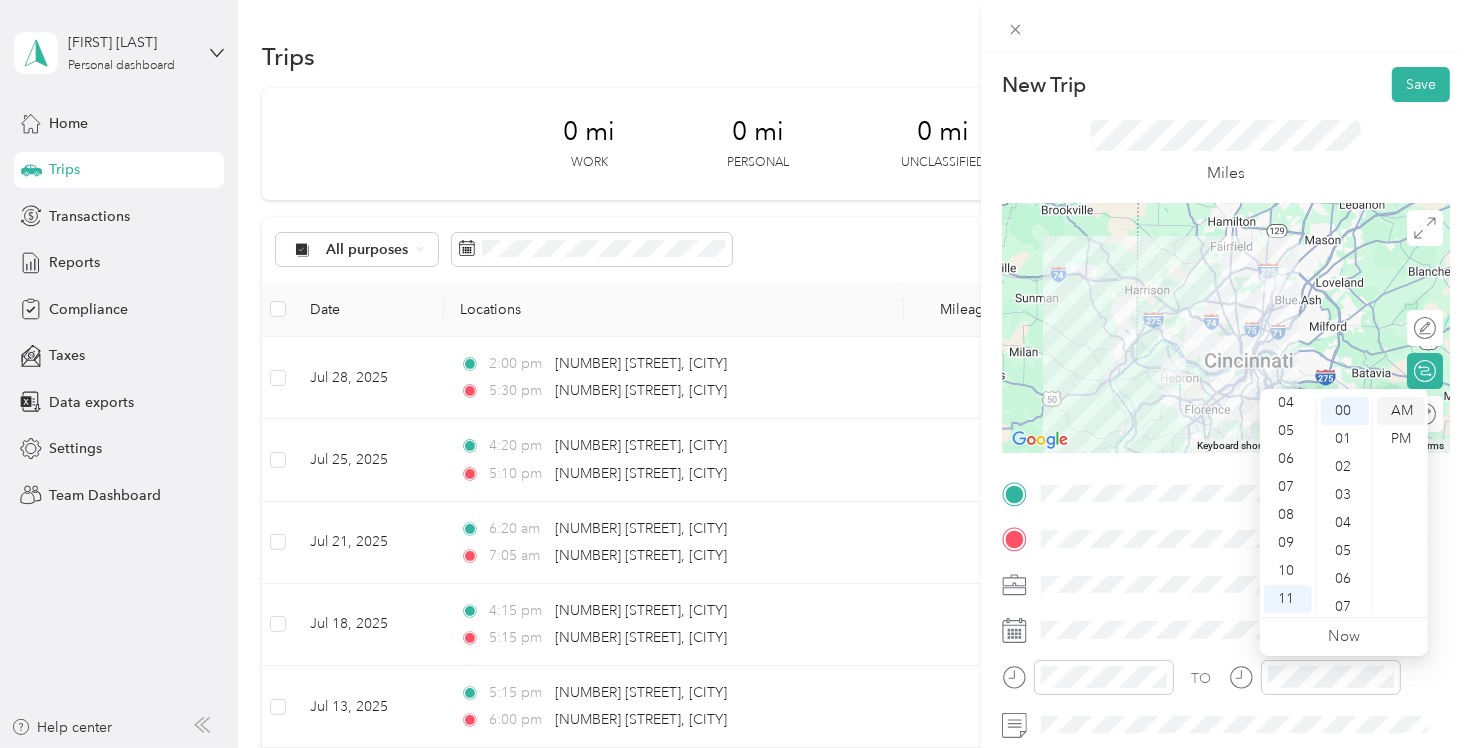 click on "AM" at bounding box center (1401, 411) 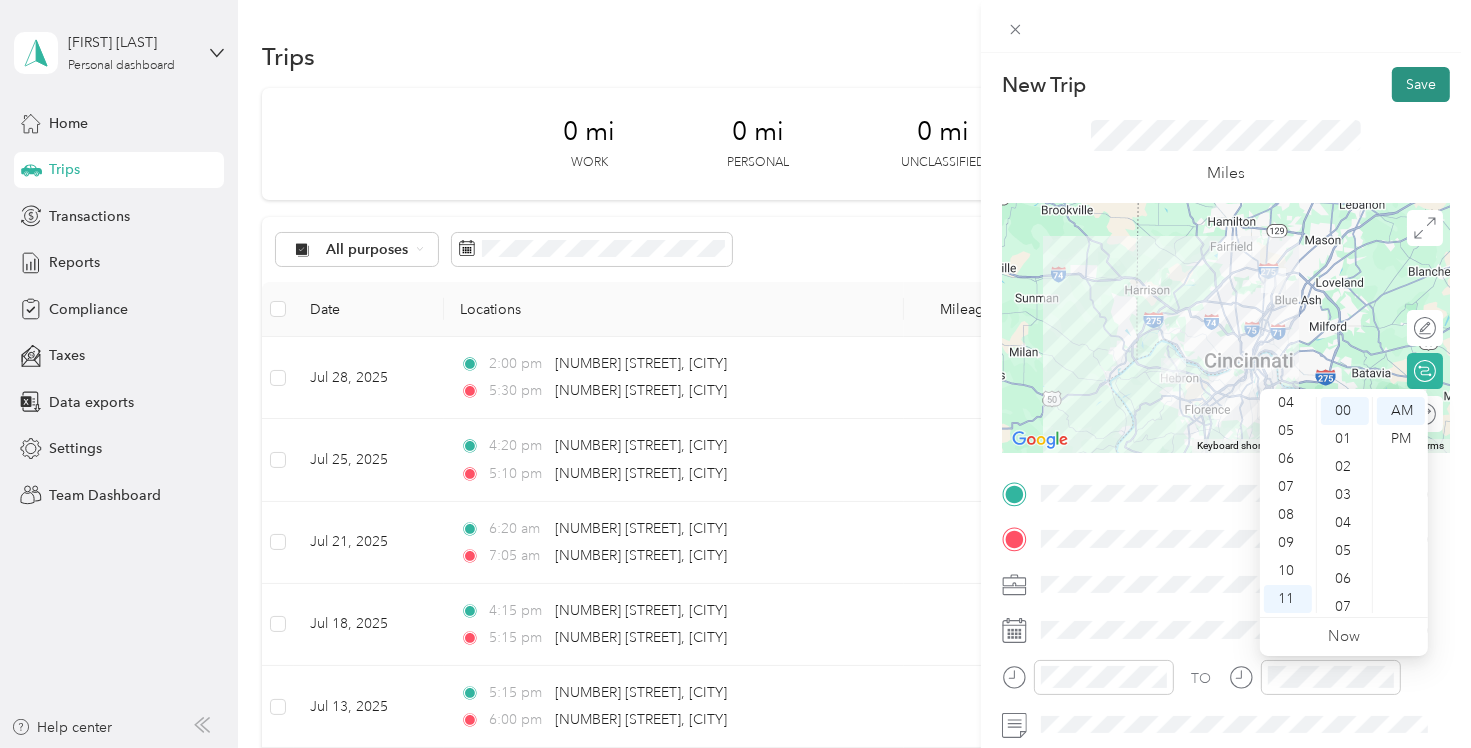click on "Save" at bounding box center [1421, 84] 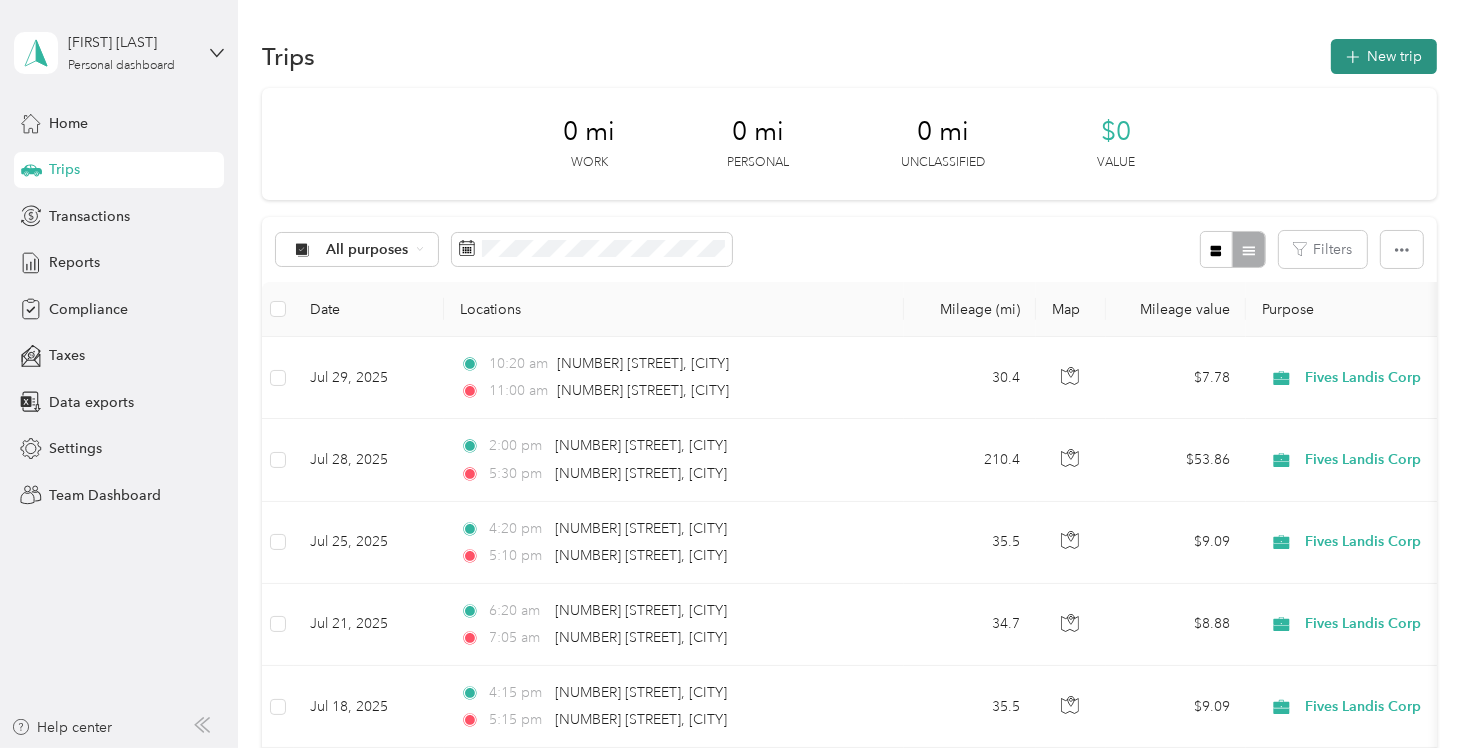 click on "New trip" at bounding box center (1384, 56) 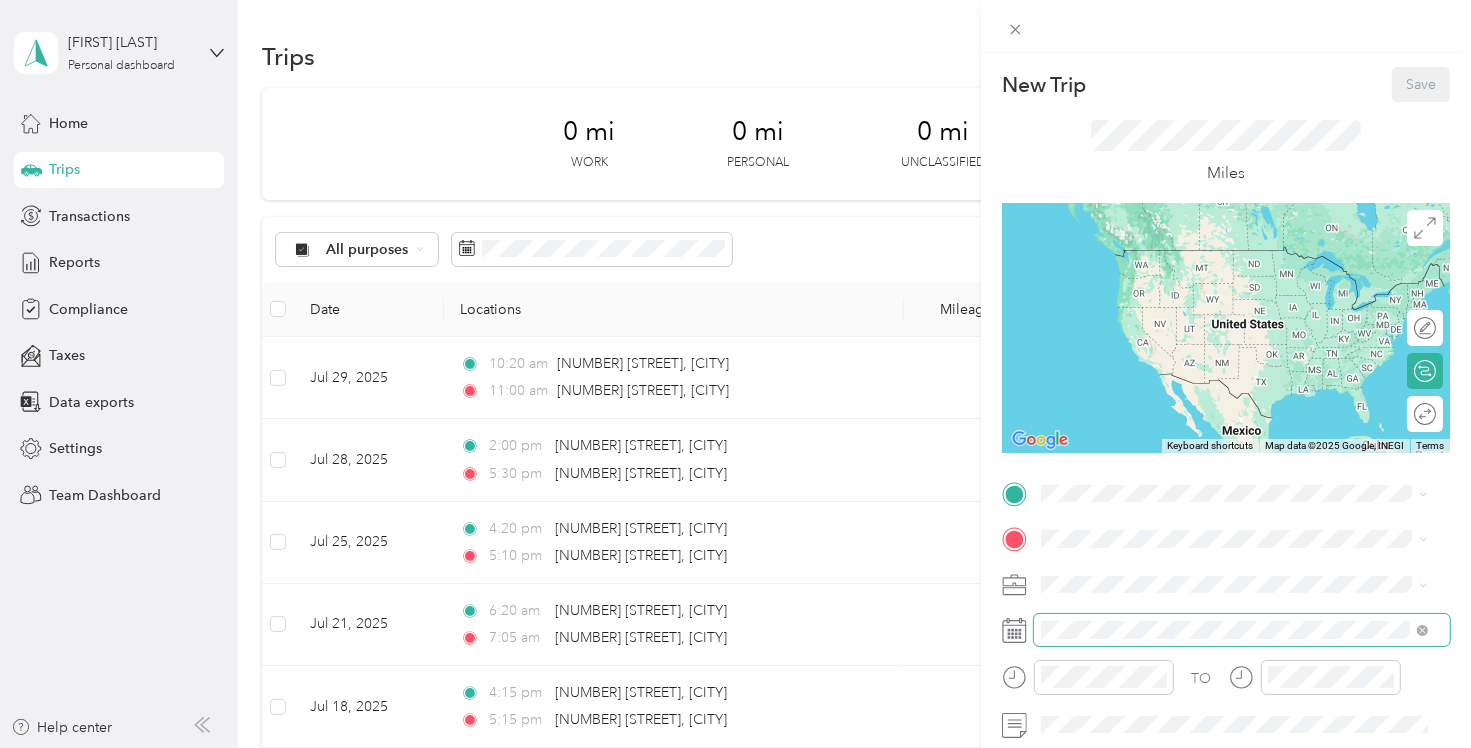 click at bounding box center [1242, 630] 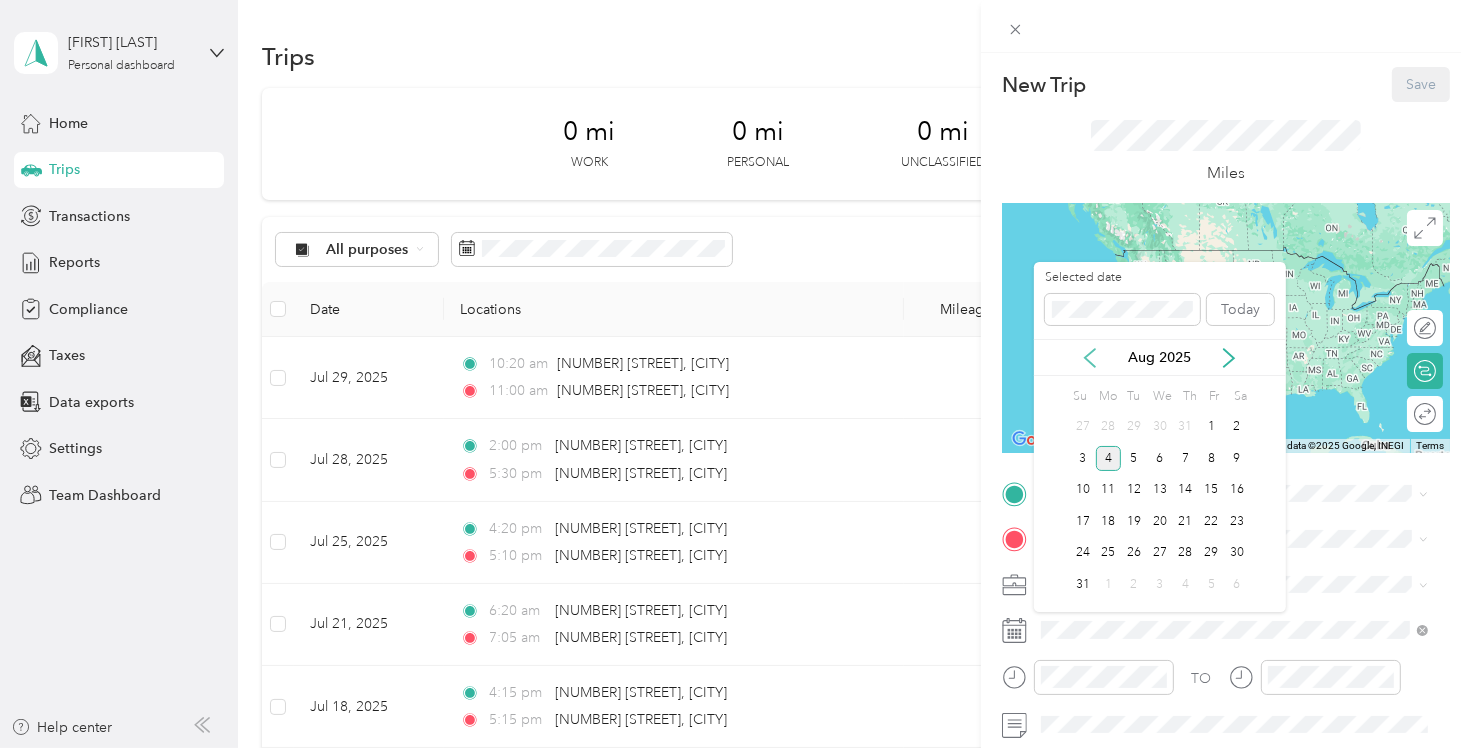 click 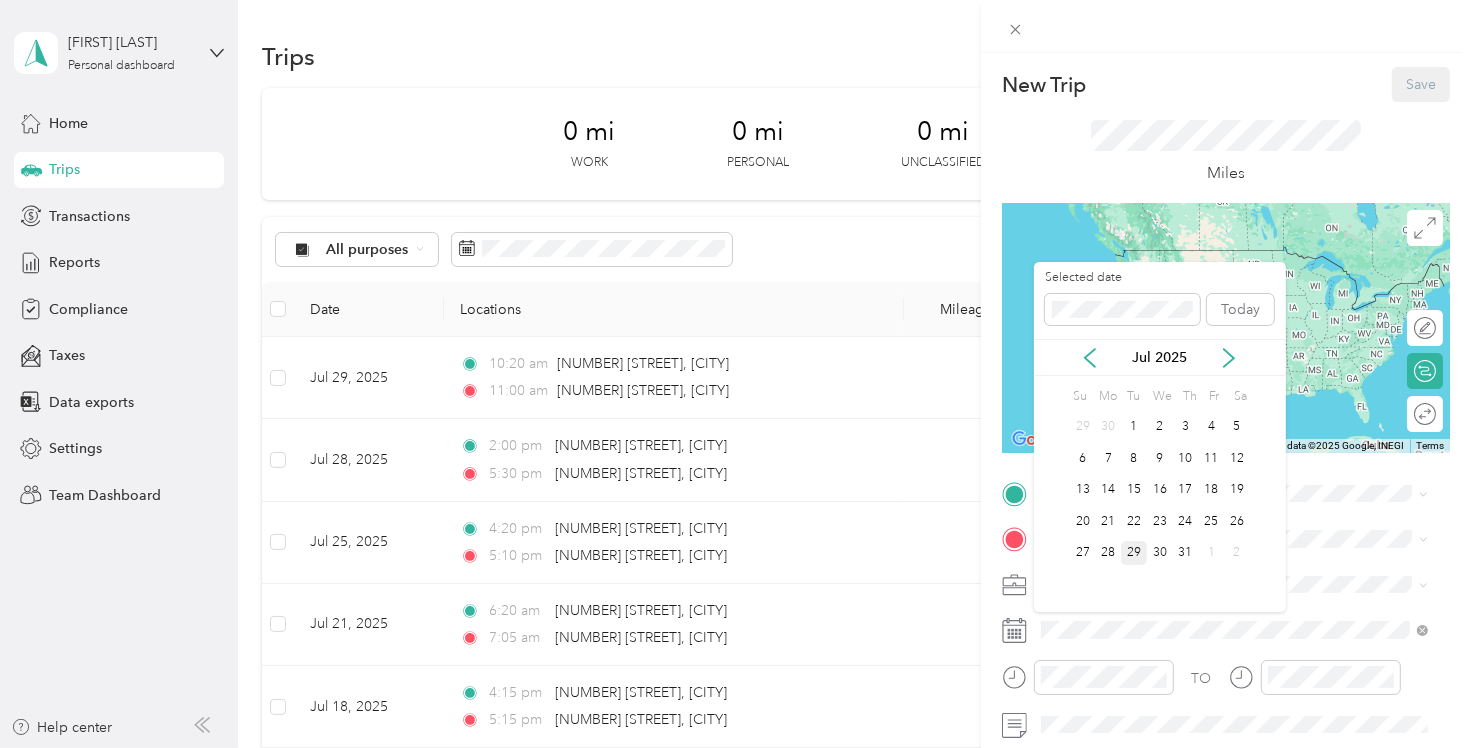 click on "29" at bounding box center (1134, 553) 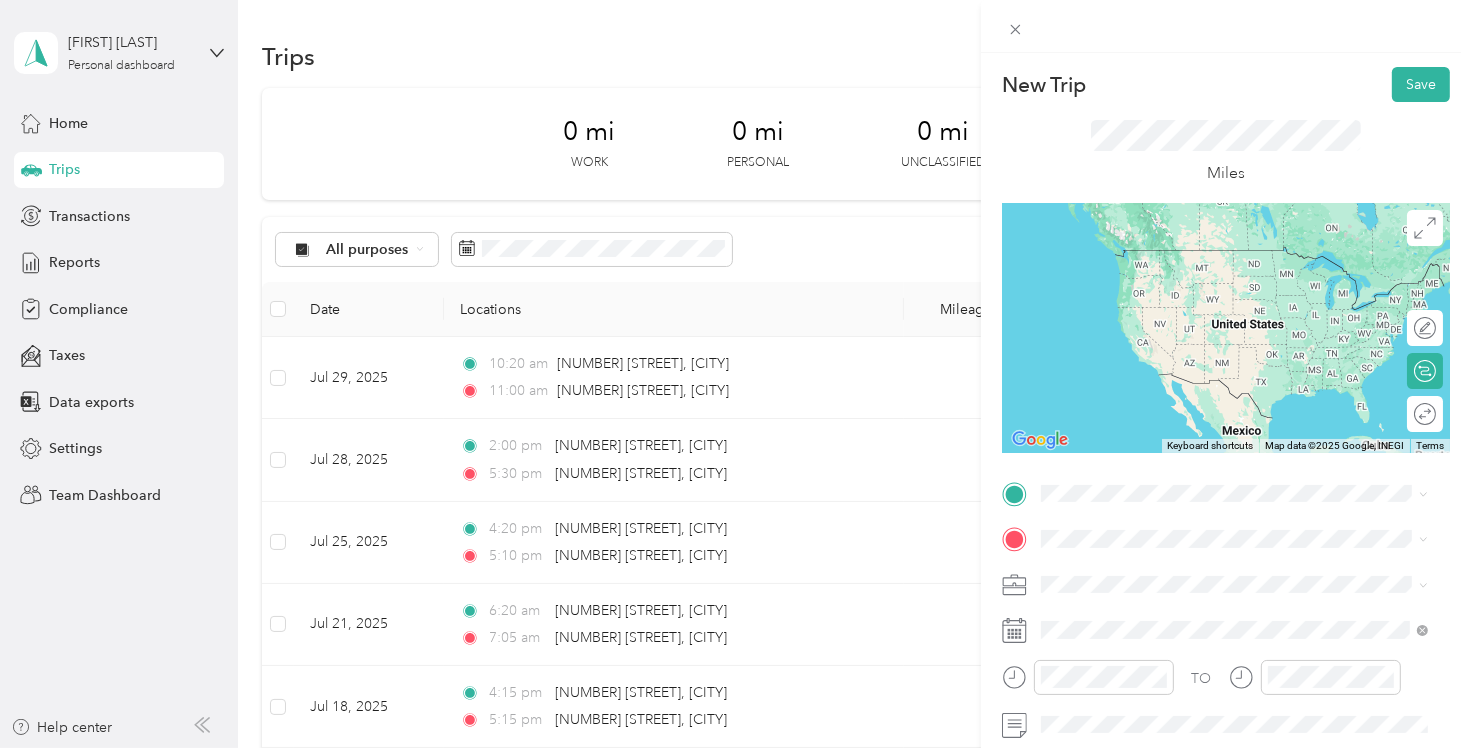 click on "[NUMBER] [STREET]
[CITY], [STATE] [POSTAL_CODE], [COUNTRY]" at bounding box center [1222, 254] 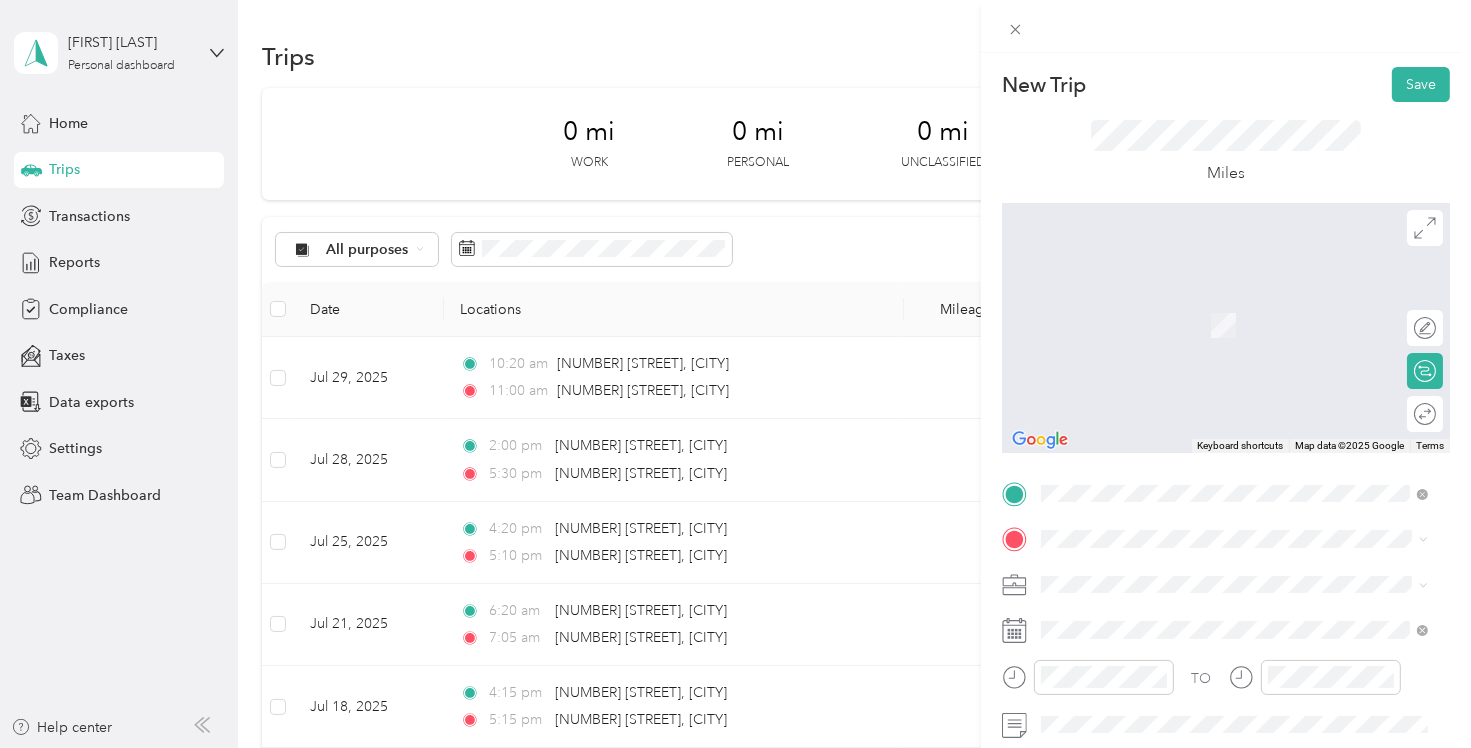 click on "[NUMBER] [STREET]
[CITY], [STATE] [POSTAL_CODE], [COUNTRY]" at bounding box center [1222, 615] 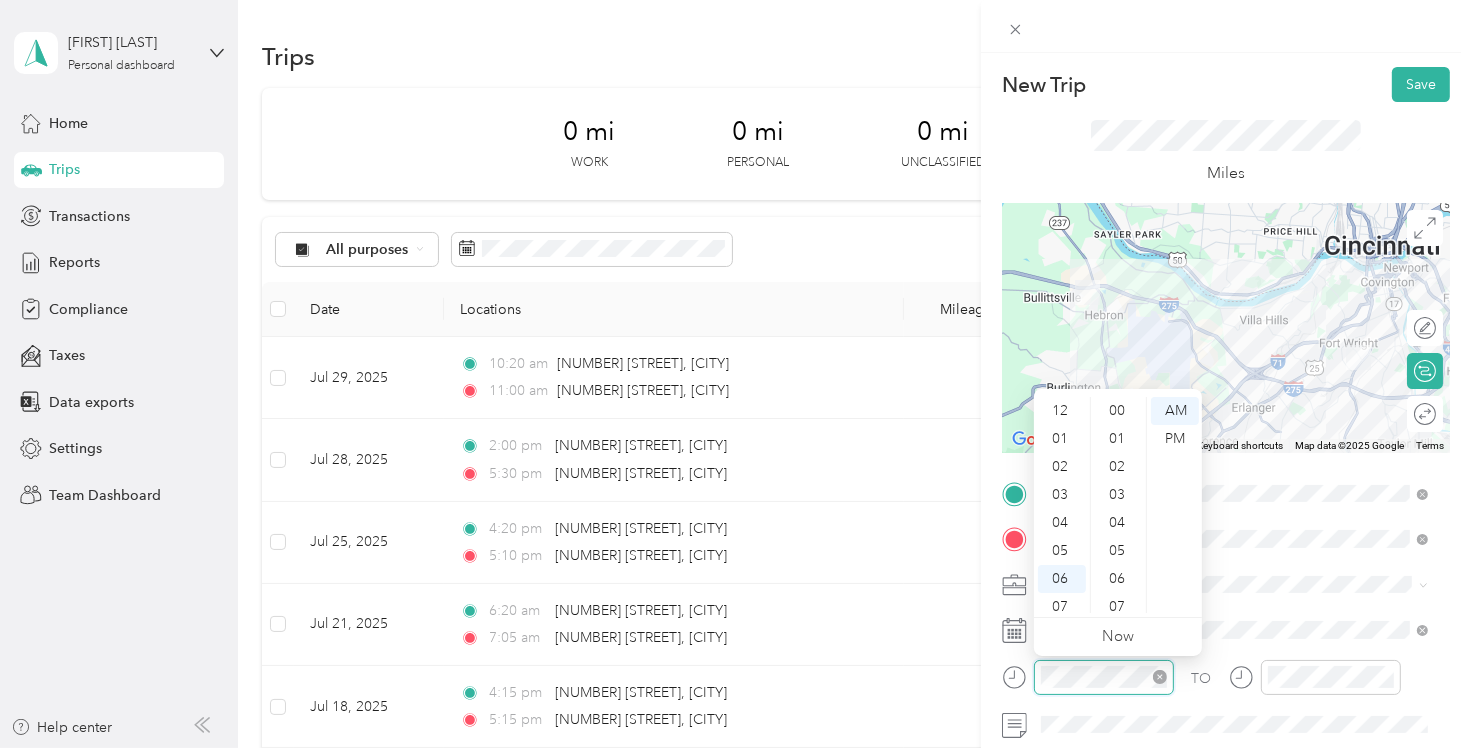 scroll, scrollTop: 588, scrollLeft: 0, axis: vertical 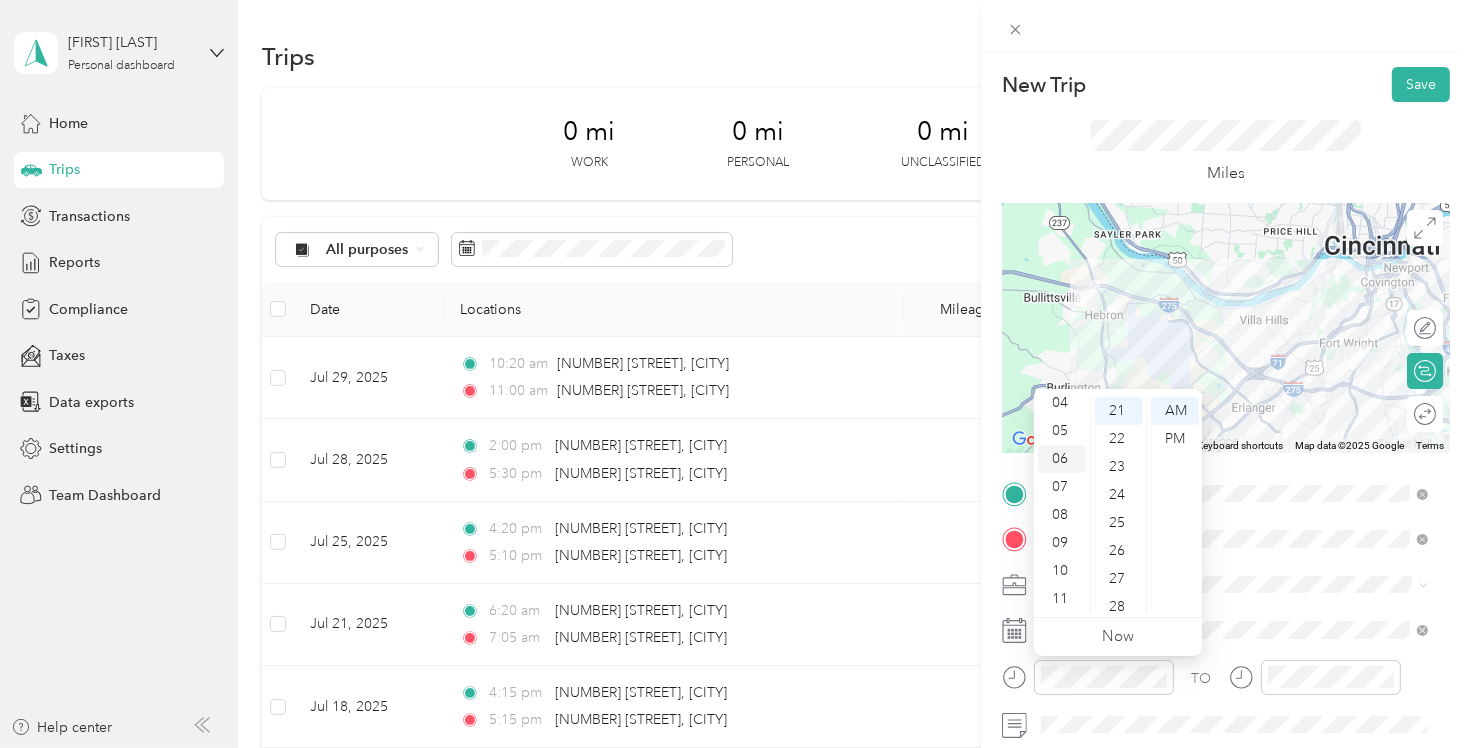 click on "06" at bounding box center [1062, 459] 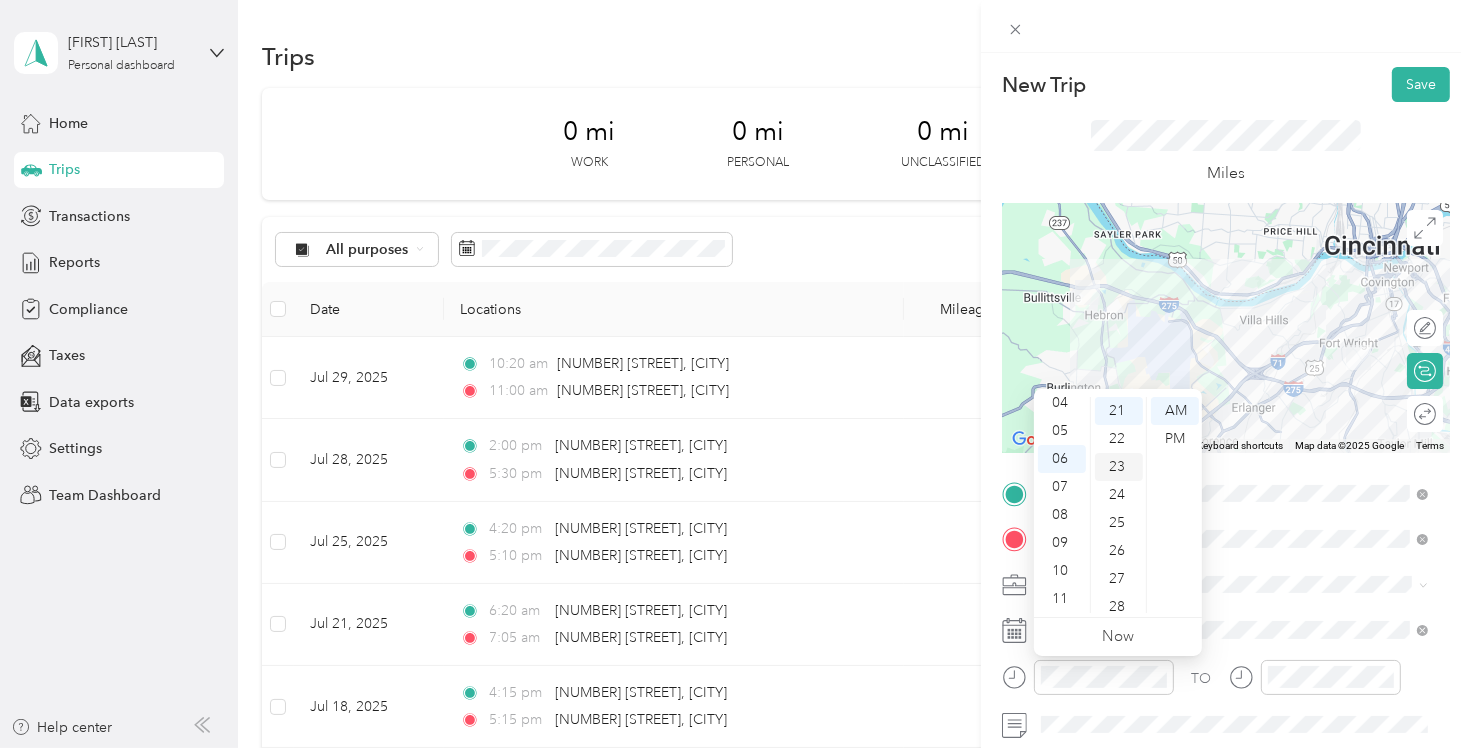 scroll, scrollTop: 0, scrollLeft: 0, axis: both 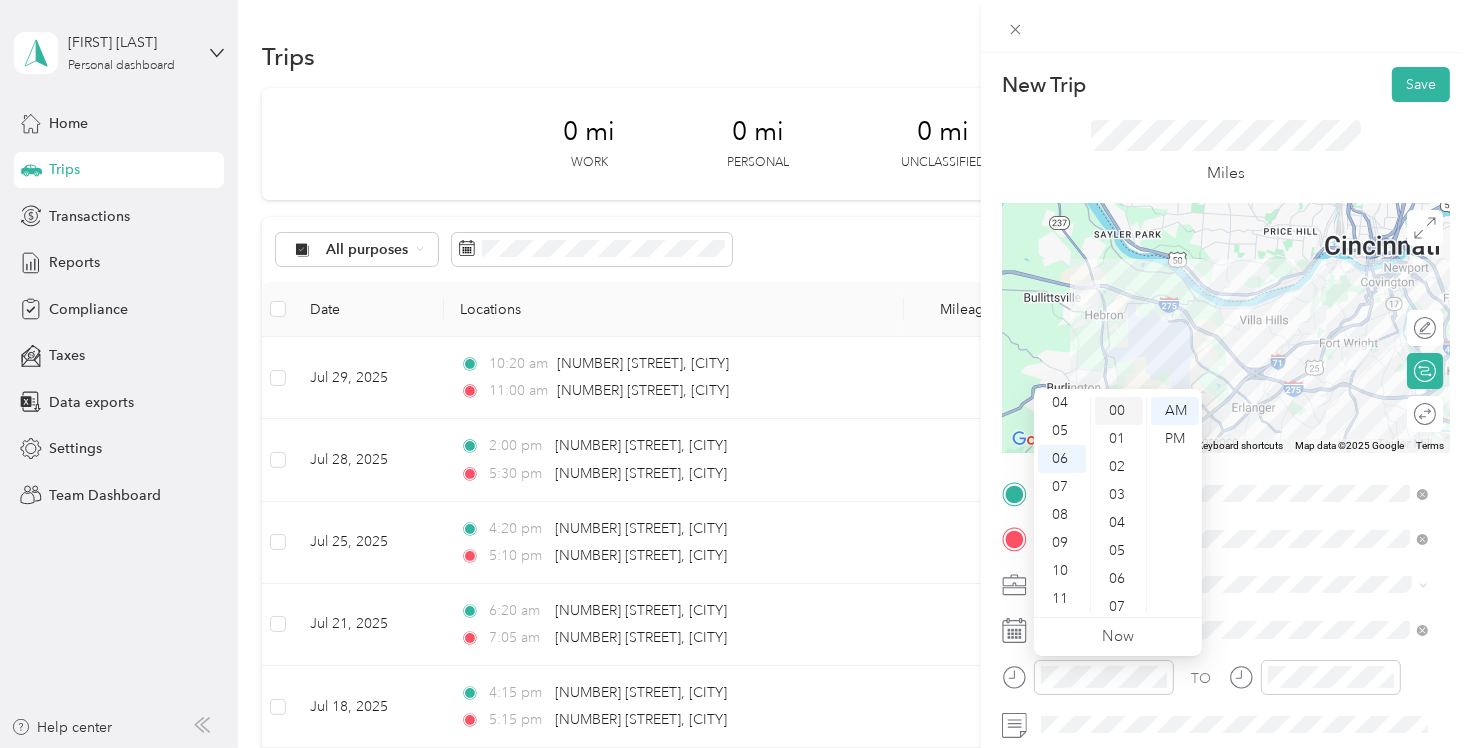 drag, startPoint x: 1114, startPoint y: 412, endPoint x: 1170, endPoint y: 436, distance: 60.926186 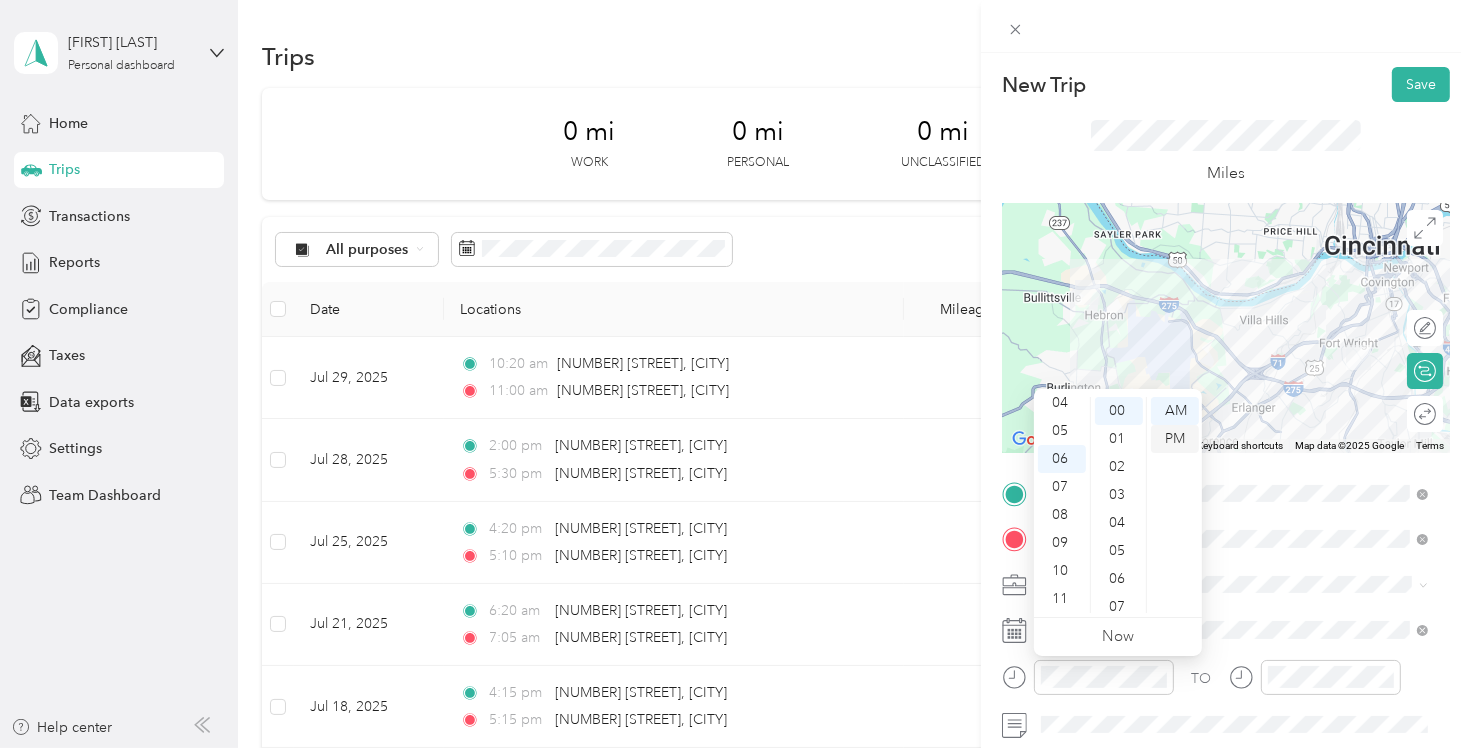 click on "PM" at bounding box center [1175, 439] 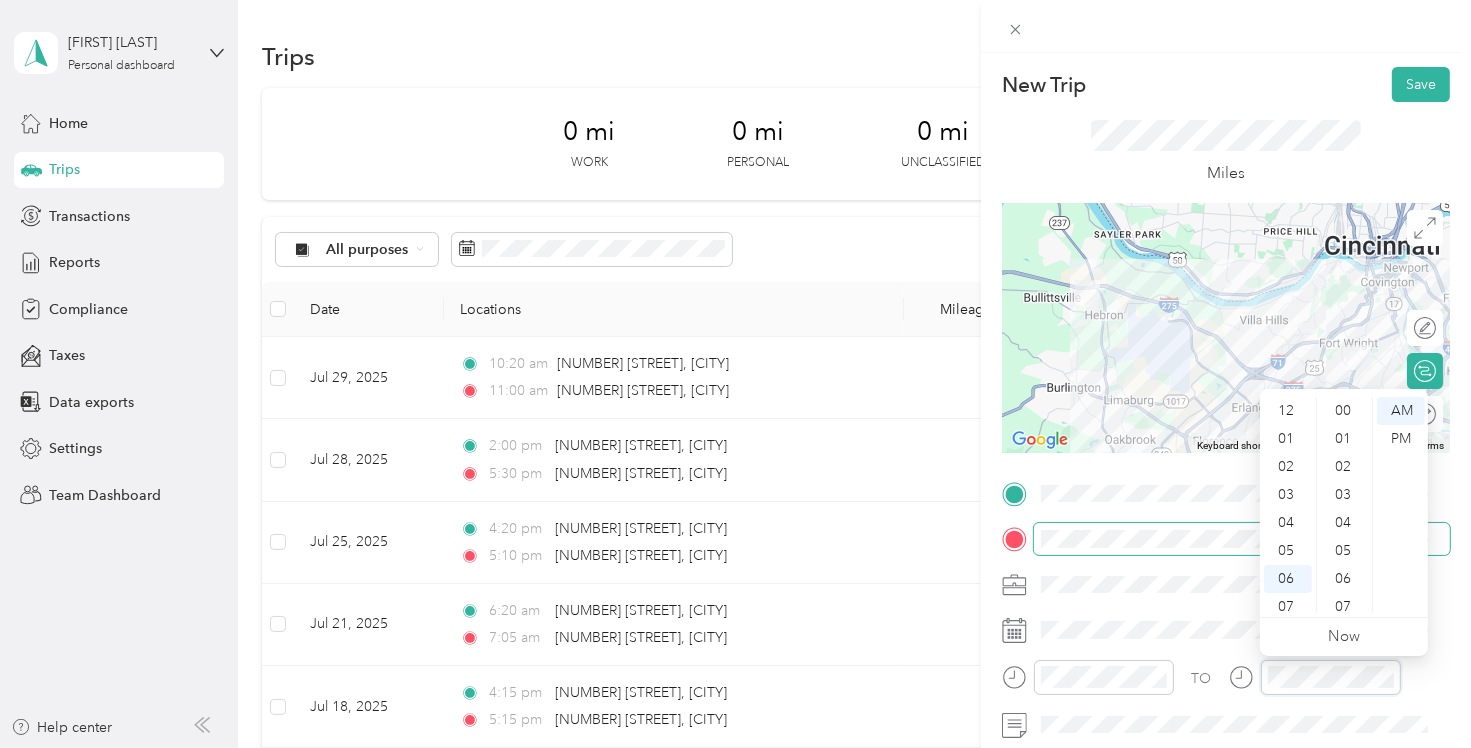 scroll, scrollTop: 588, scrollLeft: 0, axis: vertical 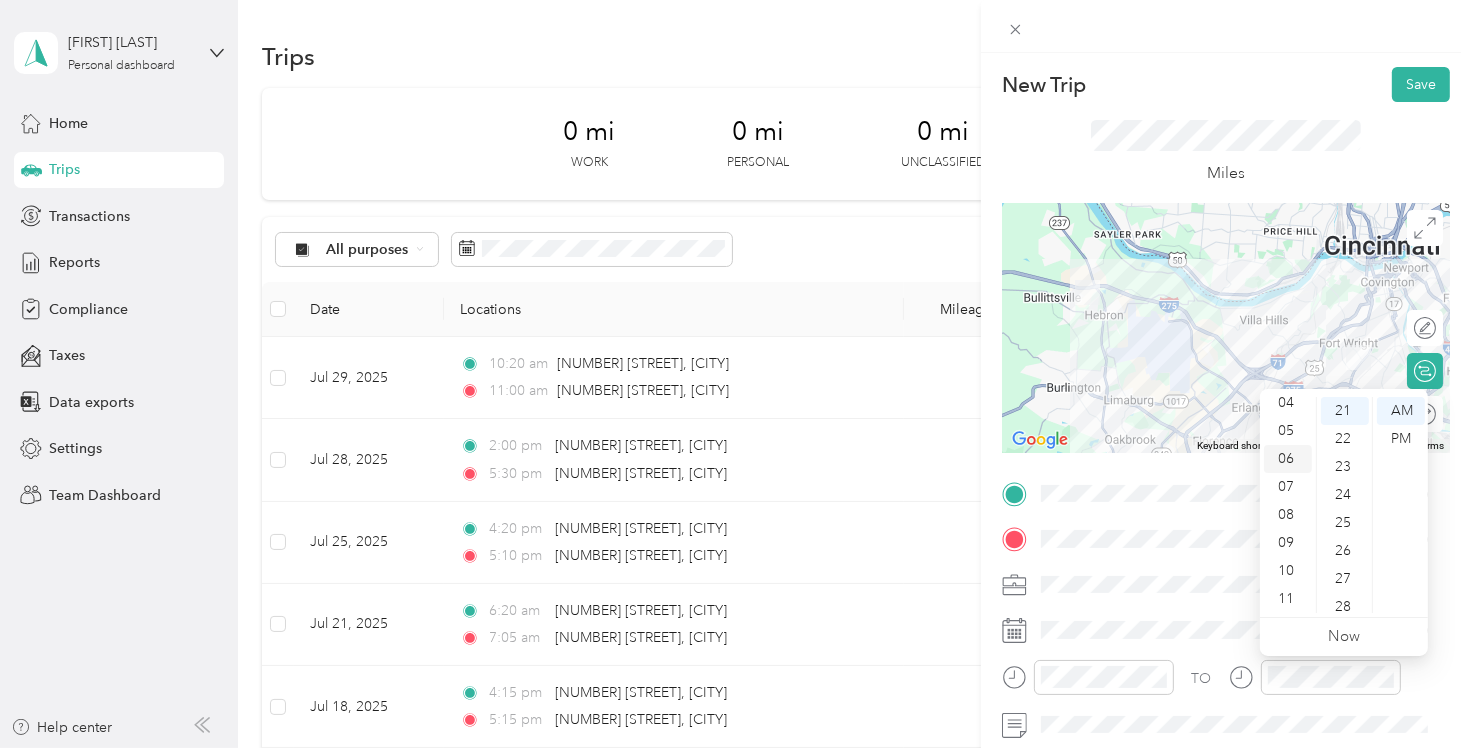 click on "06" at bounding box center (1288, 459) 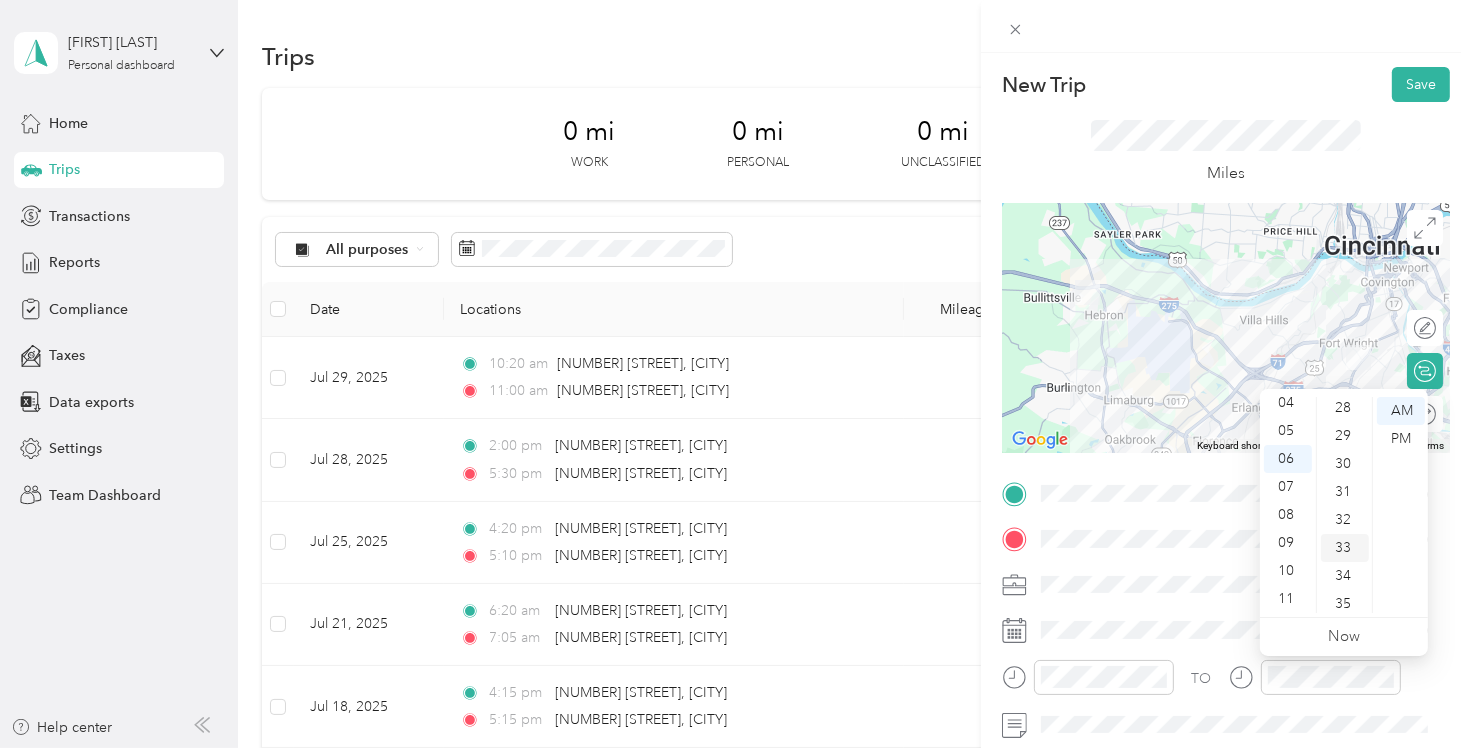 scroll, scrollTop: 788, scrollLeft: 0, axis: vertical 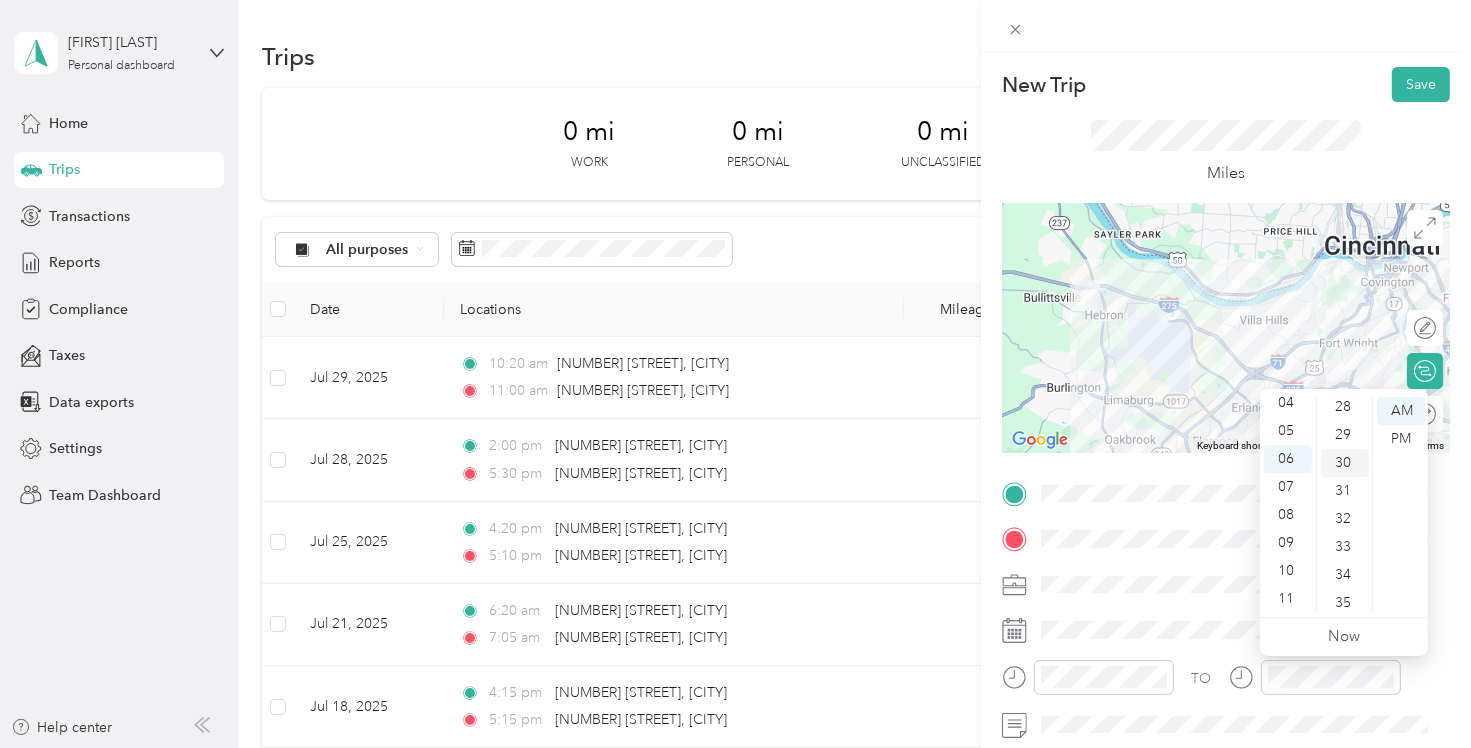 click on "30" at bounding box center [1345, 463] 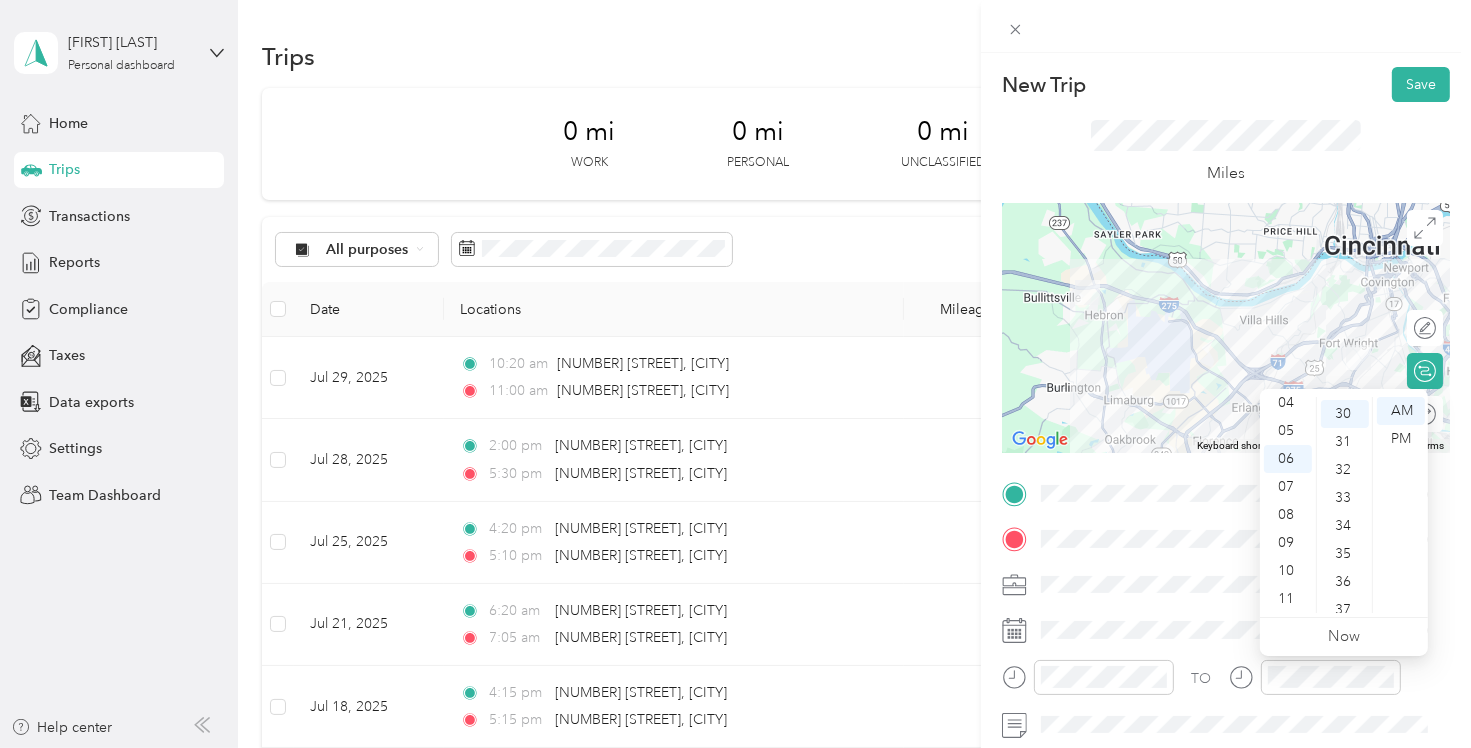 scroll, scrollTop: 840, scrollLeft: 0, axis: vertical 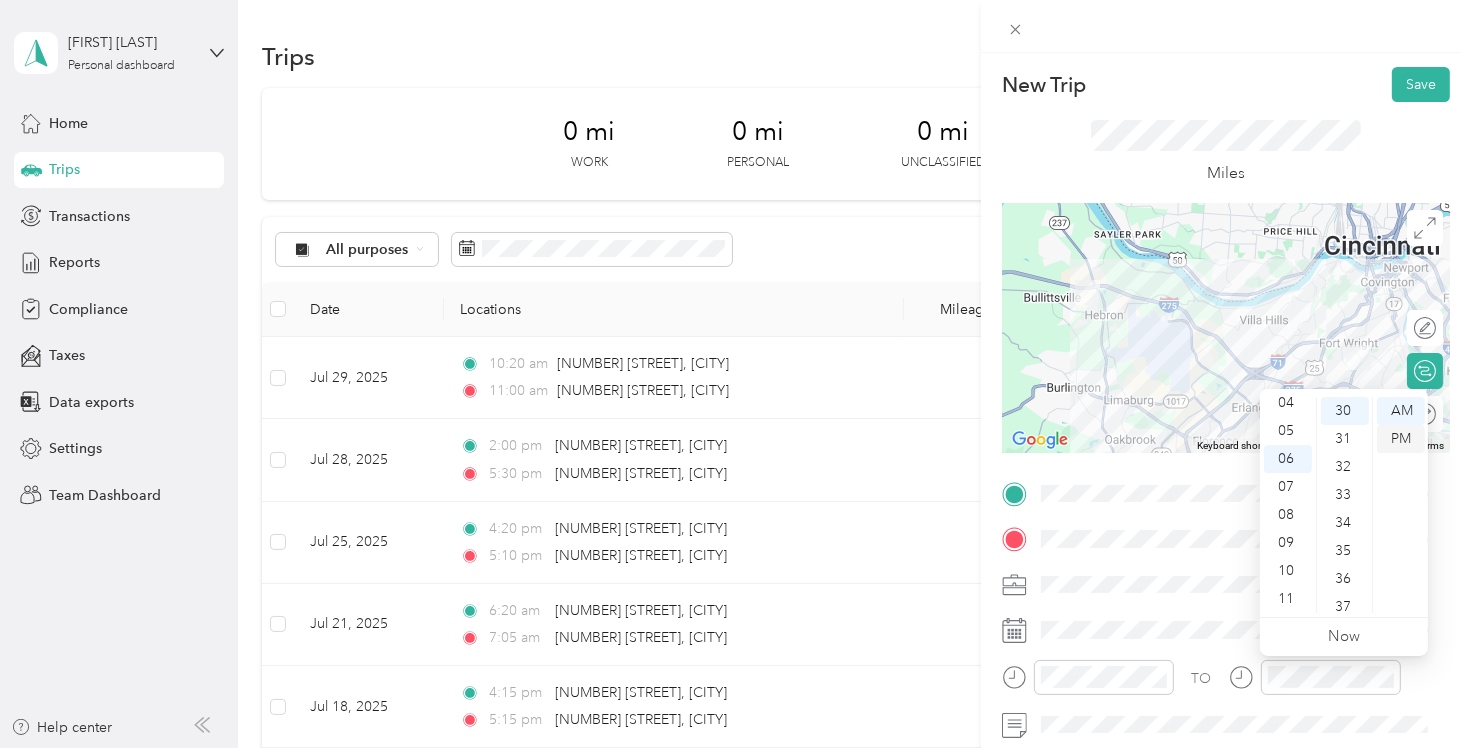 click on "PM" at bounding box center [1401, 439] 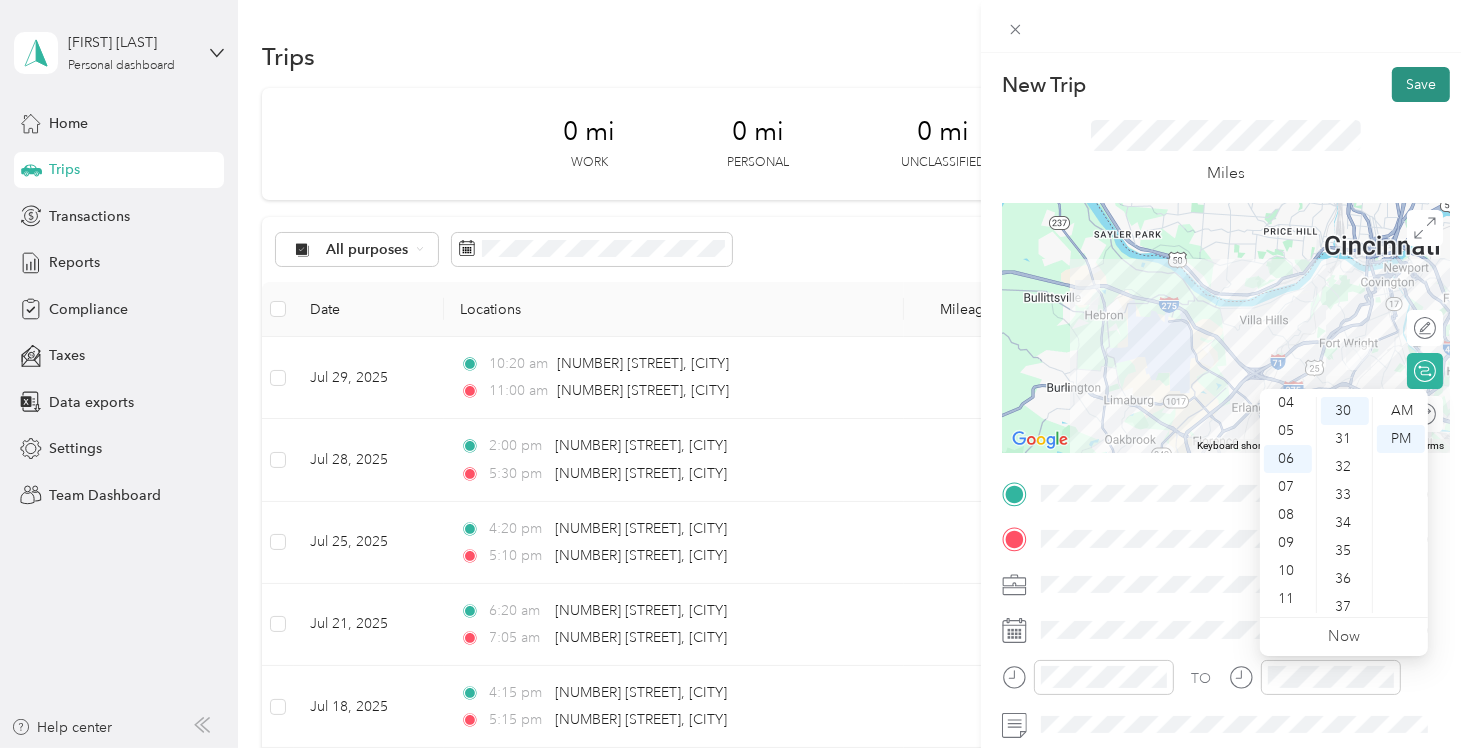 click on "Save" at bounding box center [1421, 84] 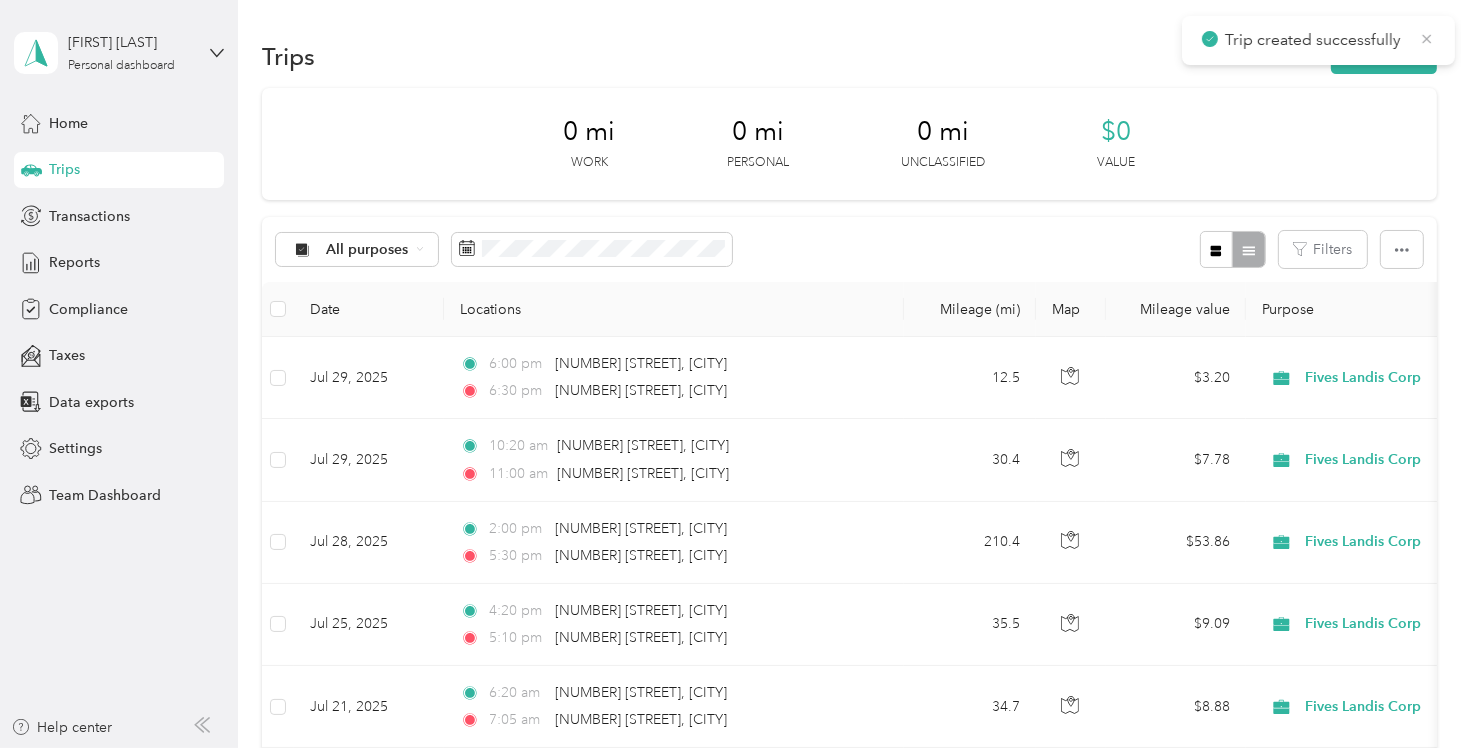 click 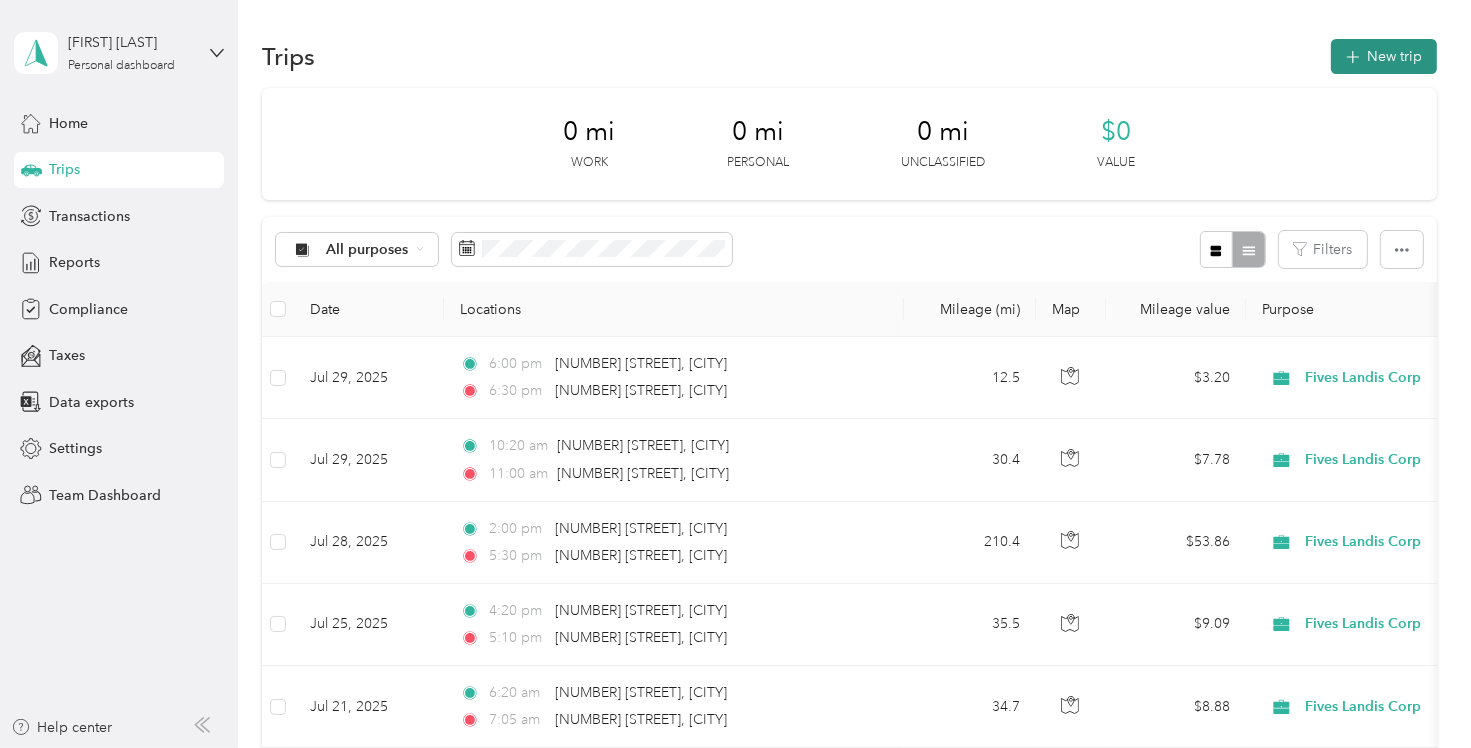 click on "New trip" at bounding box center (1384, 56) 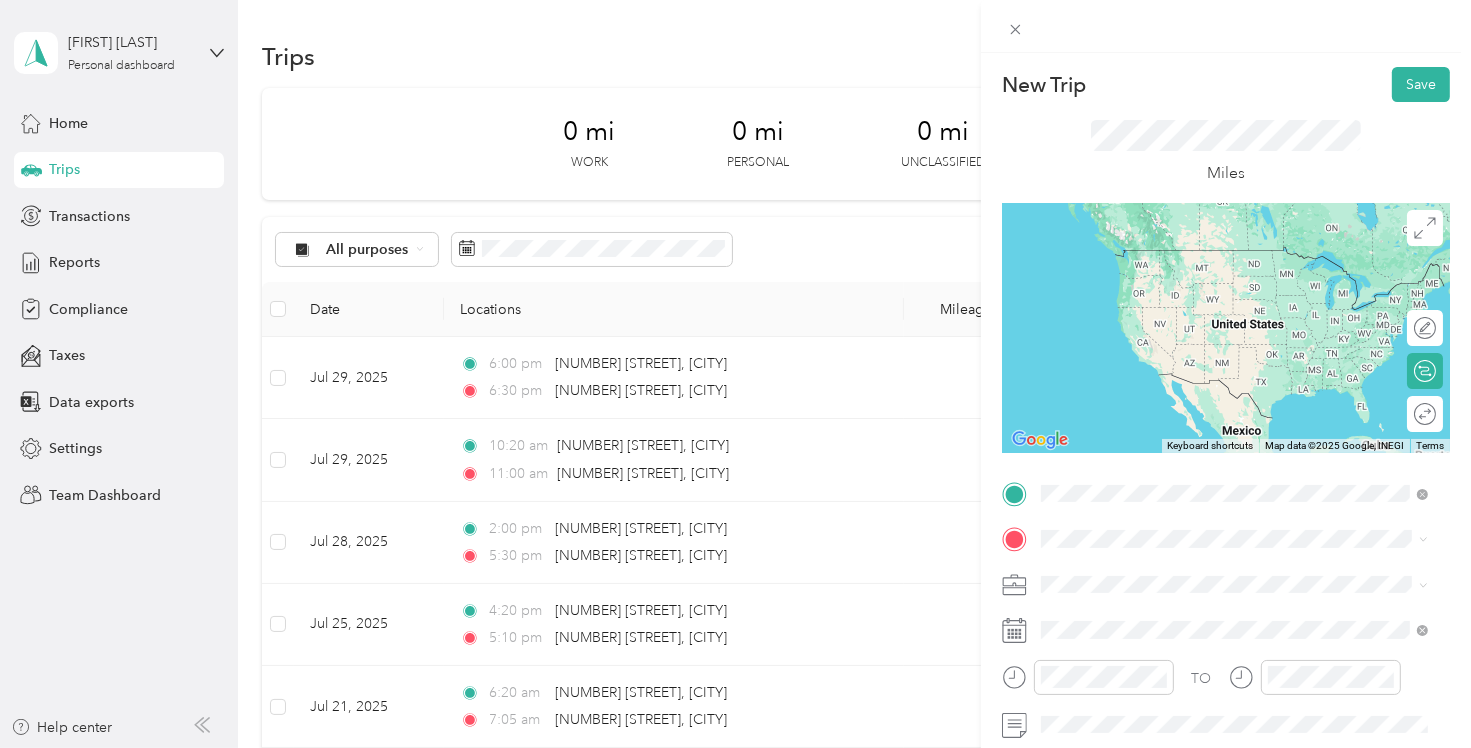 click on "[NUMBER] [STREET]
[CITY], [STATE] [POSTAL_CODE], [COUNTRY]" at bounding box center [1222, 258] 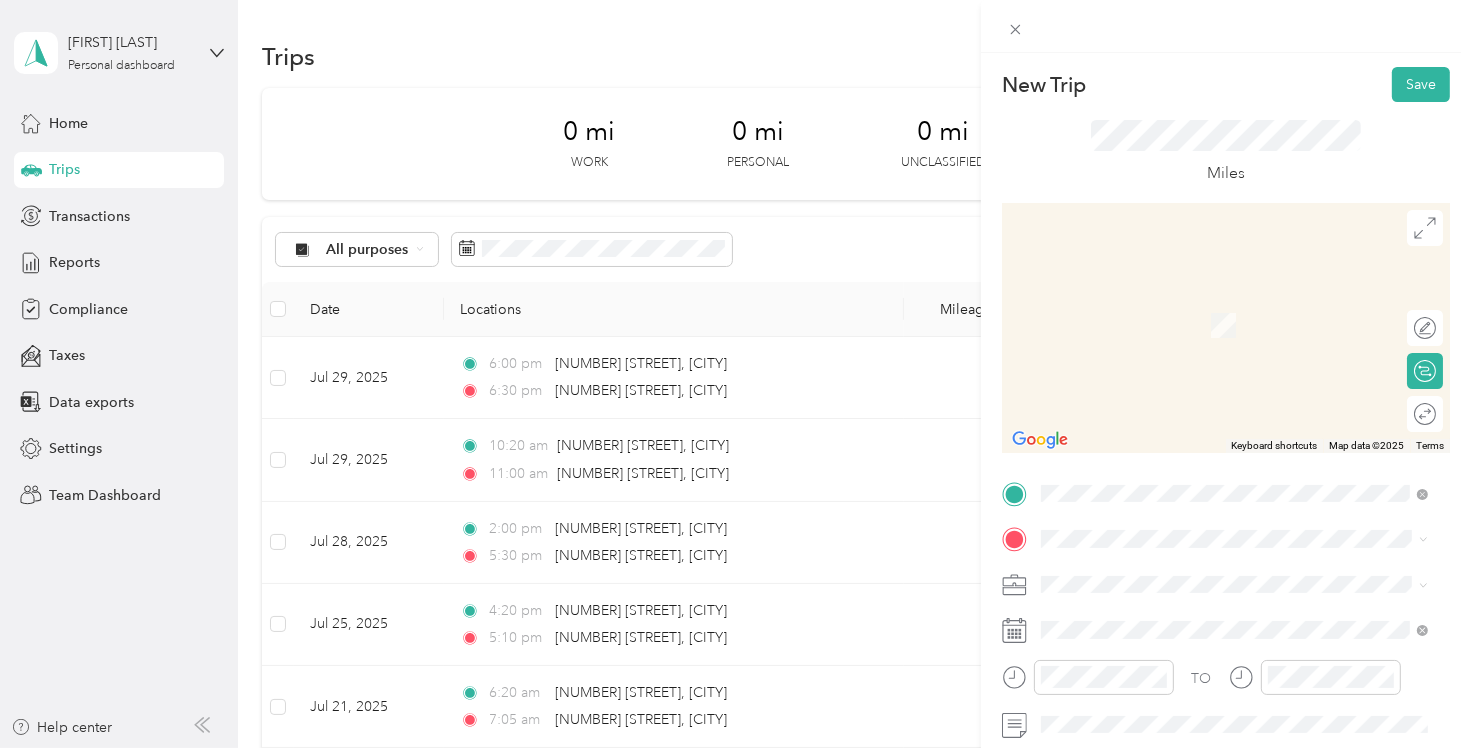 click on "[NUMBER] [STREET]
[CITY], [STATE] [POSTAL_CODE], [COUNTRY]" at bounding box center (1222, 617) 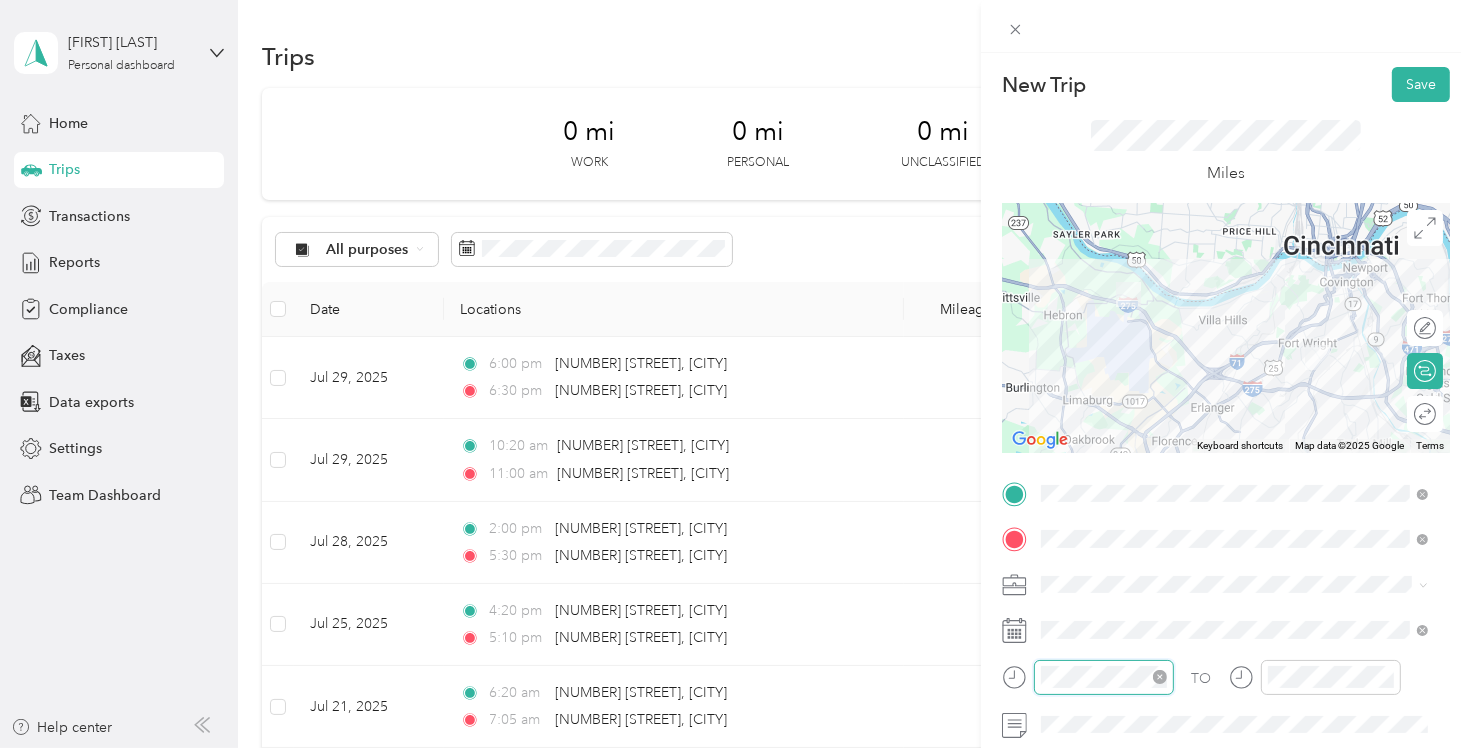 scroll, scrollTop: 120, scrollLeft: 0, axis: vertical 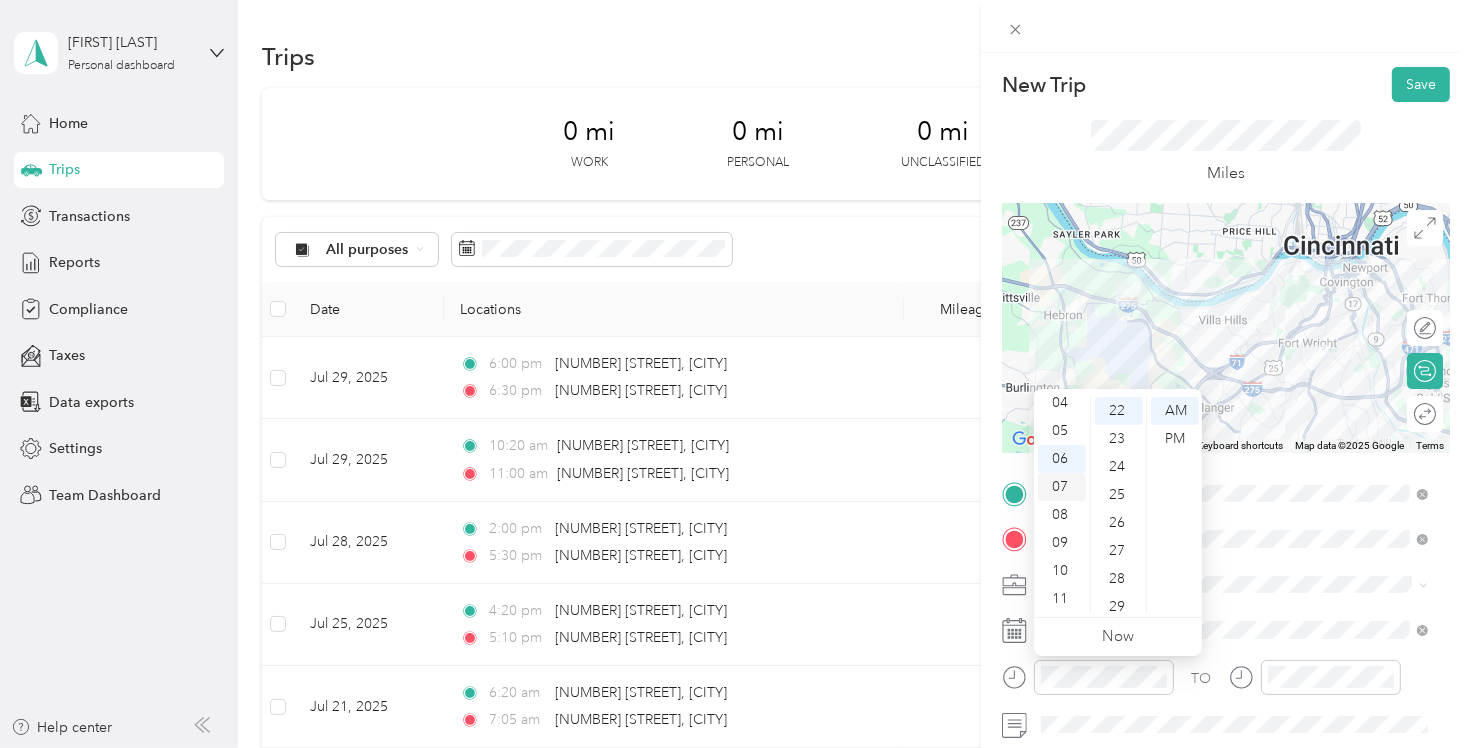 click on "07" at bounding box center [1062, 487] 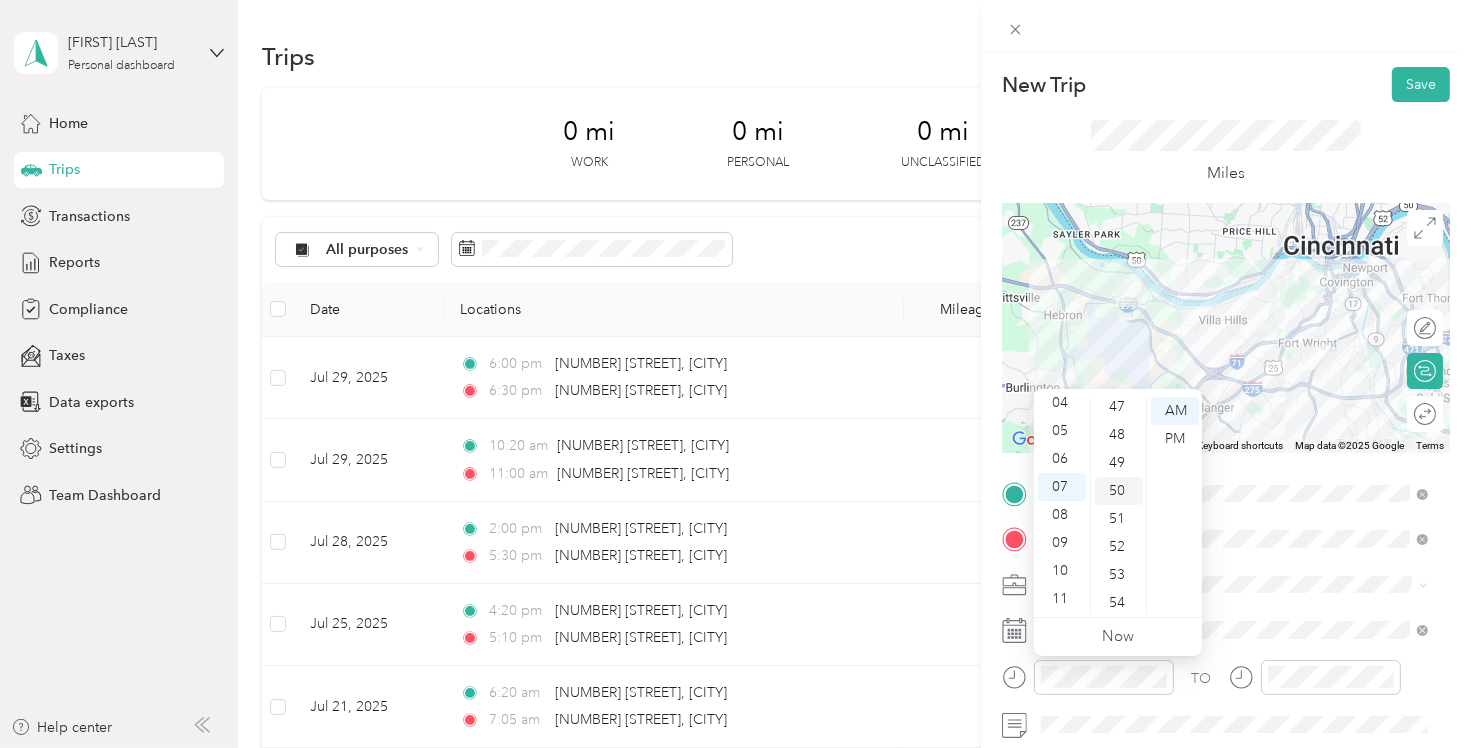 scroll, scrollTop: 1116, scrollLeft: 0, axis: vertical 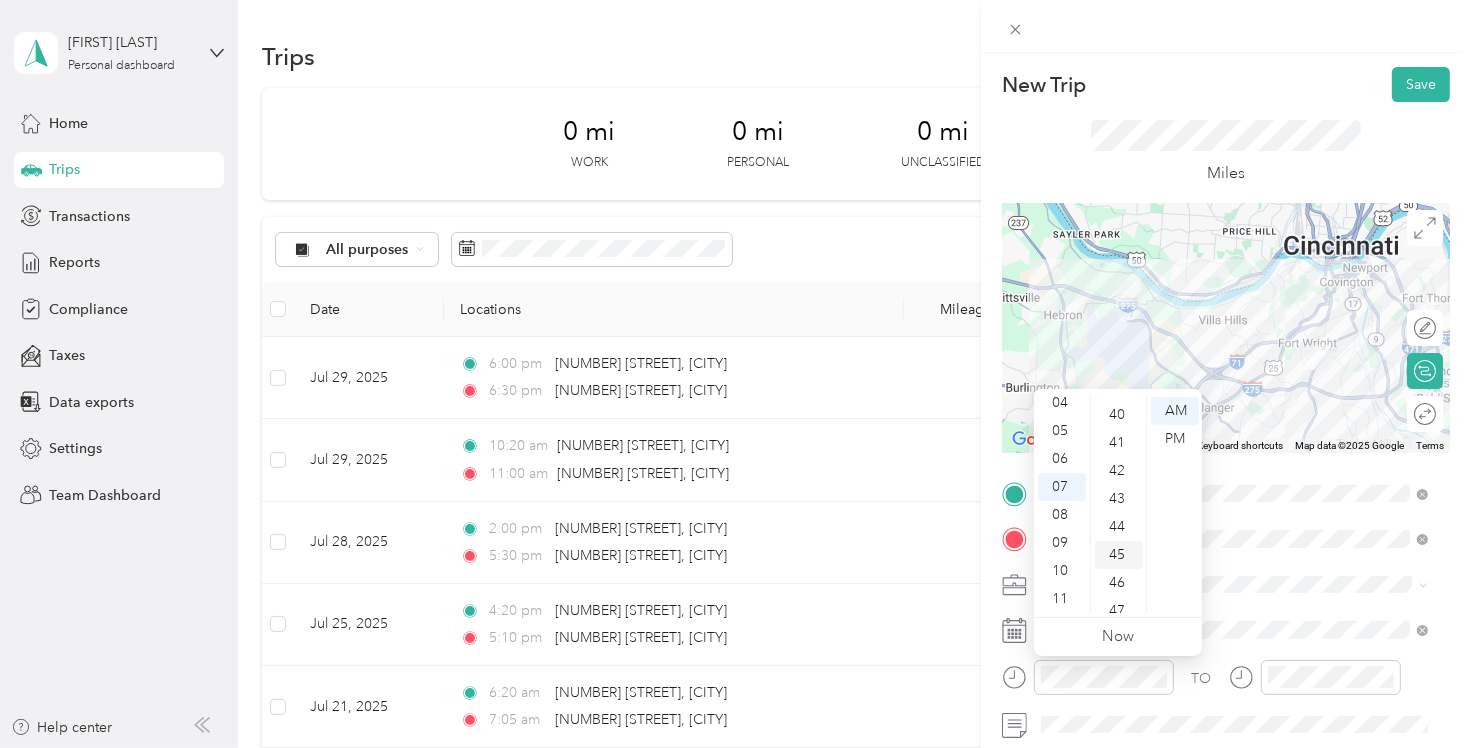 click on "45" at bounding box center (1119, 555) 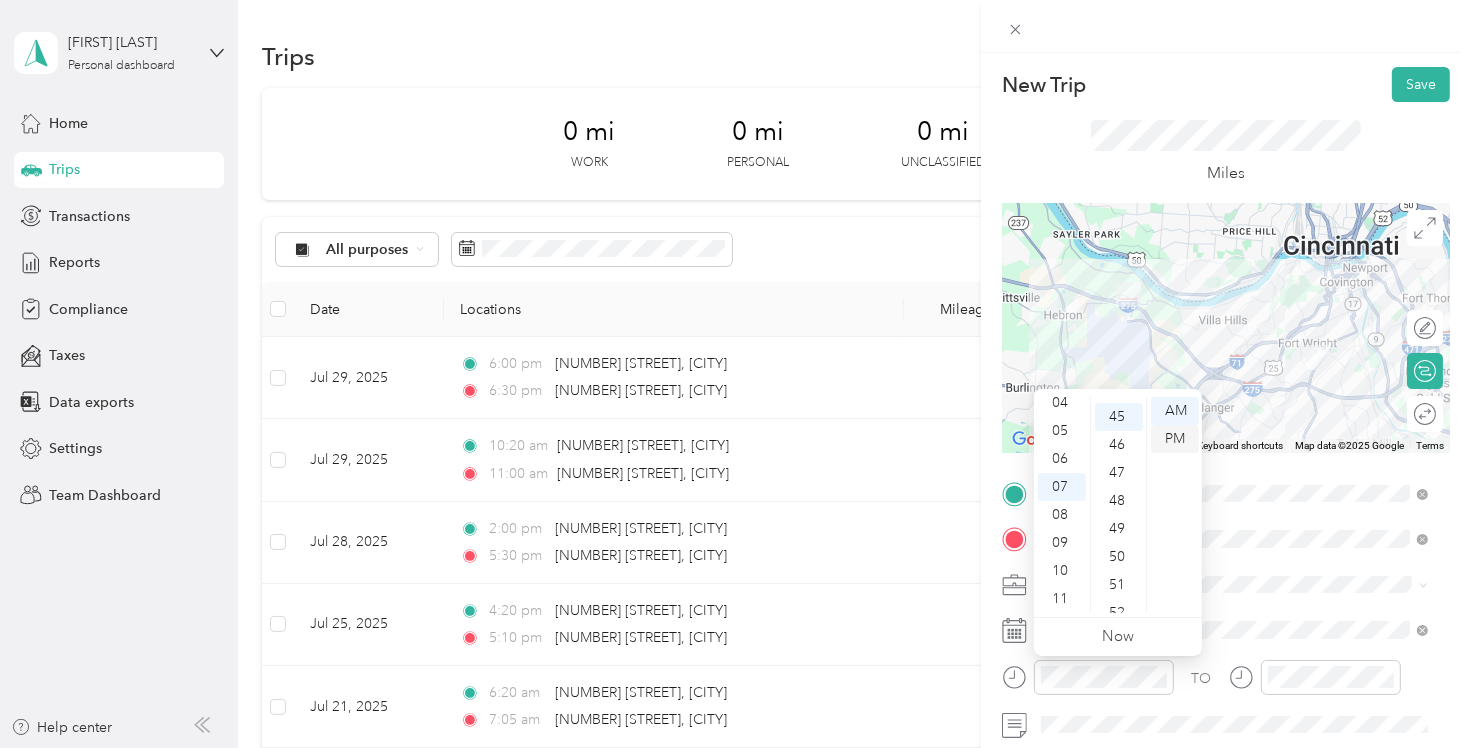 scroll, scrollTop: 1260, scrollLeft: 0, axis: vertical 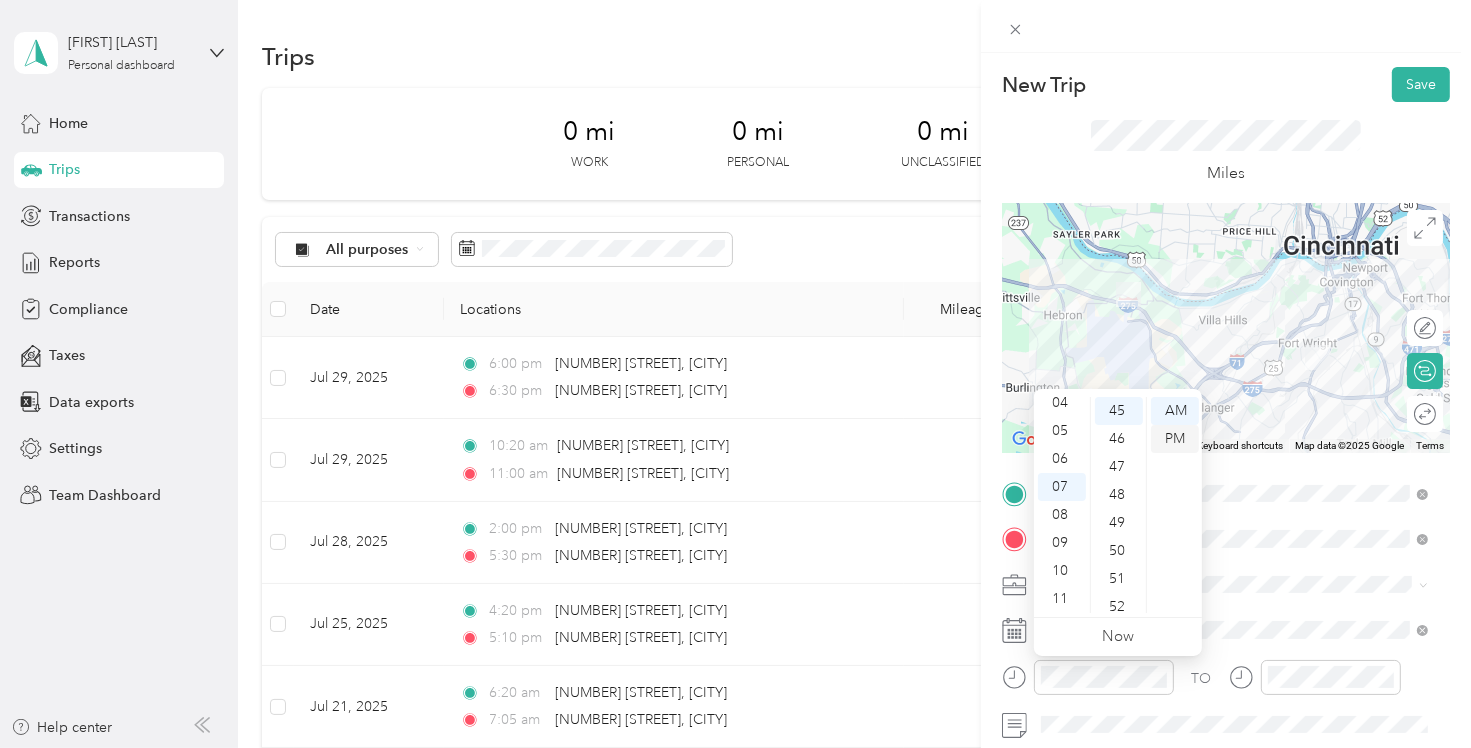 click on "PM" at bounding box center (1175, 439) 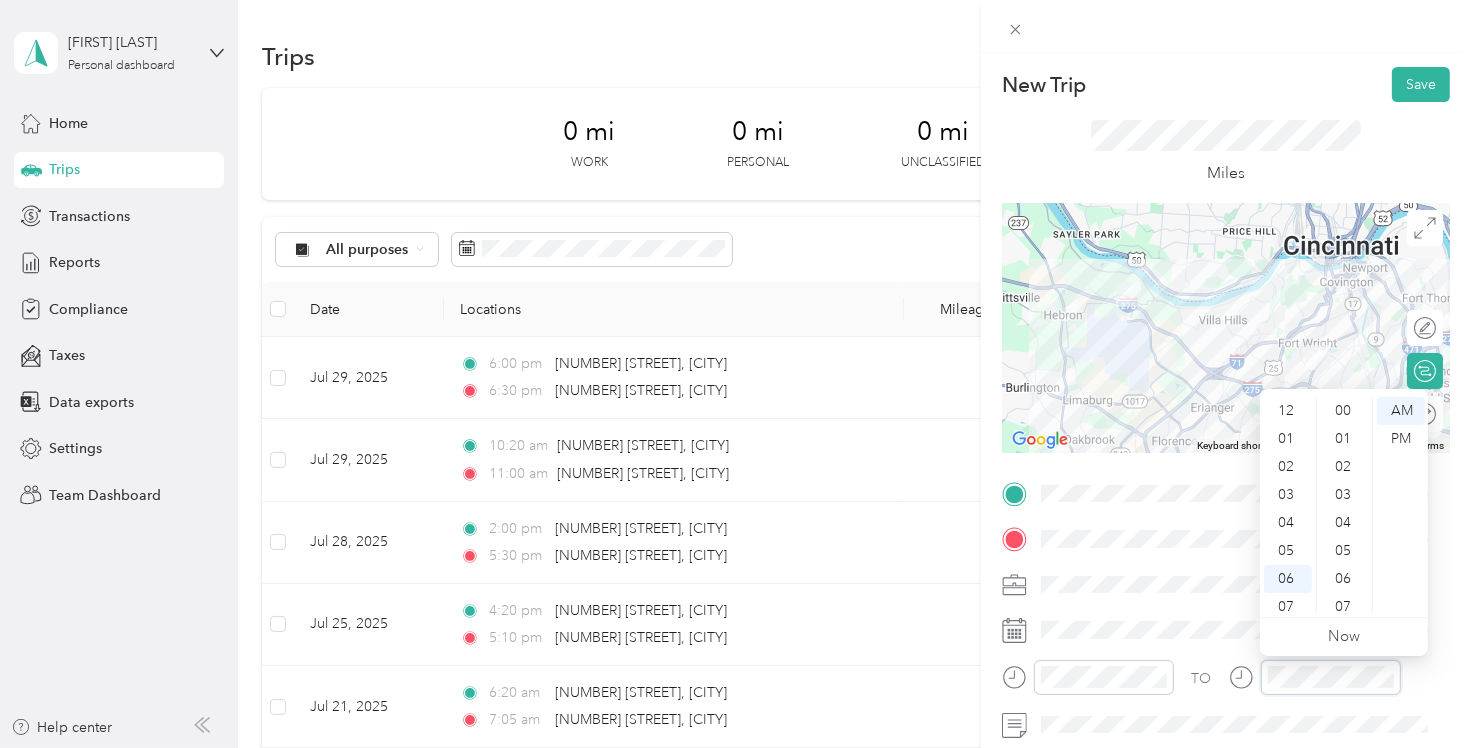 scroll, scrollTop: 616, scrollLeft: 0, axis: vertical 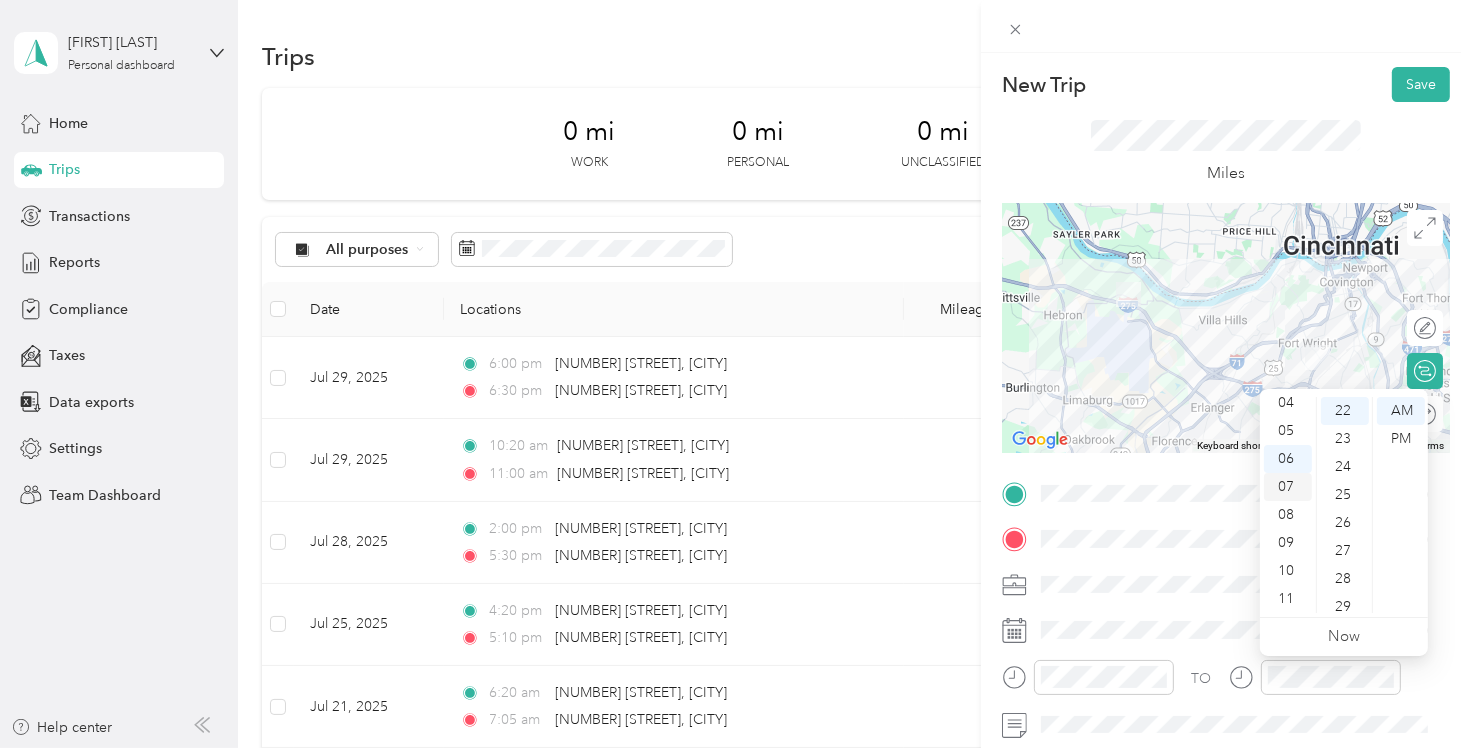 click on "07" at bounding box center (1288, 487) 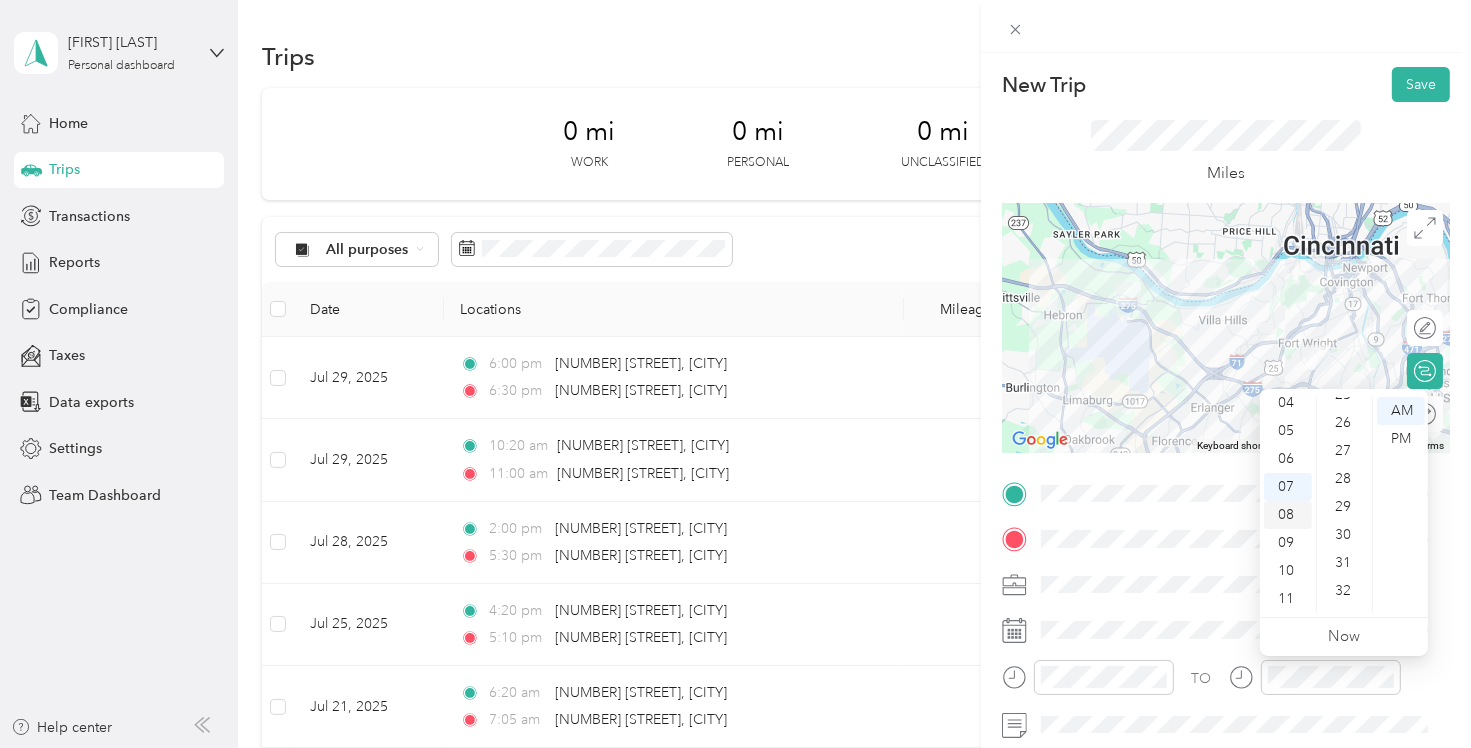click on "08" at bounding box center [1288, 515] 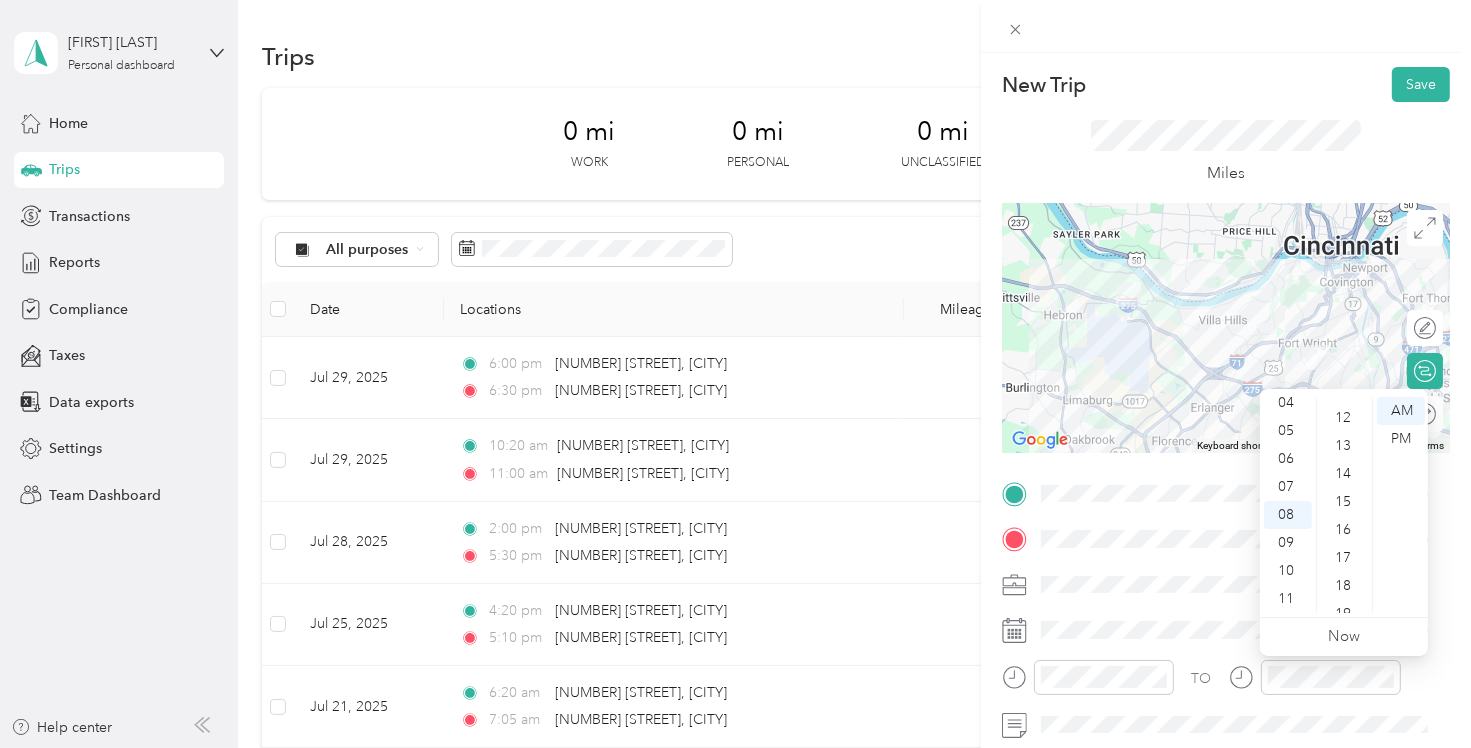 scroll, scrollTop: 0, scrollLeft: 0, axis: both 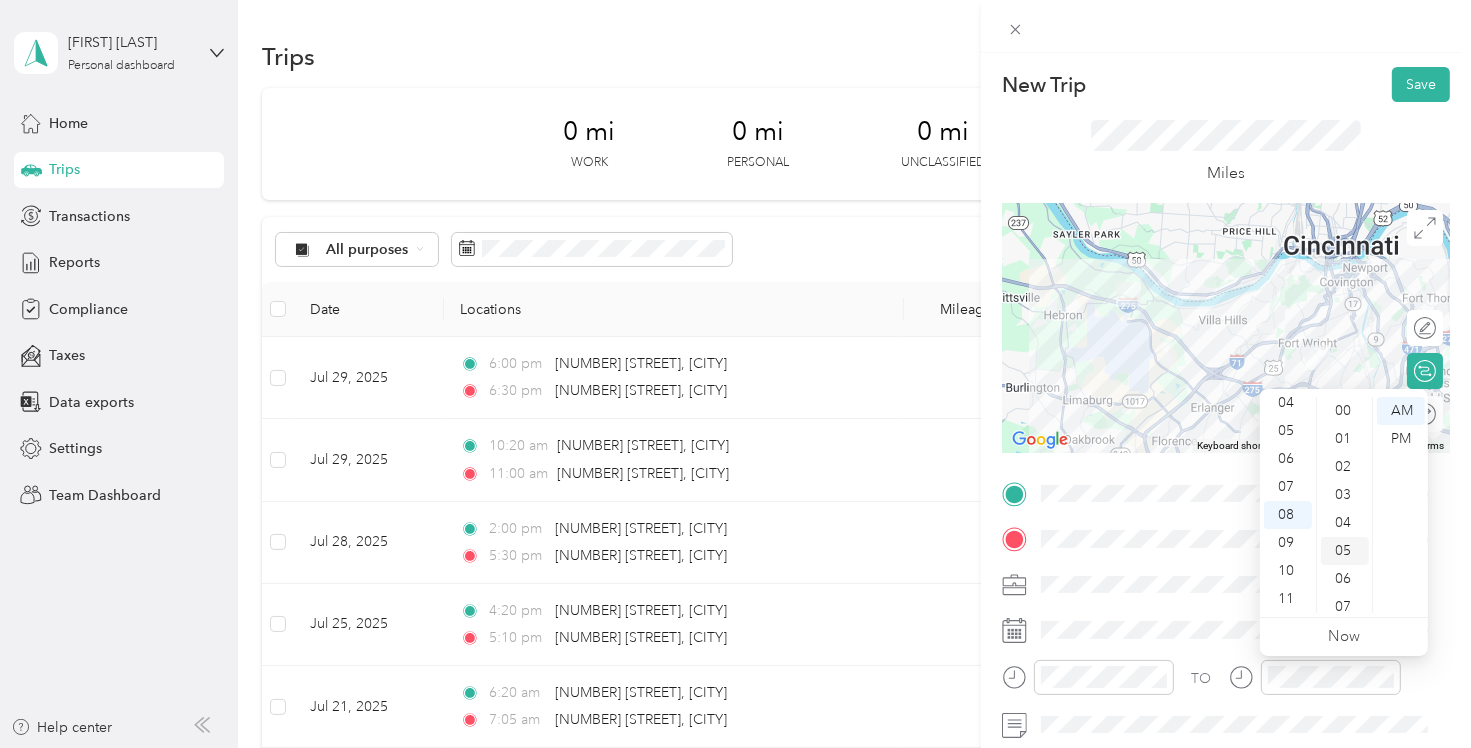drag, startPoint x: 1349, startPoint y: 553, endPoint x: 1421, endPoint y: 428, distance: 144.25325 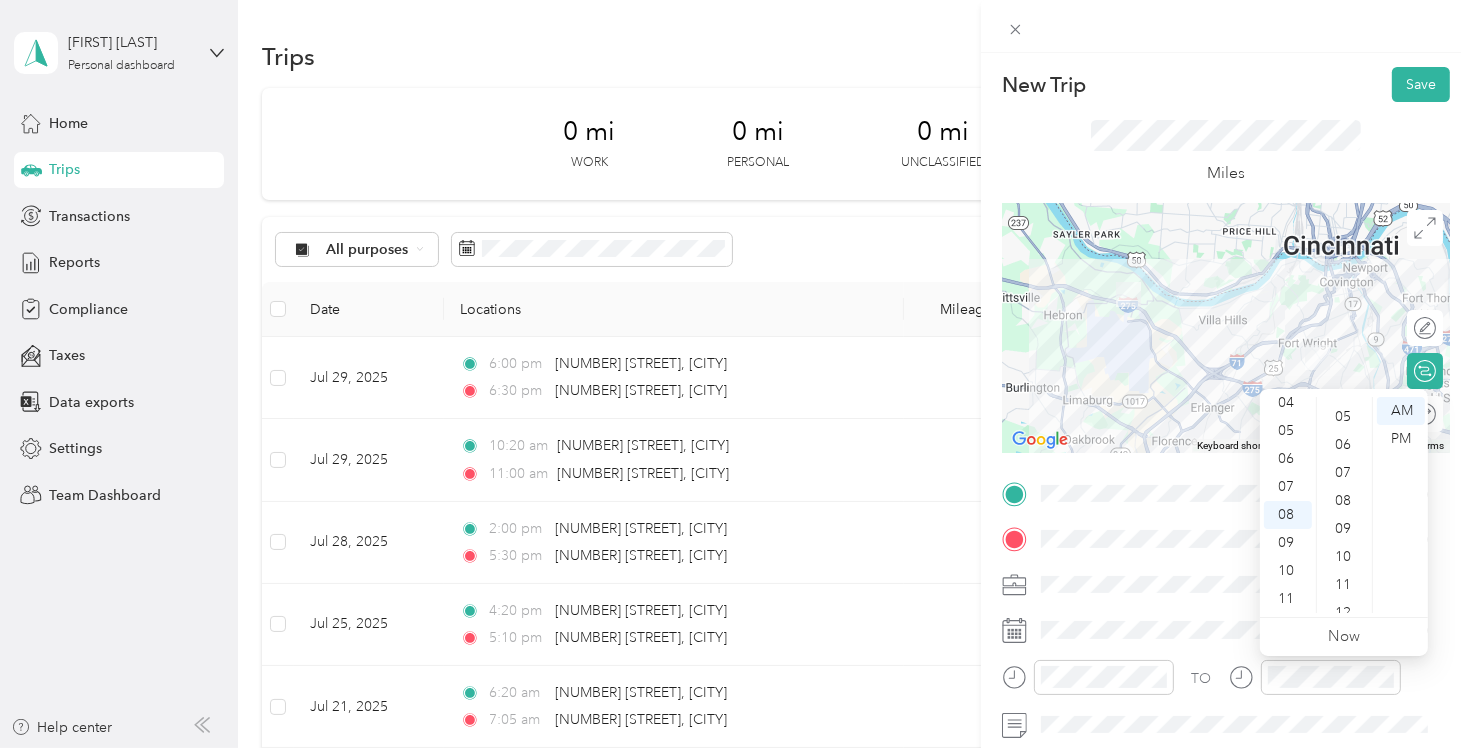 scroll, scrollTop: 140, scrollLeft: 0, axis: vertical 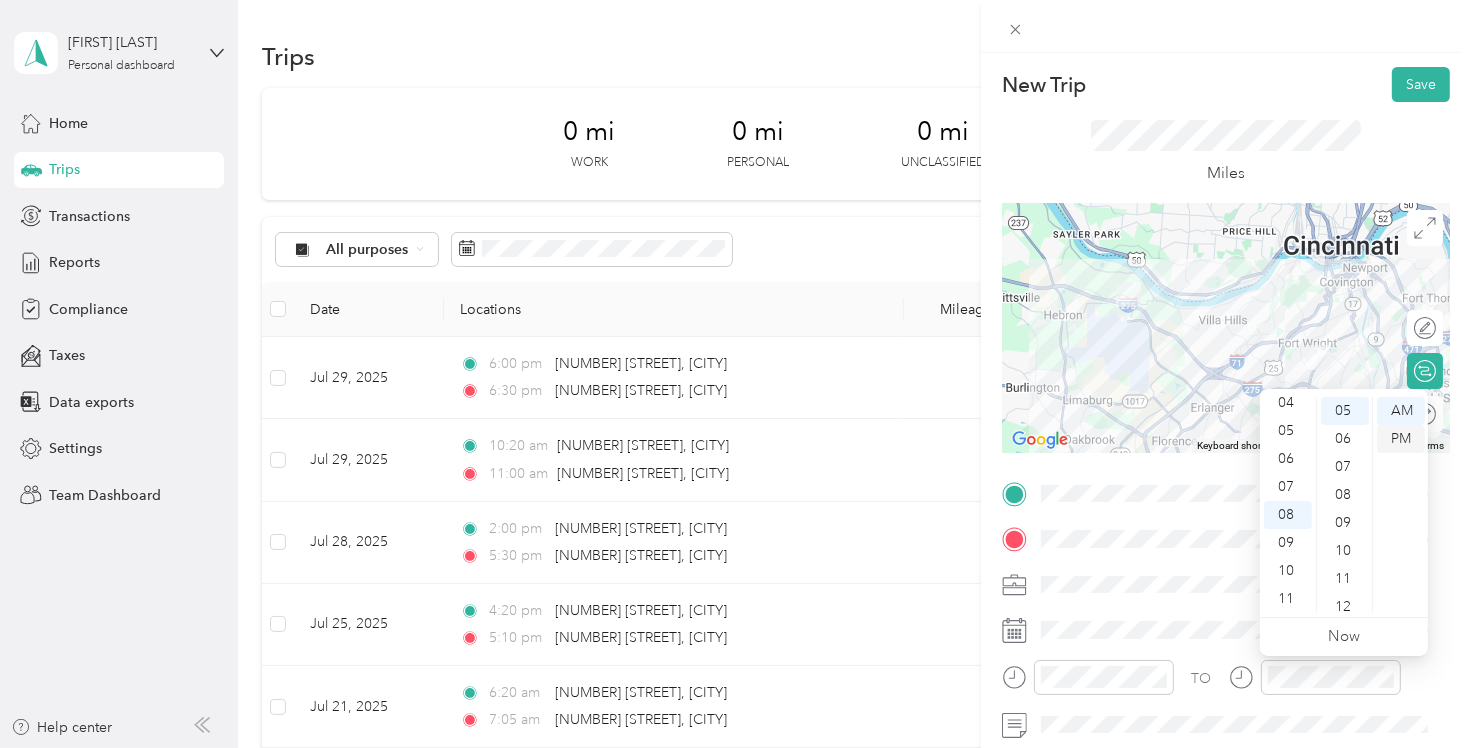 click on "PM" at bounding box center (1401, 439) 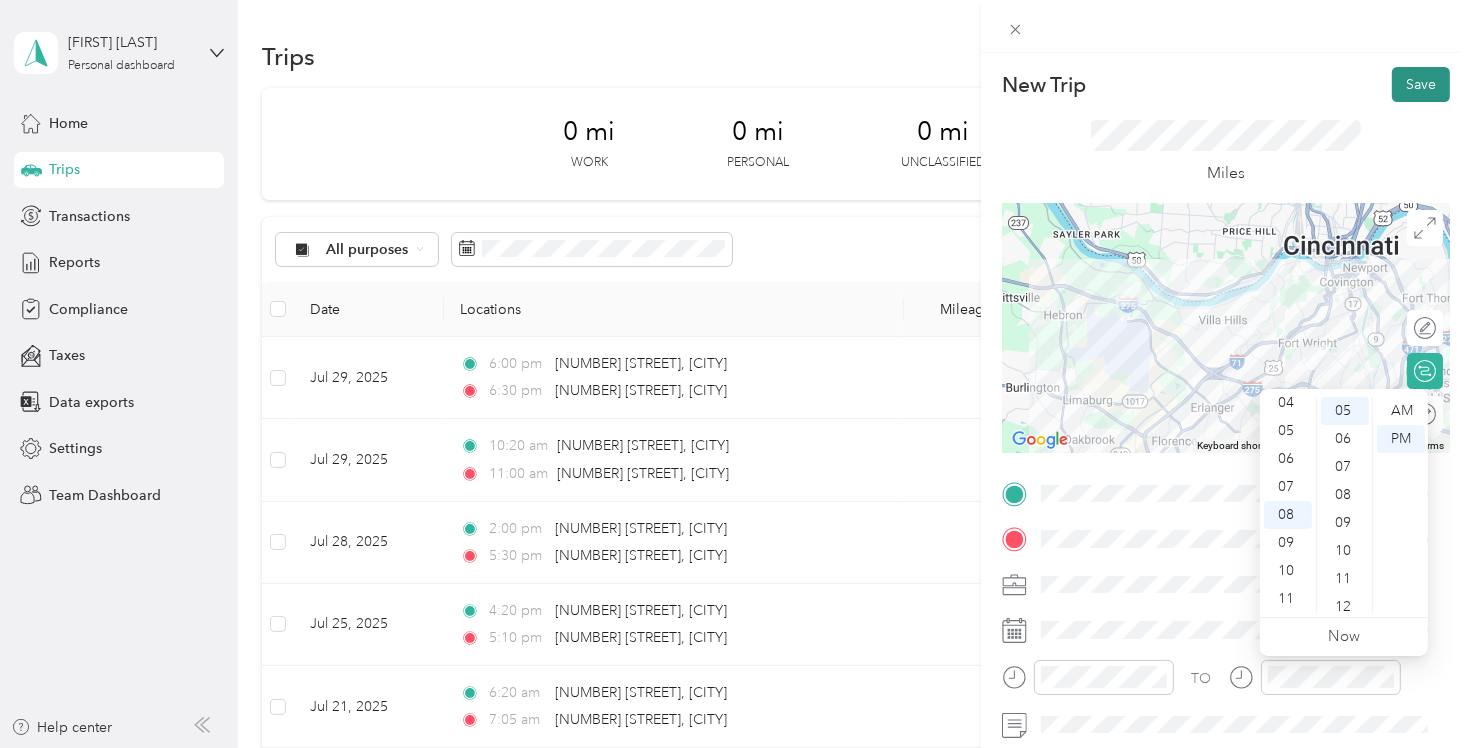 click on "Save" at bounding box center (1421, 84) 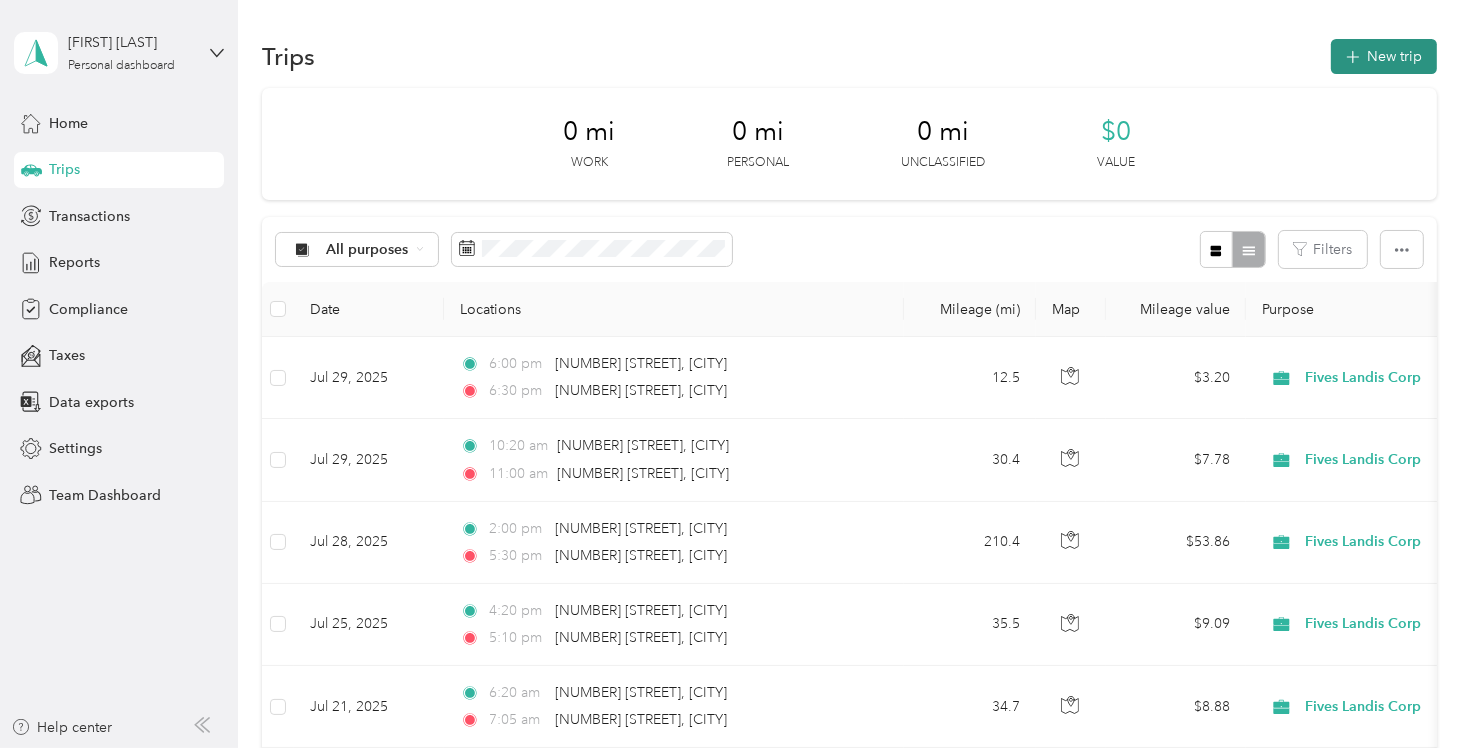 click on "New trip" at bounding box center [1384, 56] 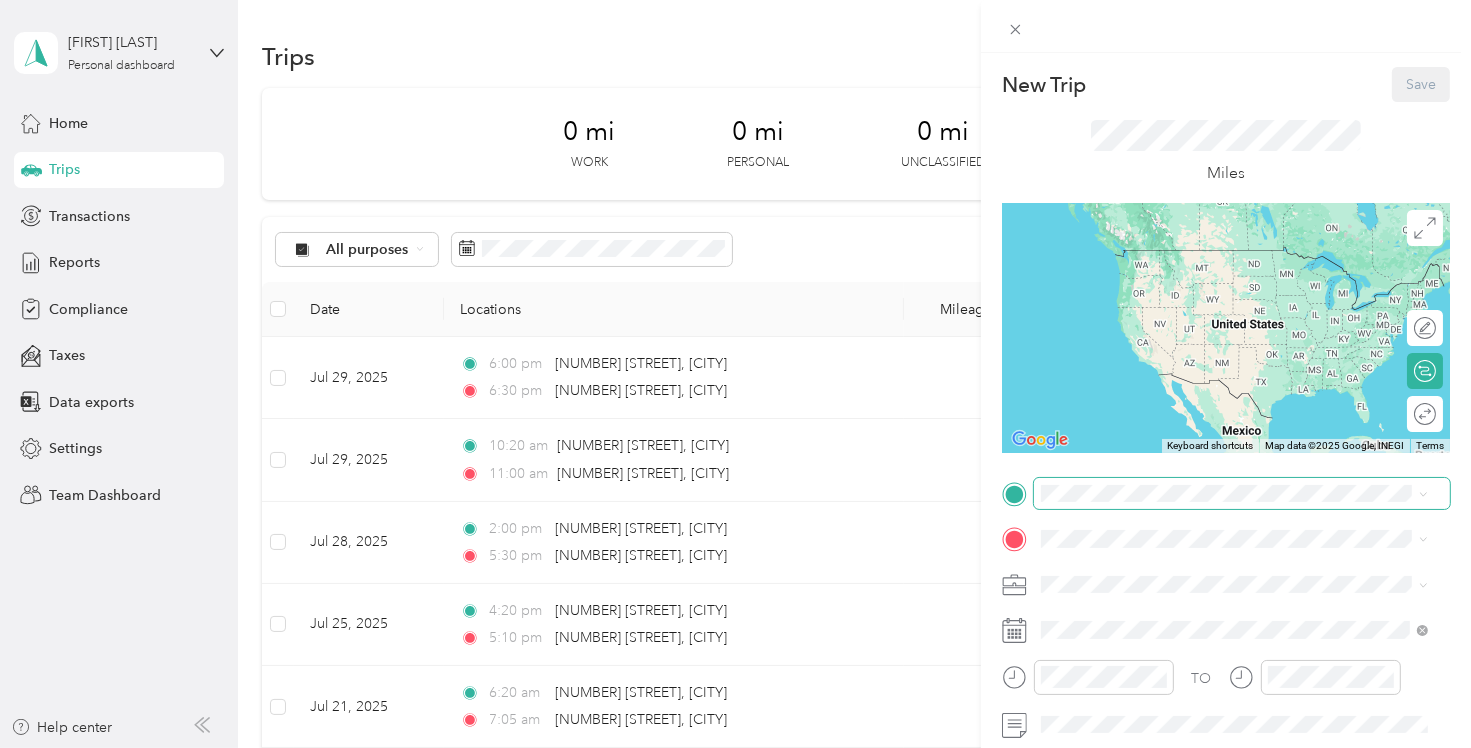 click at bounding box center [1242, 494] 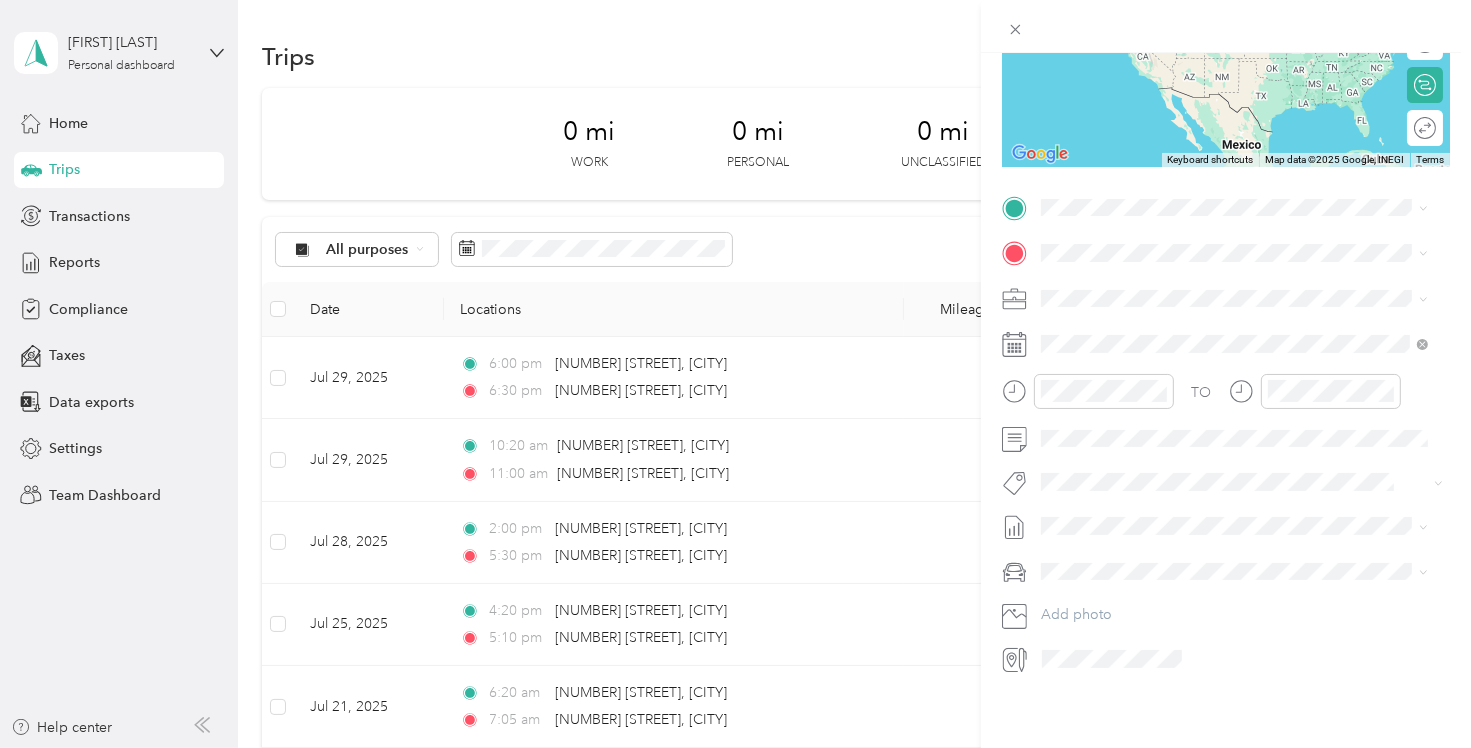 click on "[NUMBER] [STREET]
[CITY], [STATE] [POSTAL_CODE], [COUNTRY]" at bounding box center [1222, 271] 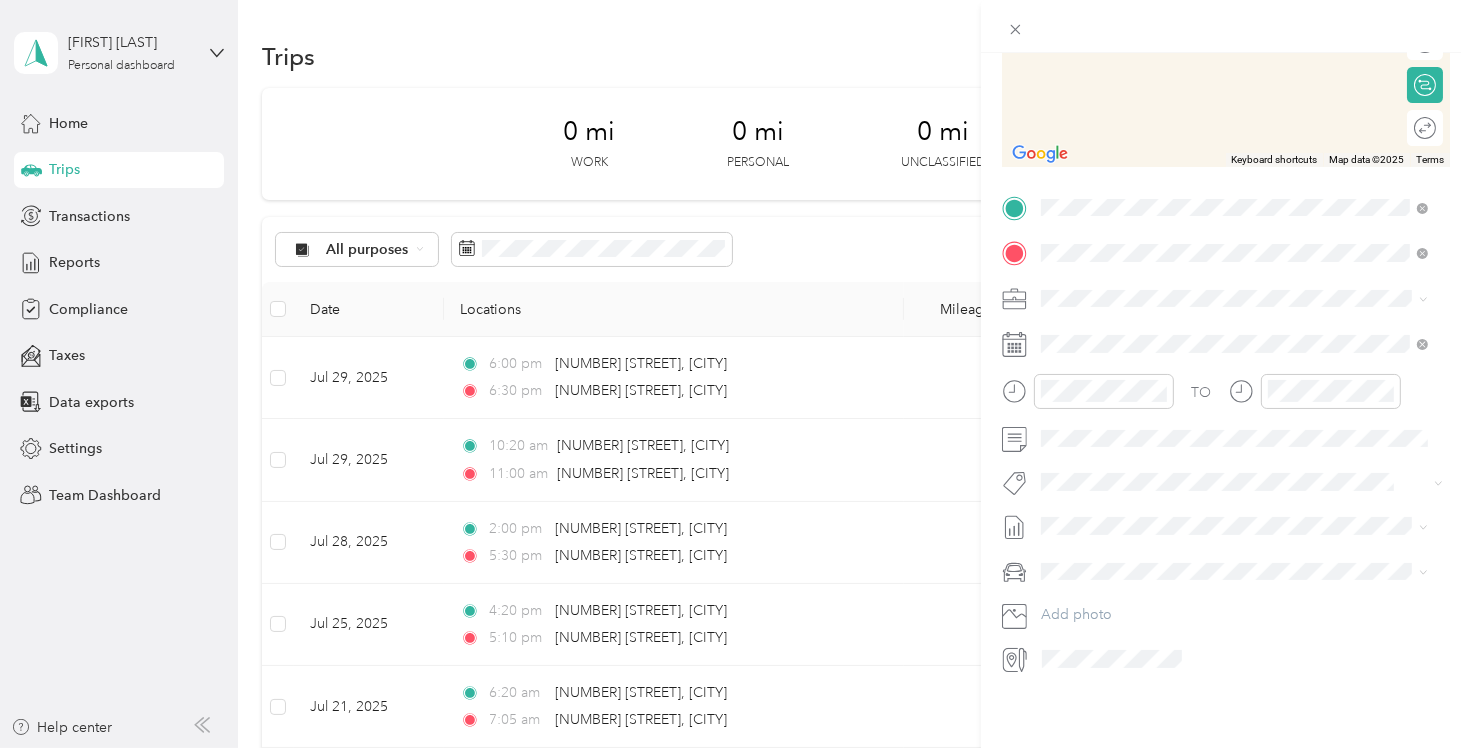 click on "[NUMBER] [STREET]
[CITY], [STATE] [POSTAL_CODE], [COUNTRY]" at bounding box center (1222, 318) 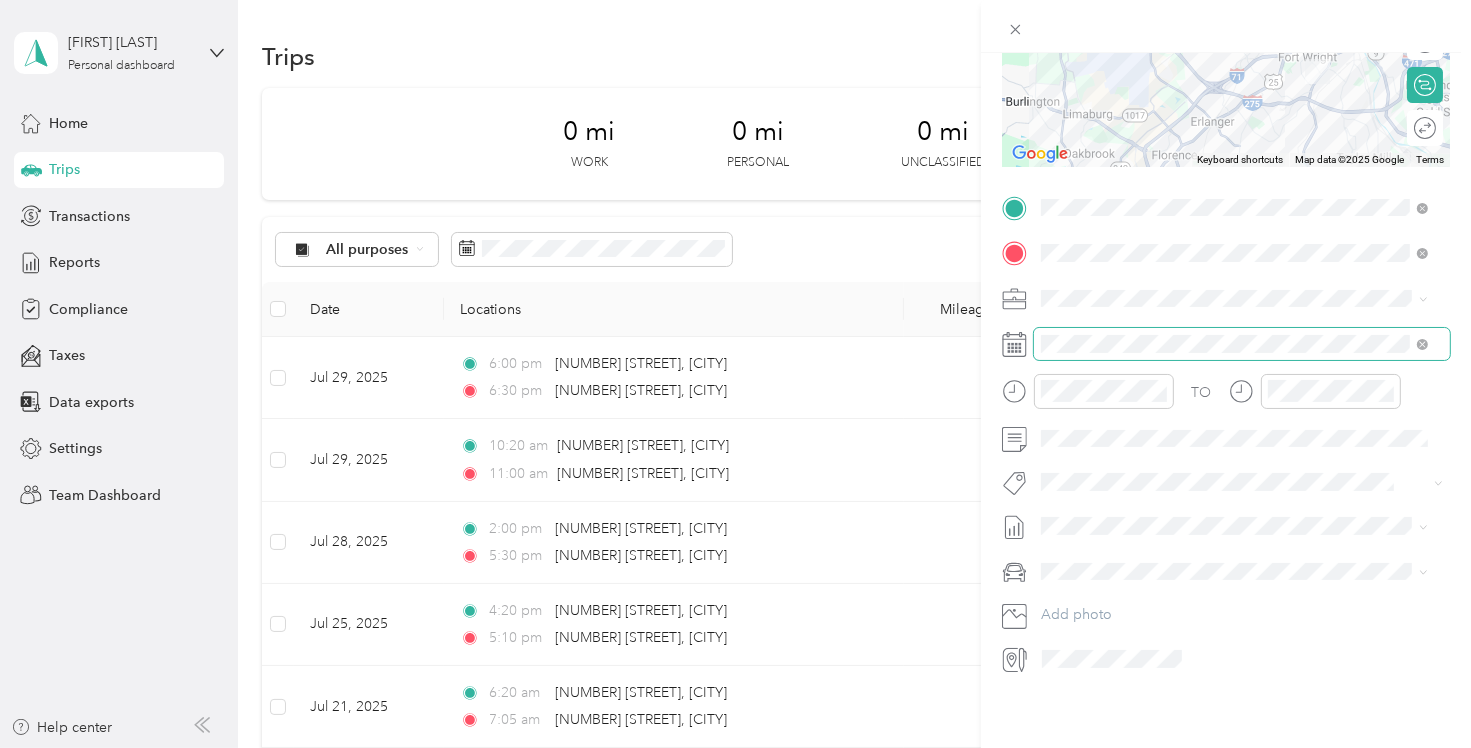 click at bounding box center (1242, 344) 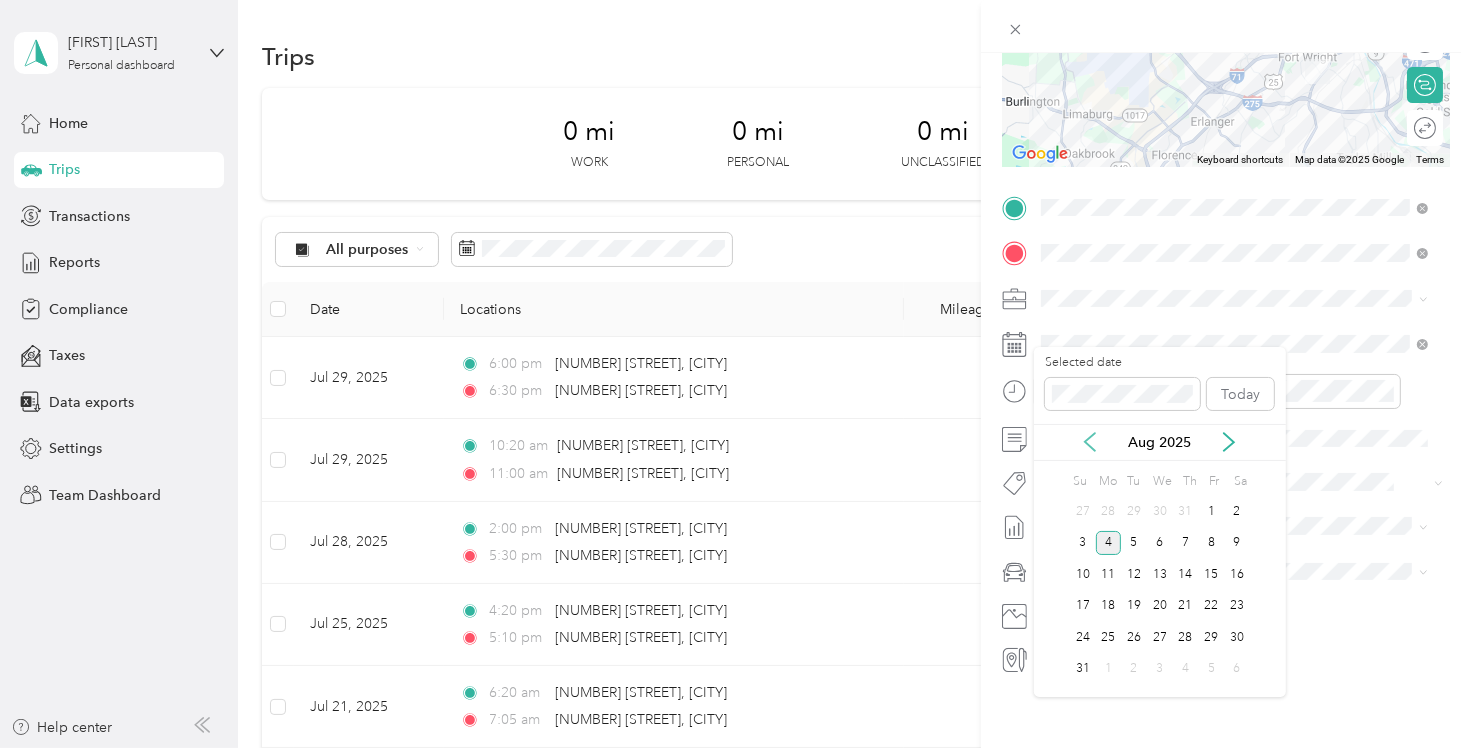 click 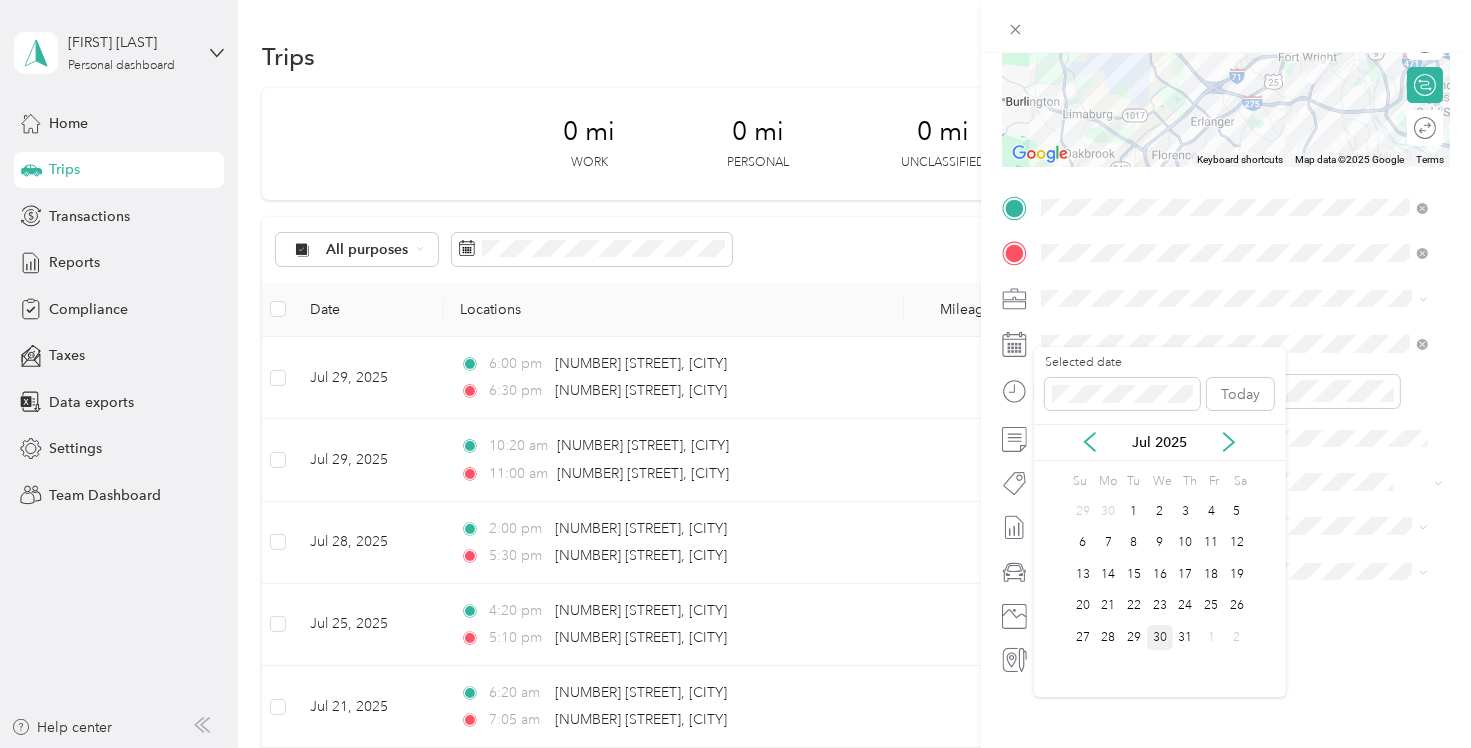click on "30" at bounding box center [1160, 637] 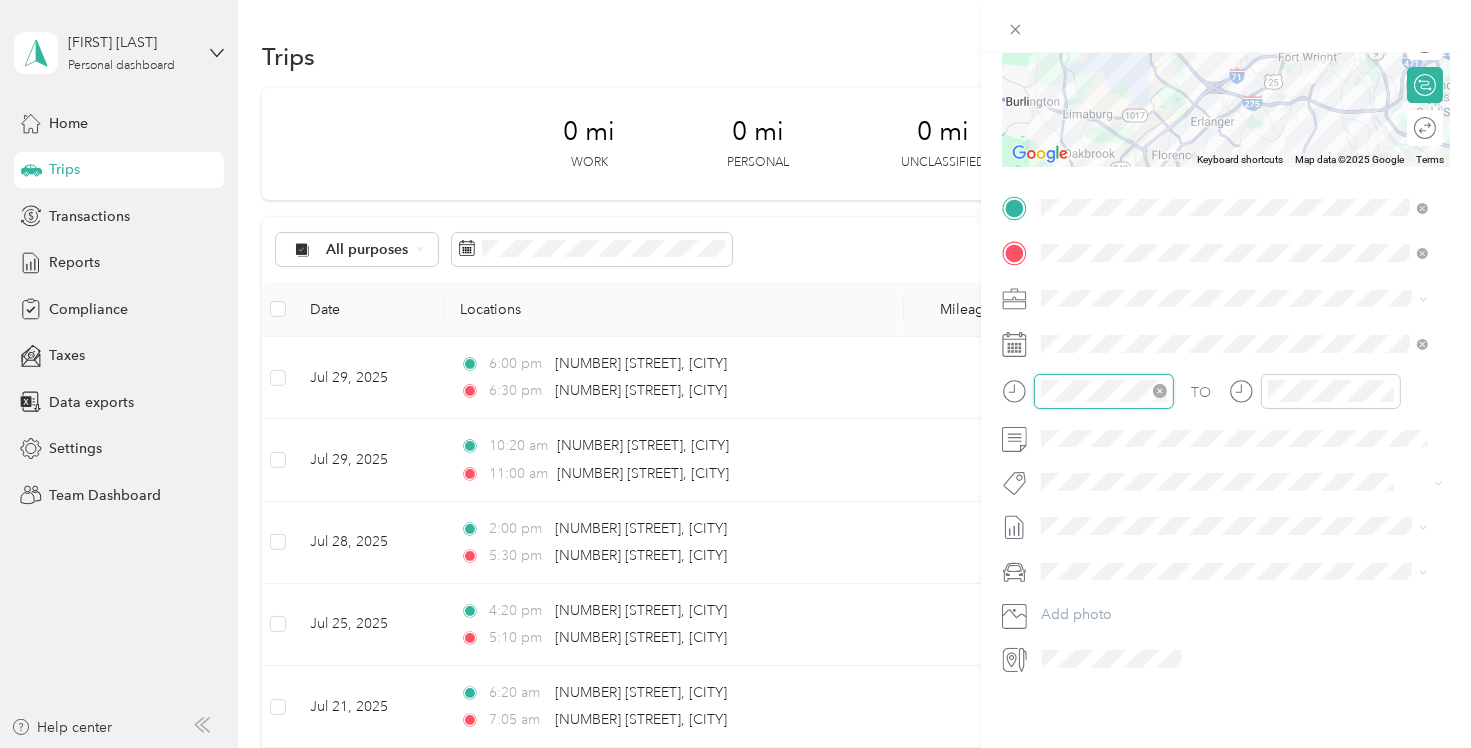 scroll, scrollTop: 120, scrollLeft: 0, axis: vertical 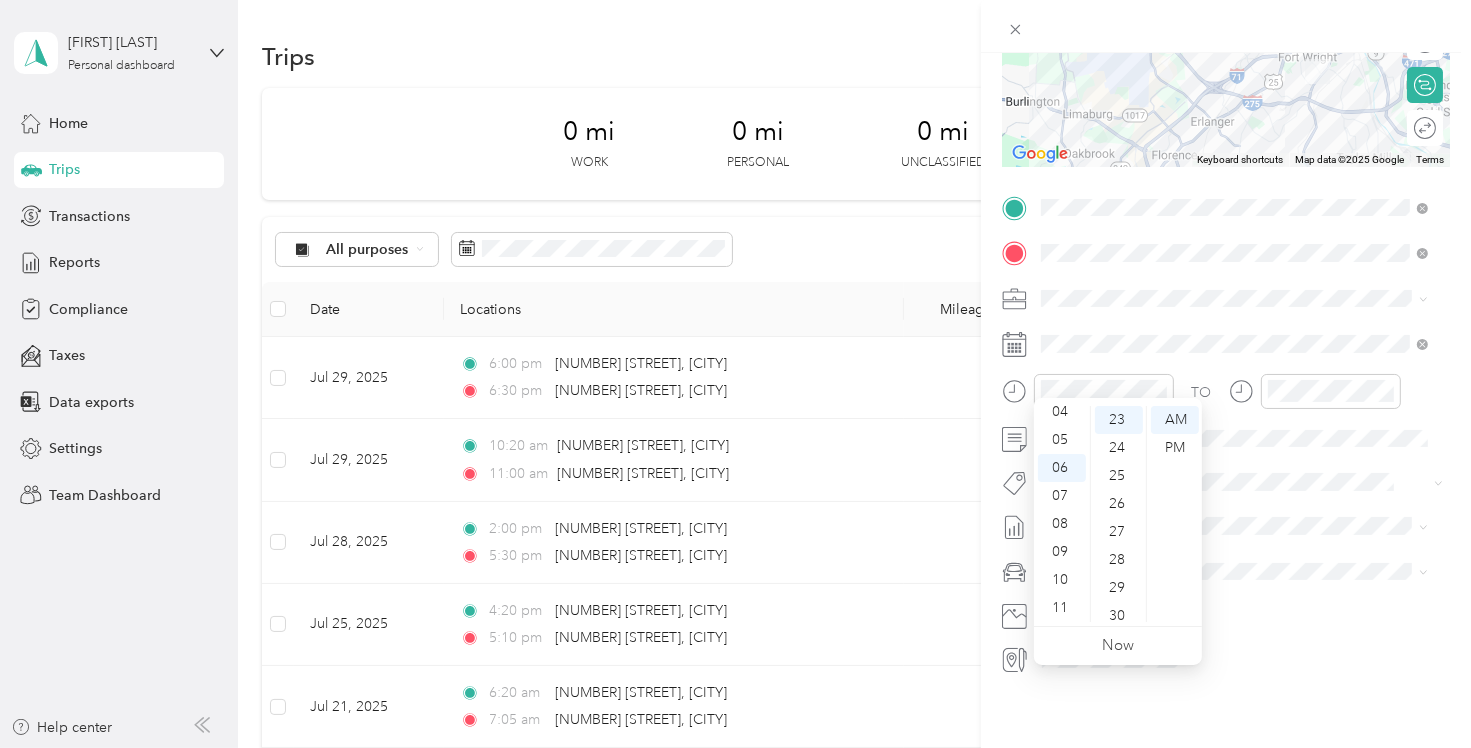 click on "New Trip Save This trip cannot be edited because it is either under review, approved, or paid. Contact your Team Manager to edit it. Miles To navigate the map with touch gestures double-tap and hold your finger on the map, then drag the map. ← Move left → Move right ↑ Move up ↓ Move down + Zoom in - Zoom out Home Jump left by 75% End Jump right by 75% Page Up Jump up by 75% Page Down Jump down by 75% Keyboard shortcuts Map Data Map data ©2025 Google Map data ©2025 Google 2 km  Click to toggle between metric and imperial units Terms Report a map error Edit route Calculate route Round trip TO Add photo" at bounding box center (735, 374) 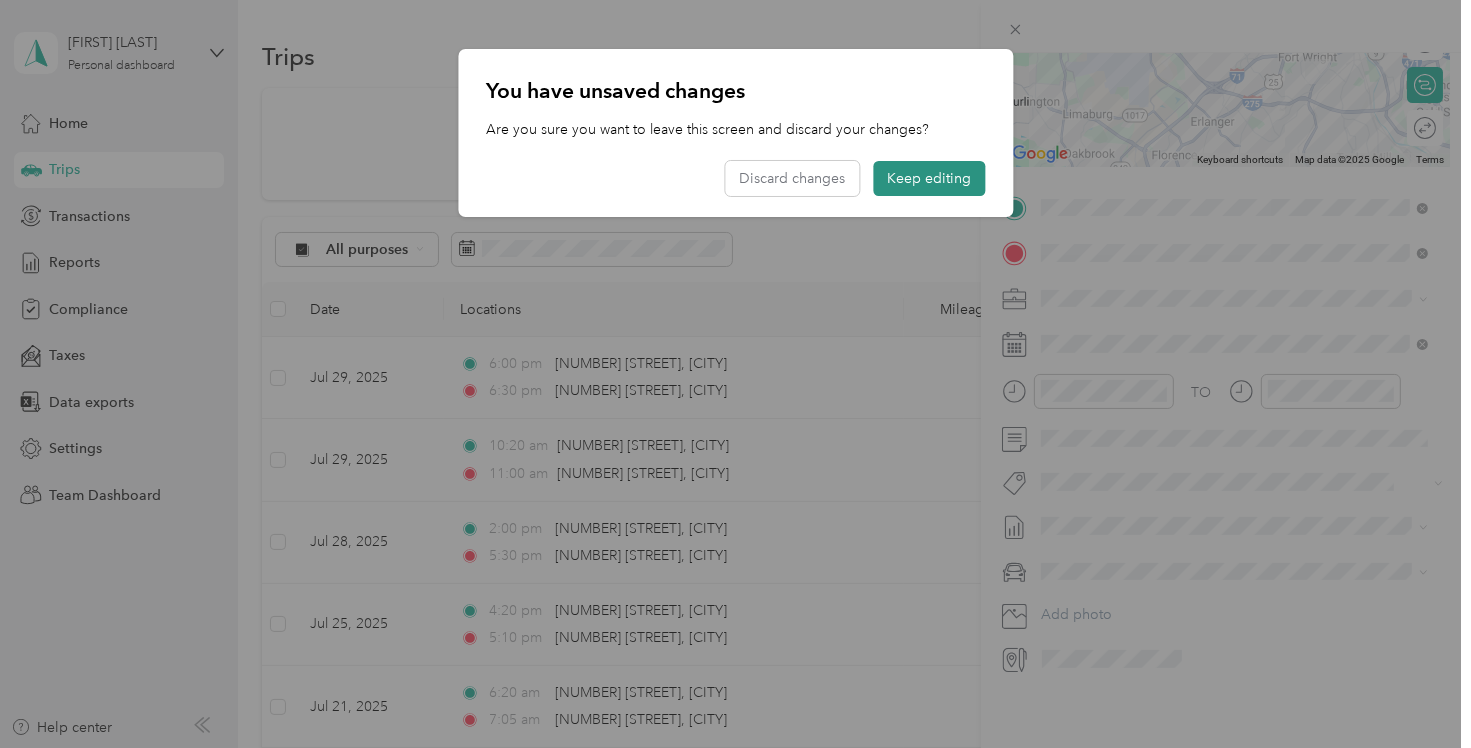 click on "Keep editing" at bounding box center [929, 178] 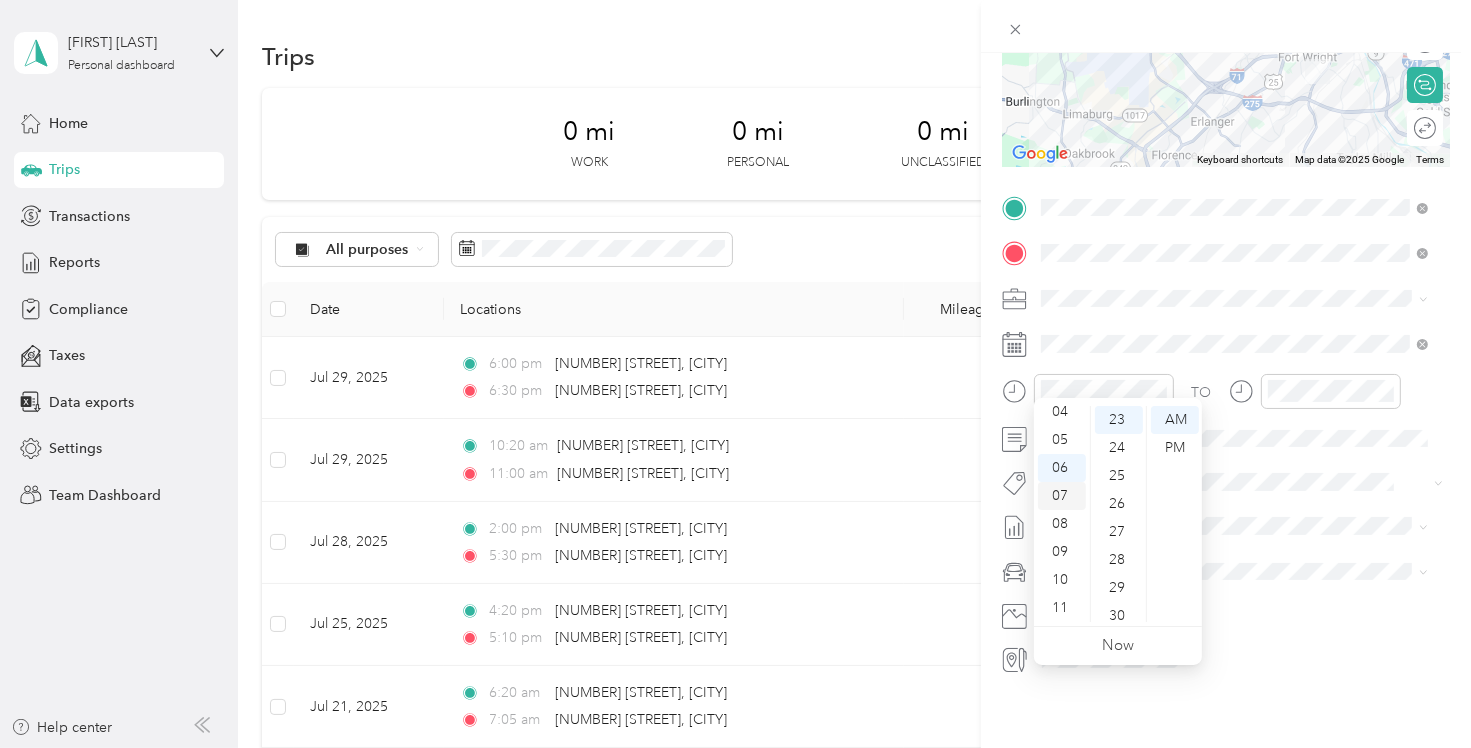 click on "07" at bounding box center [1062, 496] 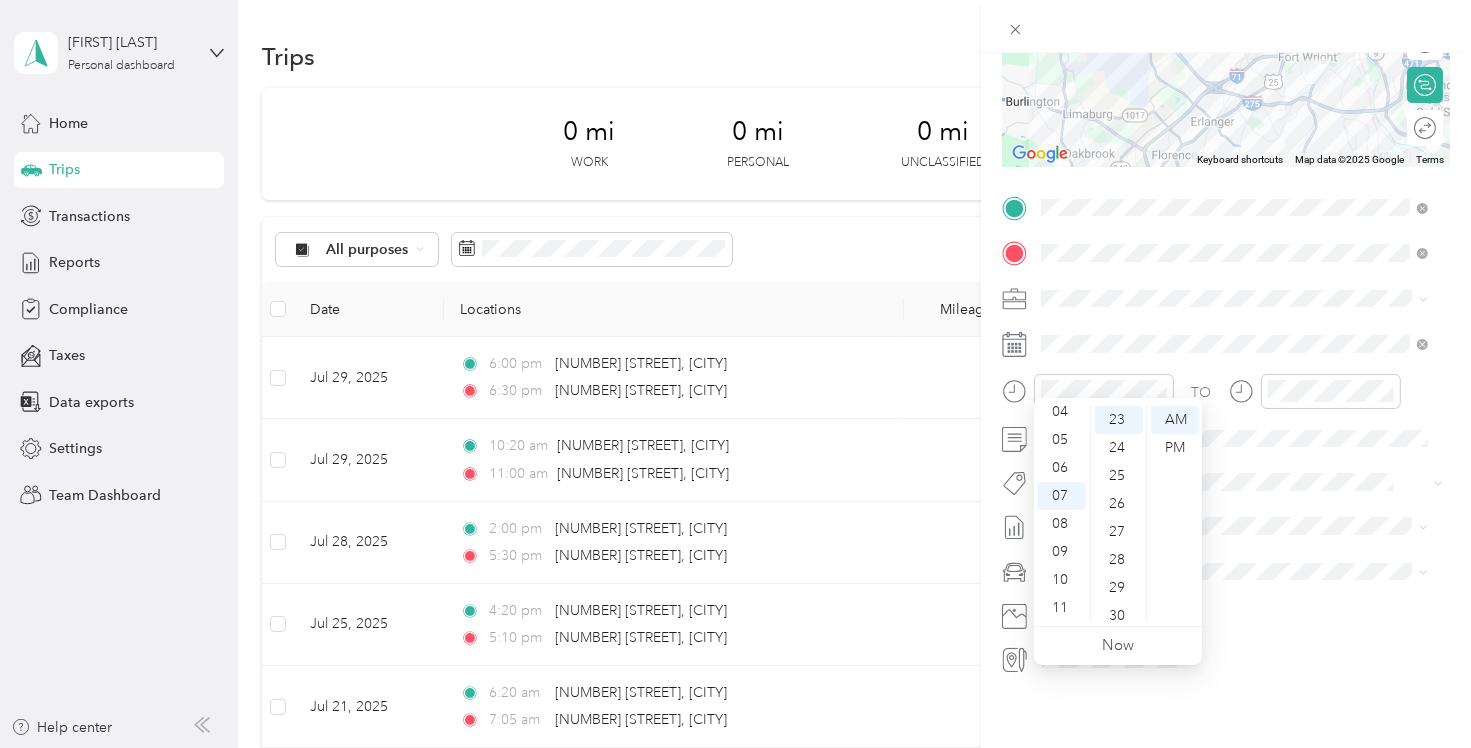 scroll, scrollTop: 0, scrollLeft: 0, axis: both 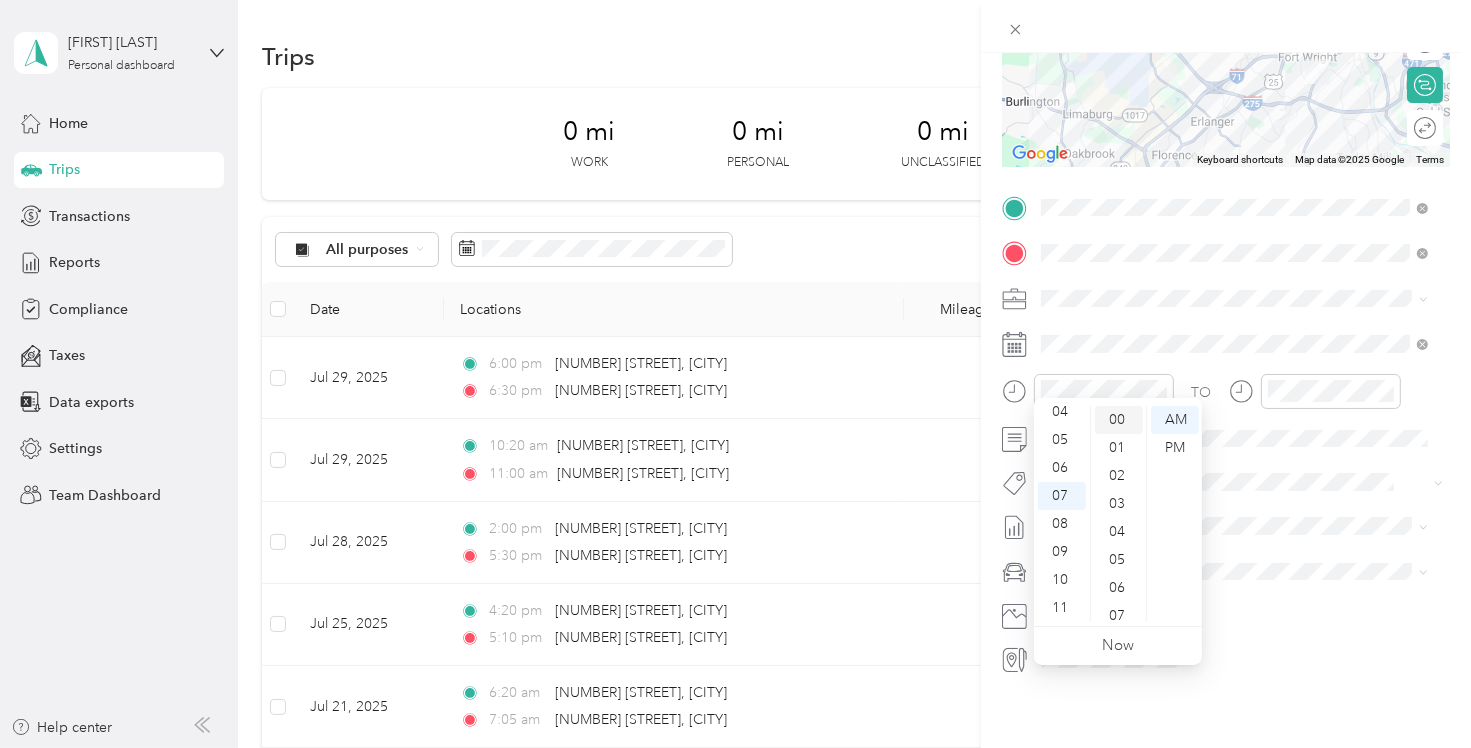 click on "00" at bounding box center (1119, 420) 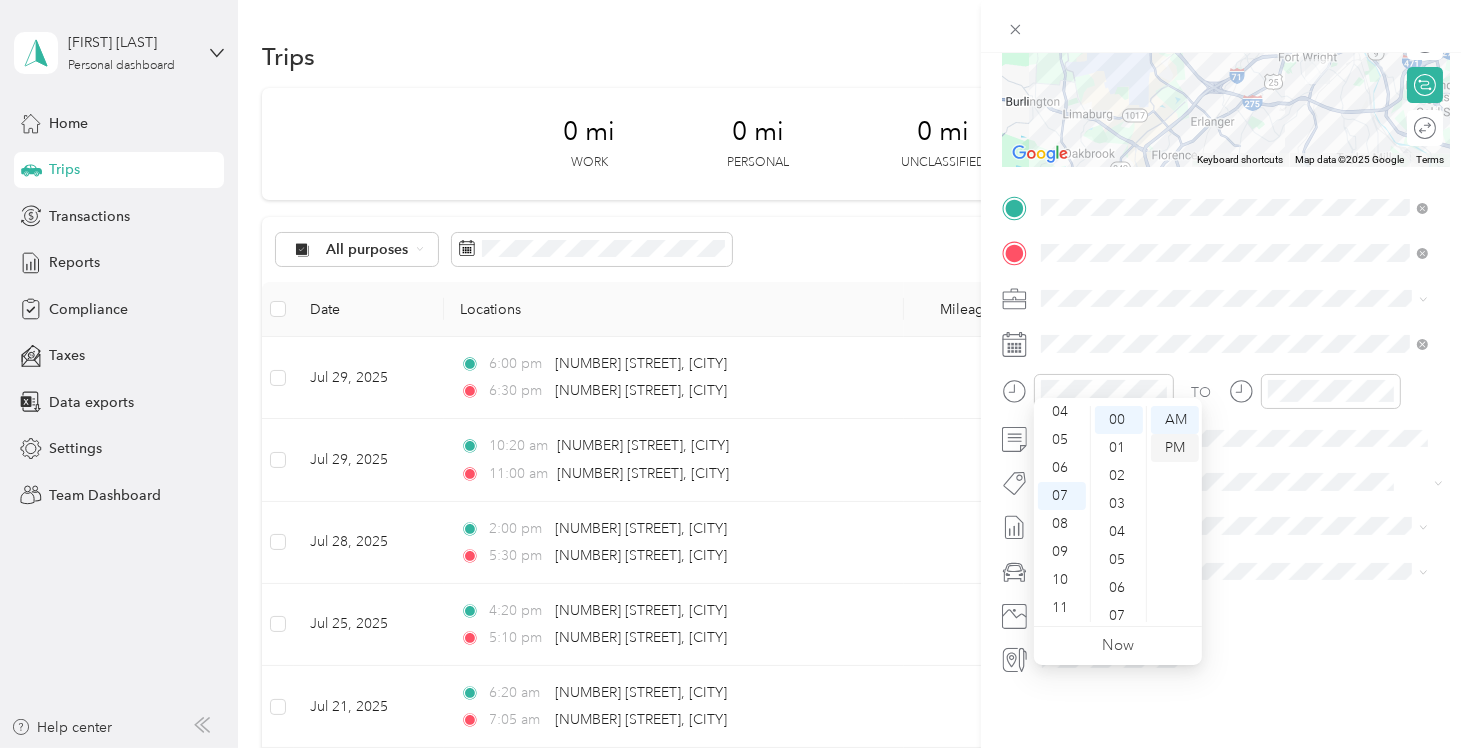 click on "PM" at bounding box center (1175, 448) 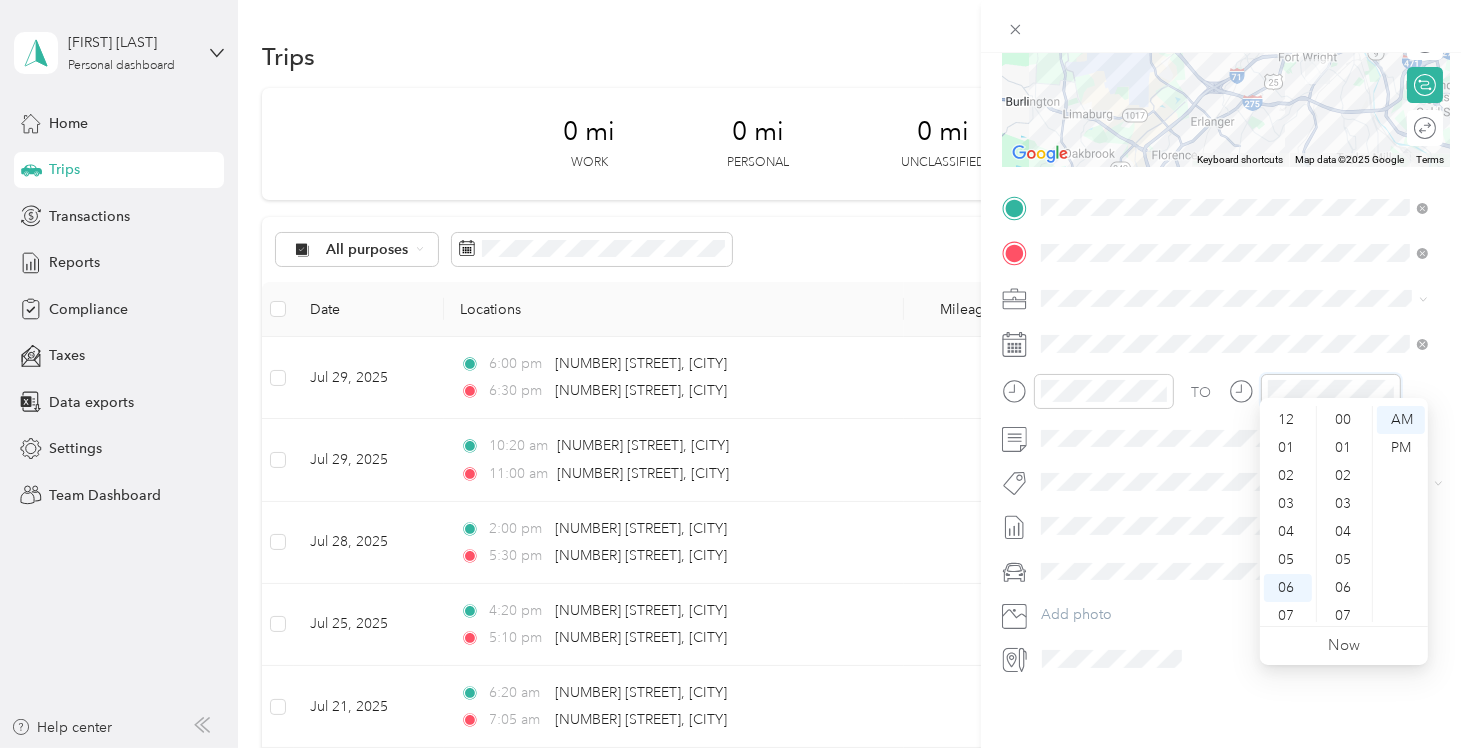 scroll, scrollTop: 644, scrollLeft: 0, axis: vertical 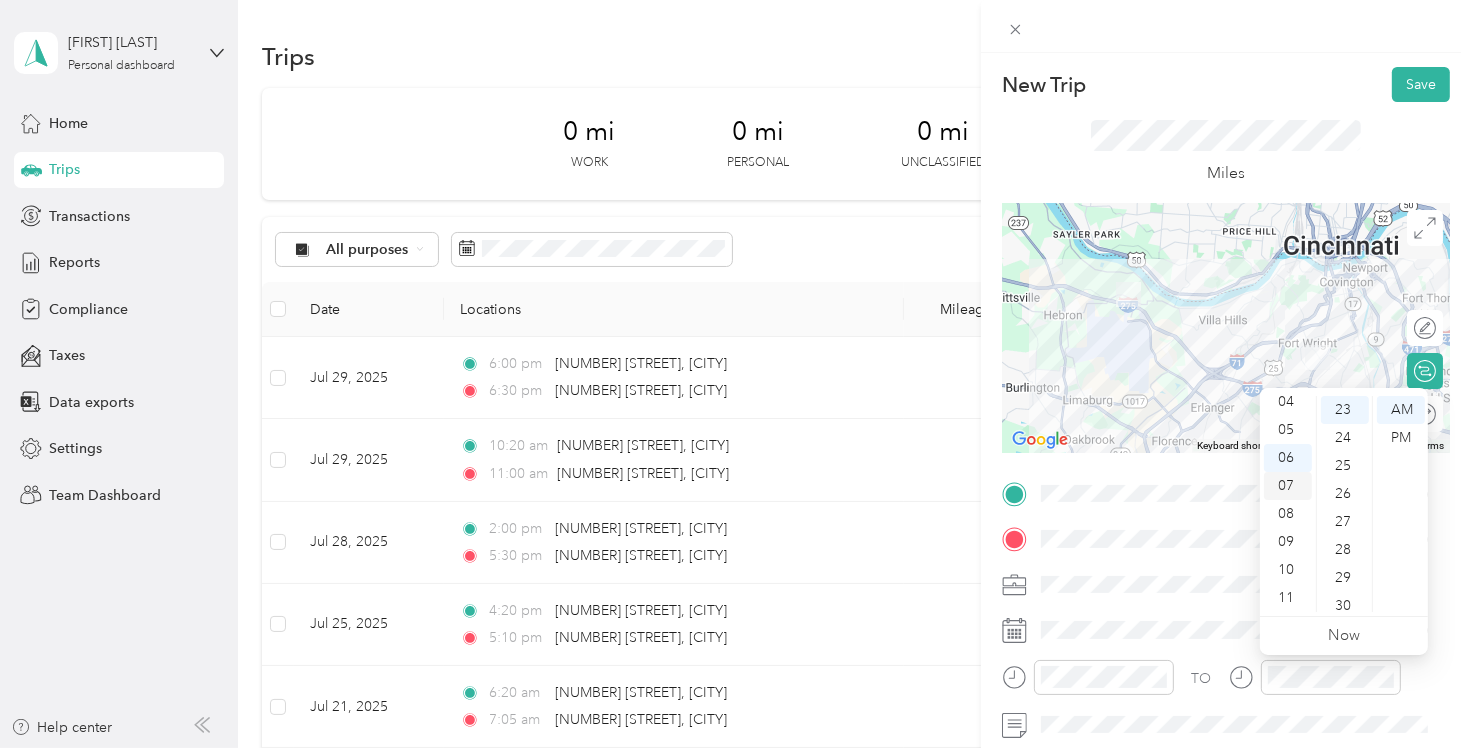 click on "07" at bounding box center (1288, 486) 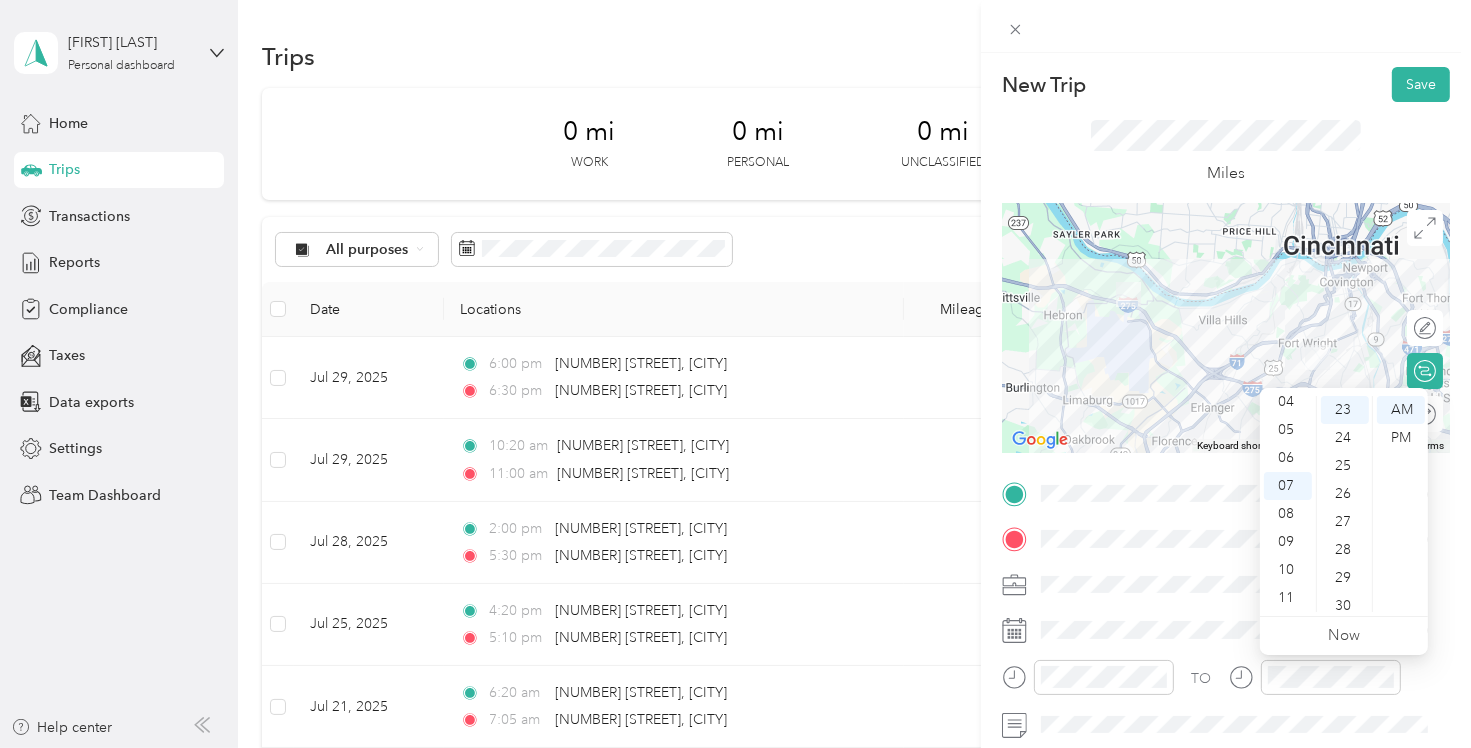 drag, startPoint x: 1340, startPoint y: 463, endPoint x: 1369, endPoint y: 444, distance: 34.669872 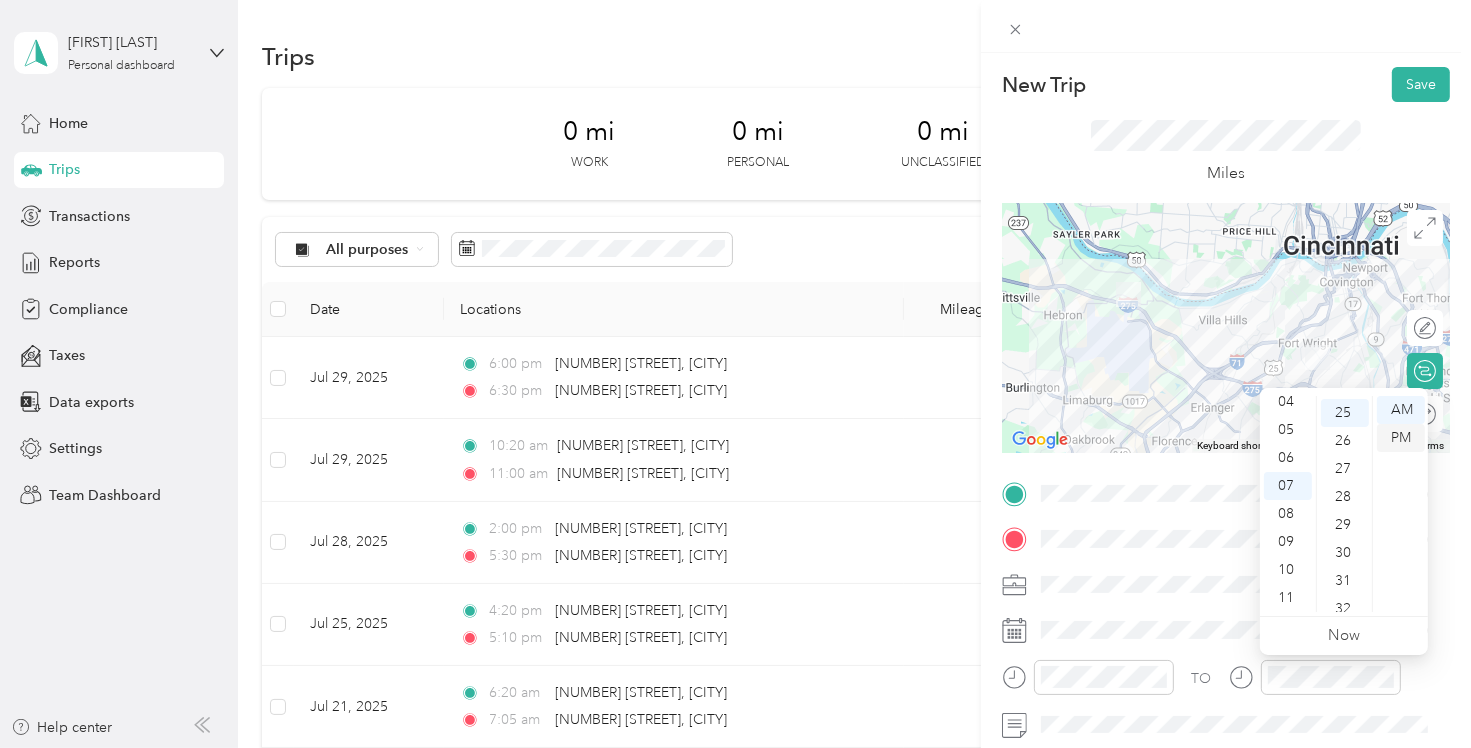 scroll, scrollTop: 700, scrollLeft: 0, axis: vertical 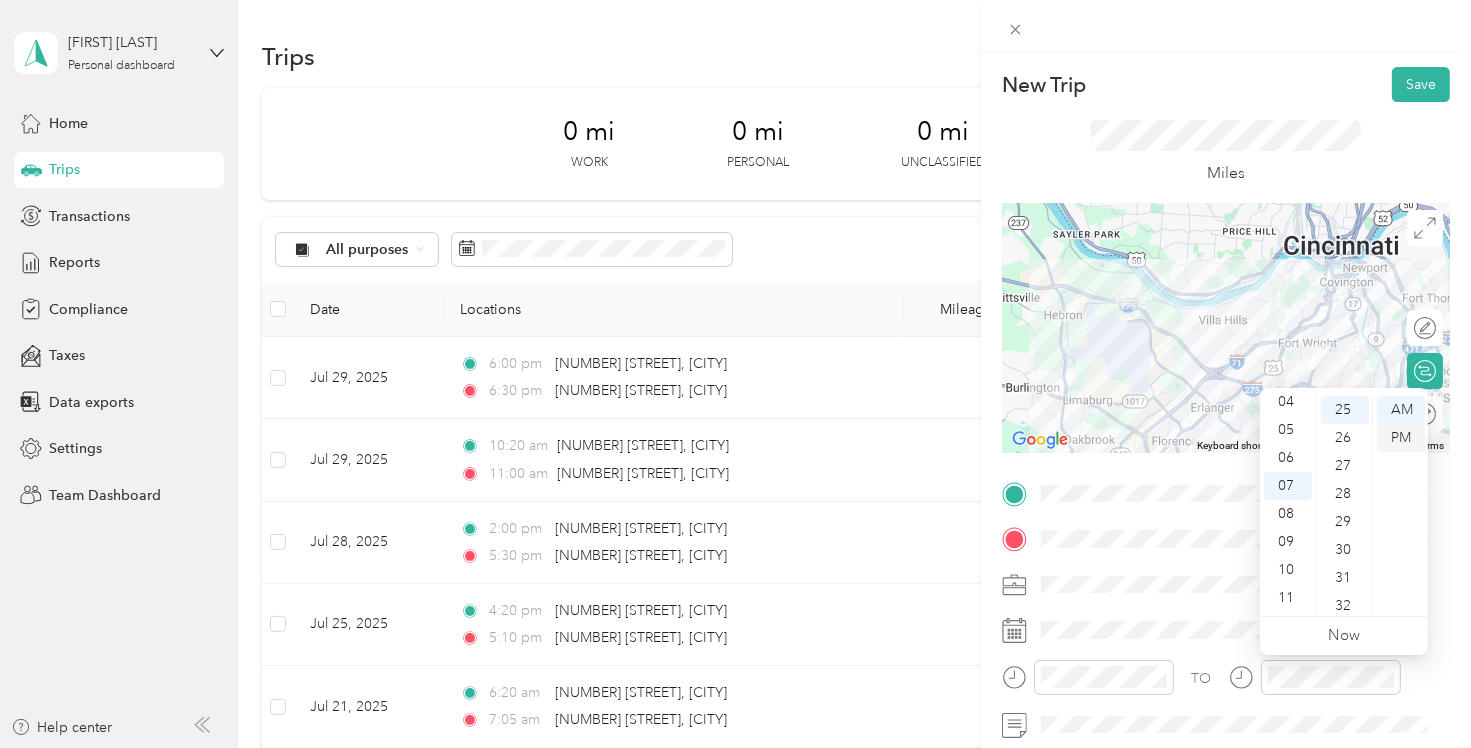 click on "PM" at bounding box center [1401, 438] 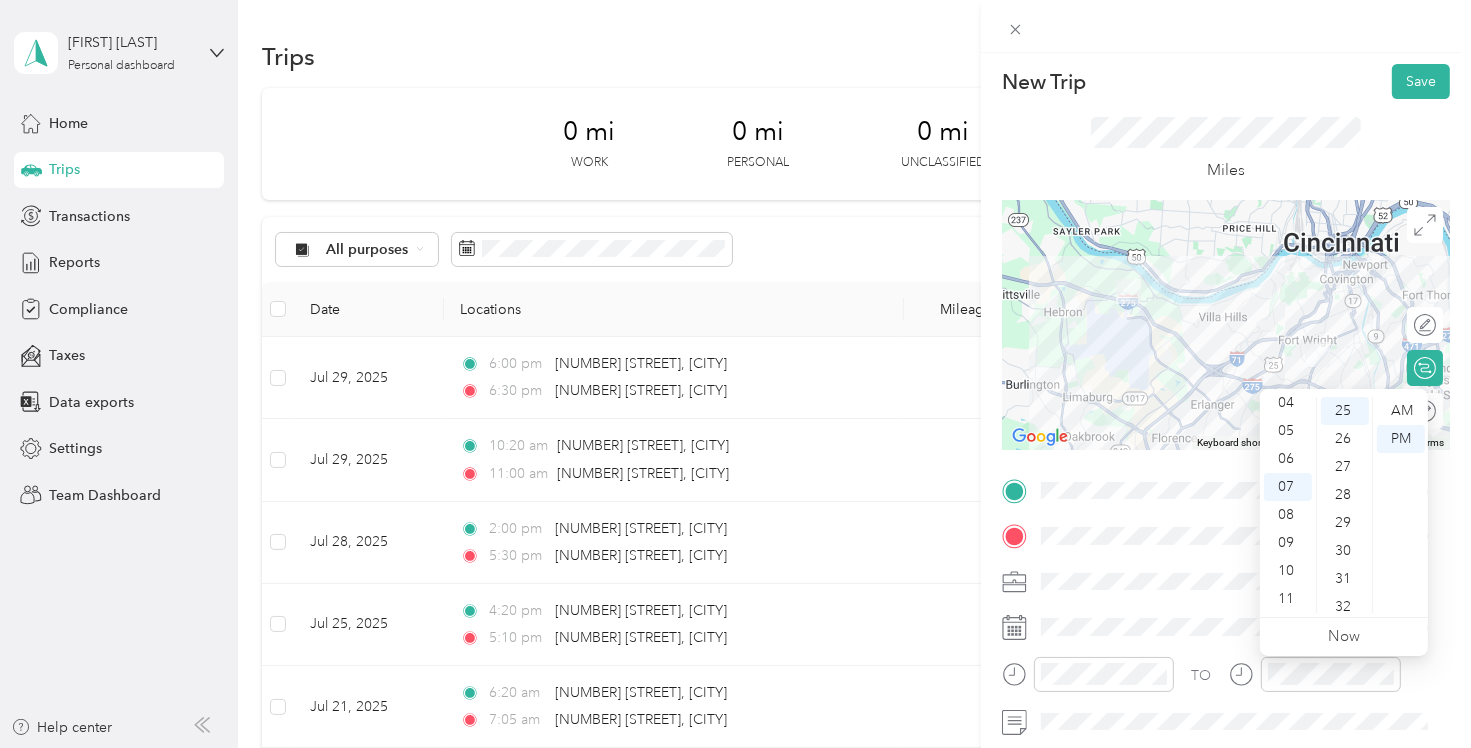 scroll, scrollTop: 0, scrollLeft: 0, axis: both 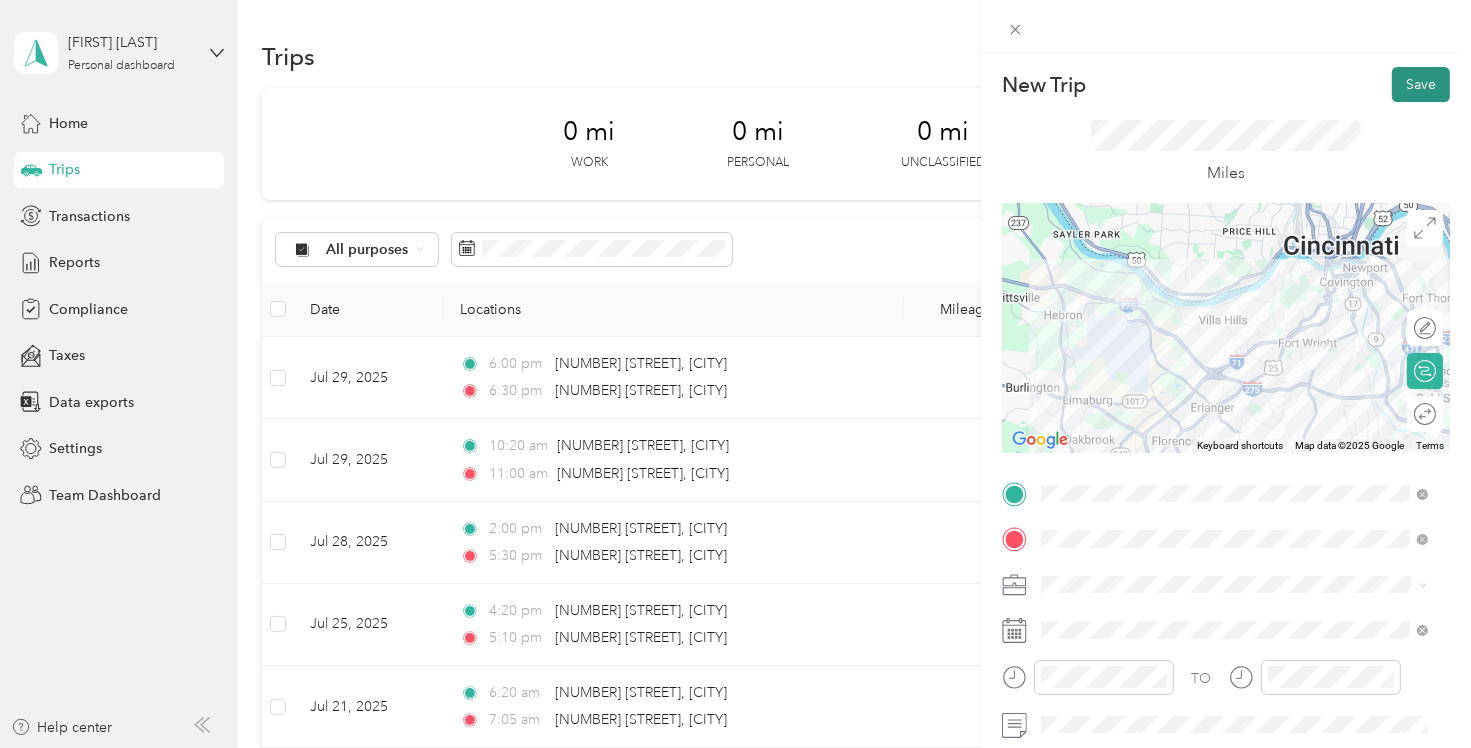 click on "Save" at bounding box center [1421, 84] 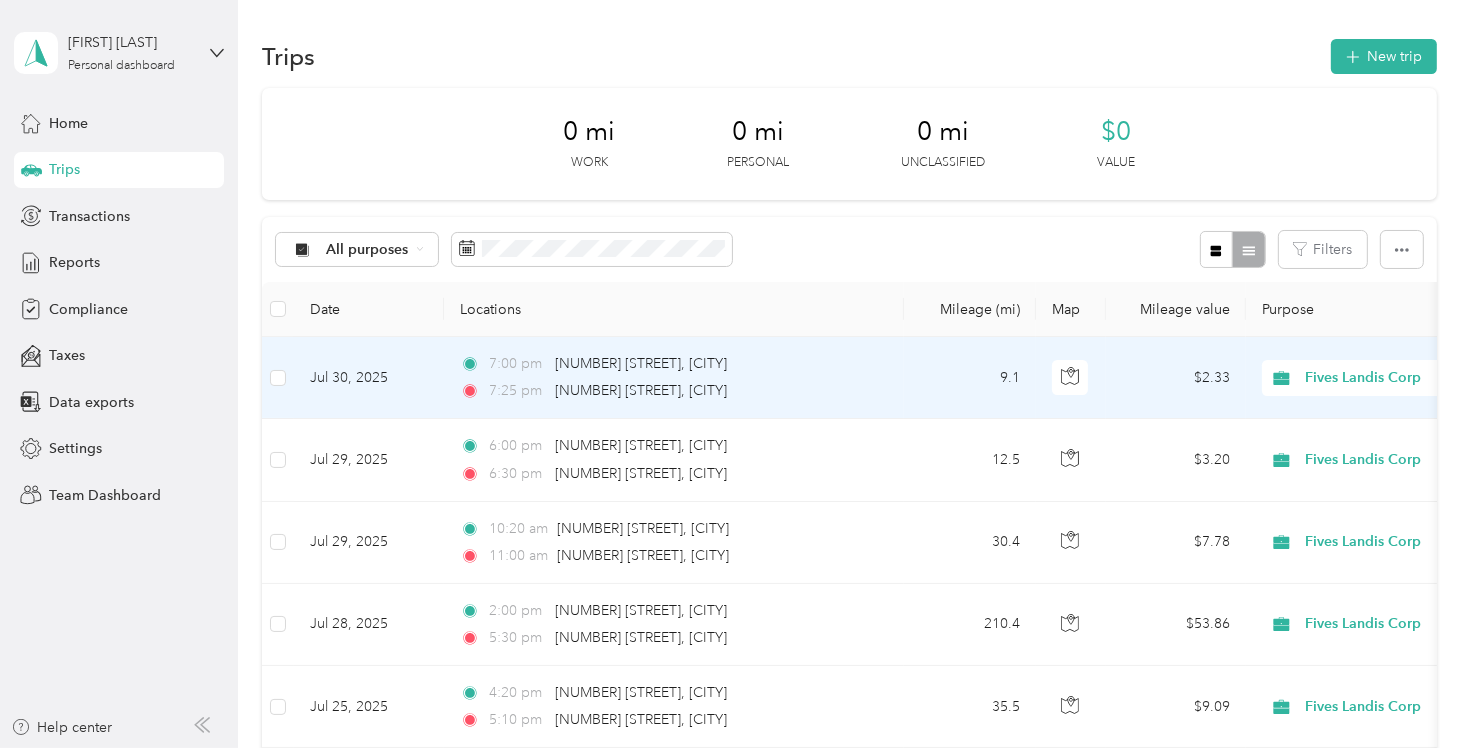 click on "Jul 30, 2025" at bounding box center (369, 378) 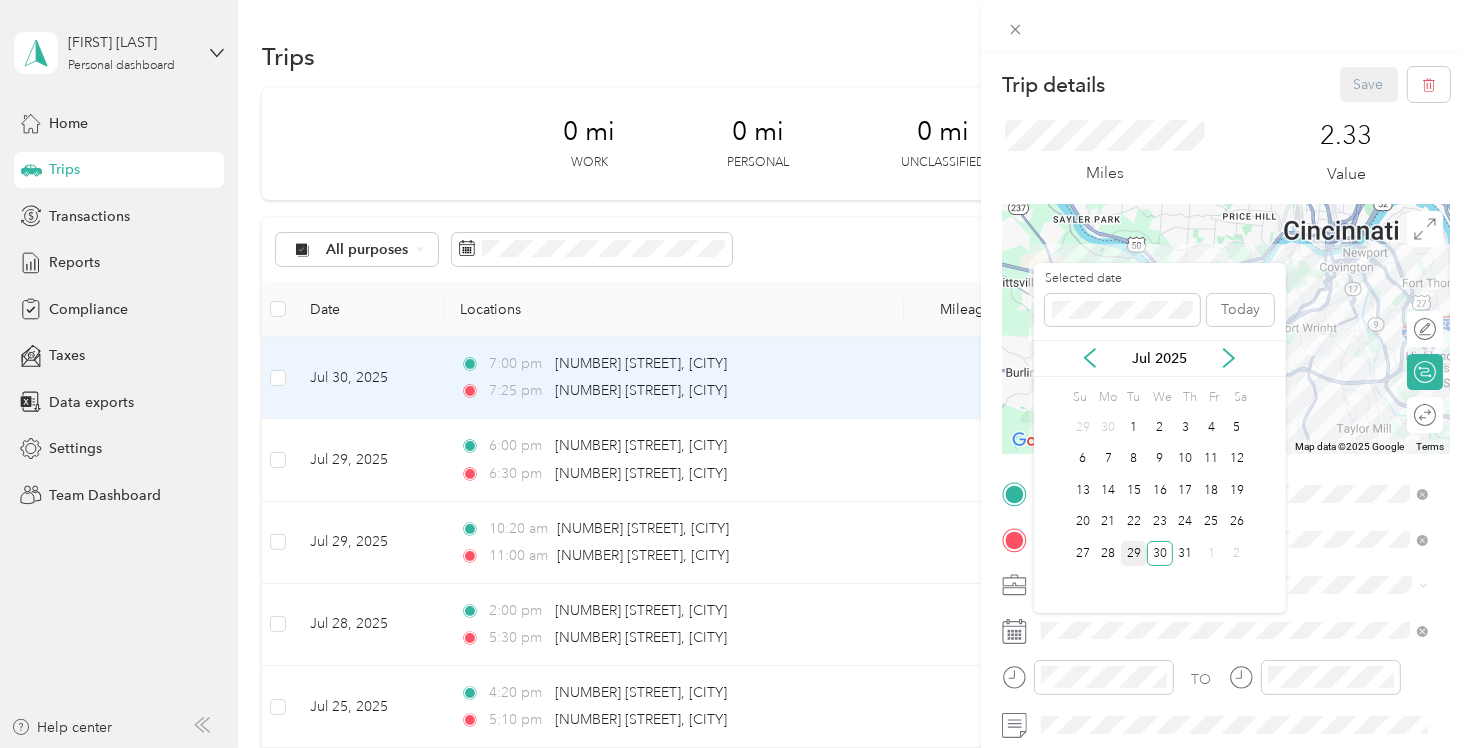 click on "29" at bounding box center [1134, 553] 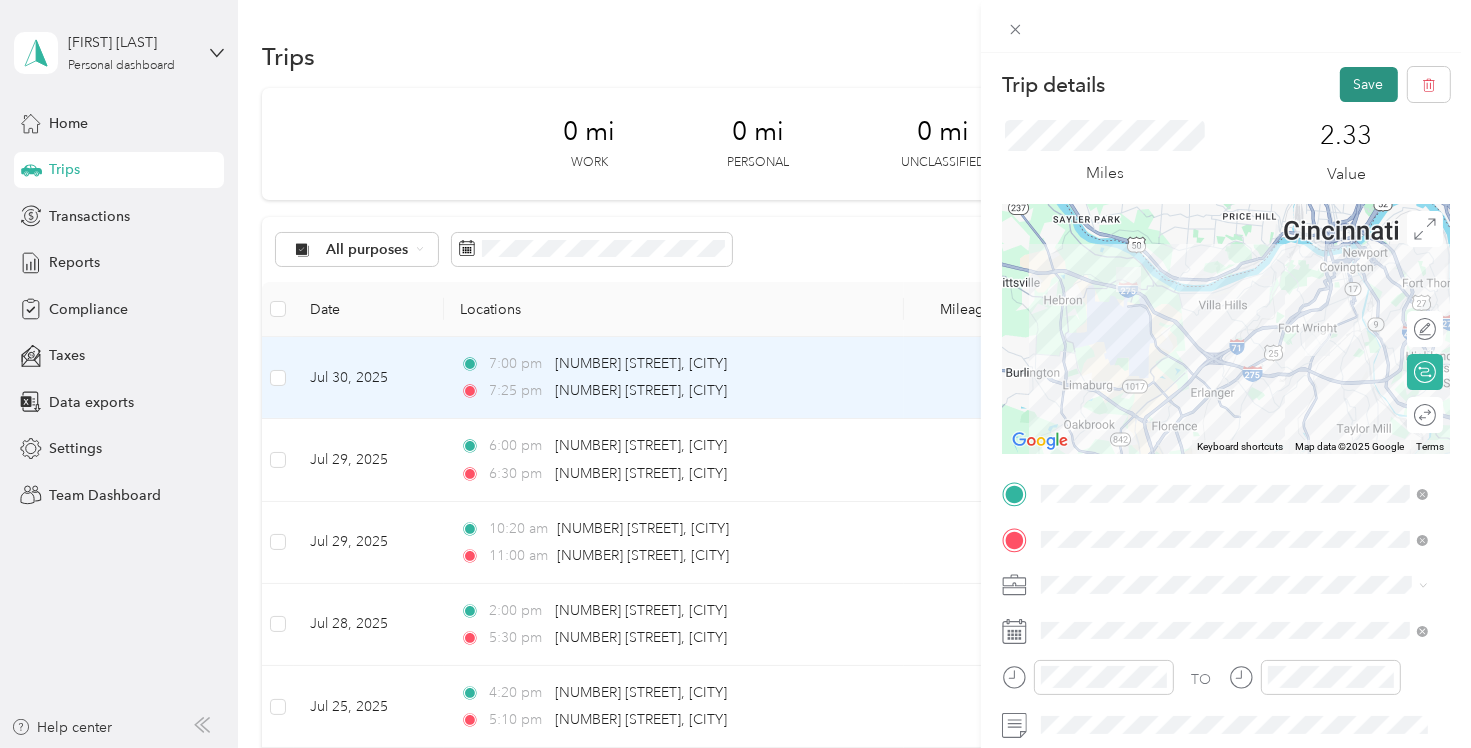 click on "Save" at bounding box center (1369, 84) 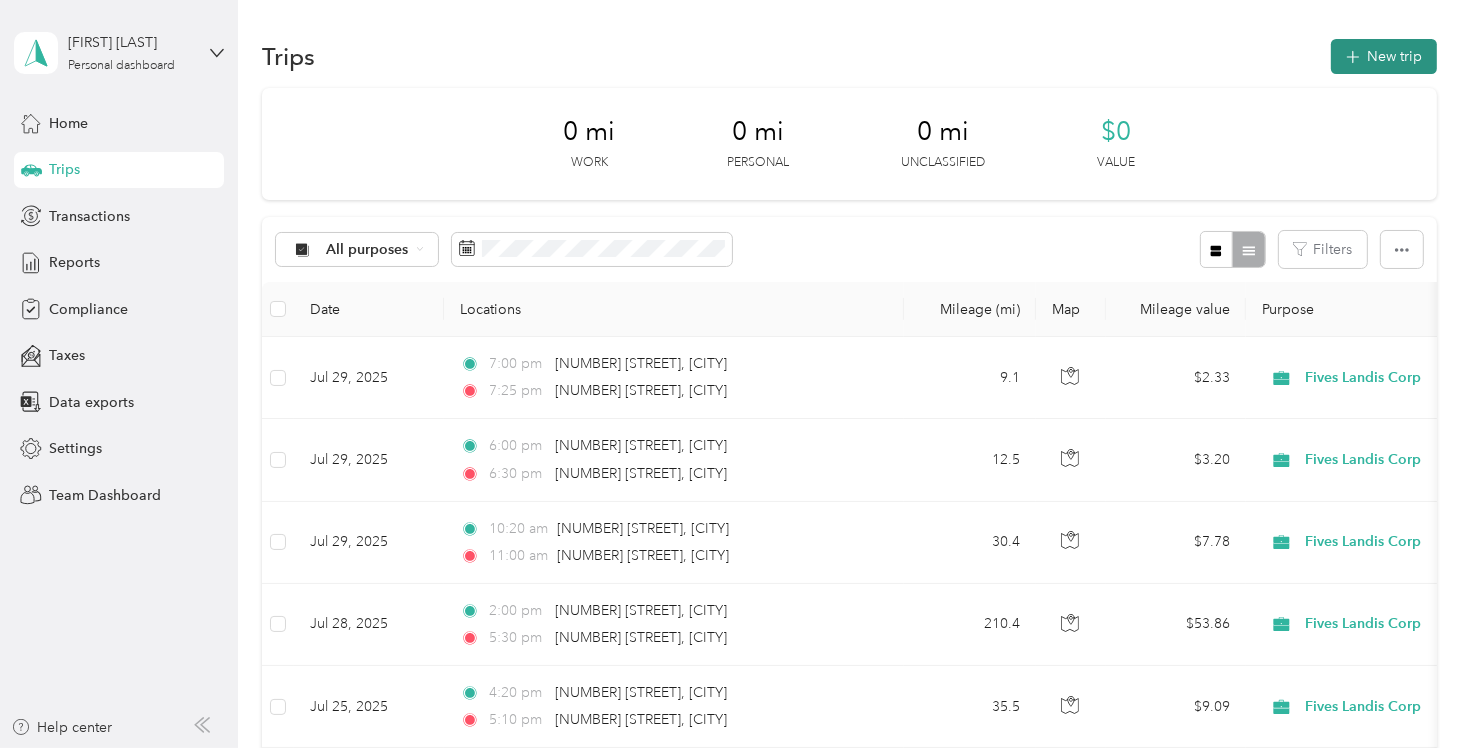 click on "New trip" at bounding box center (1384, 56) 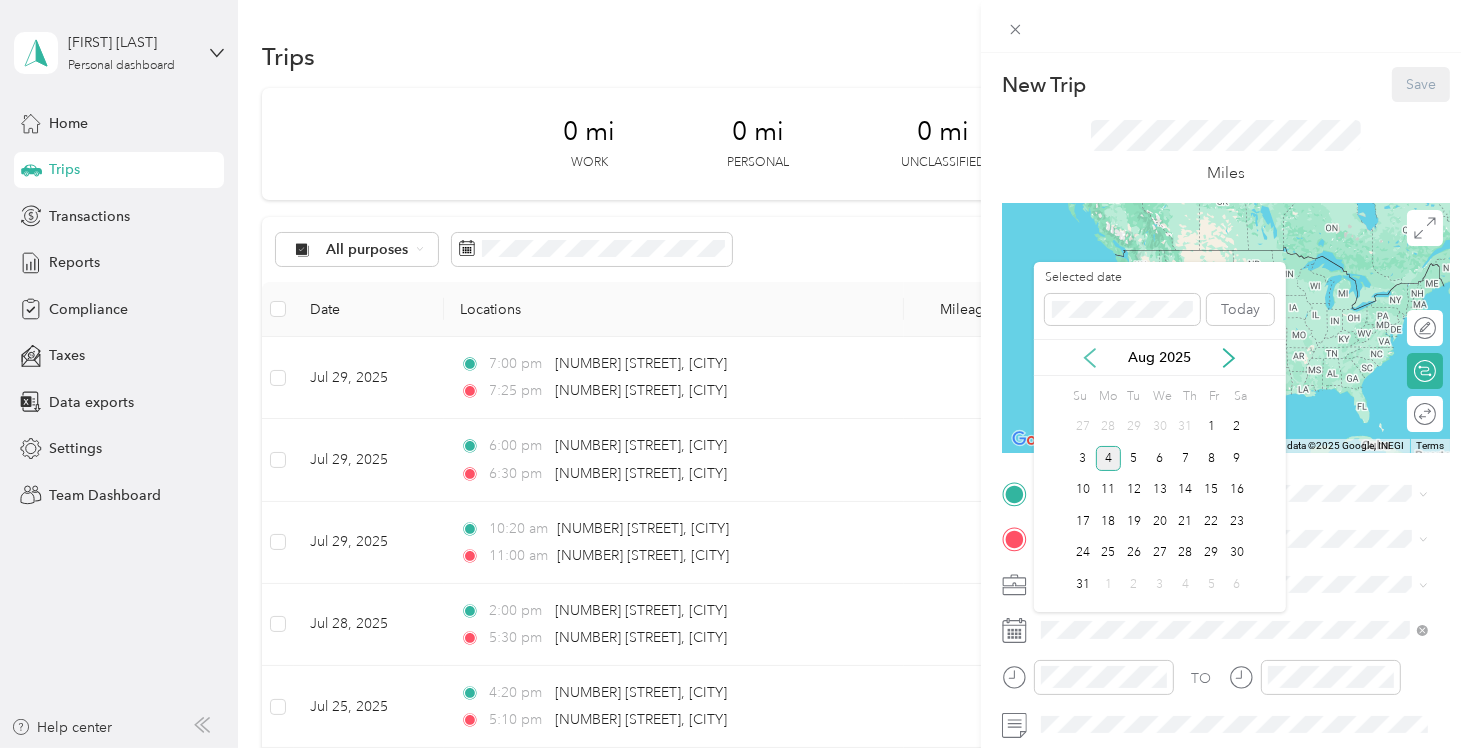 click 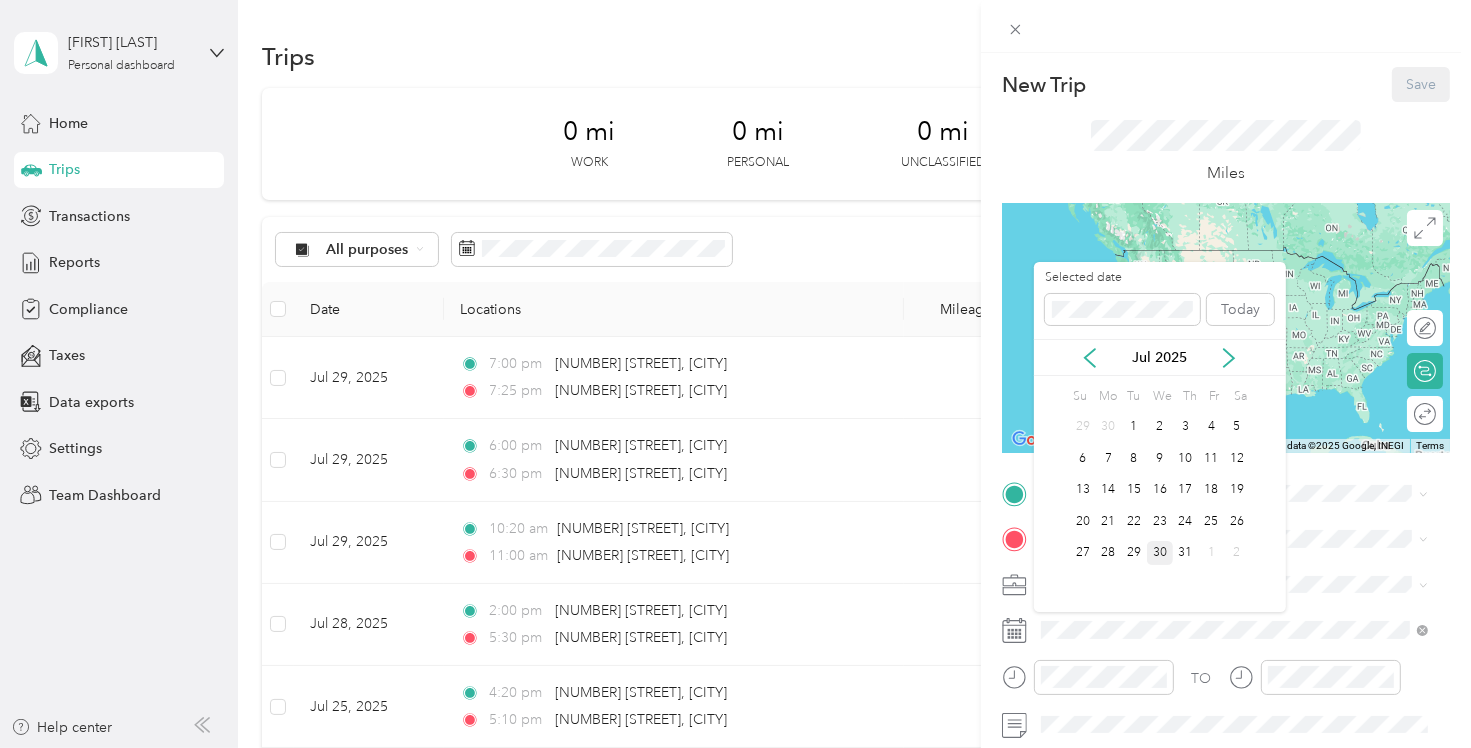 click on "30" at bounding box center (1160, 553) 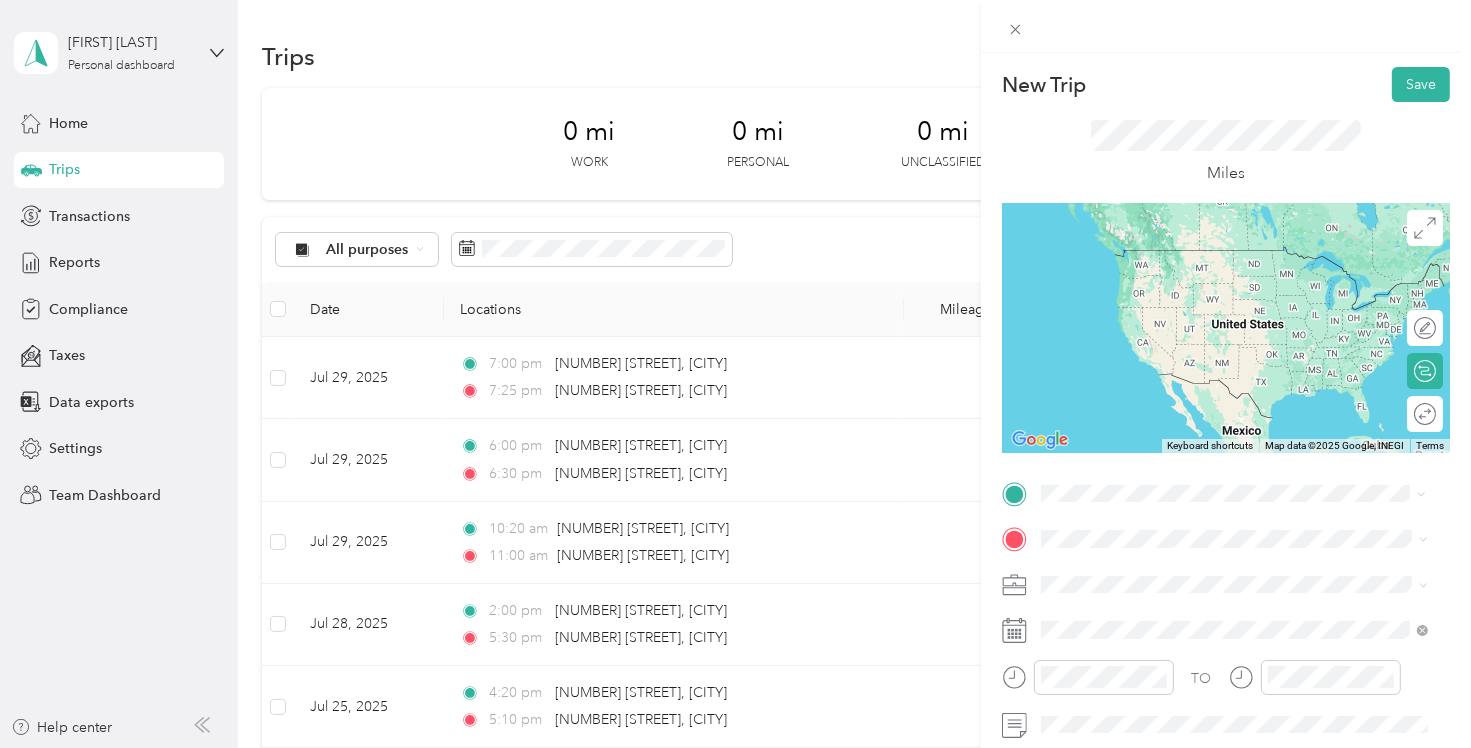 click on "[NUMBER] [STREET]
[CITY], [STATE] [POSTAL_CODE], [COUNTRY]" at bounding box center (1222, 258) 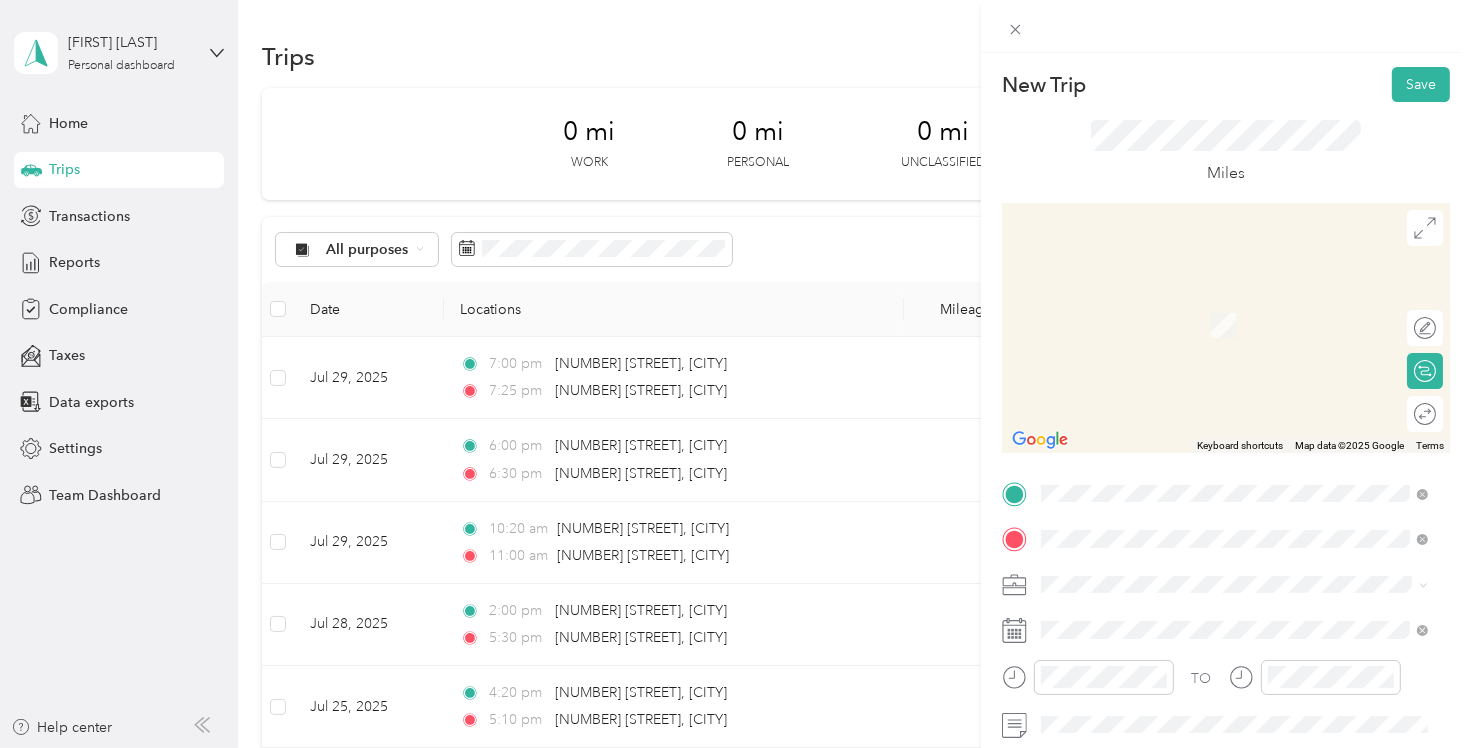 click on "[NUMBER] [STREET]
[CITY], [STATE] [POSTAL_CODE], [COUNTRY]" at bounding box center [1222, 304] 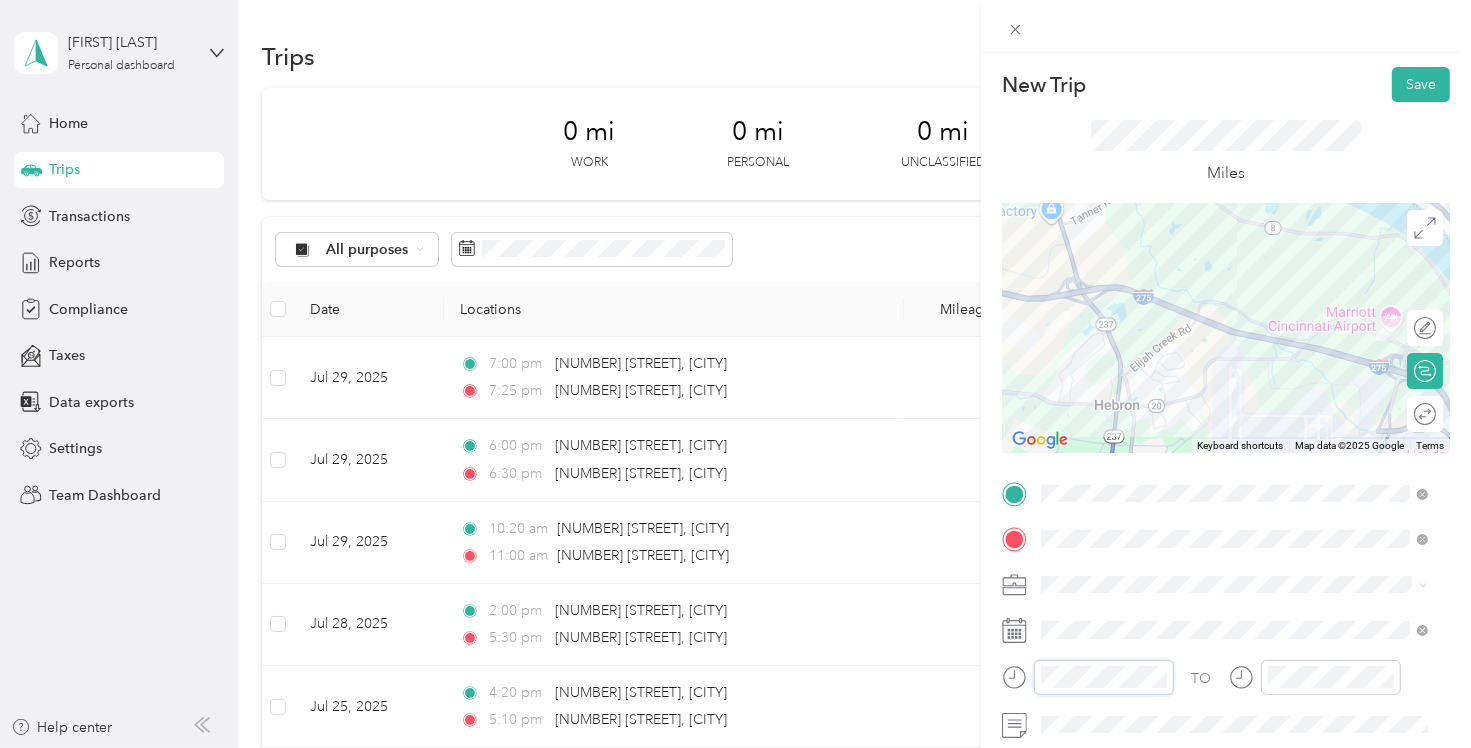 scroll, scrollTop: 120, scrollLeft: 0, axis: vertical 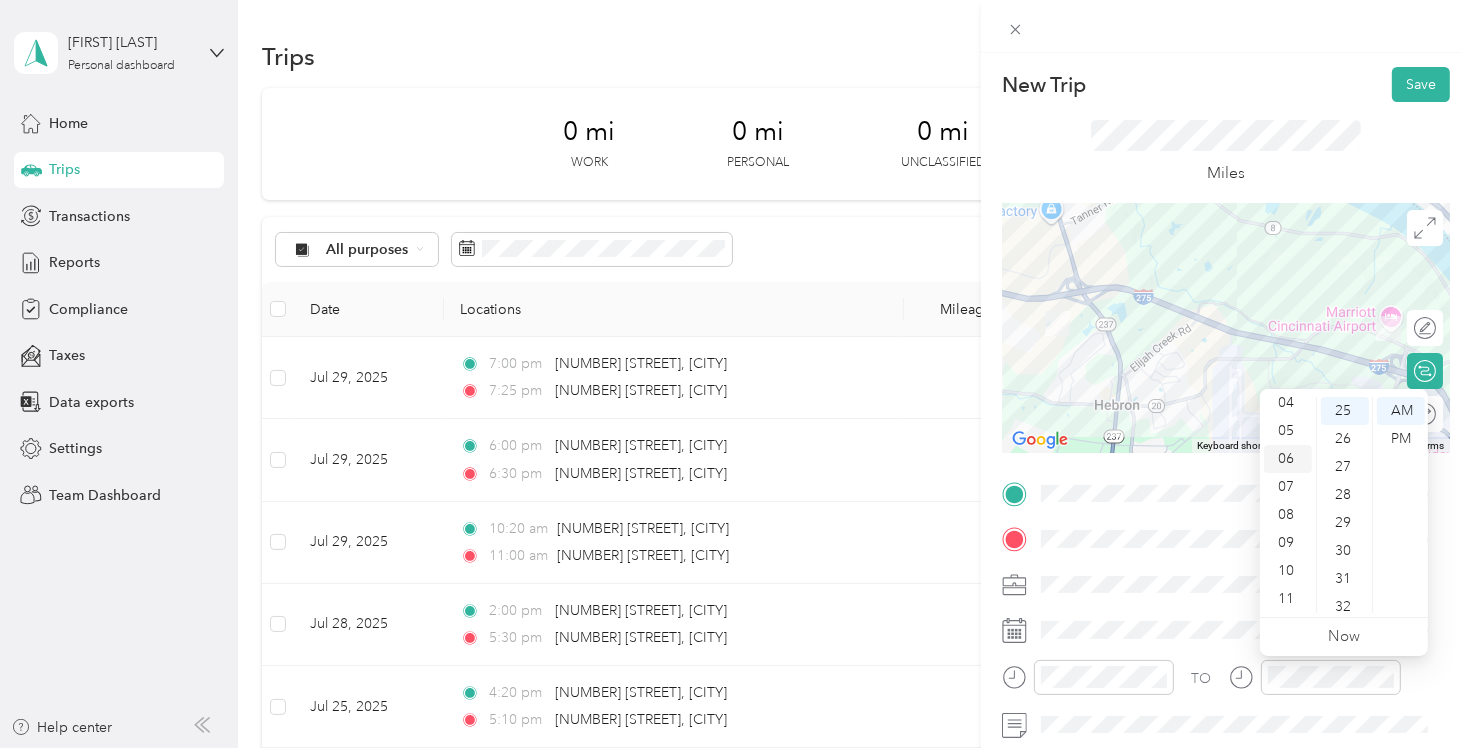 click on "06" at bounding box center [1288, 459] 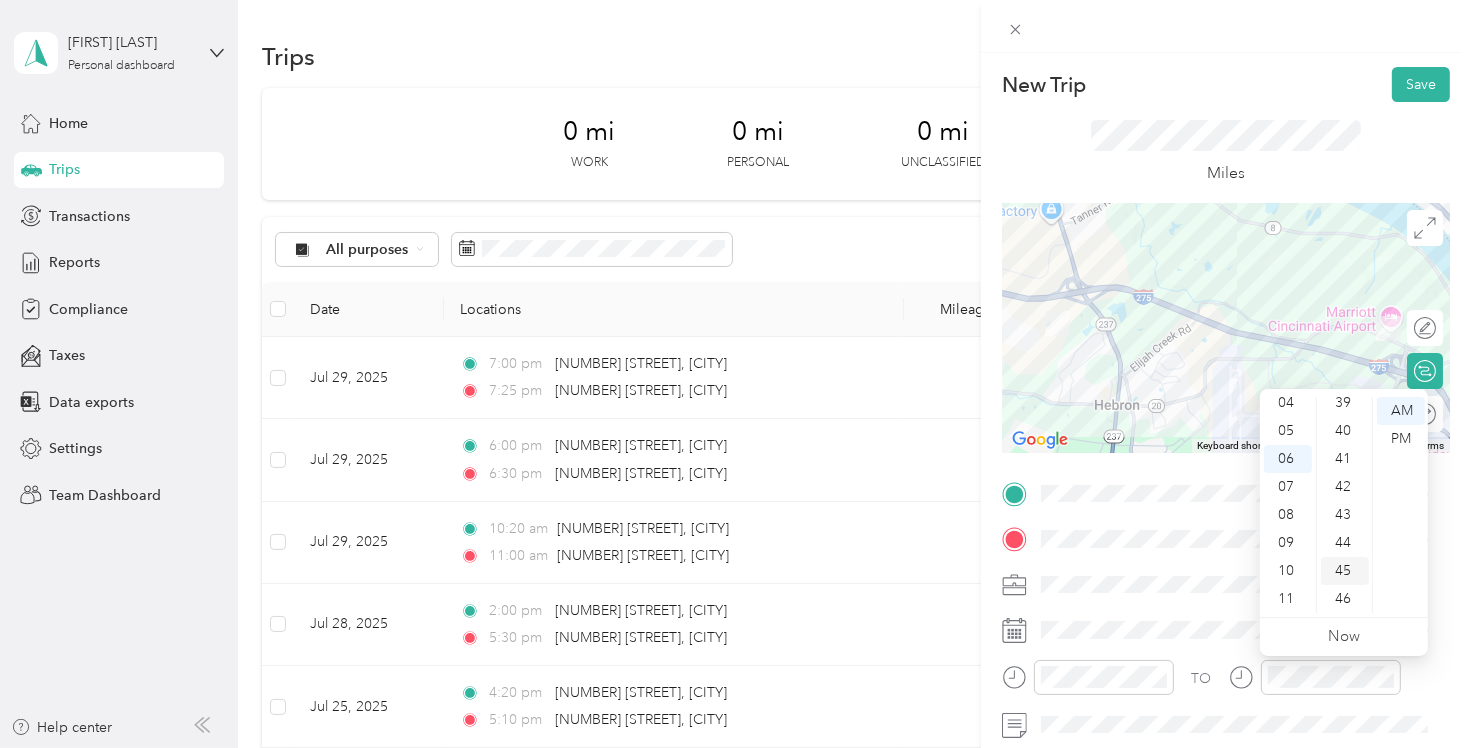 click on "45" at bounding box center (1345, 571) 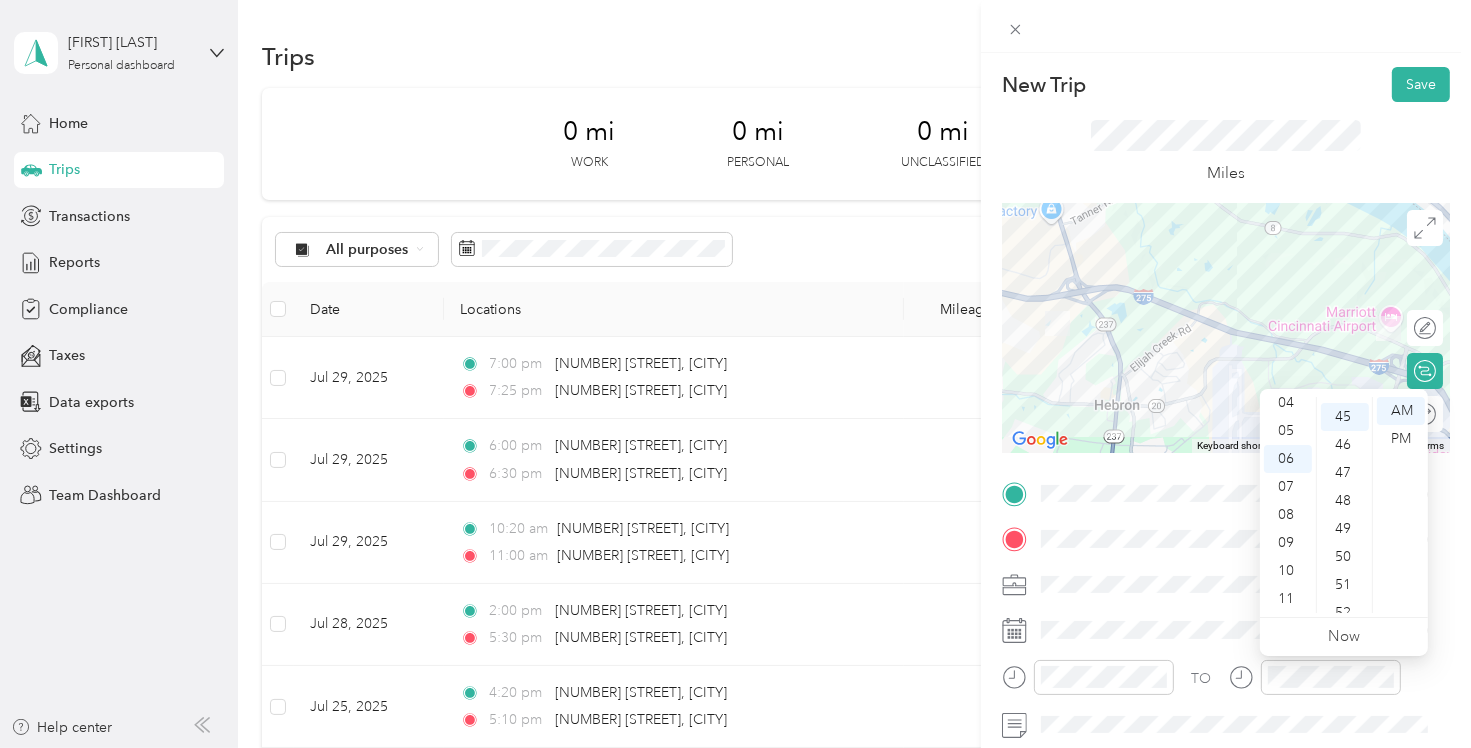 scroll, scrollTop: 1260, scrollLeft: 0, axis: vertical 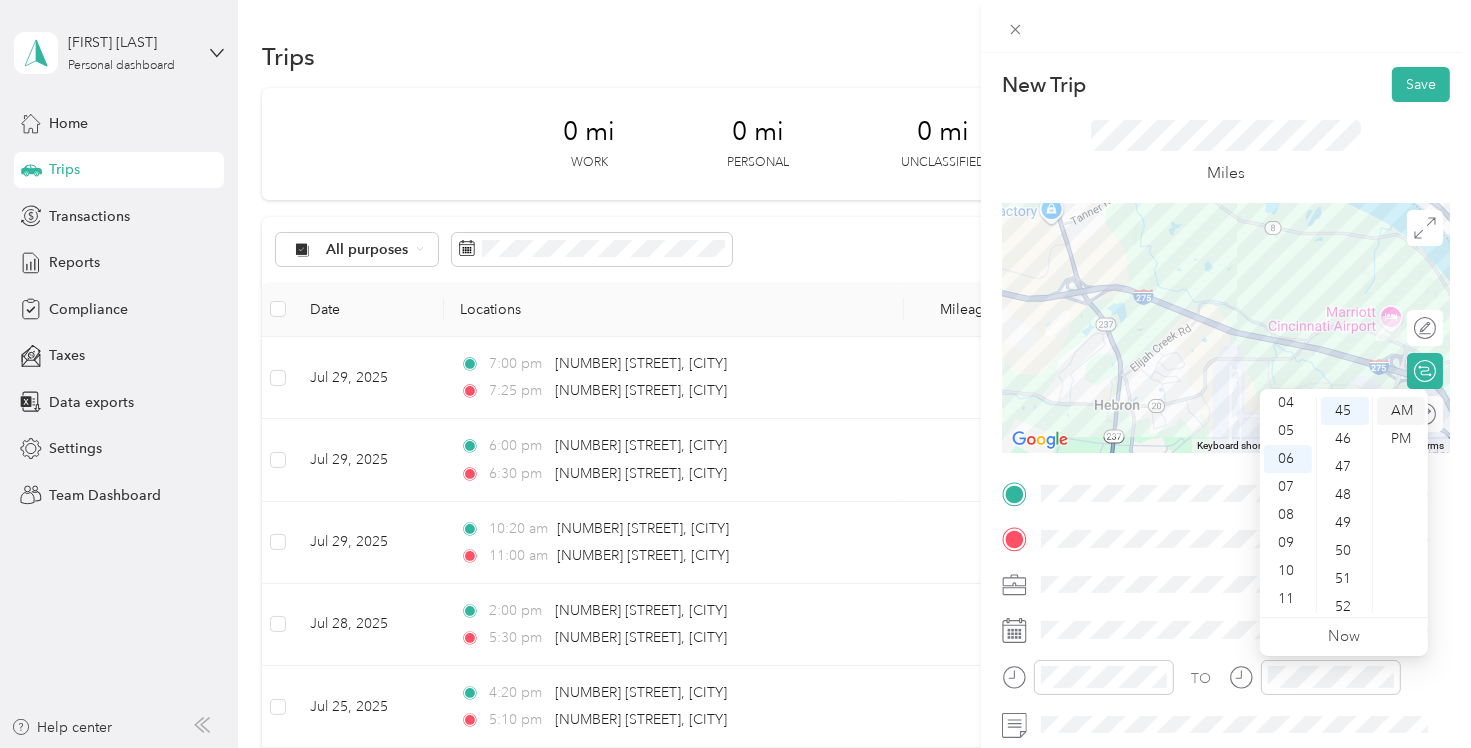 click on "AM" at bounding box center [1401, 411] 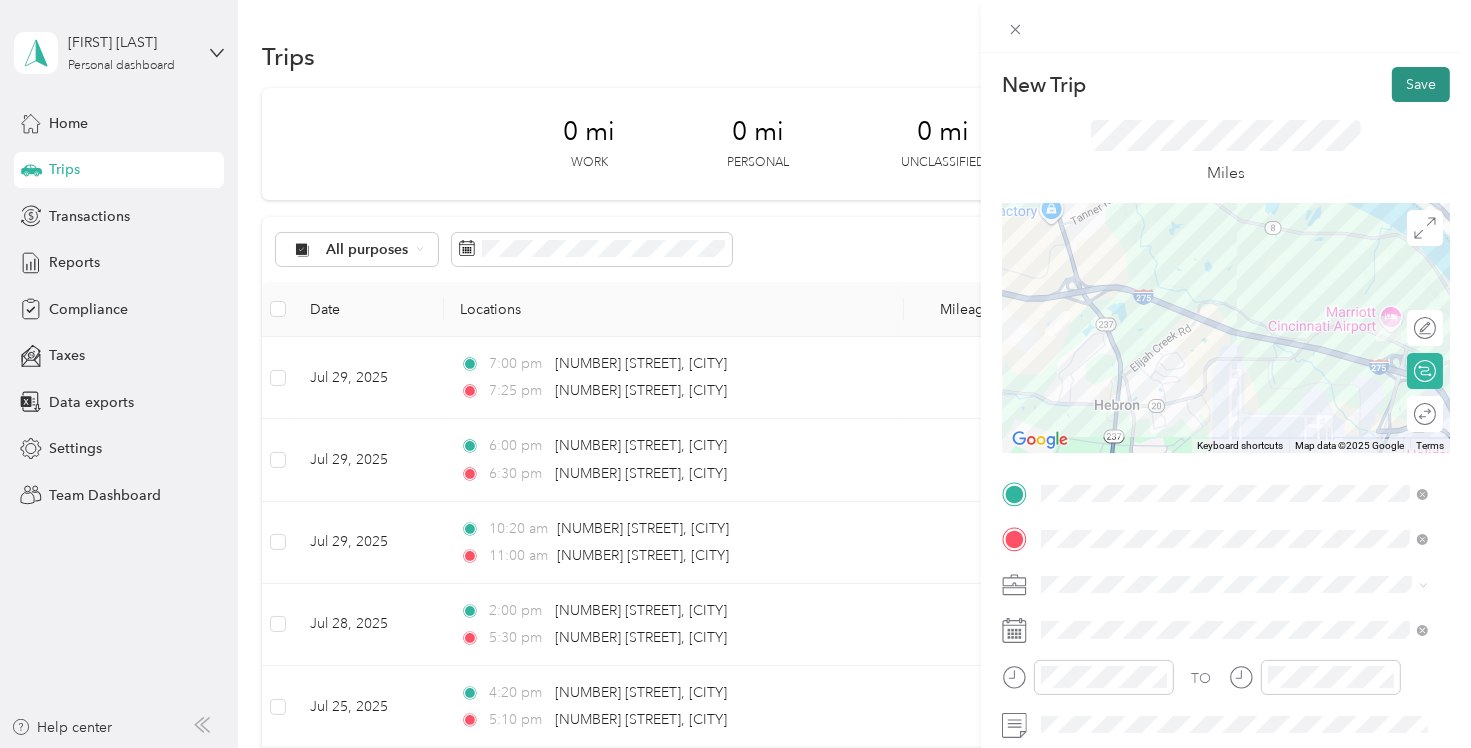 click on "Save" at bounding box center (1421, 84) 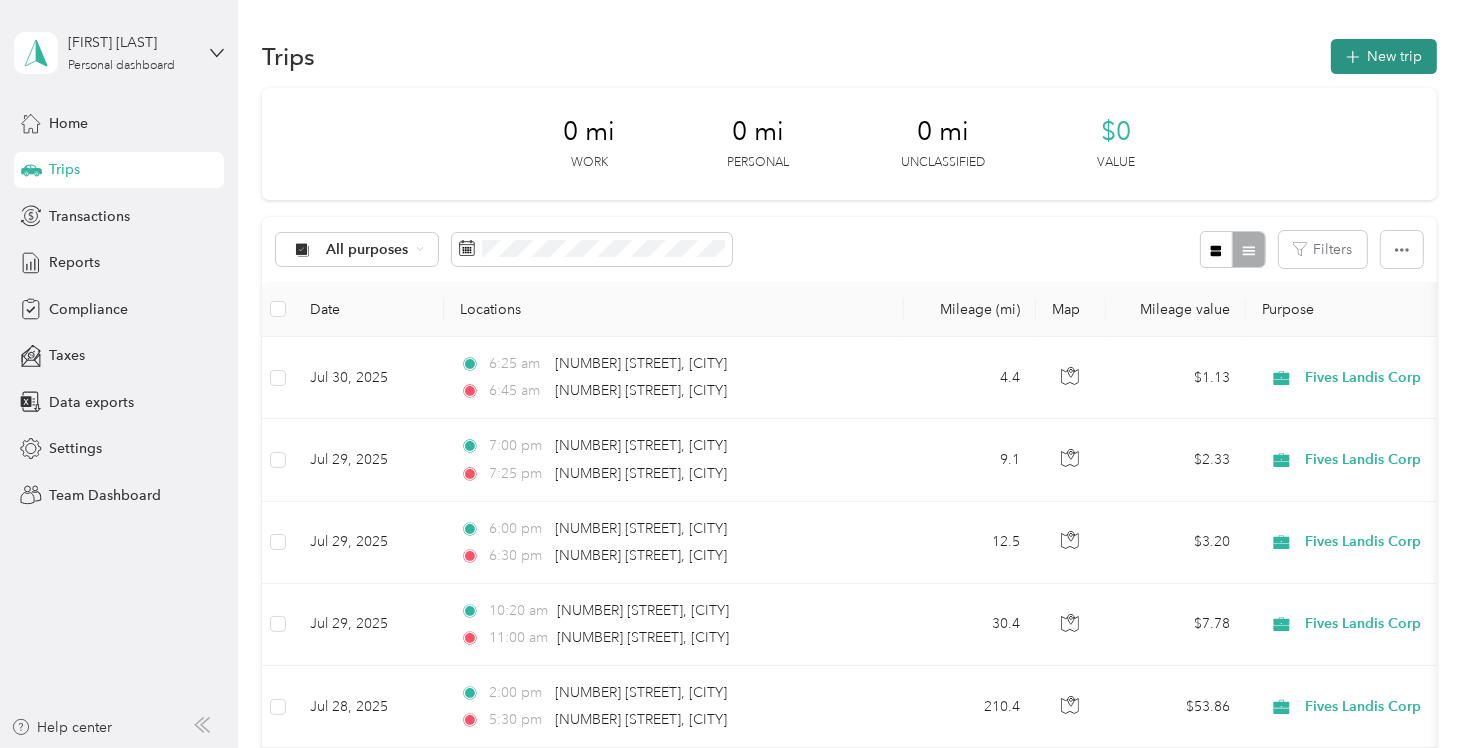 click on "New trip" at bounding box center [1384, 56] 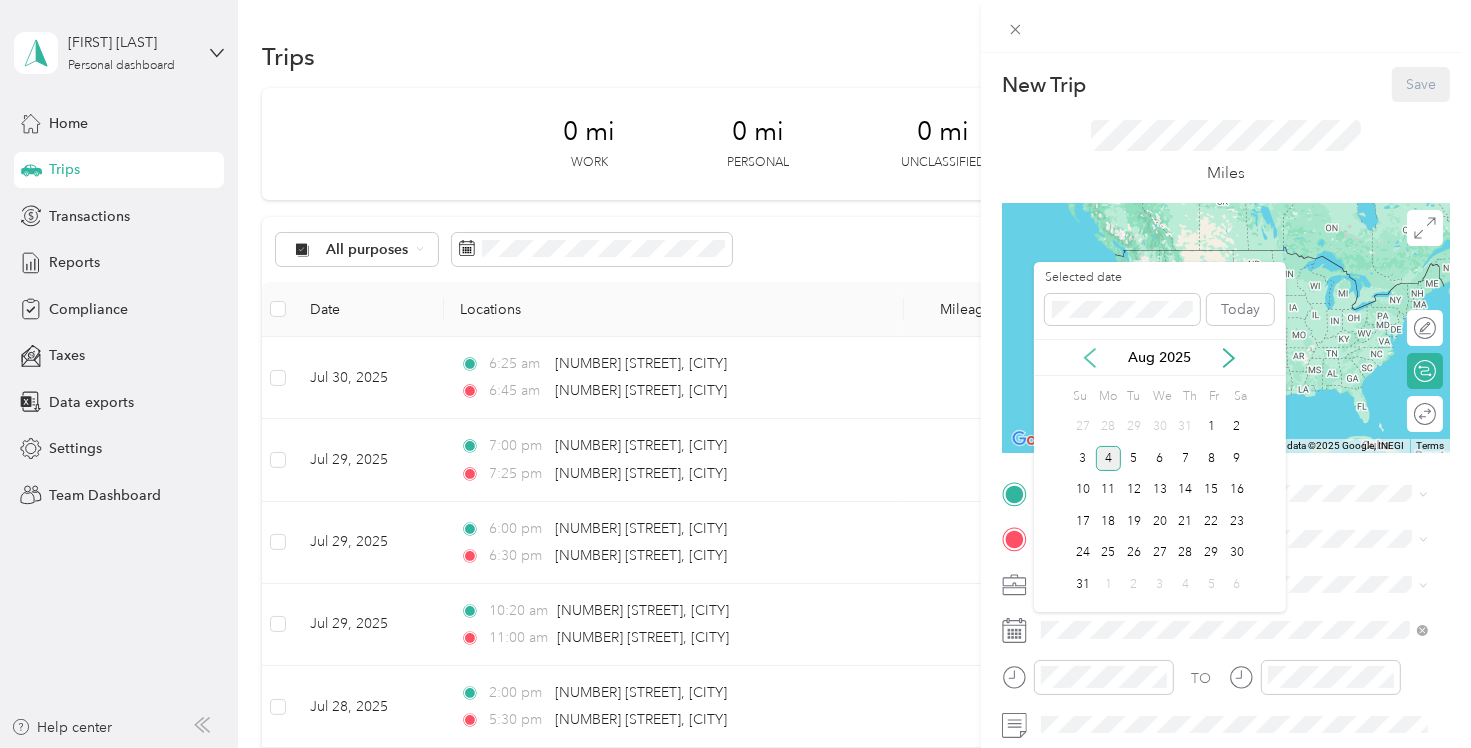 click 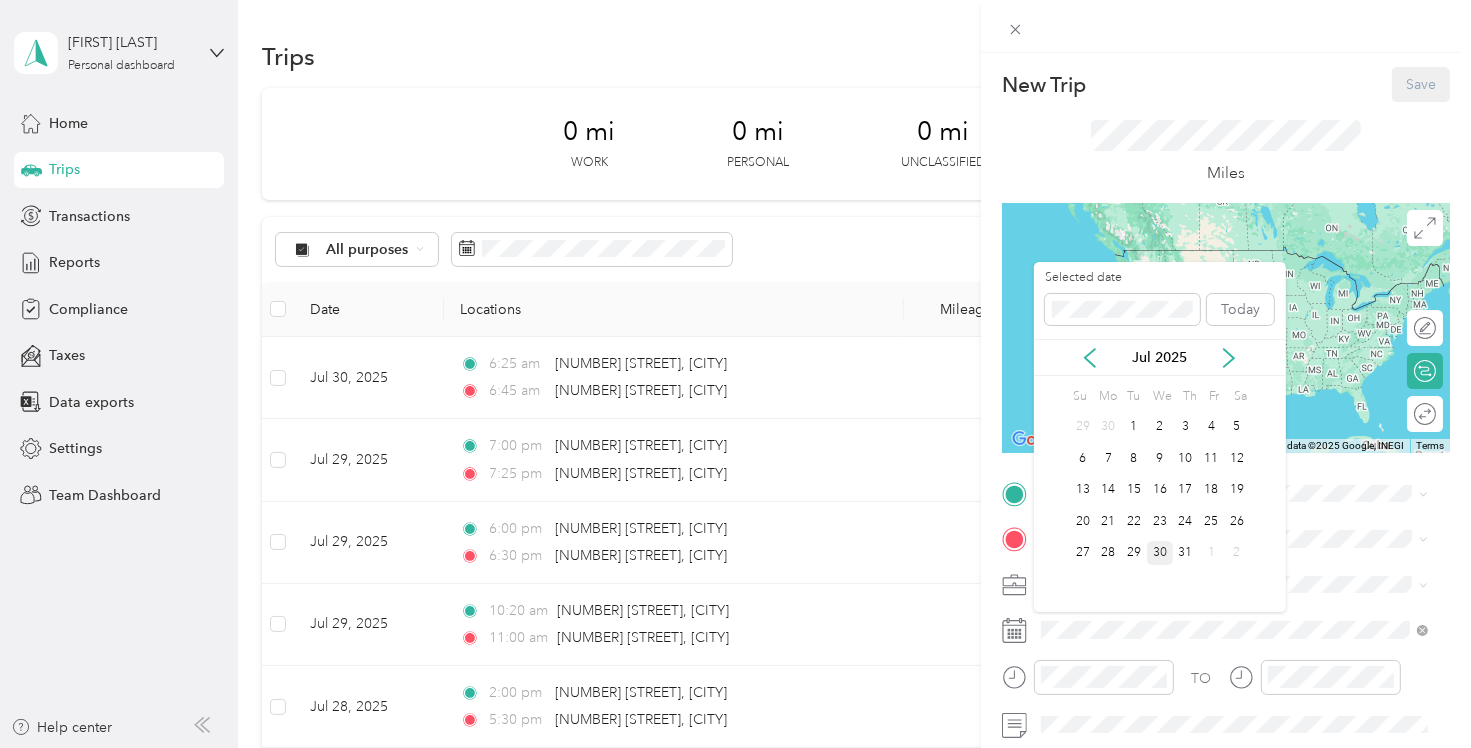 click on "30" at bounding box center (1160, 553) 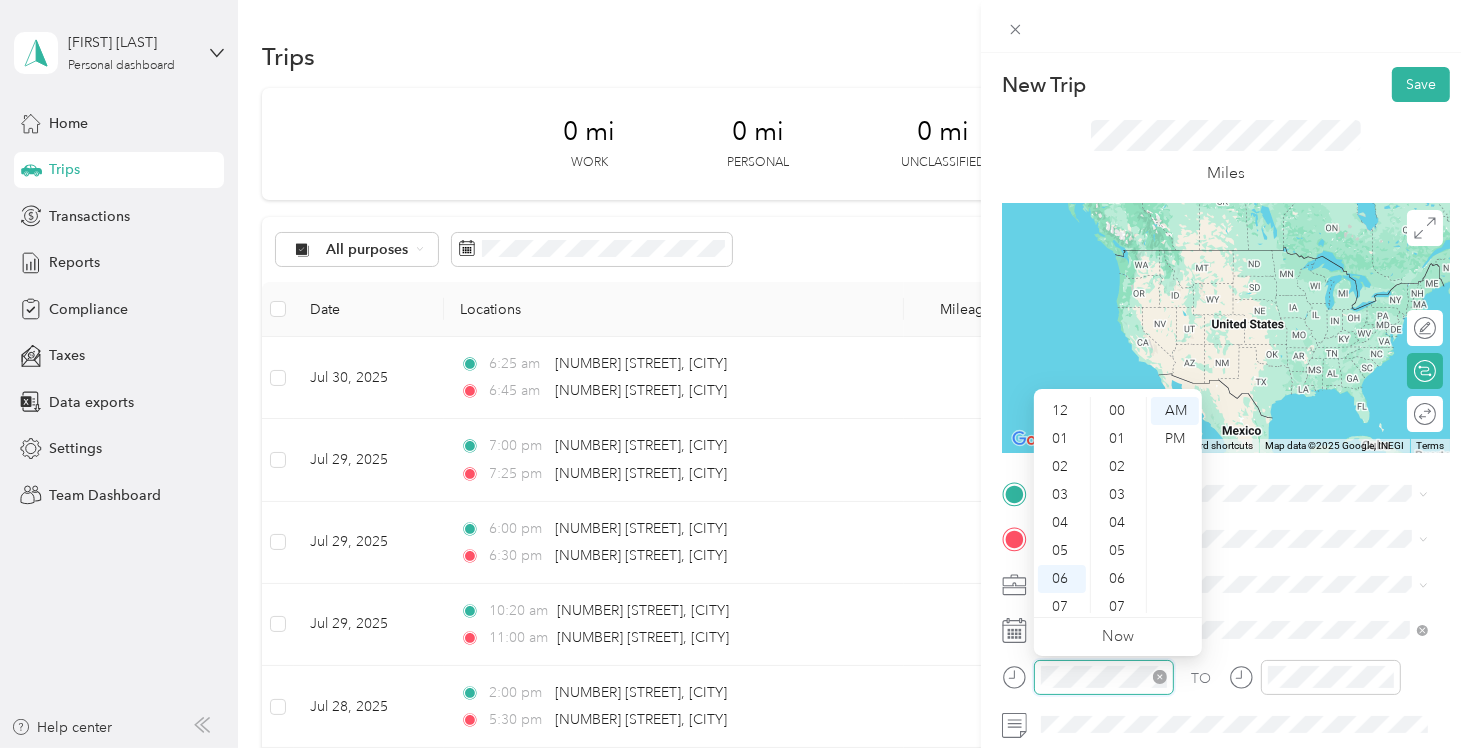 scroll, scrollTop: 728, scrollLeft: 0, axis: vertical 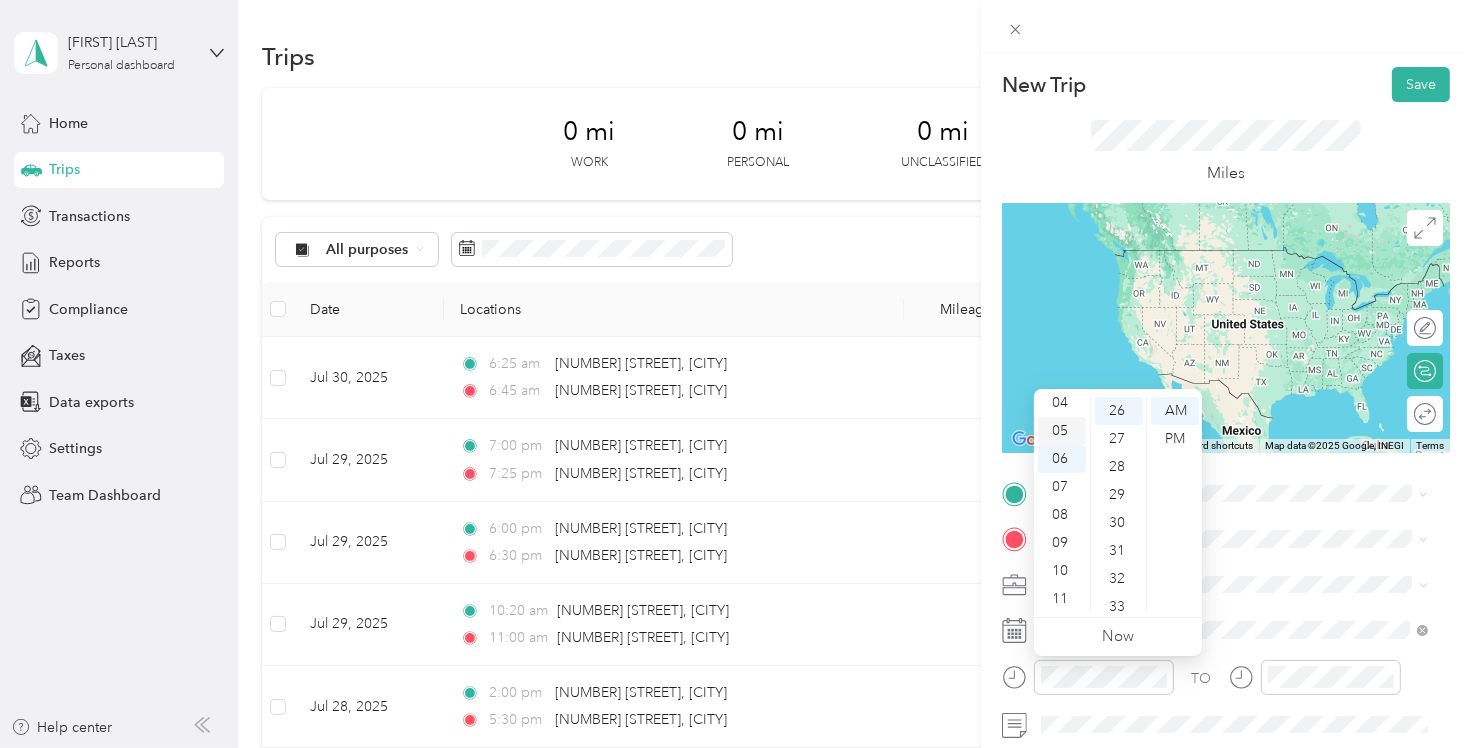 drag, startPoint x: 1063, startPoint y: 436, endPoint x: 1072, endPoint y: 470, distance: 35.17101 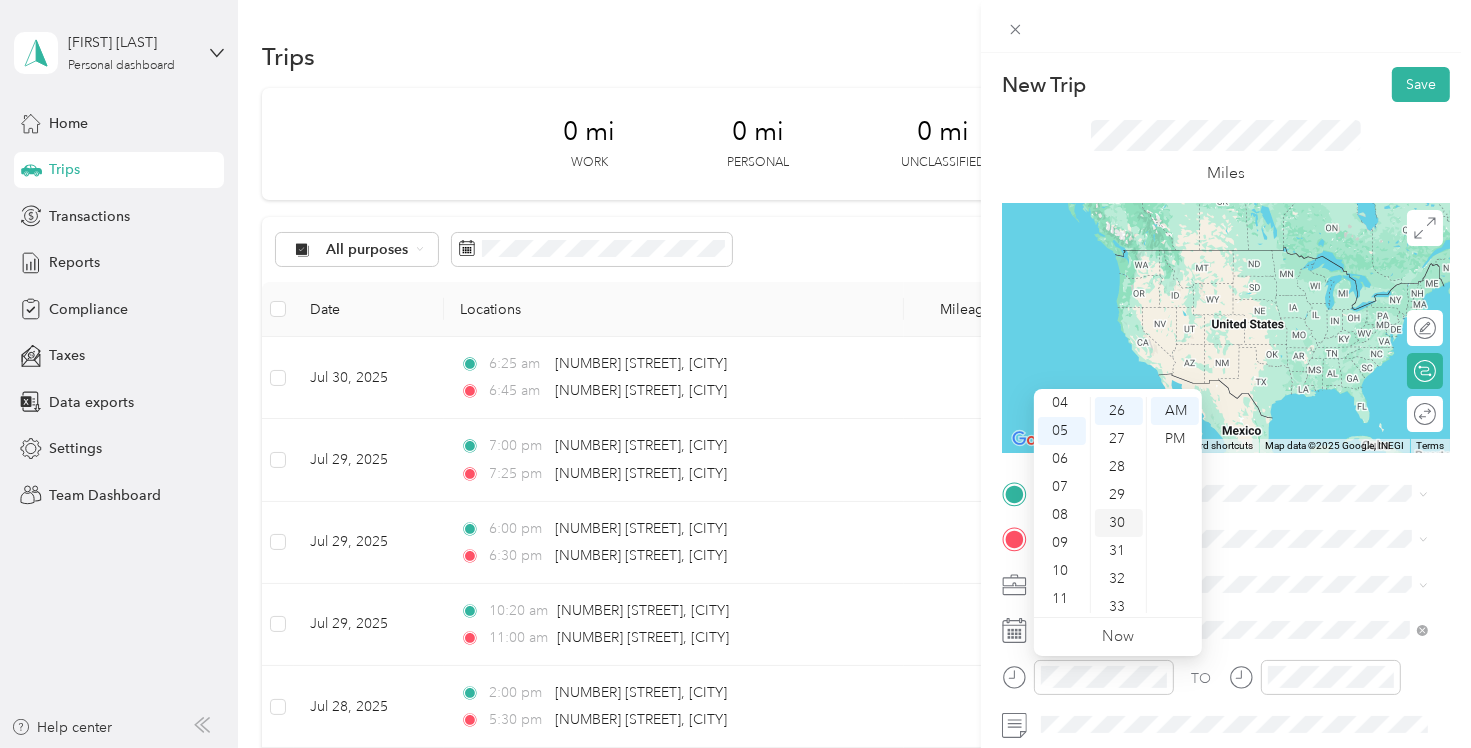 click on "30" at bounding box center (1119, 523) 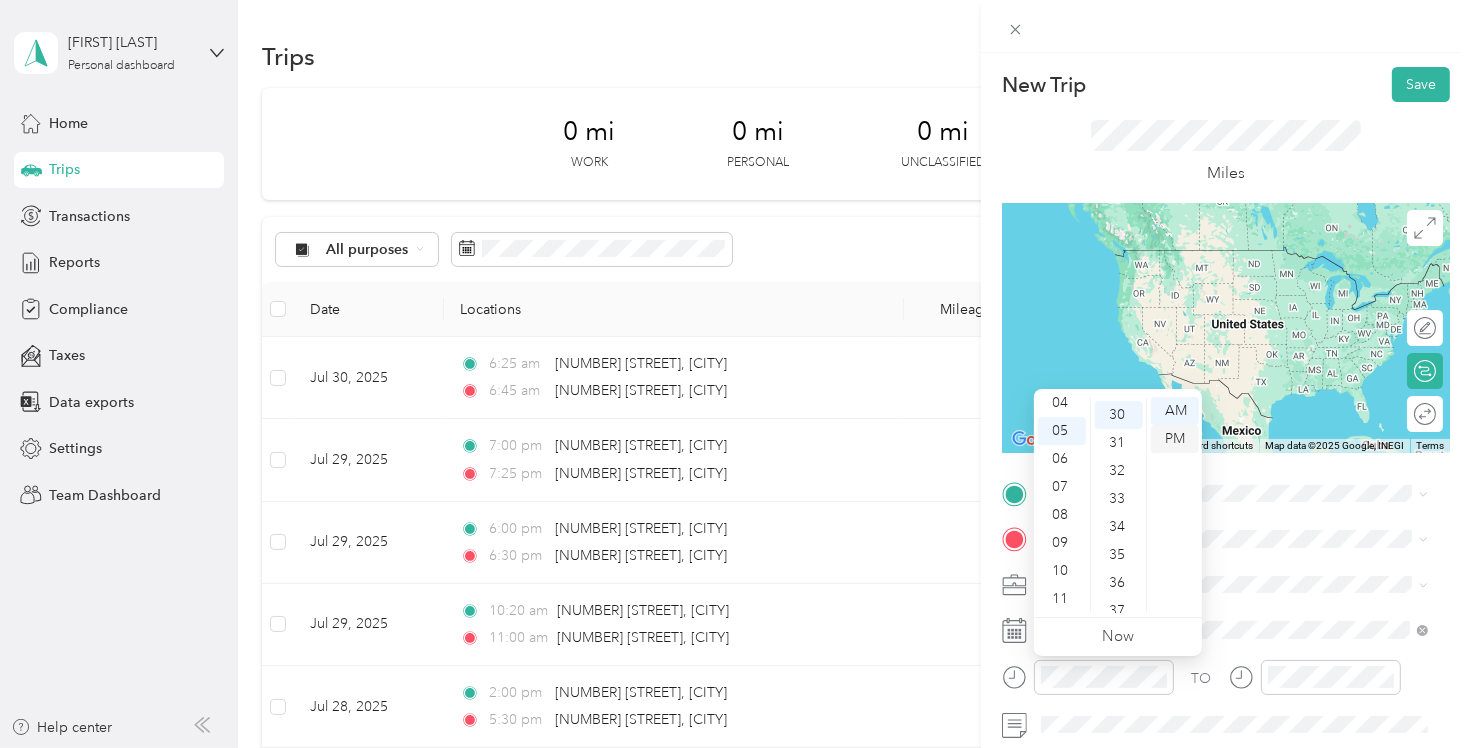 scroll, scrollTop: 840, scrollLeft: 0, axis: vertical 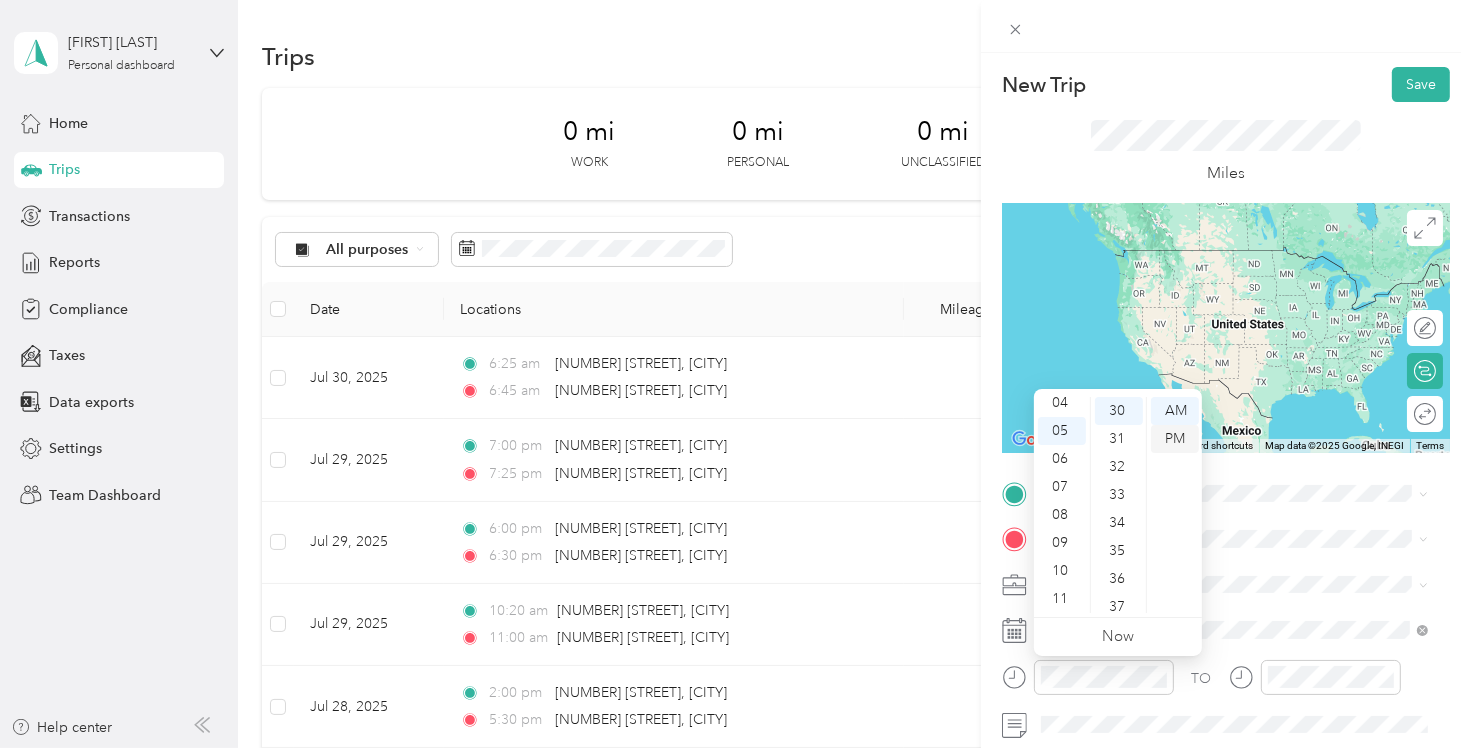 click on "PM" at bounding box center (1175, 439) 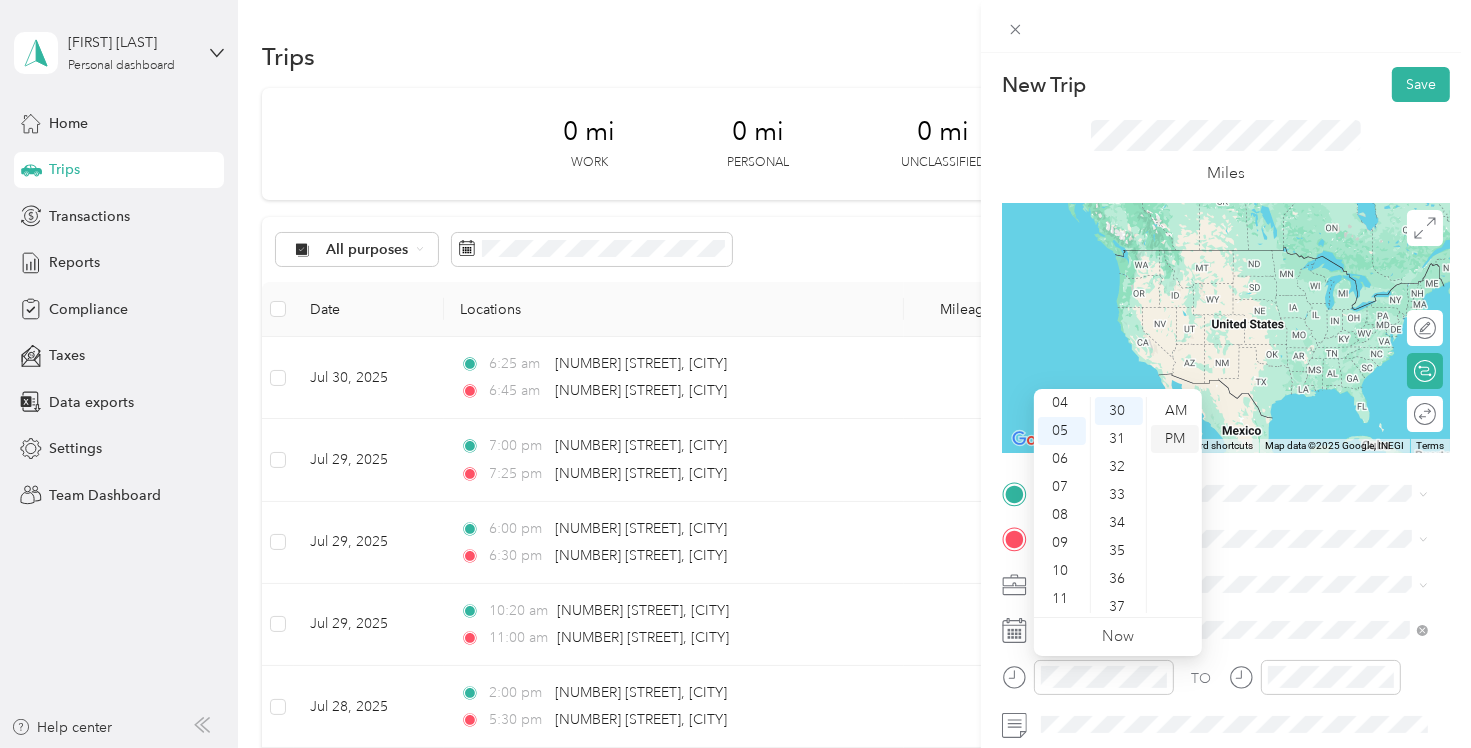 click on "PM" at bounding box center [1175, 439] 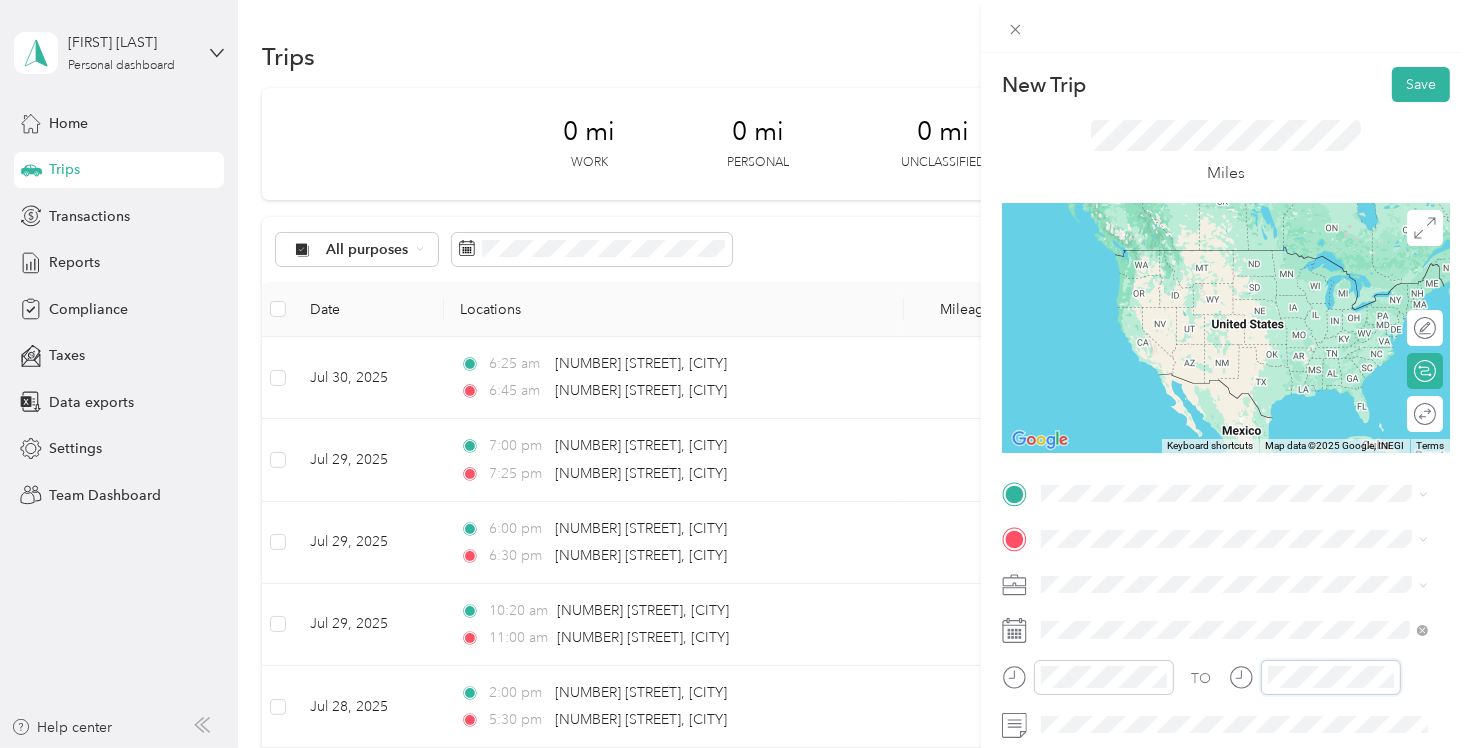 scroll, scrollTop: 120, scrollLeft: 0, axis: vertical 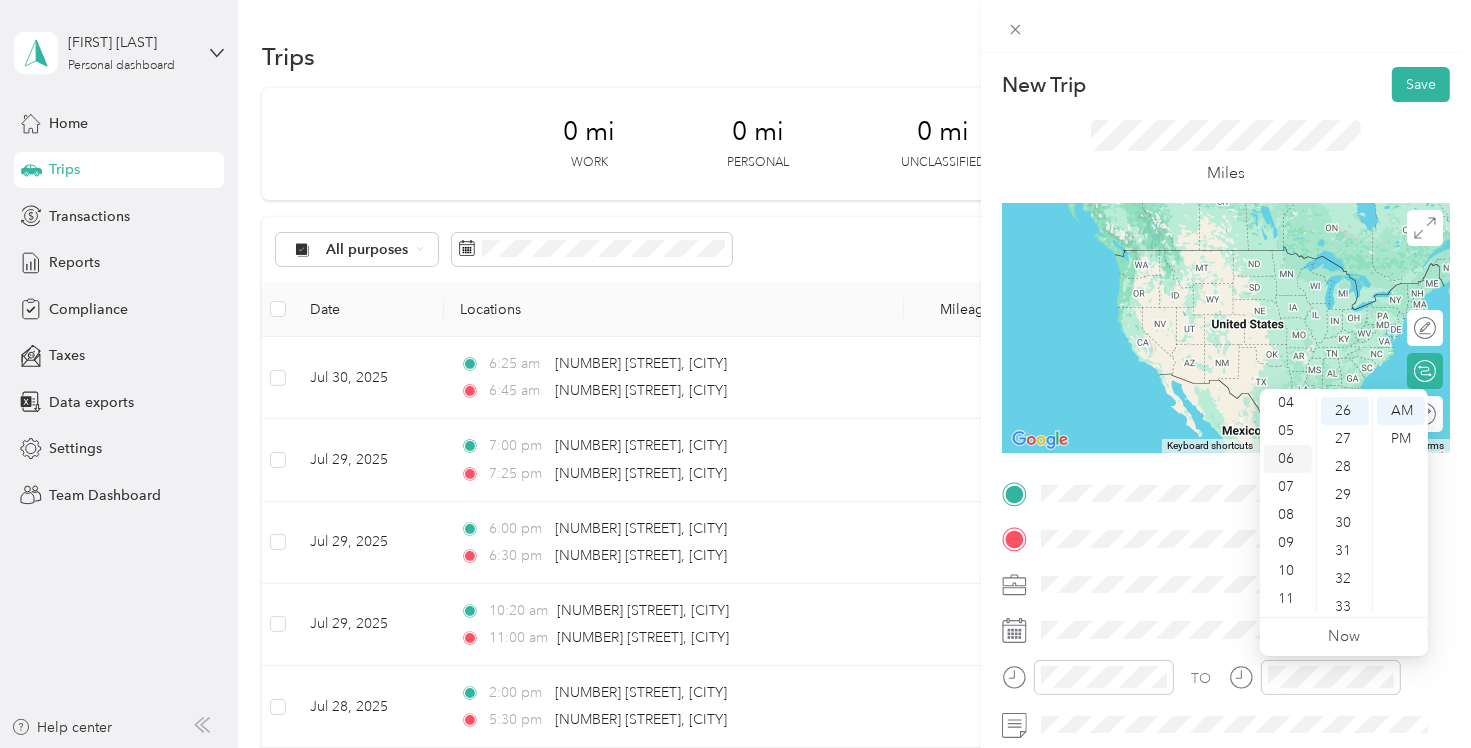 click on "06" at bounding box center (1288, 459) 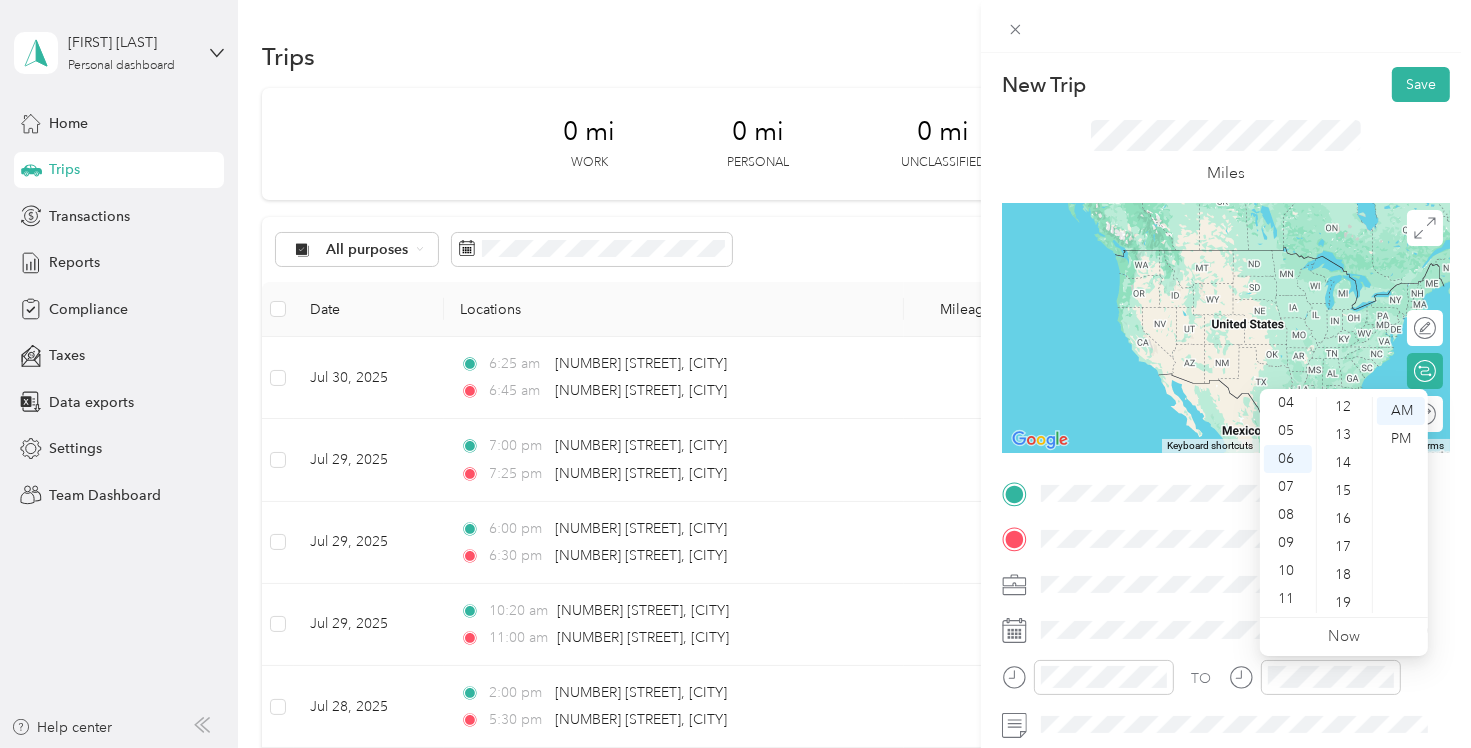 scroll, scrollTop: 0, scrollLeft: 0, axis: both 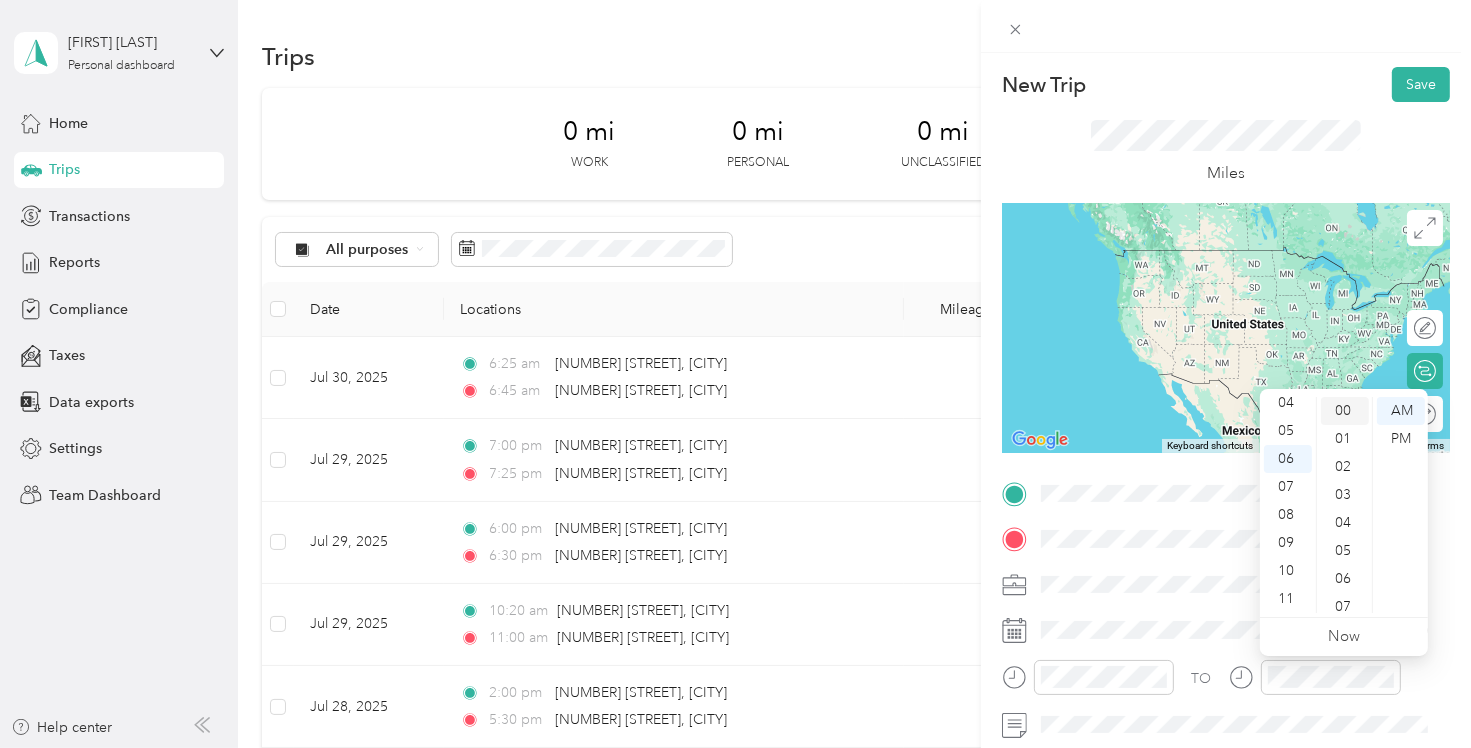 click on "00" at bounding box center (1345, 411) 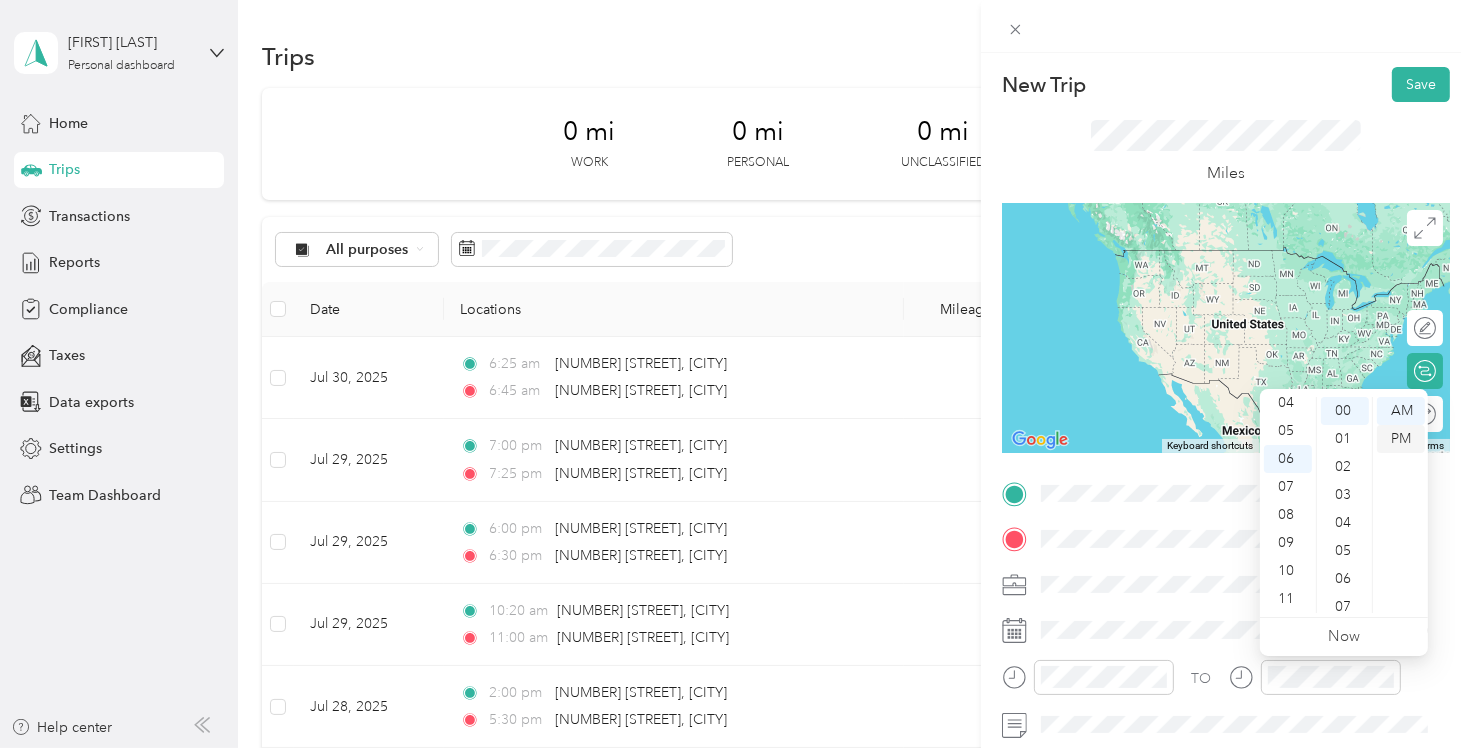click on "PM" at bounding box center (1401, 439) 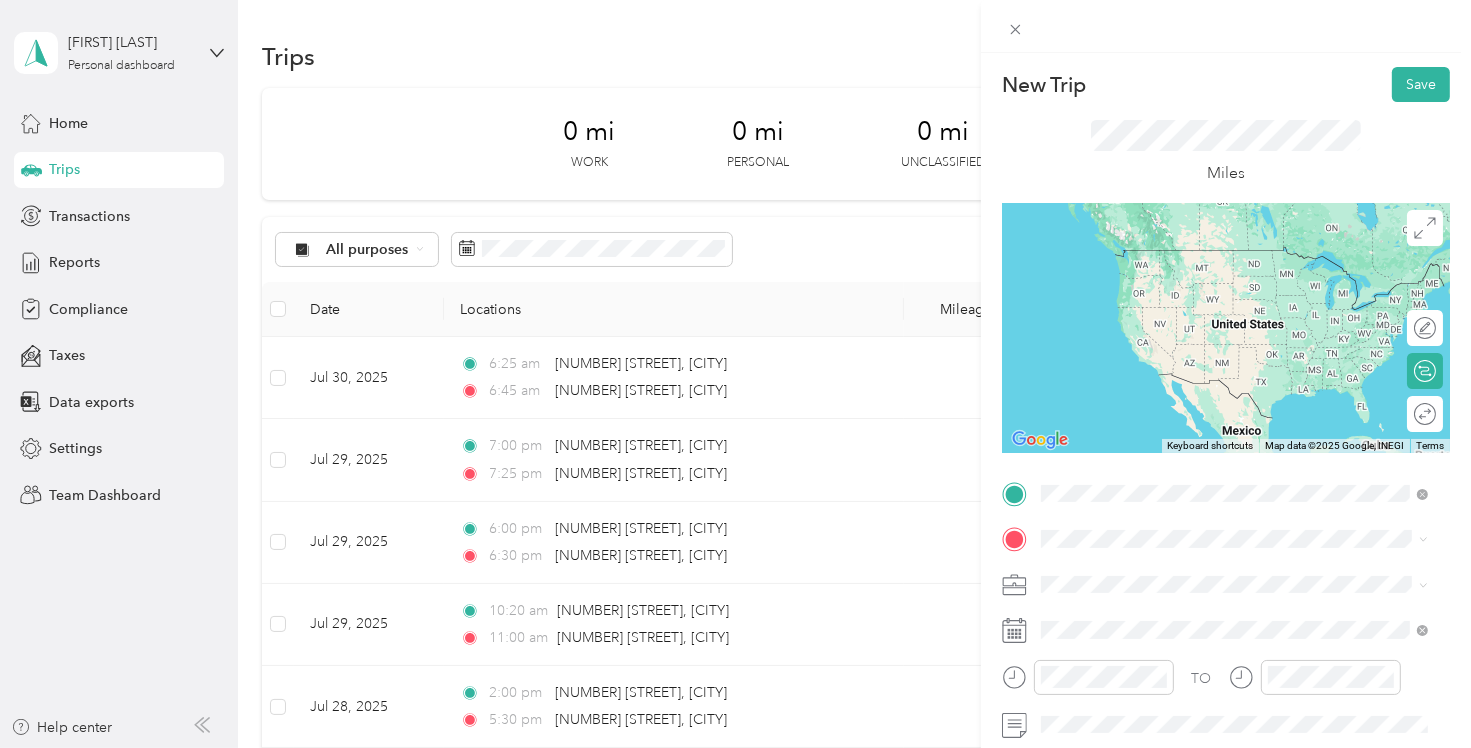 click on "[NUMBER] [STREET]
[CITY], [STATE] [POSTAL_CODE], [COUNTRY]" at bounding box center (1222, 258) 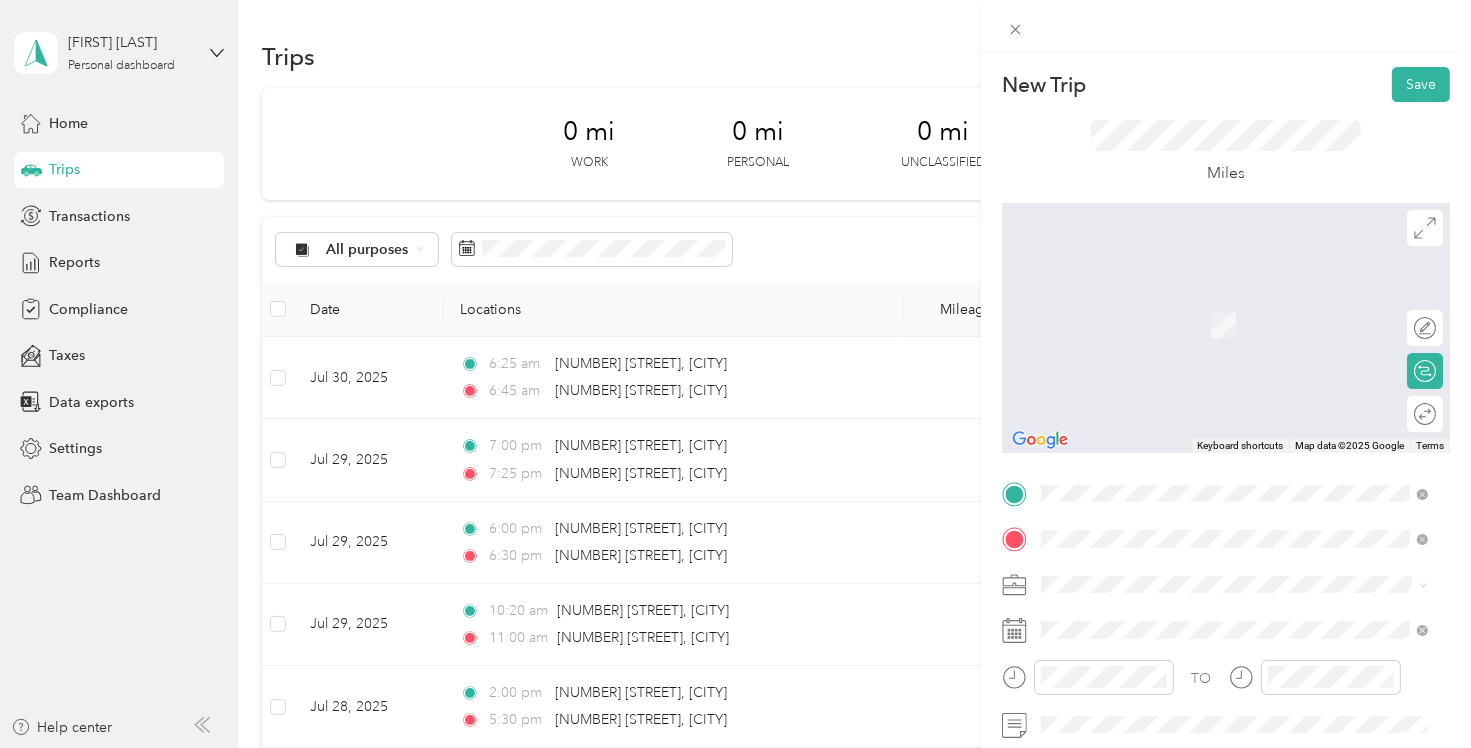 click on "[NUMBER] [STREET]
[CITY], [STATE] [POSTAL_CODE], [COUNTRY]" at bounding box center [1222, 304] 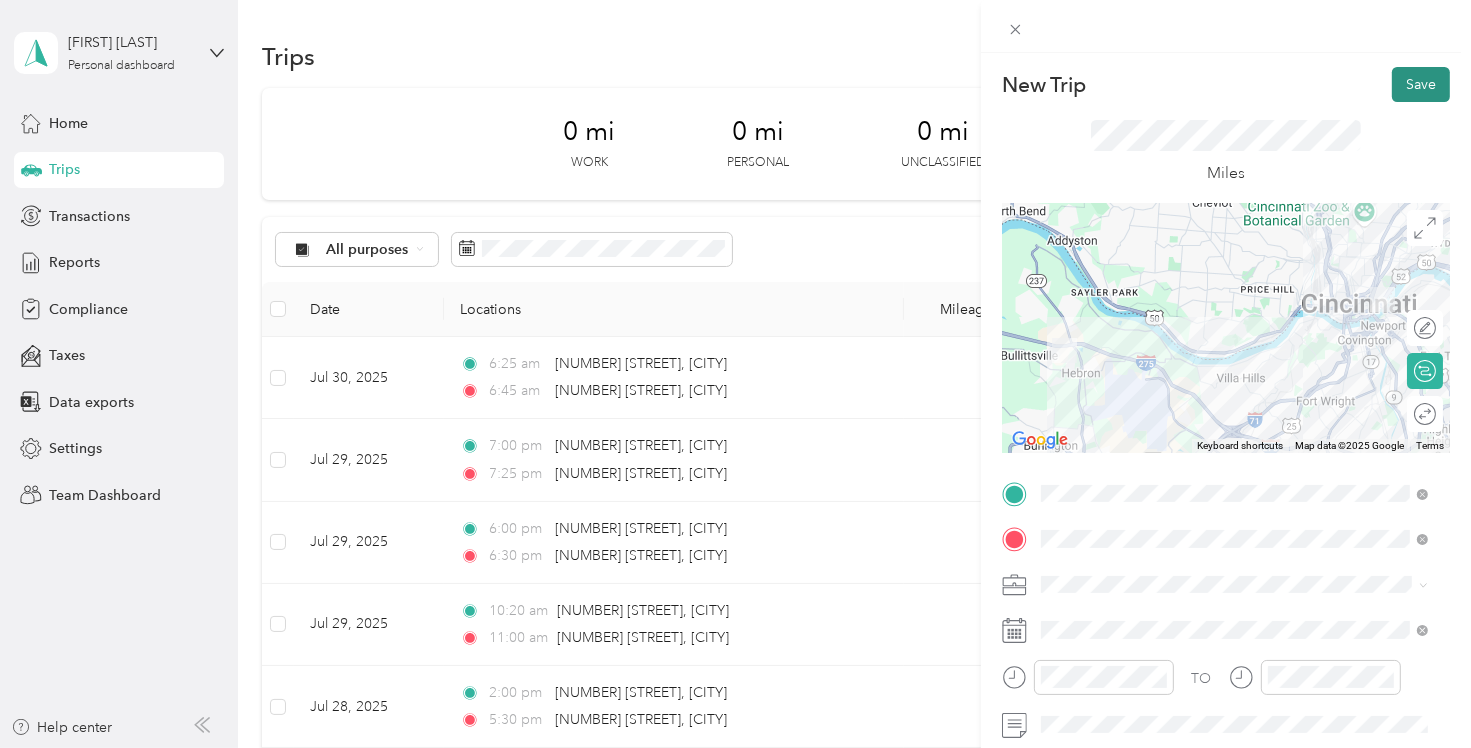 click on "Save" at bounding box center (1421, 84) 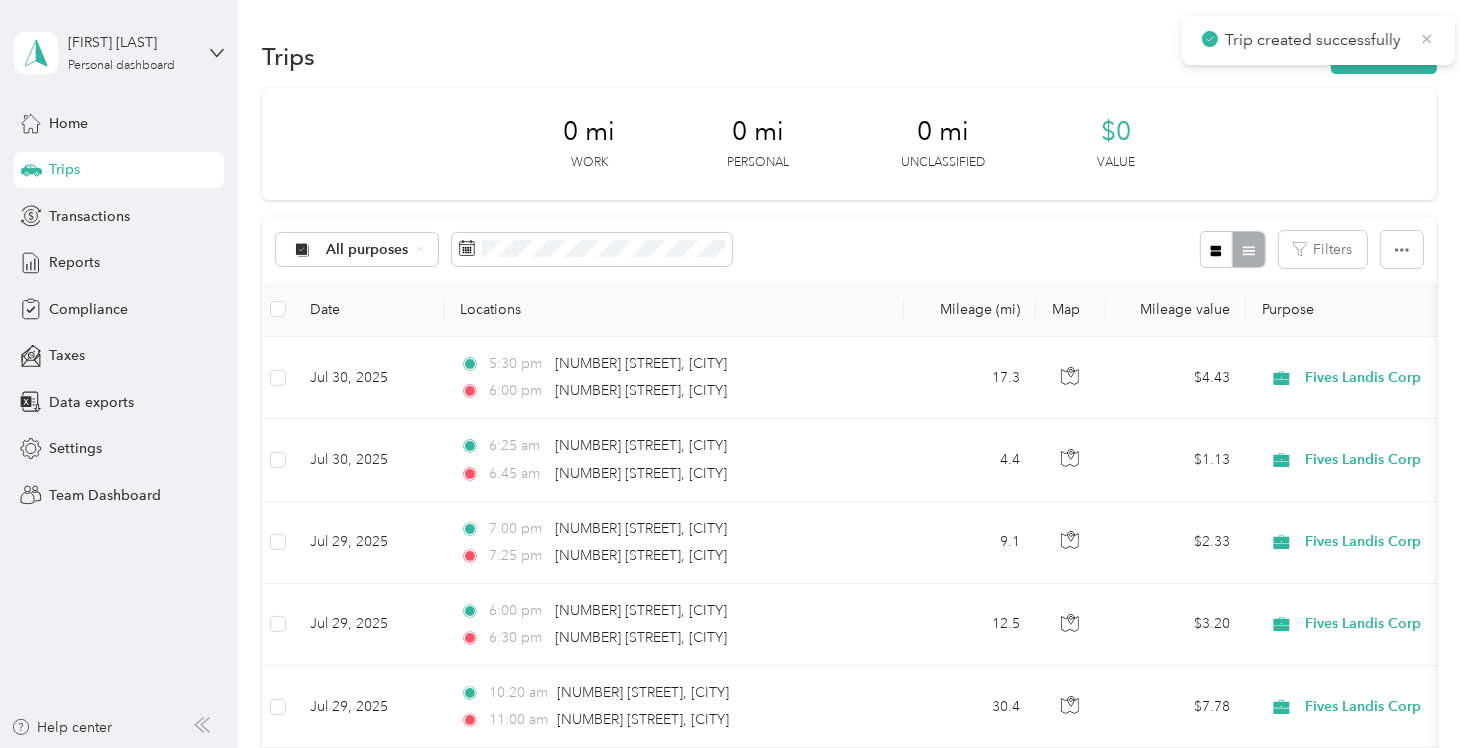 click 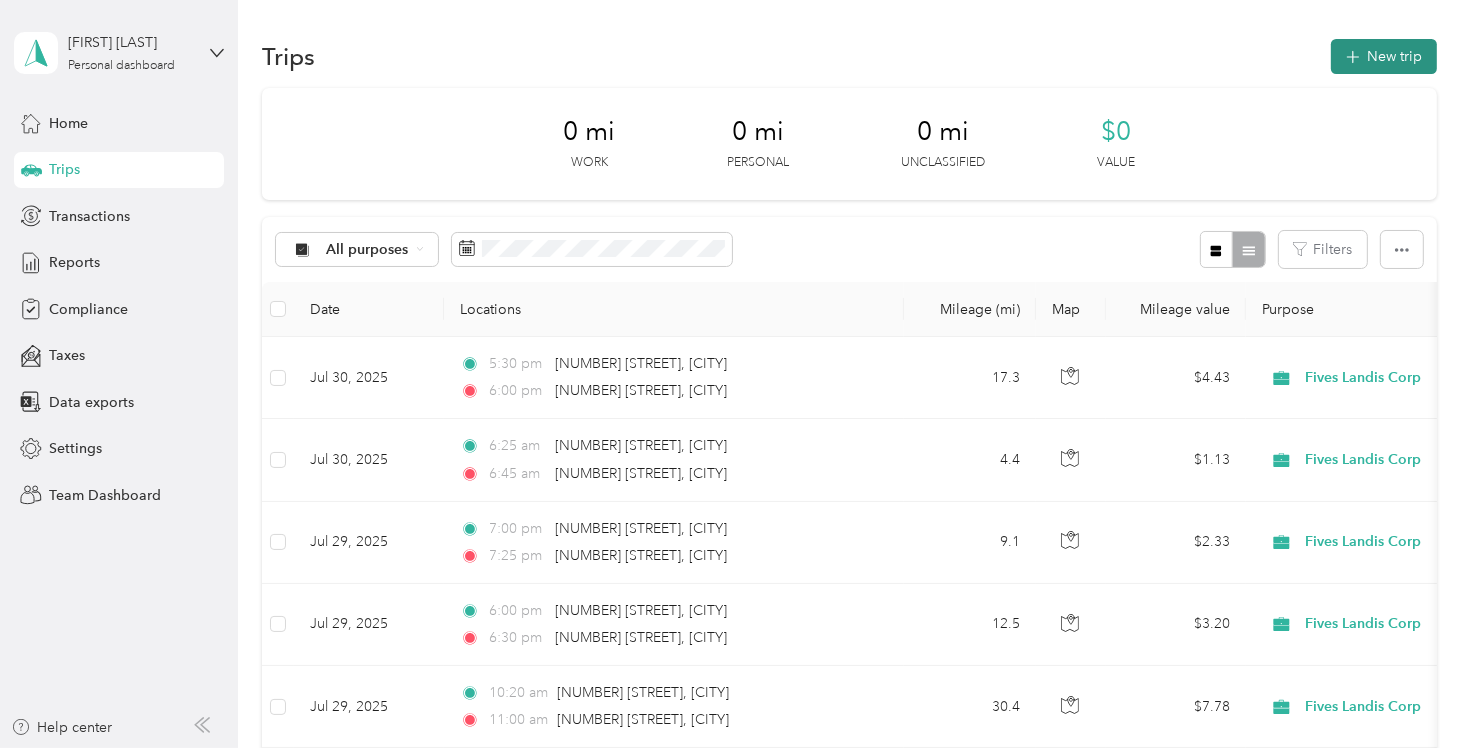 click on "New trip" at bounding box center (1384, 56) 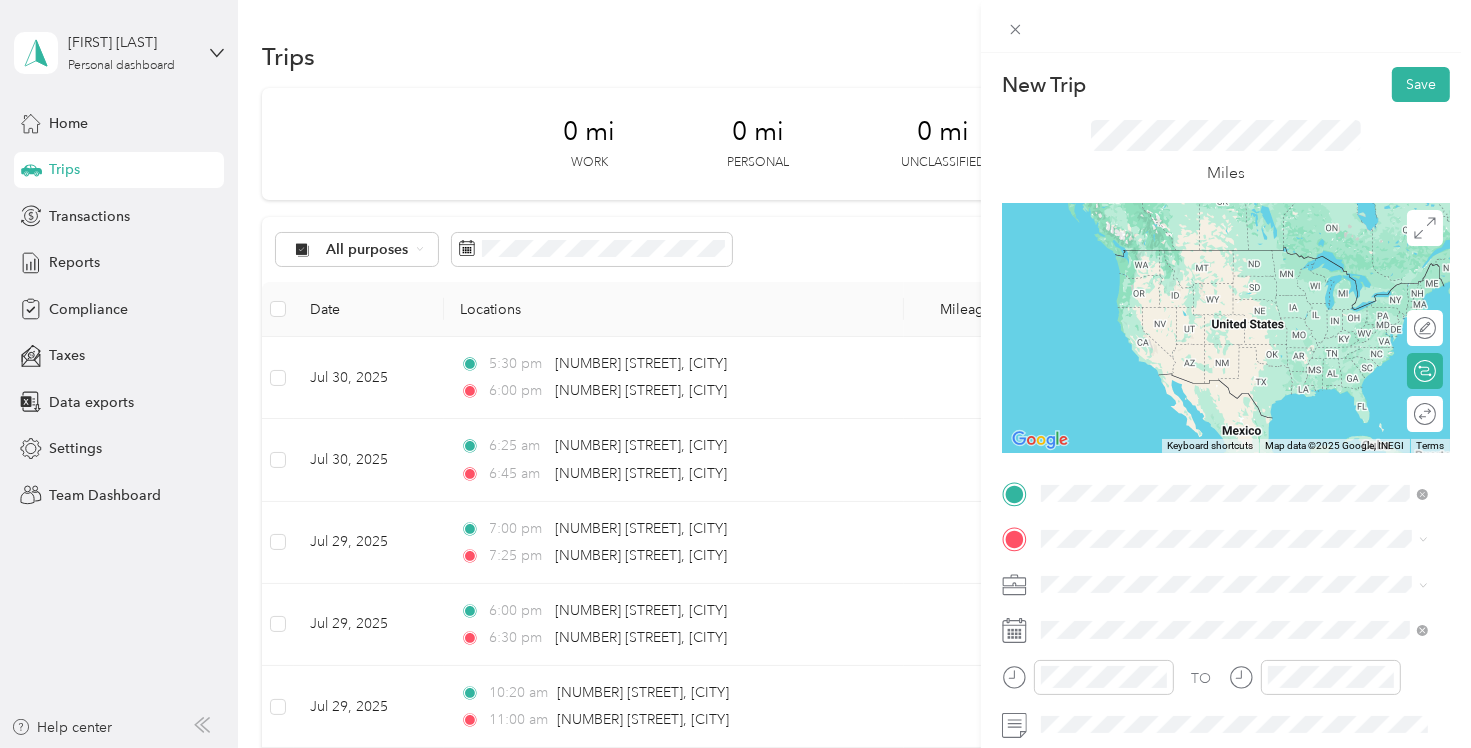 click on "[NUMBER] [STREET]
[CITY], [STATE] [POSTAL_CODE], [COUNTRY]" at bounding box center (1222, 258) 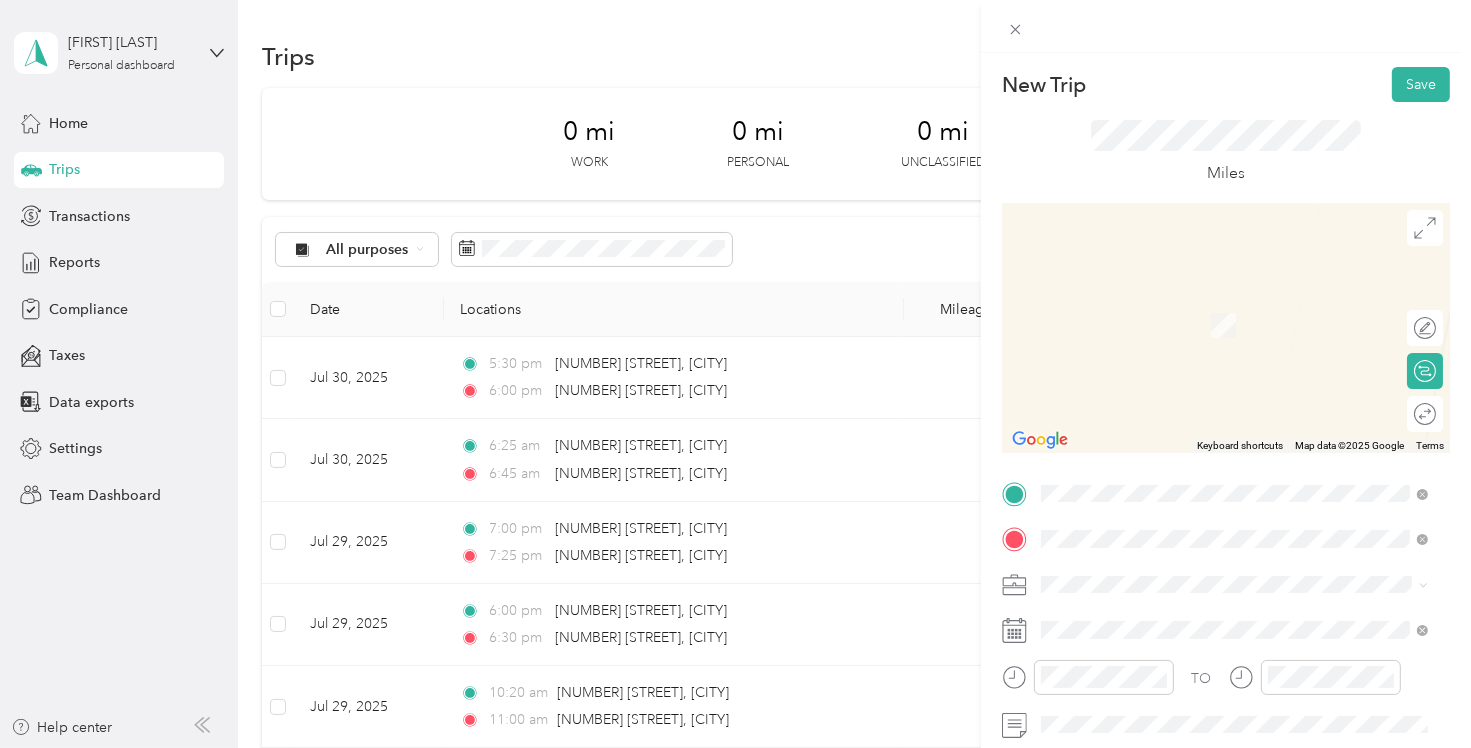 click on "[NUMBER] [STREET]
[CITY], [STATE] [POSTAL_CODE], [COUNTRY]" at bounding box center [1222, 304] 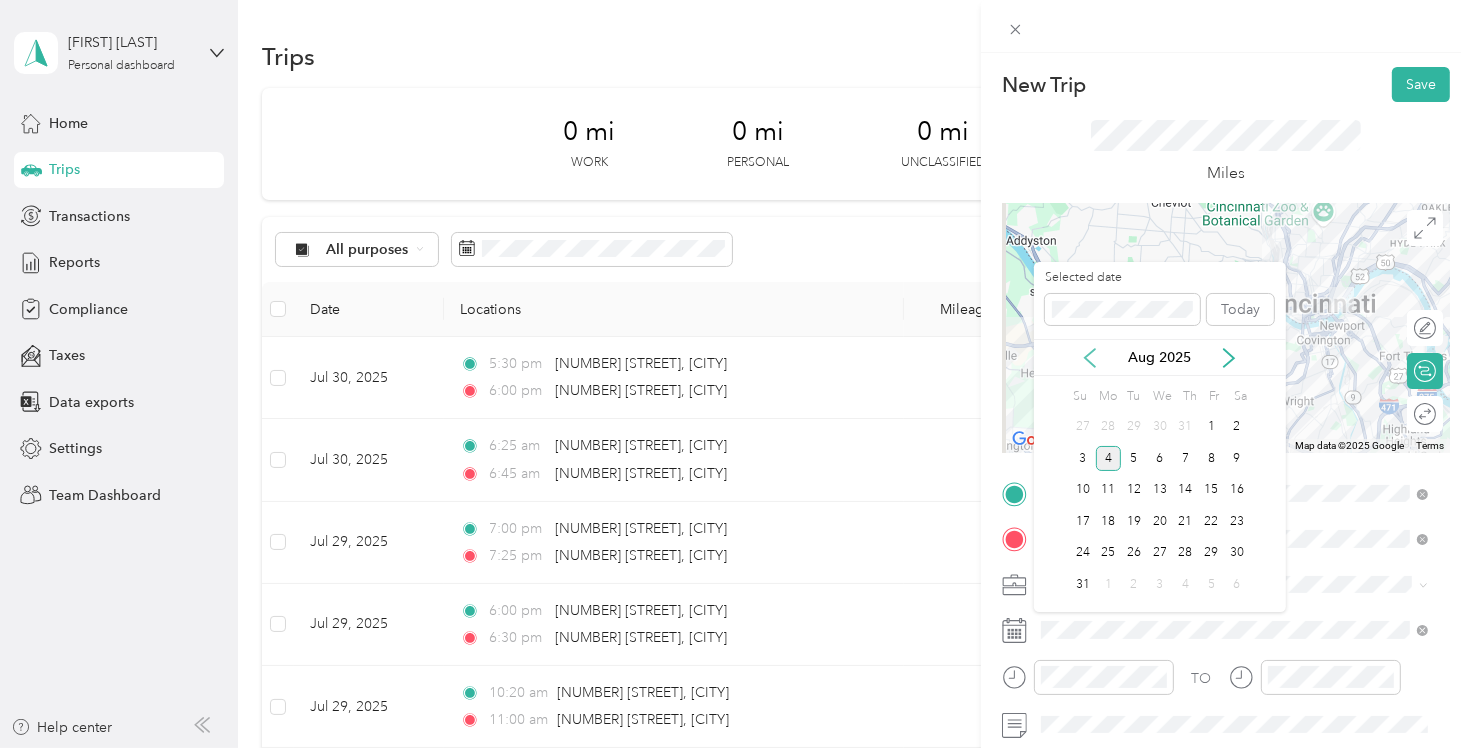 click 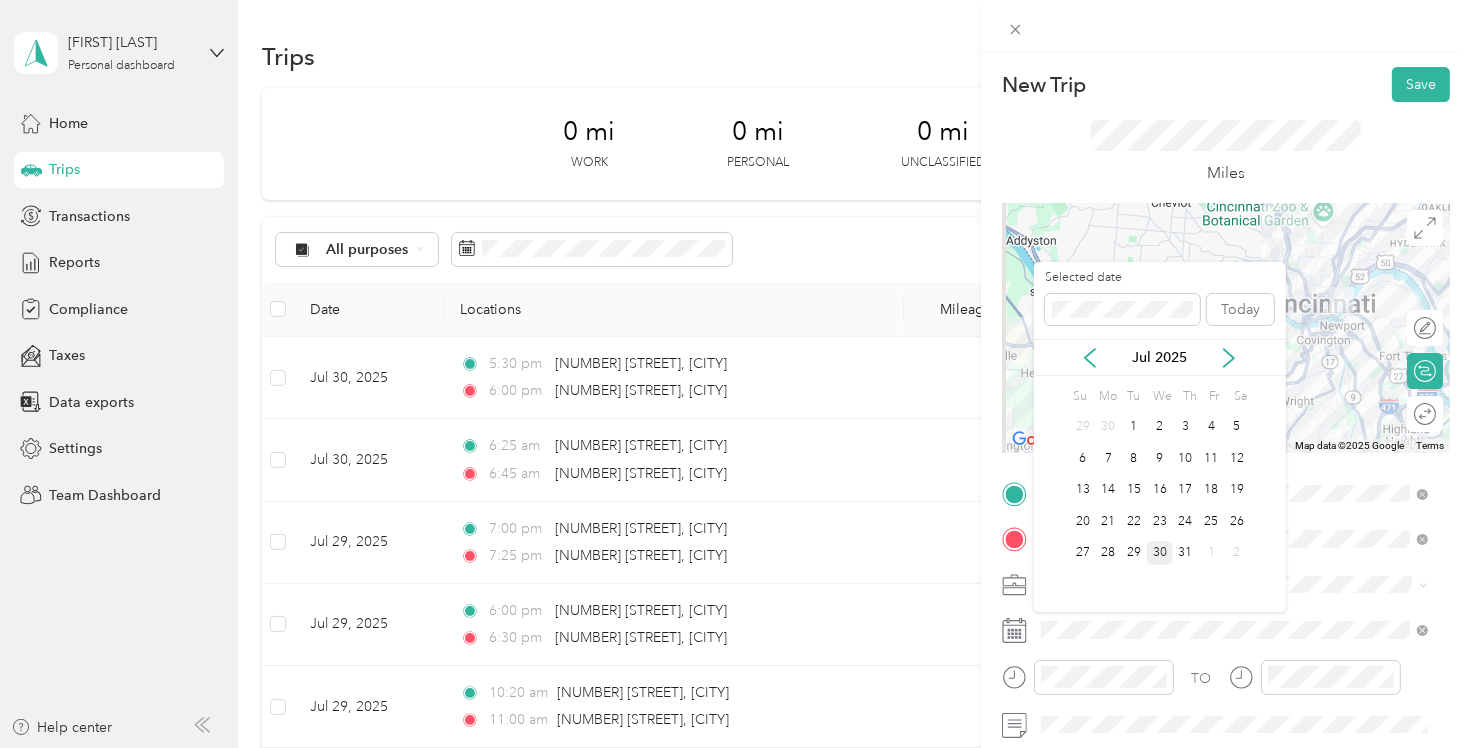 click on "30" at bounding box center (1160, 553) 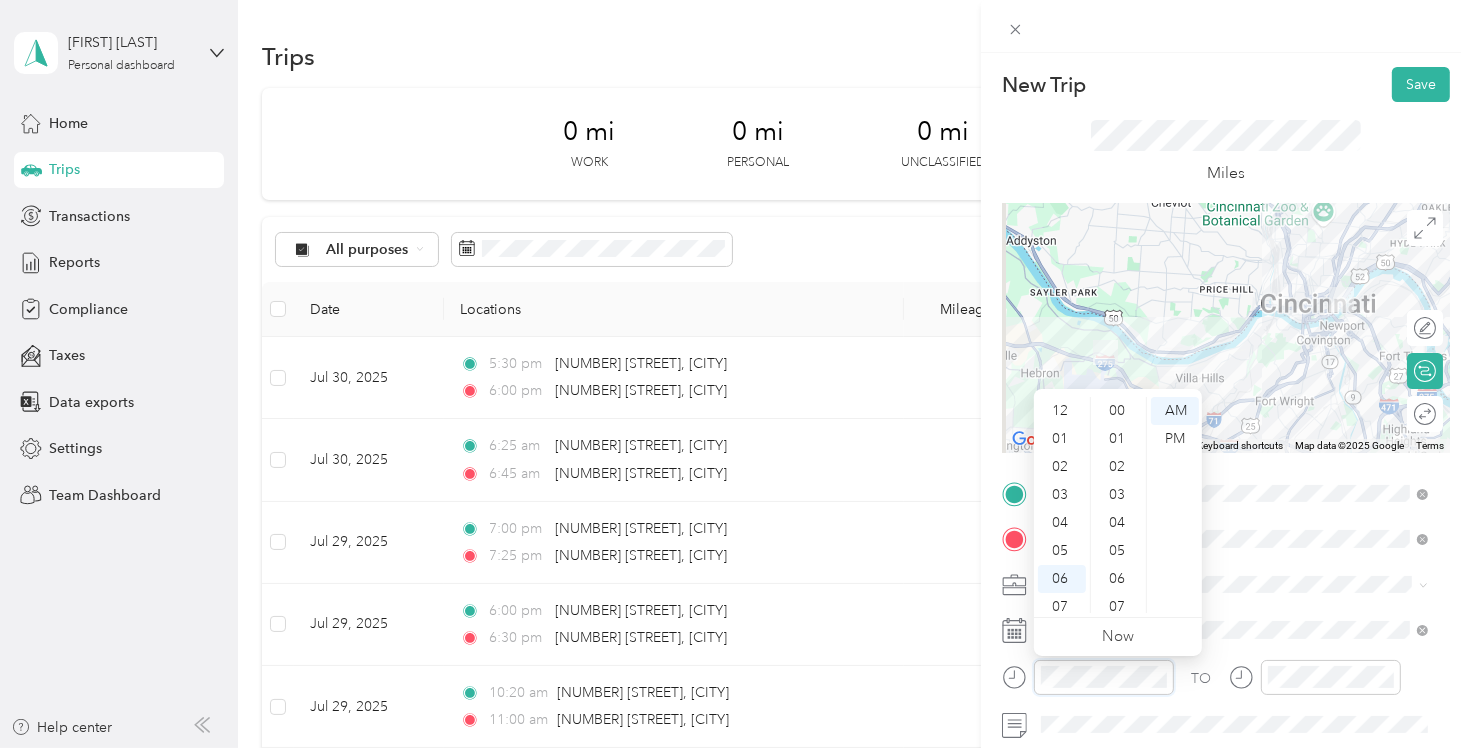 scroll, scrollTop: 756, scrollLeft: 0, axis: vertical 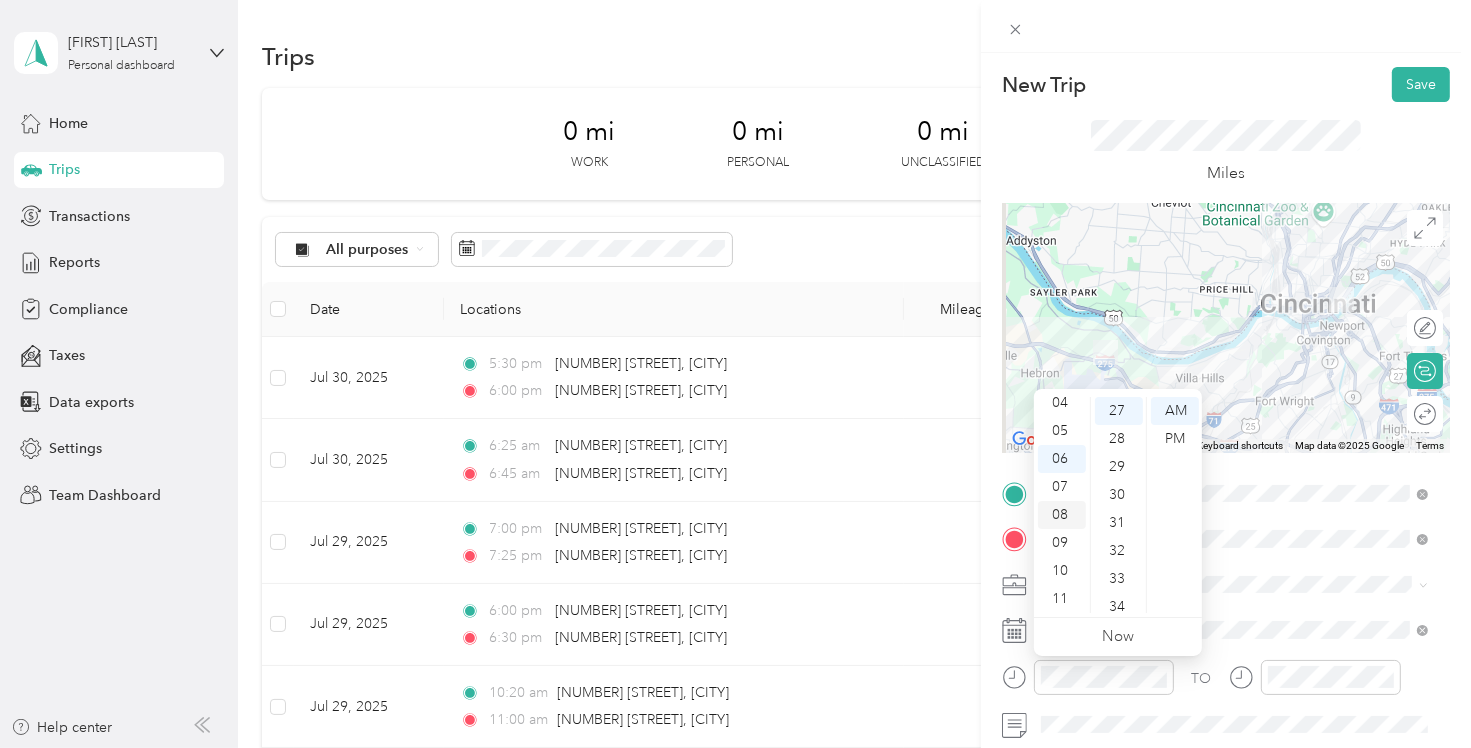 click on "08" at bounding box center [1062, 515] 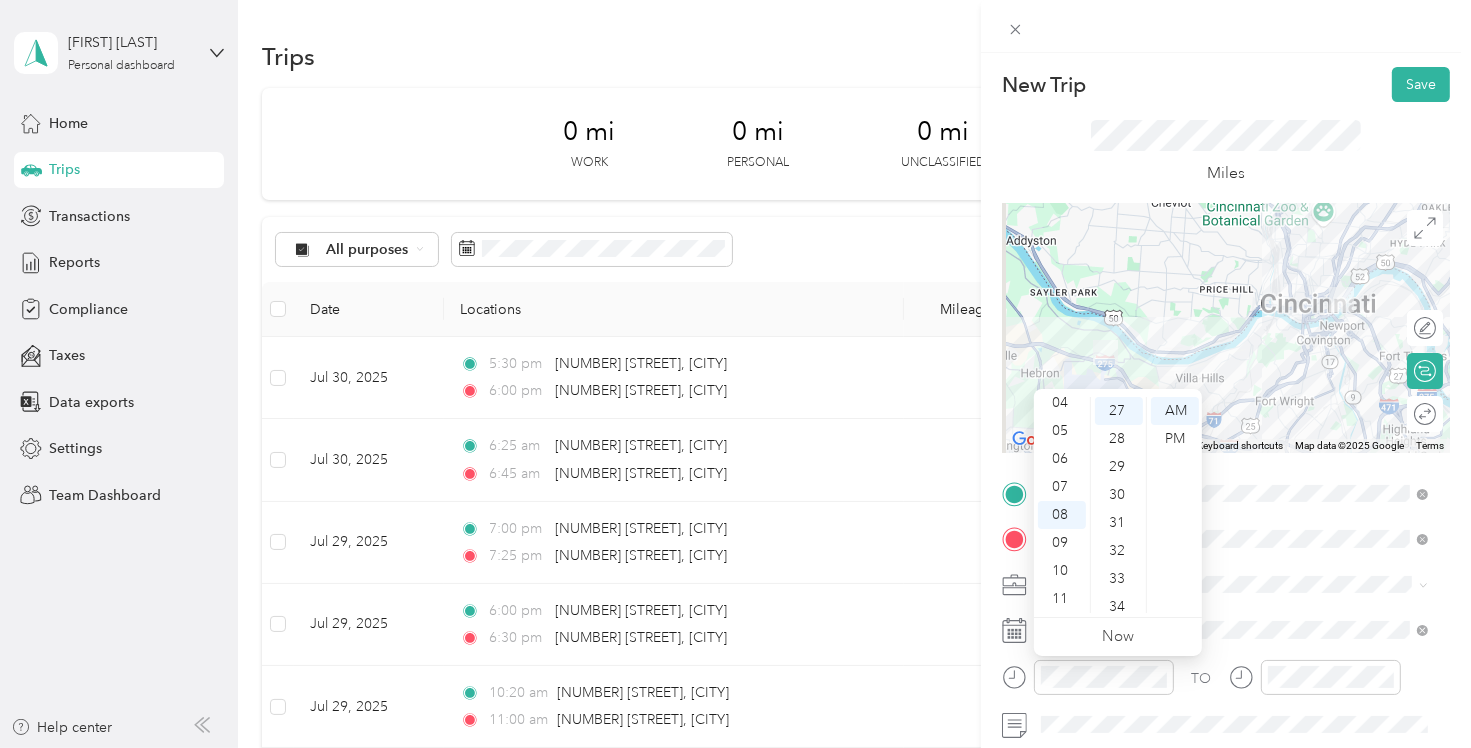 drag, startPoint x: 1113, startPoint y: 492, endPoint x: 1137, endPoint y: 472, distance: 31.241 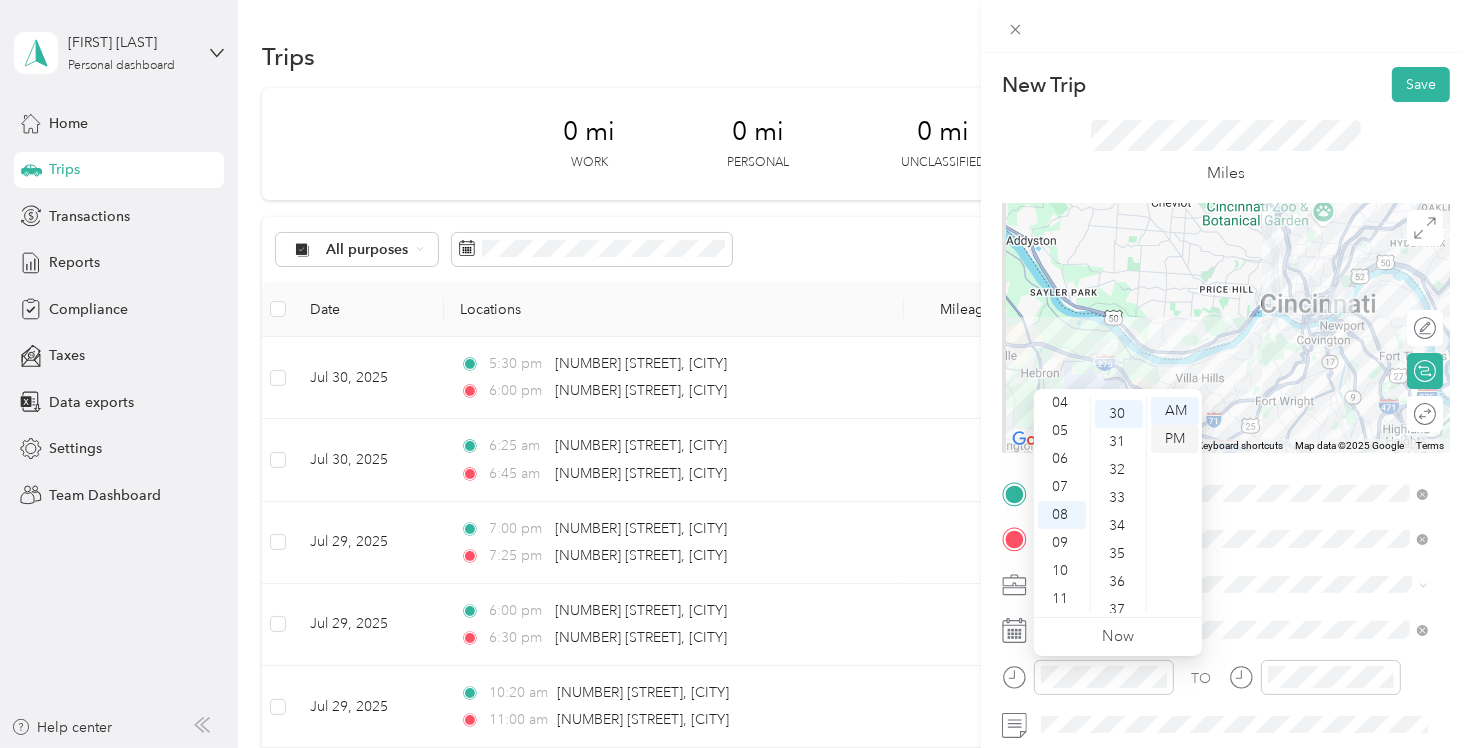 scroll, scrollTop: 840, scrollLeft: 0, axis: vertical 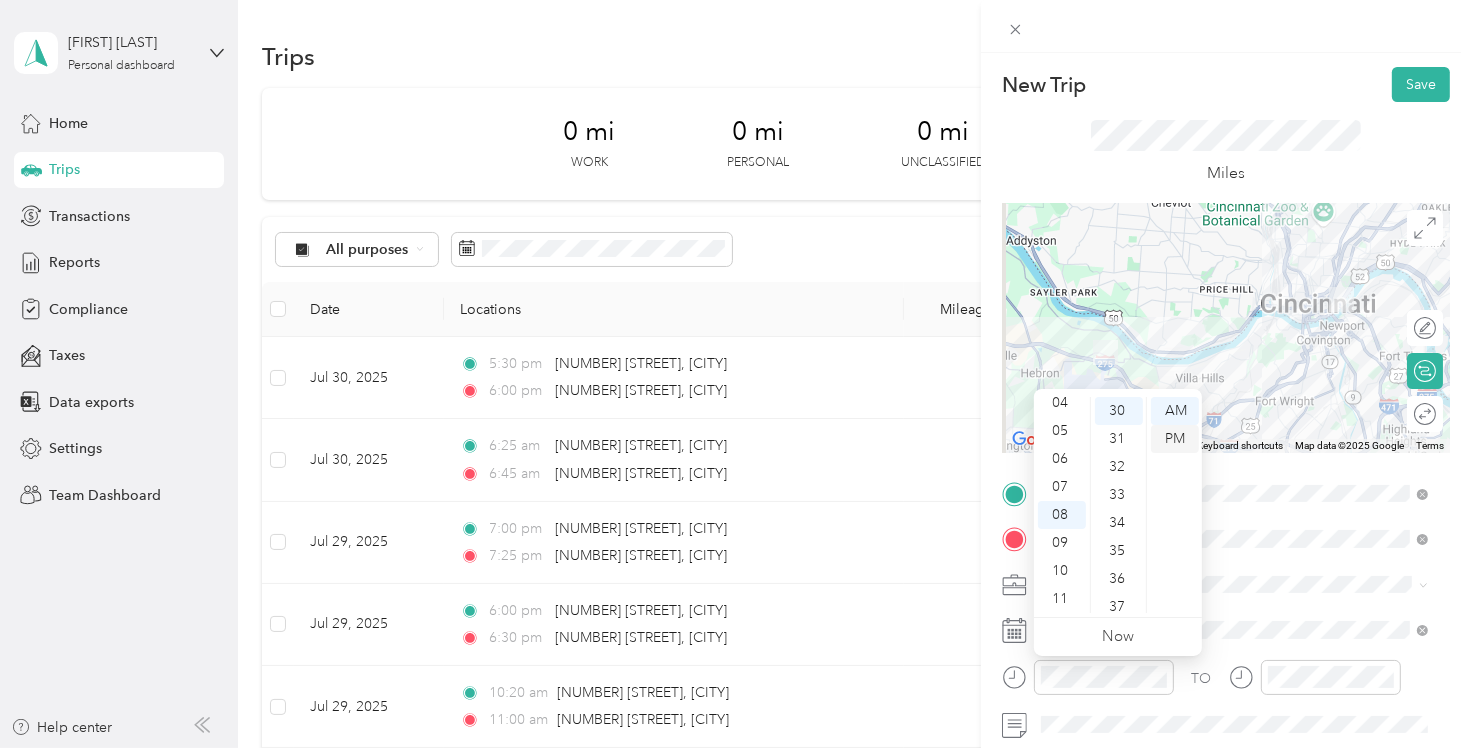 click on "PM" at bounding box center [1175, 439] 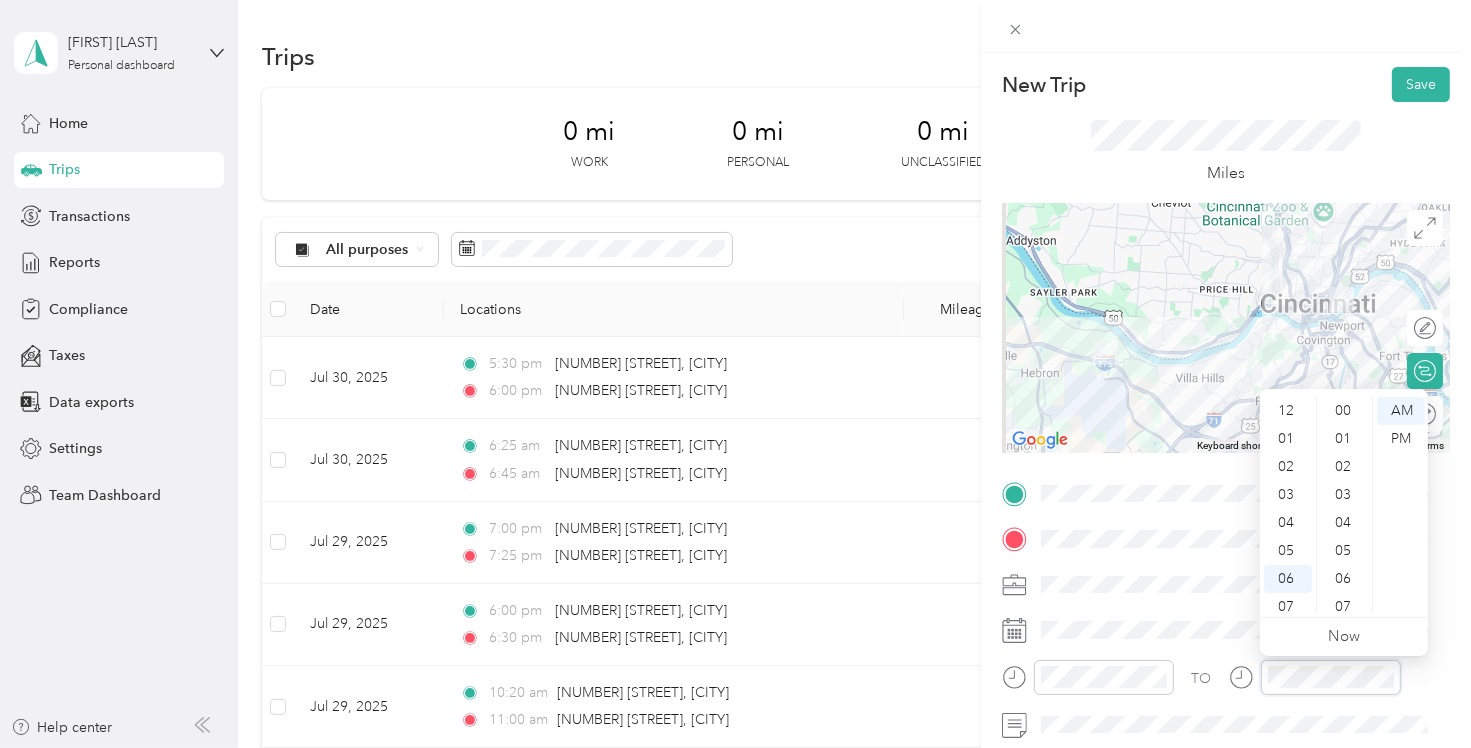 scroll, scrollTop: 756, scrollLeft: 0, axis: vertical 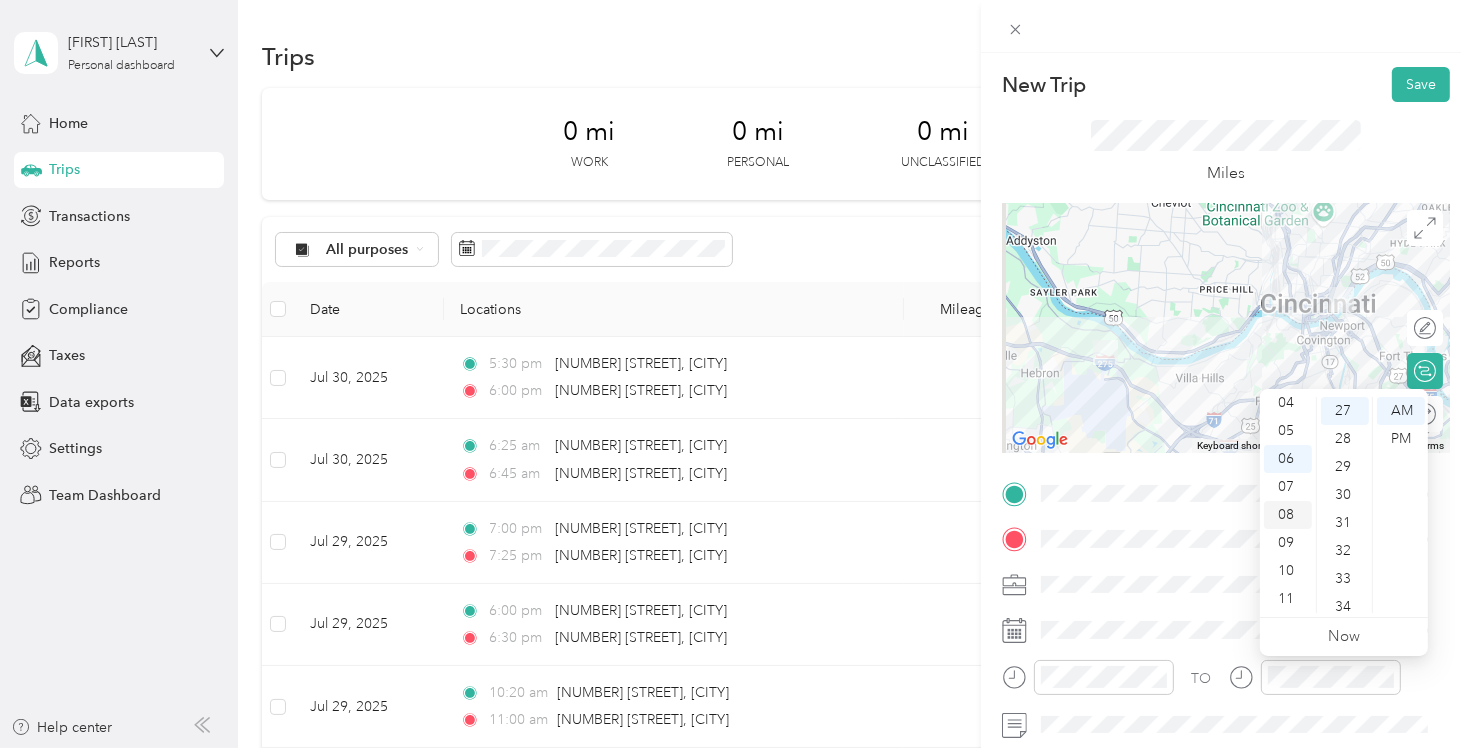 click on "08" at bounding box center (1288, 515) 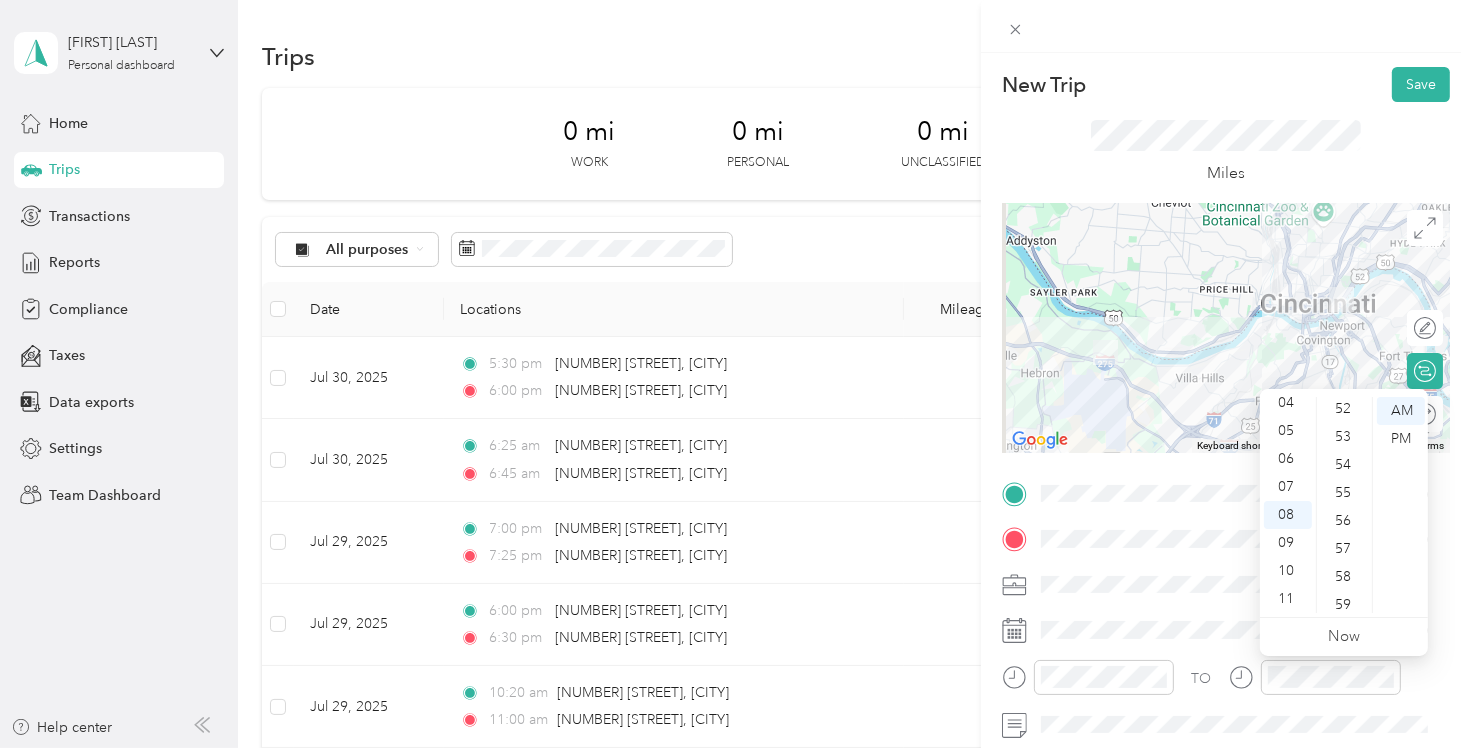 scroll, scrollTop: 1464, scrollLeft: 0, axis: vertical 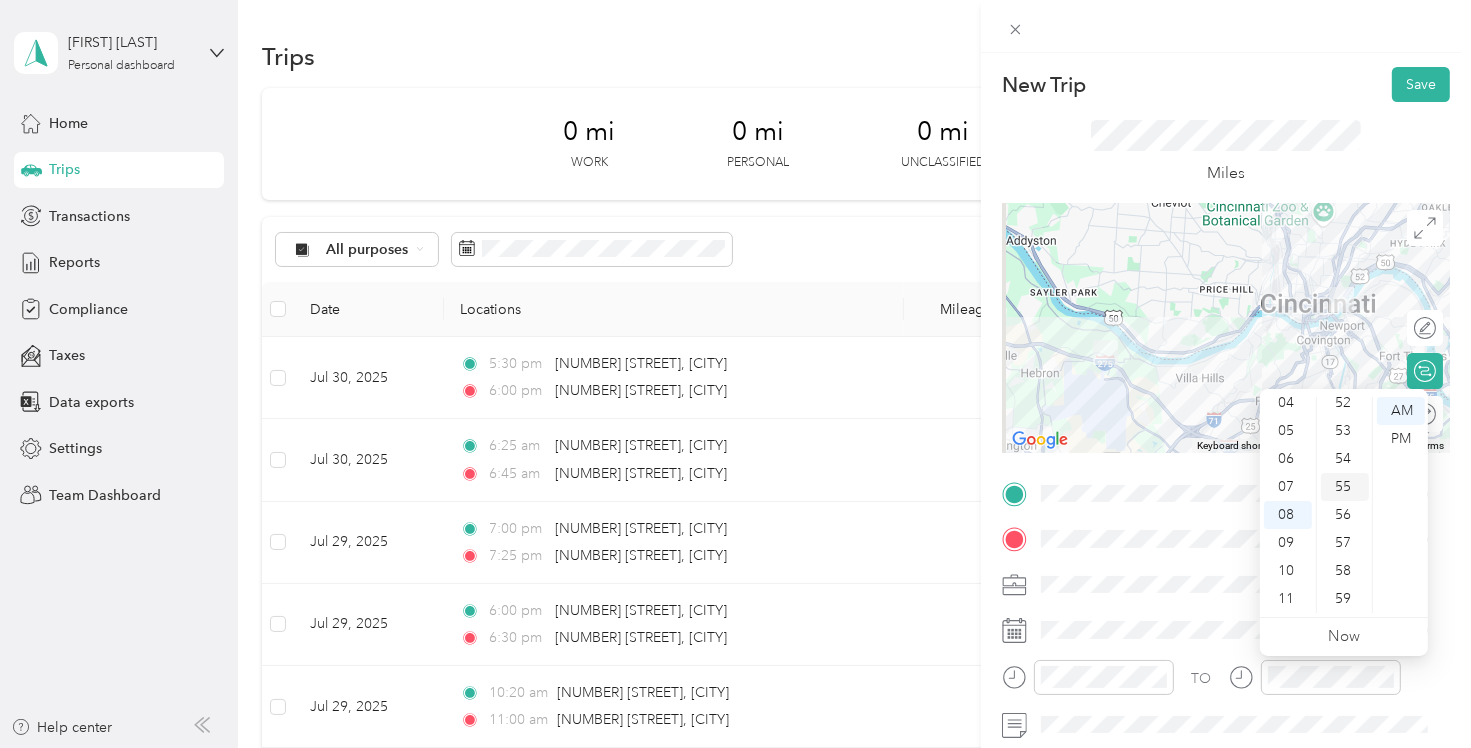 click on "55" at bounding box center [1345, 487] 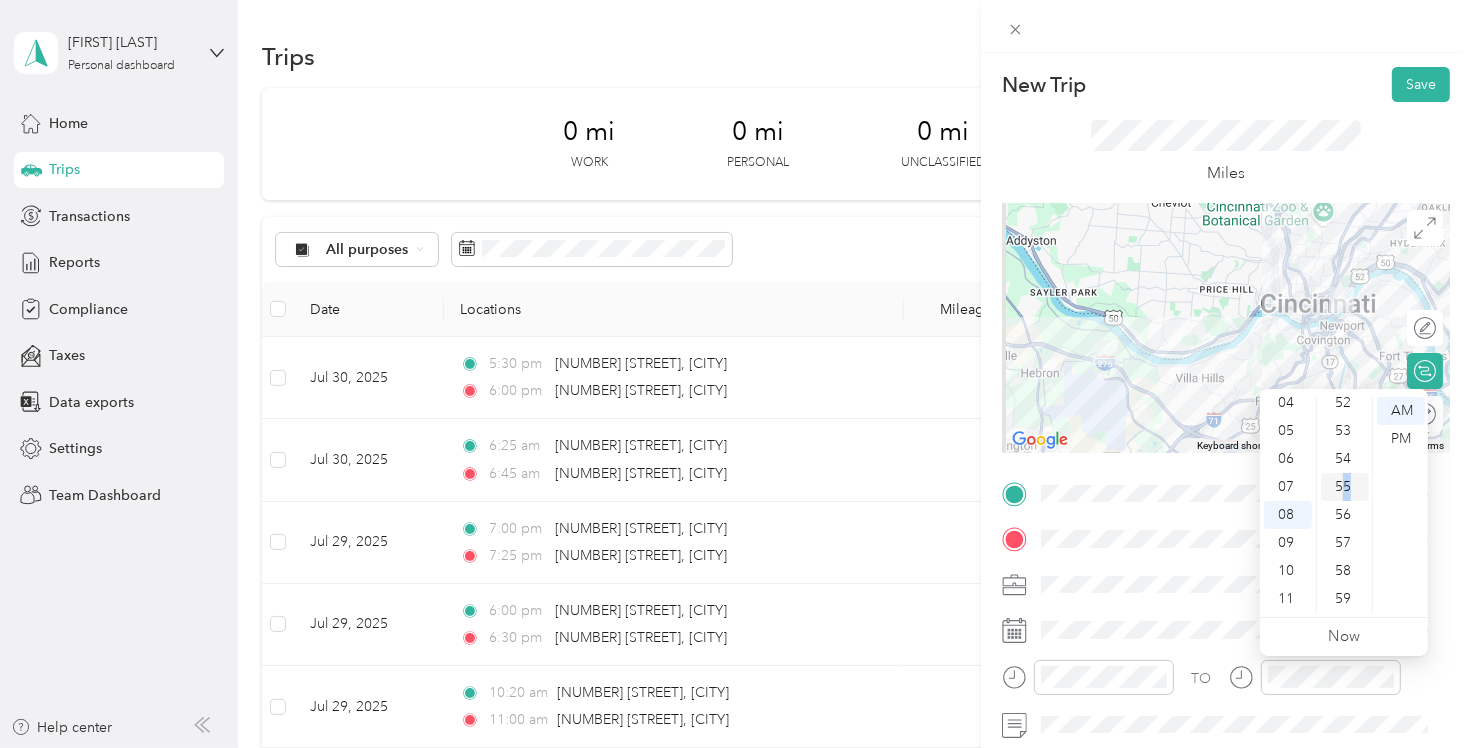 click on "55" at bounding box center [1345, 487] 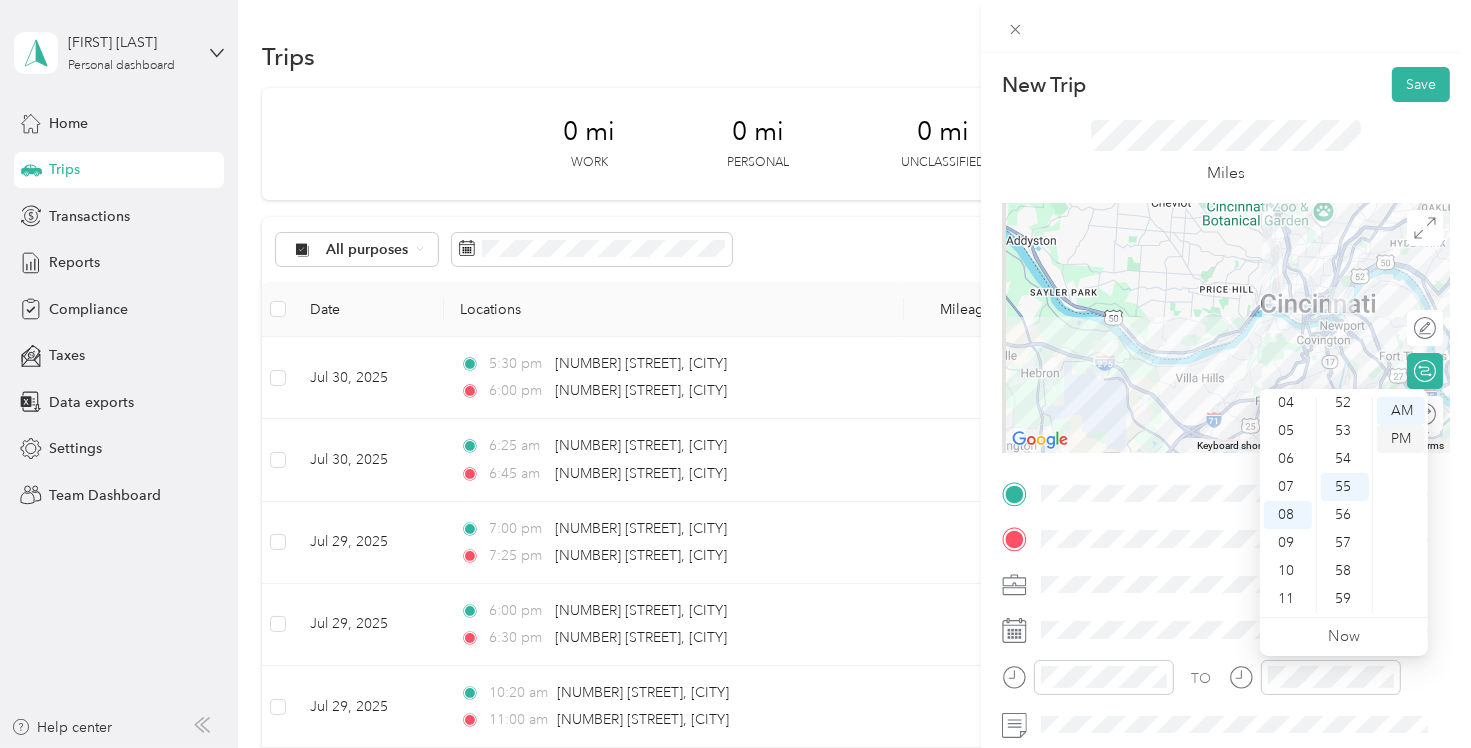 click on "PM" at bounding box center (1401, 439) 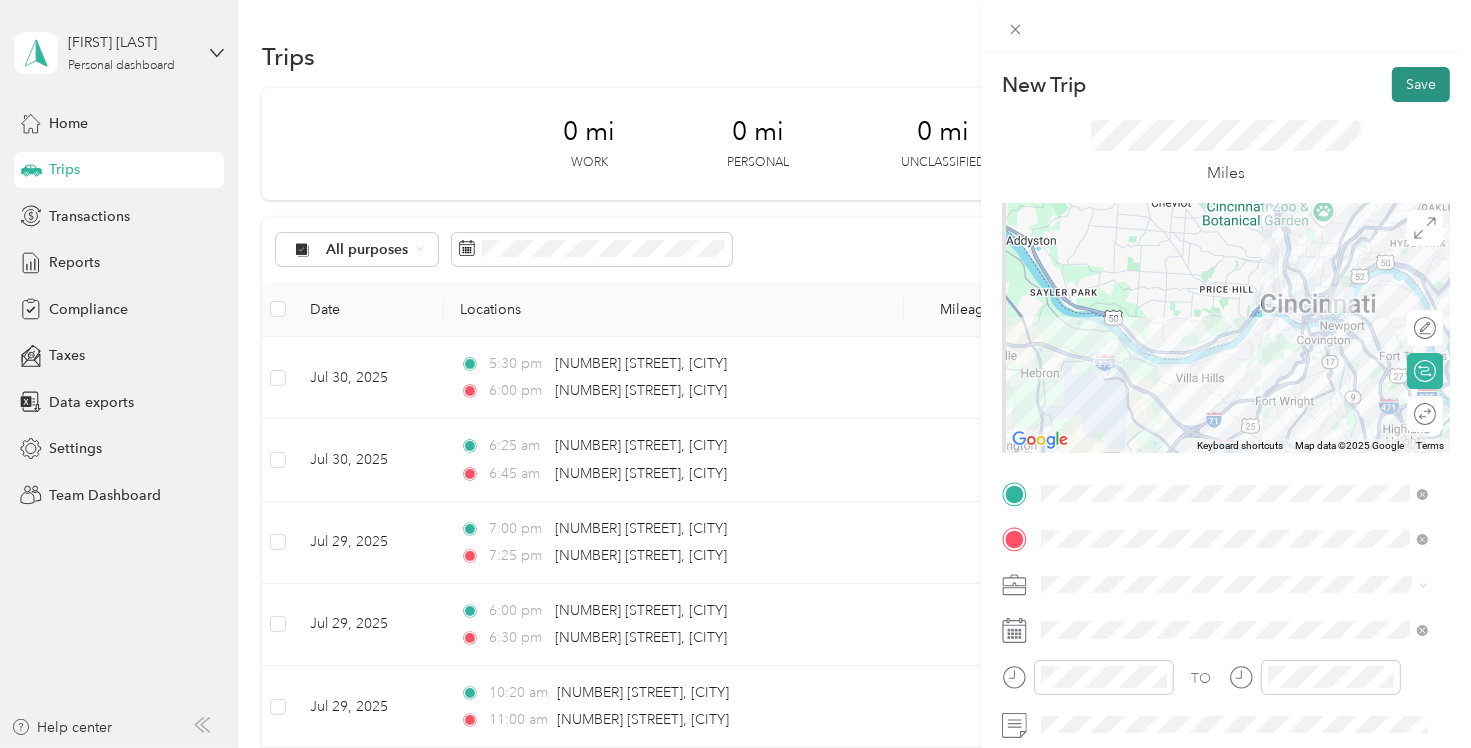 click on "Save" at bounding box center [1421, 84] 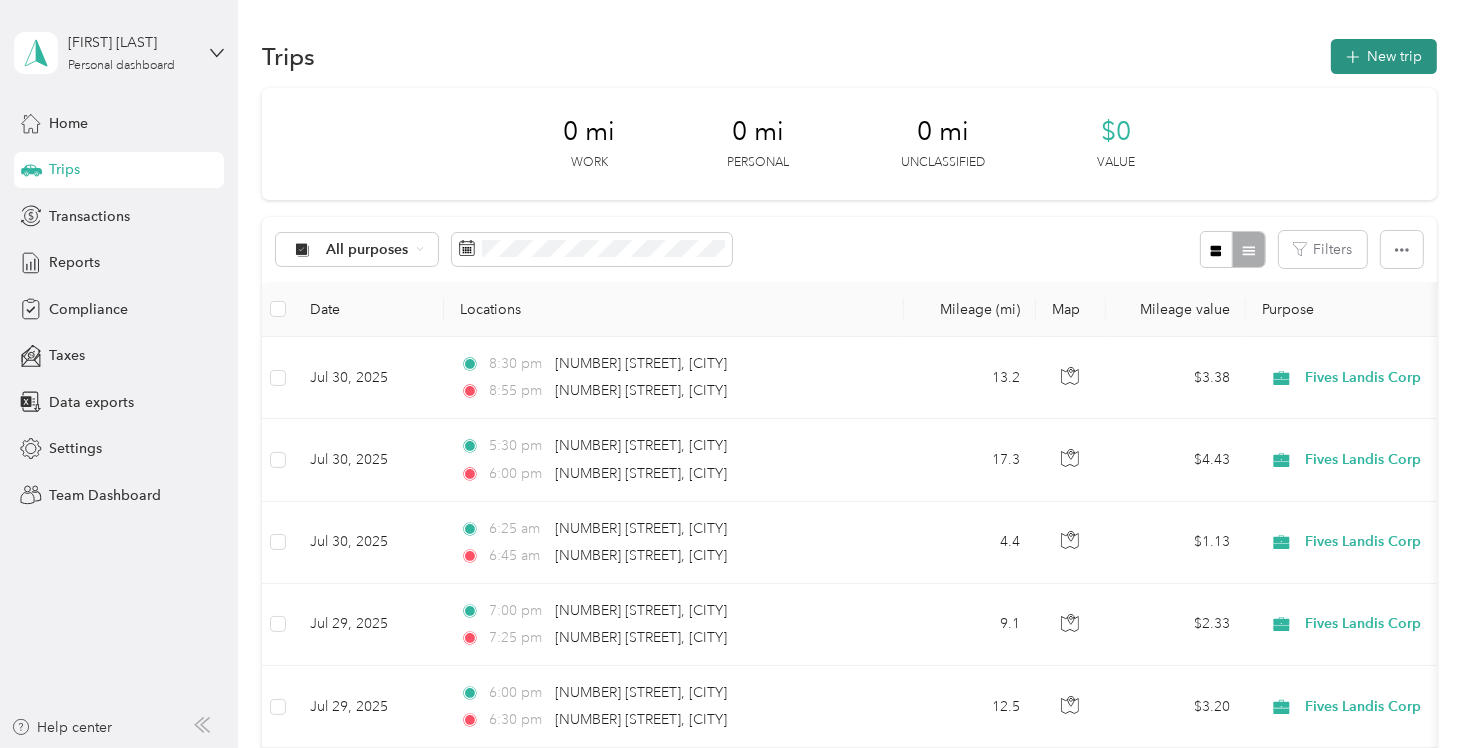 click on "New trip" at bounding box center (1384, 56) 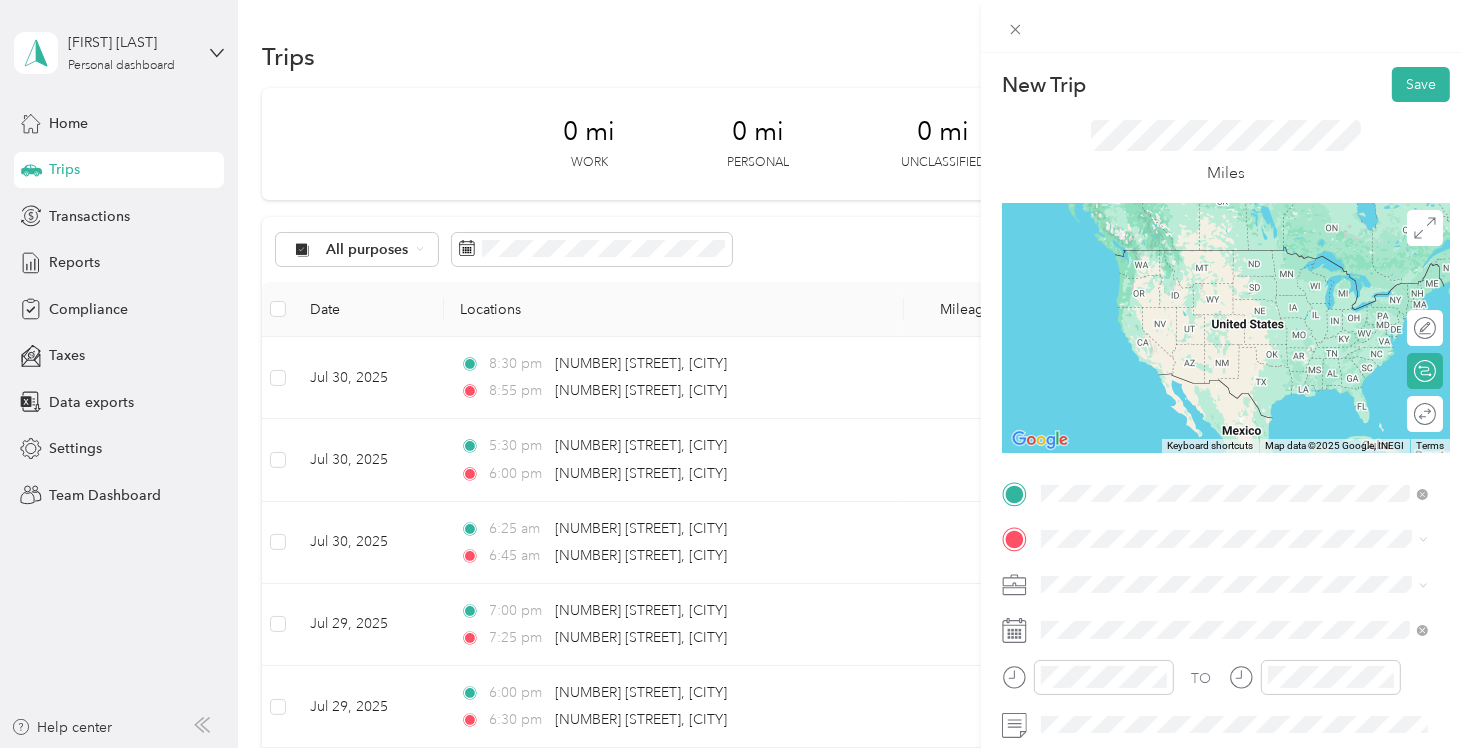 click on "[NUMBER] [STREET]
[CITY], [STATE] [POSTAL_CODE], [COUNTRY]" at bounding box center [1222, 258] 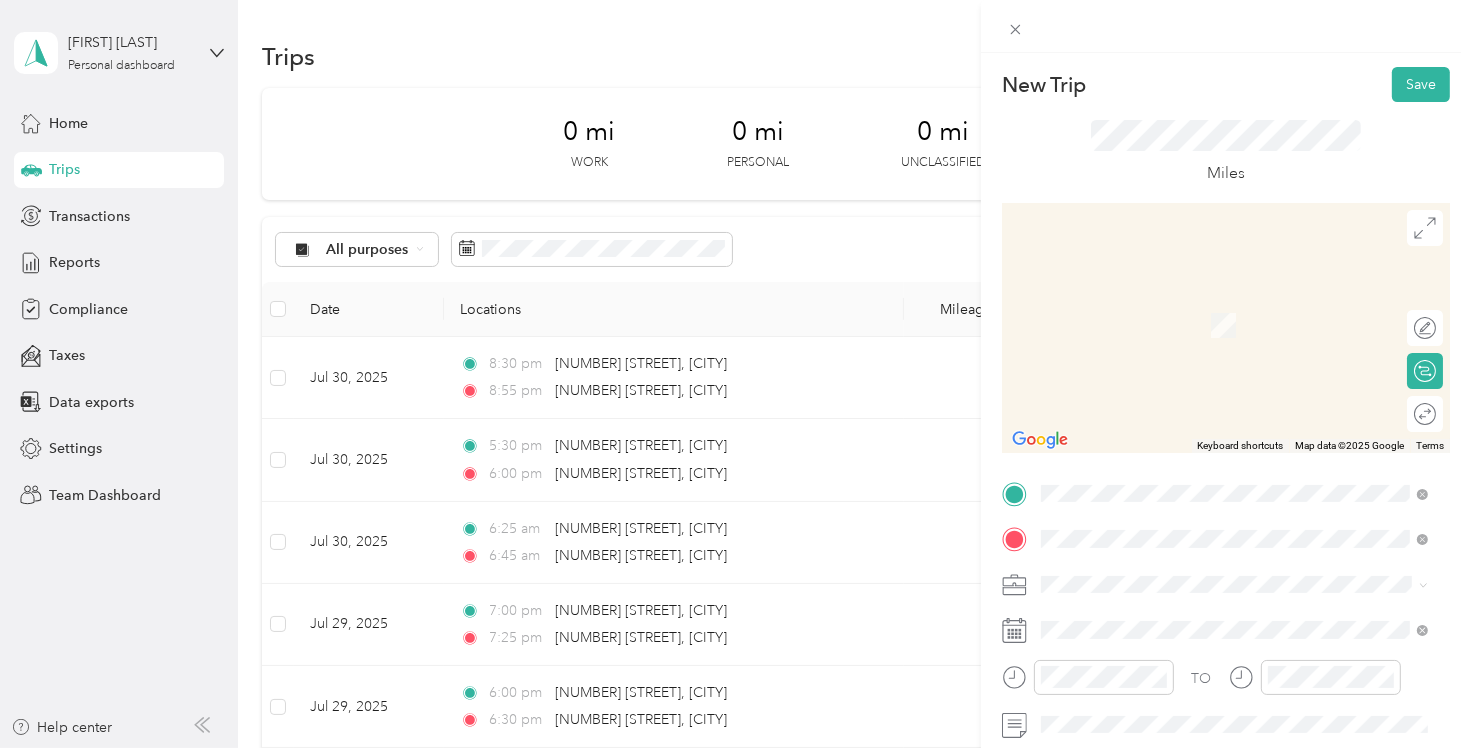 click on "[NUMBER] [STREET]
[CITY], [STATE] [POSTAL_CODE], [COUNTRY]" at bounding box center [1222, 304] 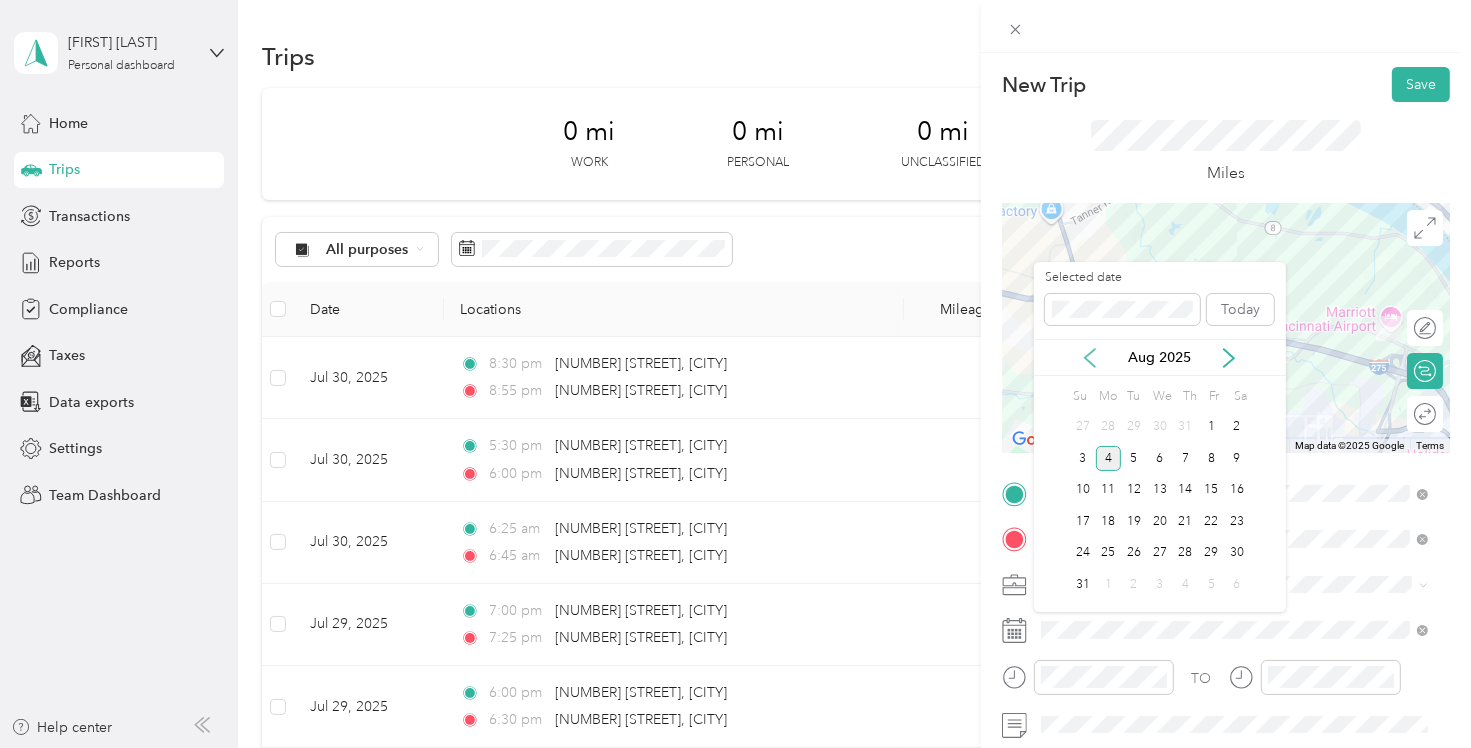 click 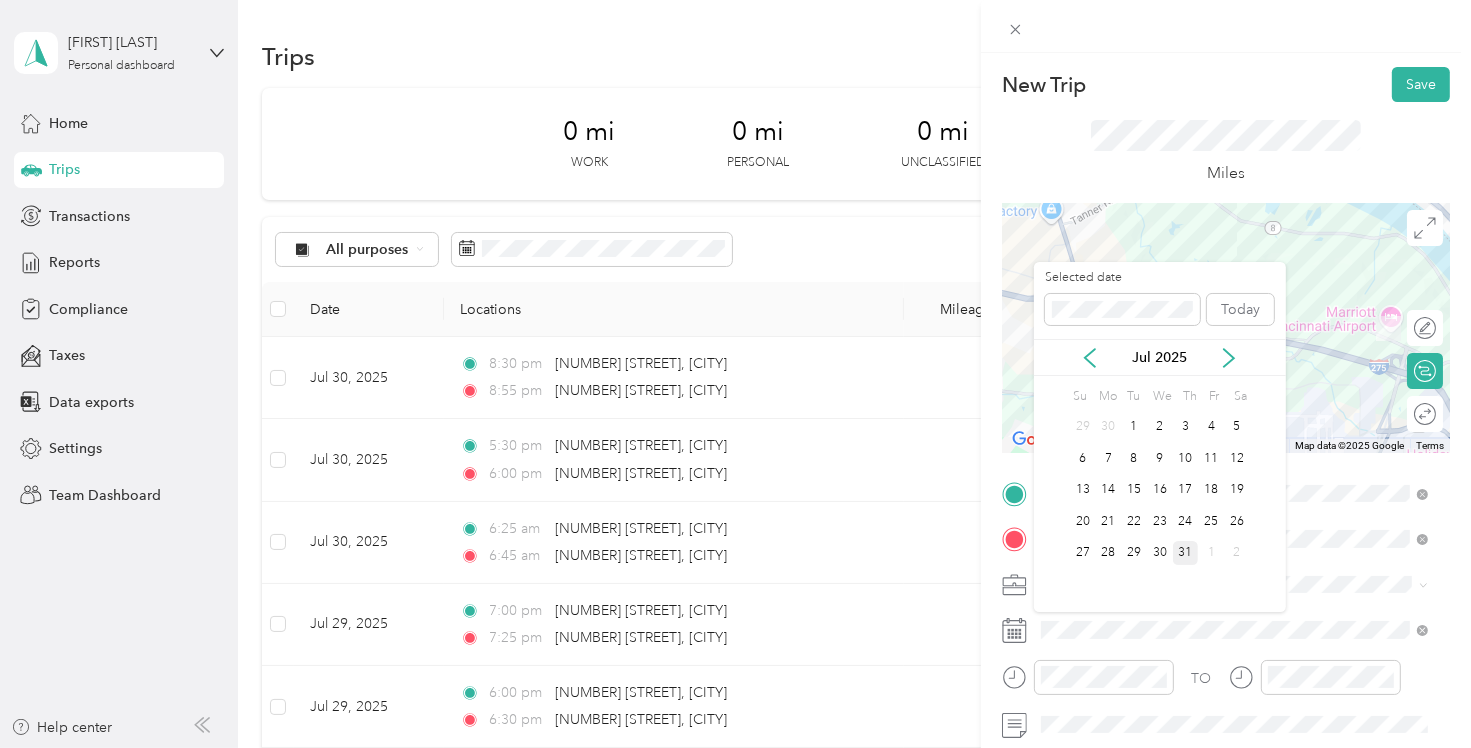 click on "31" at bounding box center [1186, 553] 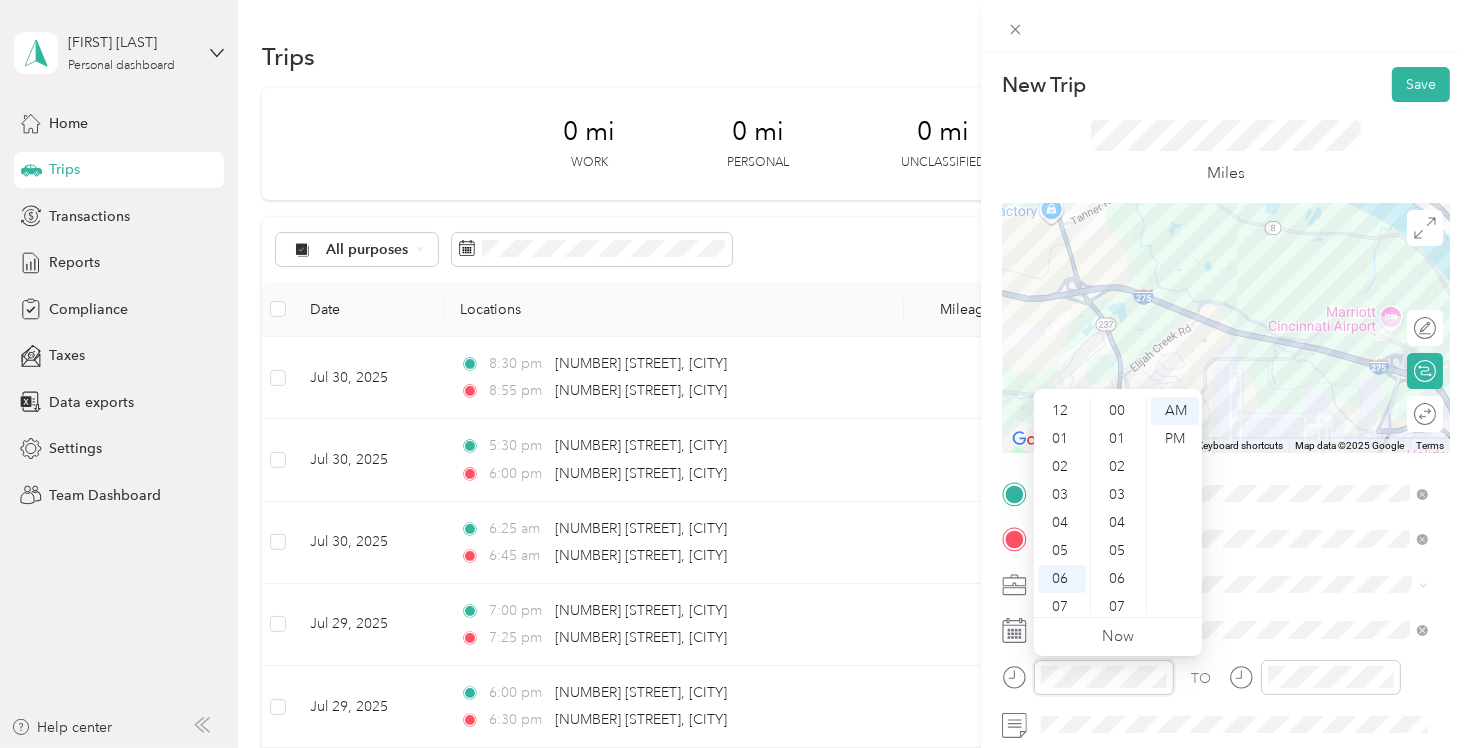 scroll, scrollTop: 783, scrollLeft: 0, axis: vertical 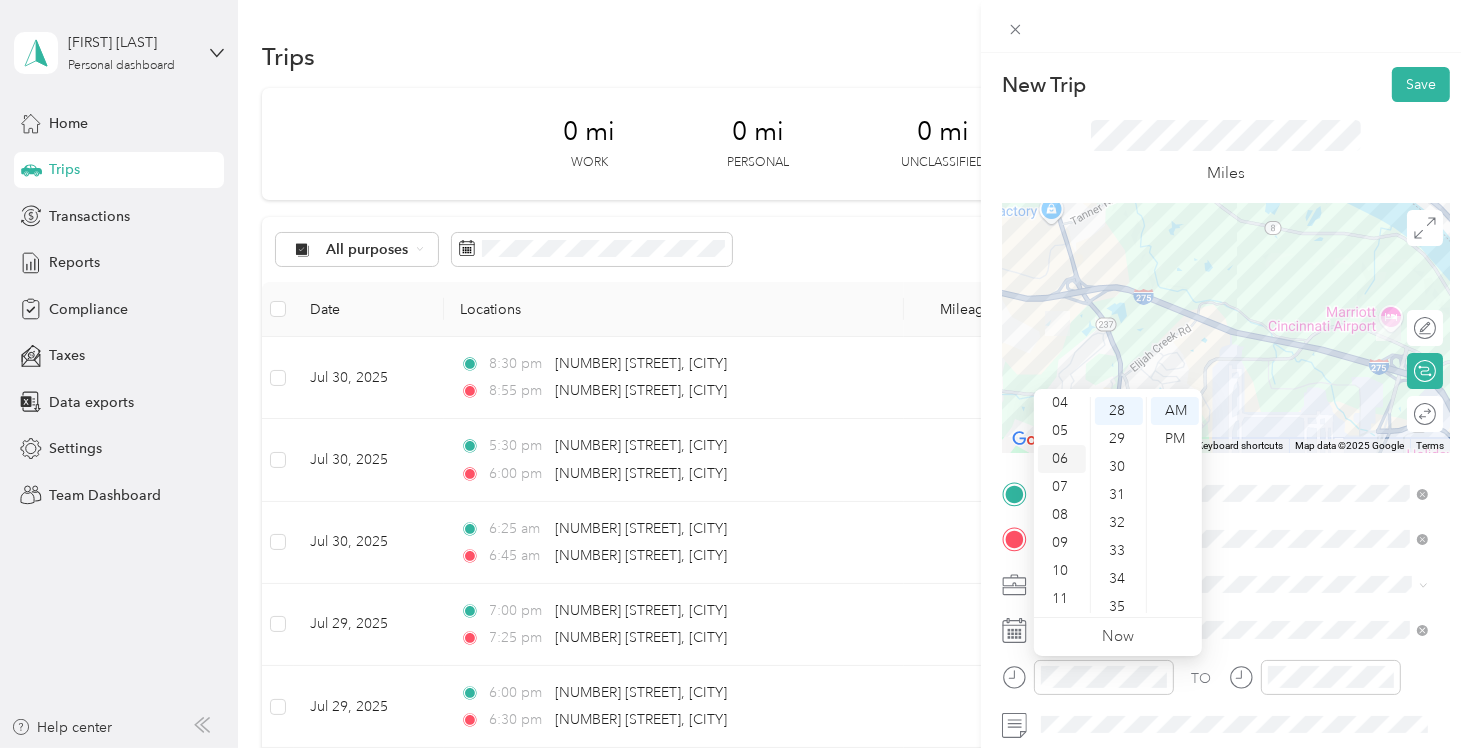 click on "06" at bounding box center [1062, 459] 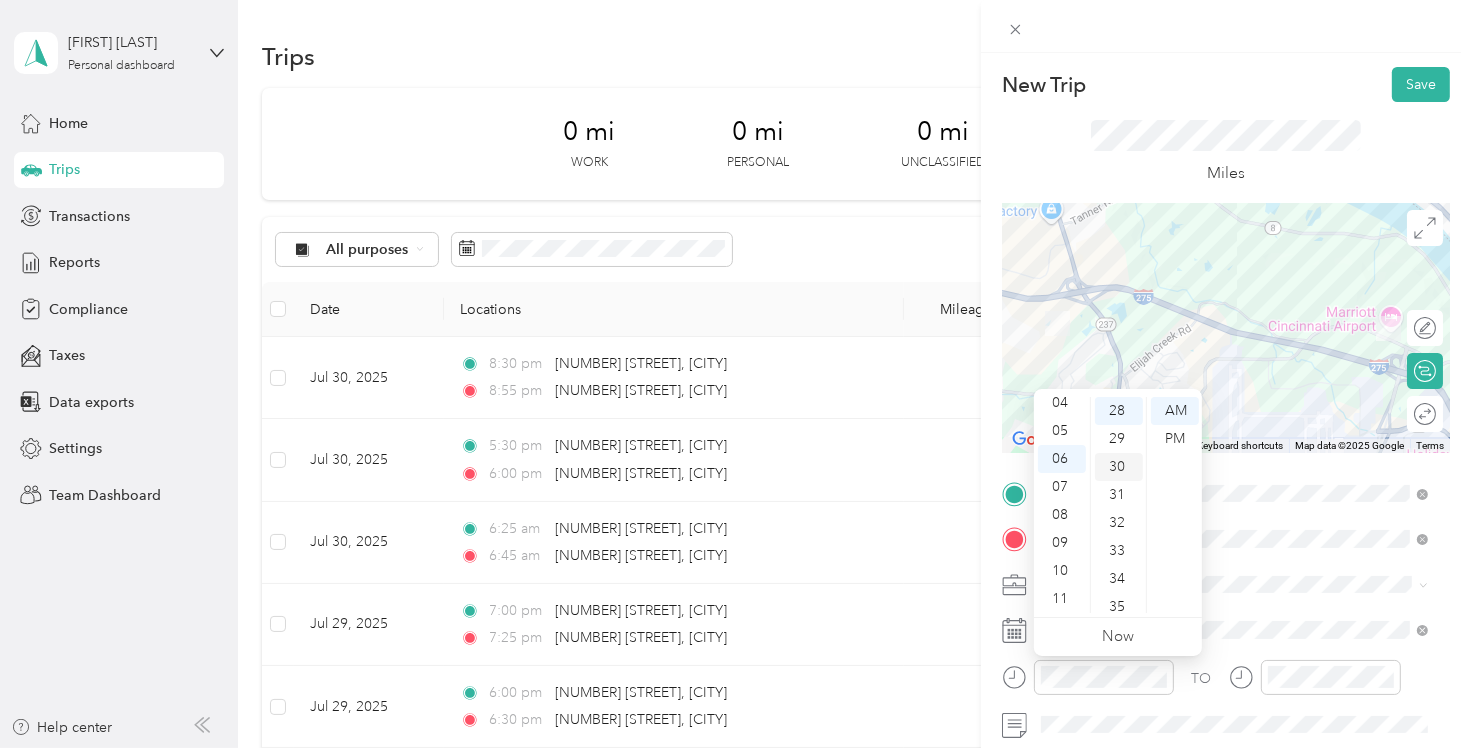 click on "30" at bounding box center [1119, 467] 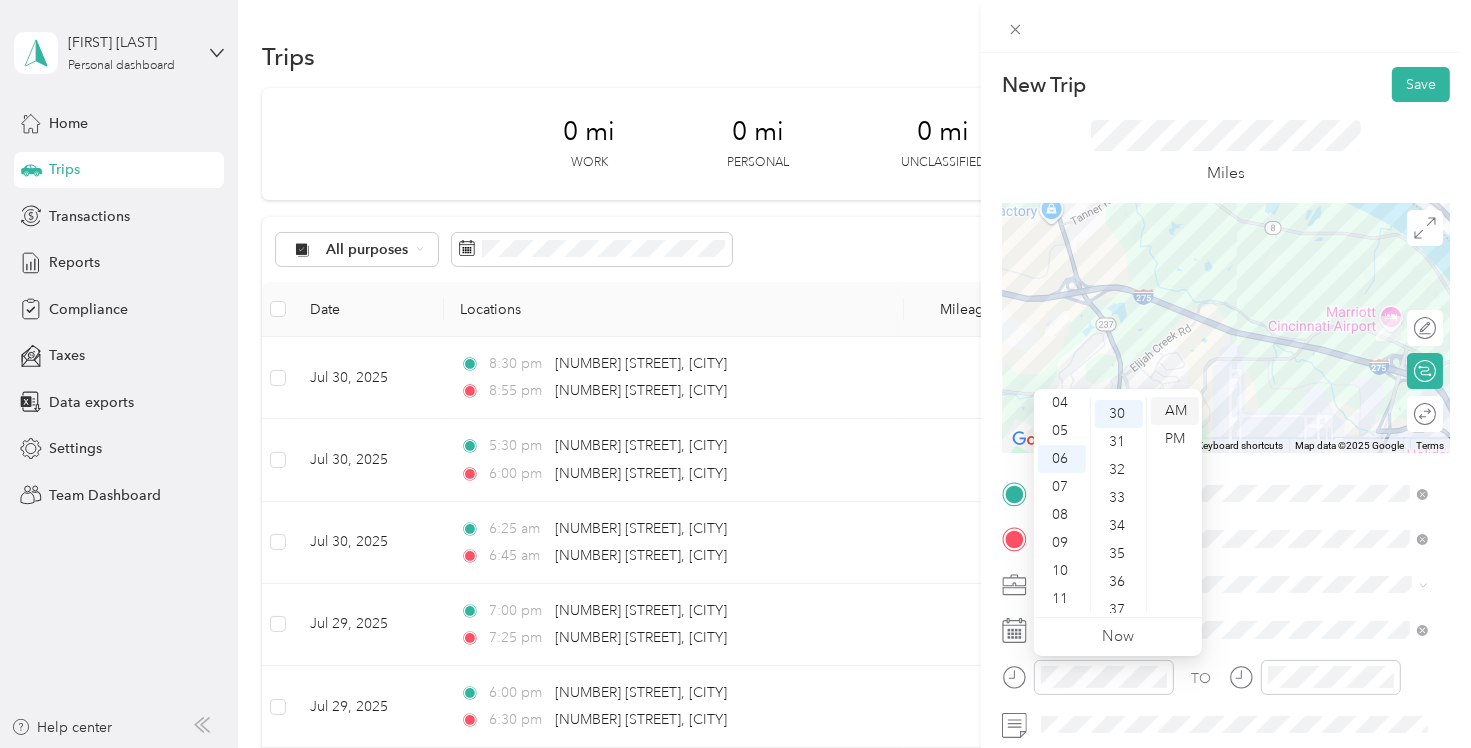 scroll, scrollTop: 840, scrollLeft: 0, axis: vertical 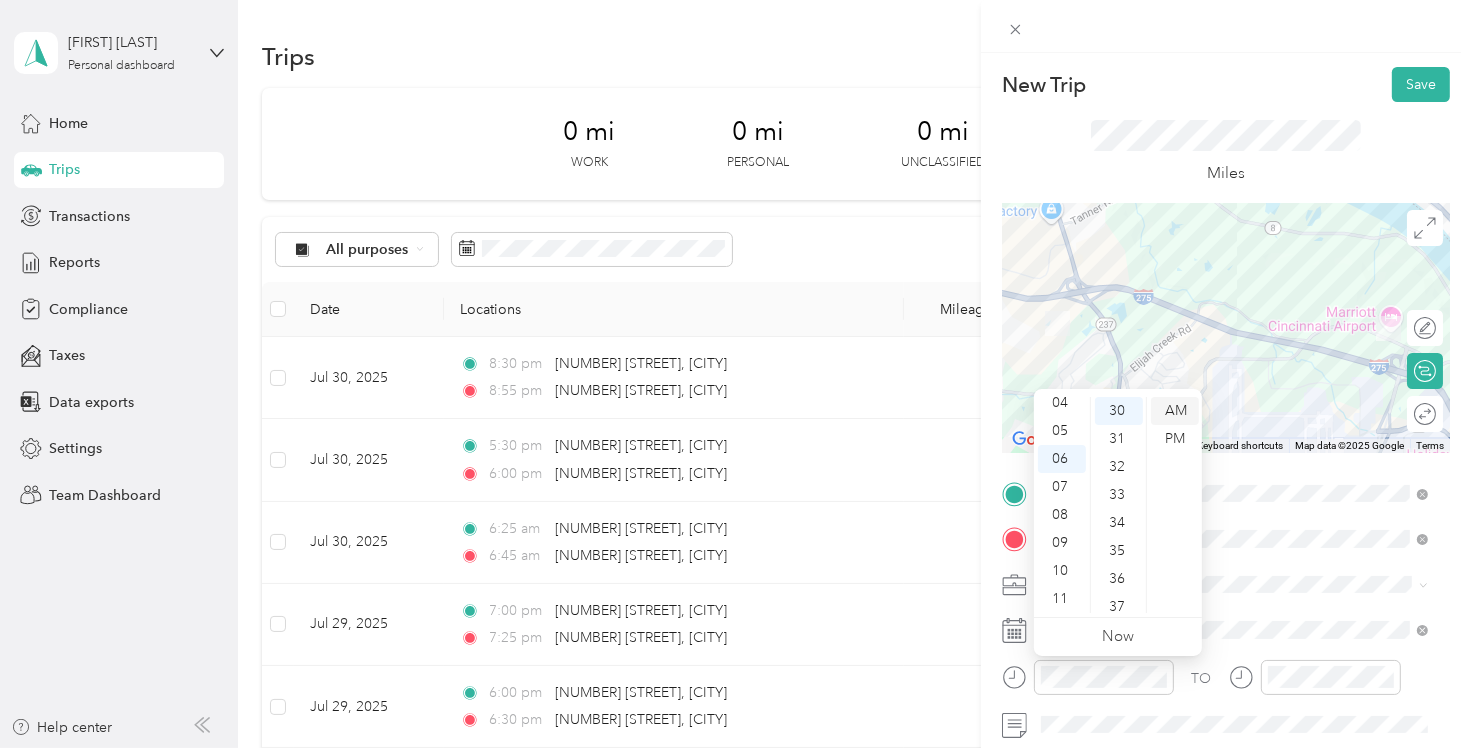 click on "AM" at bounding box center (1175, 411) 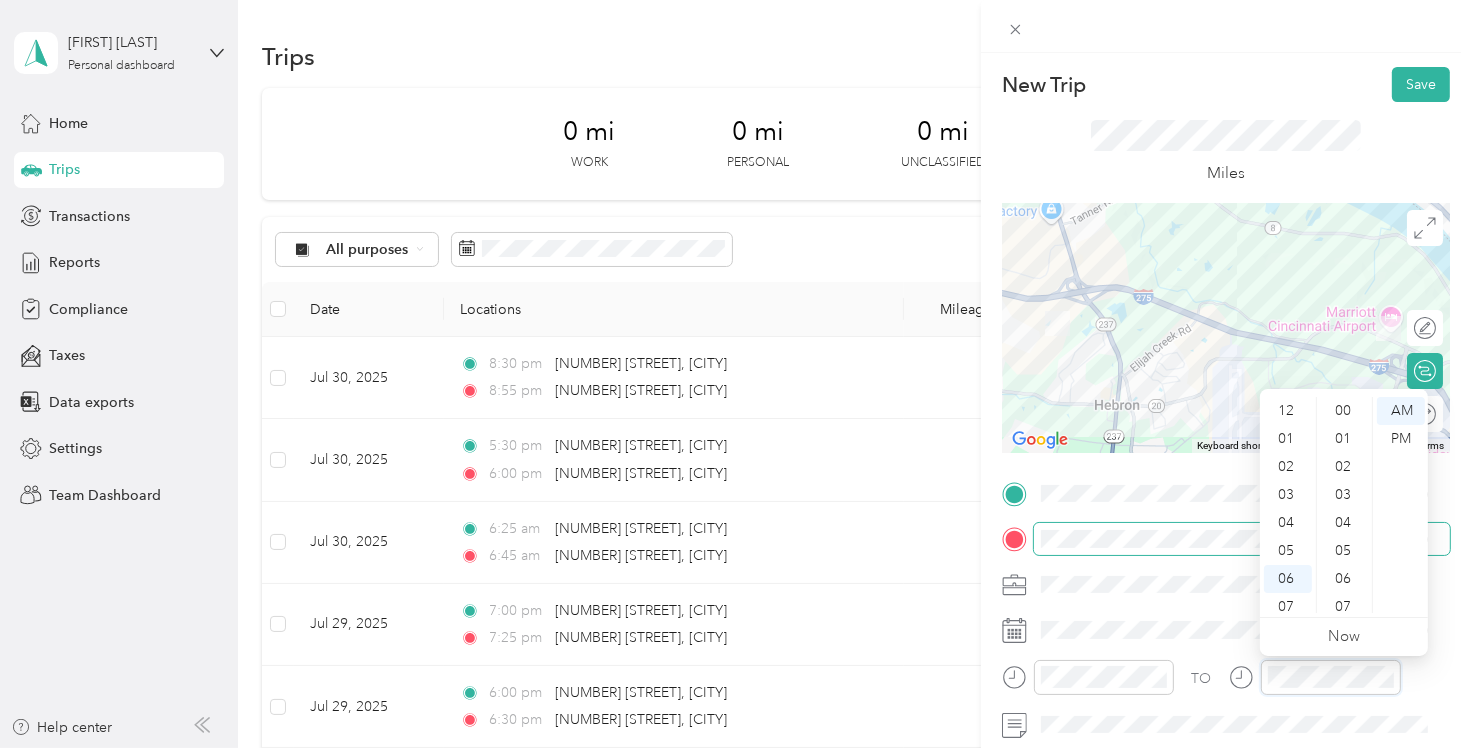 scroll, scrollTop: 781, scrollLeft: 0, axis: vertical 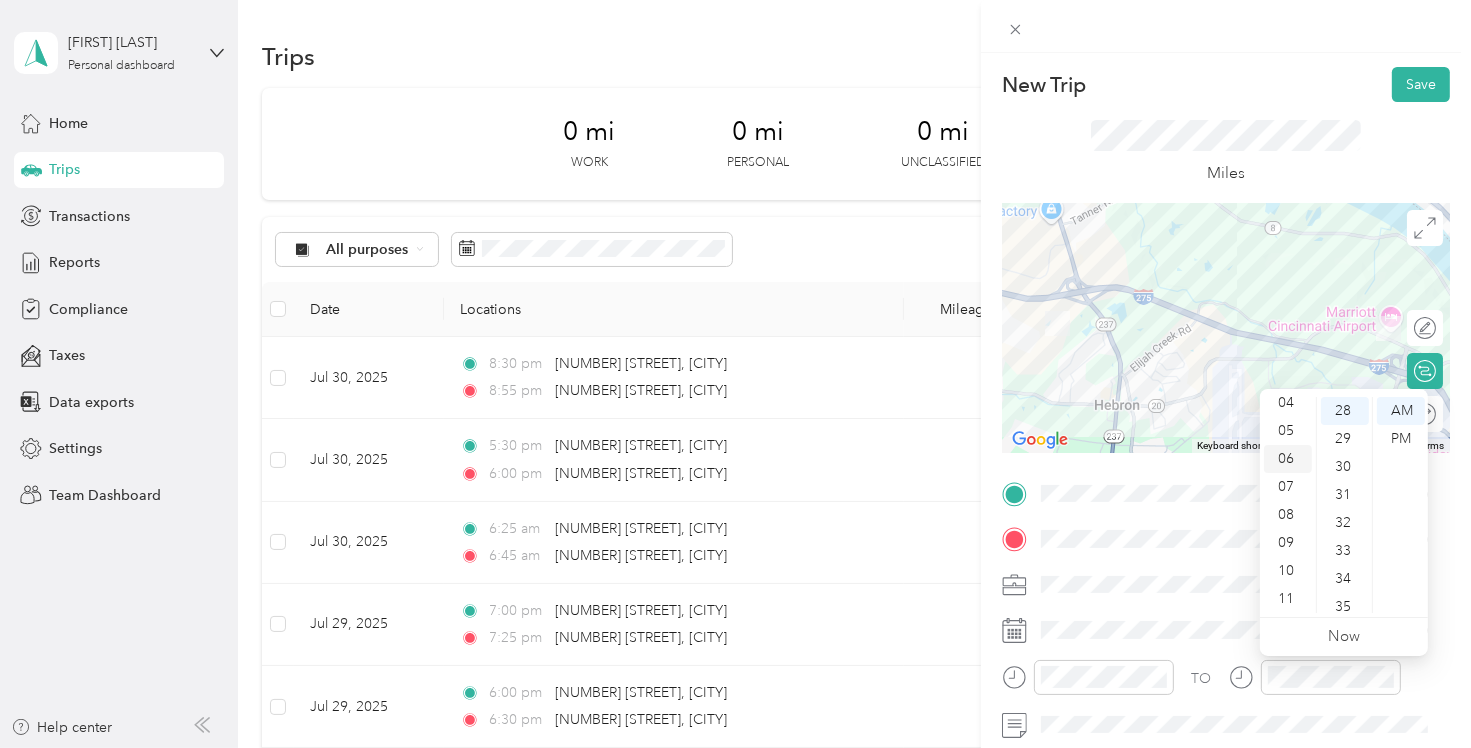 click on "06" at bounding box center (1288, 459) 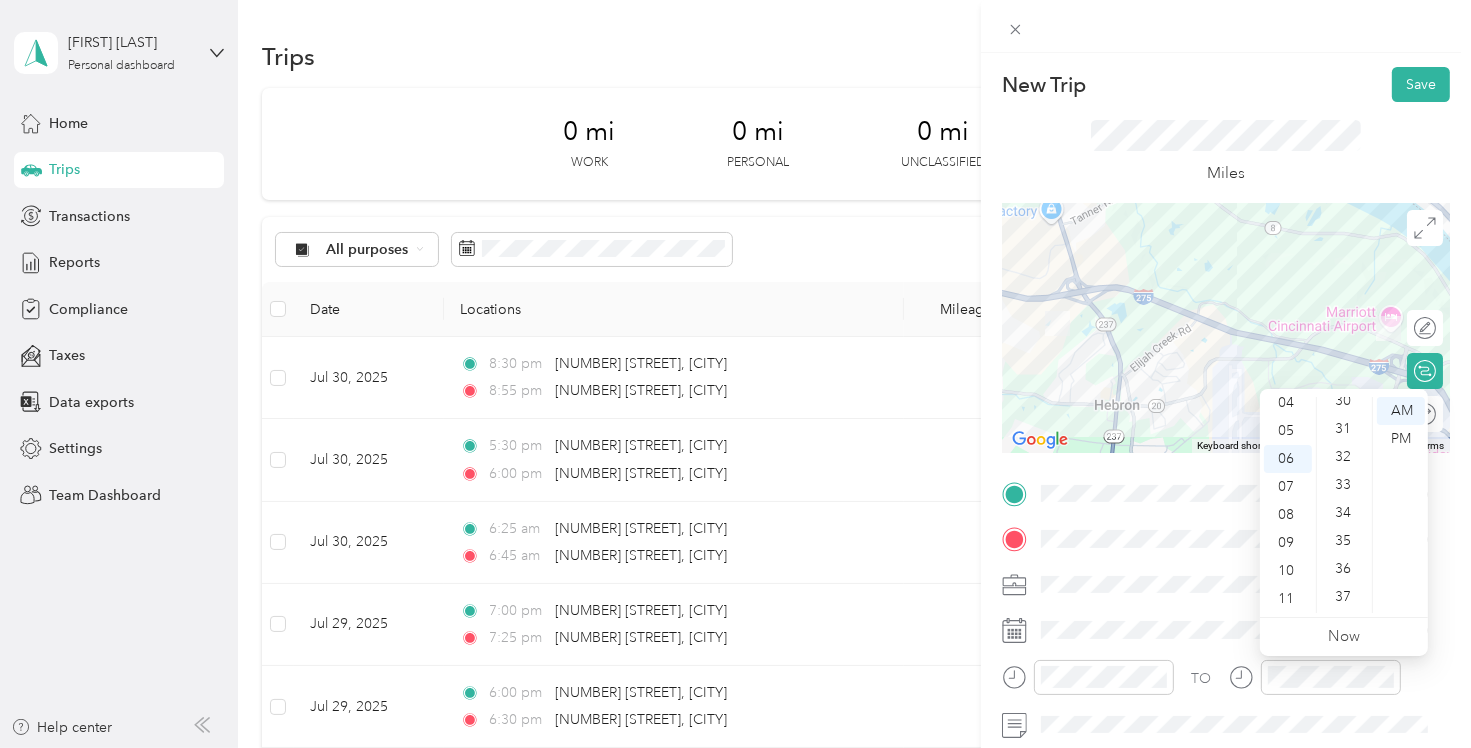 scroll, scrollTop: 1084, scrollLeft: 0, axis: vertical 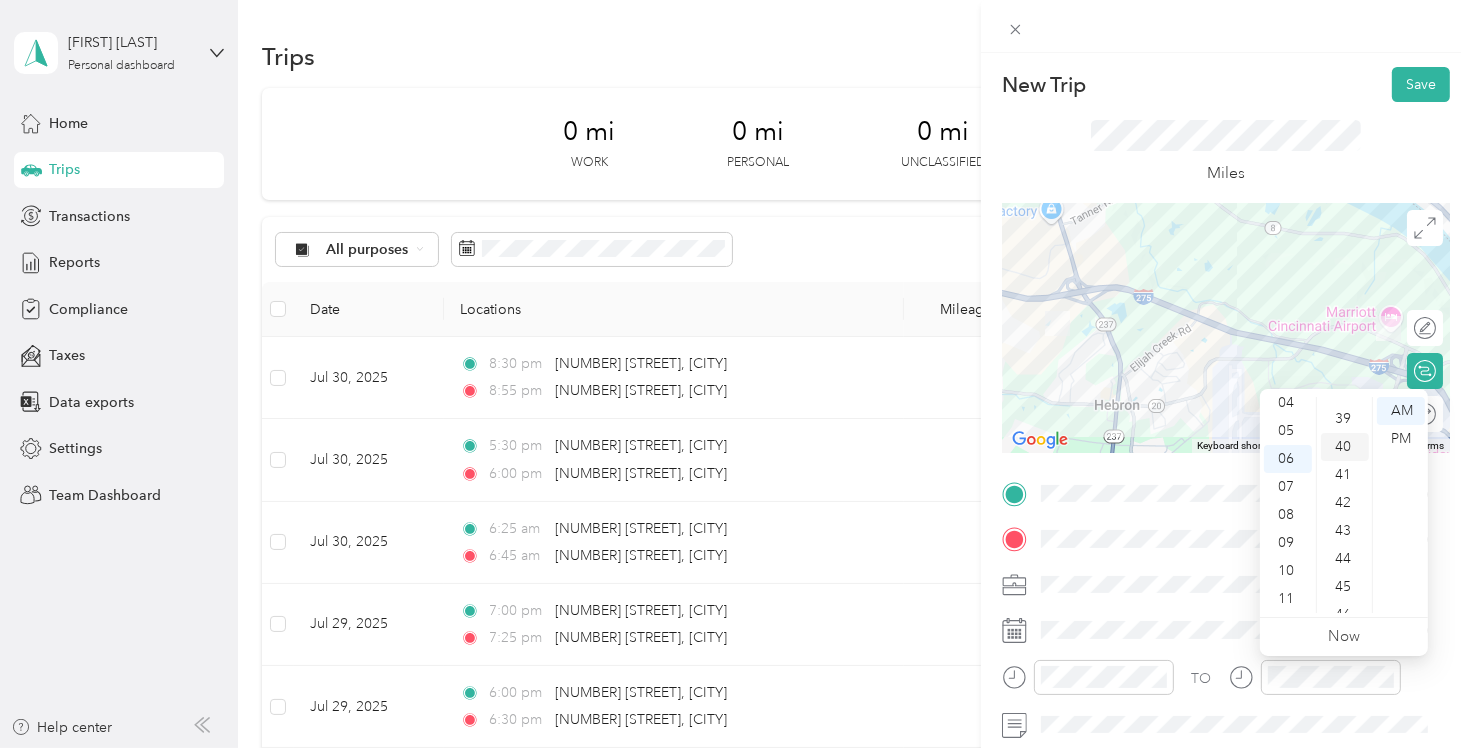 click on "40" at bounding box center (1345, 447) 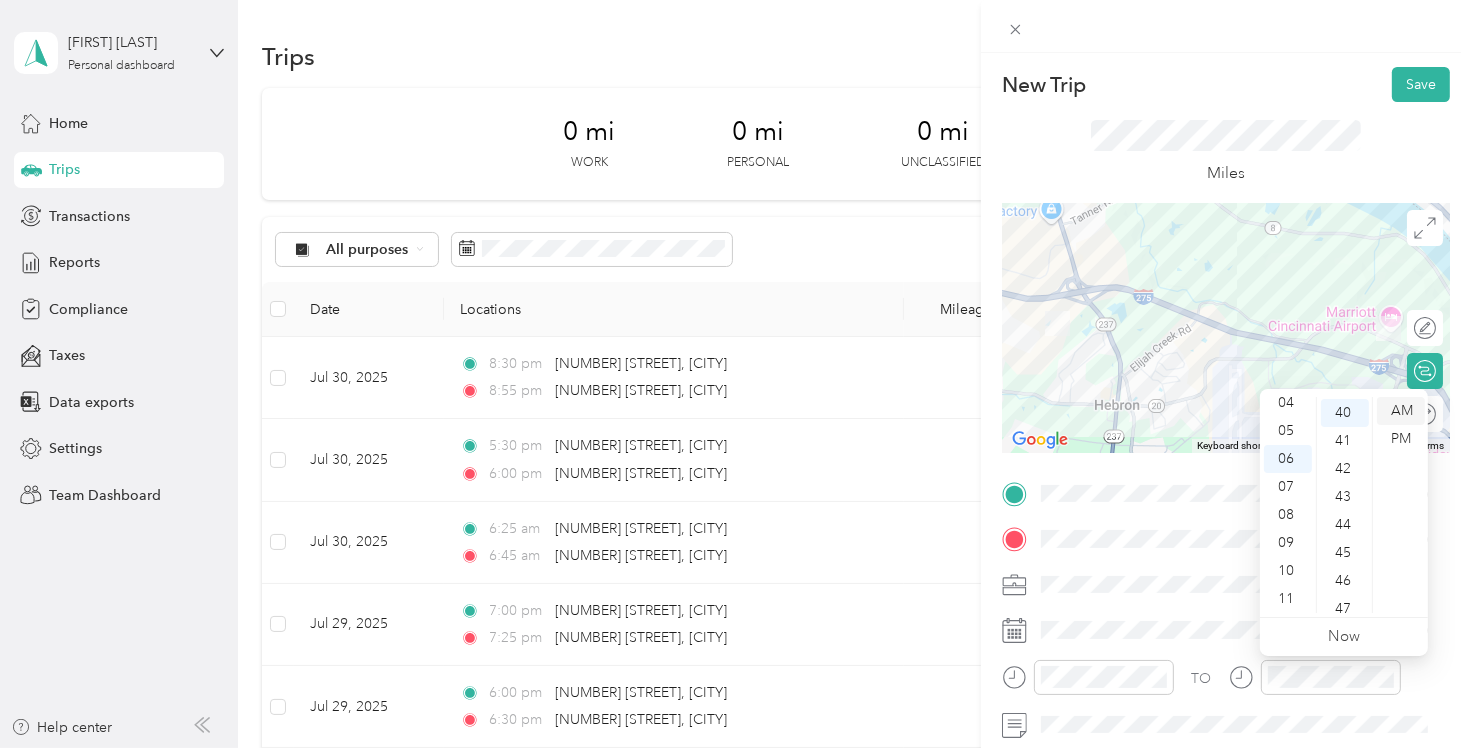 scroll, scrollTop: 1120, scrollLeft: 0, axis: vertical 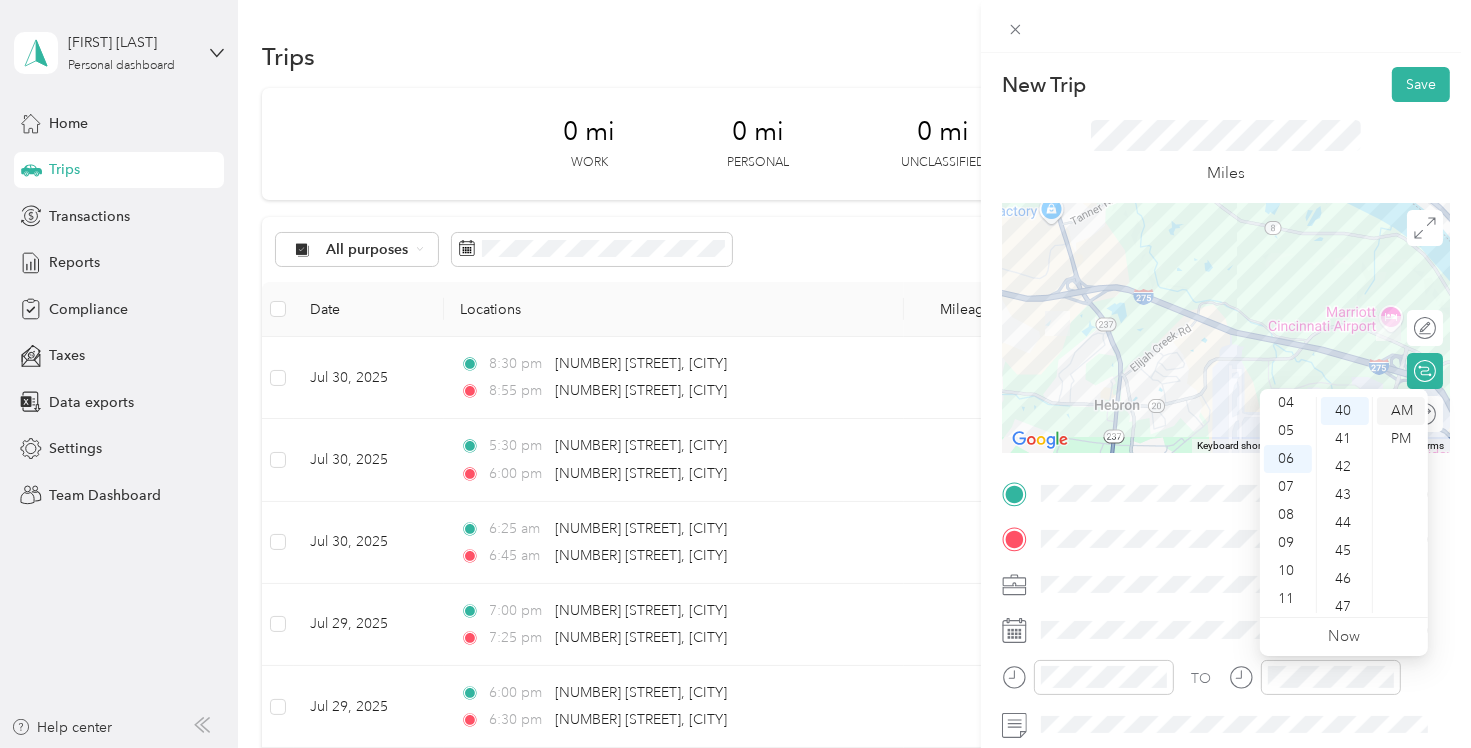 click on "AM" at bounding box center [1401, 411] 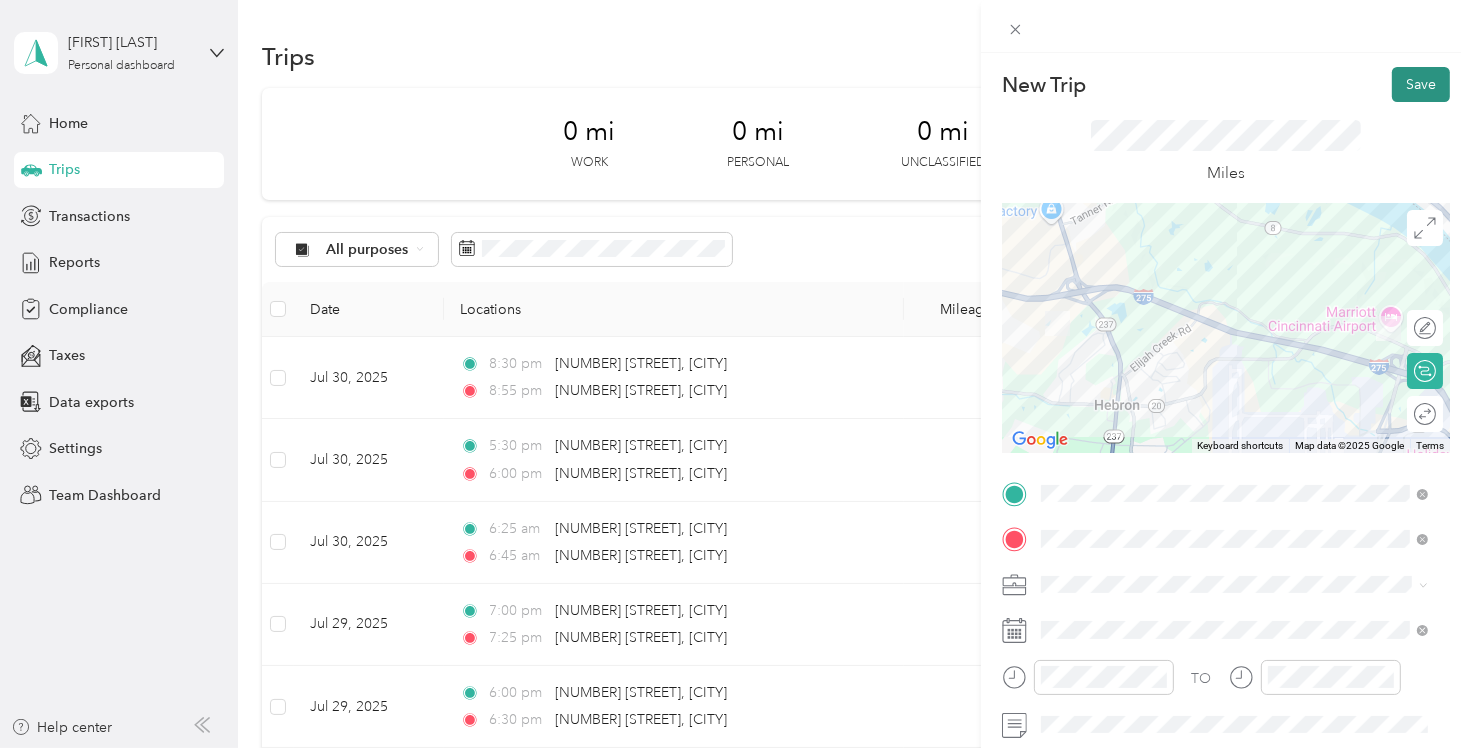 click on "Save" at bounding box center [1421, 84] 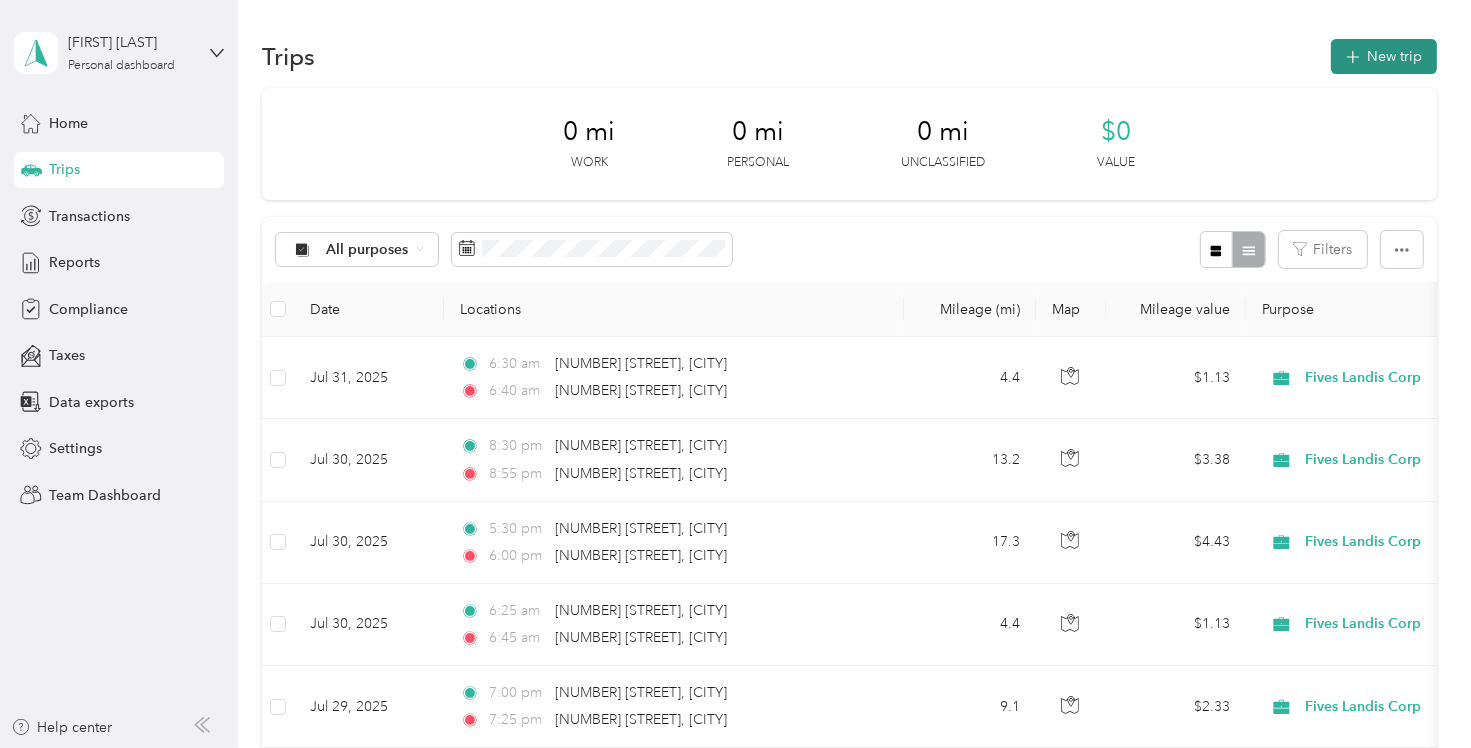 click on "New trip" at bounding box center [1384, 56] 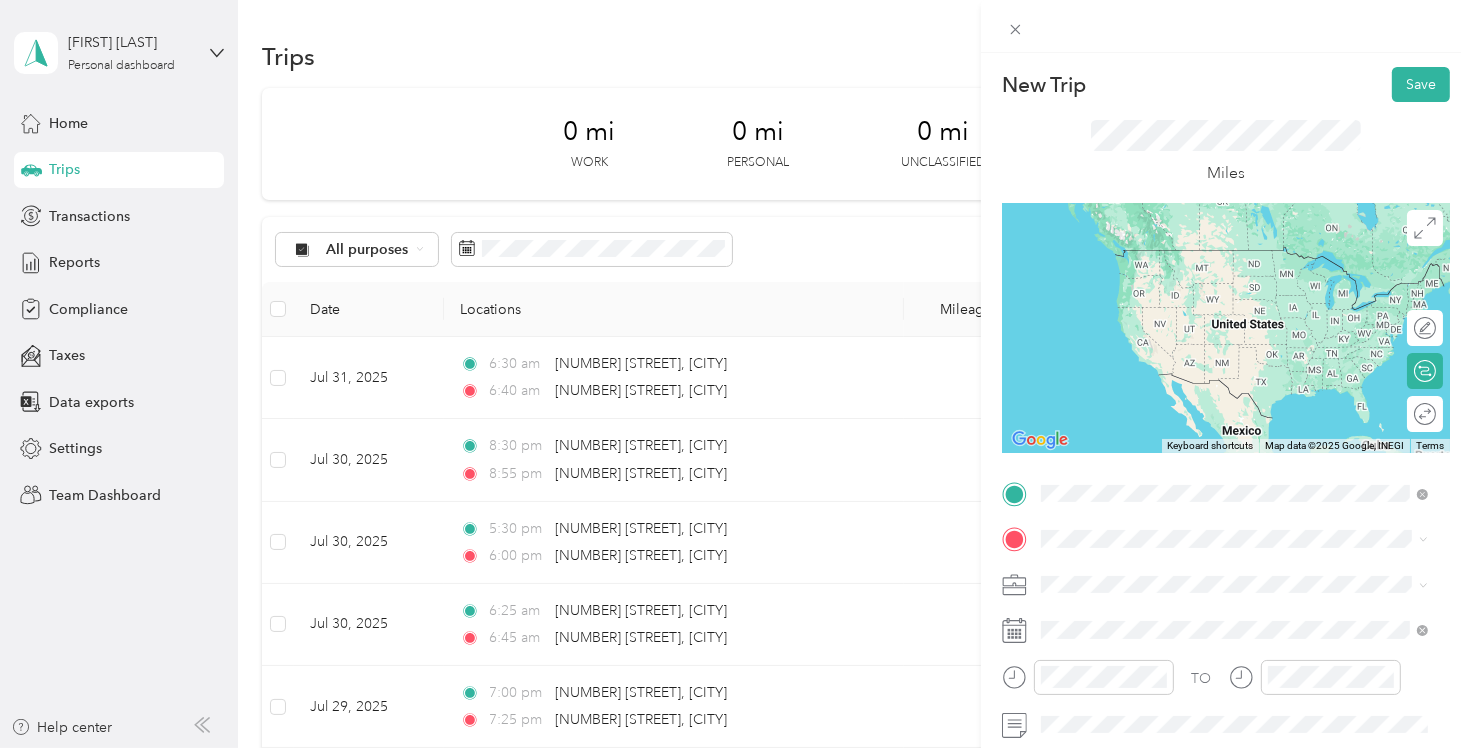 click on "[NUMBER] [STREET]
[CITY], [STATE] [POSTAL_CODE], [COUNTRY]" at bounding box center [1222, 279] 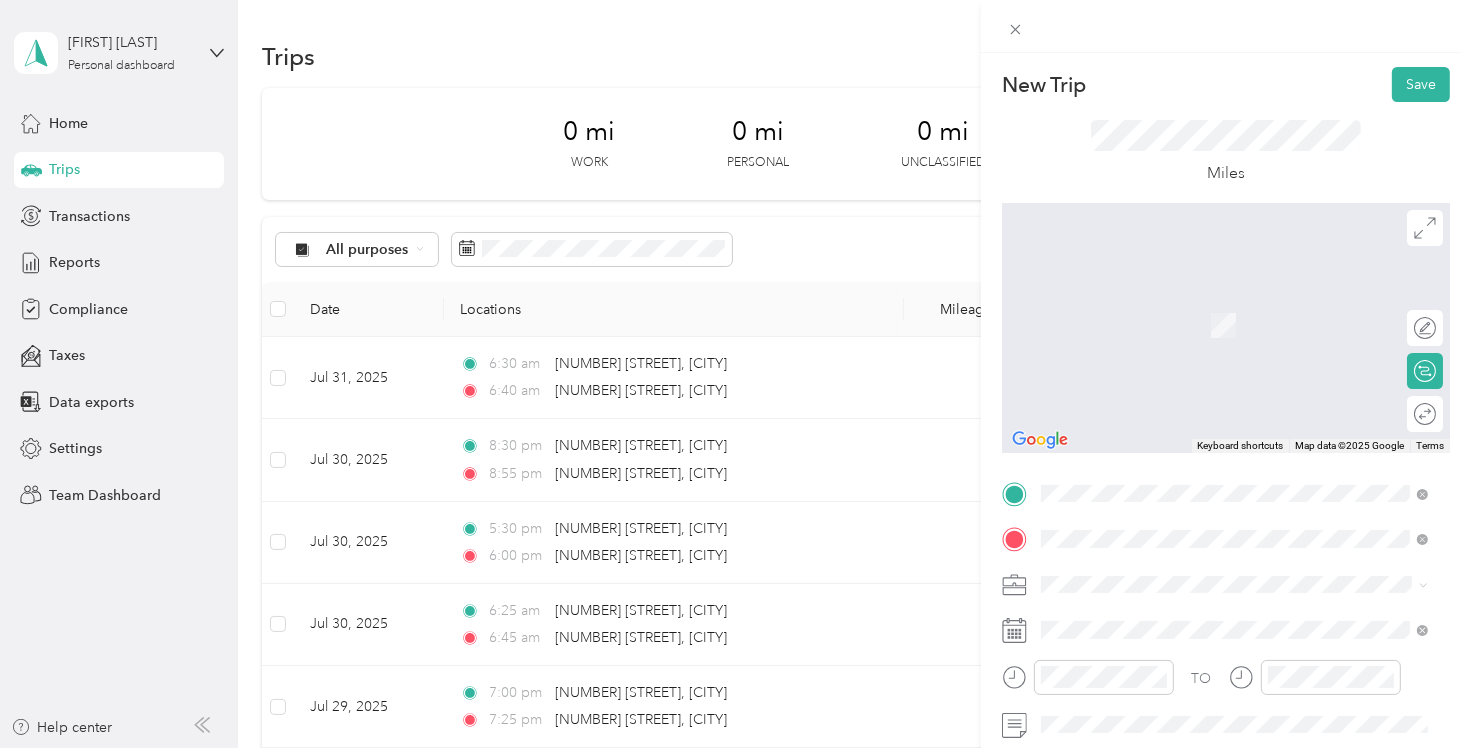 click on "[NUMBER] [STREET]
[CITY], [STATE] [POSTAL_CODE], [COUNTRY]" at bounding box center [1222, 304] 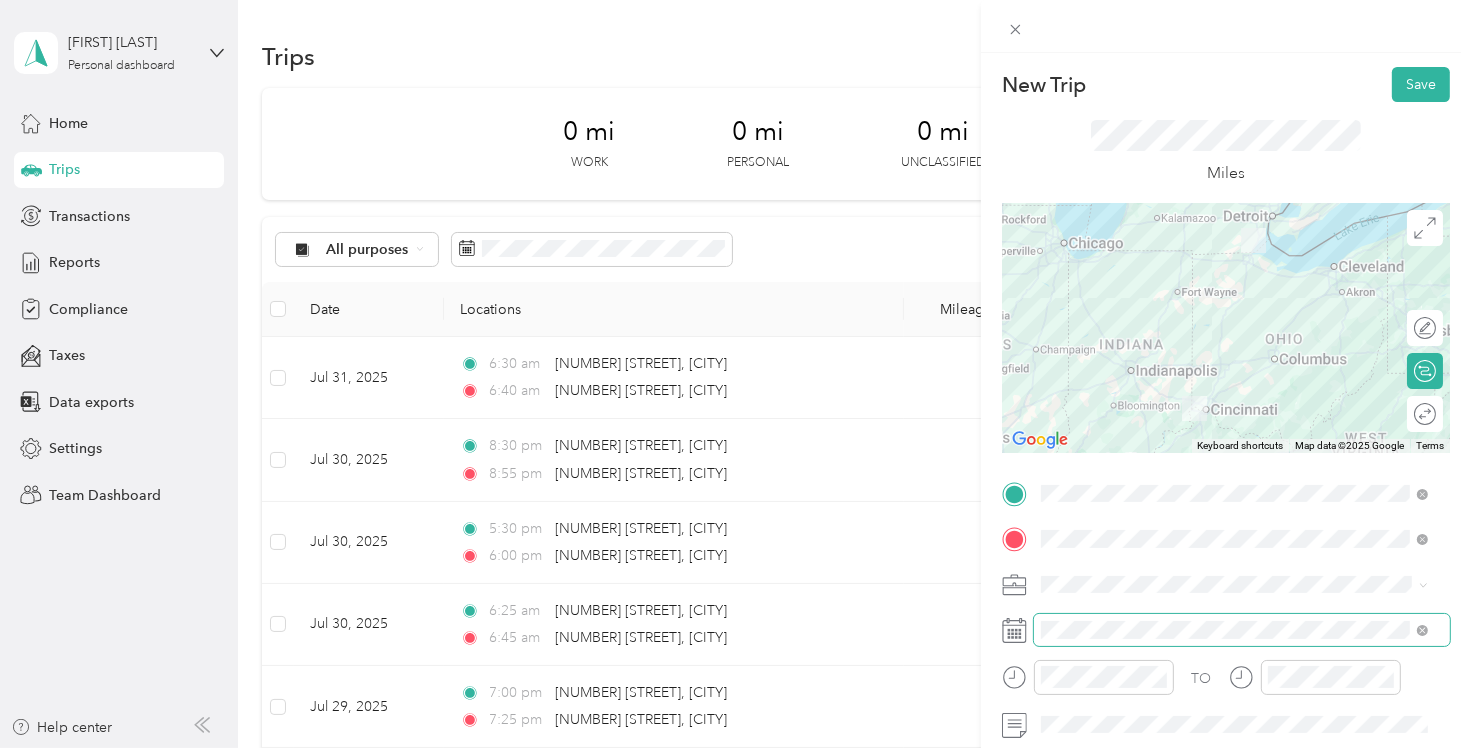 click at bounding box center (1242, 630) 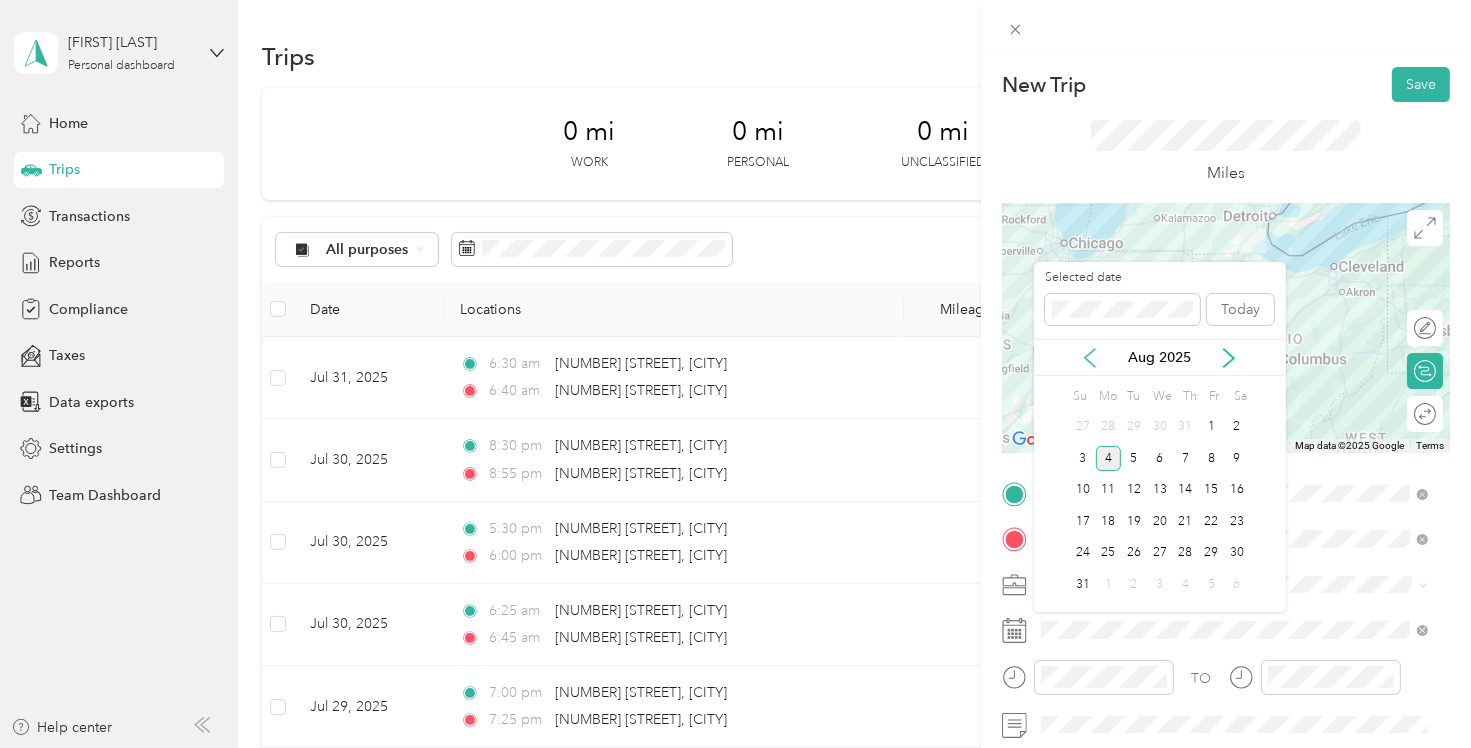 click 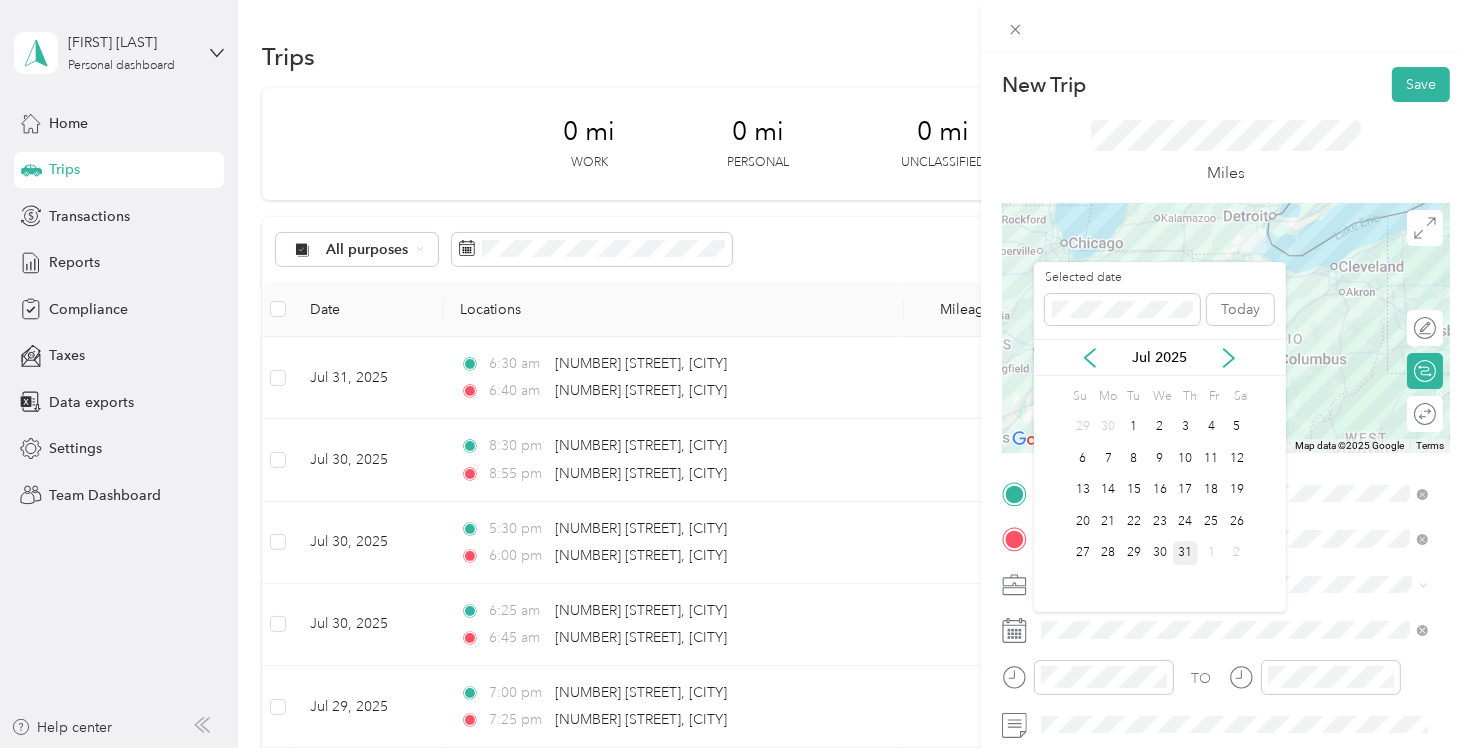 click on "31" at bounding box center (1186, 553) 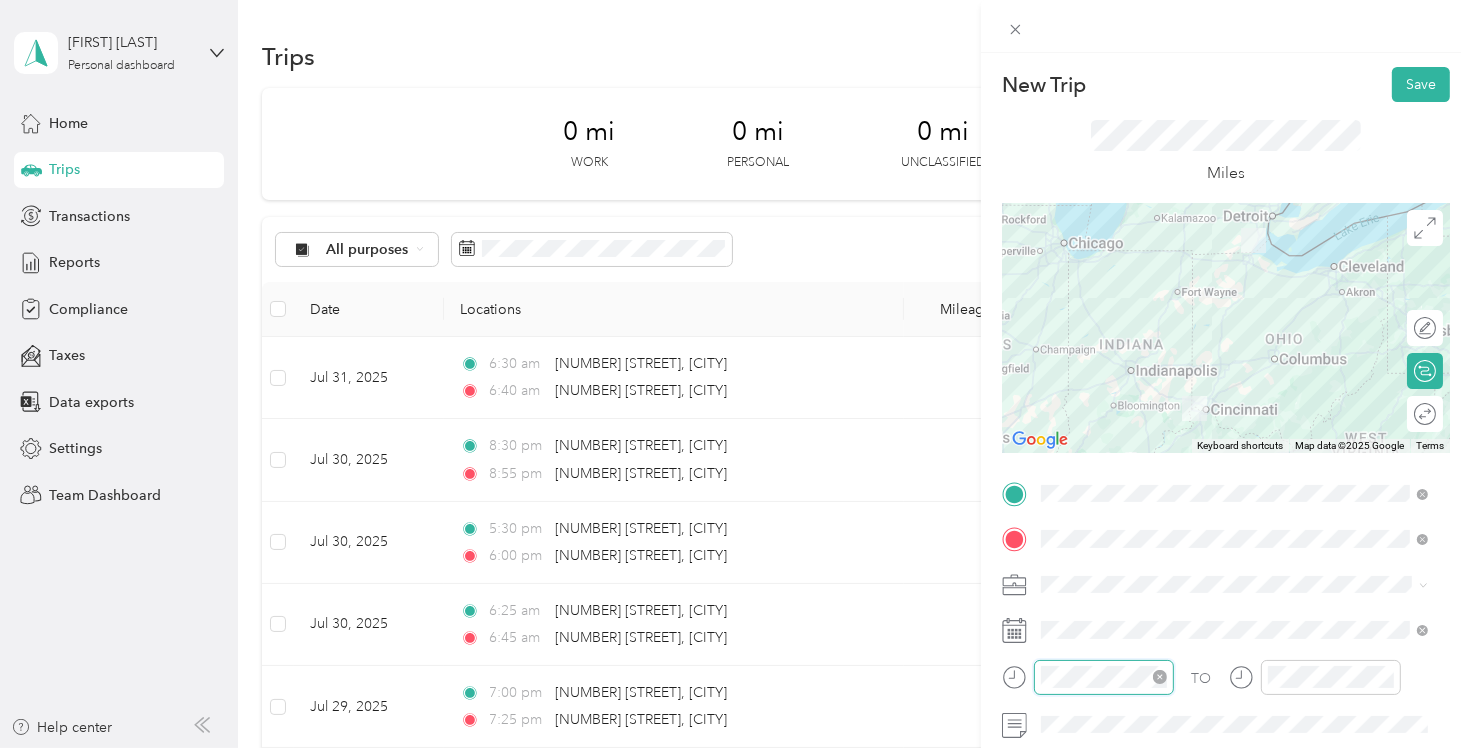 scroll, scrollTop: 120, scrollLeft: 0, axis: vertical 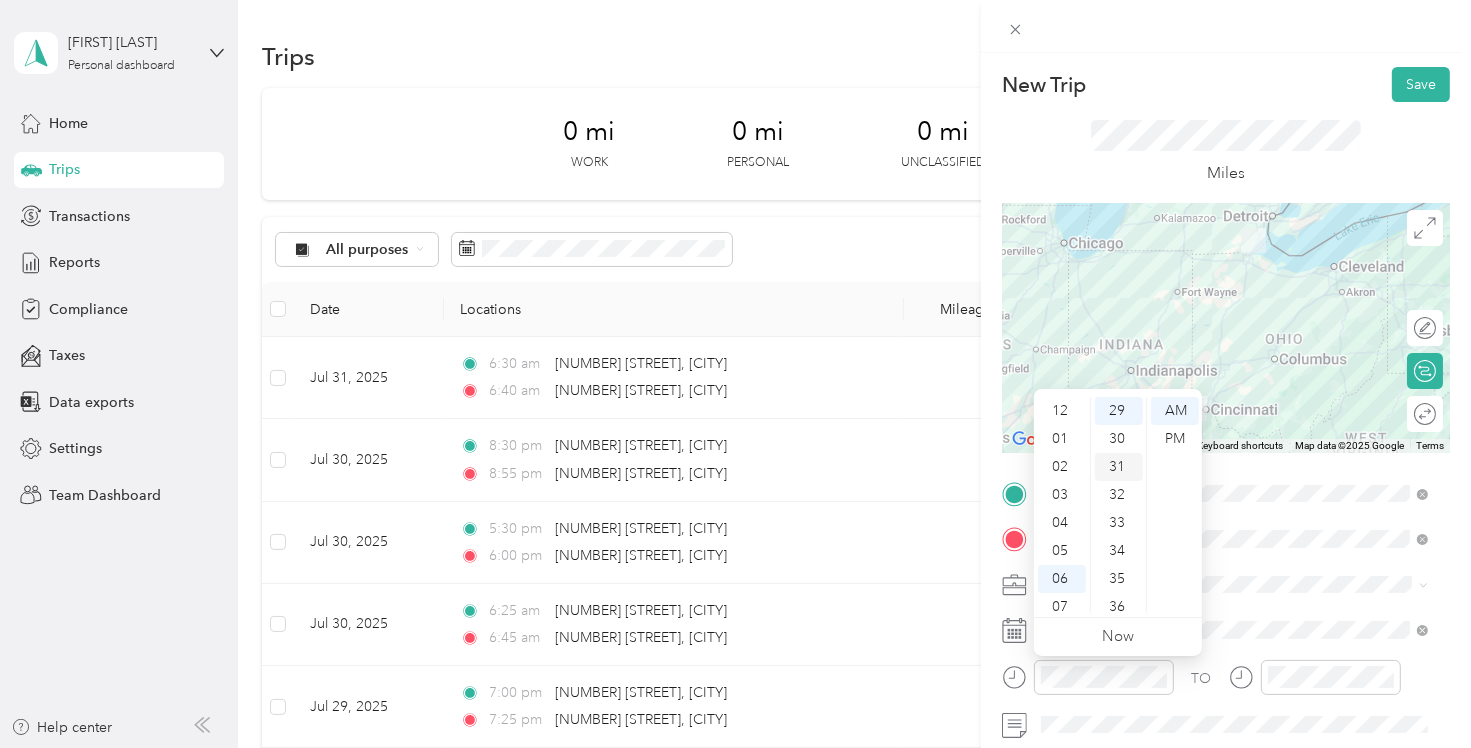 drag, startPoint x: 1061, startPoint y: 492, endPoint x: 1096, endPoint y: 472, distance: 40.311287 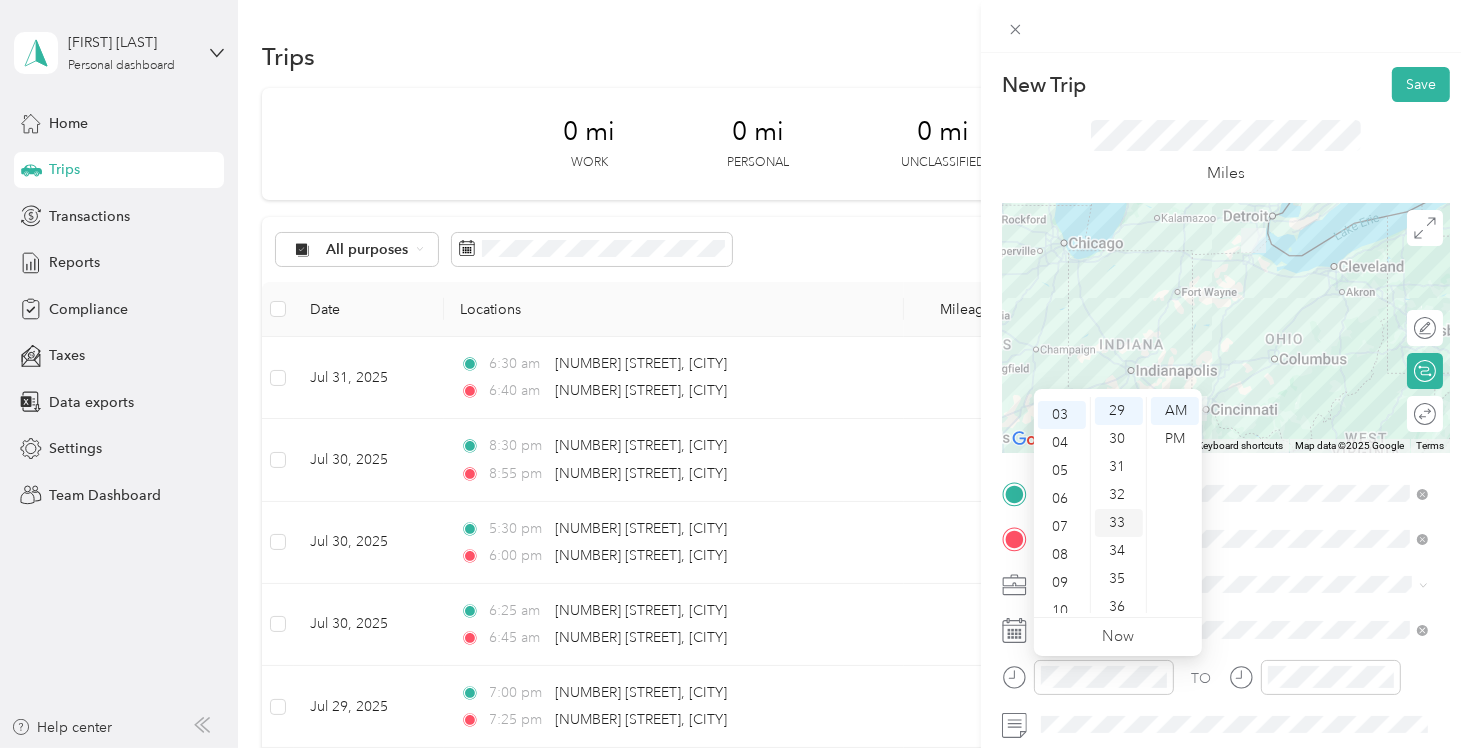 scroll, scrollTop: 84, scrollLeft: 0, axis: vertical 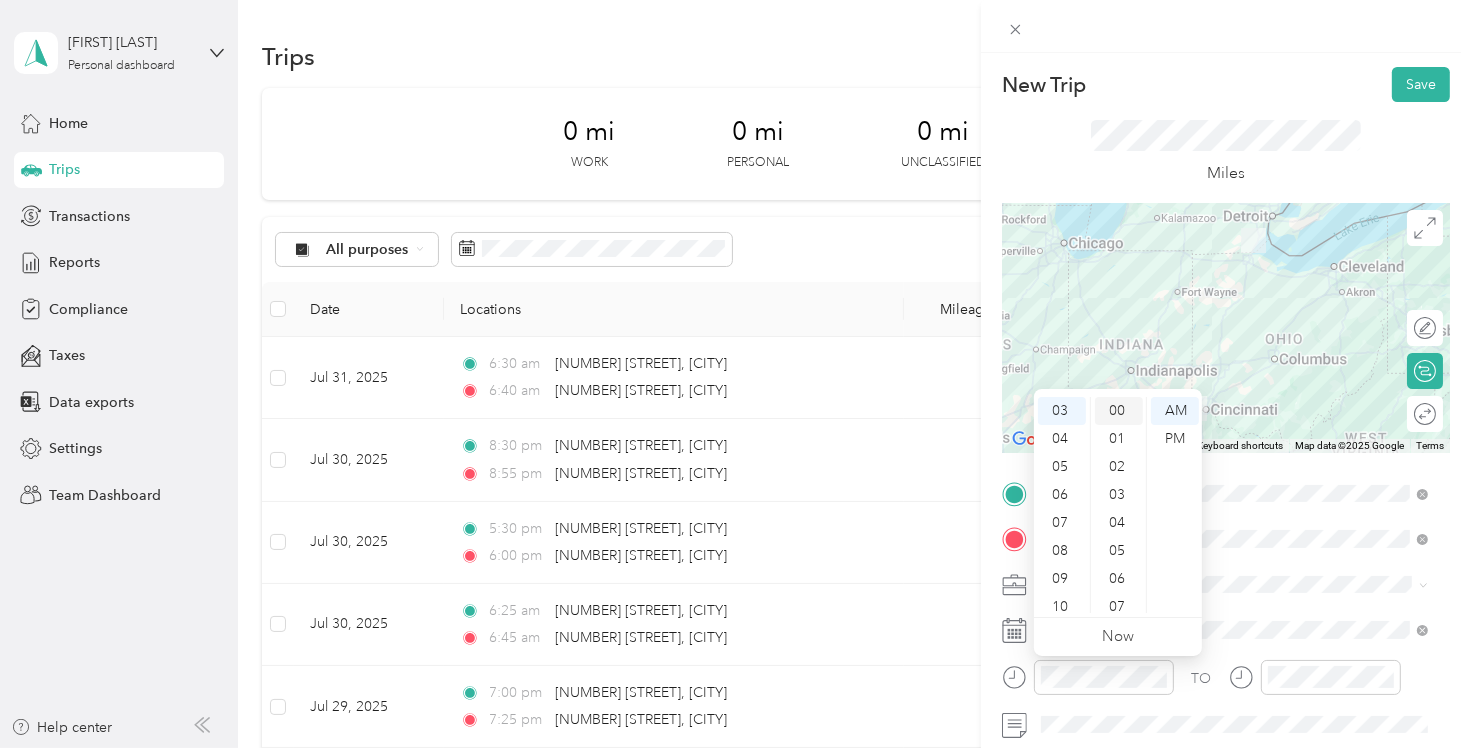 click on "00" at bounding box center (1119, 411) 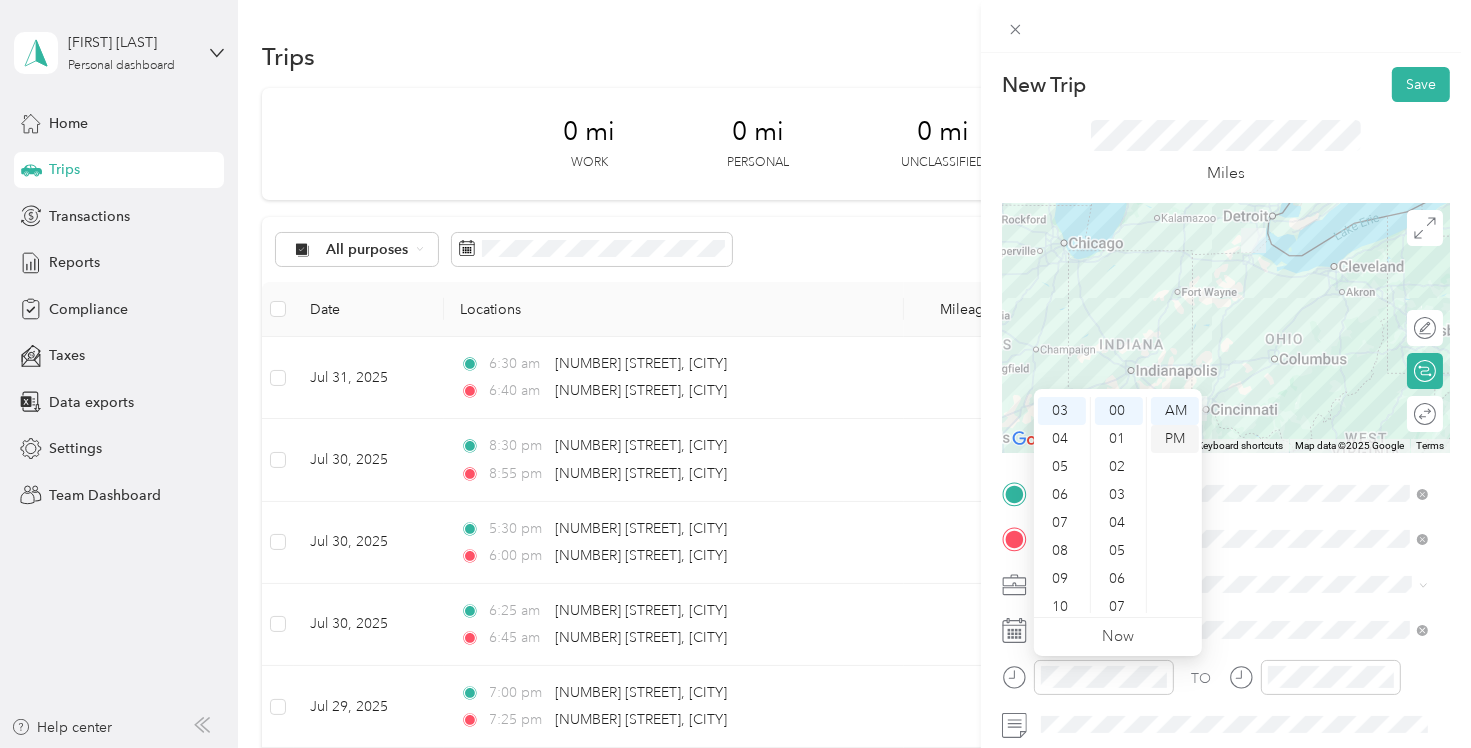 click on "PM" at bounding box center [1175, 439] 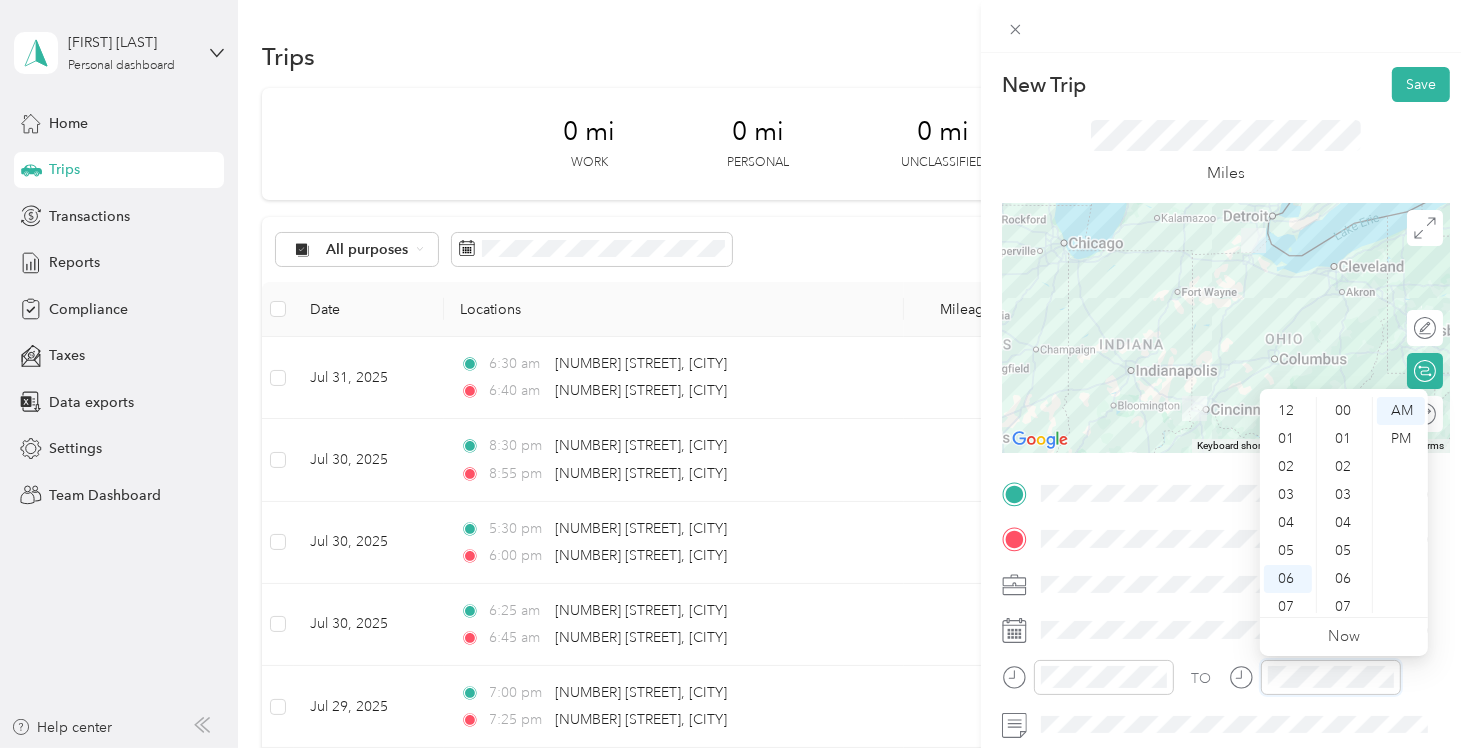 scroll, scrollTop: 812, scrollLeft: 0, axis: vertical 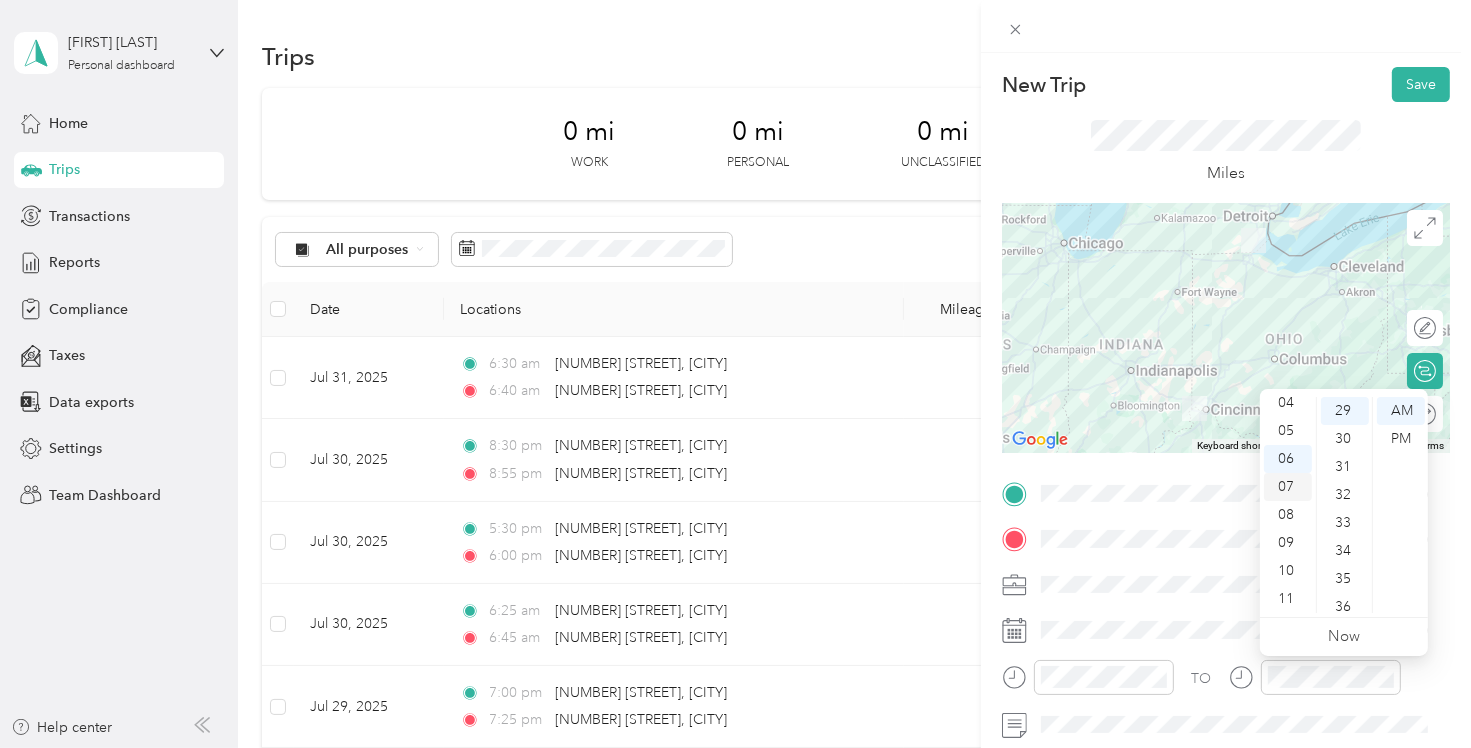 click on "07" at bounding box center (1288, 487) 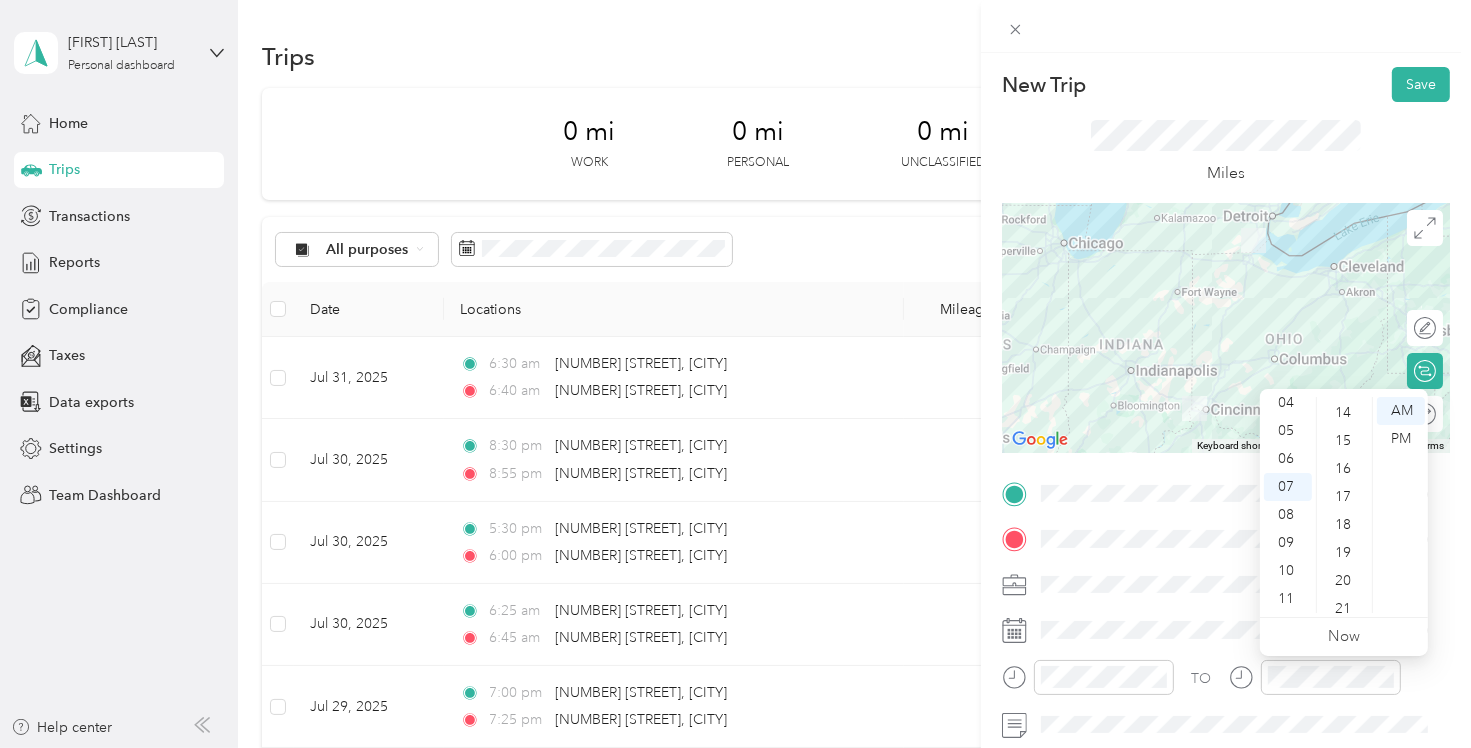 scroll, scrollTop: 0, scrollLeft: 0, axis: both 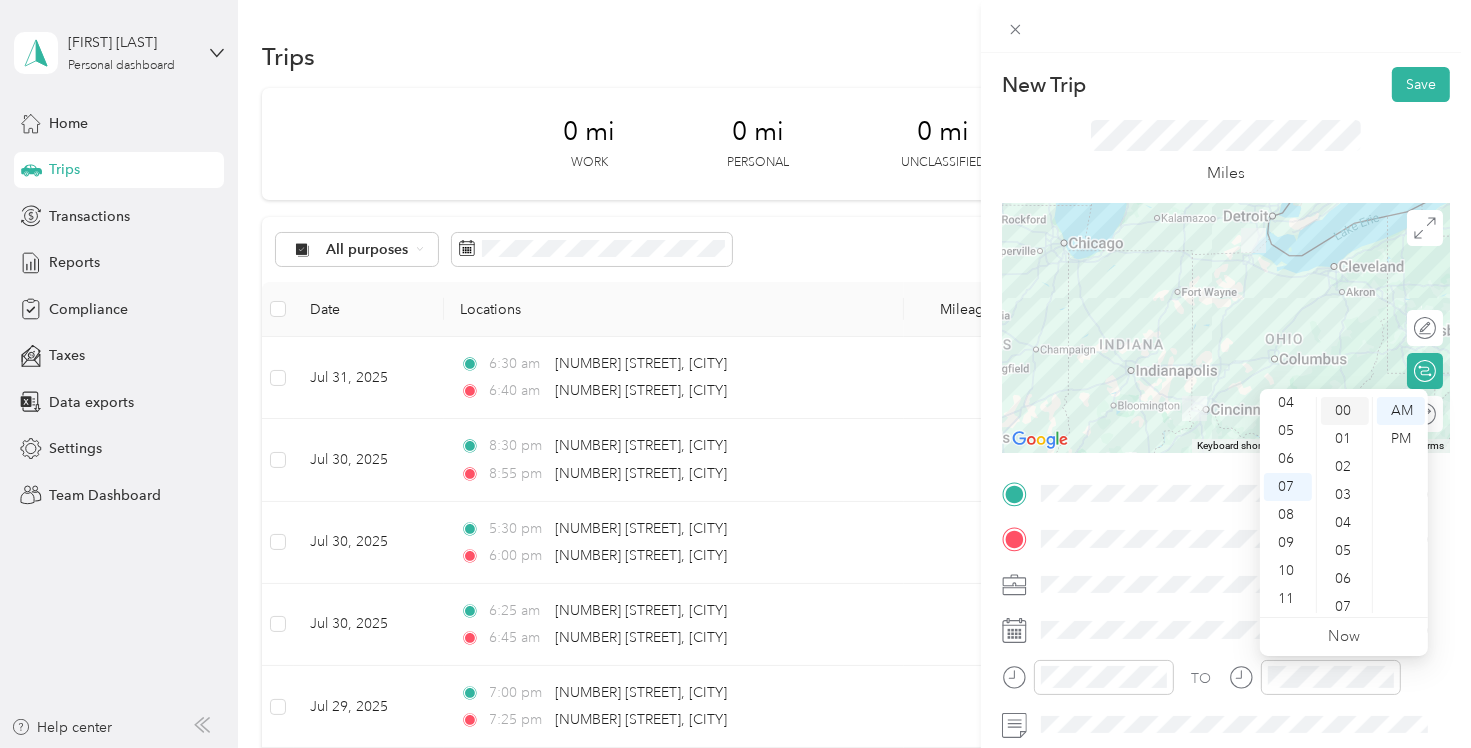 click on "00" at bounding box center (1345, 411) 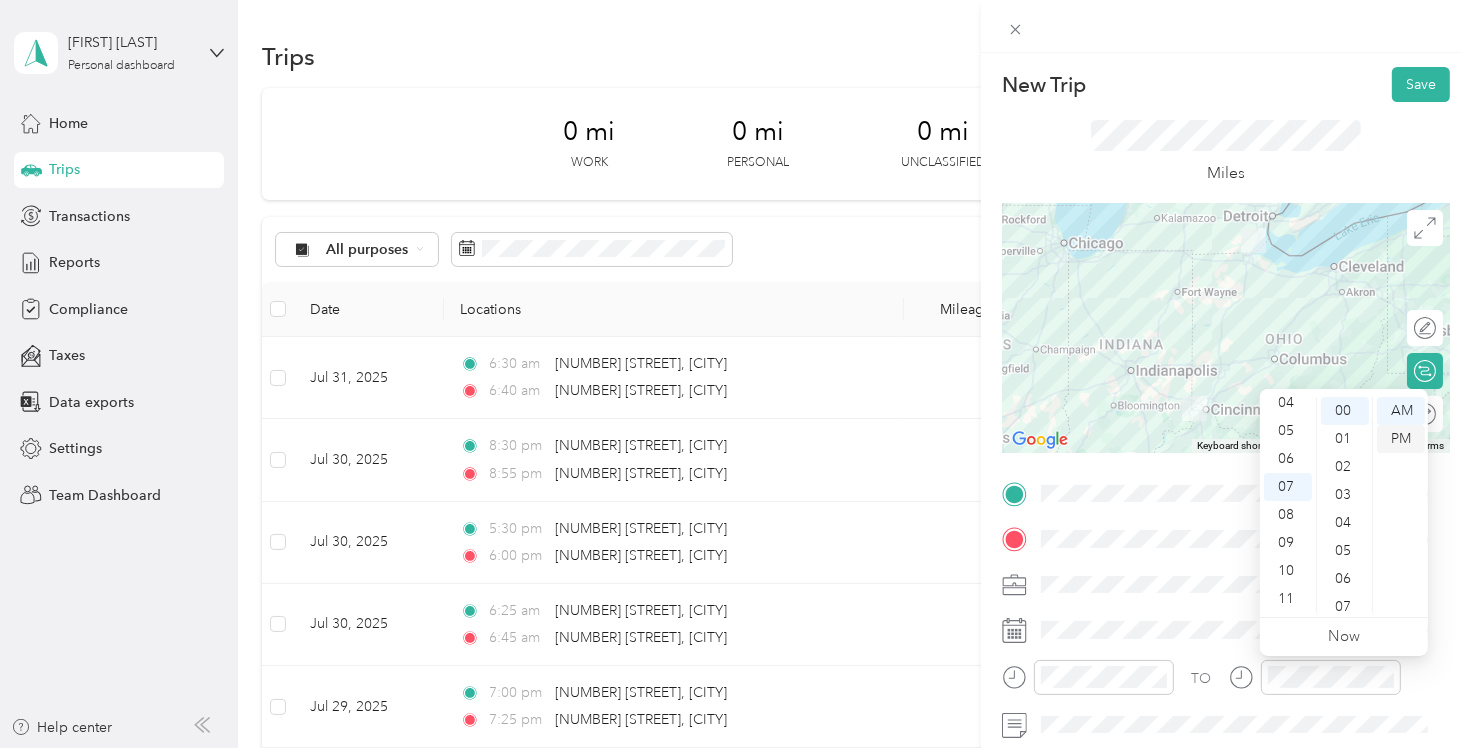 click on "PM" at bounding box center [1401, 439] 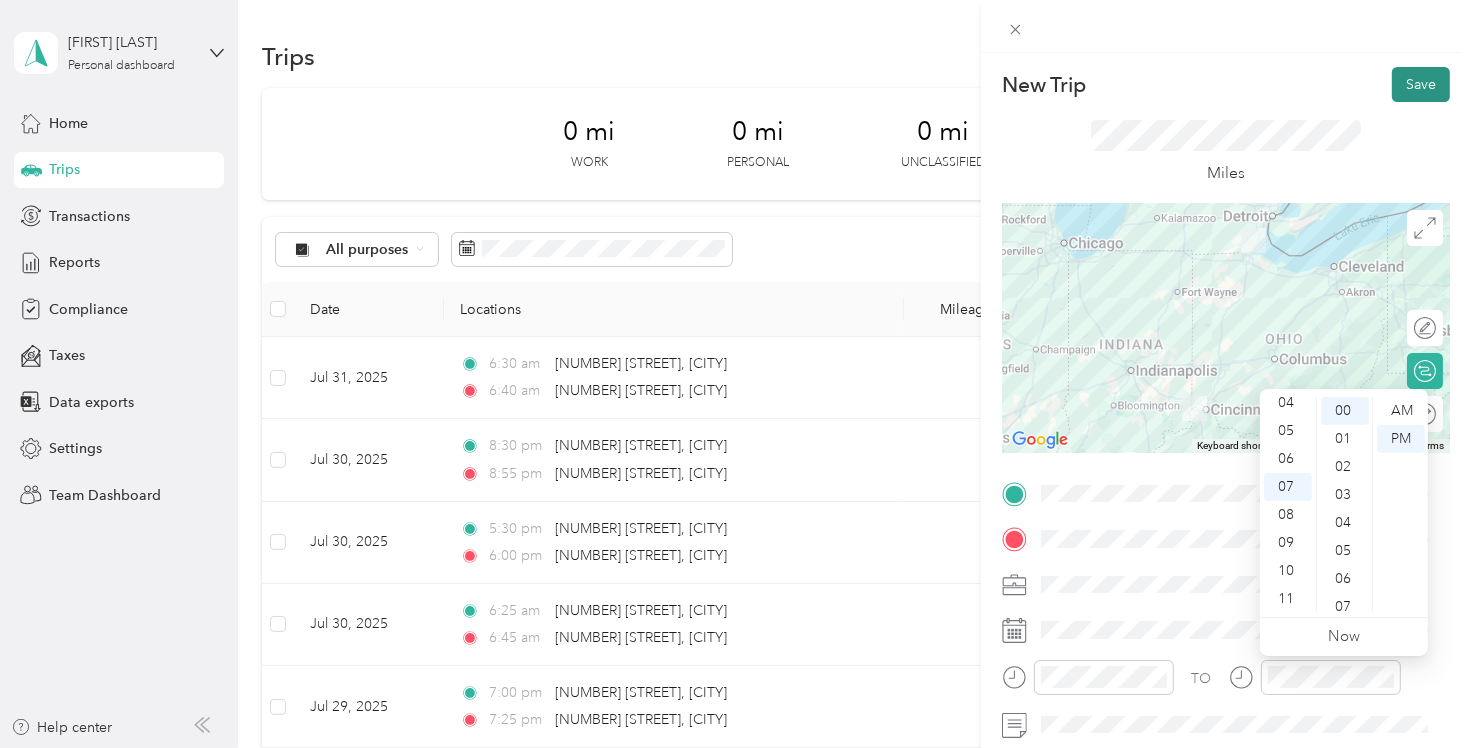 click on "Save" at bounding box center (1421, 84) 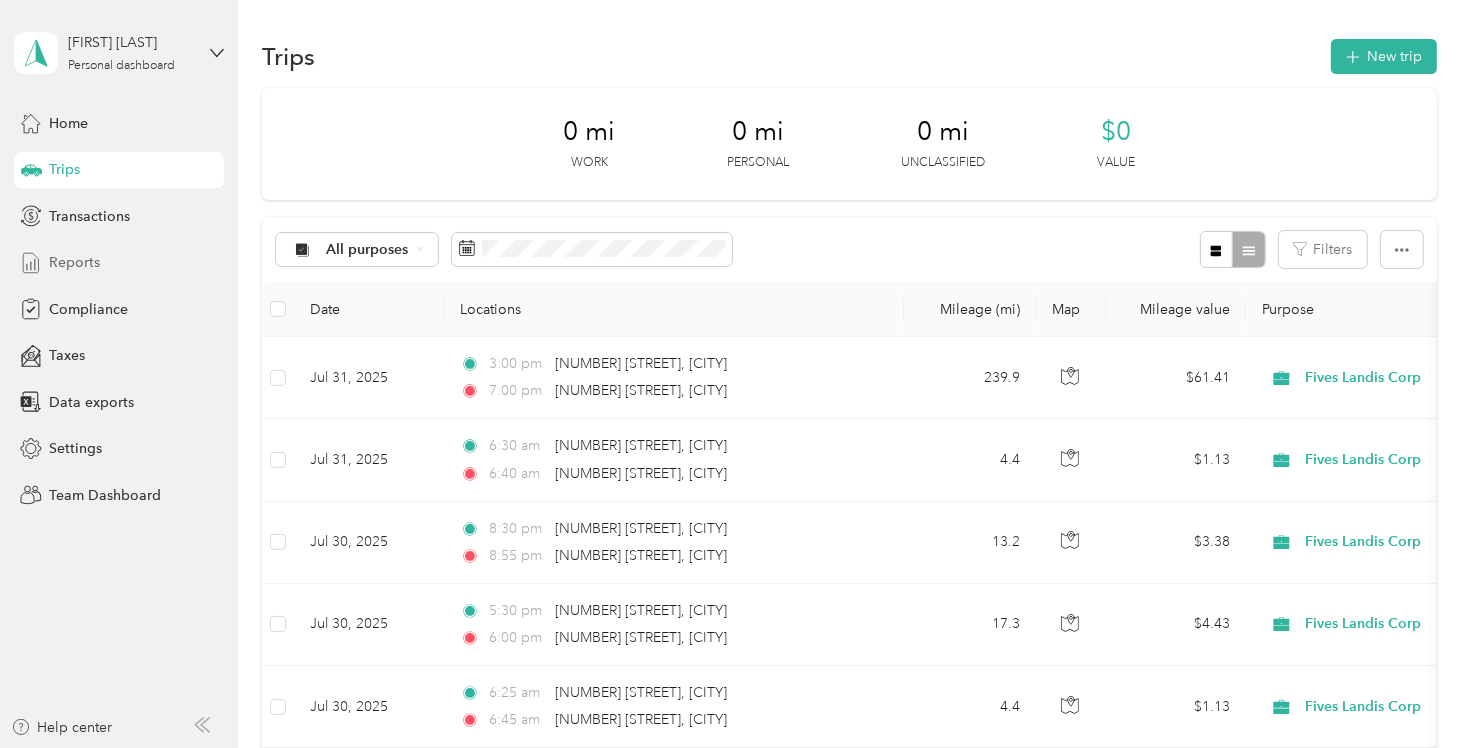 click on "Reports" at bounding box center [119, 263] 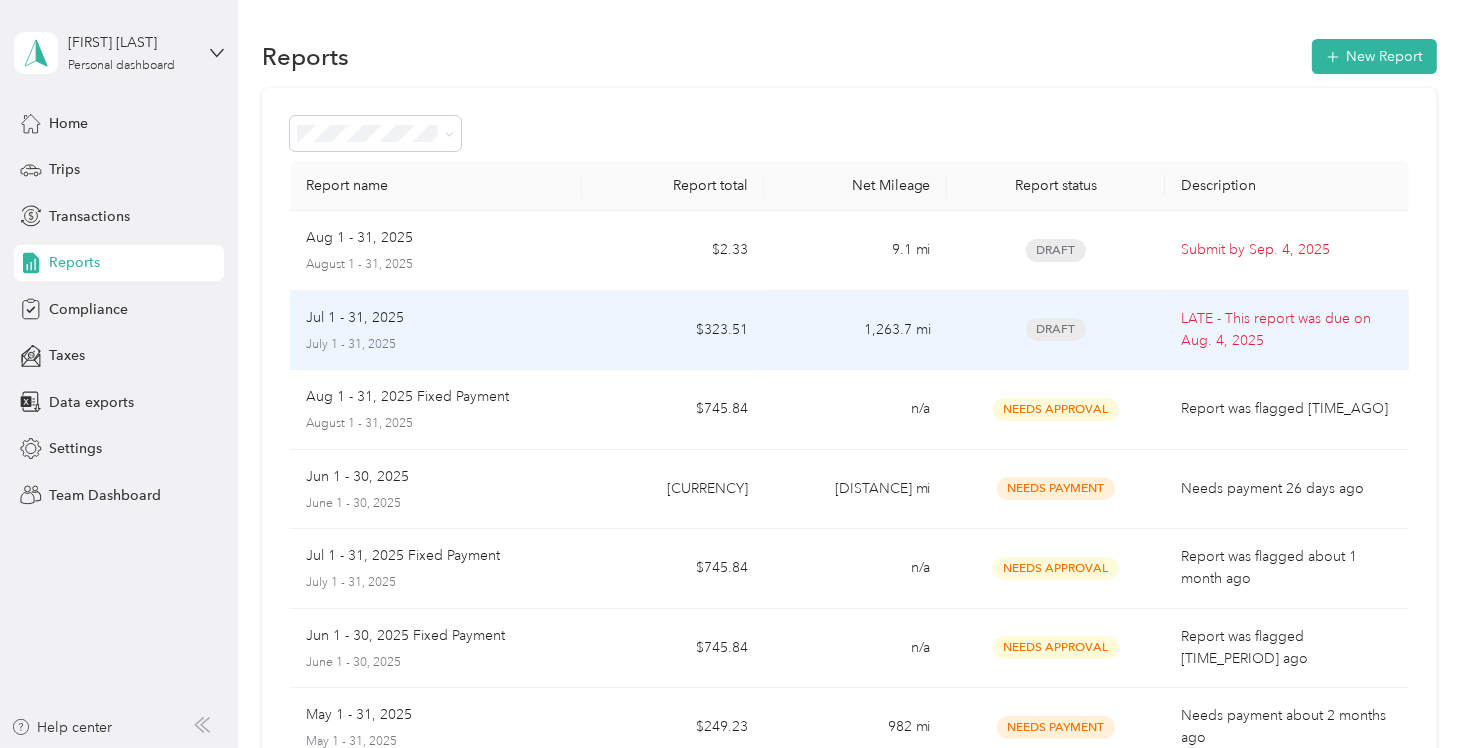 click on "Jul 1 - 31, 2025 July 1 - 31, 2025" at bounding box center [436, 330] 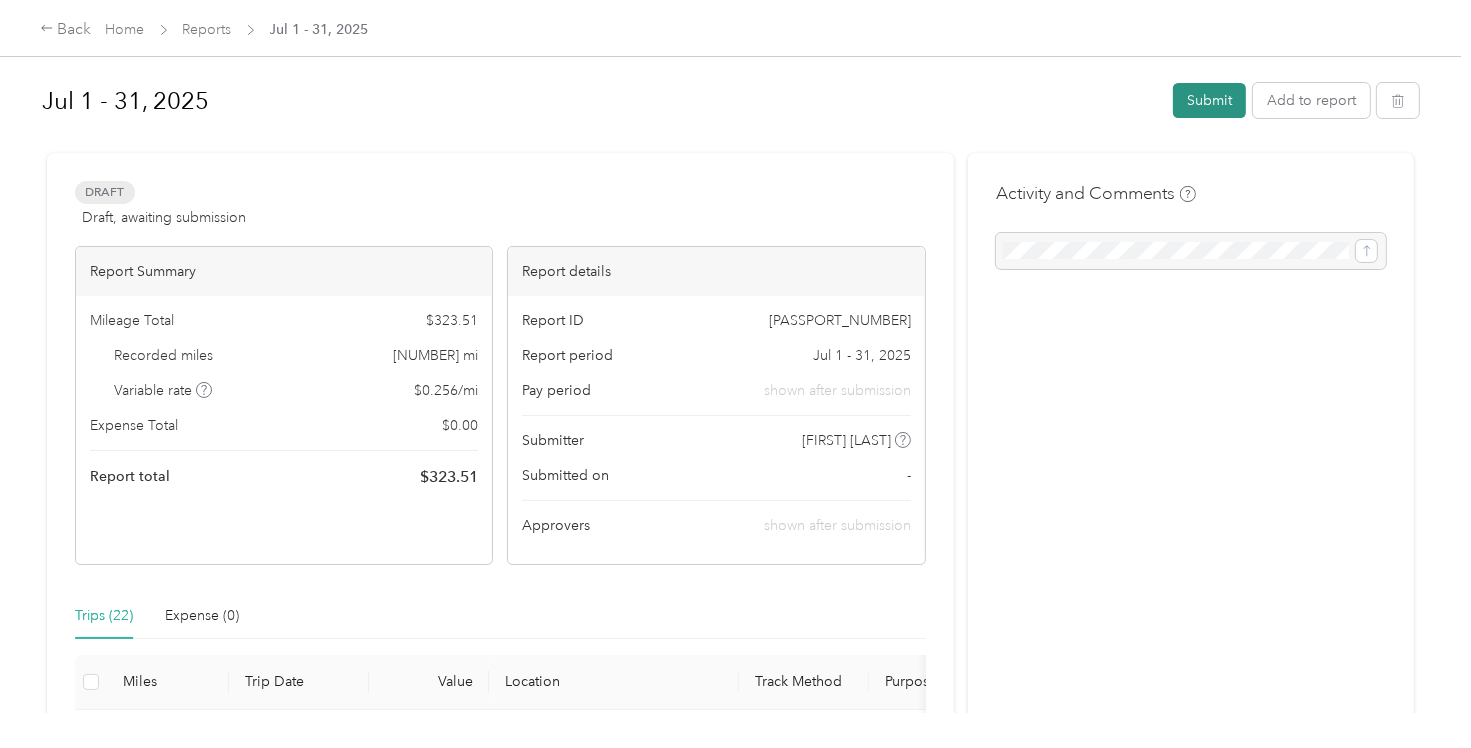 click on "Submit" at bounding box center [1209, 100] 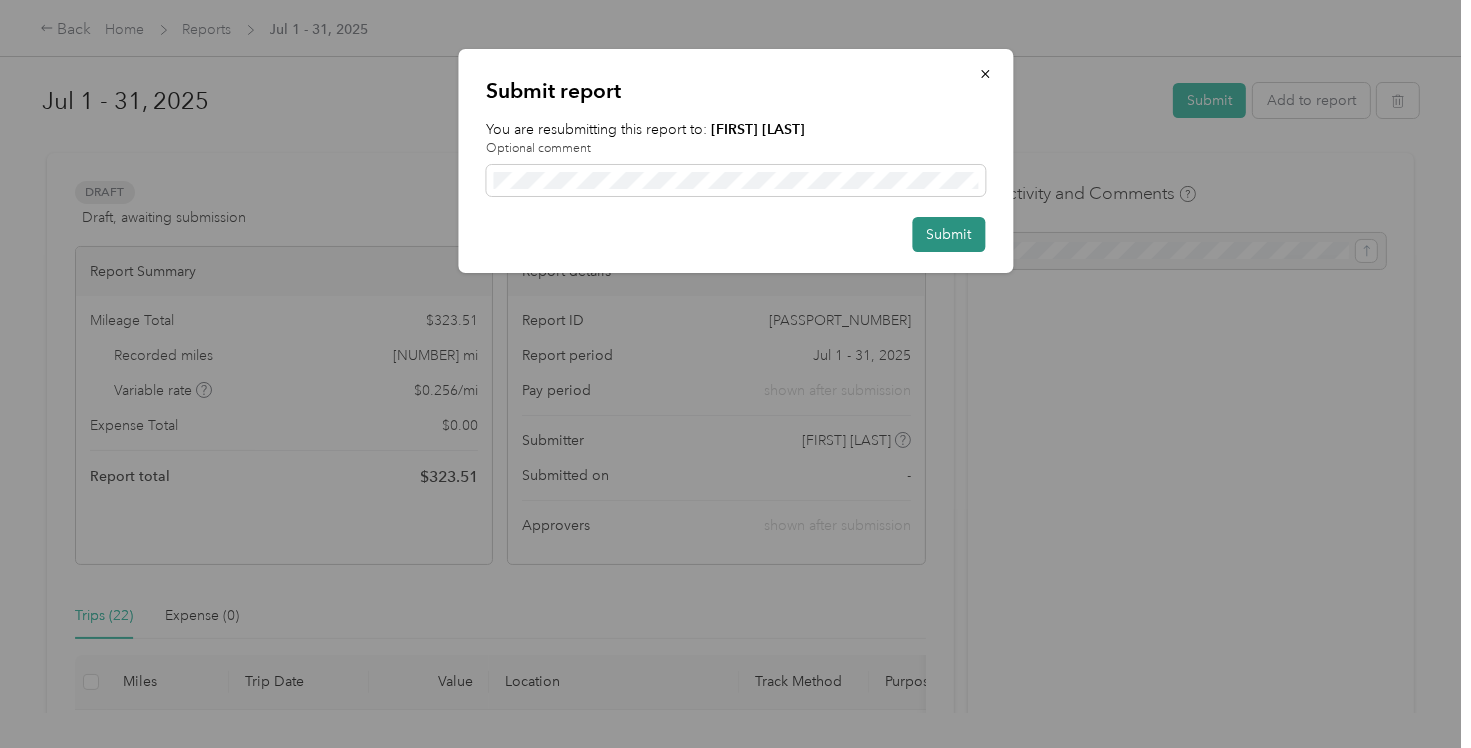 click on "Submit" at bounding box center [948, 234] 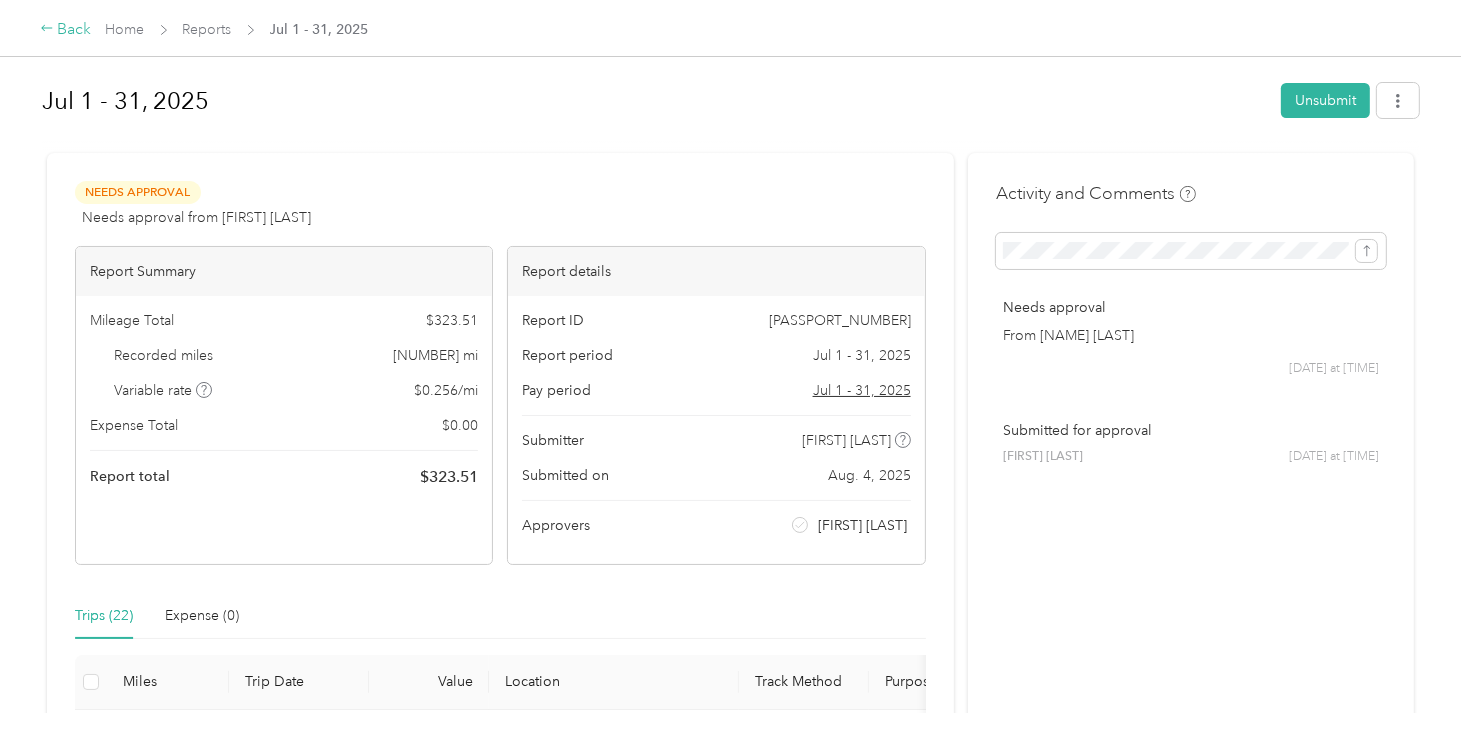 click on "Back" at bounding box center (66, 30) 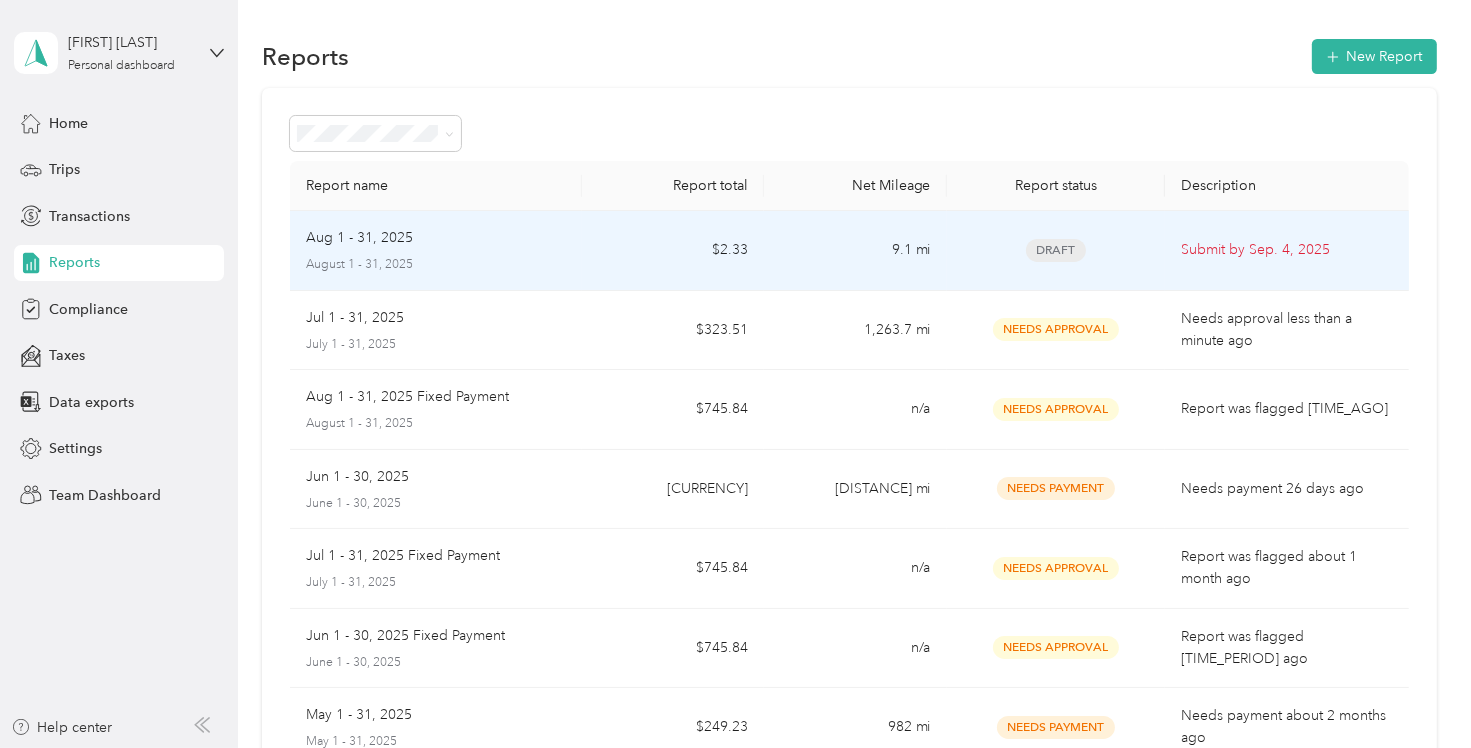 click on "Aug 1 - 31, 2025" at bounding box center [359, 238] 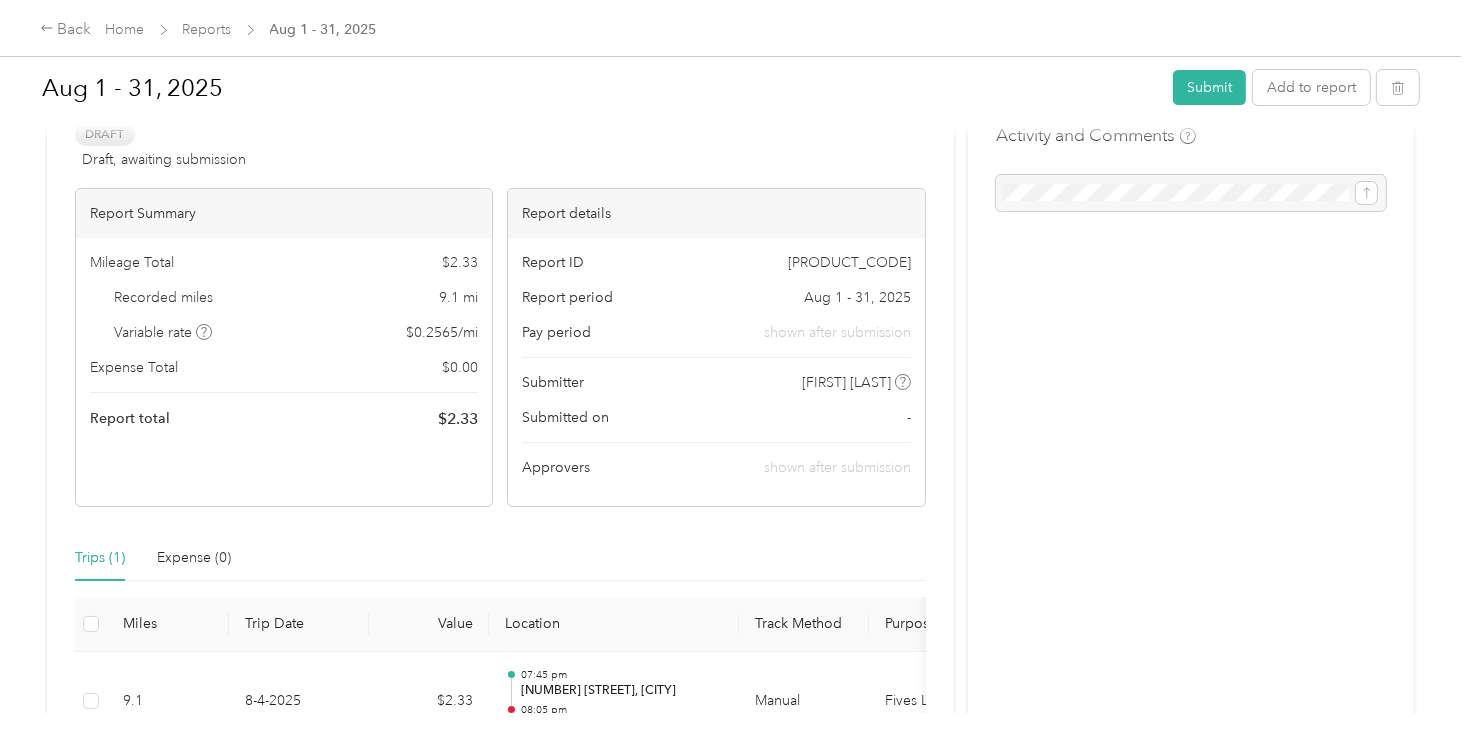 scroll, scrollTop: 0, scrollLeft: 0, axis: both 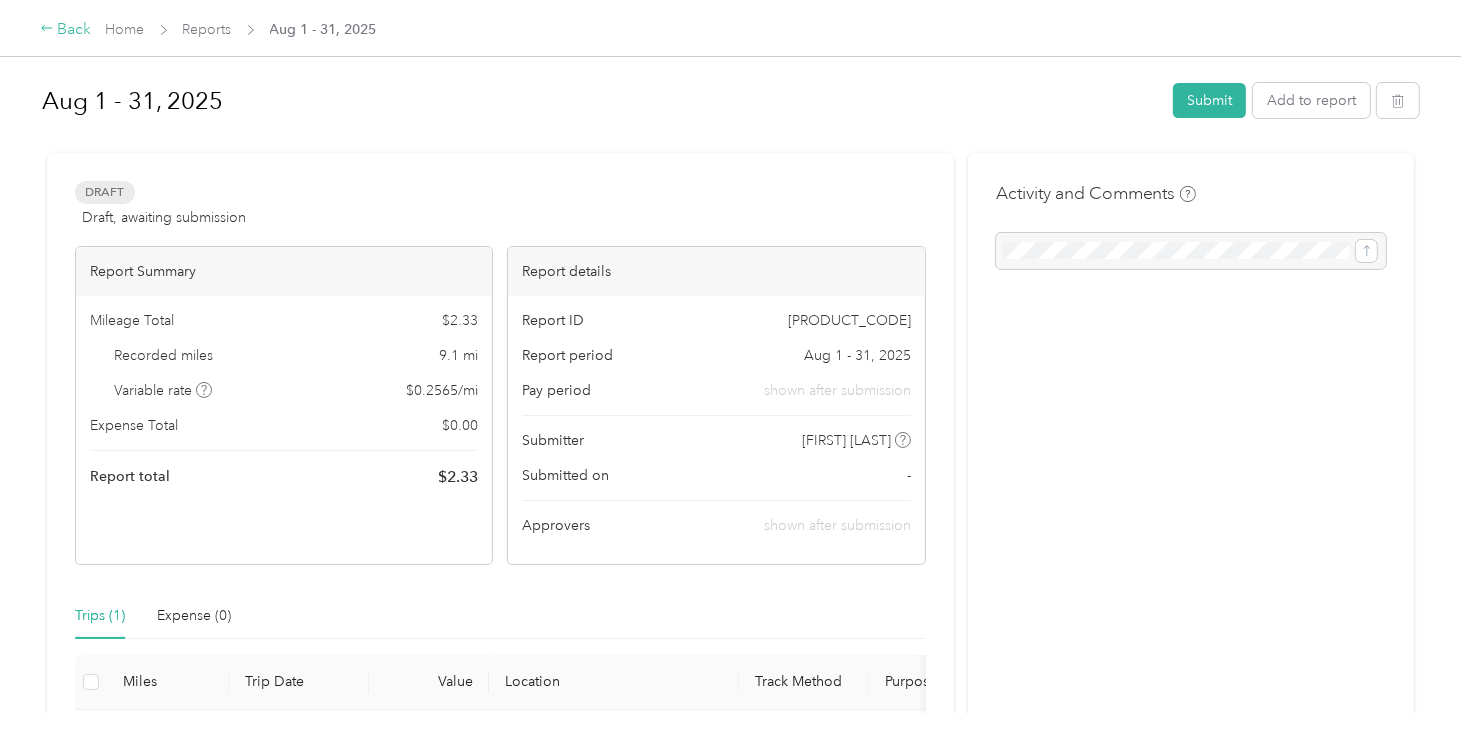 click on "Back" at bounding box center [66, 30] 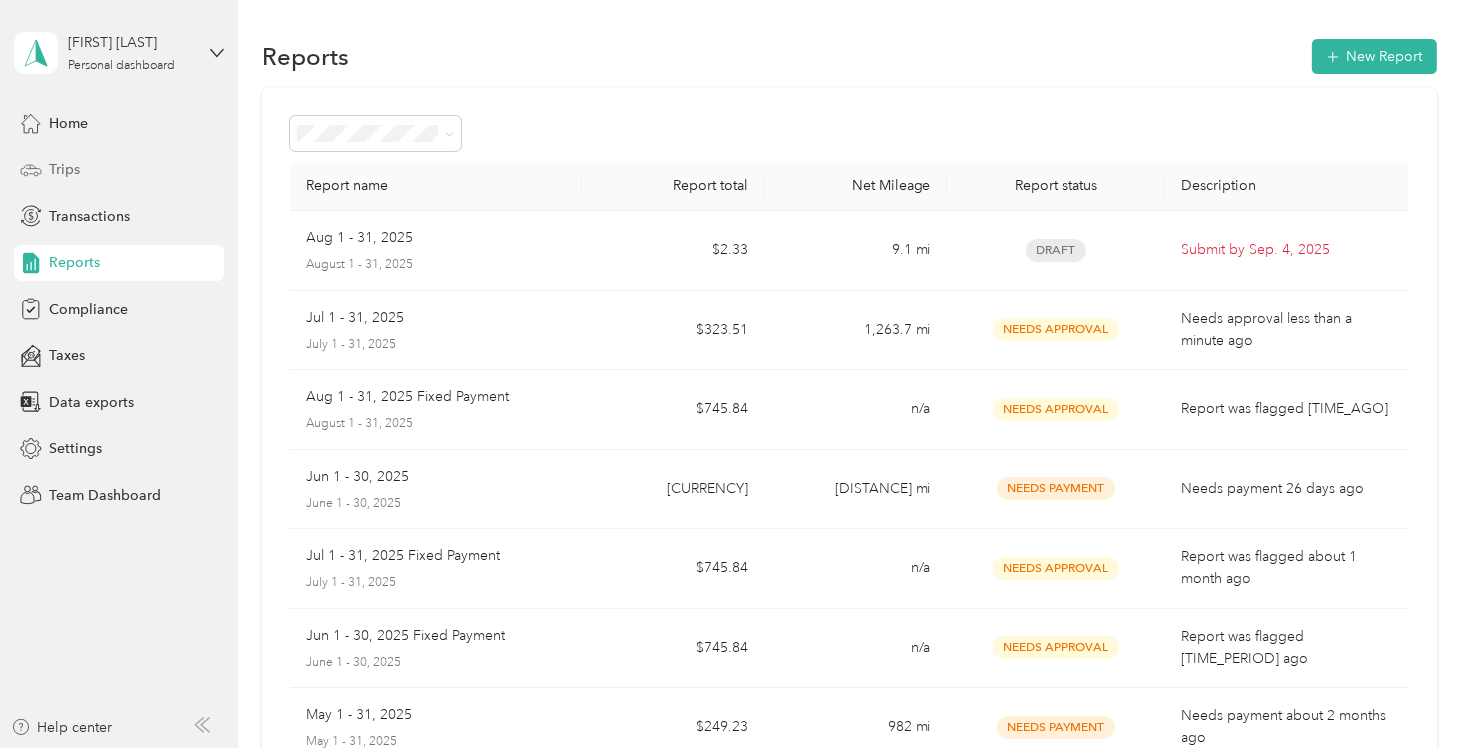 click on "Trips" at bounding box center [119, 170] 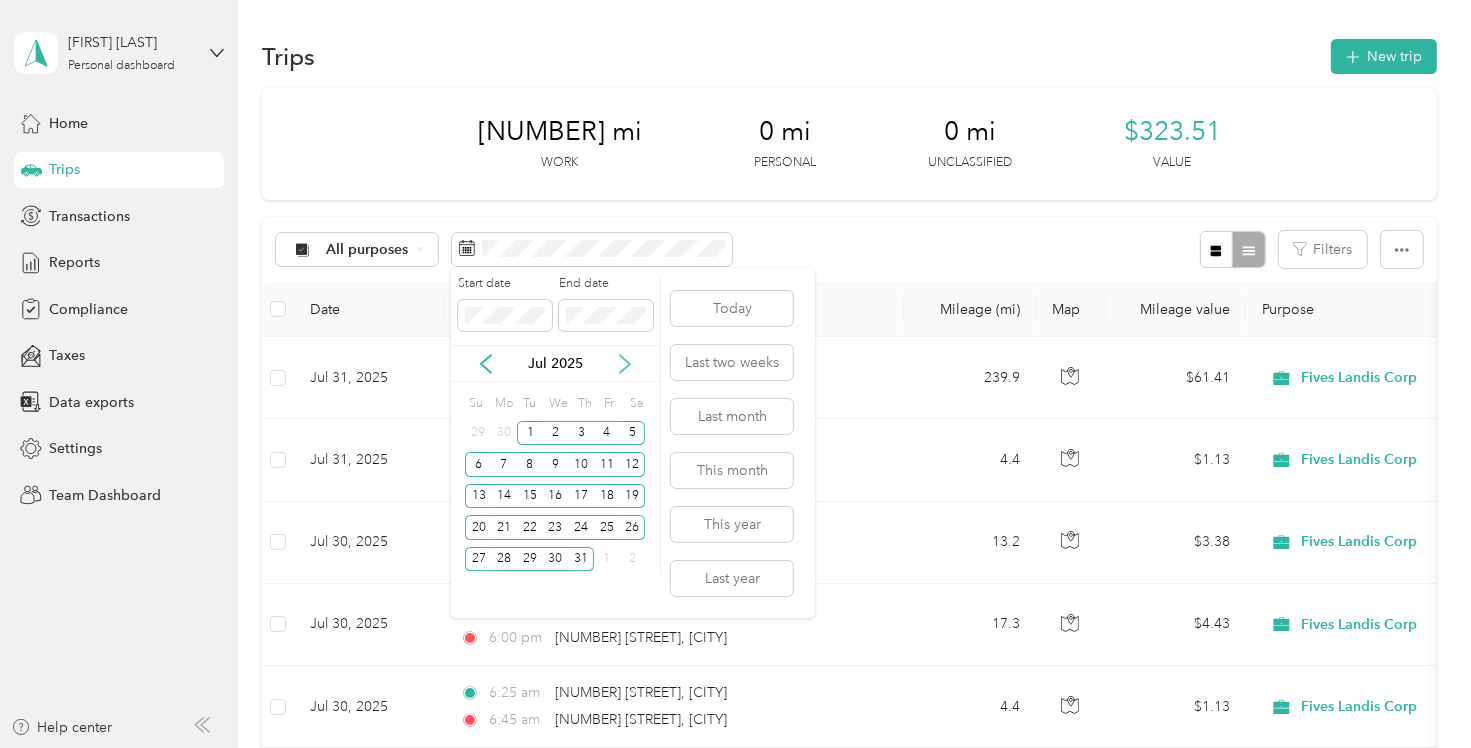 click 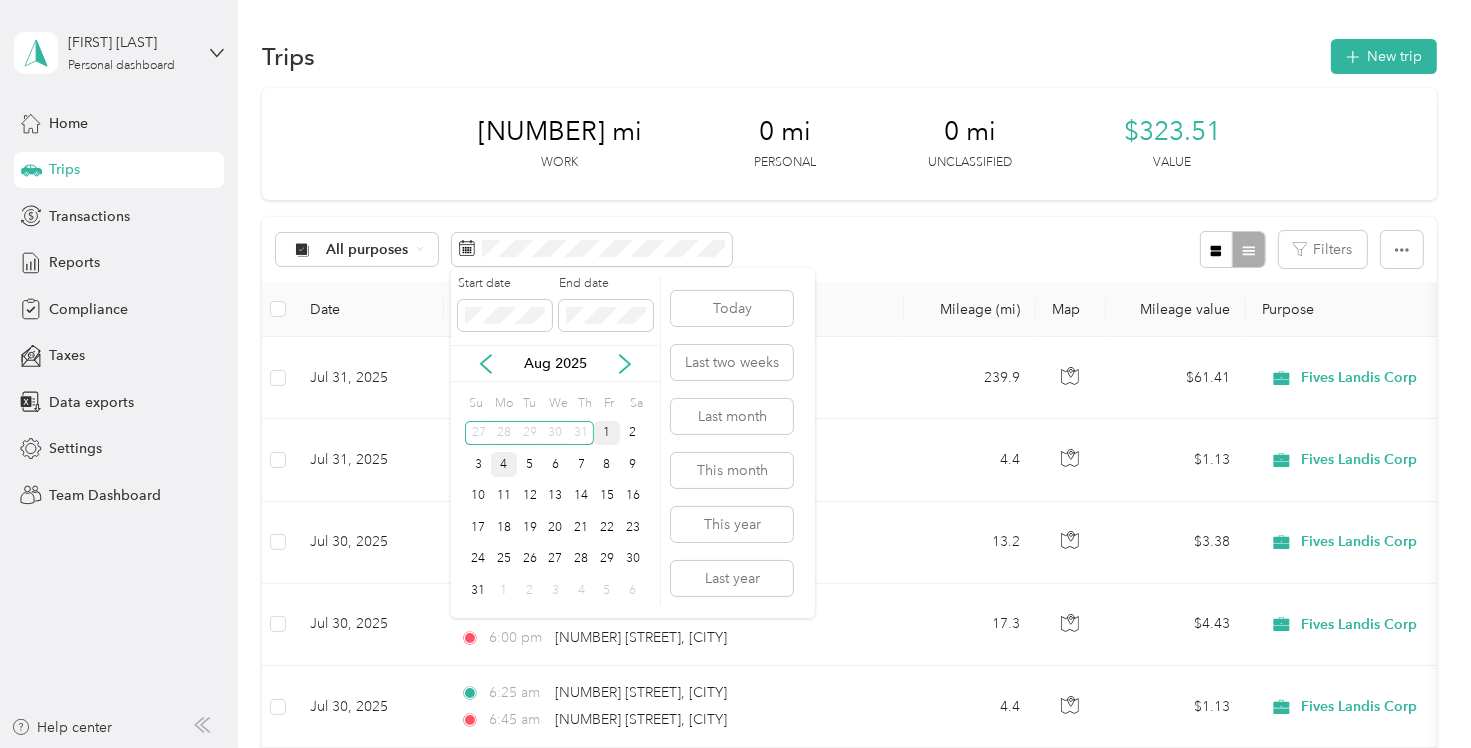 click on "1" at bounding box center [607, 433] 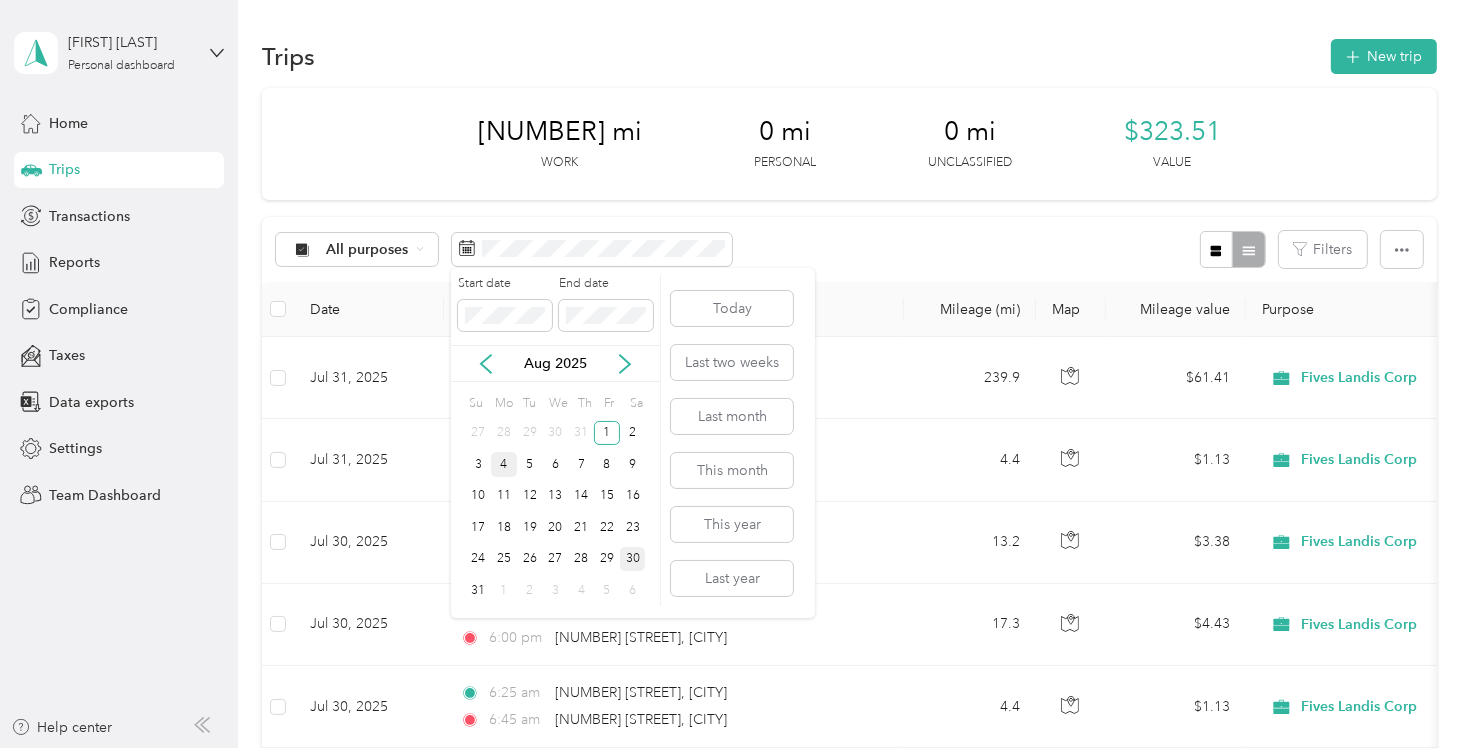 click on "30" at bounding box center [633, 559] 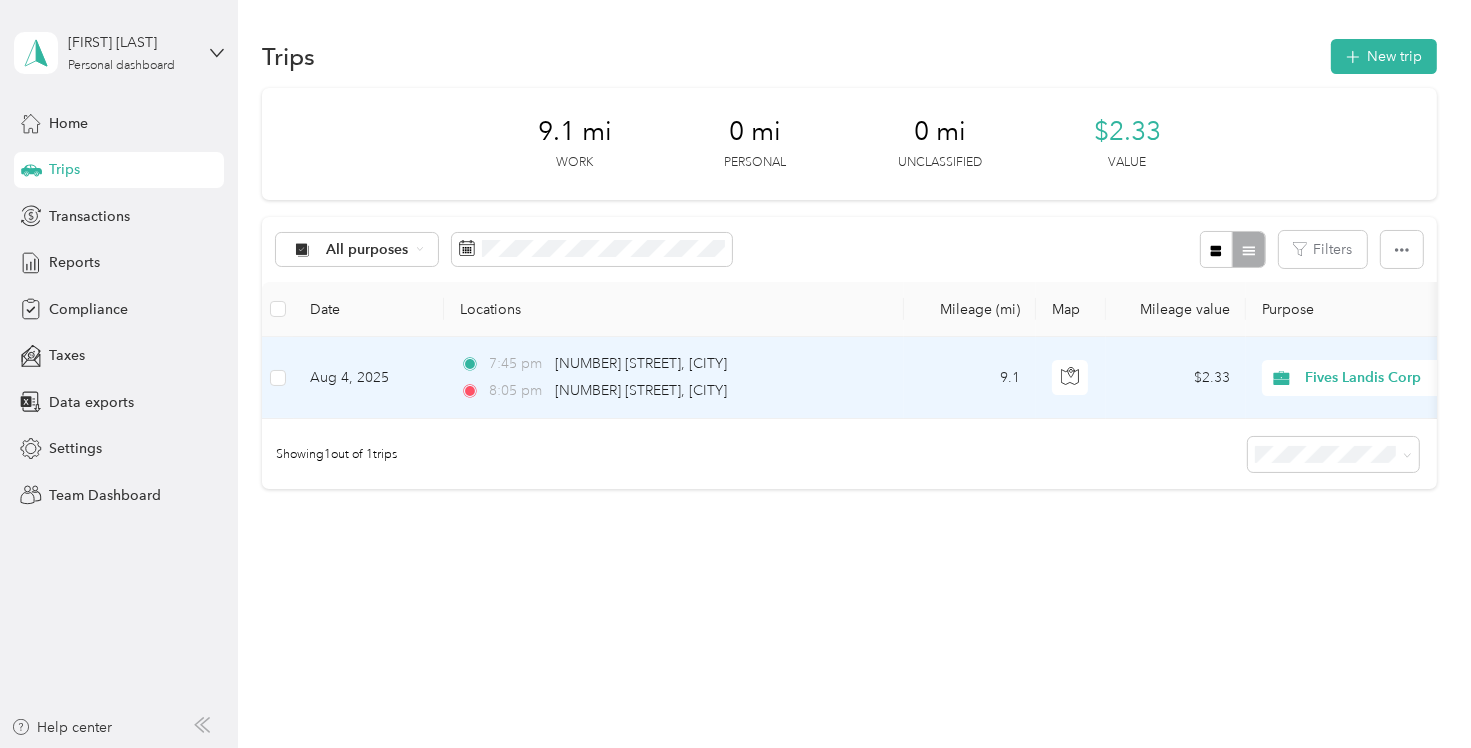 click on "Aug 4, 2025" at bounding box center [369, 378] 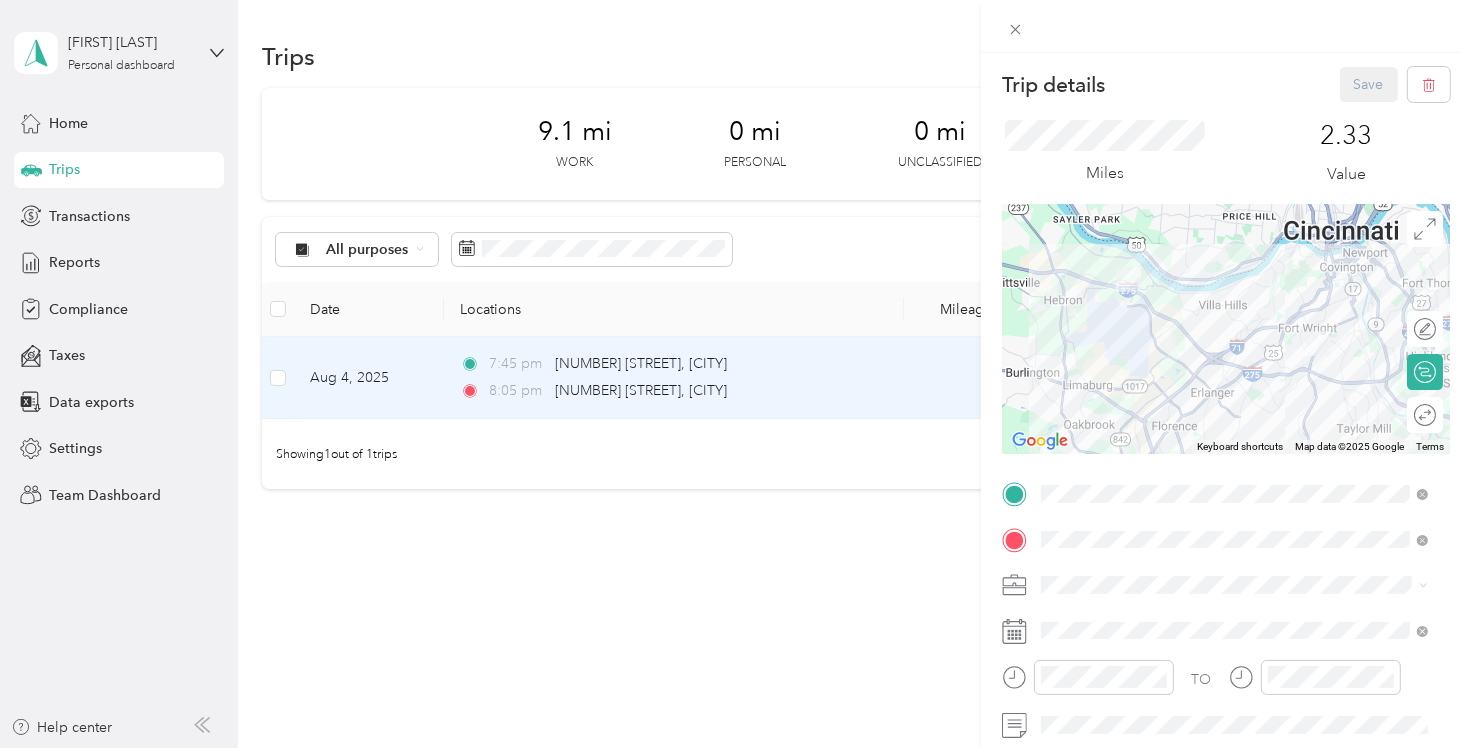 click on "Trip details Save This trip cannot be edited because it is either under review, approved, or paid. Contact your Team Manager to edit it. Miles [DISTANCE] Value  To navigate the map with touch gestures double-tap and hold your finger on the map, then drag the map. ← Move left → Move right ↑ Move up ↓ Move down + Zoom in - Zoom out Home Jump left by 75% End Jump right by 75% Page Up Jump up by 75% Page Down Jump down by 75% Keyboard shortcuts Map Data Map data ©2025 Google Map data ©2025 Google [DISTANCE] Click to toggle between metric and imperial units Terms Report a map error Edit route Calculate route Round trip TO Add photo" at bounding box center (735, 374) 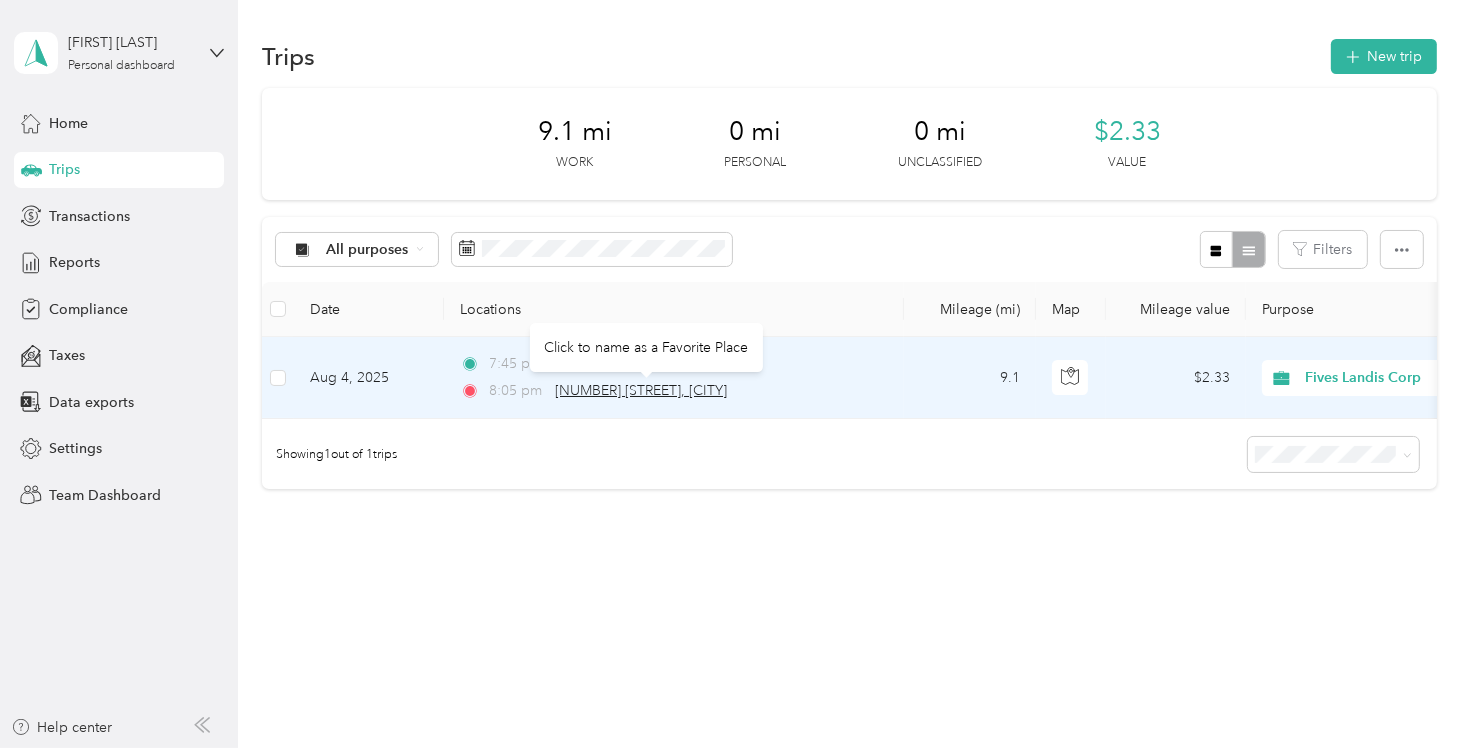 click on "[NUMBER] [STREET], [CITY]" at bounding box center (641, 390) 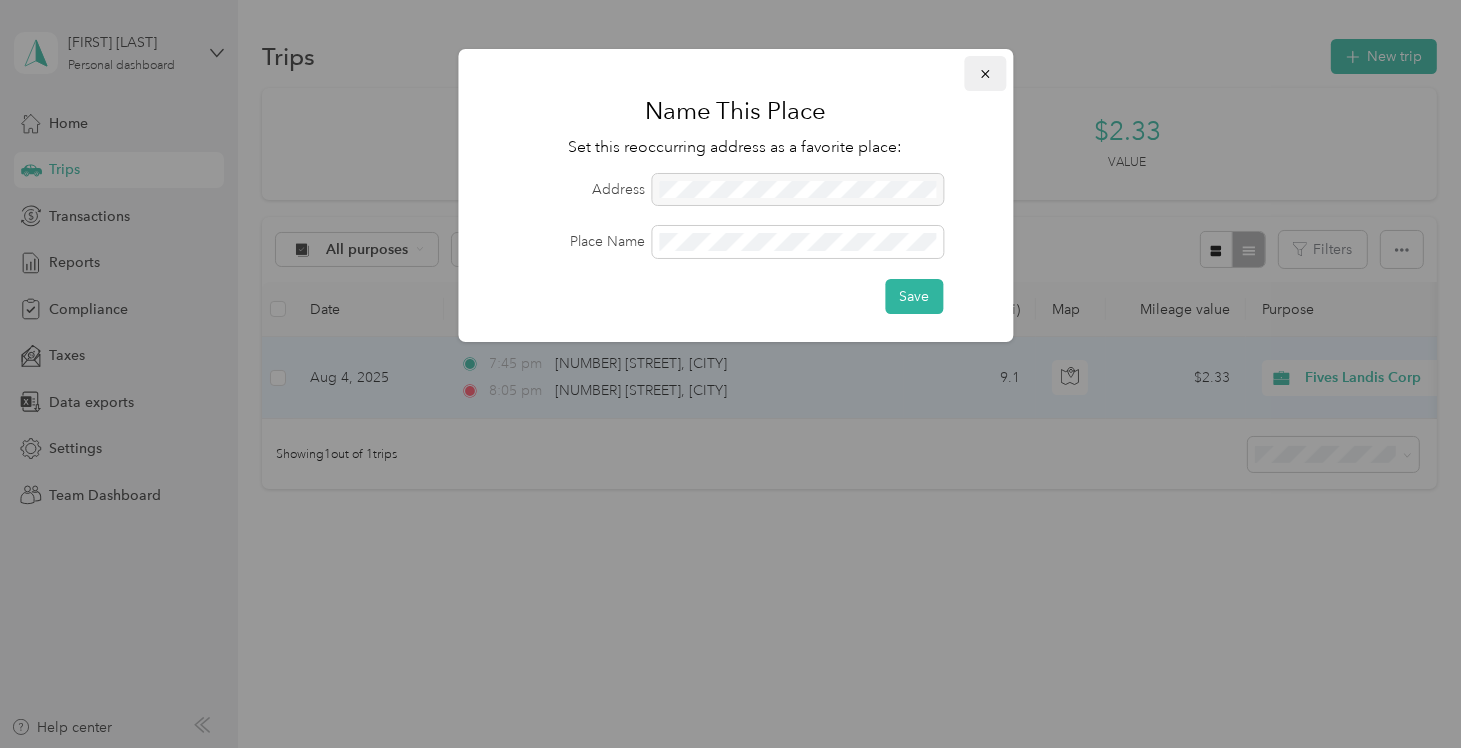 click 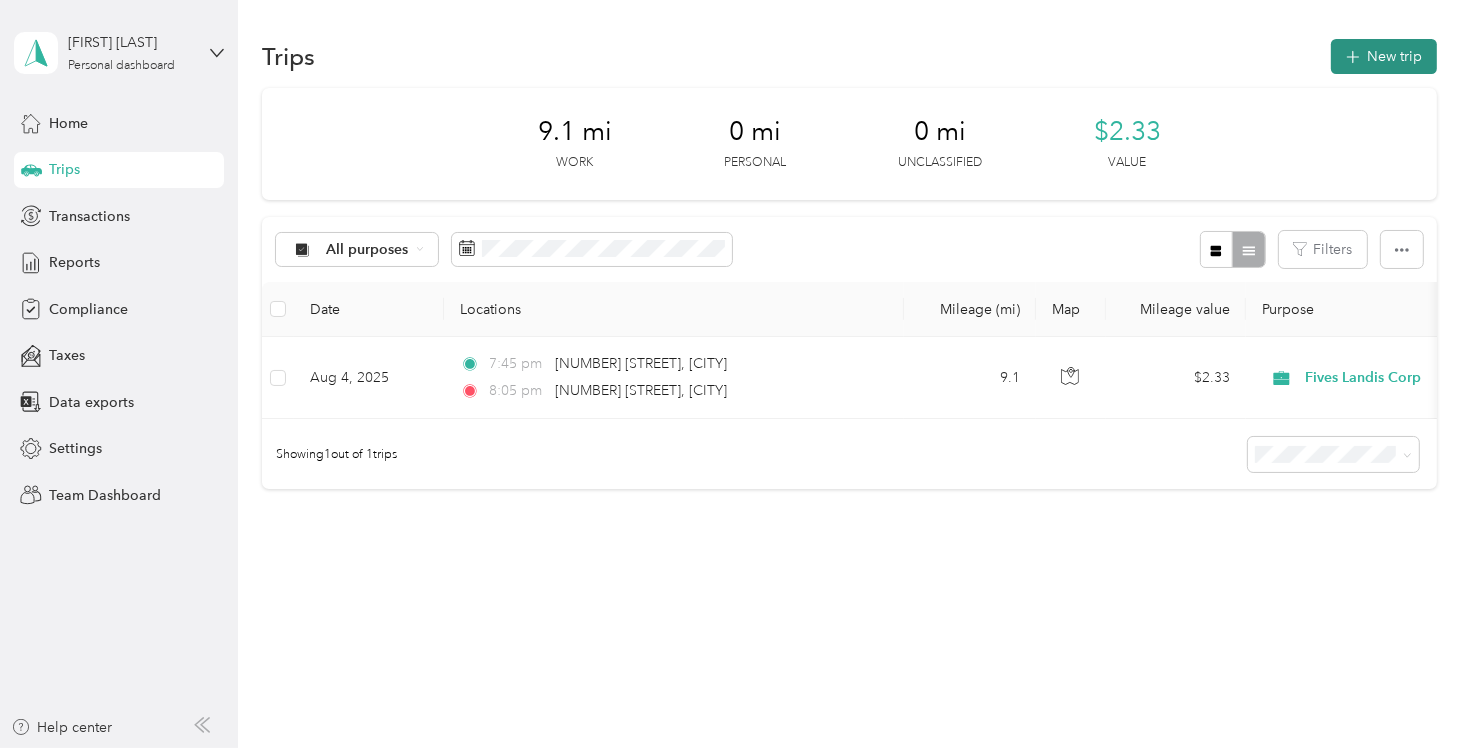 click on "New trip" at bounding box center [1384, 56] 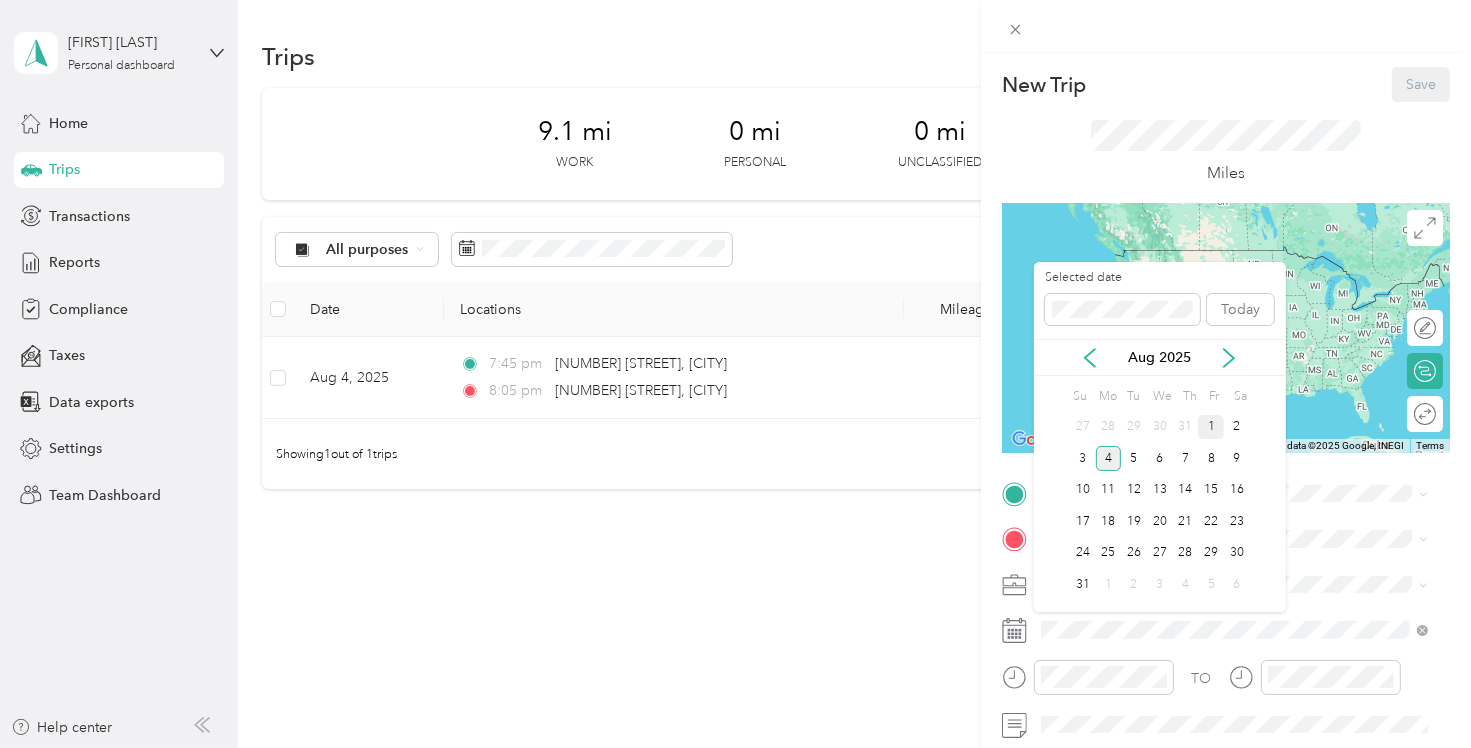 click on "1" at bounding box center (1211, 427) 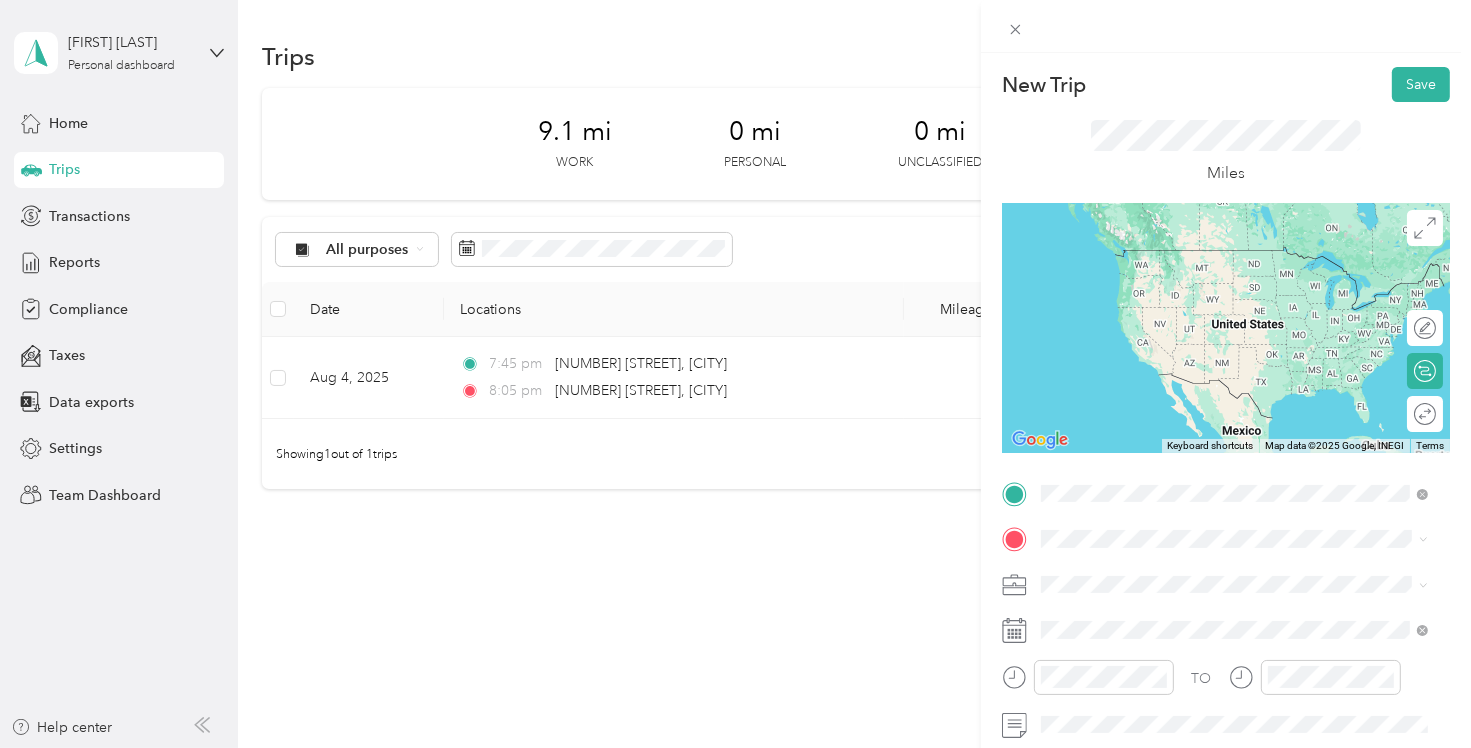 click on "[NUMBER] [STREET]
[CITY], [STATE] [POSTAL_CODE], [COUNTRY]" at bounding box center [1222, 258] 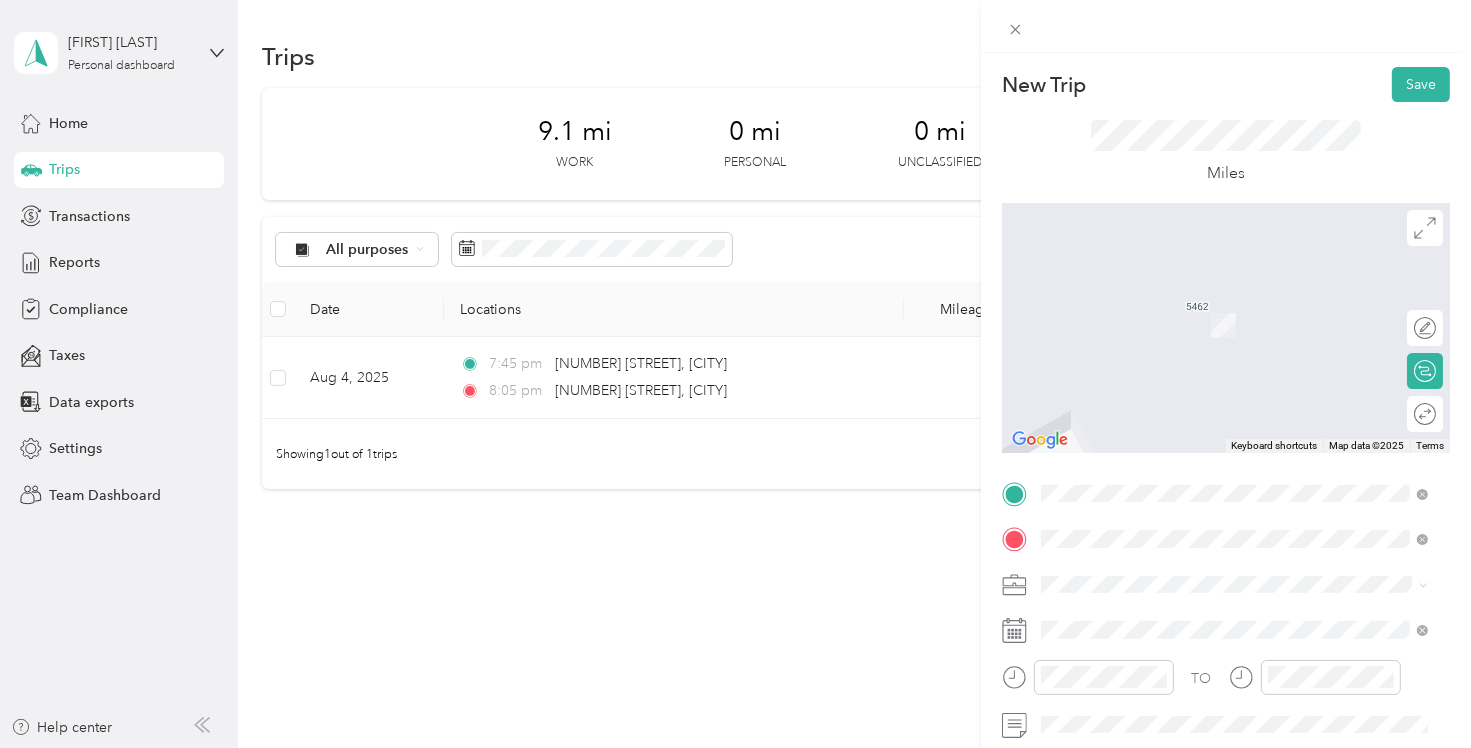 click on "[NUMBER] [STREET]
[CITY], [STATE] [POSTAL_CODE], [COUNTRY]" at bounding box center (1222, 619) 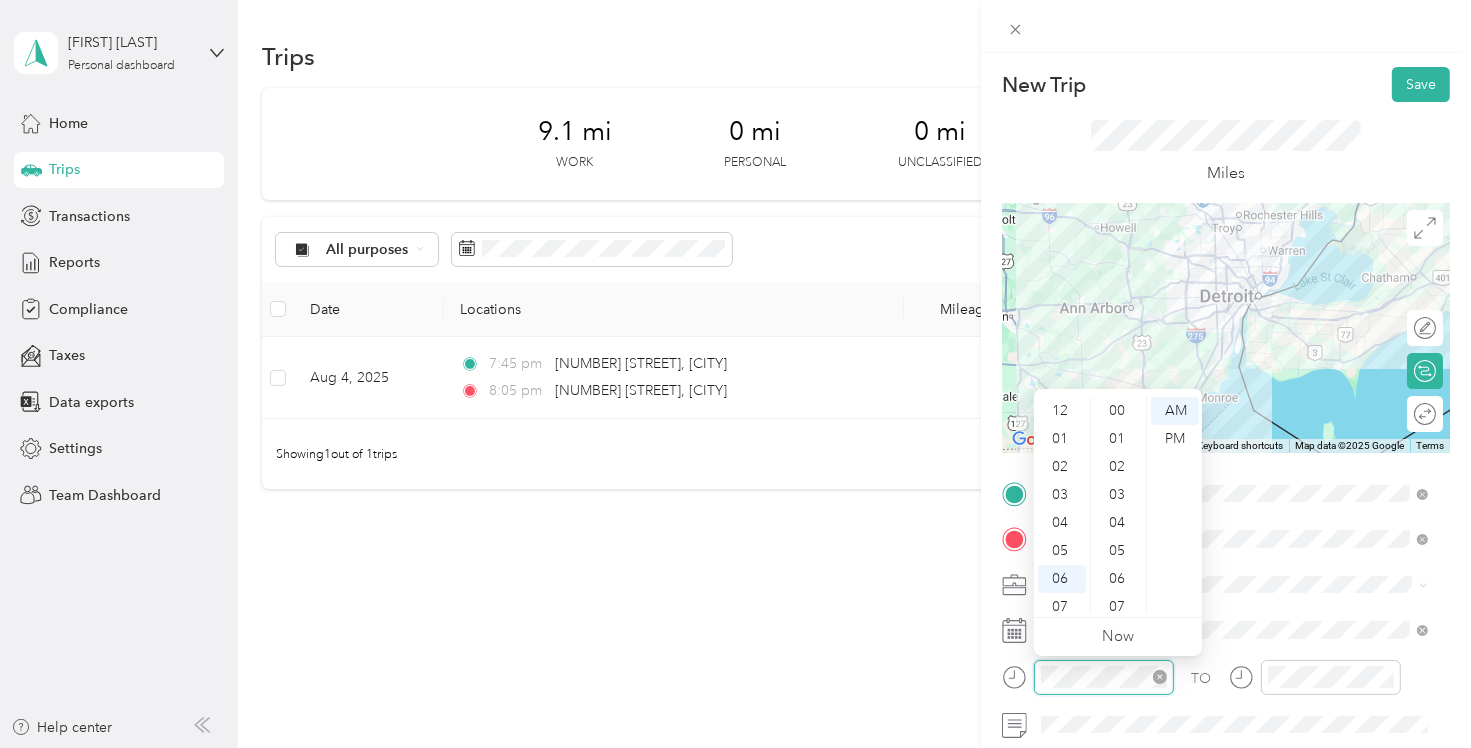 scroll, scrollTop: 896, scrollLeft: 0, axis: vertical 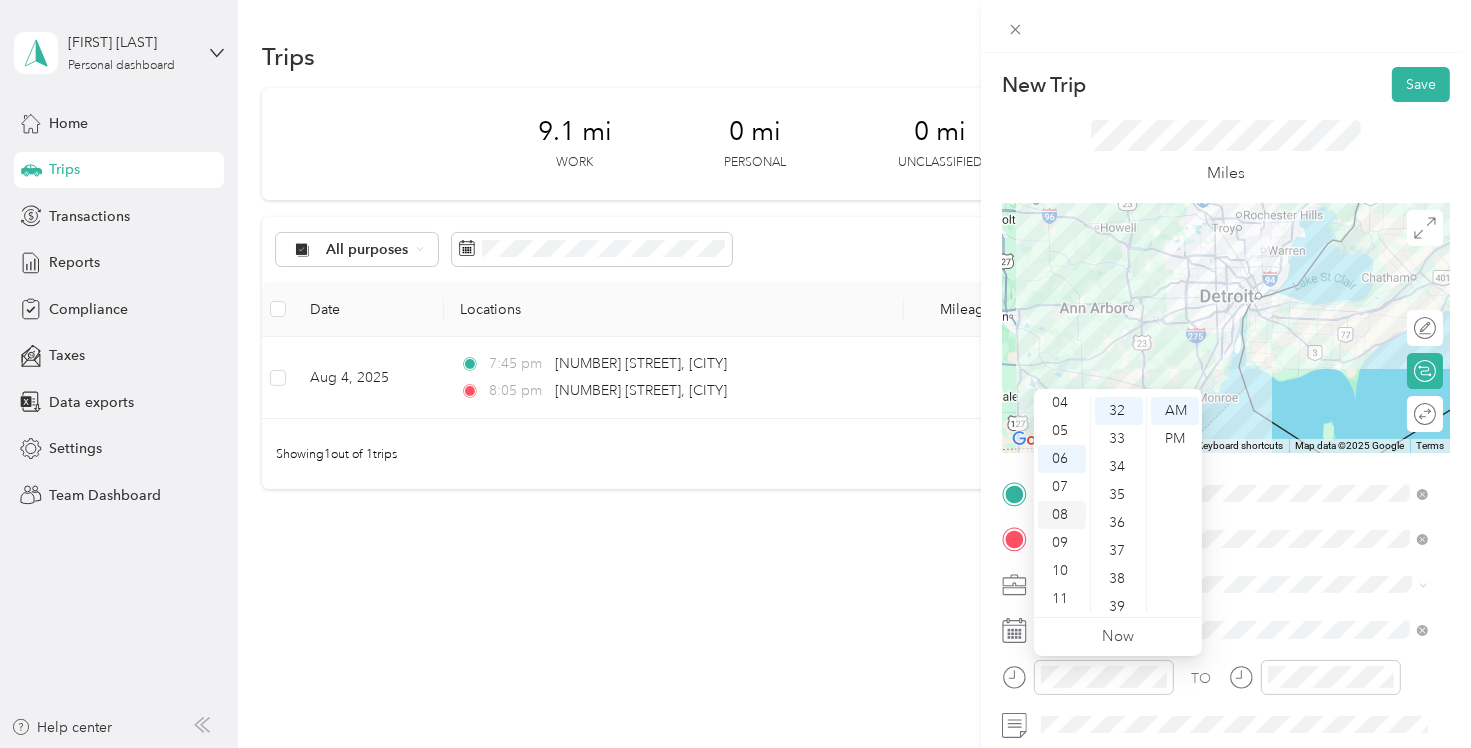 click on "08" at bounding box center (1062, 515) 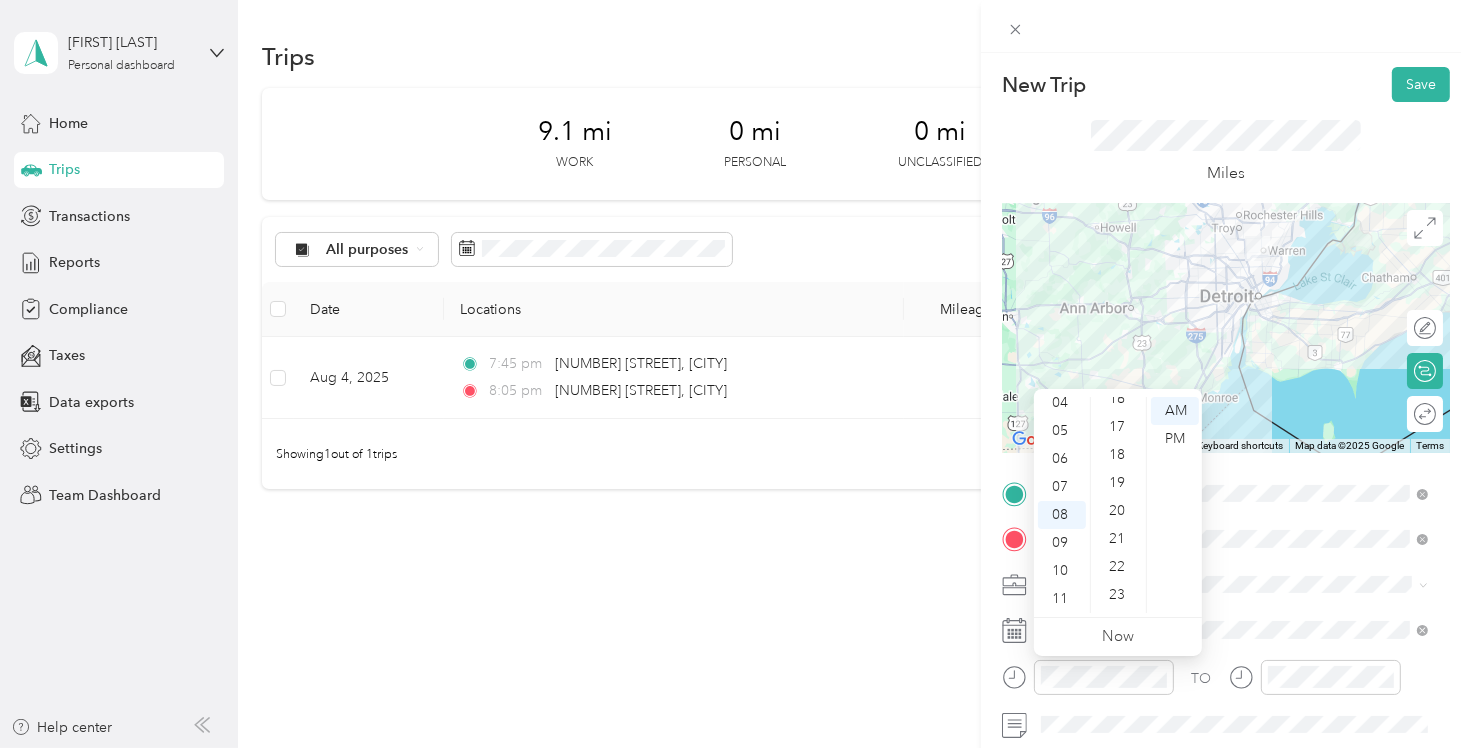 scroll, scrollTop: 0, scrollLeft: 0, axis: both 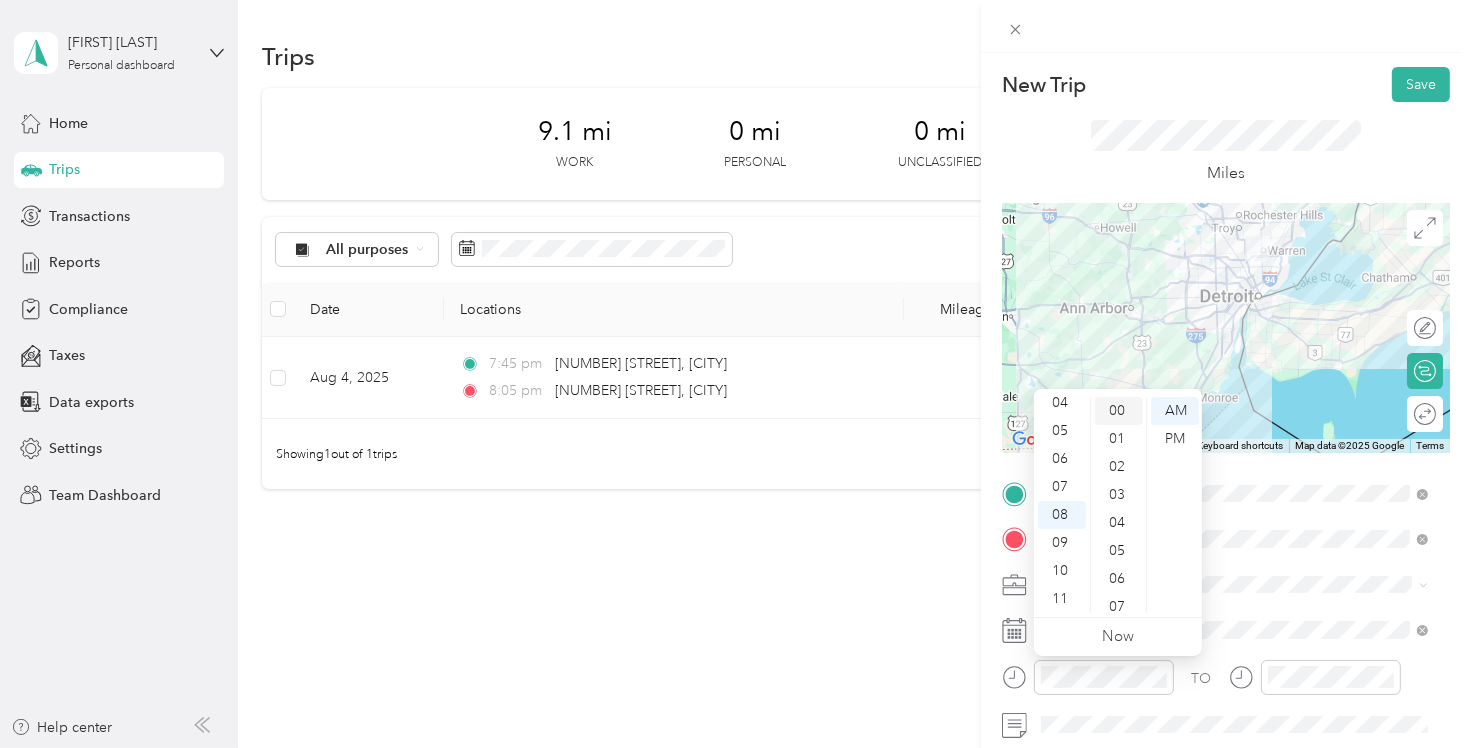 click on "00" at bounding box center (1119, 411) 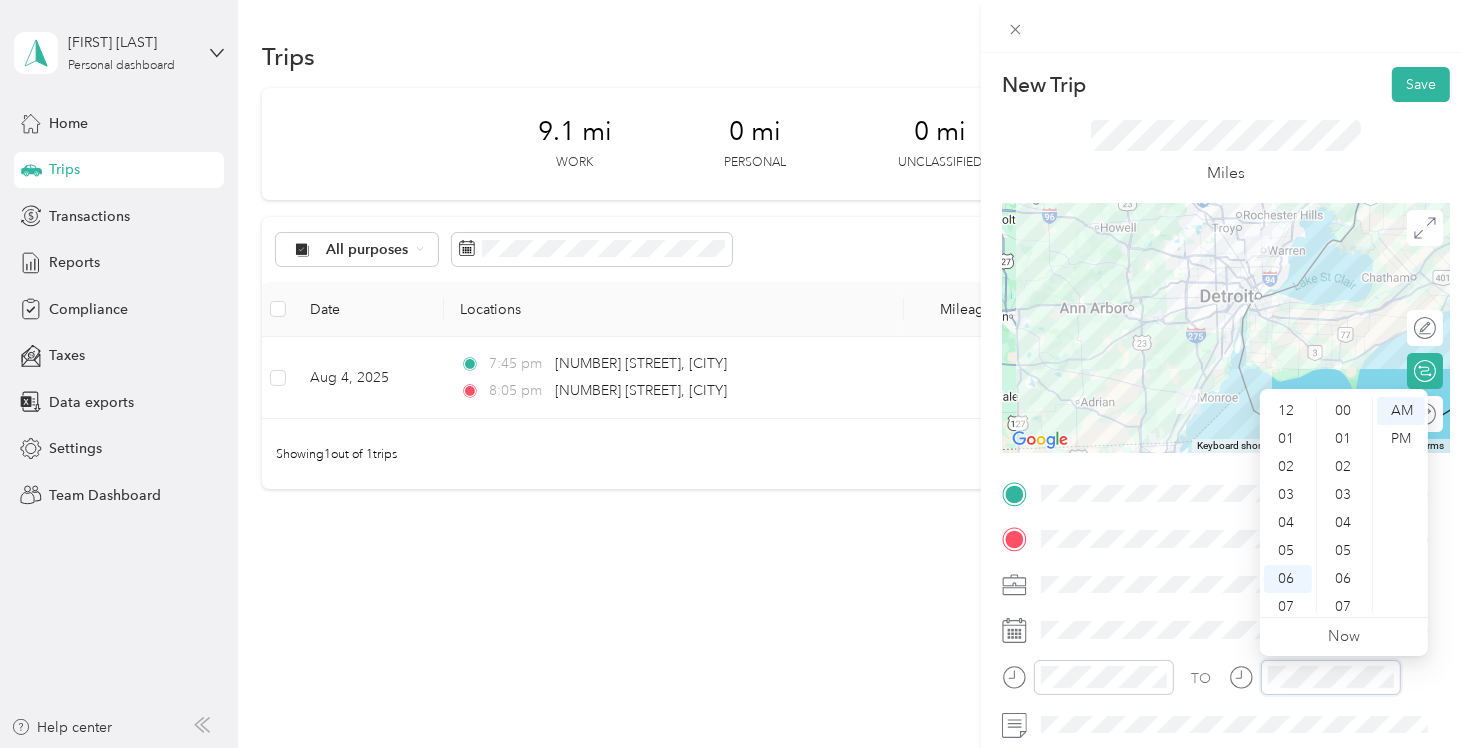 scroll, scrollTop: 896, scrollLeft: 0, axis: vertical 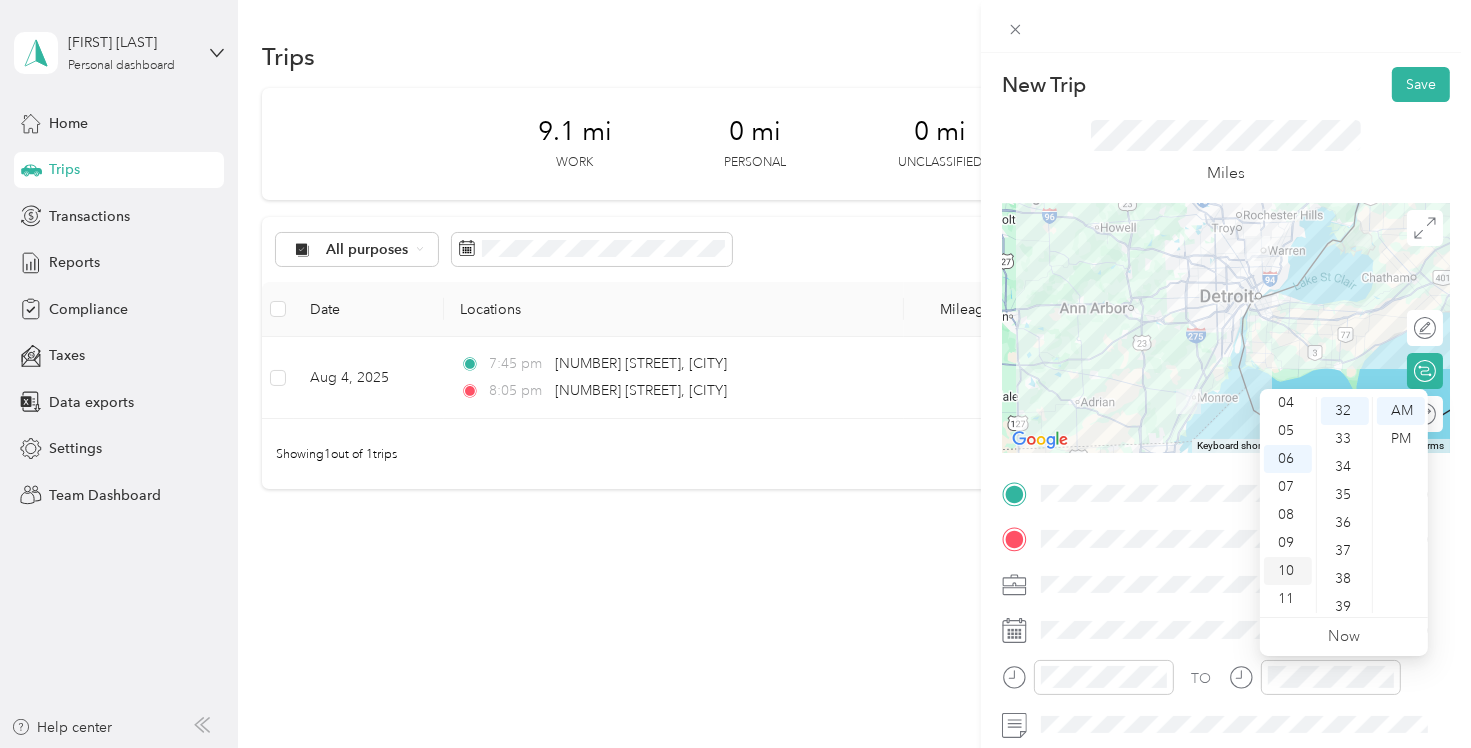 click on "10" at bounding box center [1288, 571] 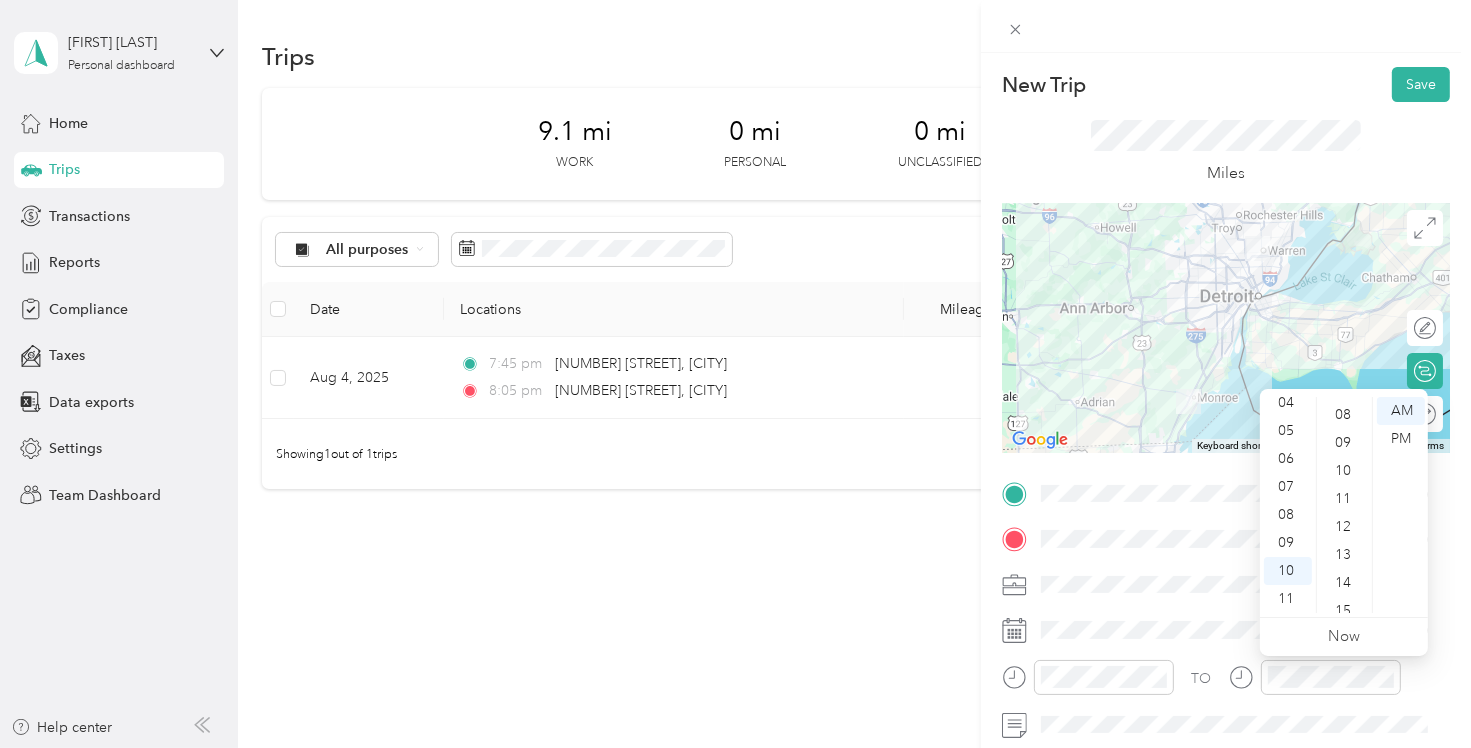 scroll, scrollTop: 0, scrollLeft: 0, axis: both 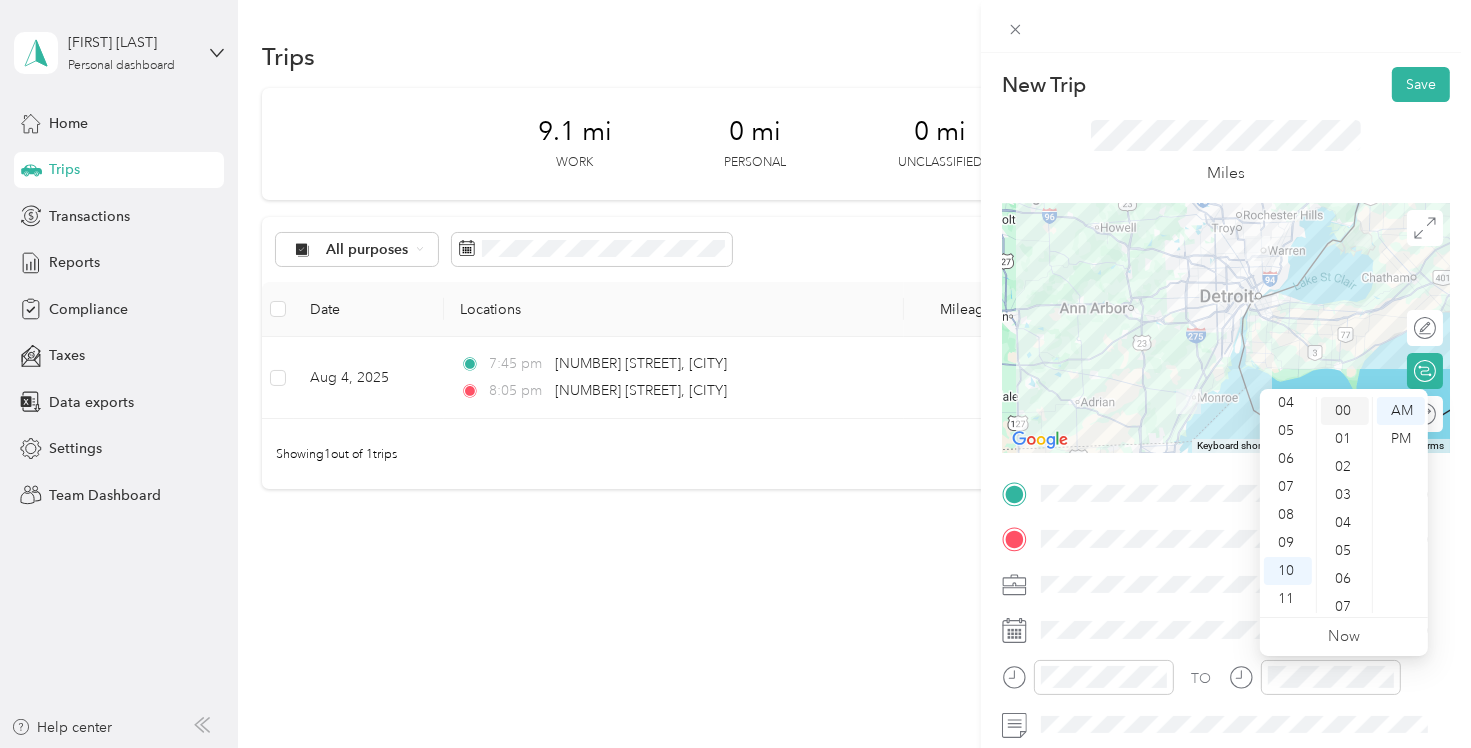 click on "00" at bounding box center (1345, 411) 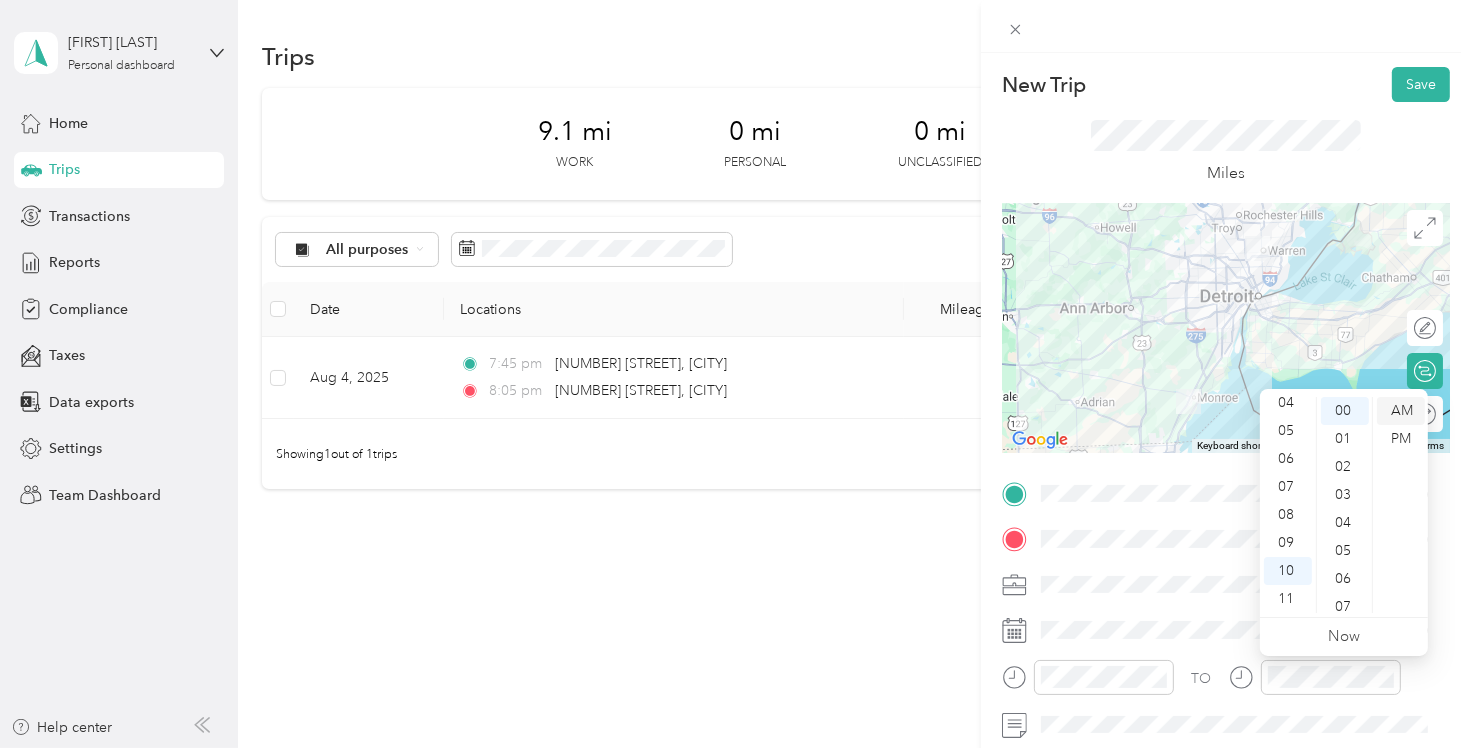 click on "AM" at bounding box center (1401, 411) 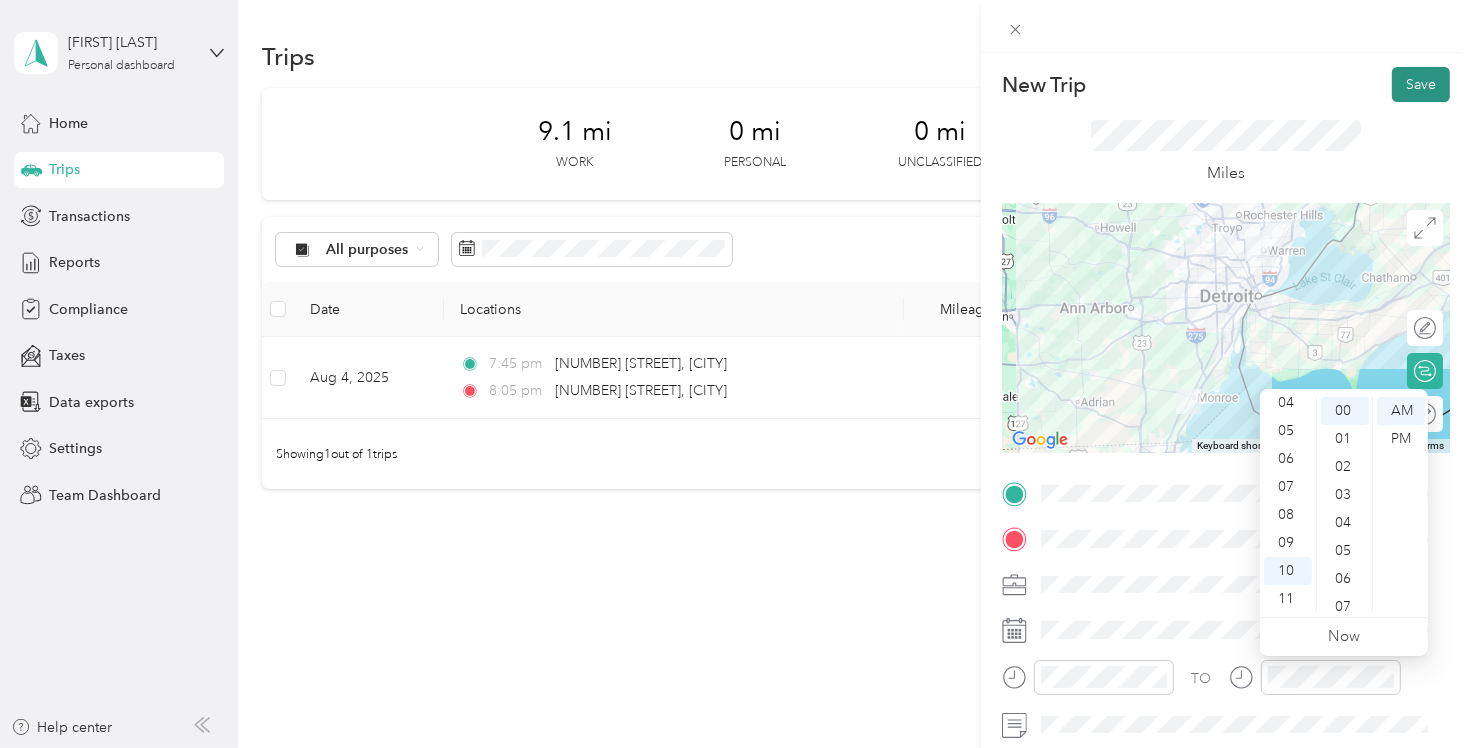 click on "Save" at bounding box center [1421, 84] 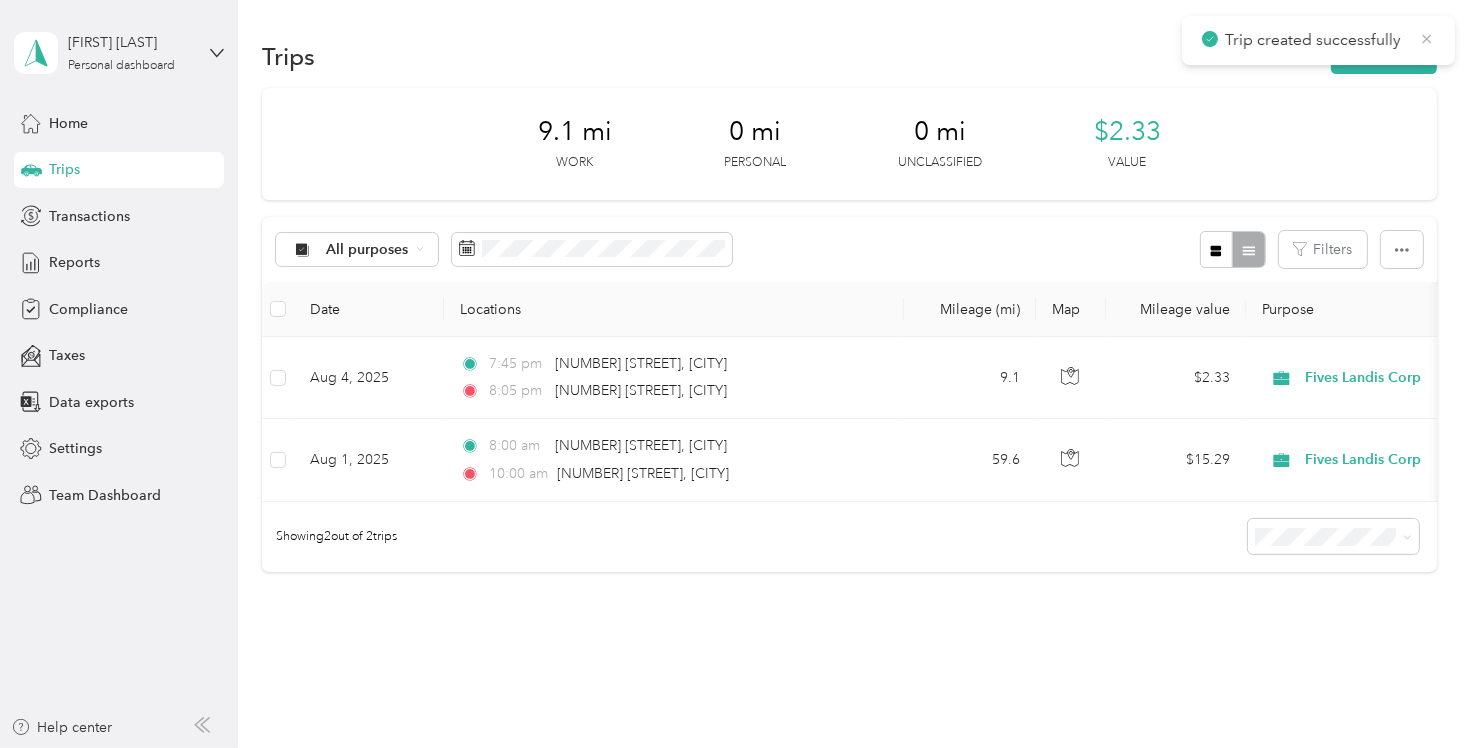 click 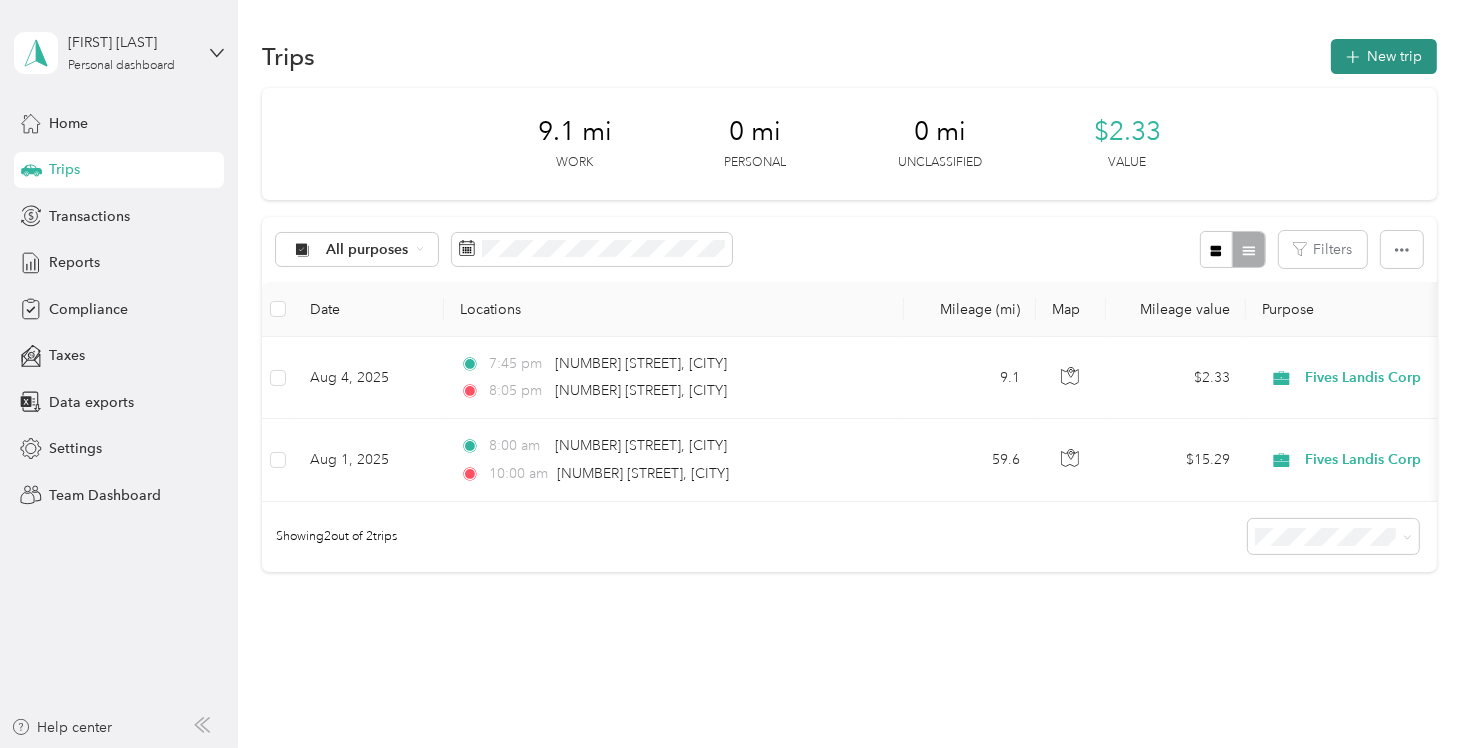 click on "New trip" at bounding box center (1384, 56) 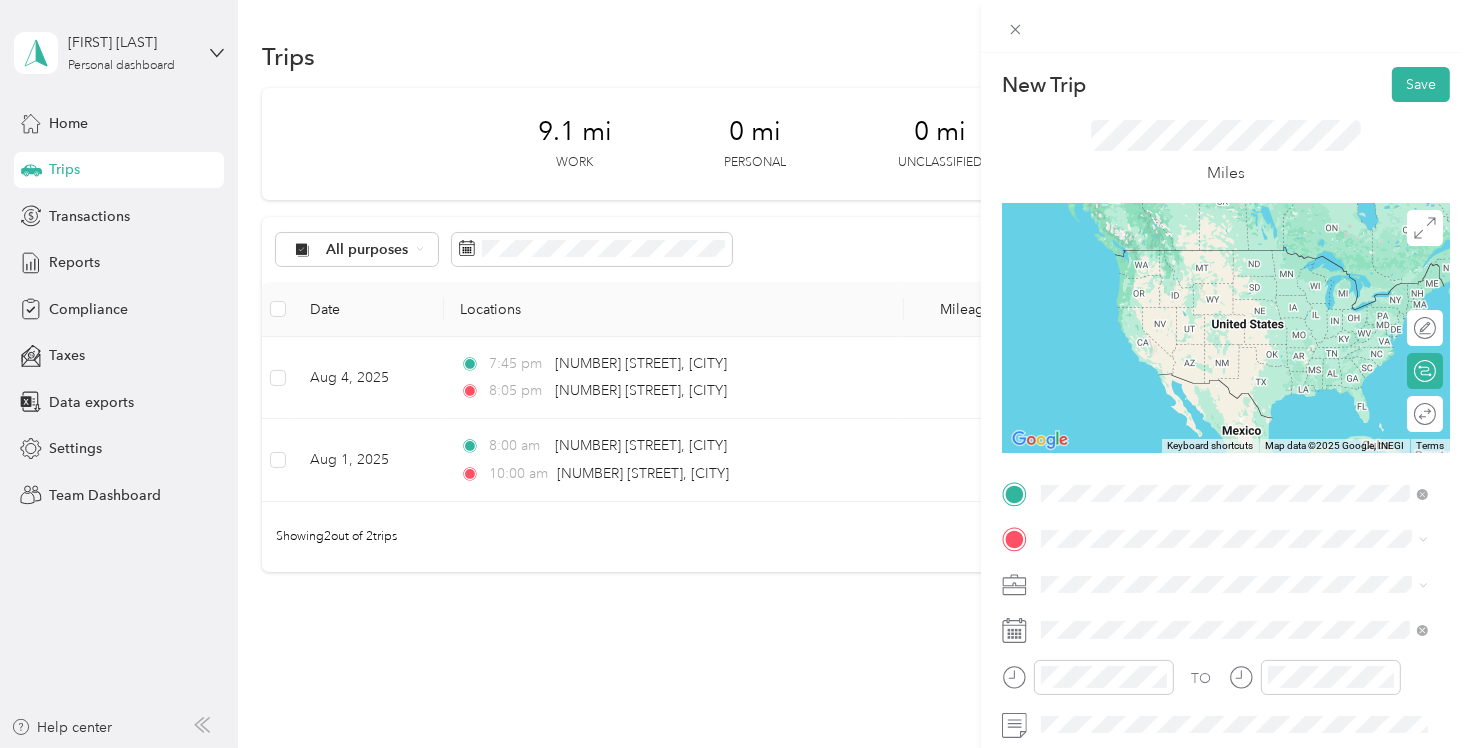 click on "[NUMBER] [STREET]
[CITY], [STATE] [POSTAL_CODE], [COUNTRY]" at bounding box center [1222, 574] 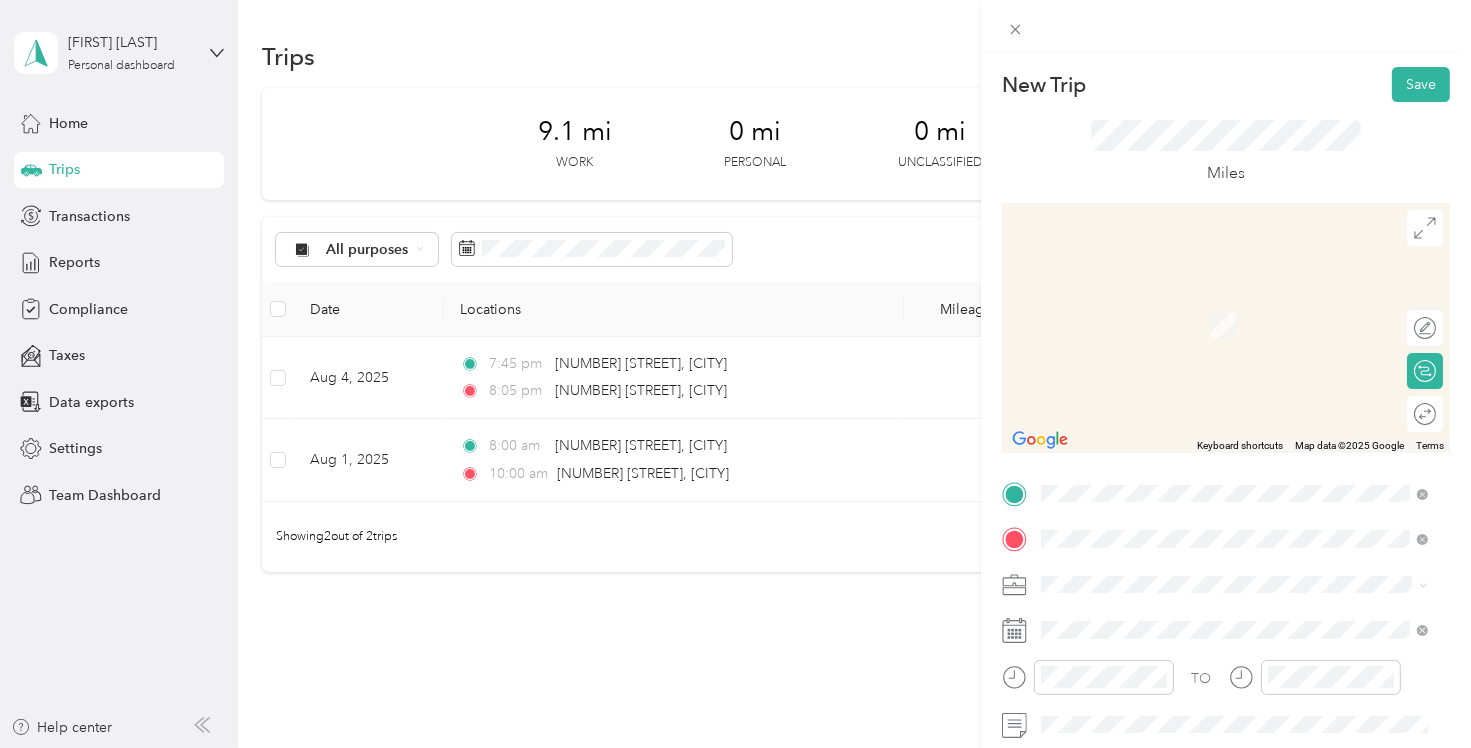 click on "[NUMBER] [STREET]
[CITY], [STATE] [POSTAL_CODE], [COUNTRY]" at bounding box center (1222, 619) 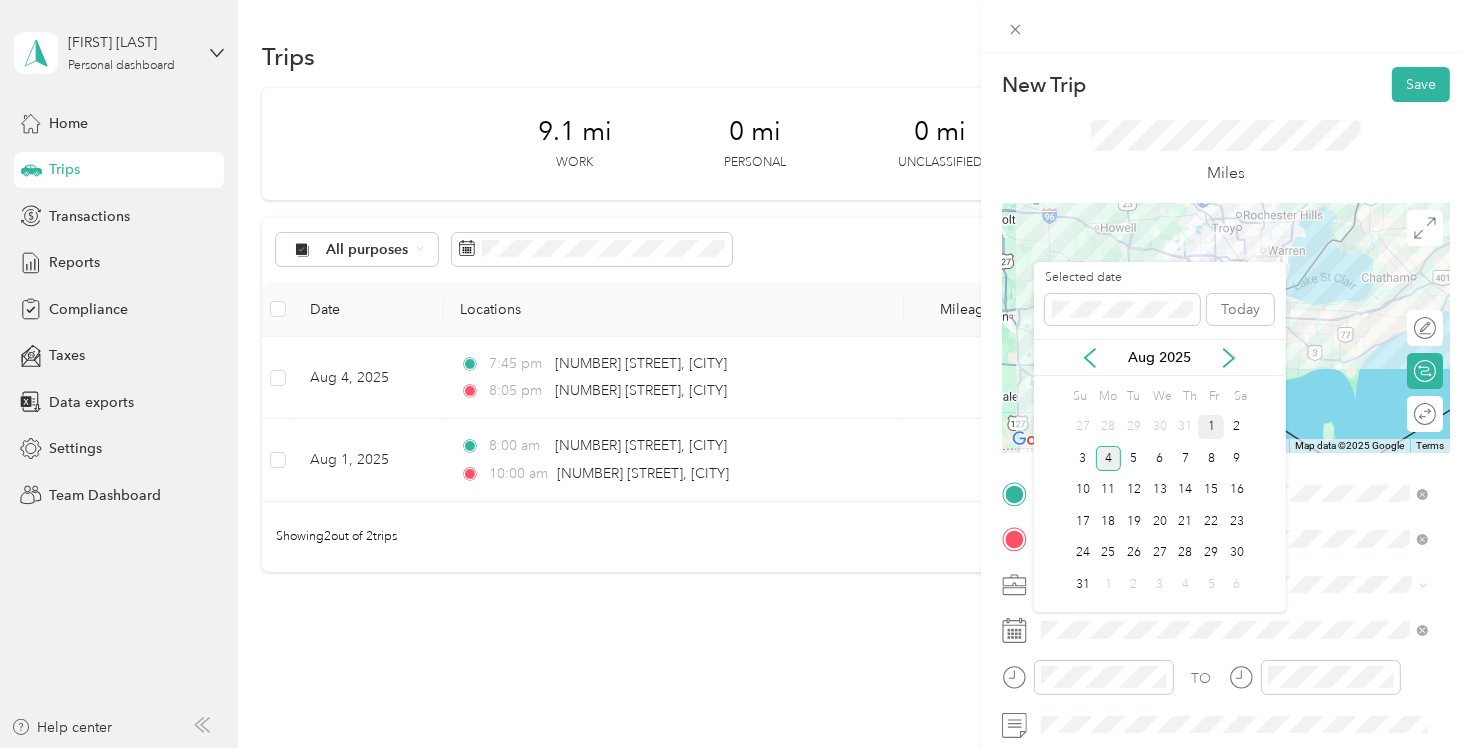 click on "1" at bounding box center (1211, 427) 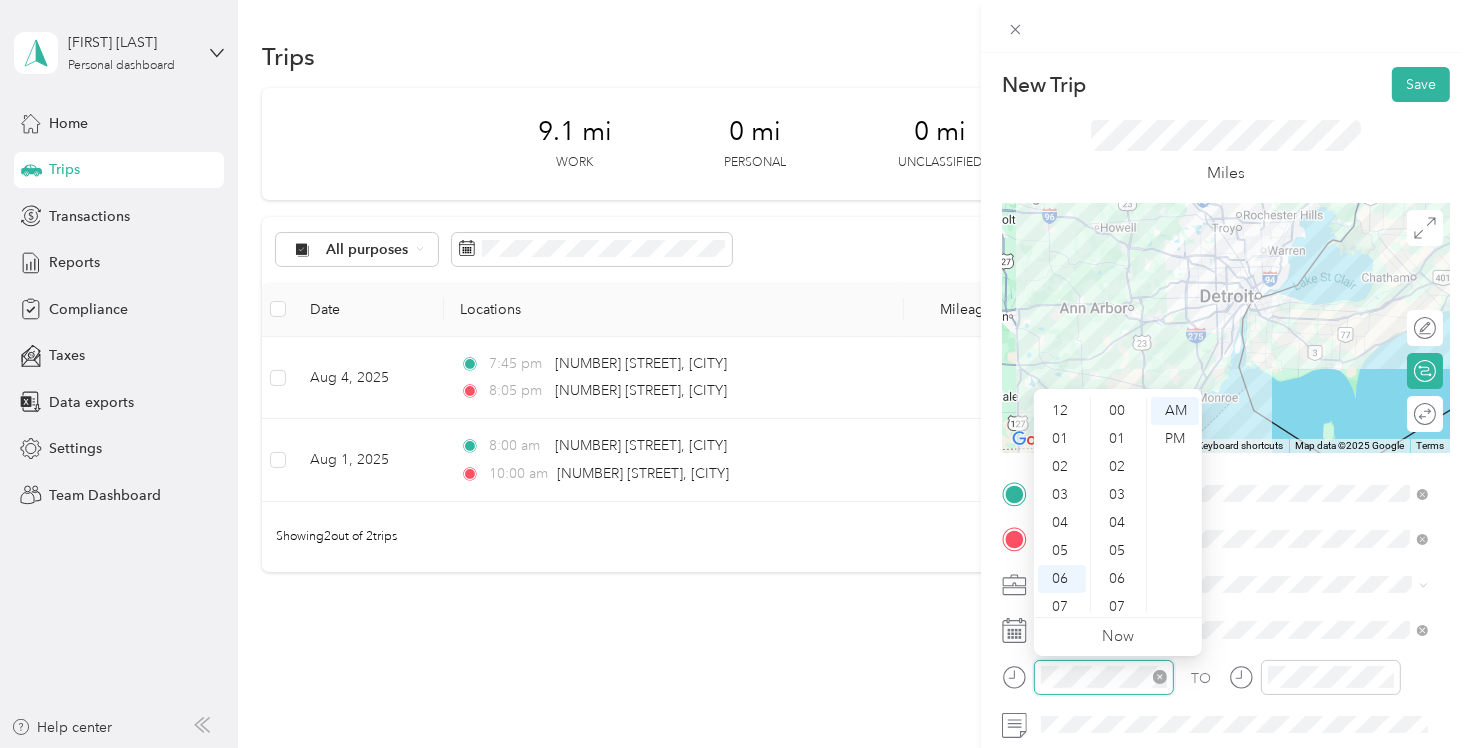scroll, scrollTop: 120, scrollLeft: 0, axis: vertical 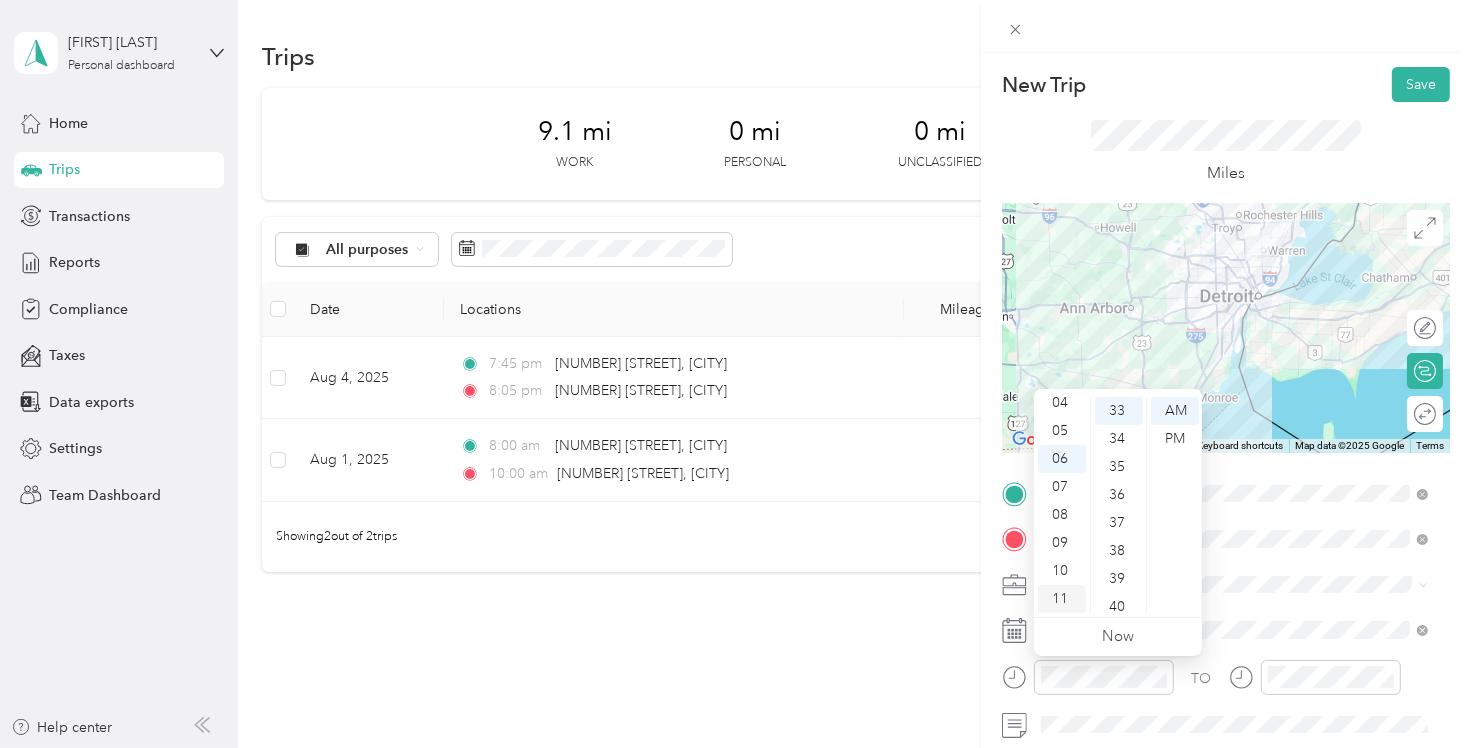 click on "11" at bounding box center (1062, 599) 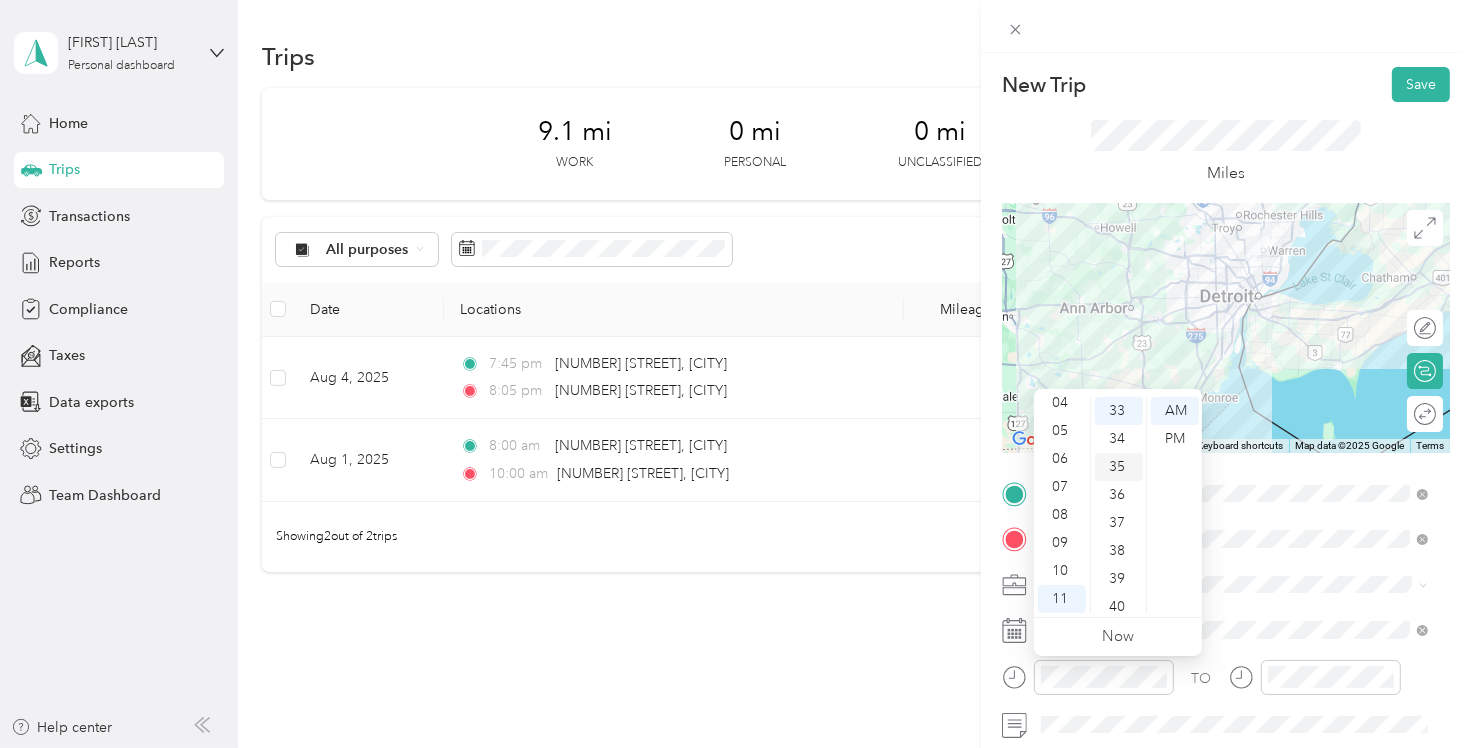 click on "35" at bounding box center [1119, 467] 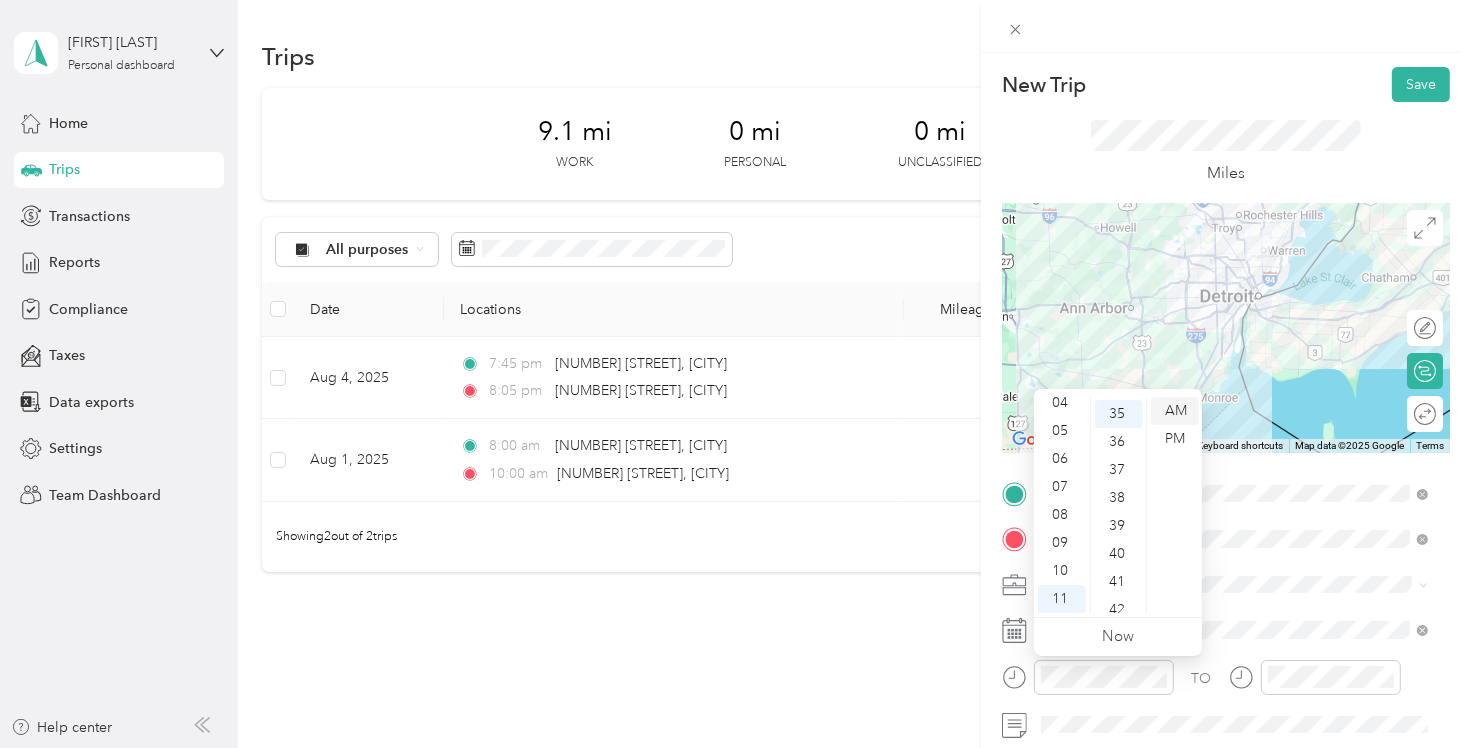 scroll, scrollTop: 980, scrollLeft: 0, axis: vertical 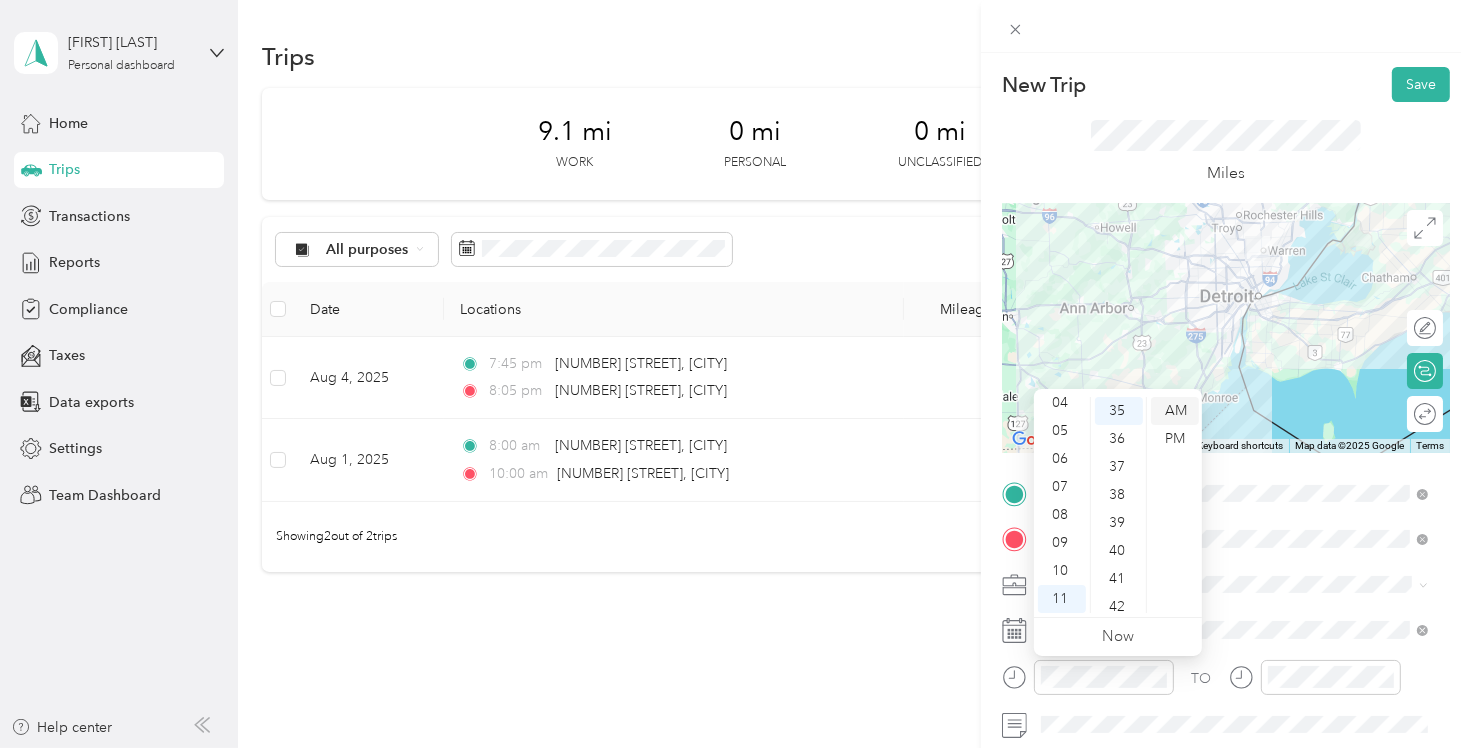 click on "AM" at bounding box center (1175, 411) 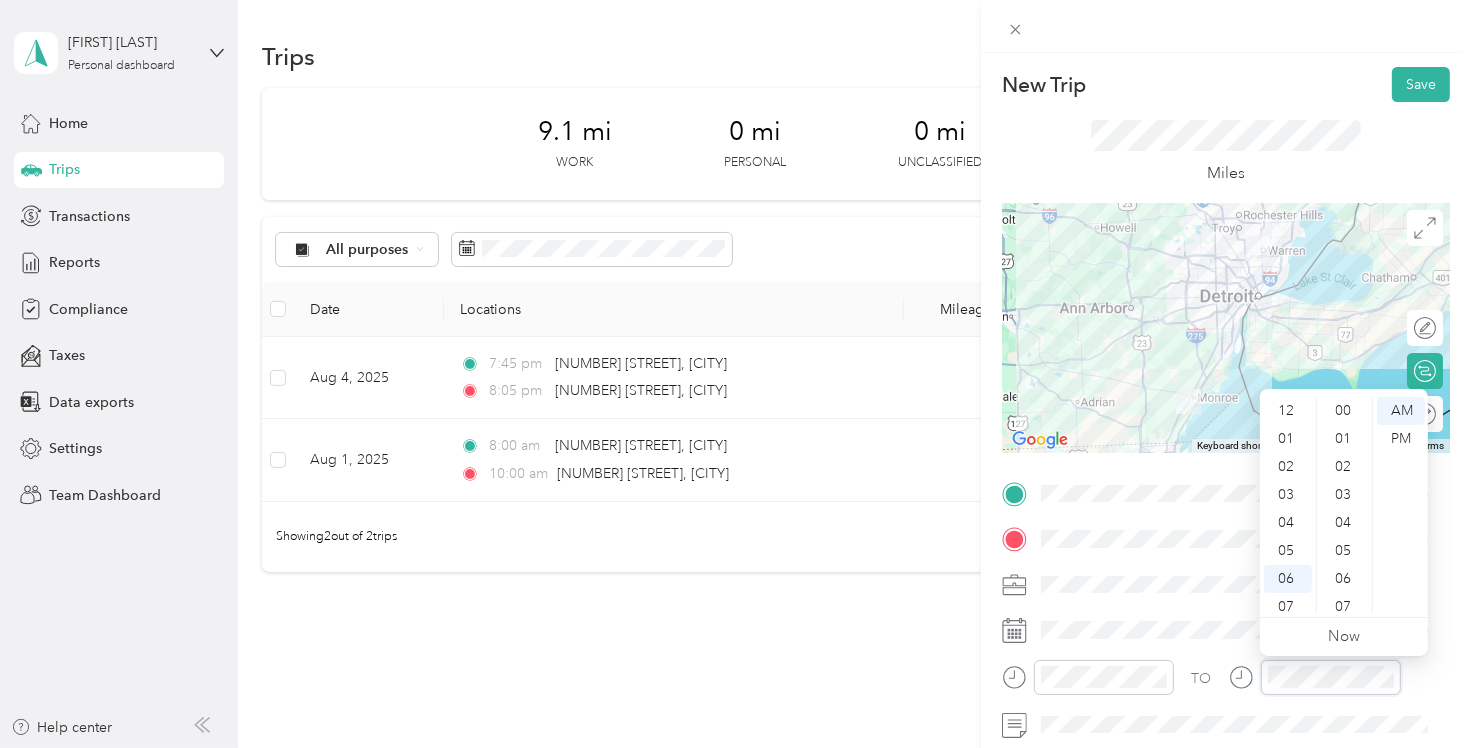 scroll, scrollTop: 924, scrollLeft: 0, axis: vertical 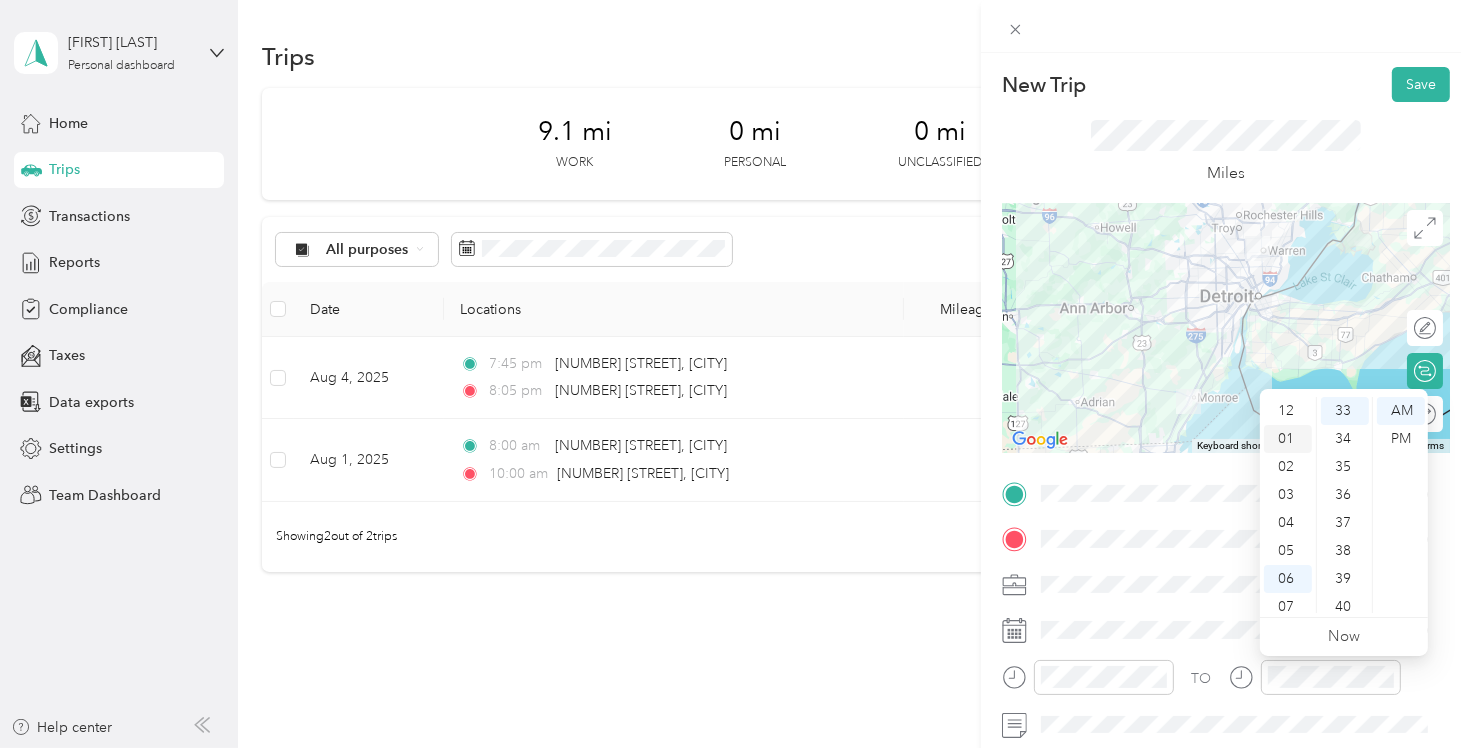 click on "01" at bounding box center [1288, 439] 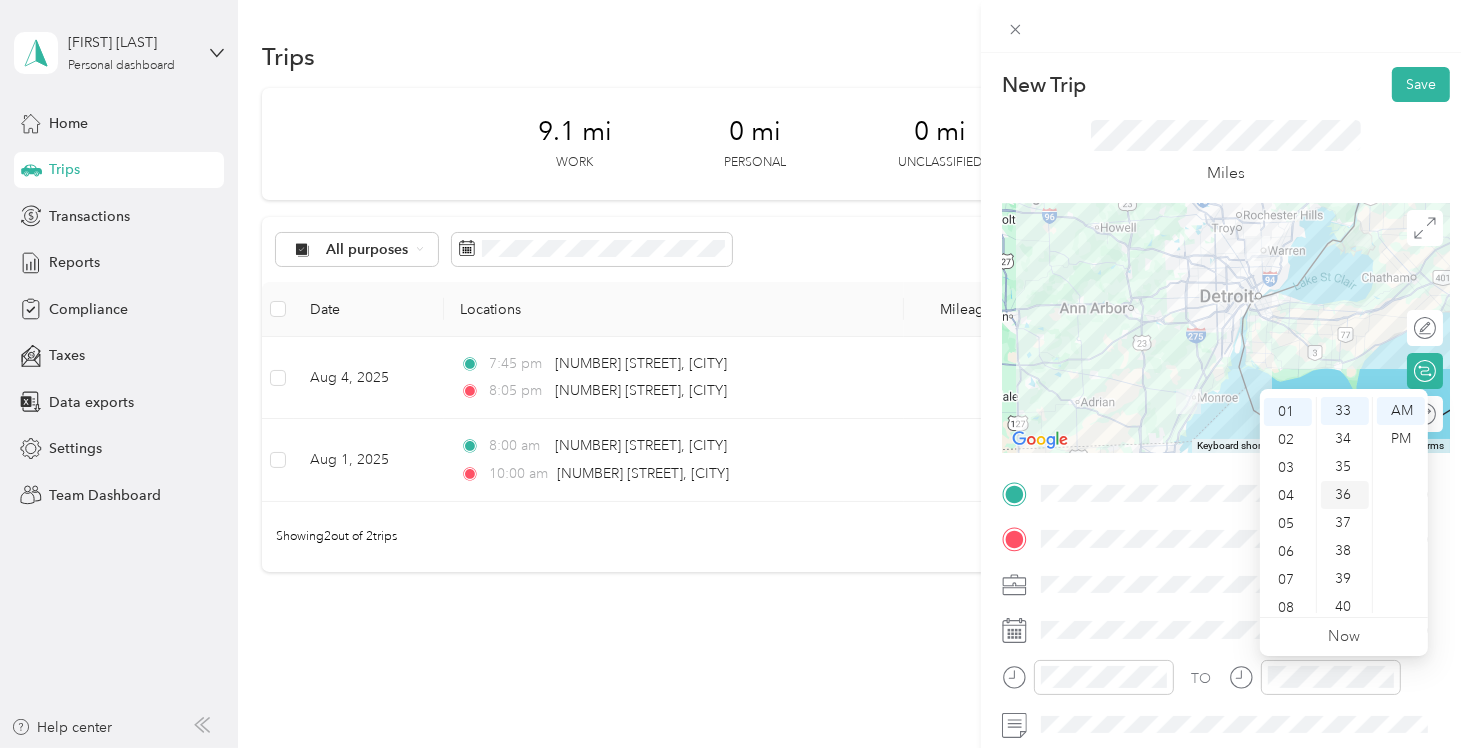 scroll, scrollTop: 28, scrollLeft: 0, axis: vertical 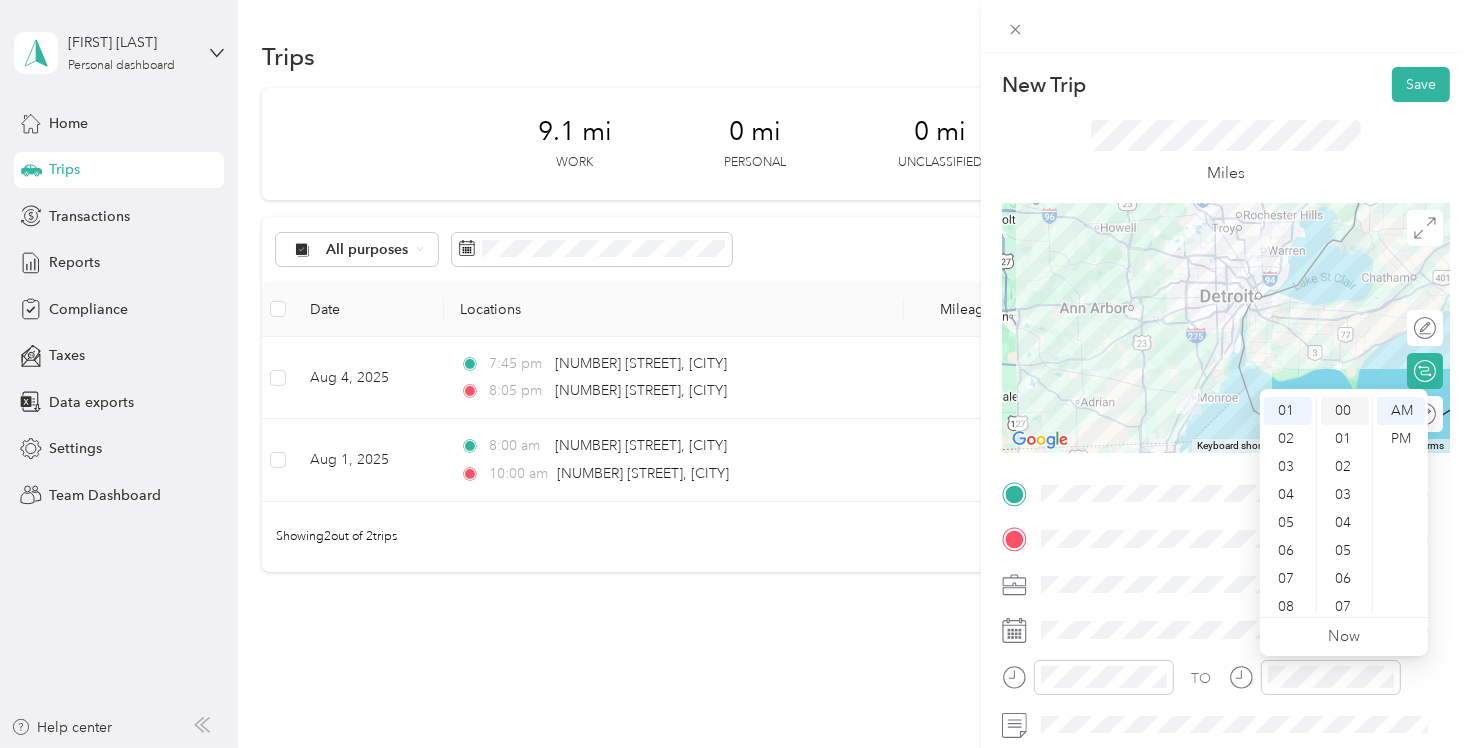 click on "00" at bounding box center (1345, 411) 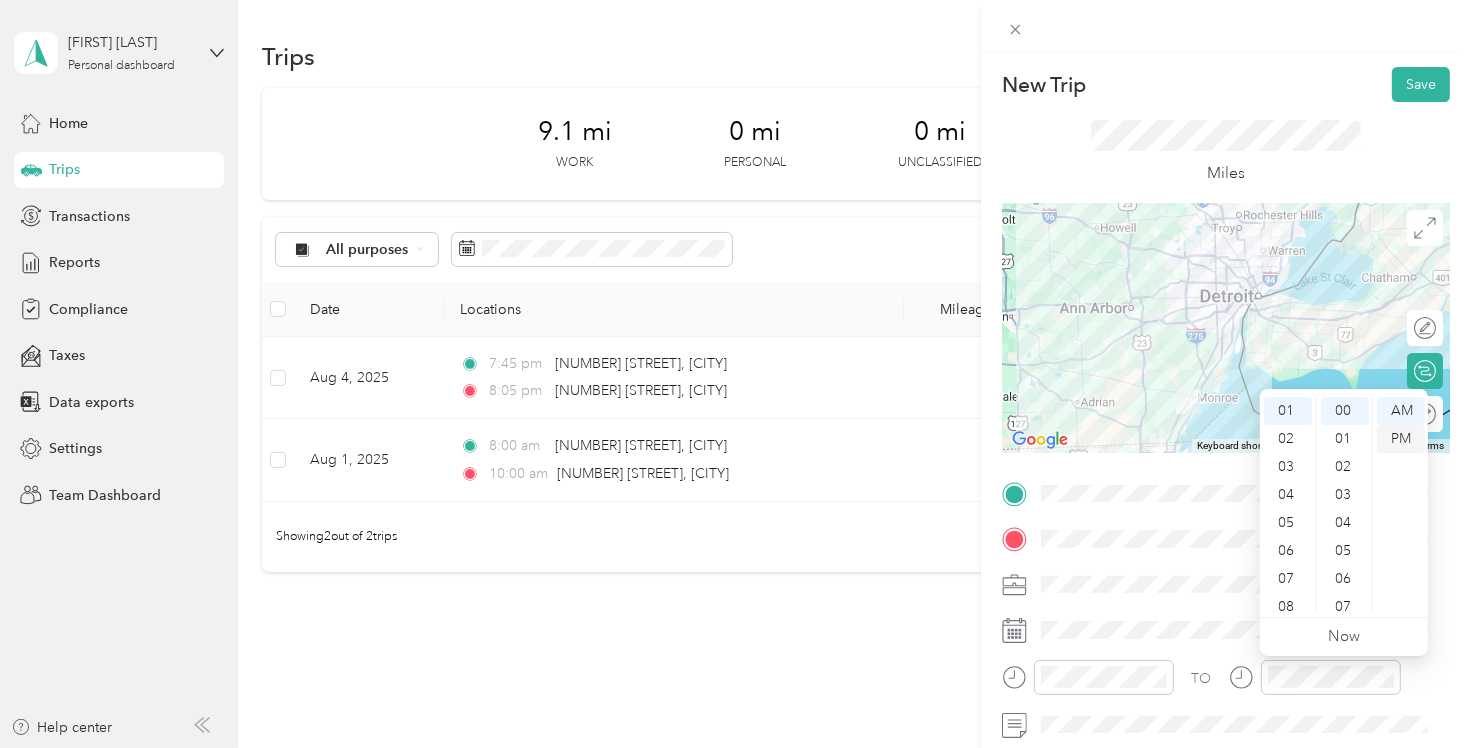 click on "PM" at bounding box center [1401, 439] 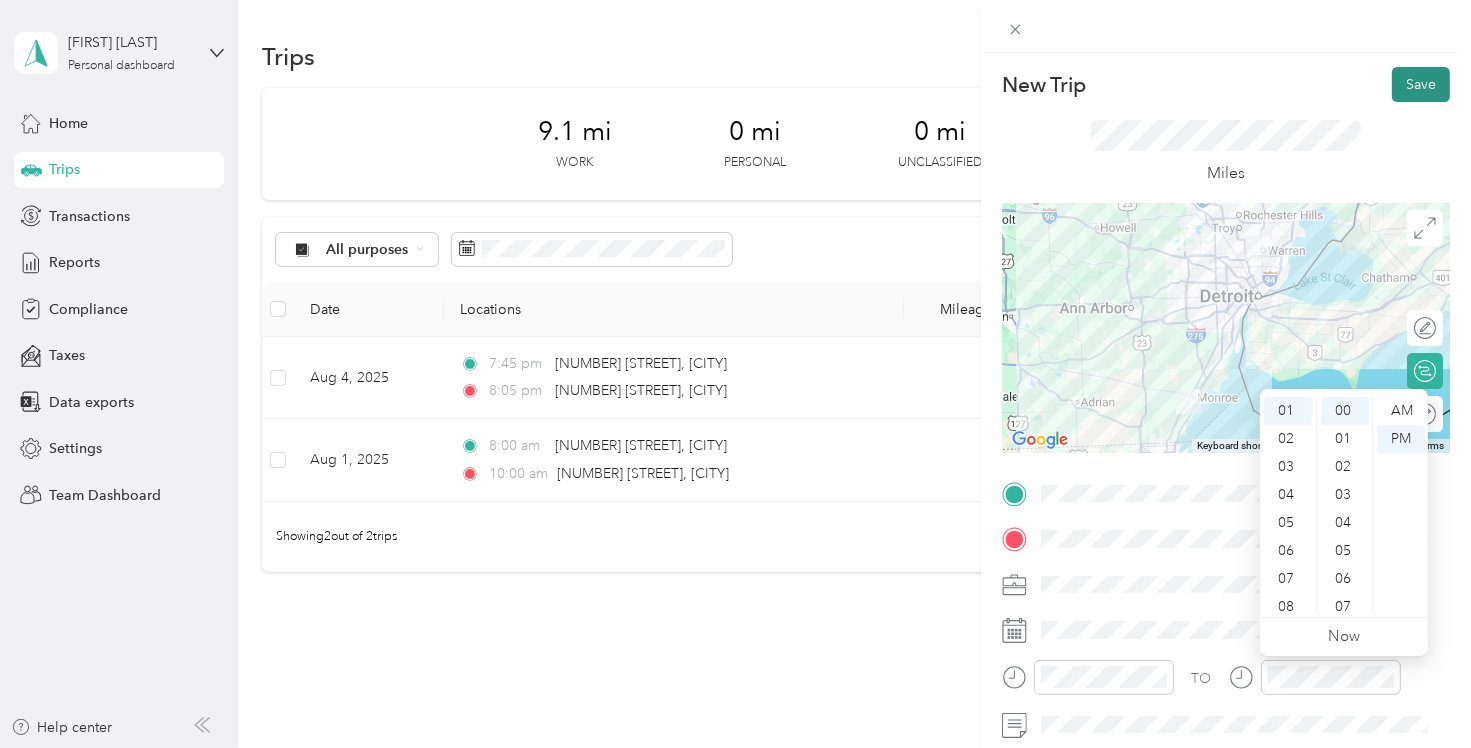 click on "Save" at bounding box center [1421, 84] 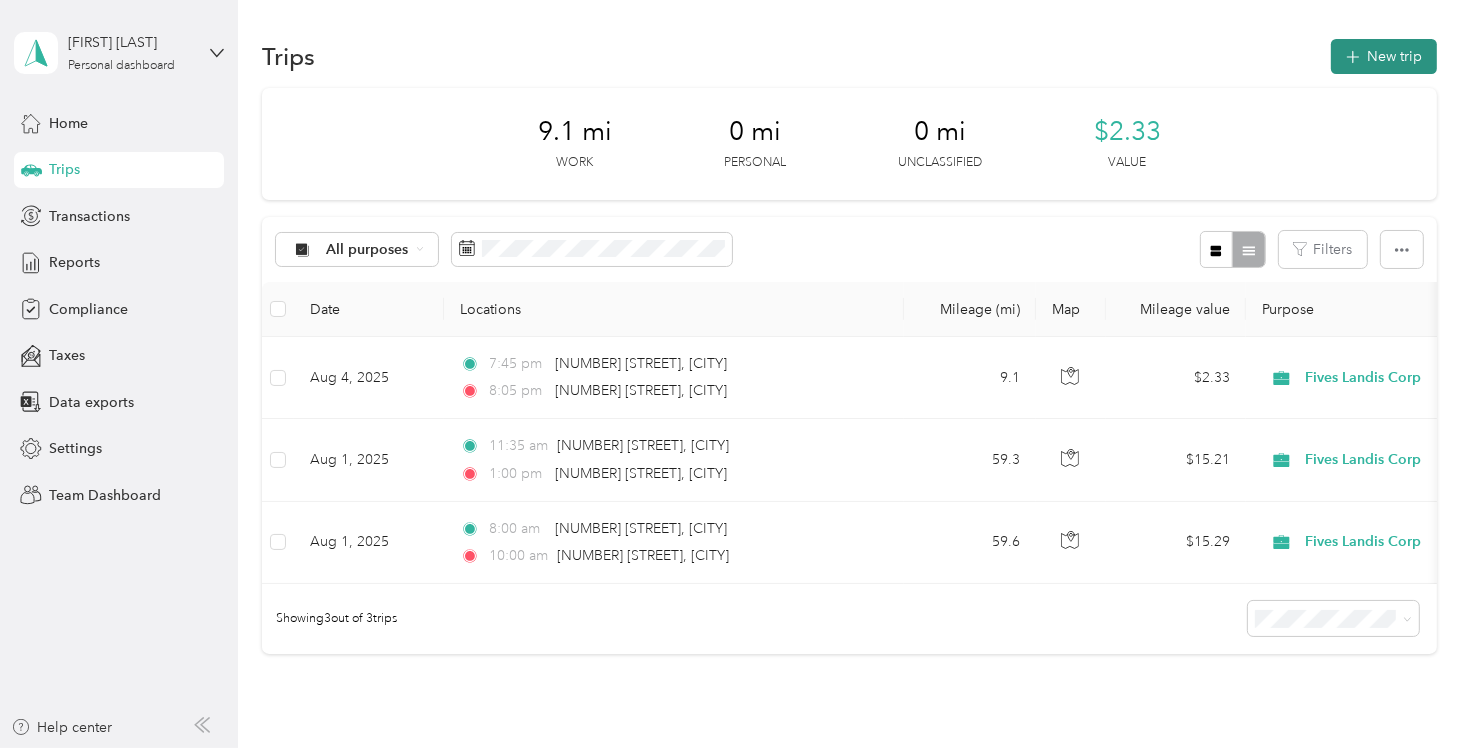 click on "New trip" at bounding box center (1384, 56) 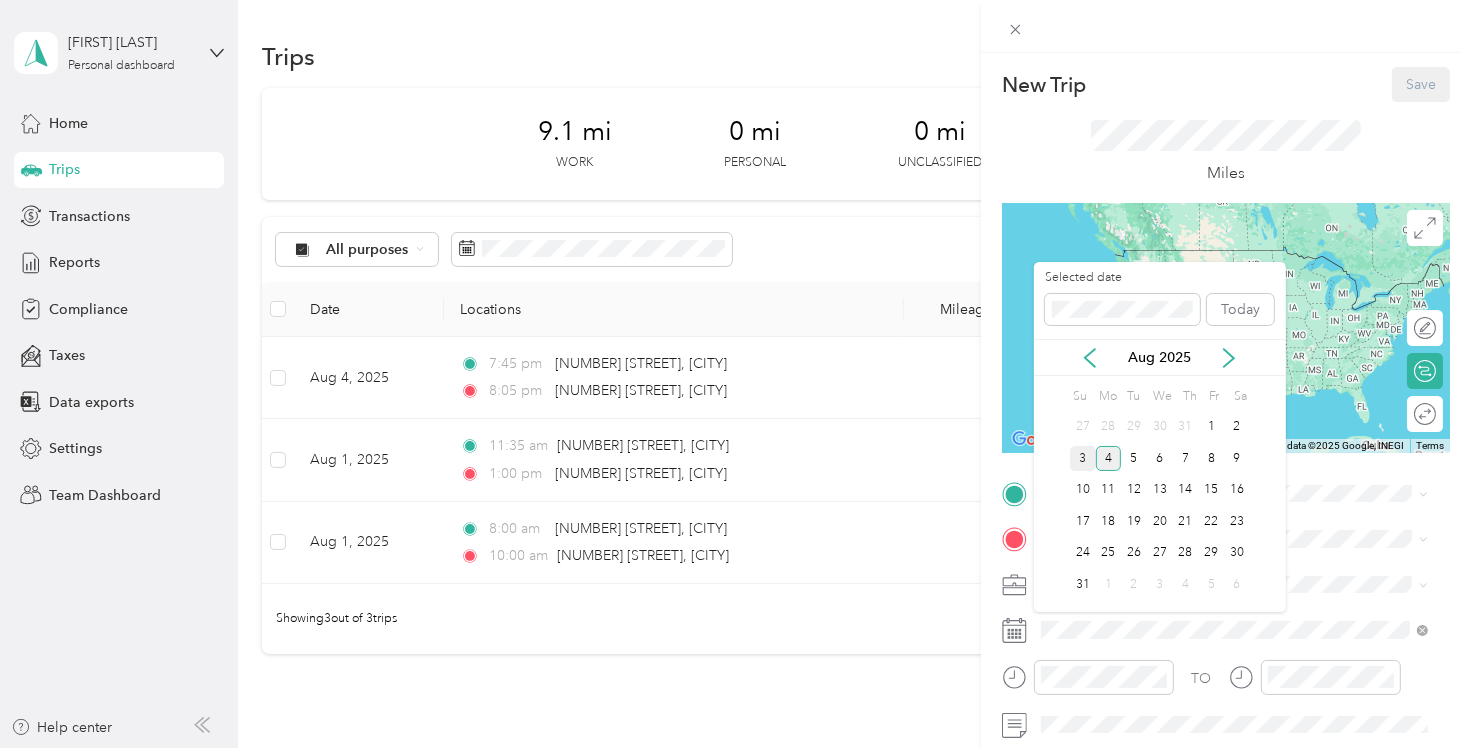 click on "3" at bounding box center (1083, 458) 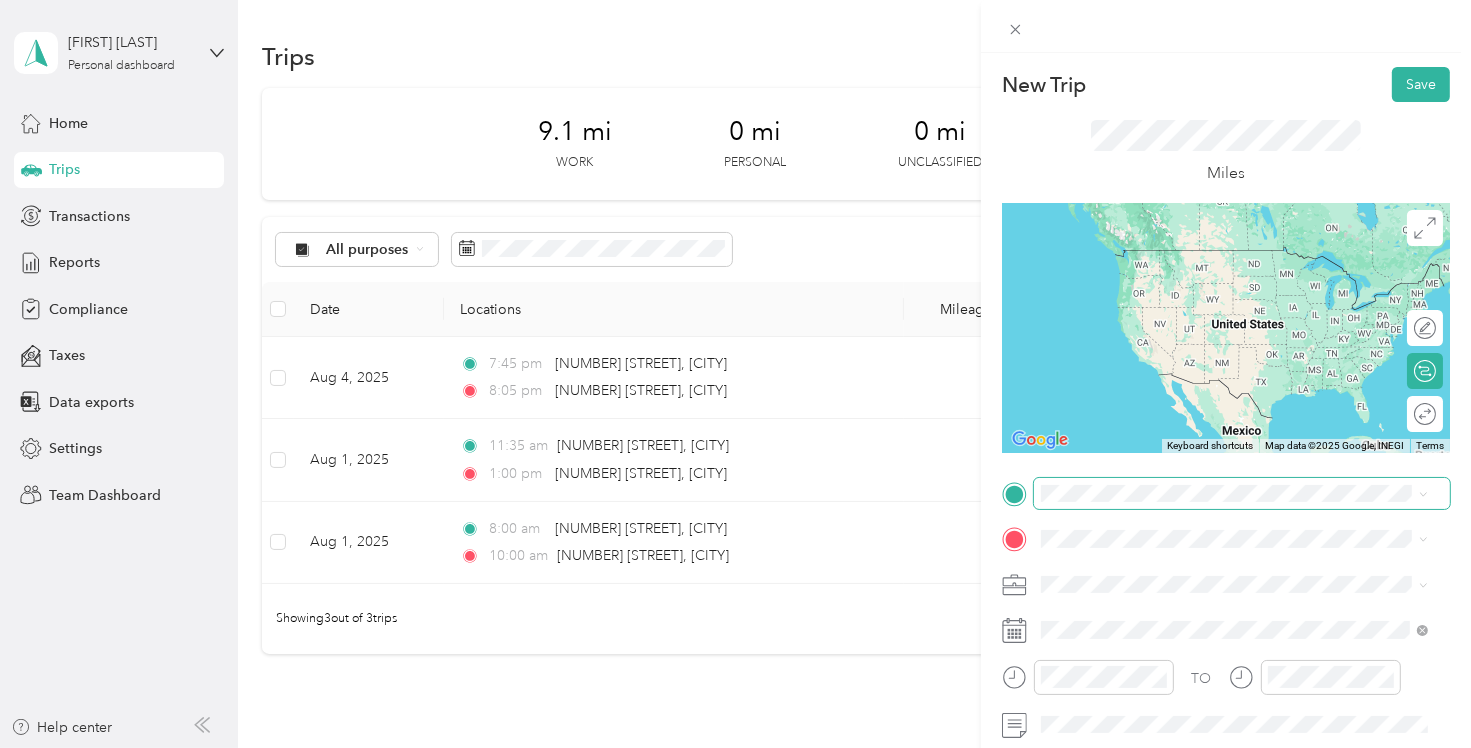click at bounding box center (1242, 494) 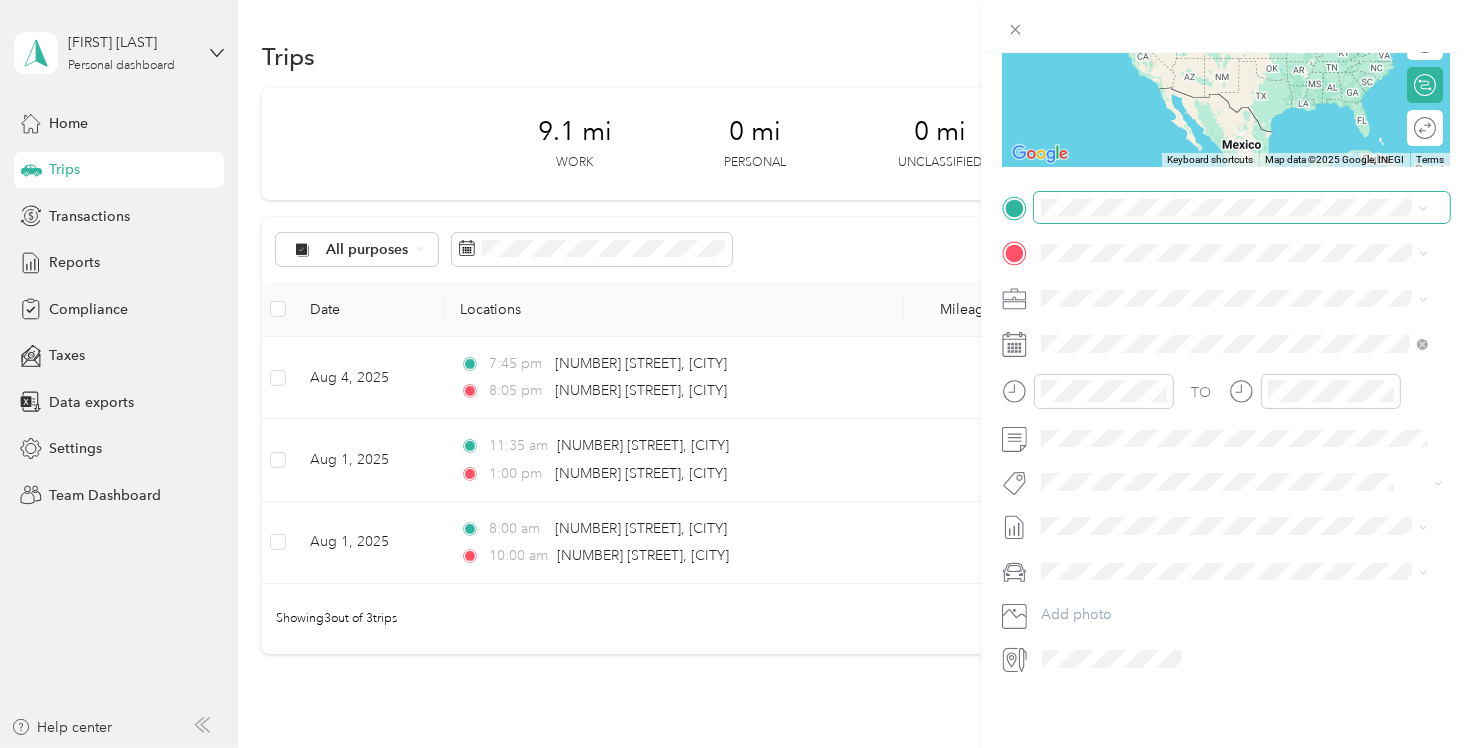scroll, scrollTop: 300, scrollLeft: 0, axis: vertical 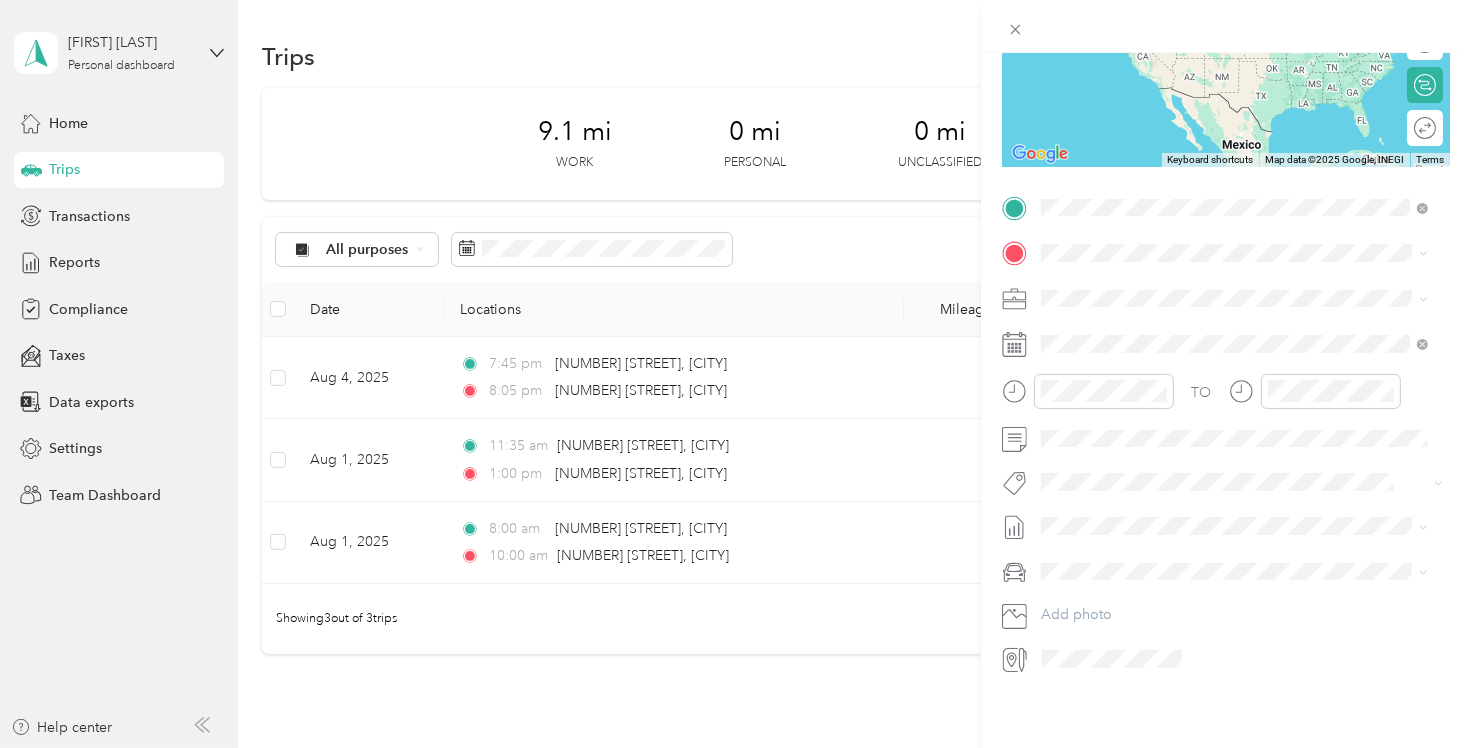 click on "[NUMBER] [STREET]
[CITY], [STATE] [POSTAL_CODE], [COUNTRY]" at bounding box center (1222, 273) 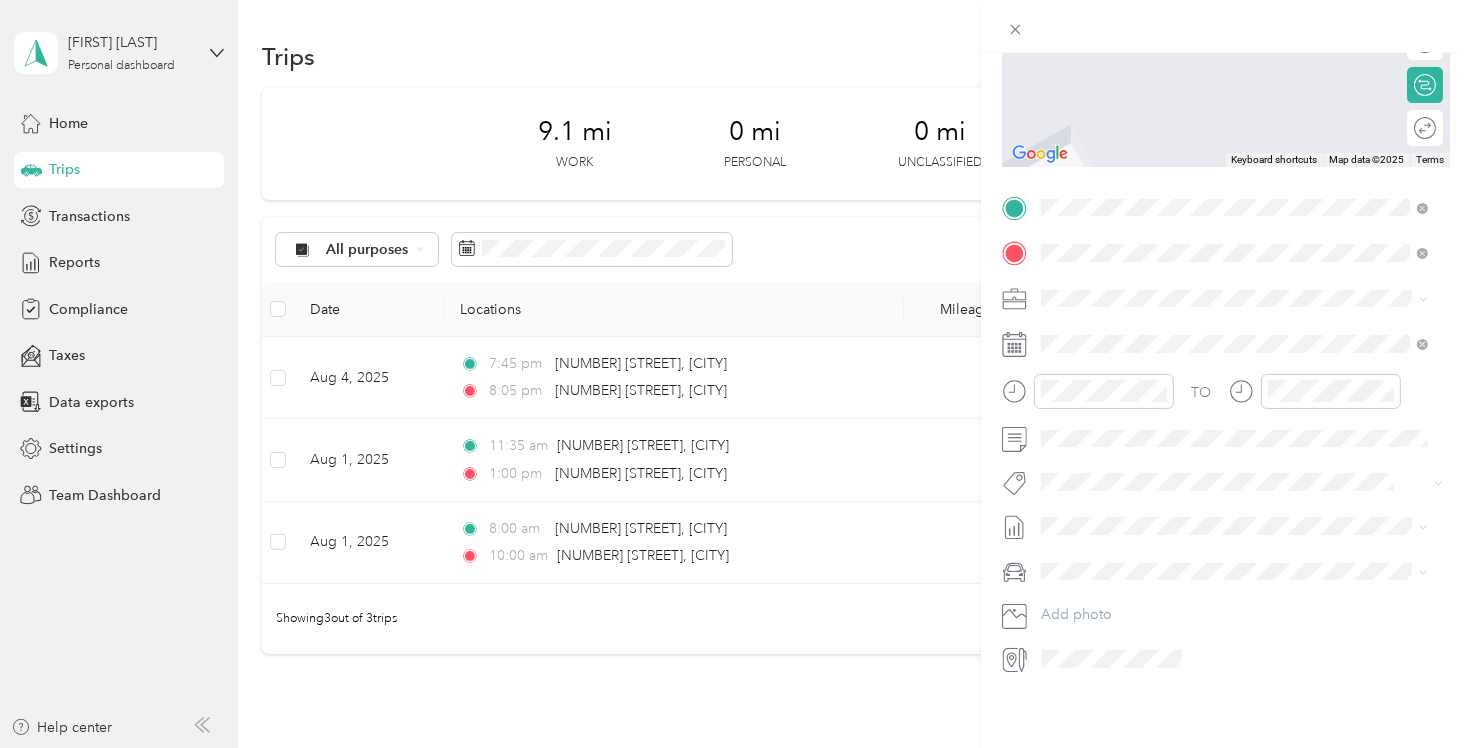 click on "[NUMBER] [STREET]
[CITY], [STATE] [POSTAL_CODE], [COUNTRY]" at bounding box center [1222, 318] 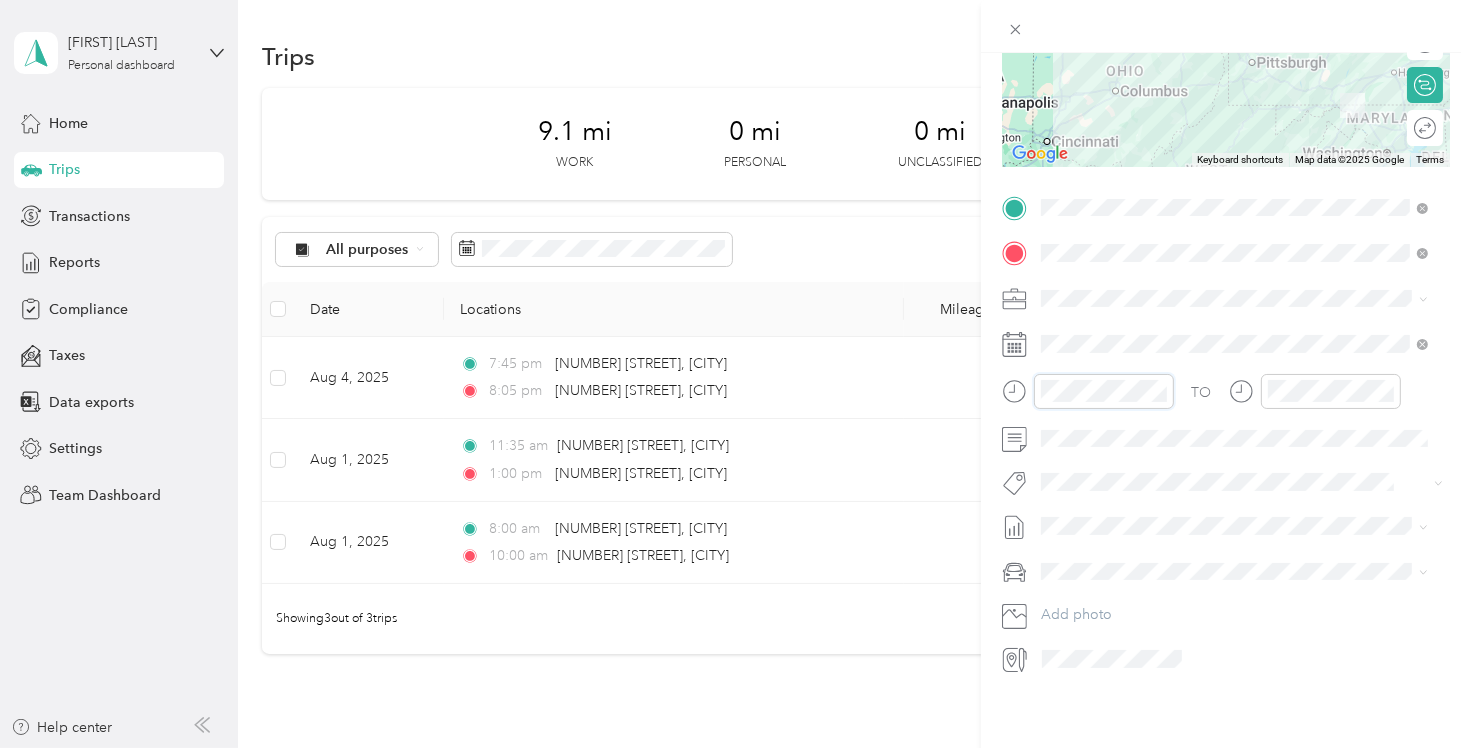 scroll, scrollTop: 120, scrollLeft: 0, axis: vertical 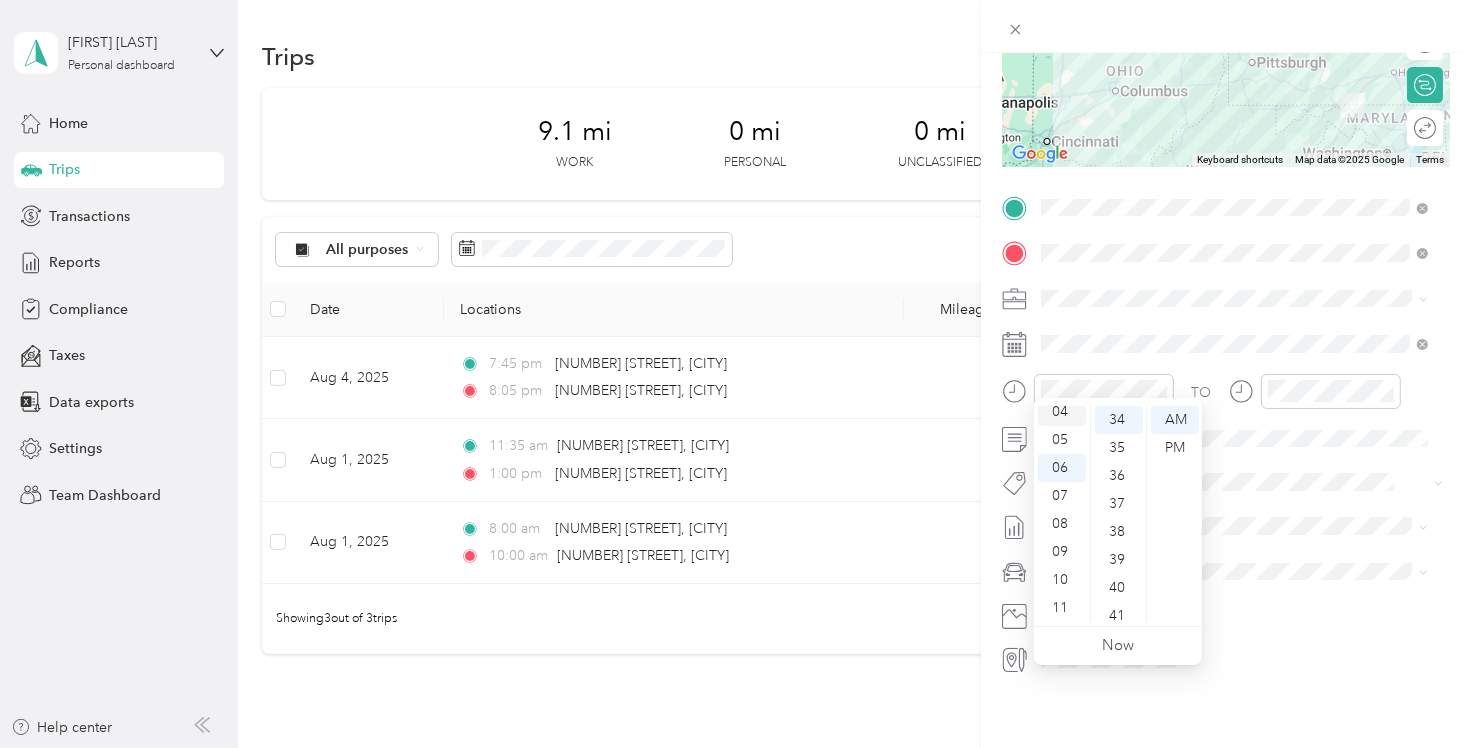 click on "04" at bounding box center [1062, 412] 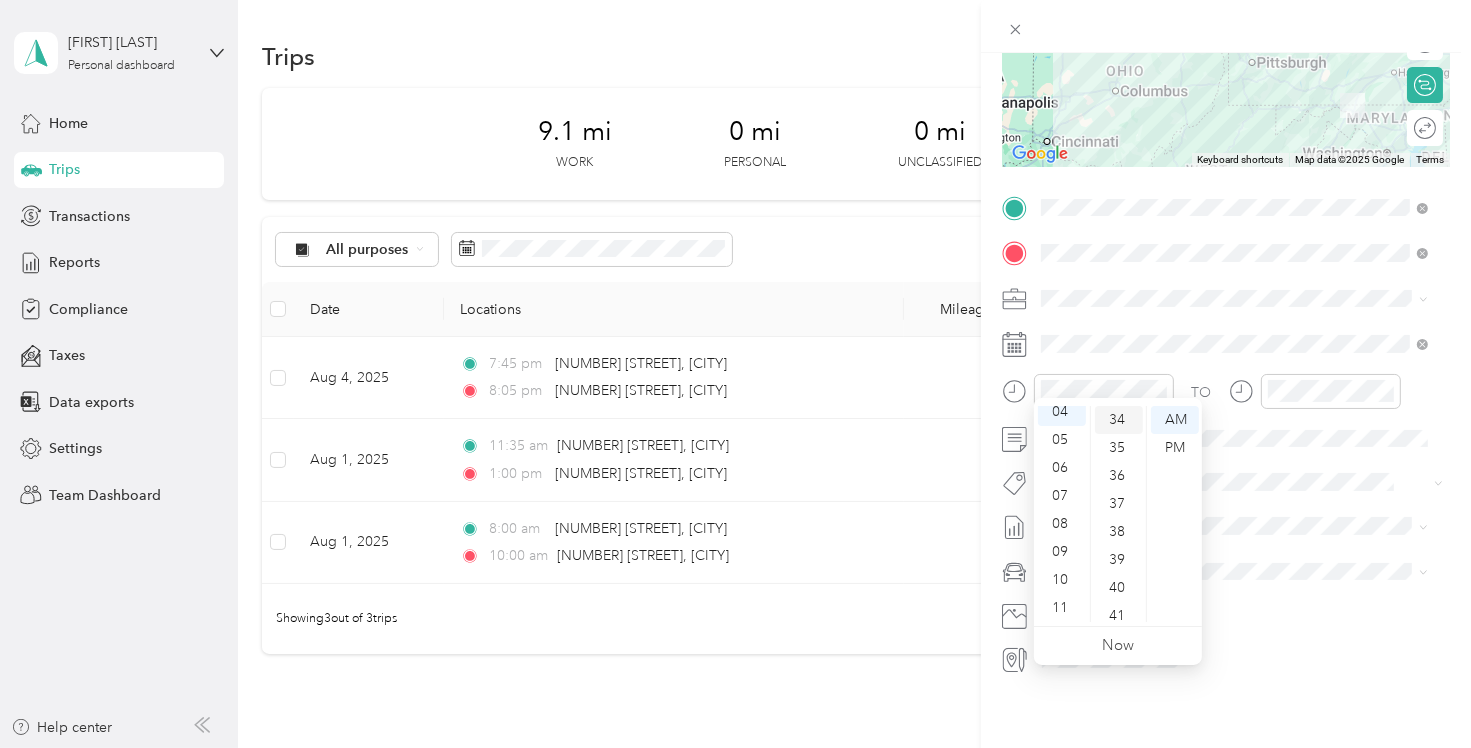 scroll, scrollTop: 112, scrollLeft: 0, axis: vertical 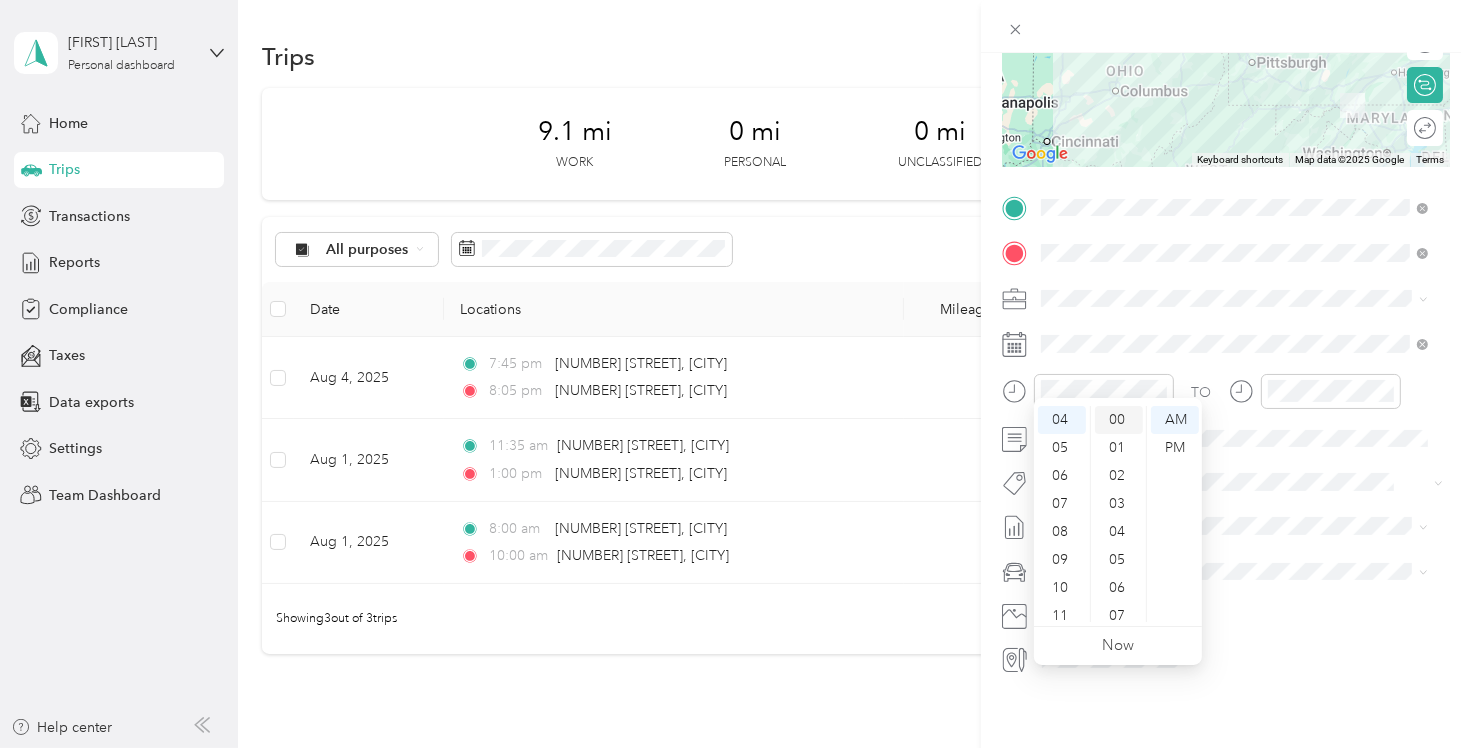 click on "00" at bounding box center (1119, 420) 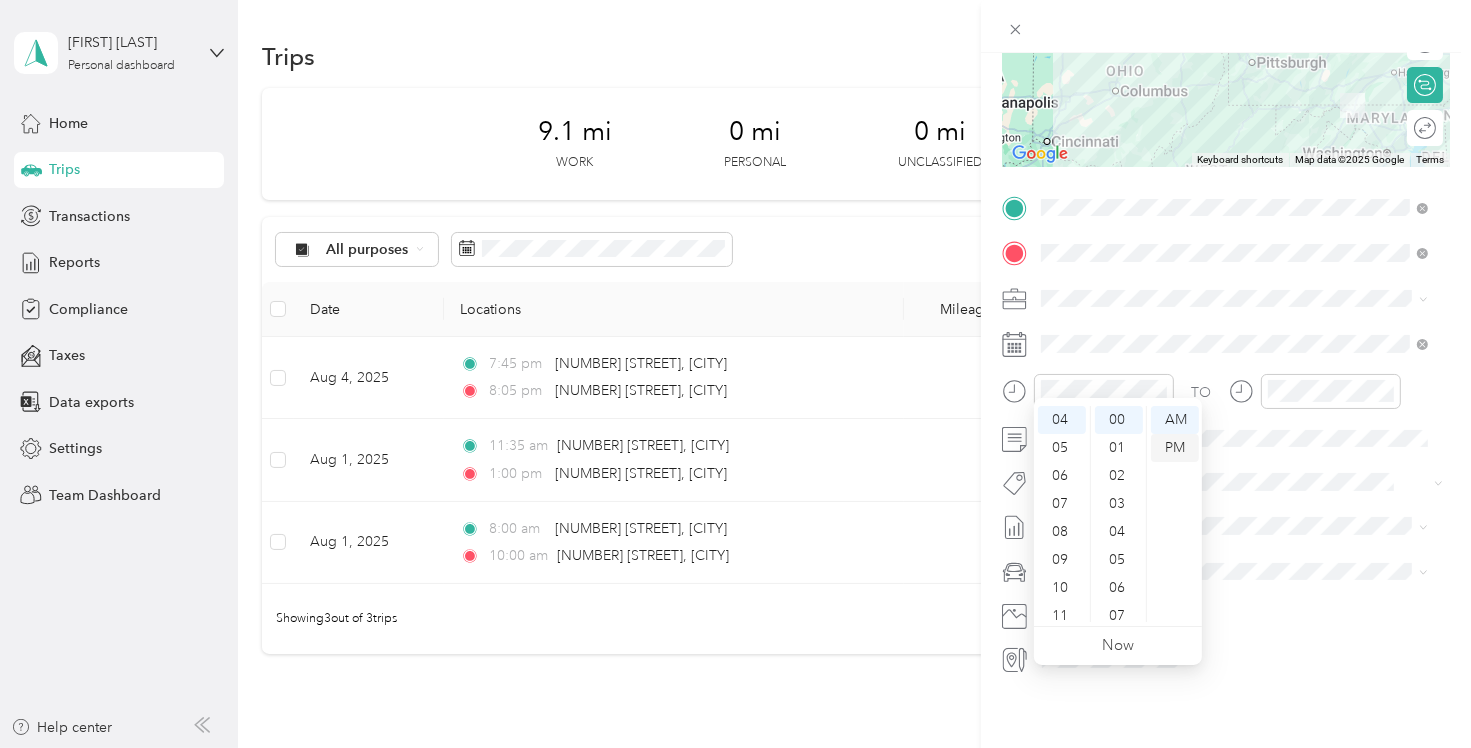 click on "PM" at bounding box center [1175, 448] 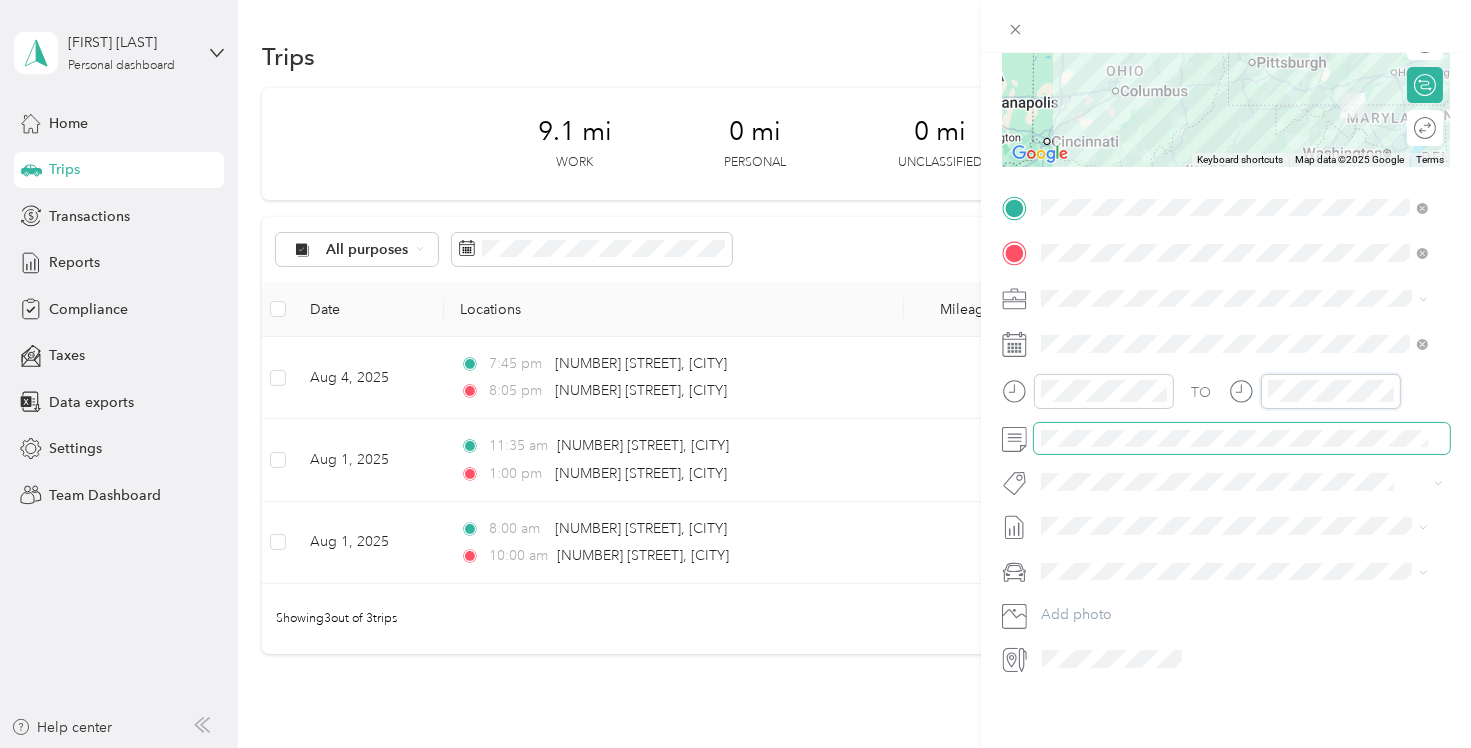 scroll, scrollTop: 120, scrollLeft: 0, axis: vertical 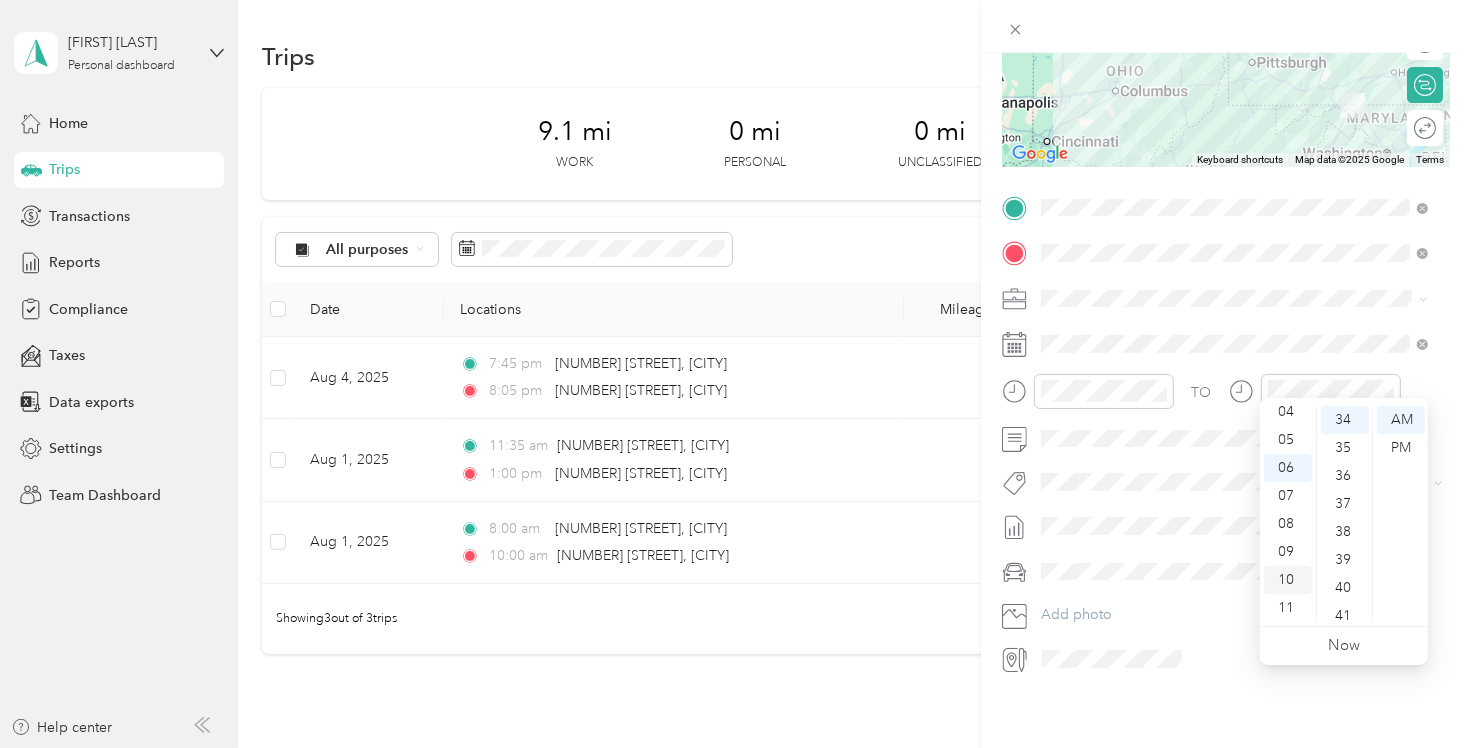 click on "10" at bounding box center [1288, 580] 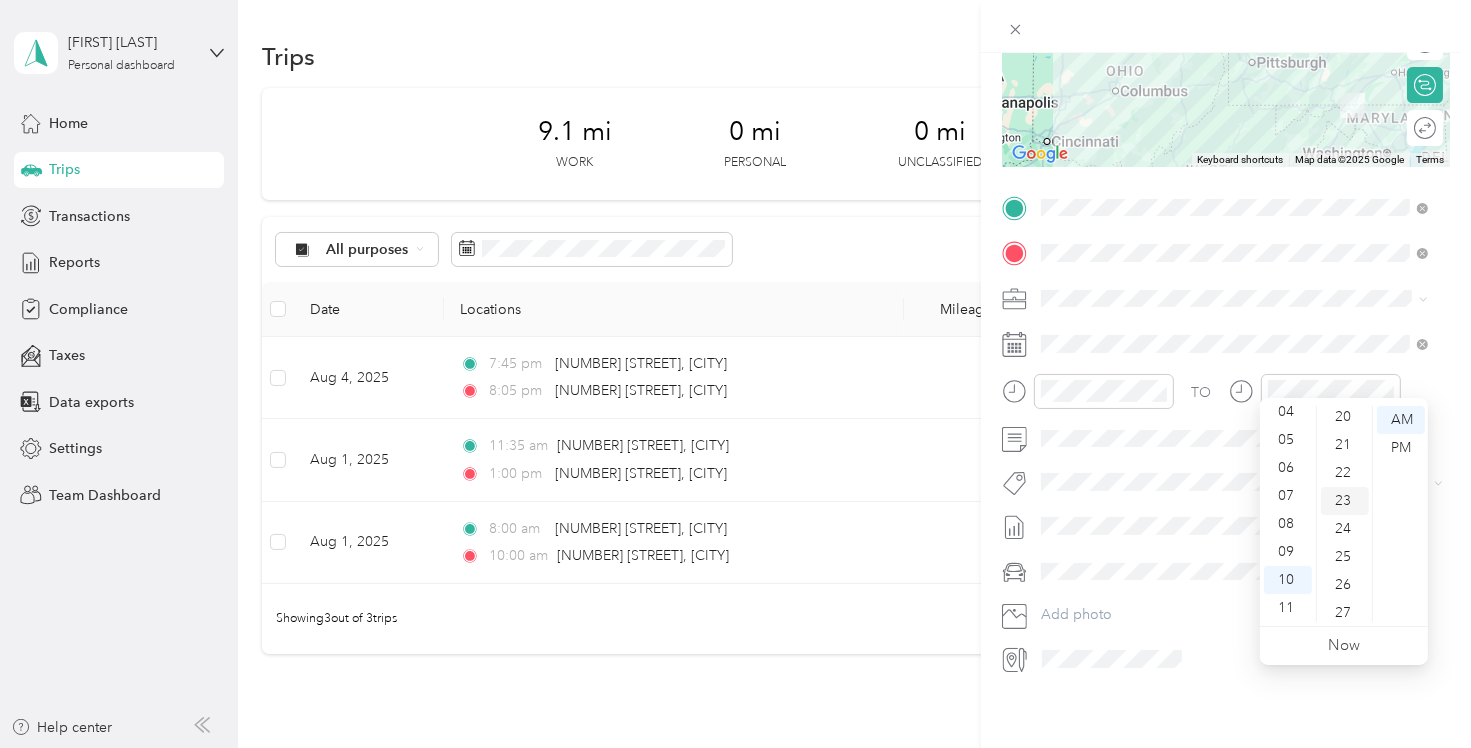 scroll, scrollTop: 552, scrollLeft: 0, axis: vertical 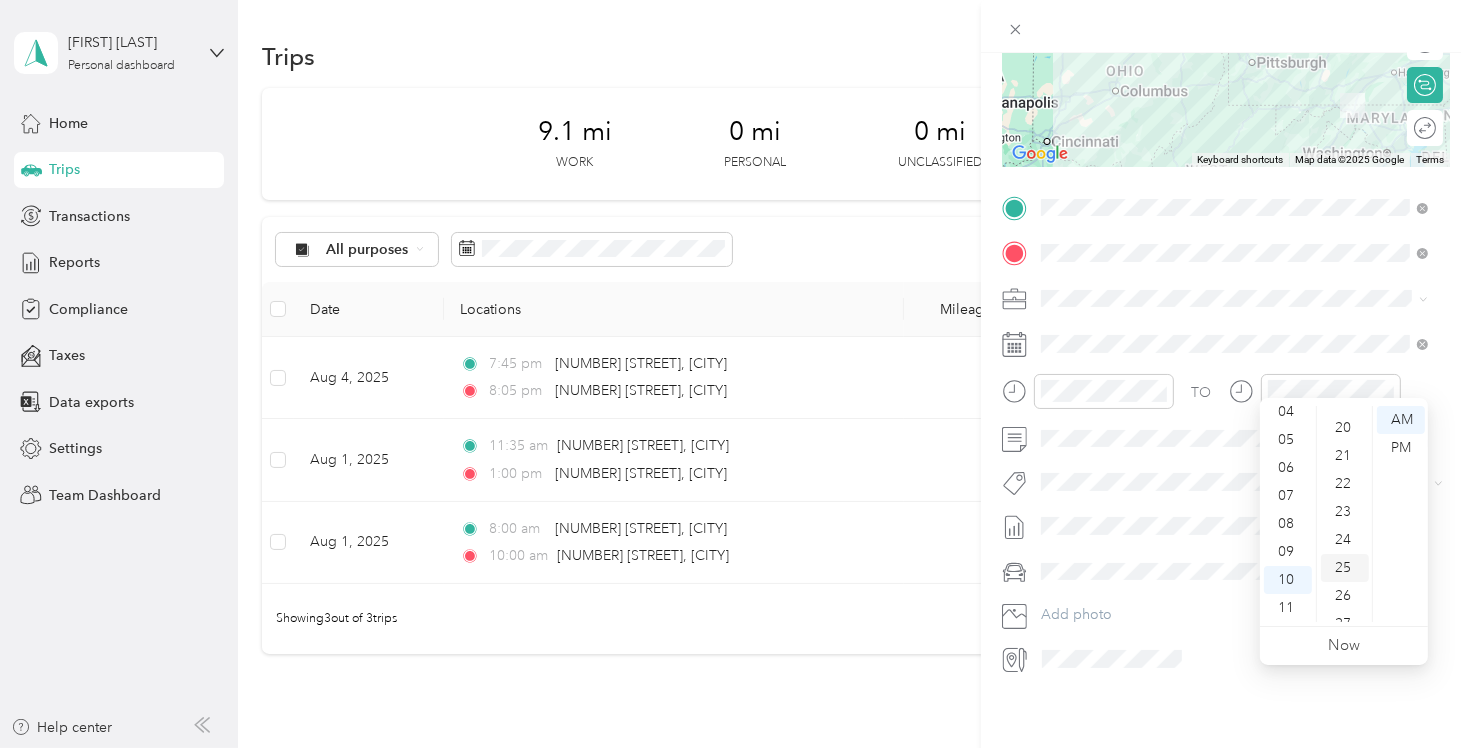 click on "25" at bounding box center [1345, 568] 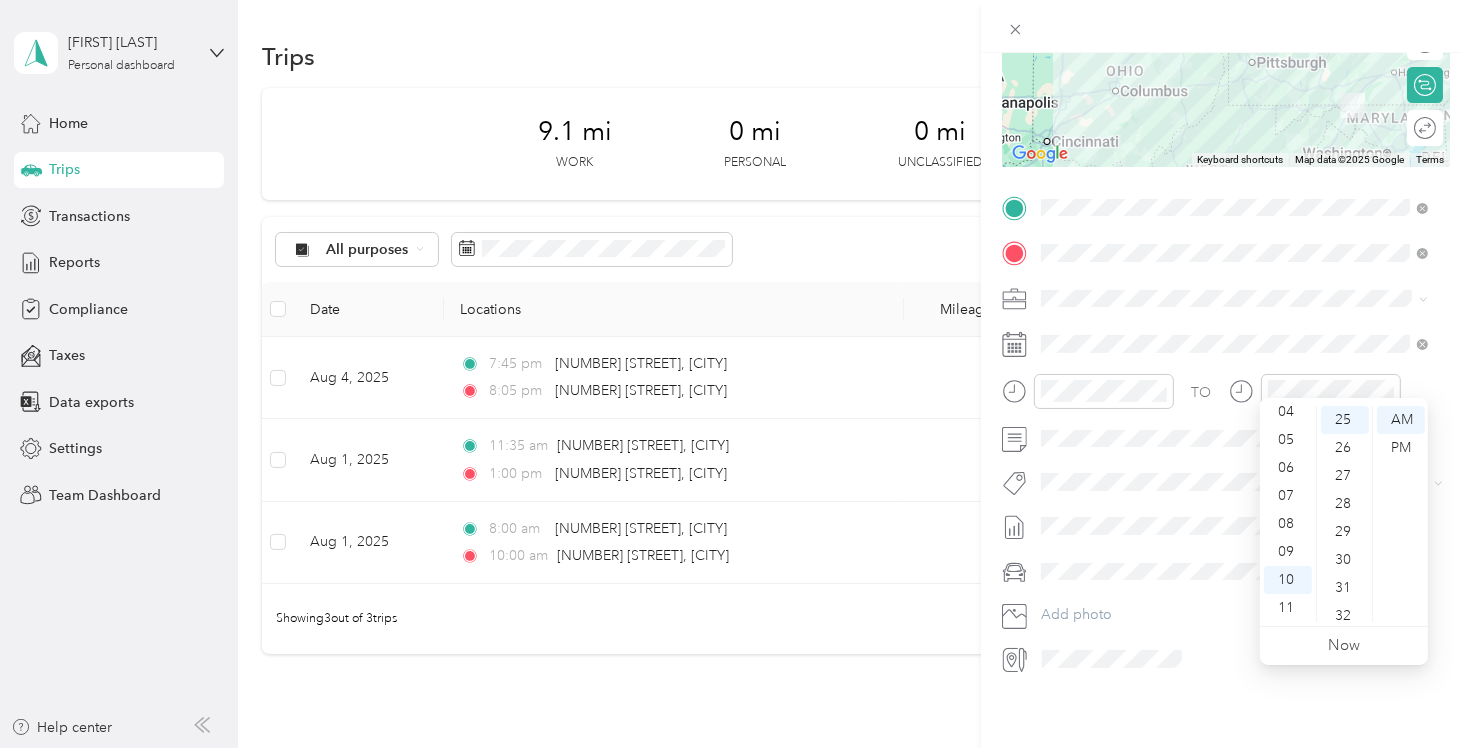 scroll, scrollTop: 700, scrollLeft: 0, axis: vertical 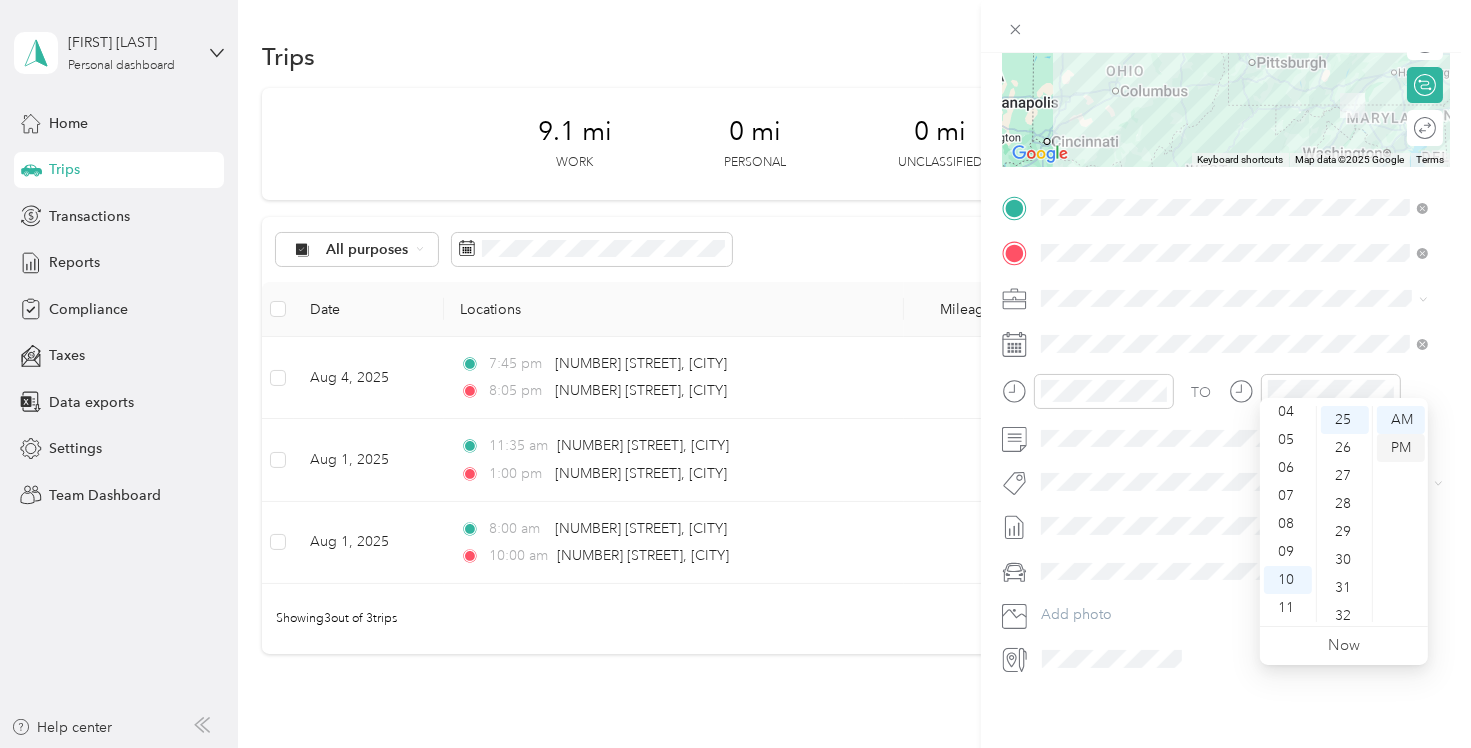 click on "PM" at bounding box center [1401, 448] 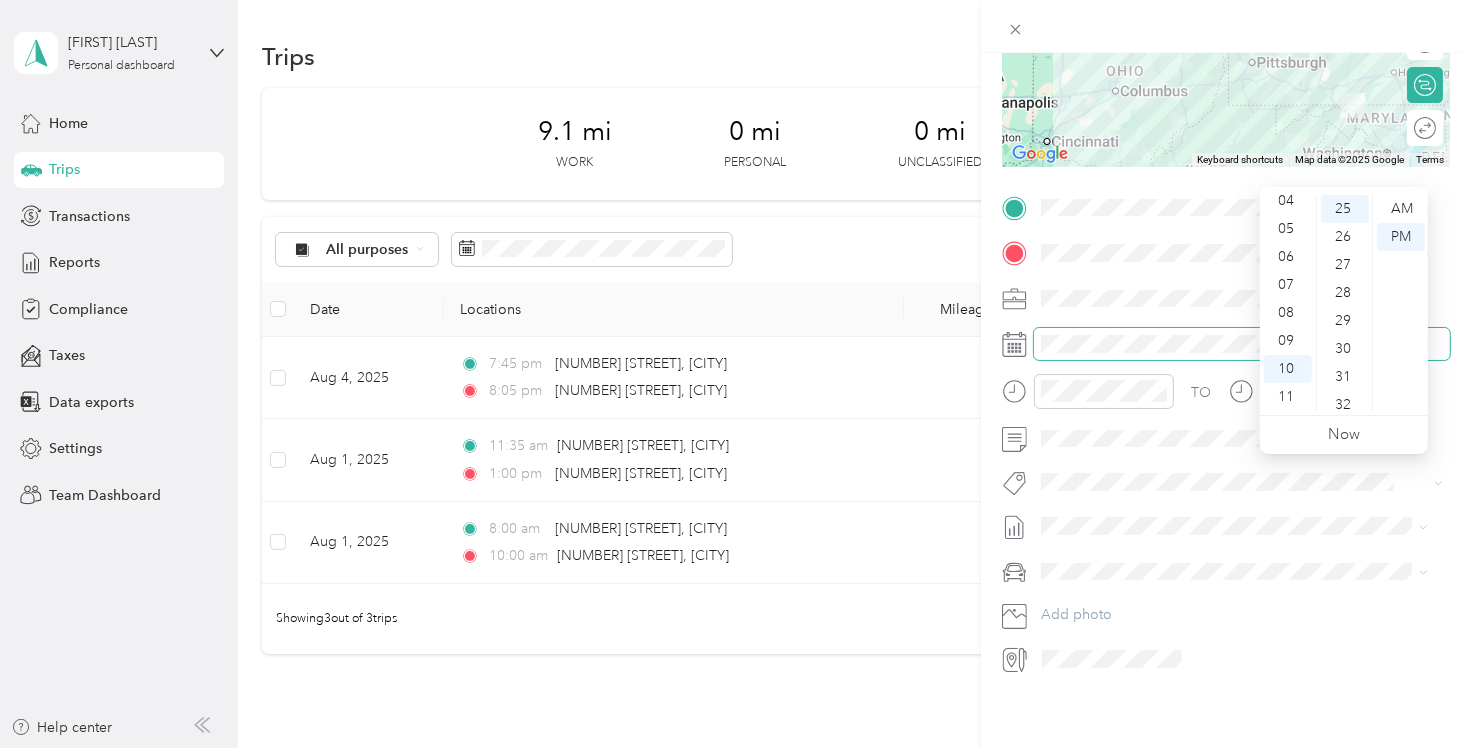 scroll, scrollTop: 0, scrollLeft: 0, axis: both 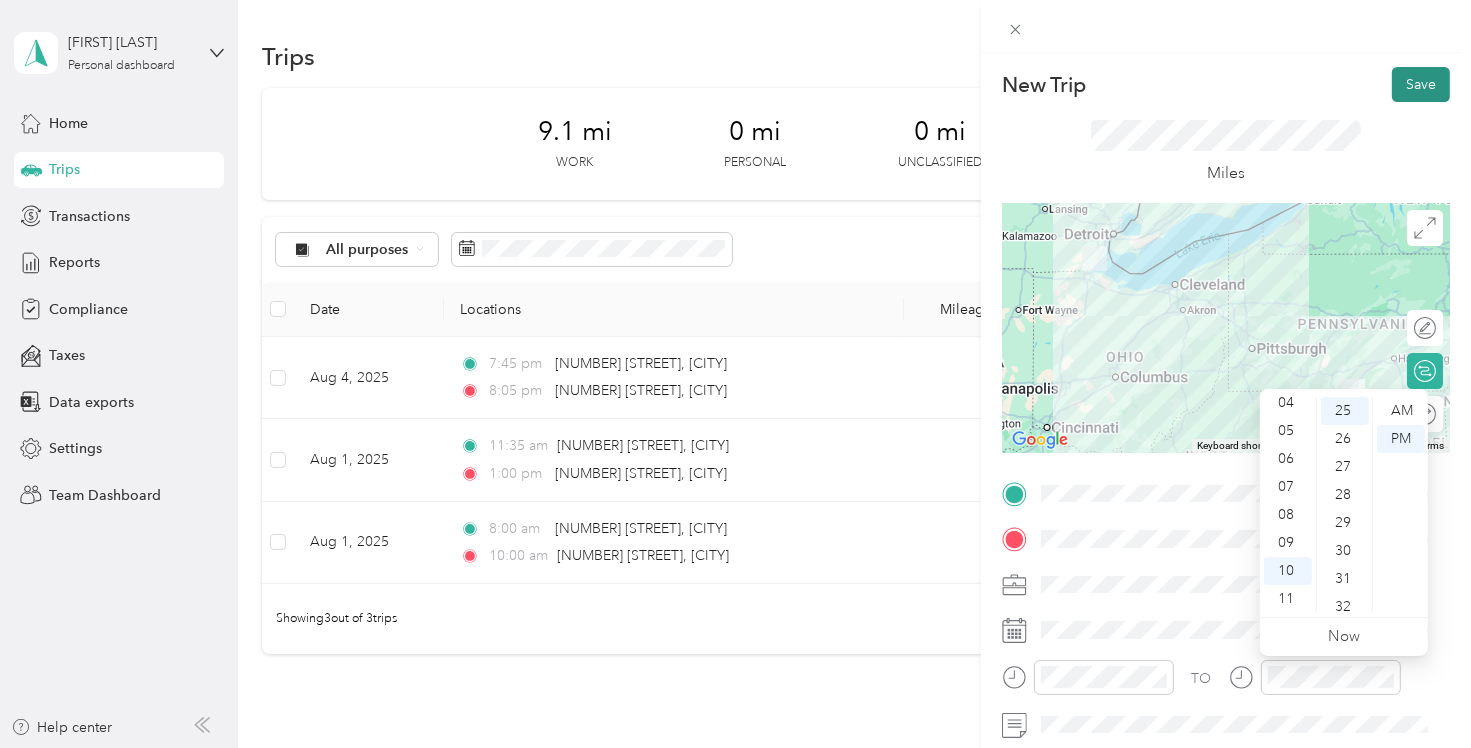 click on "Save" at bounding box center (1421, 84) 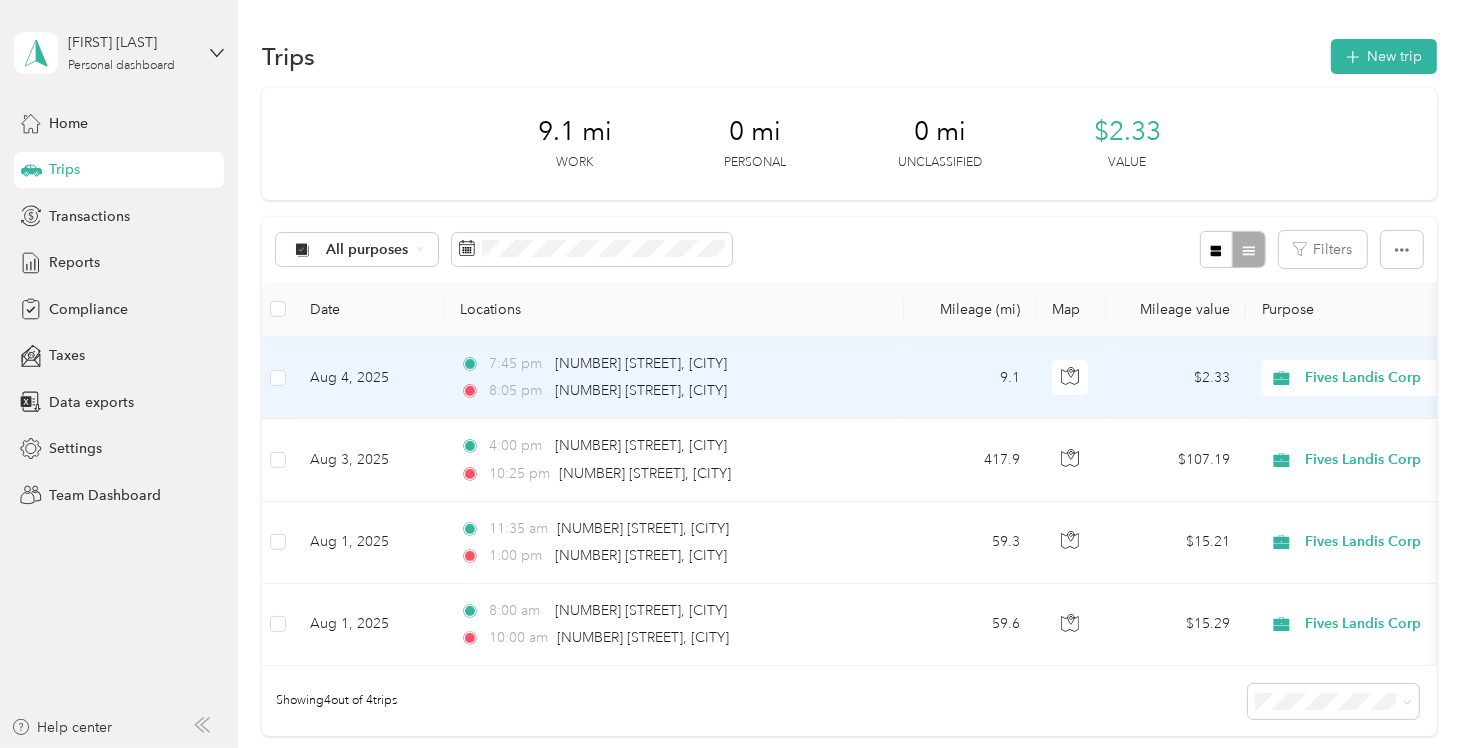 click on "[TIME] [NUMBER] [STREET], [CITY] [TIME] [NUMBER] [STREET], [CITY]" at bounding box center (670, 377) 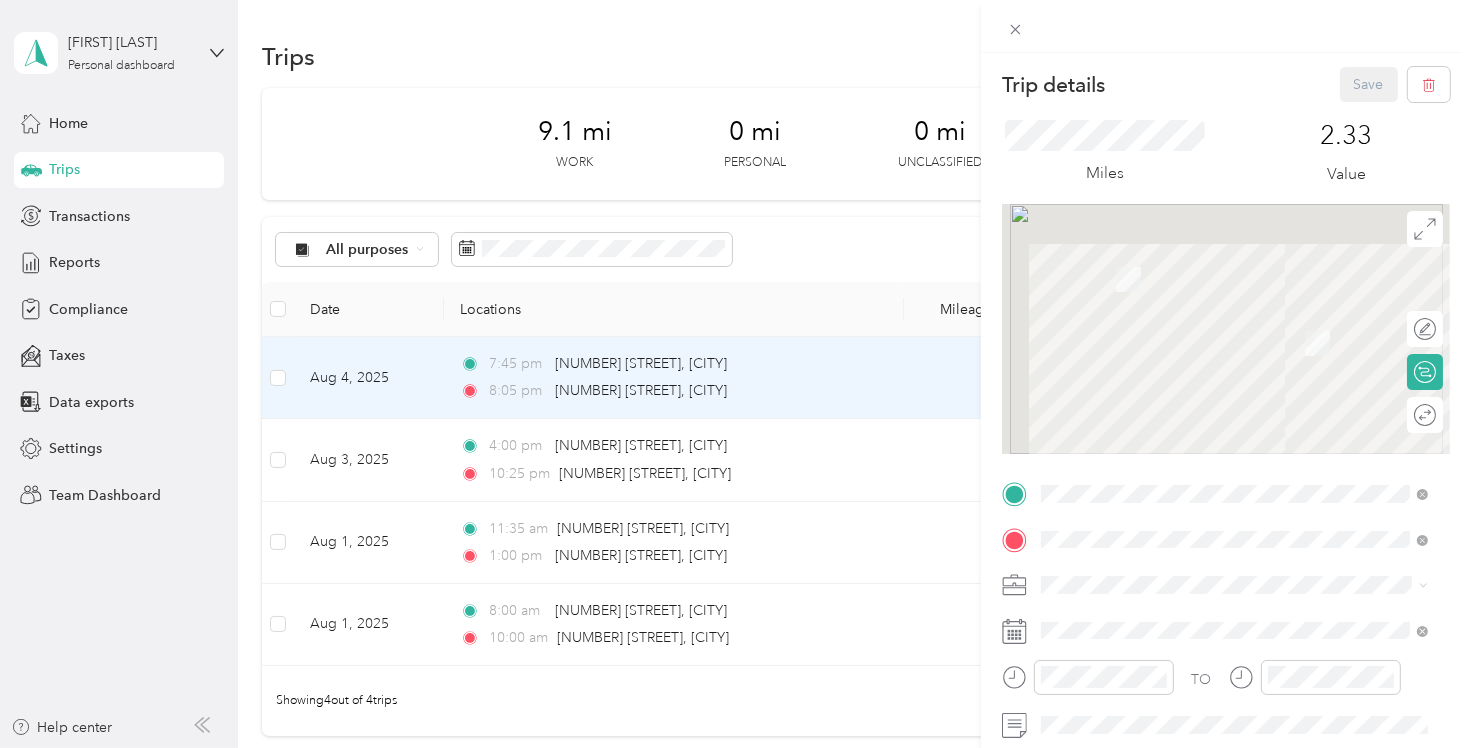 click on "Trip details Save This trip cannot be edited because it is either under review, approved, or paid. Contact your Team Manager to edit it. Miles [DISTANCE] Value  To navigate the map with touch gestures double-tap and hold your finger on the map, then drag the map. Edit route Calculate route Round trip TO Add photo" at bounding box center [735, 374] 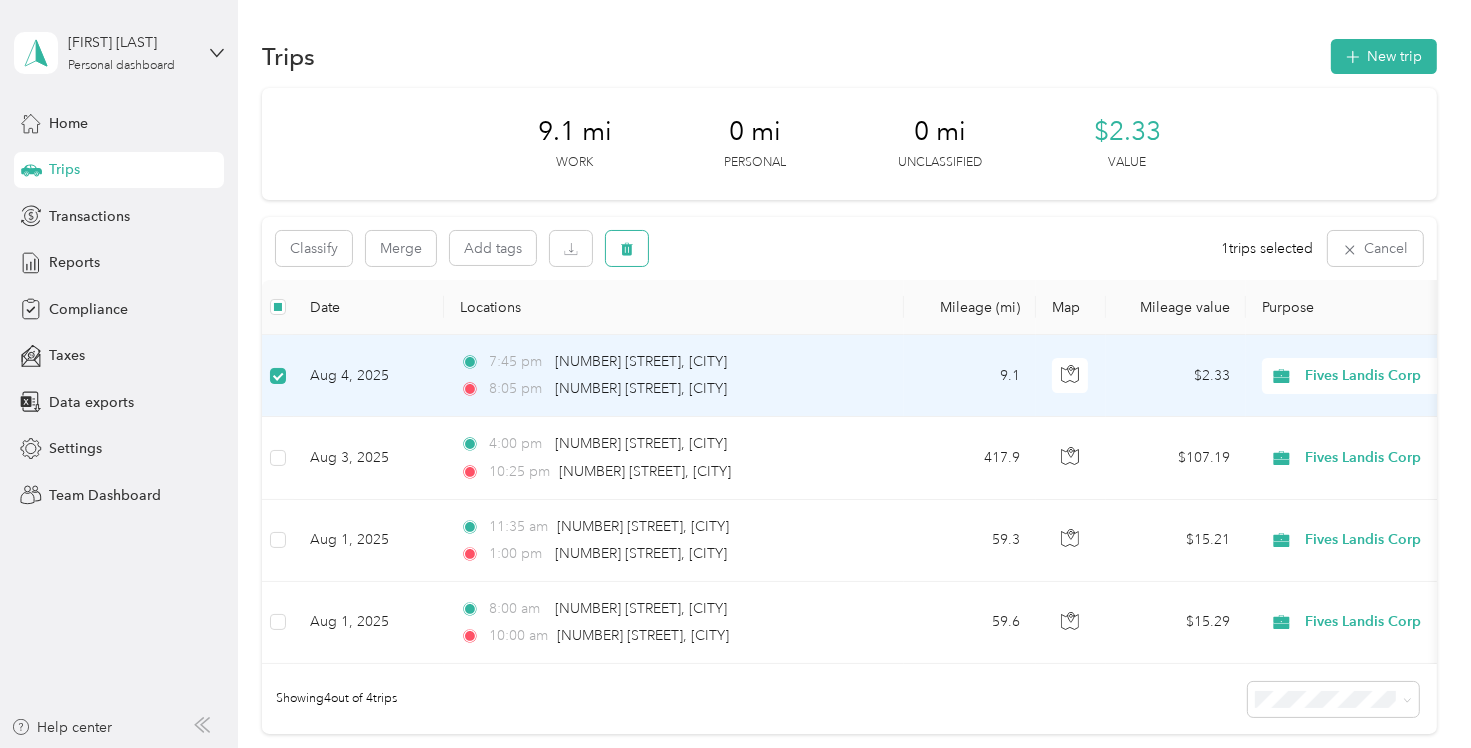 click 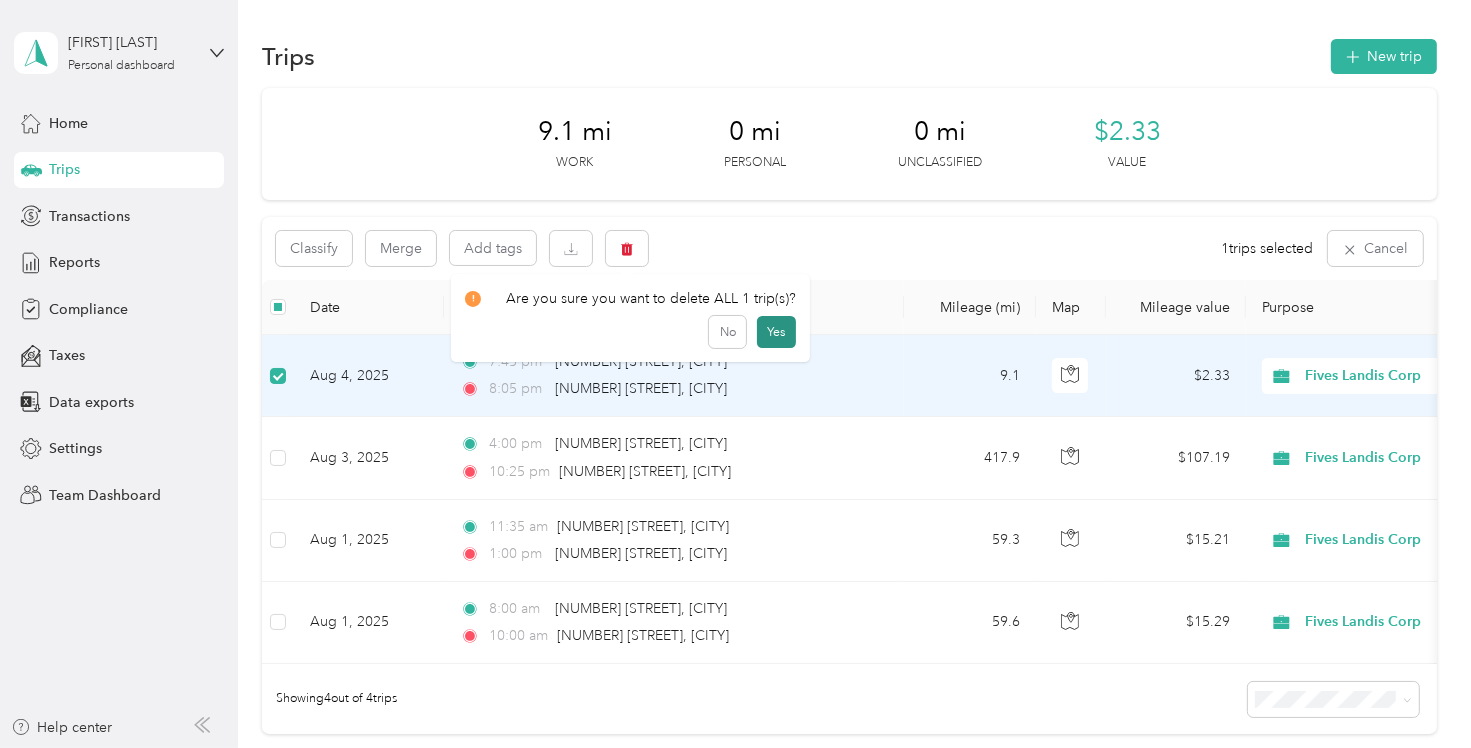 click on "Yes" at bounding box center (776, 332) 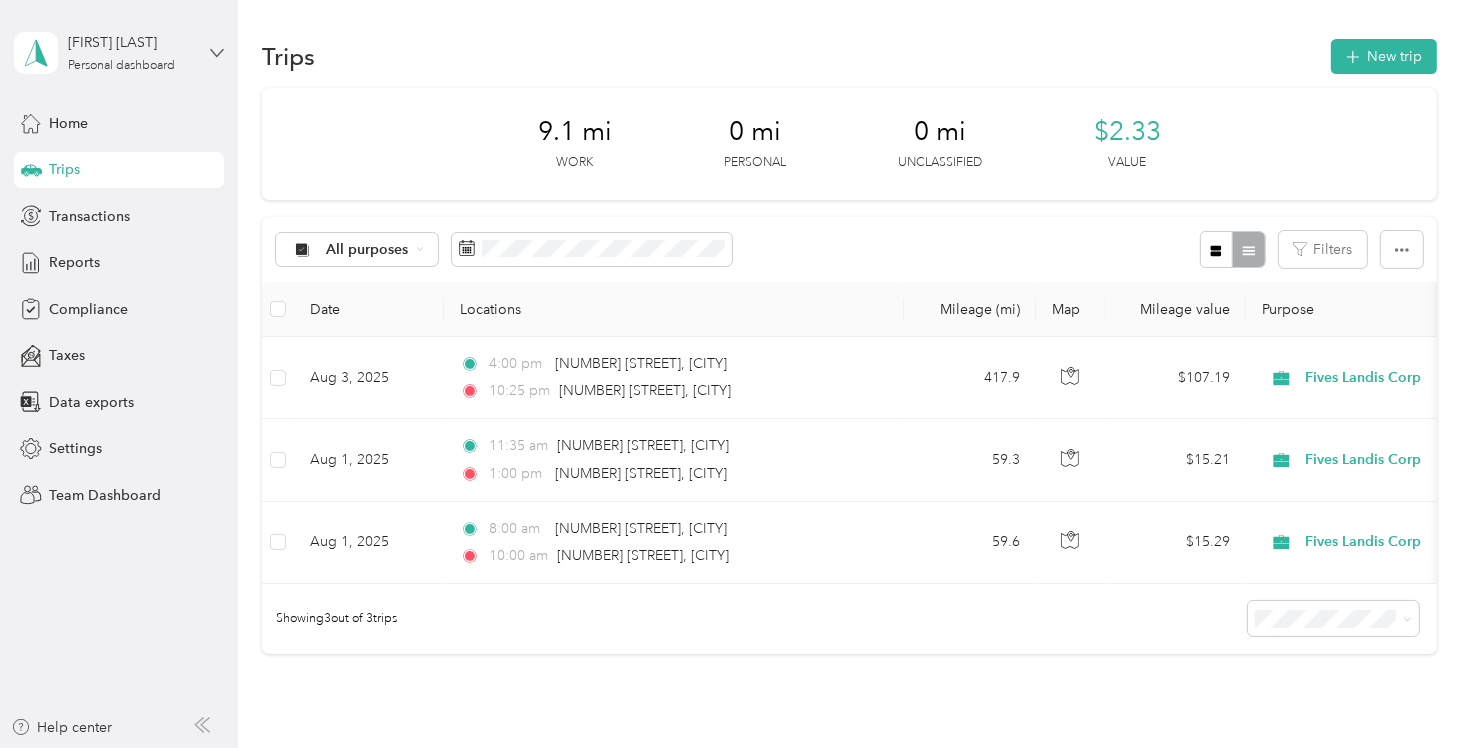 click 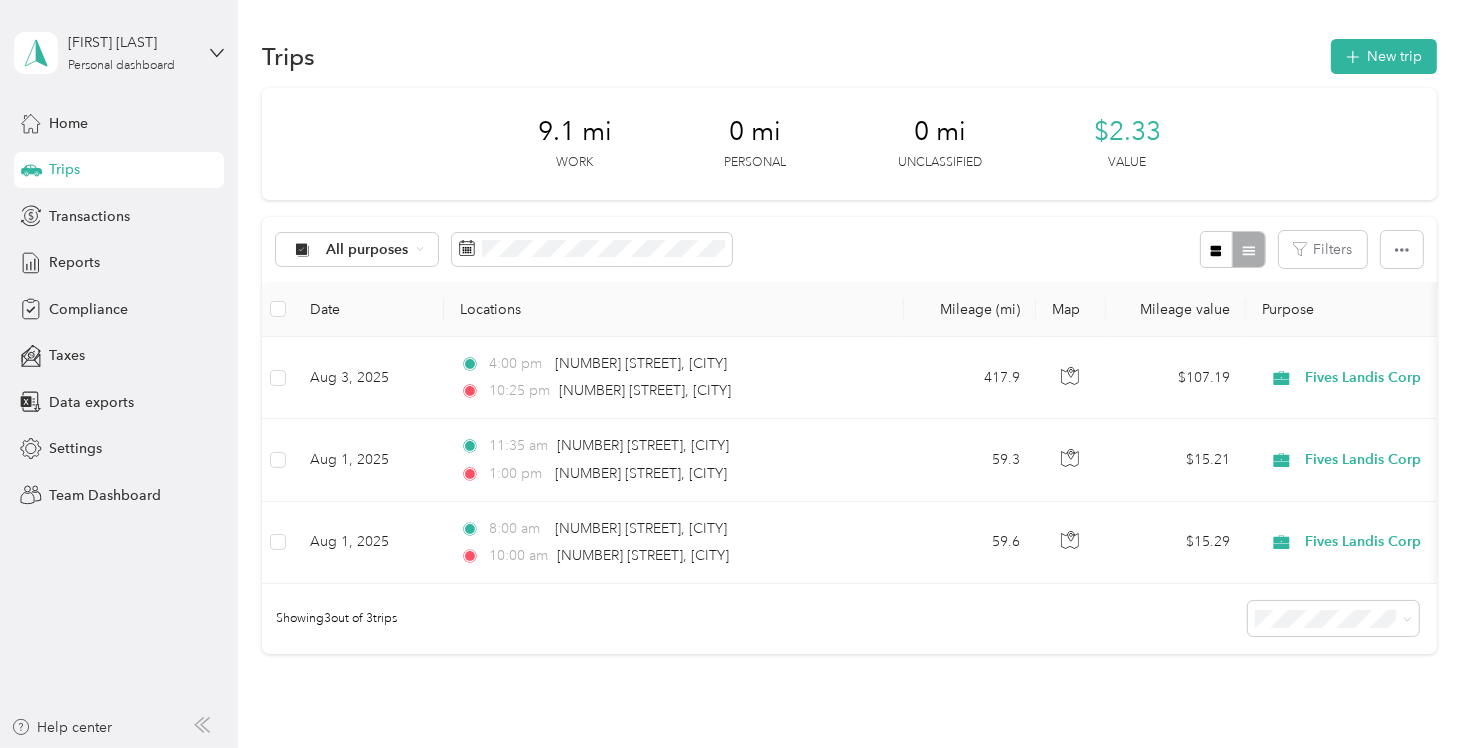 click on "Log out" at bounding box center (70, 255) 